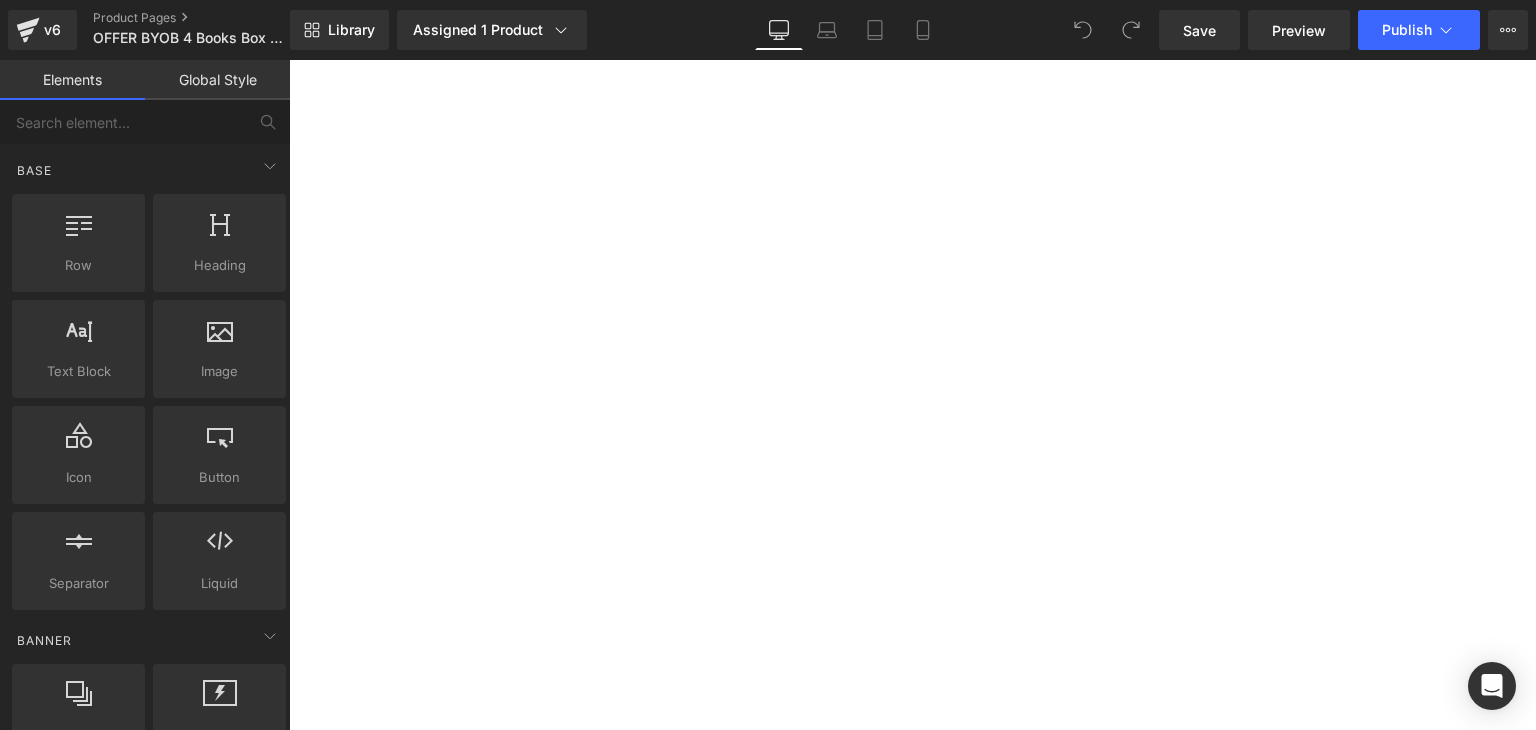scroll, scrollTop: 0, scrollLeft: 0, axis: both 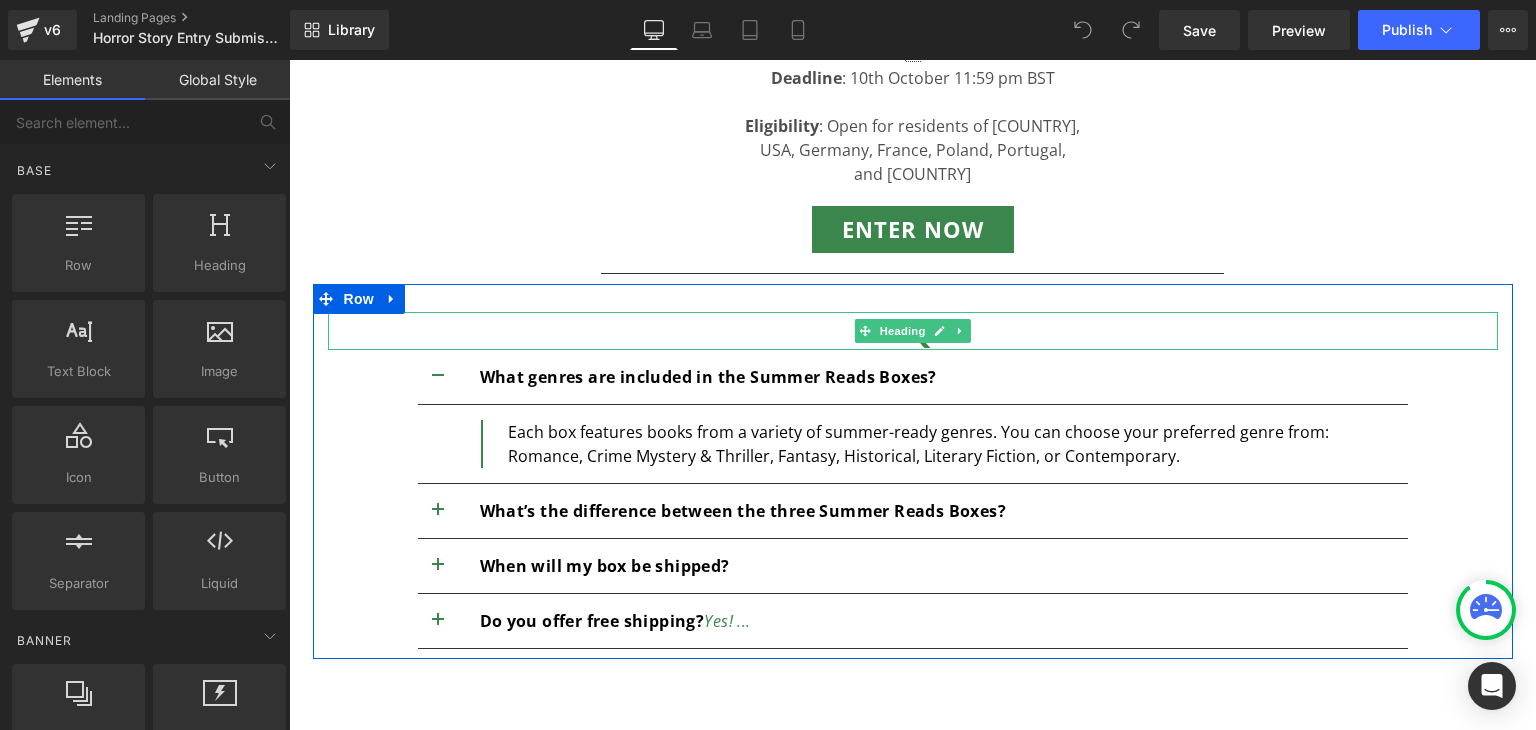 click on "FAQ'S" at bounding box center [913, 331] 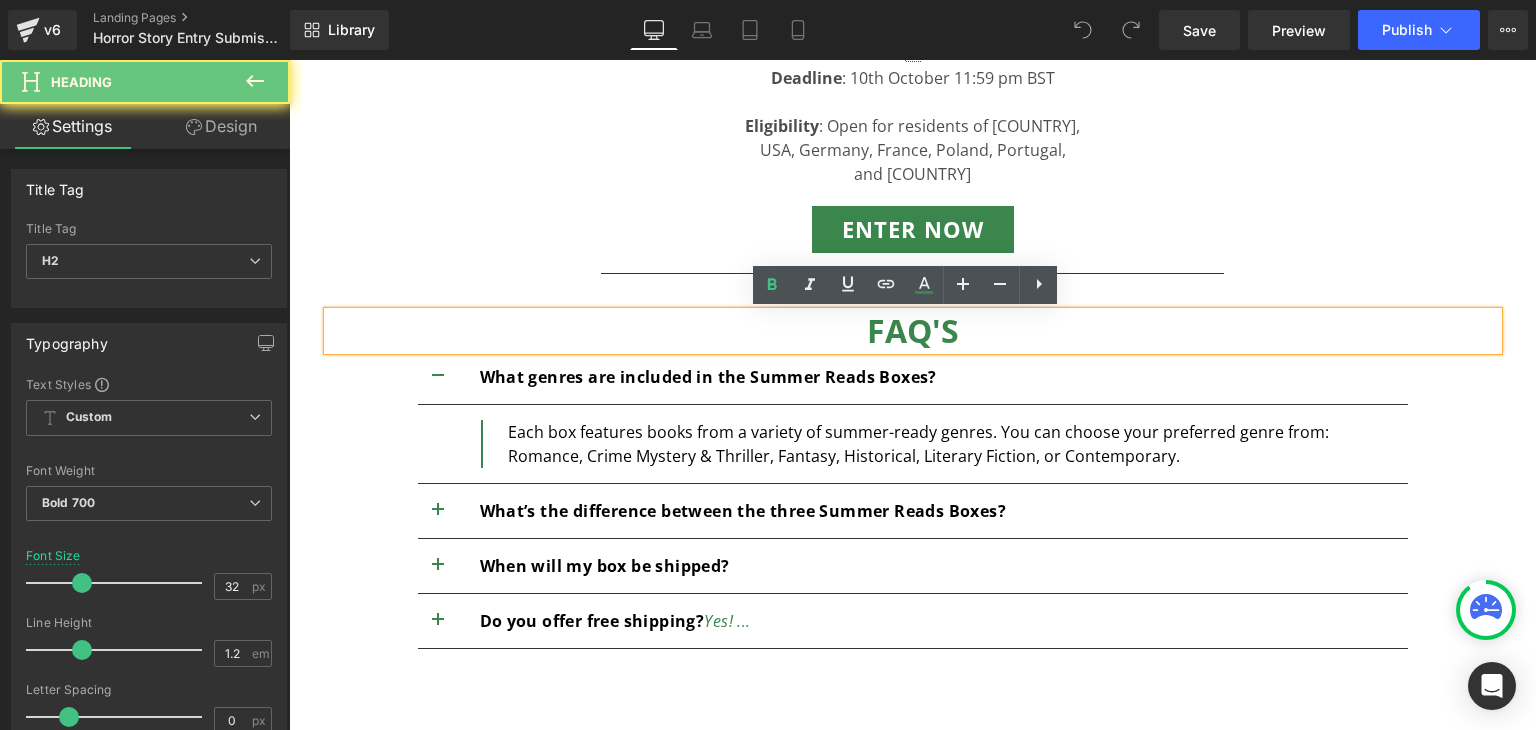 click on "FAQ'S" at bounding box center [913, 331] 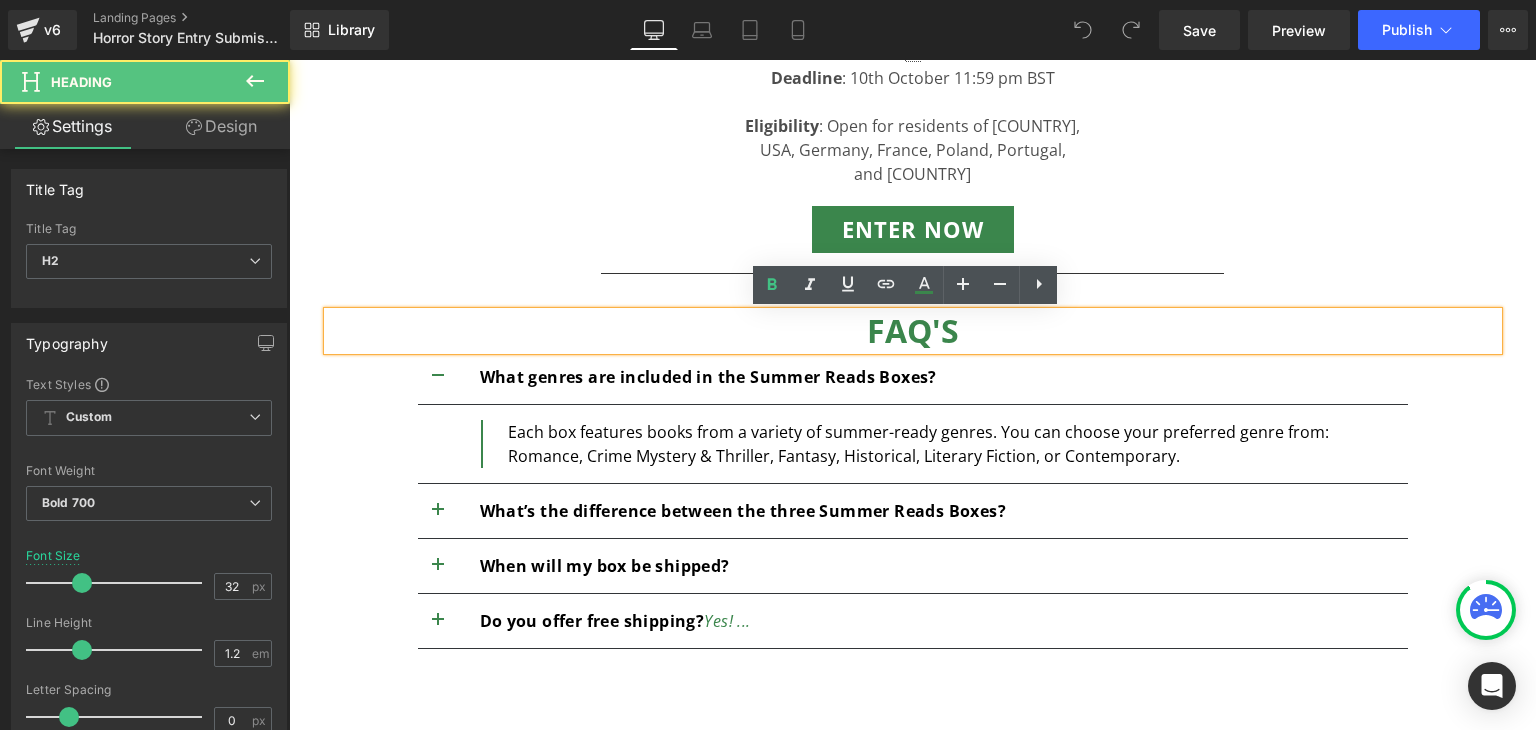type 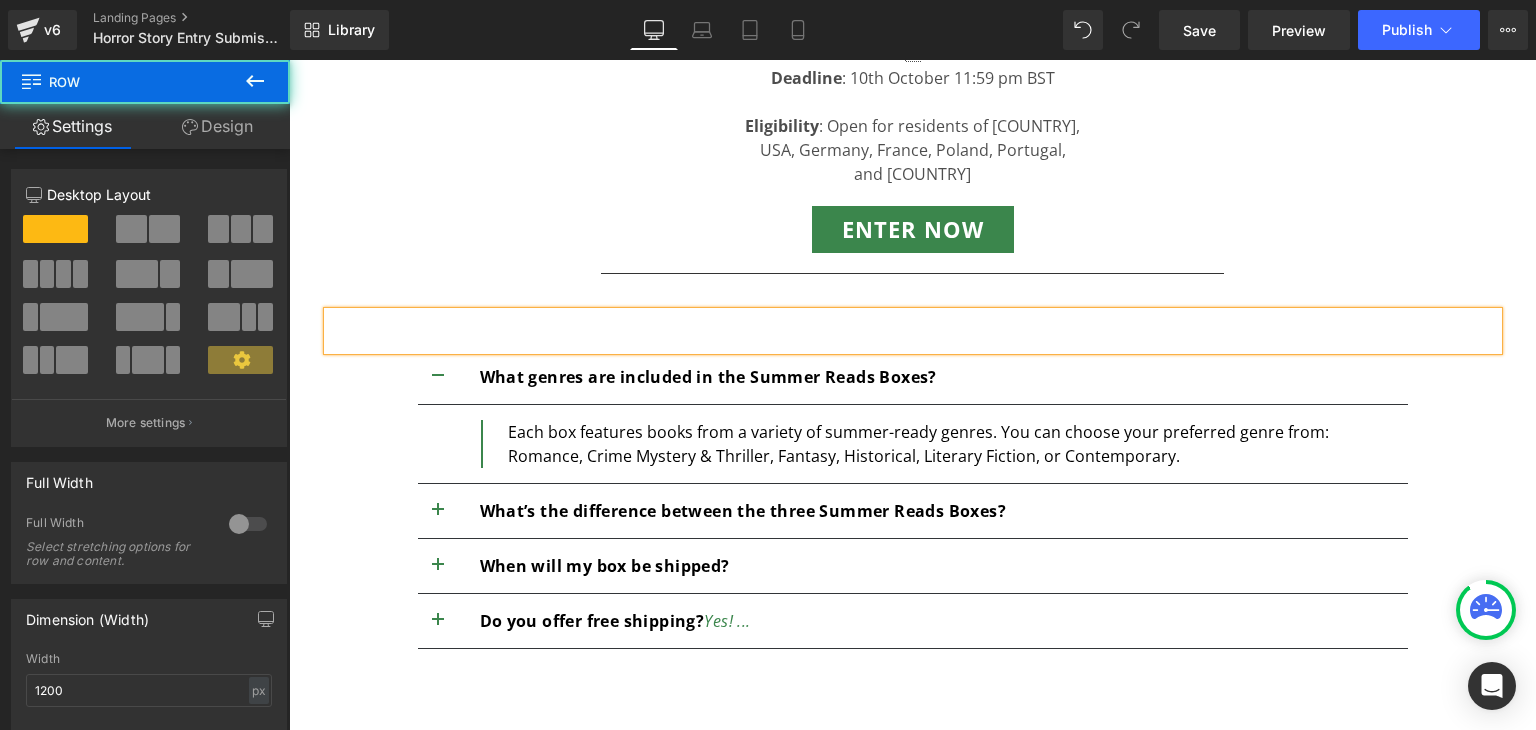 click on "Heading
What genres are included in the Summer Reads Boxes? Text Block
Each box features books from a variety of summer-ready genres. You can choose your preferred genre from: Romance, Crime Mystery & Thriller, Fantasy, Historical, Literary Fiction, or Contemporary.  Text Block
What’s the difference between the three Summer Reads Boxes? Text Block" at bounding box center (913, 470) 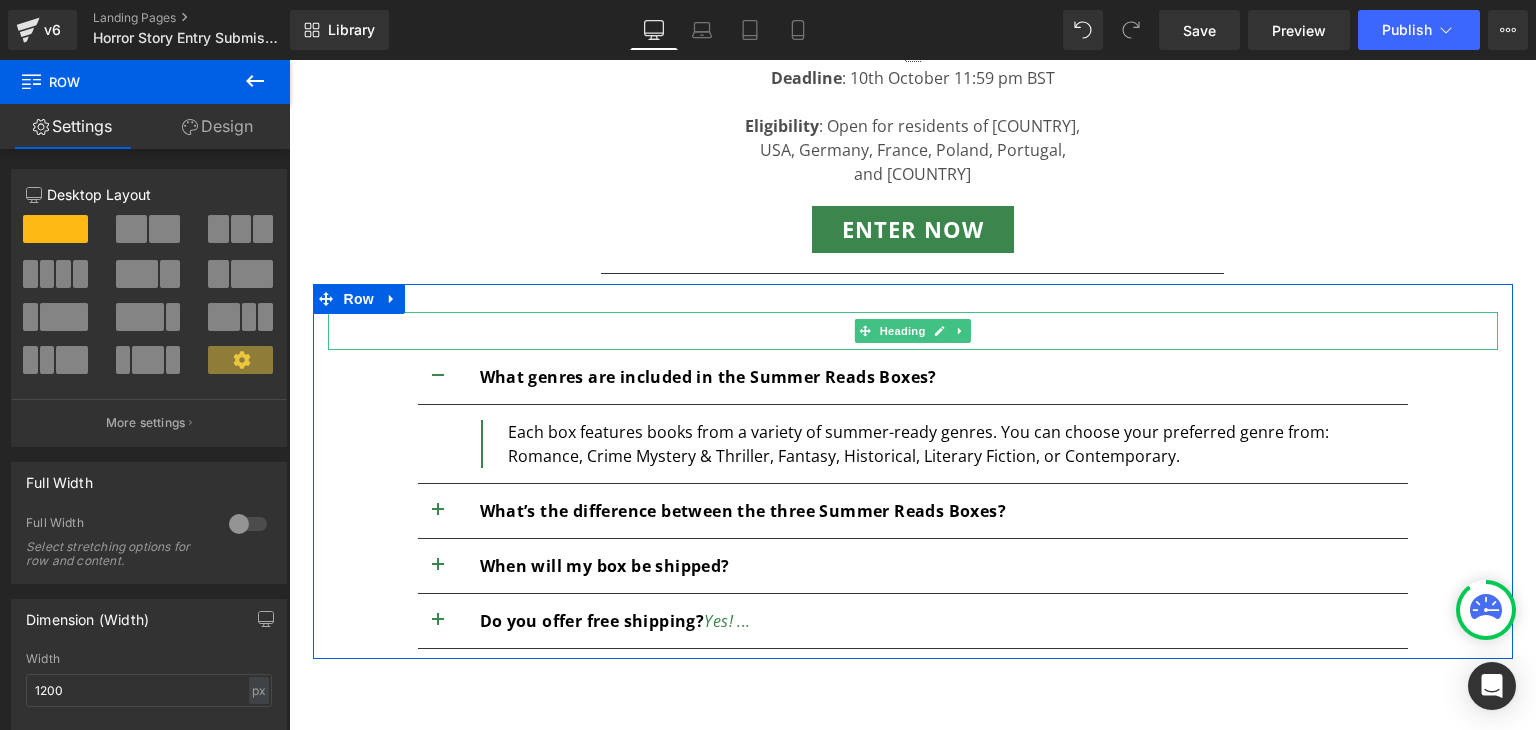 click at bounding box center [913, 331] 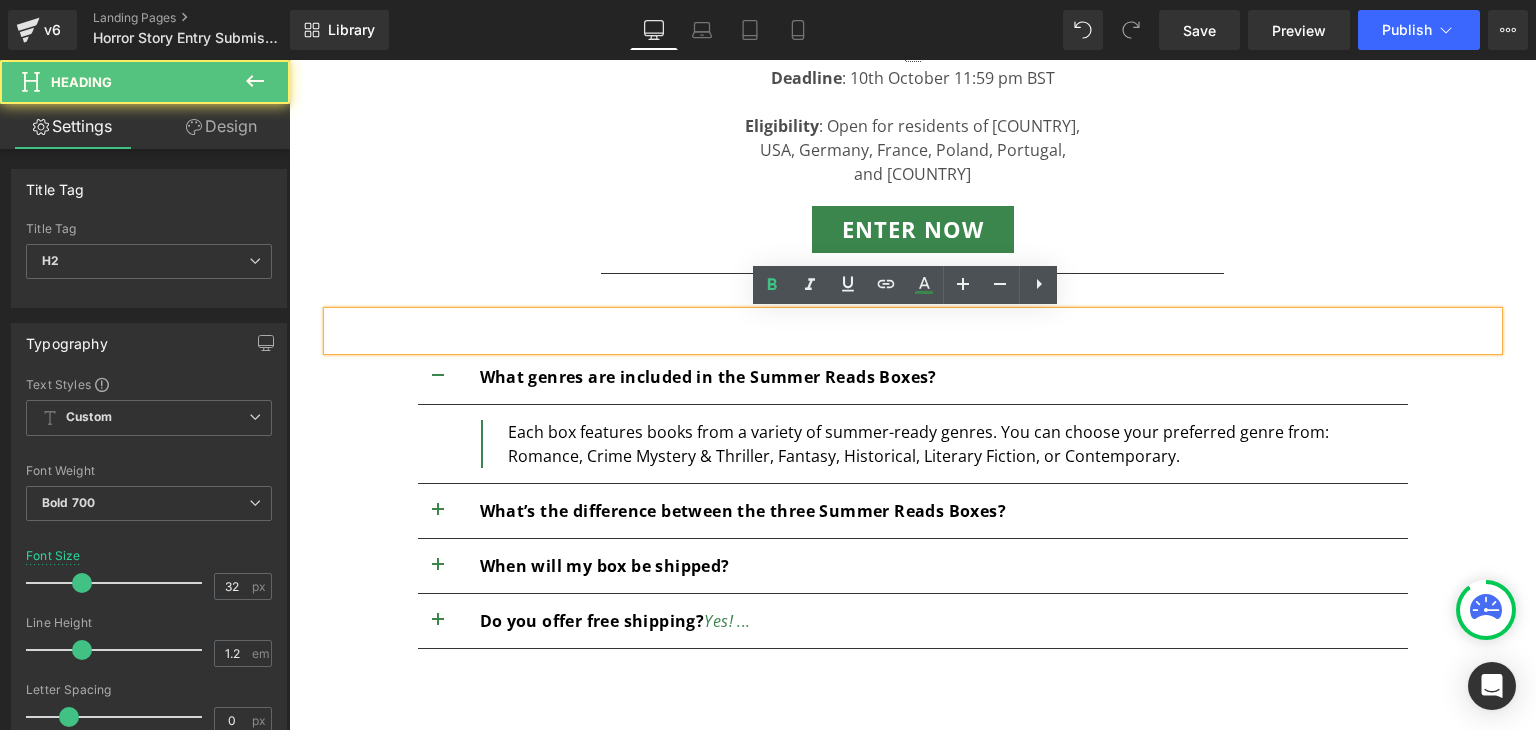 drag, startPoint x: 702, startPoint y: 326, endPoint x: 738, endPoint y: 369, distance: 56.0803 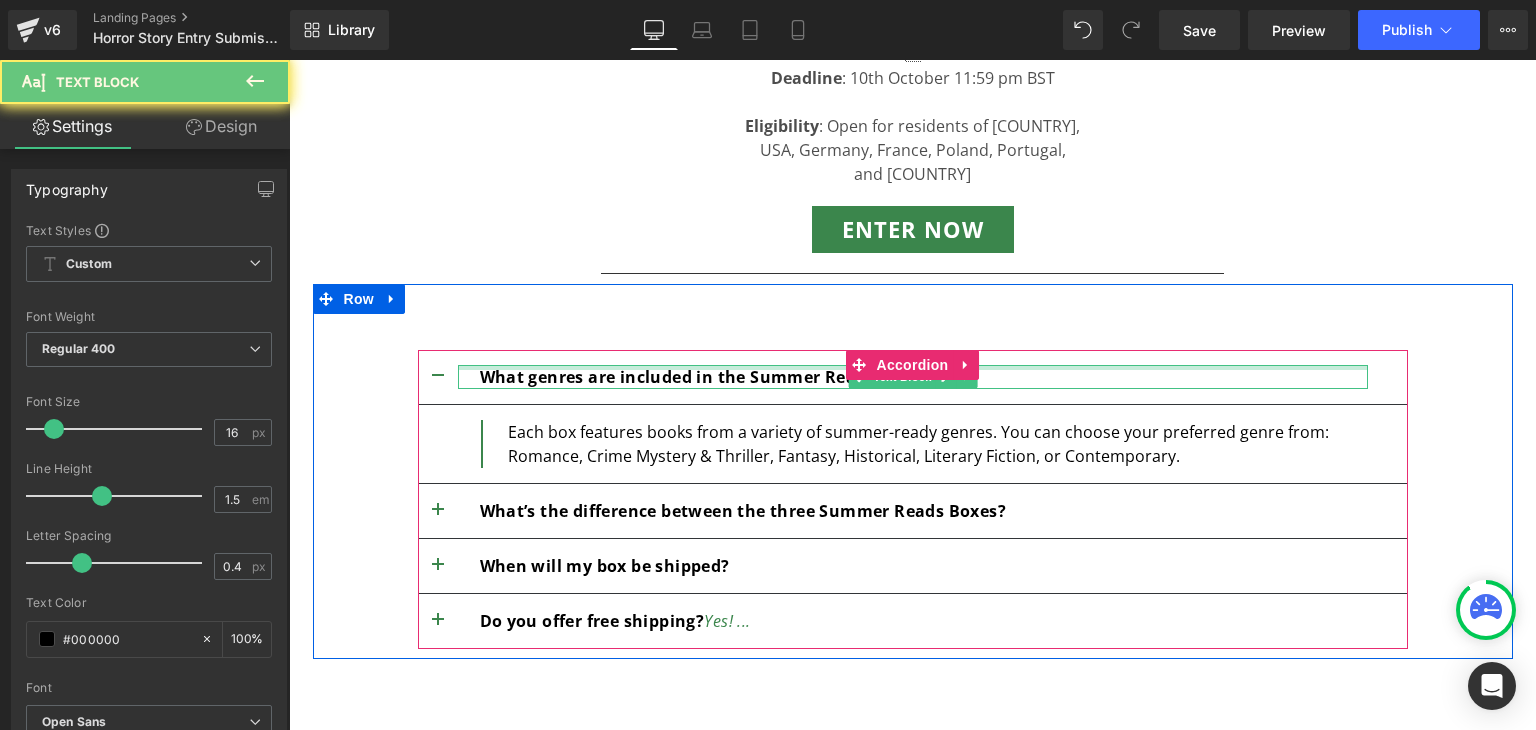 click at bounding box center [913, 367] 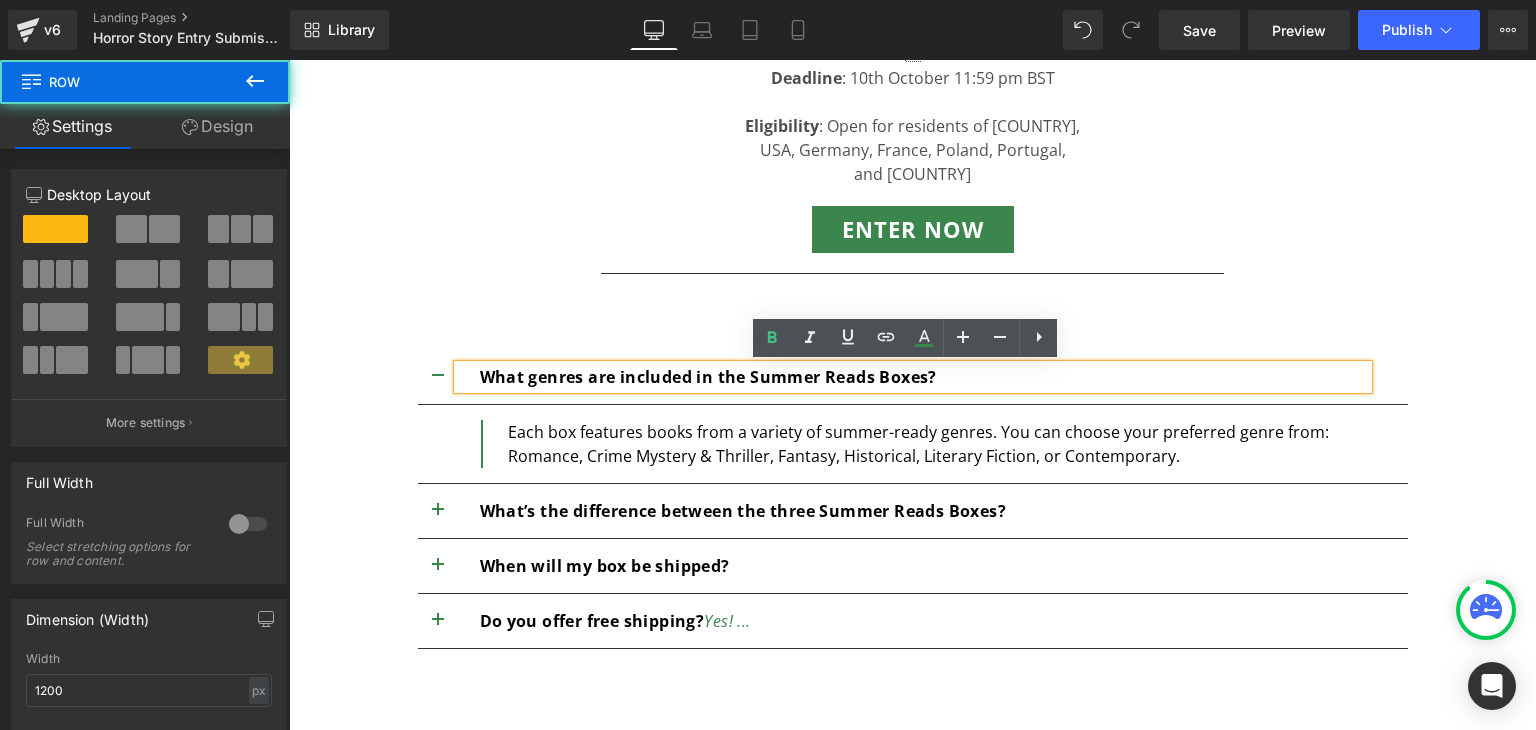 click on "Heading
What genres are included in the Summer Reads Boxes? Text Block
Each box features books from a variety of summer-ready genres. You can choose your preferred genre from: Romance, Crime Mystery & Thriller, Fantasy, Historical, Literary Fiction, or Contemporary.  Text Block
What’s the difference between the three Summer Reads Boxes? Text Block" at bounding box center [913, 470] 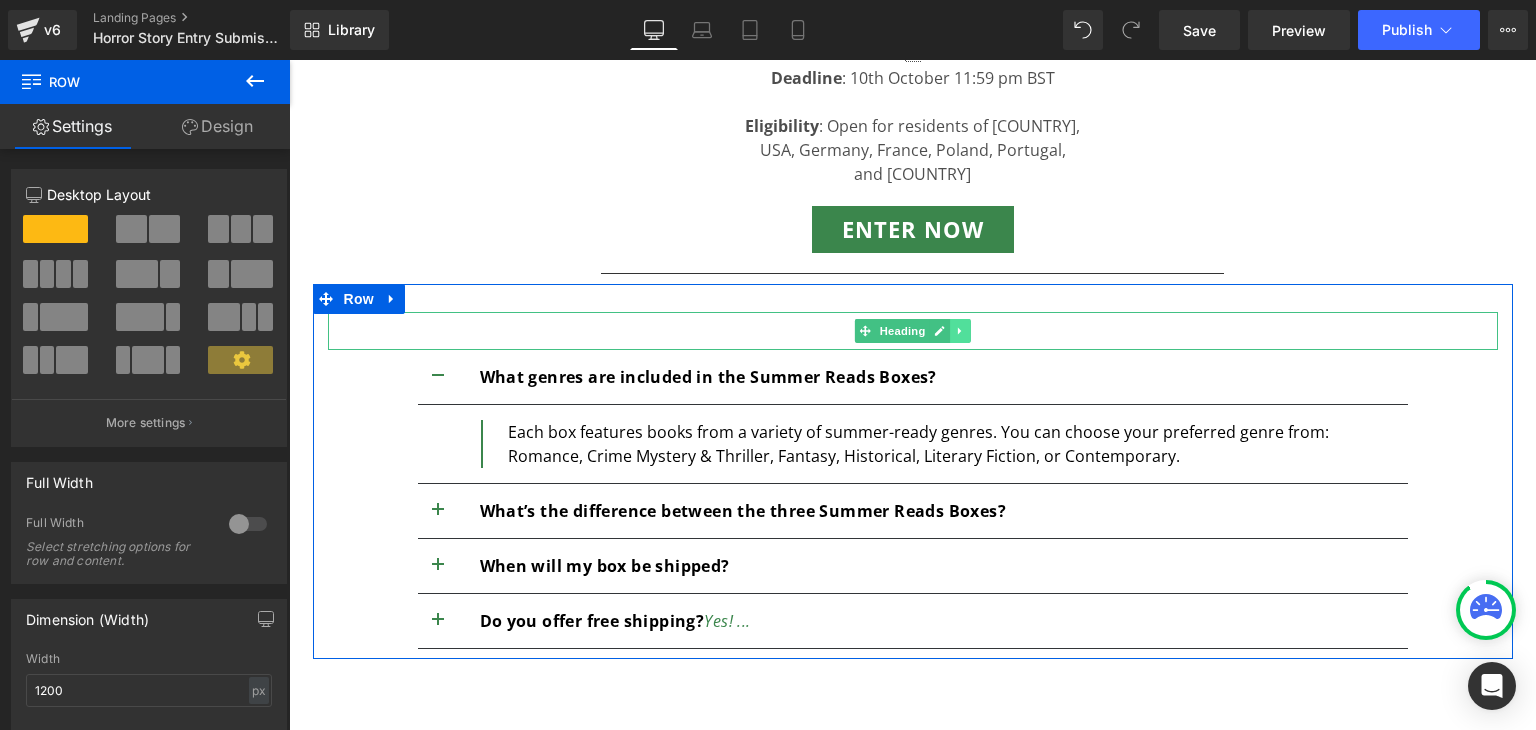 click 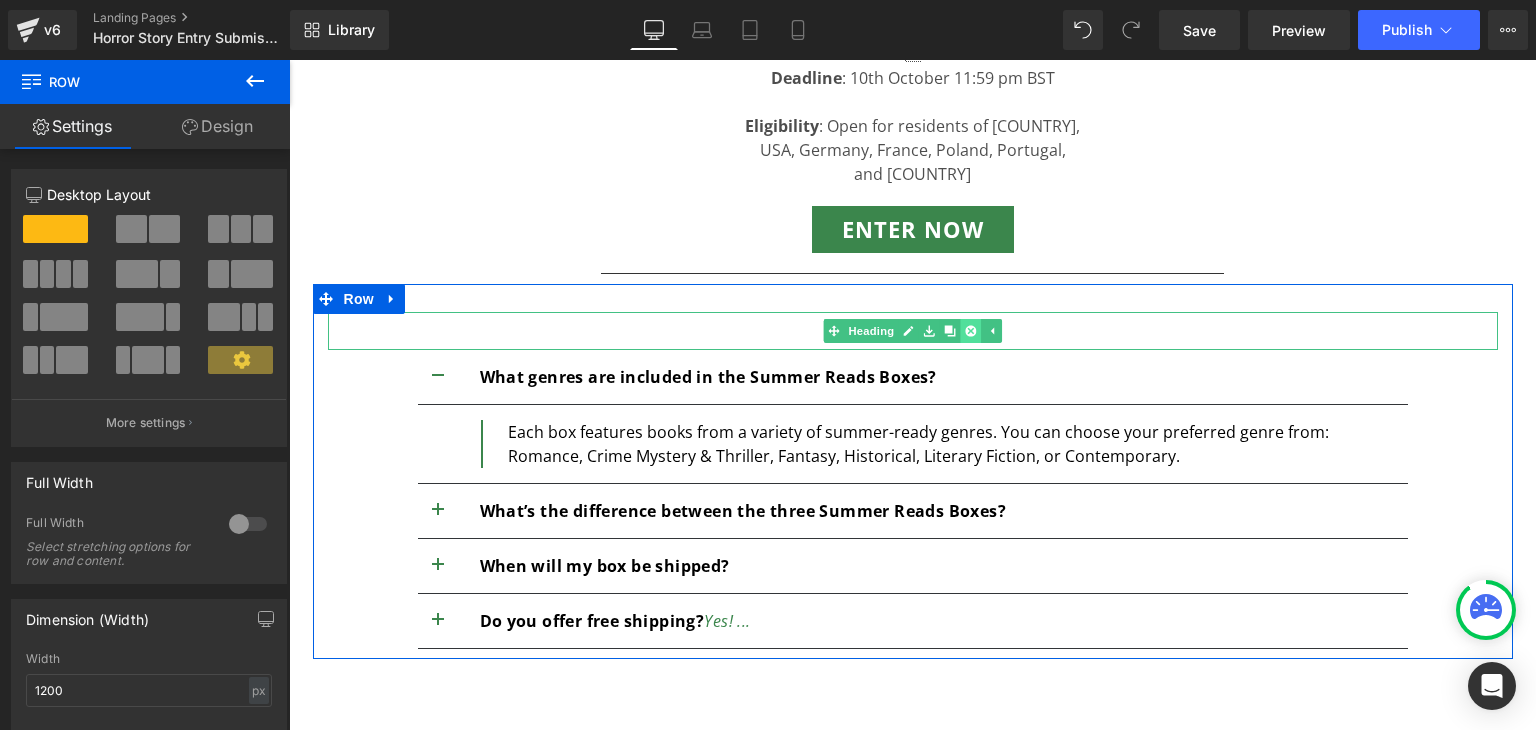 click 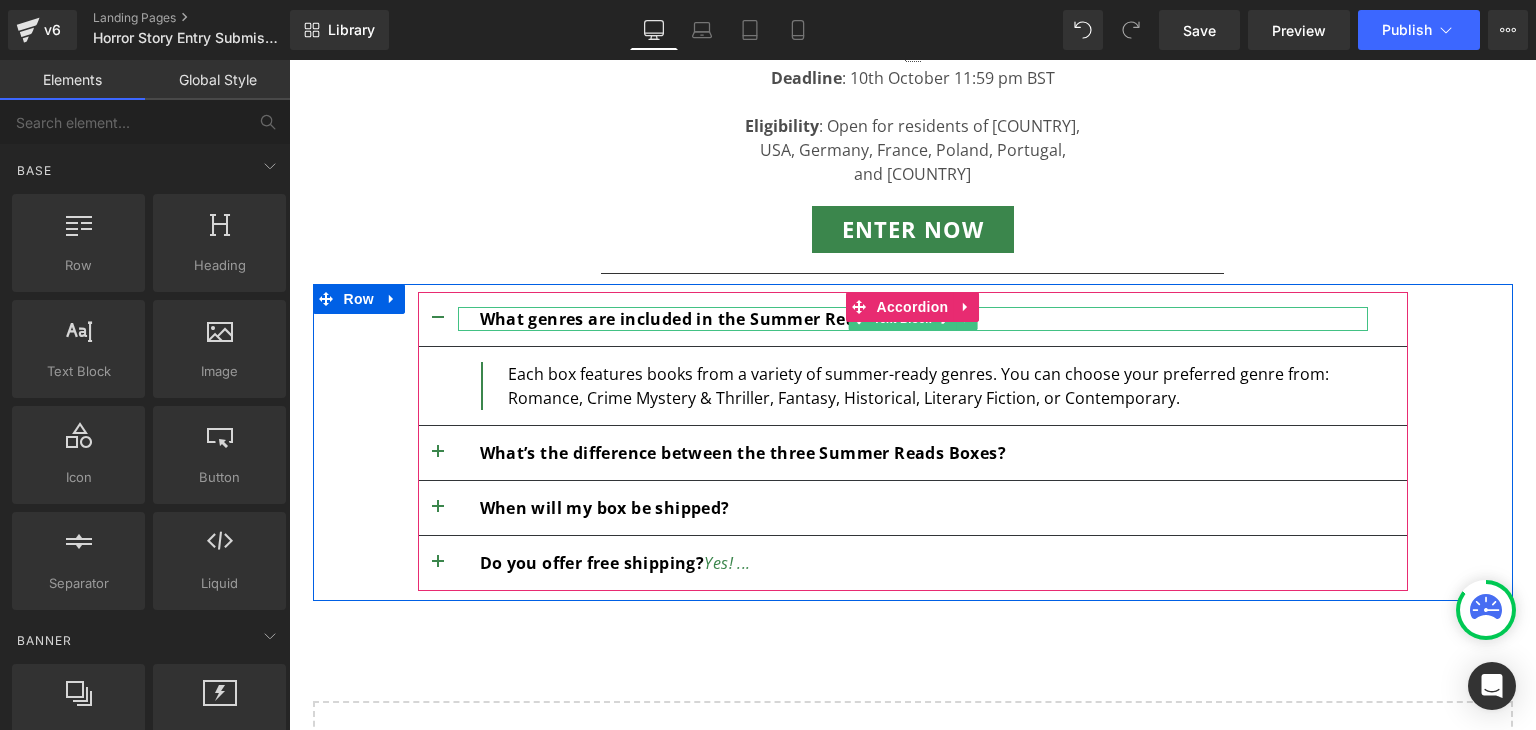 click on "What genres are included in the Summer Reads Boxes?" at bounding box center [708, 319] 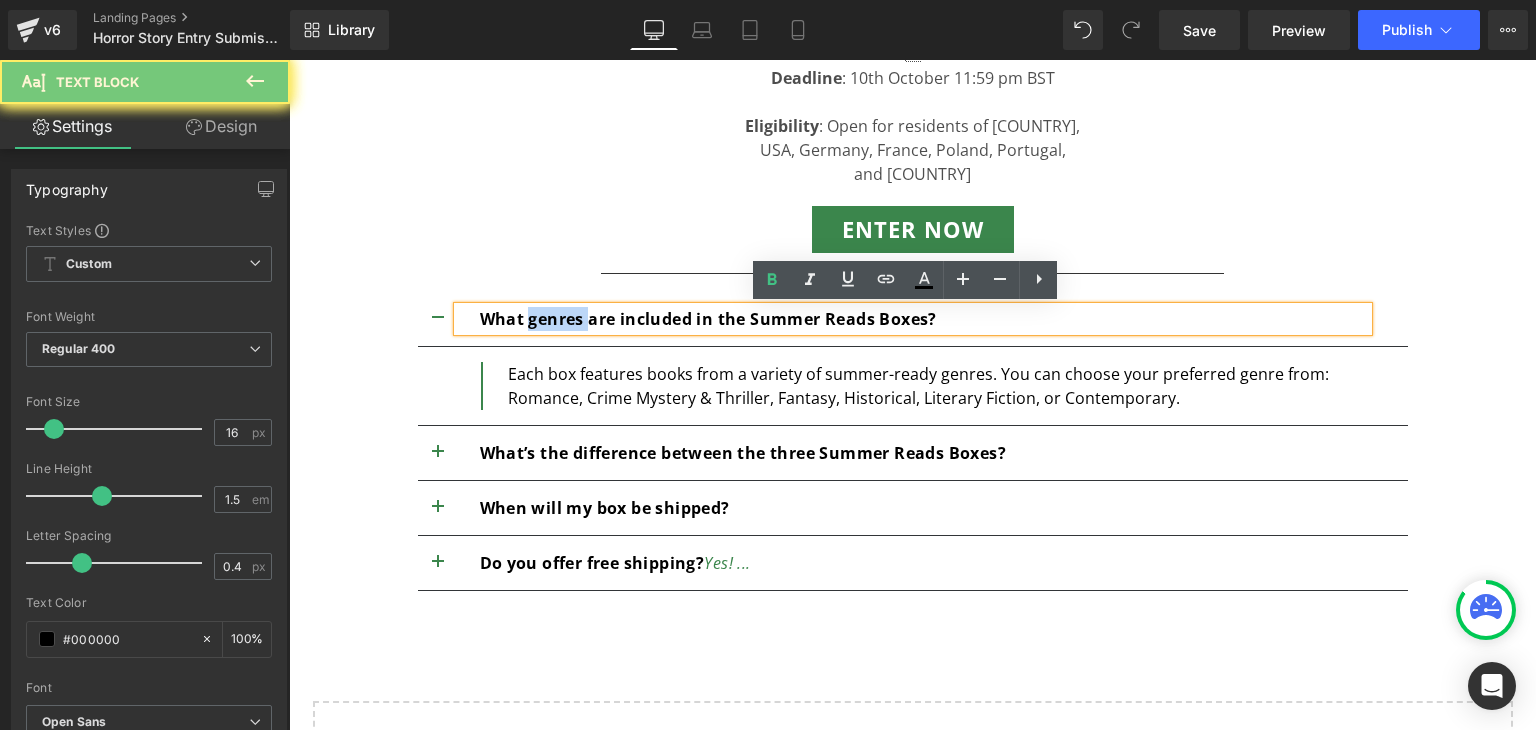 click on "What genres are included in the Summer Reads Boxes?" at bounding box center [708, 319] 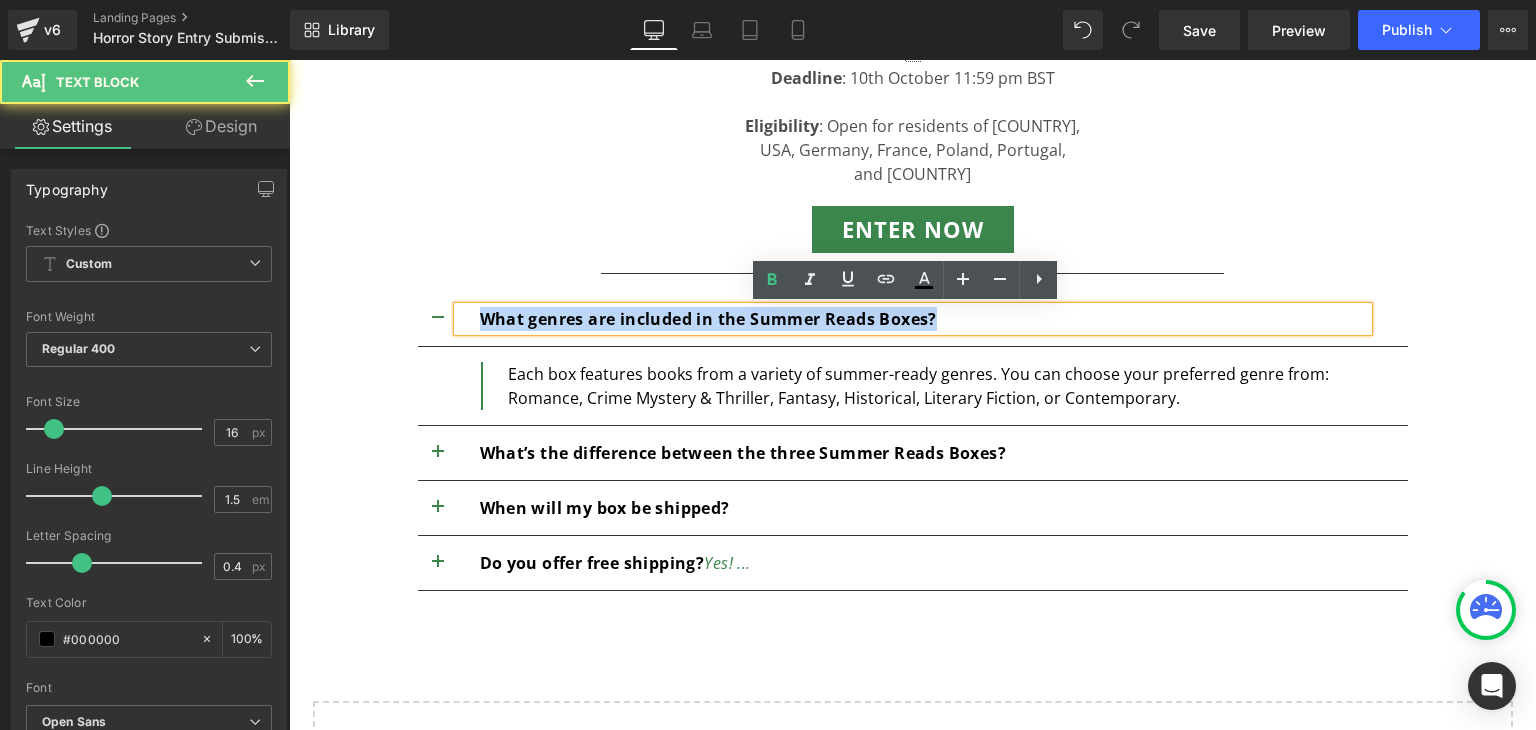 click on "What genres are included in the Summer Reads Boxes?" at bounding box center [708, 319] 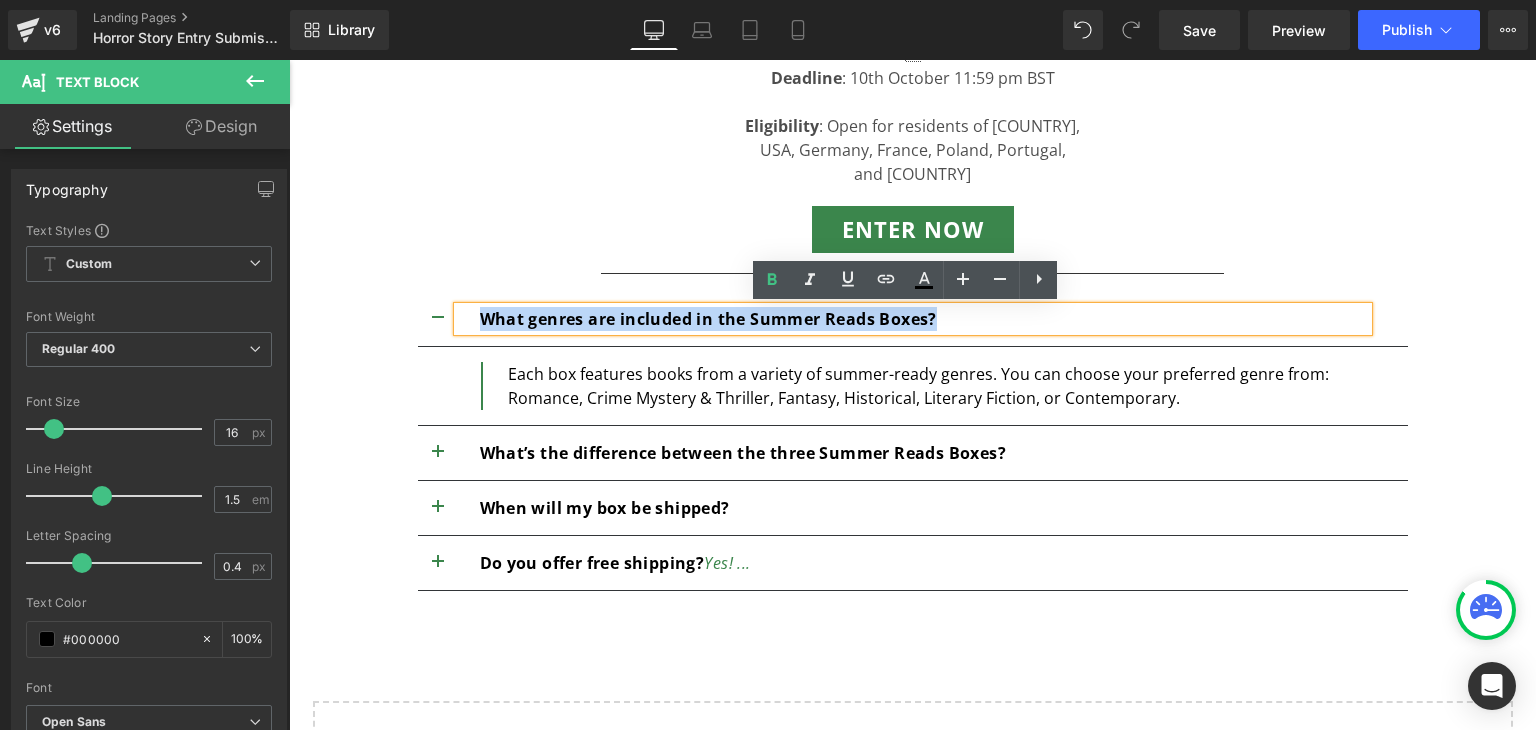 type 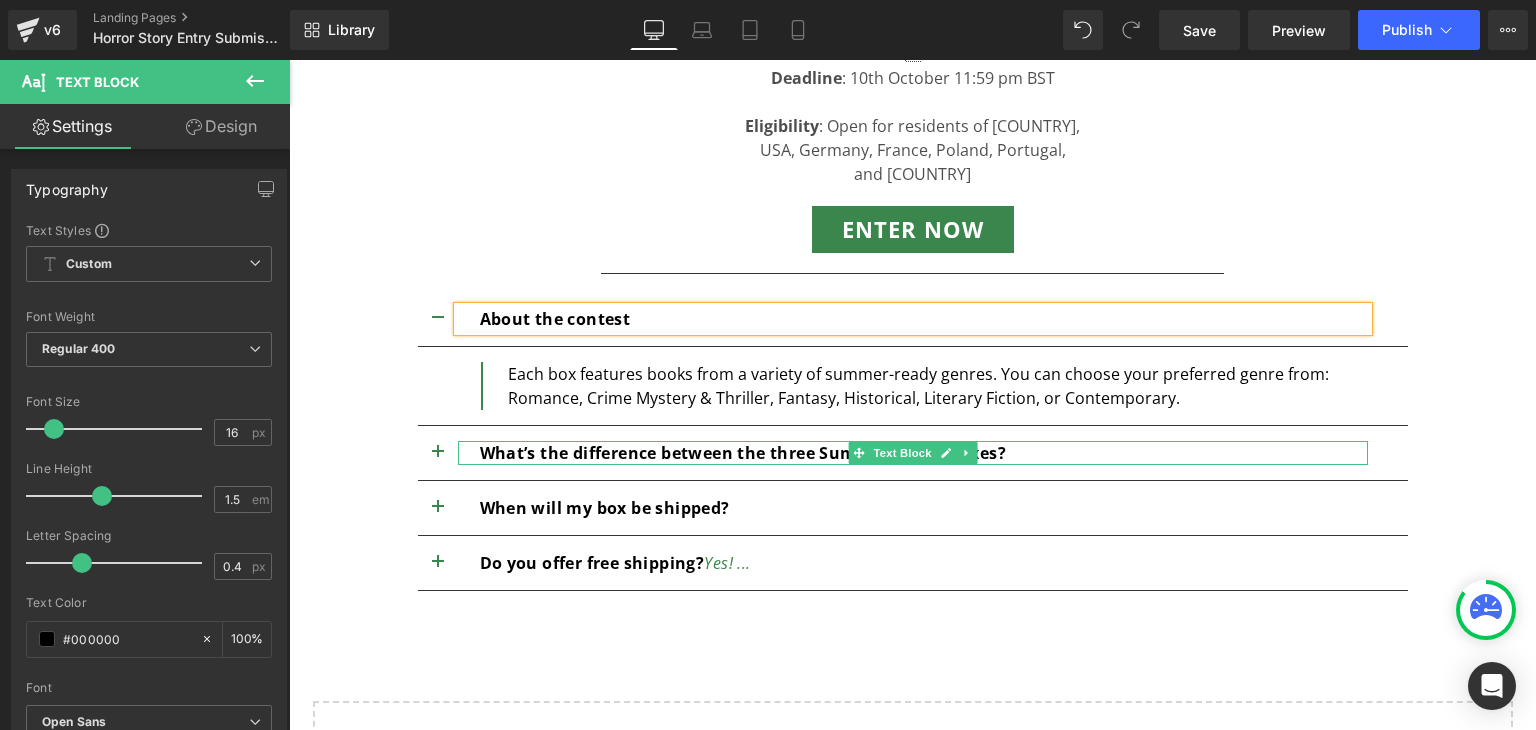 click on "What’s the difference between the three Summer Reads Boxes?" at bounding box center [743, 453] 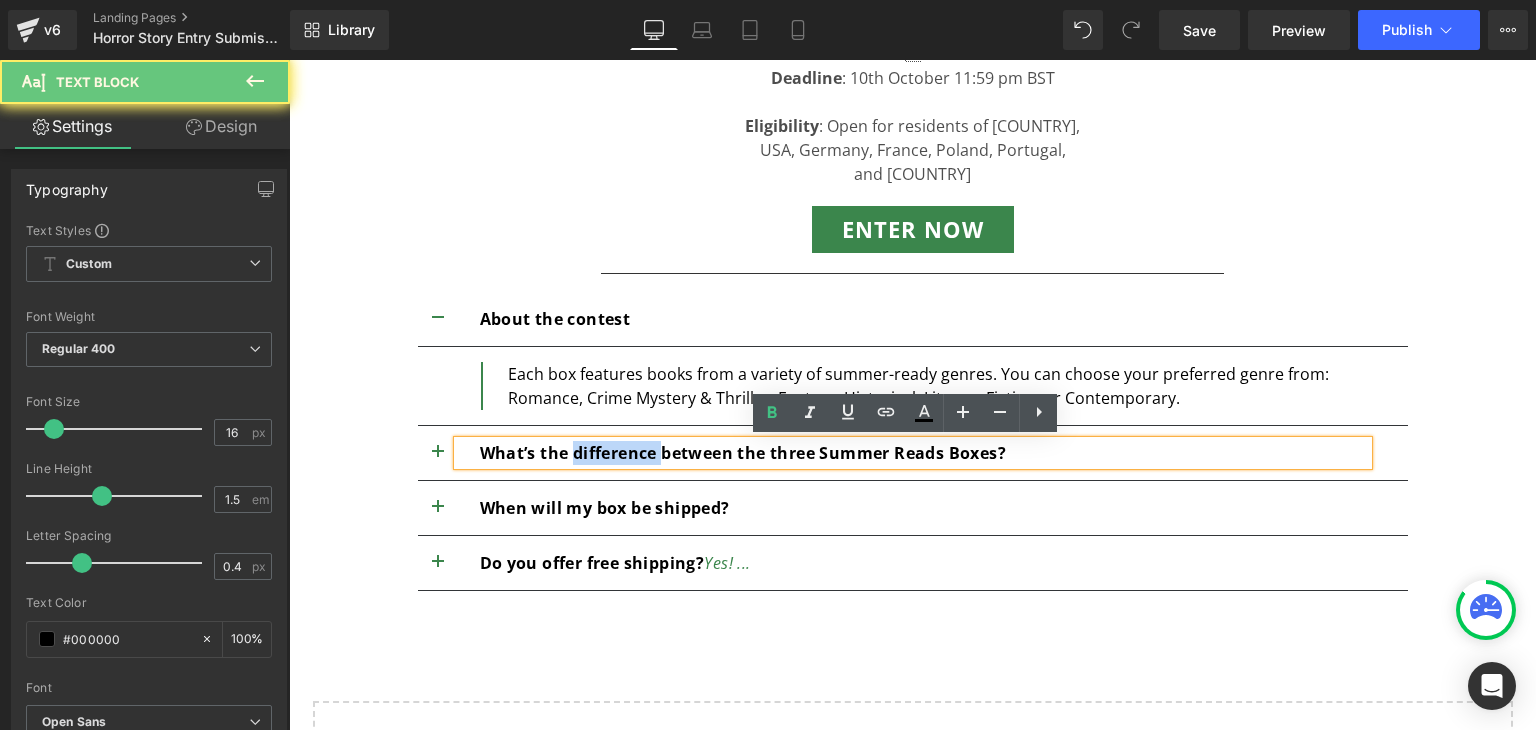 click on "What’s the difference between the three Summer Reads Boxes?" at bounding box center (743, 453) 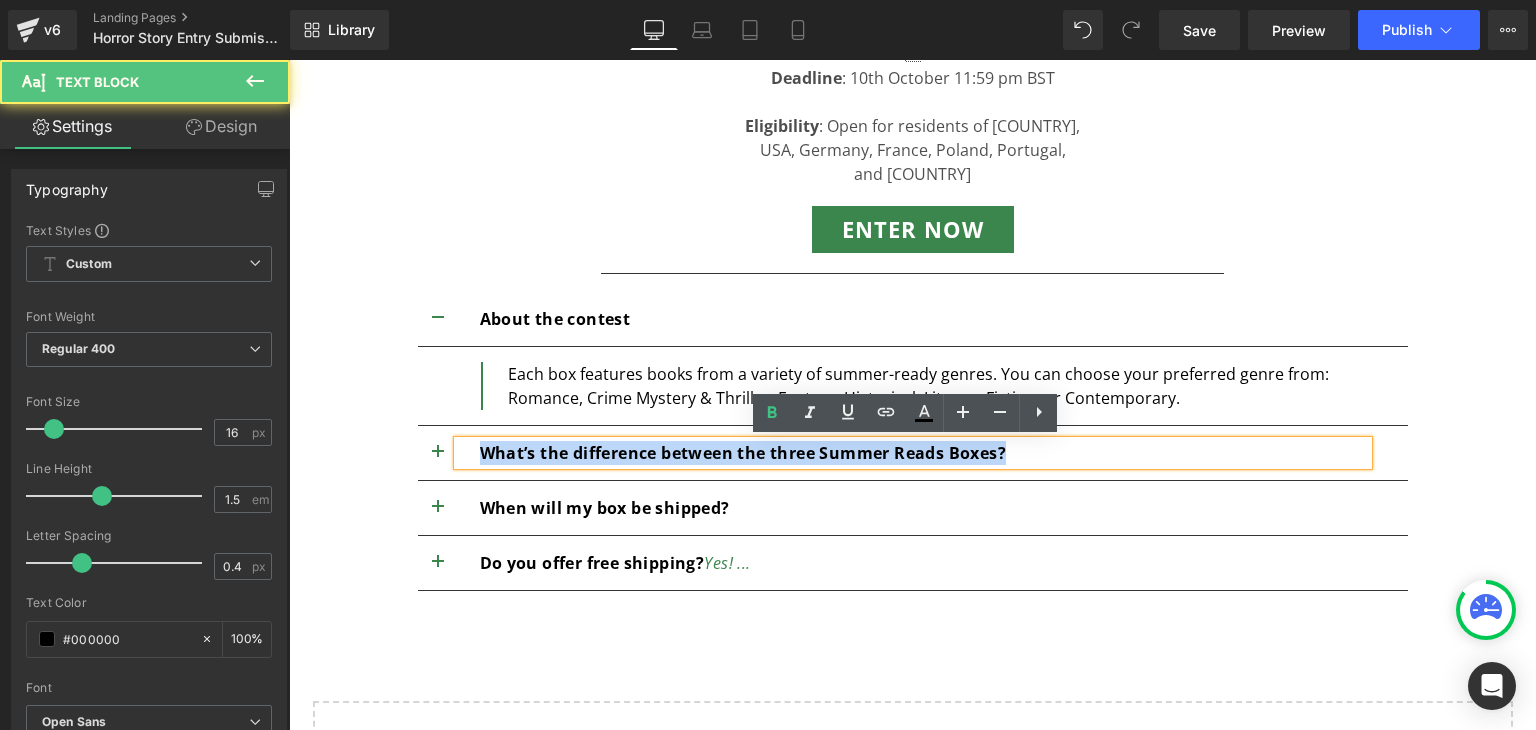 click on "What’s the difference between the three Summer Reads Boxes?" at bounding box center (743, 453) 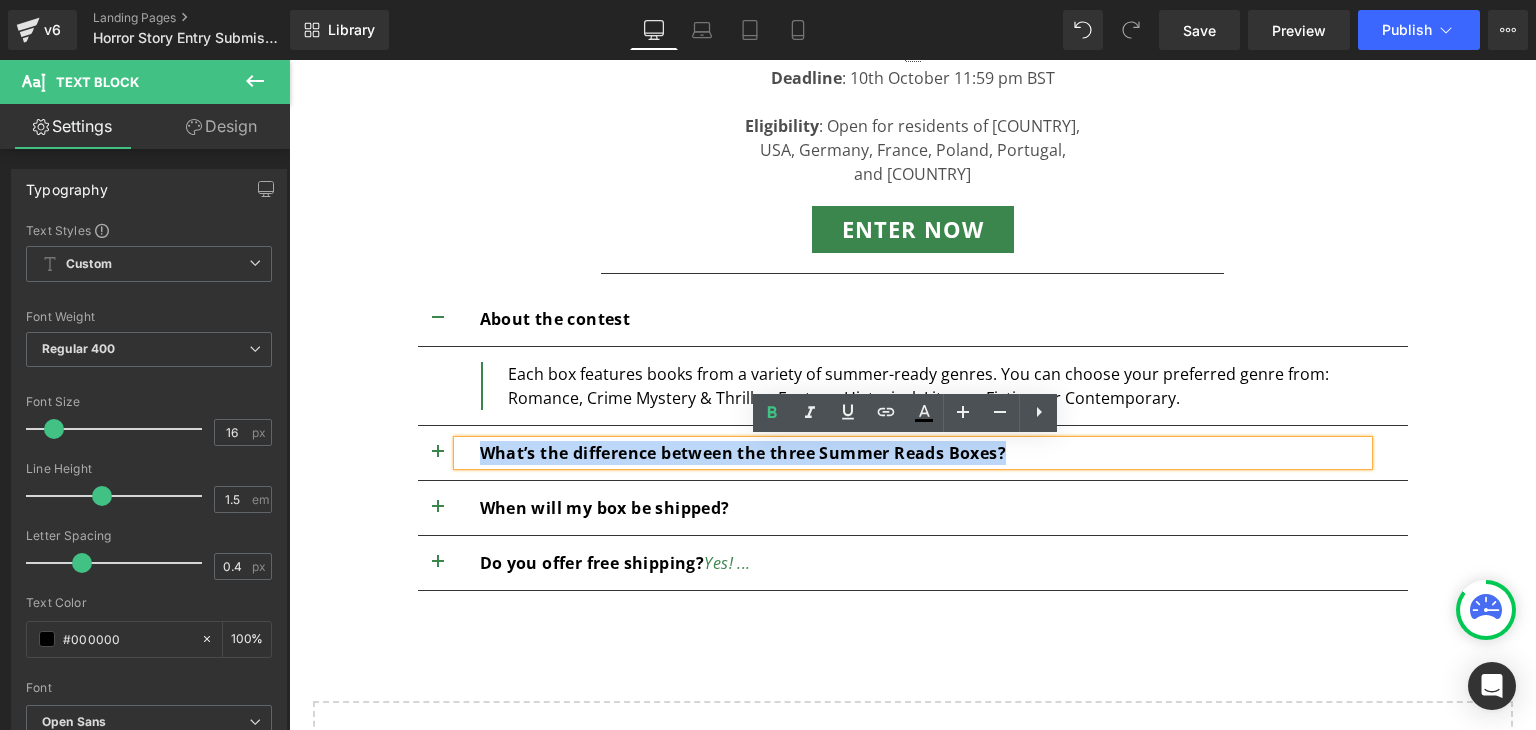 type 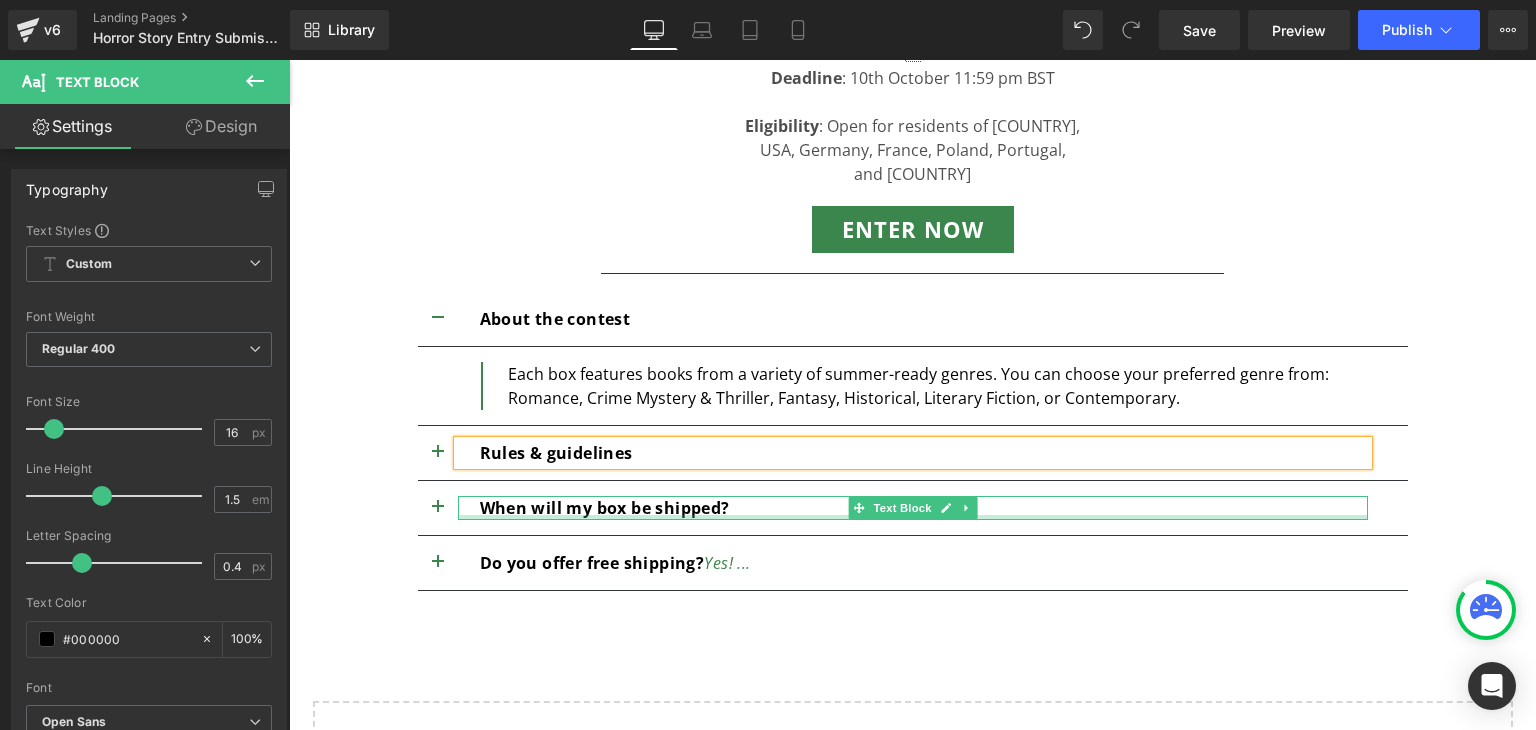 click at bounding box center [913, 517] 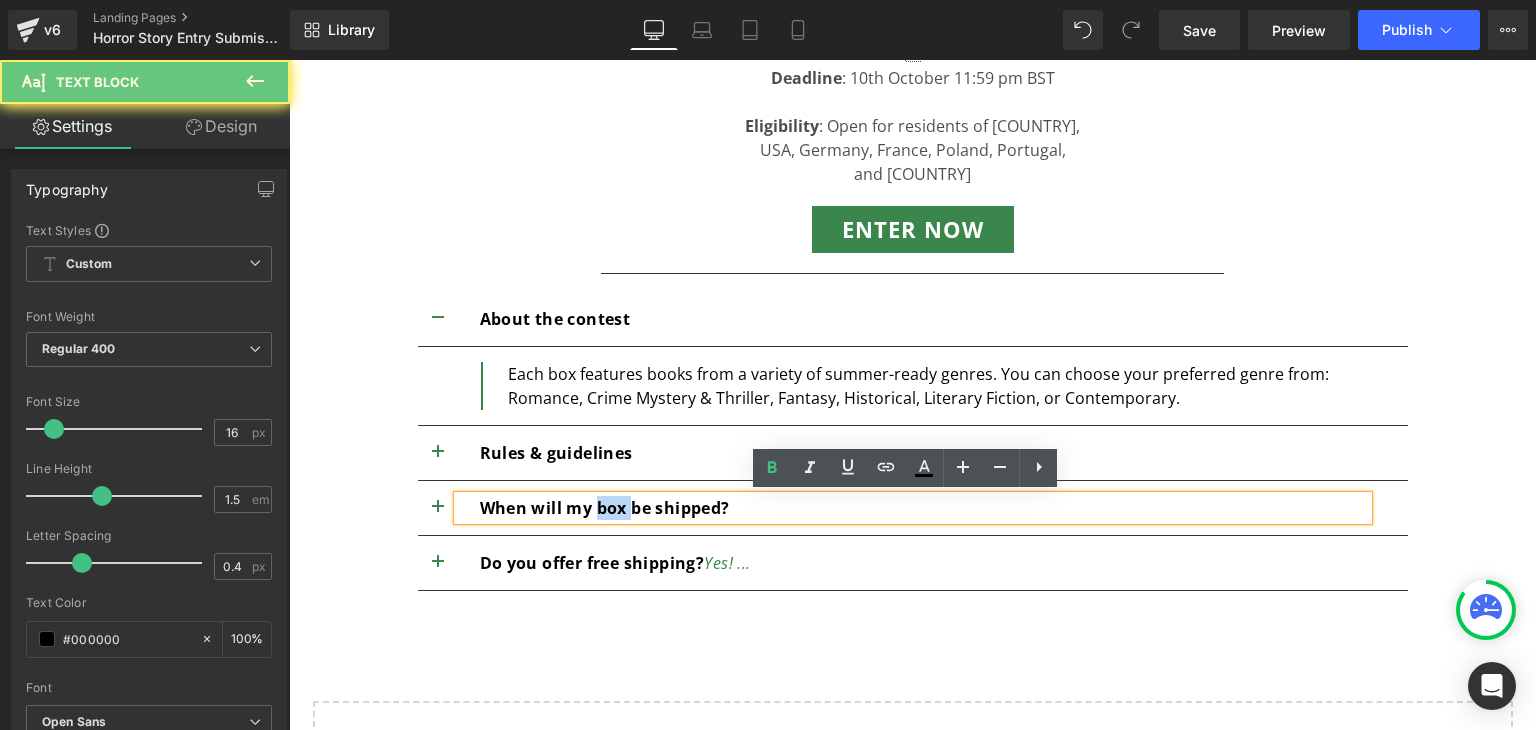 click on "When will my box be shipped?" at bounding box center [605, 508] 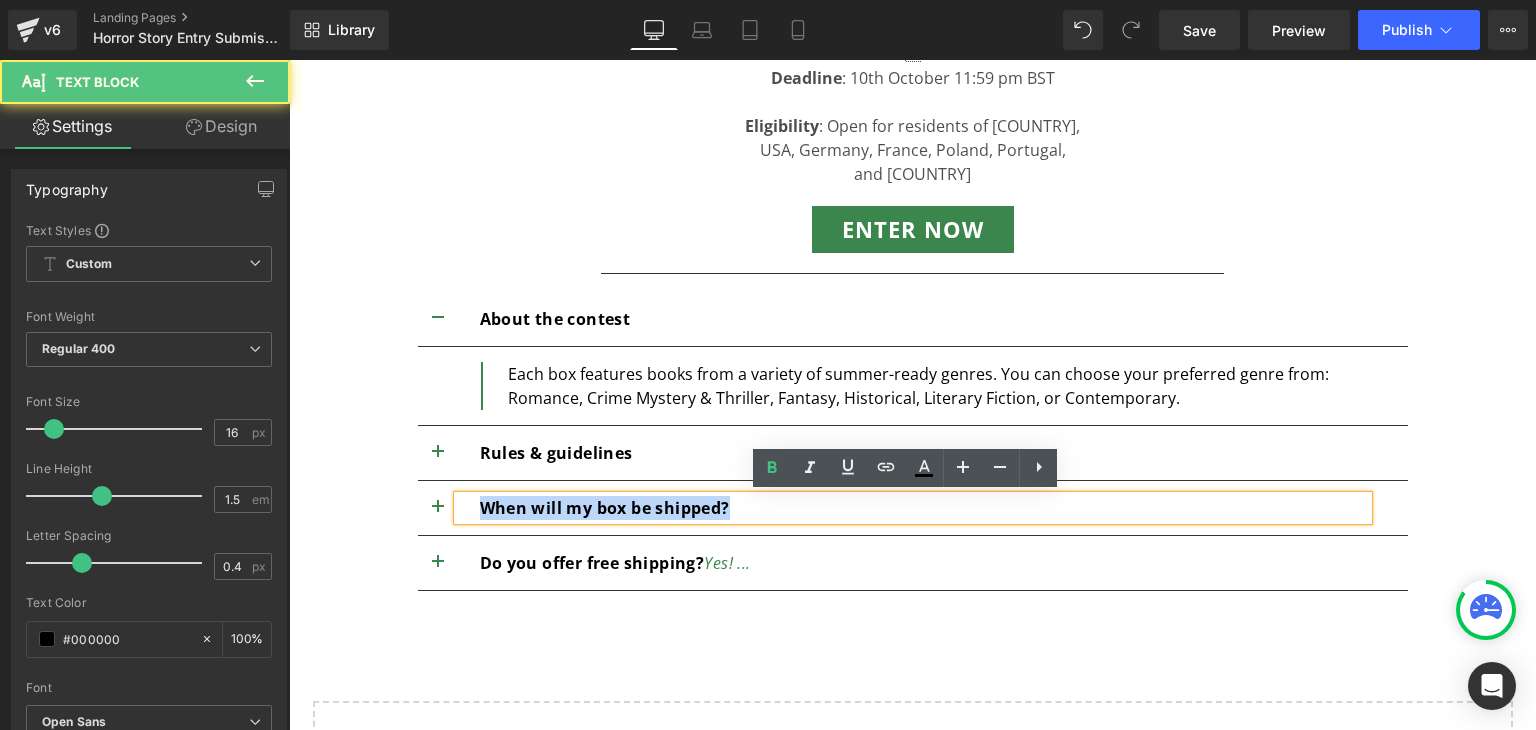 click on "When will my box be shipped?" at bounding box center [605, 508] 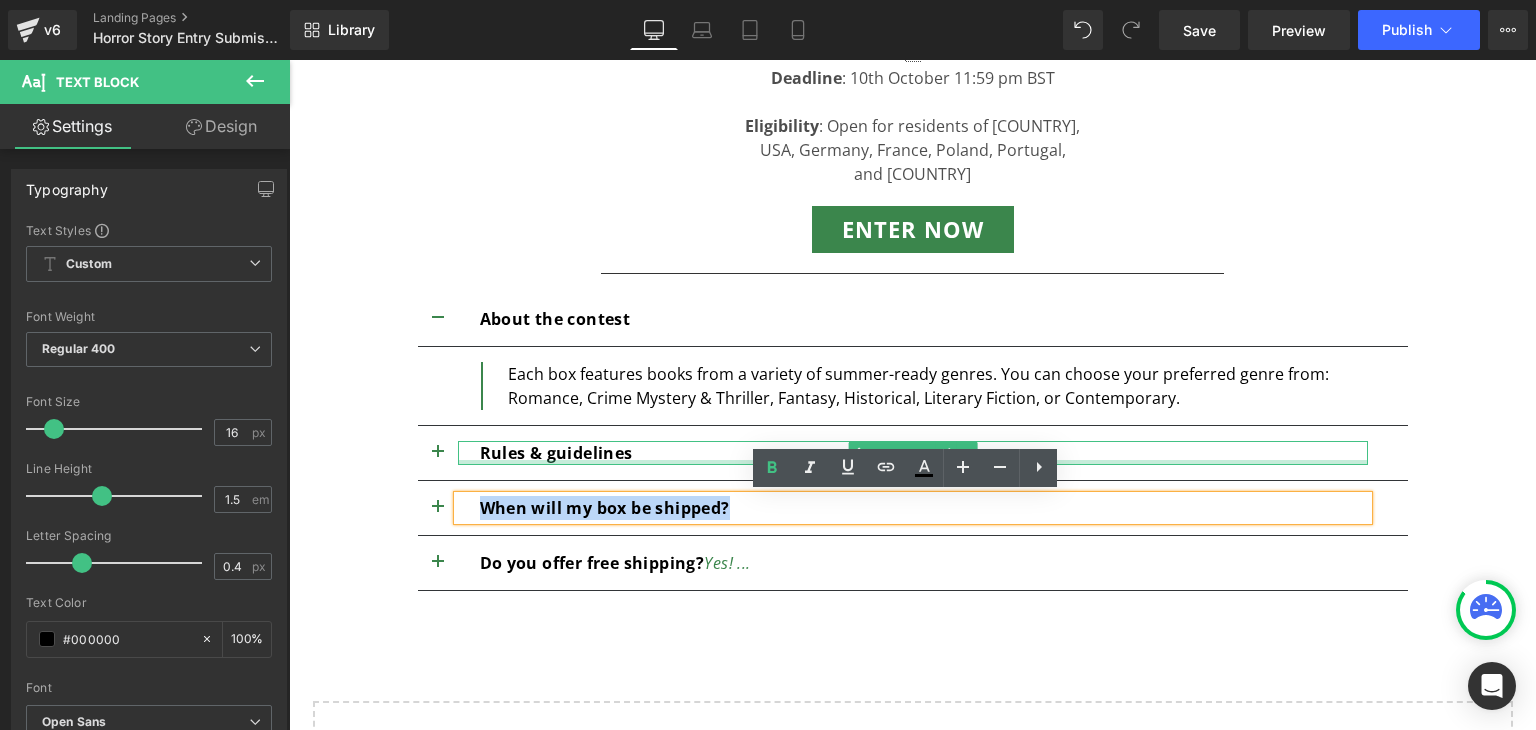 type 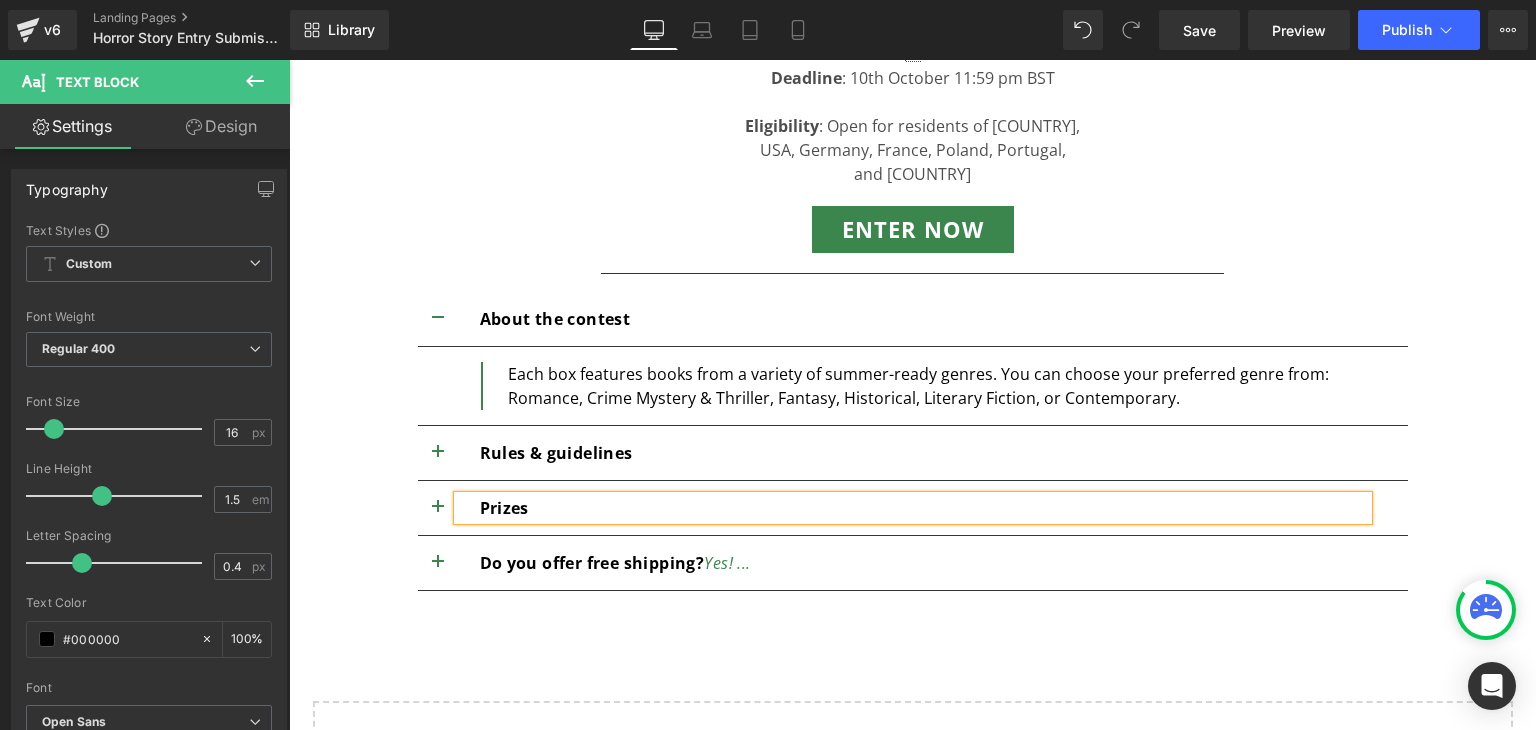 click at bounding box center (289, 60) 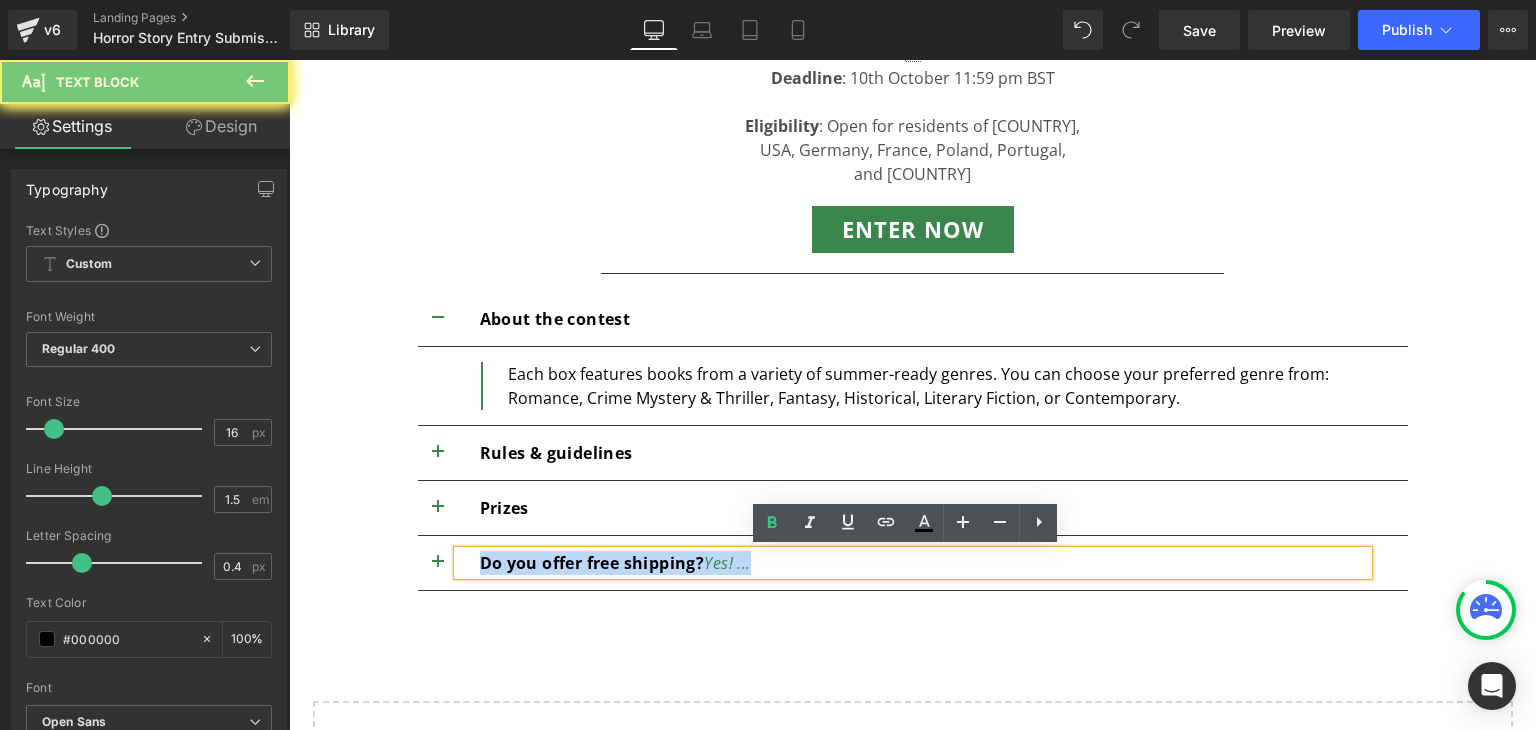 click on "Do you offer free shipping?" at bounding box center (592, 563) 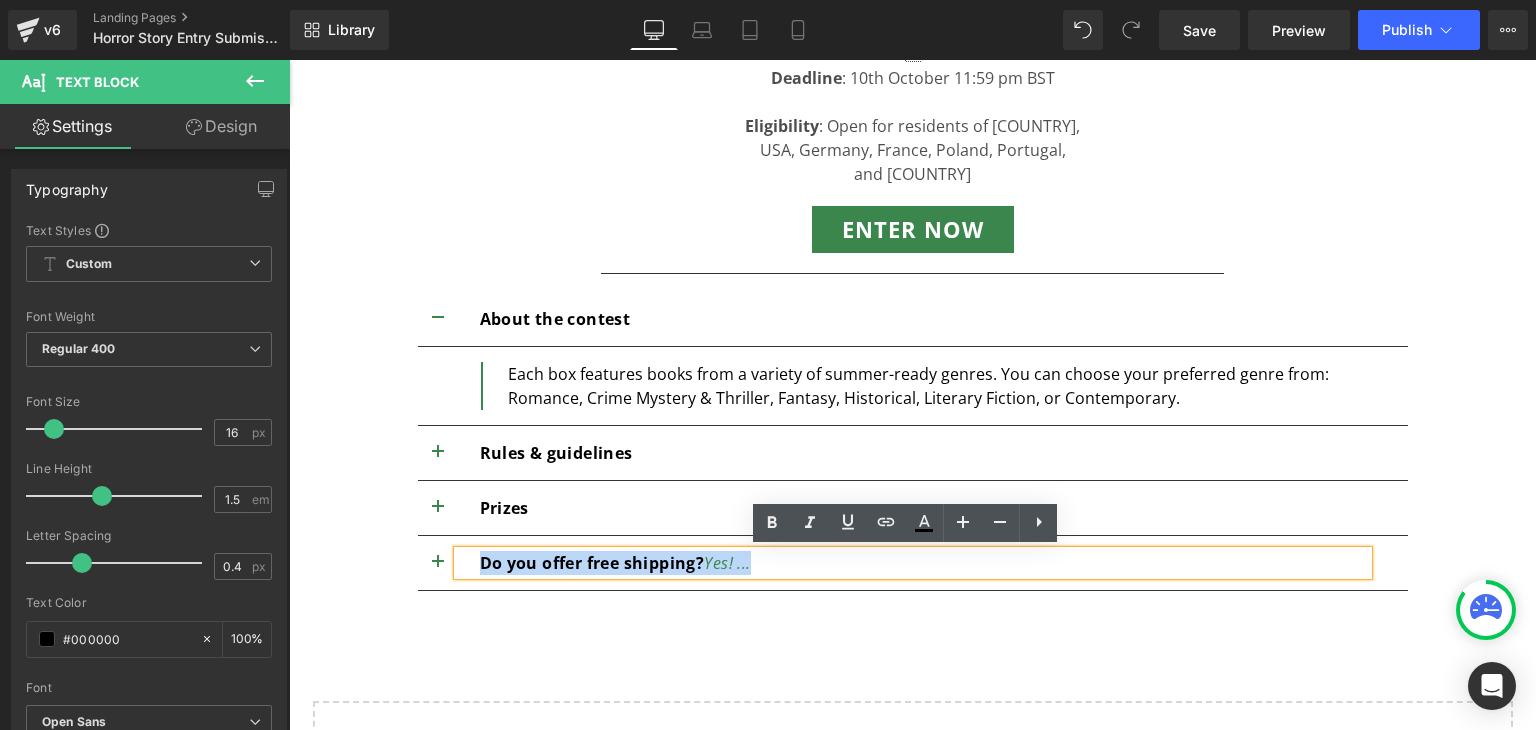 type 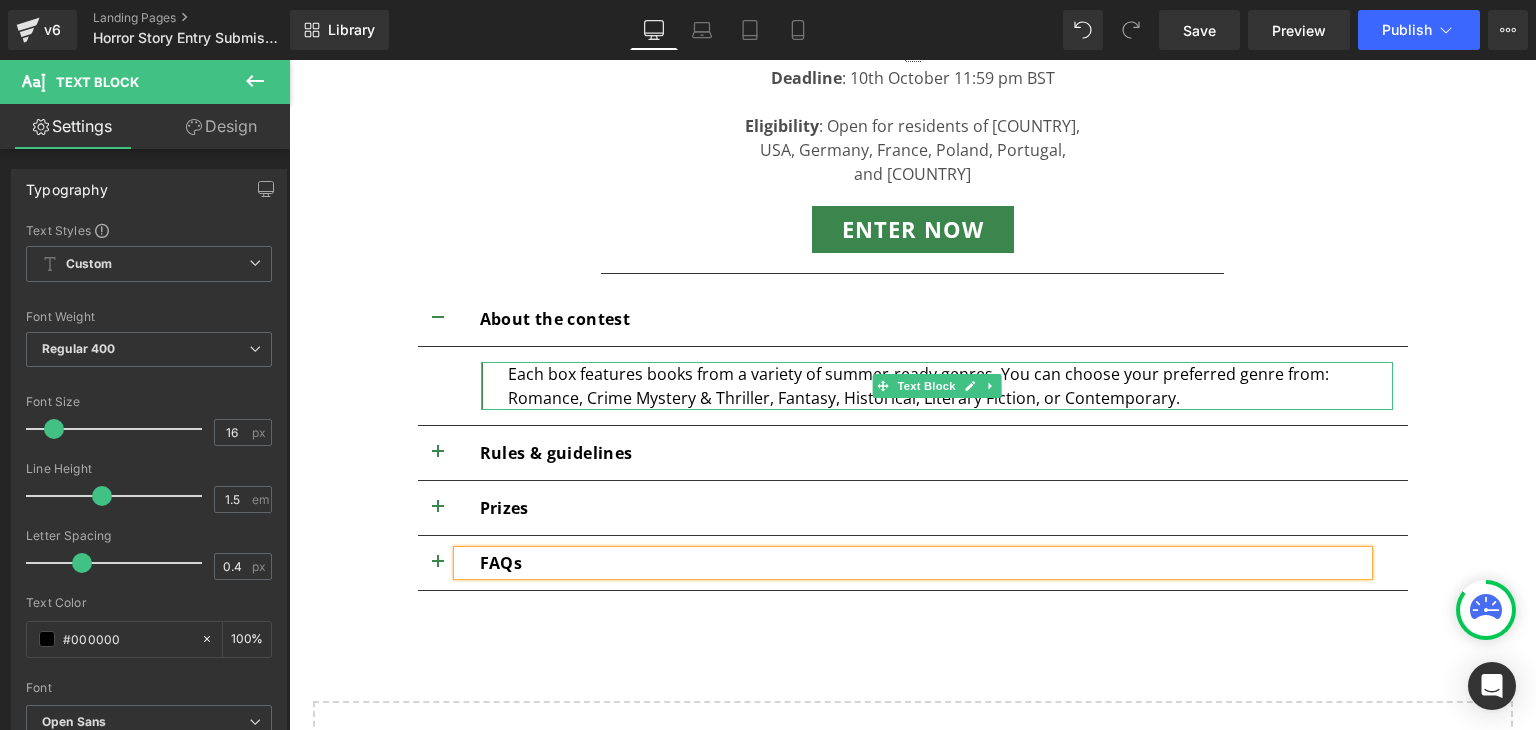 click on "Each box features books from a variety of summer-ready genres. You can choose your preferred genre from: Romance, Crime Mystery & Thriller, Fantasy, Historical, Literary Fiction, or Contemporary." at bounding box center [950, 386] 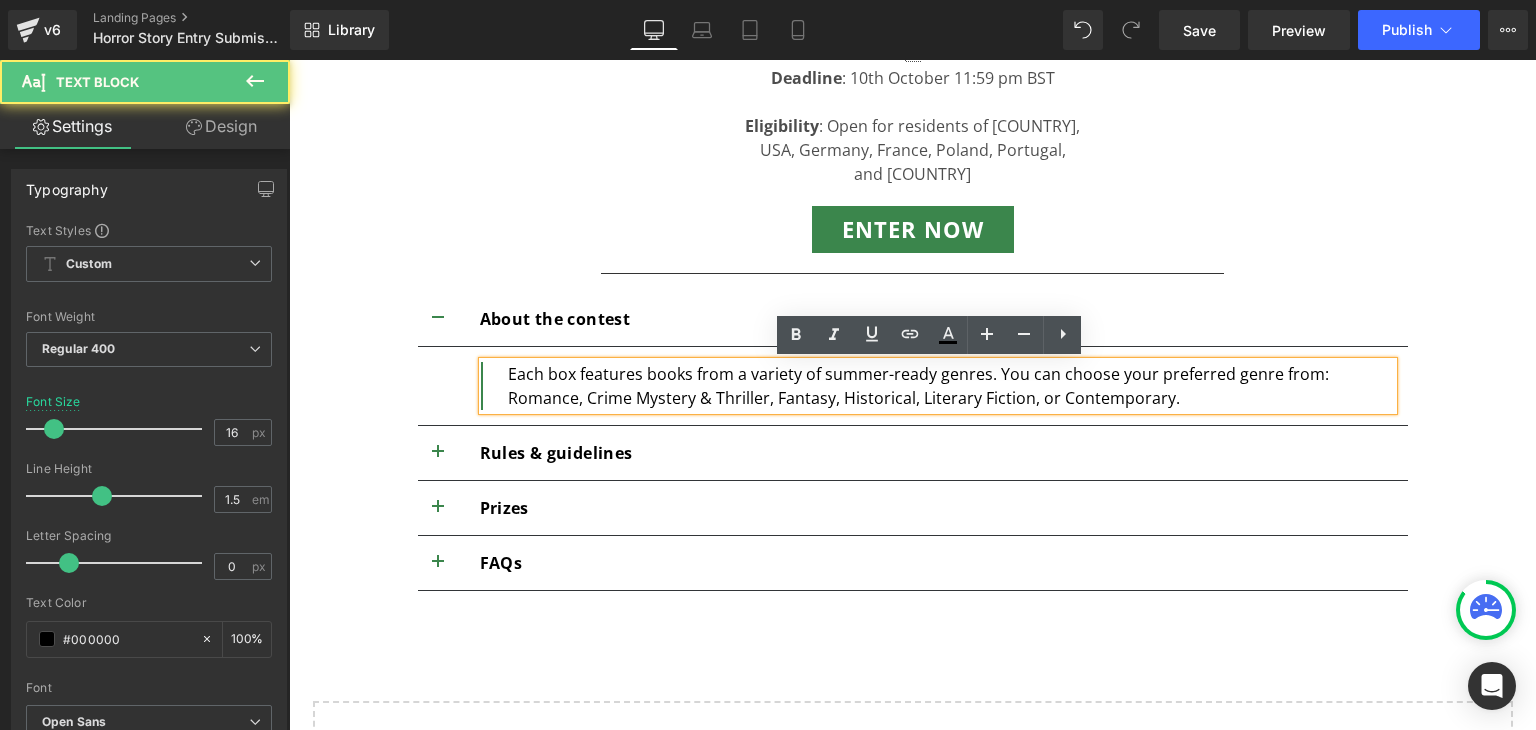 click on "Each box features books from a variety of summer-ready genres. You can choose your preferred genre from: Romance, Crime Mystery & Thriller, Fantasy, Historical, Literary Fiction, or Contemporary." at bounding box center (950, 386) 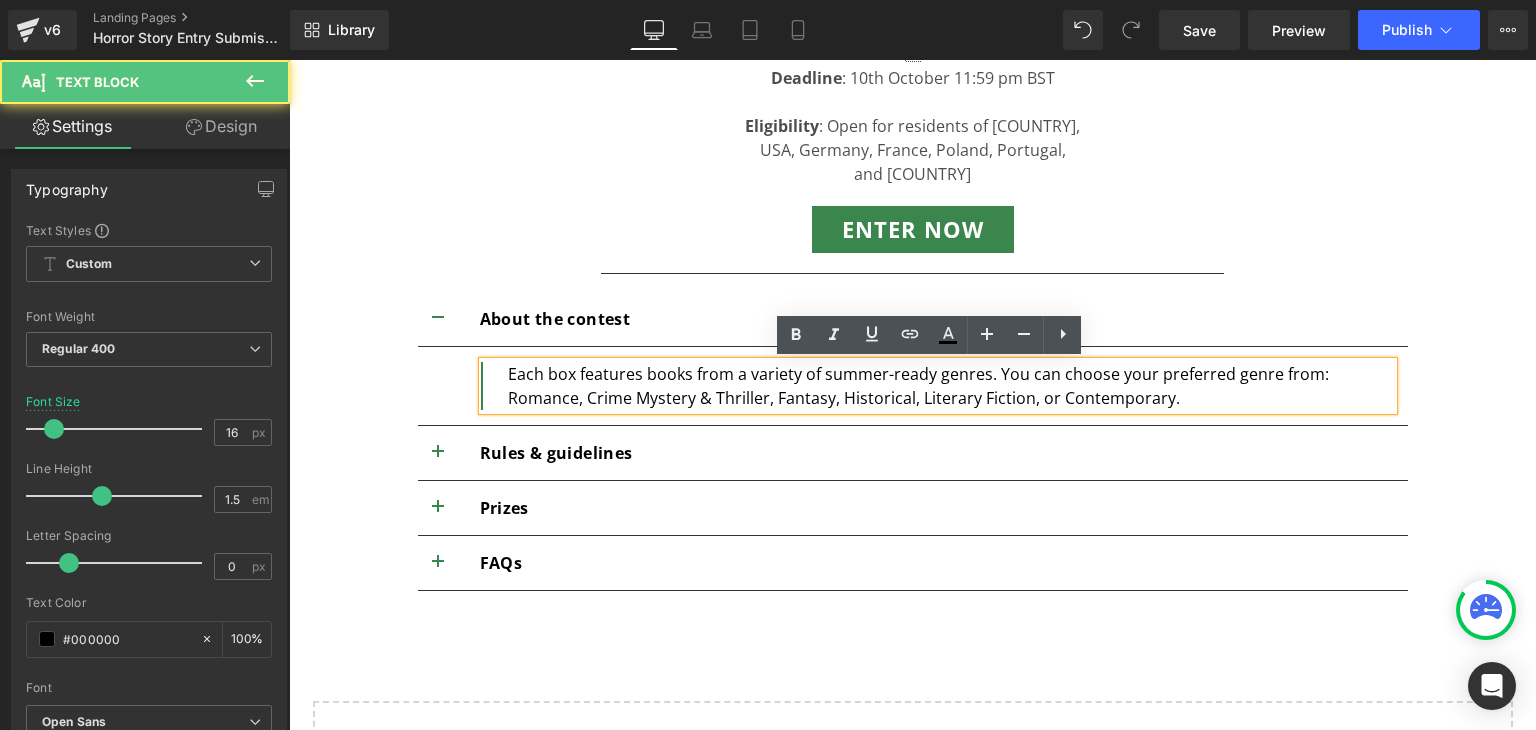 click on "Each box features books from a variety of summer-ready genres. You can choose your preferred genre from: Romance, Crime Mystery & Thriller, Fantasy, Historical, Literary Fiction, or Contemporary." at bounding box center [950, 386] 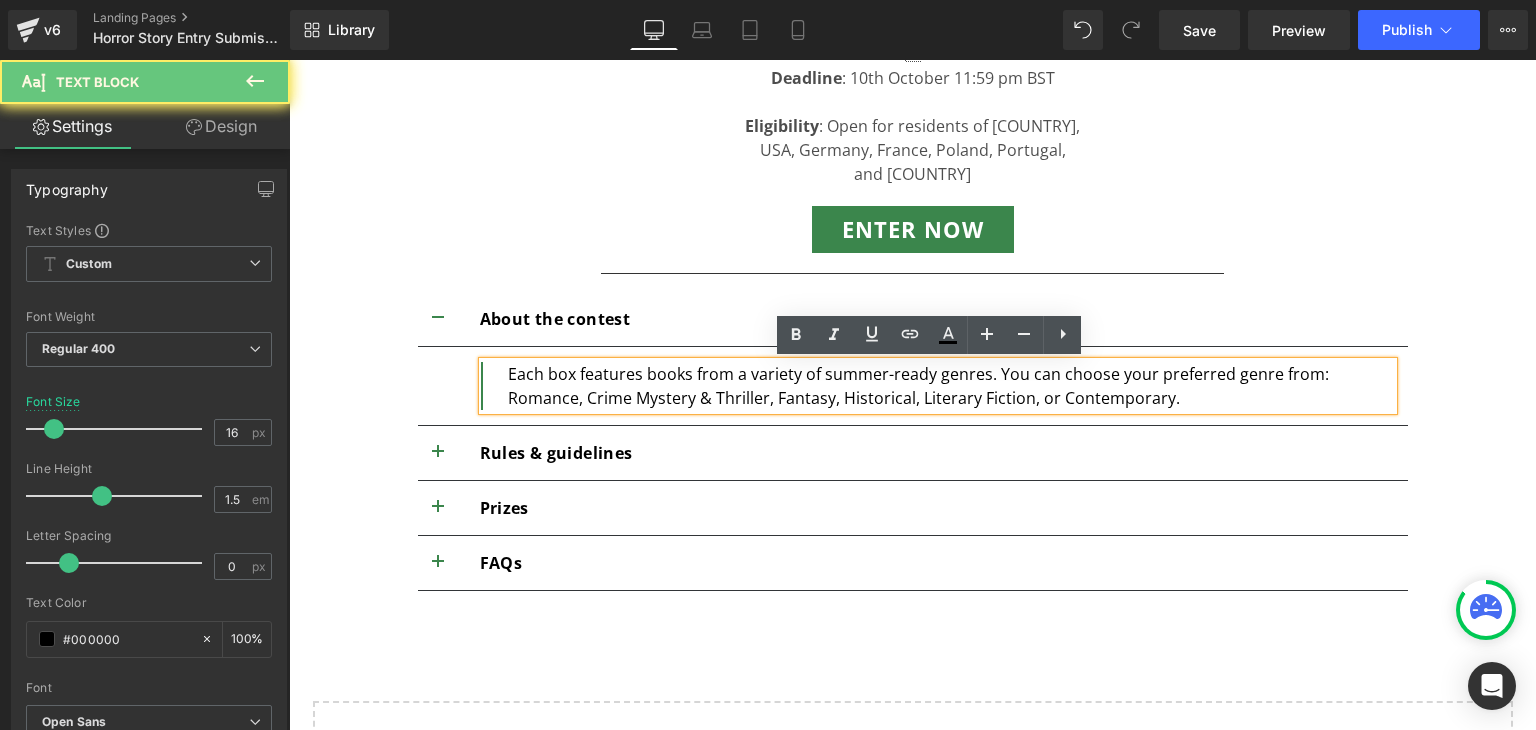 click on "Each box features books from a variety of summer-ready genres. You can choose your preferred genre from: Romance, Crime Mystery & Thriller, Fantasy, Historical, Literary Fiction, or Contemporary." at bounding box center (950, 386) 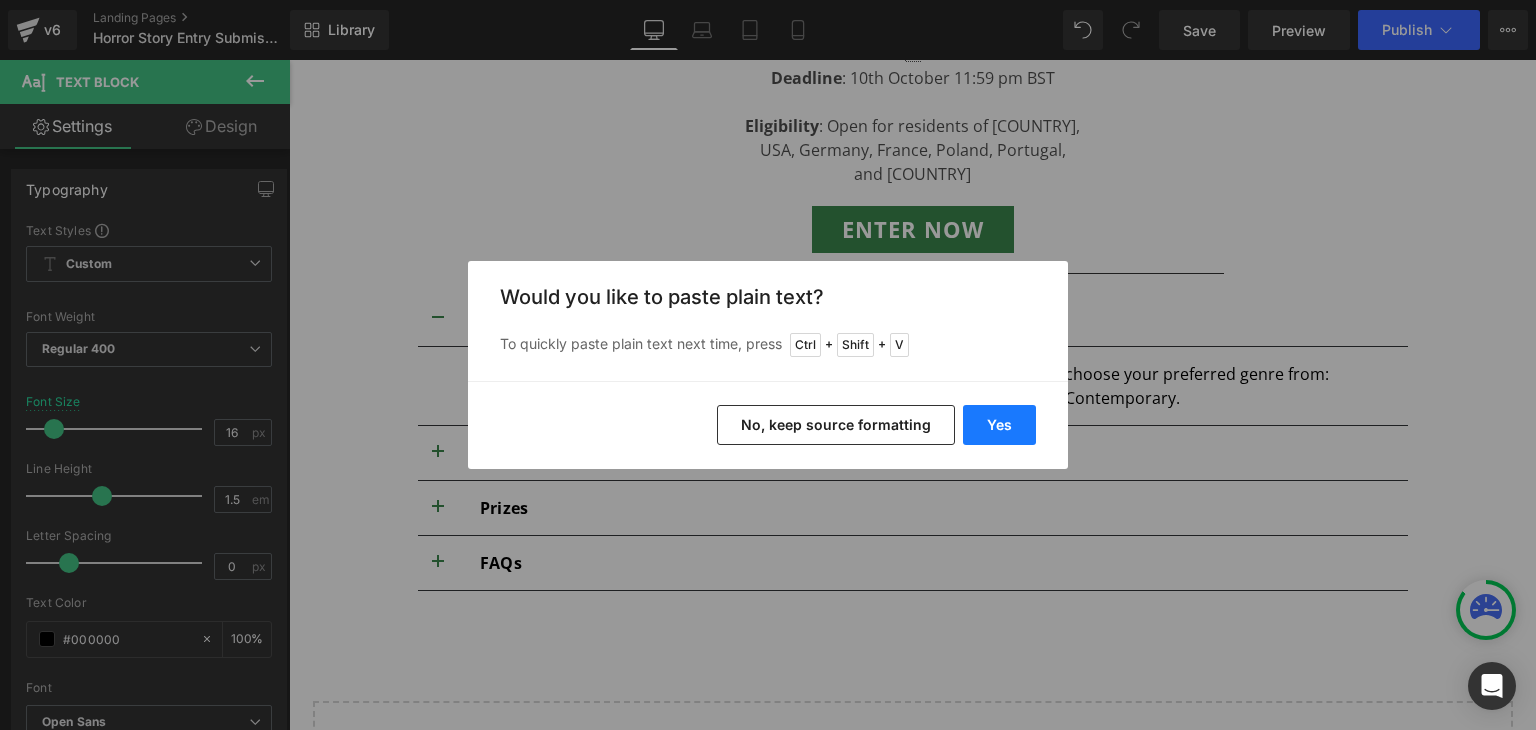 click on "Yes" at bounding box center [999, 425] 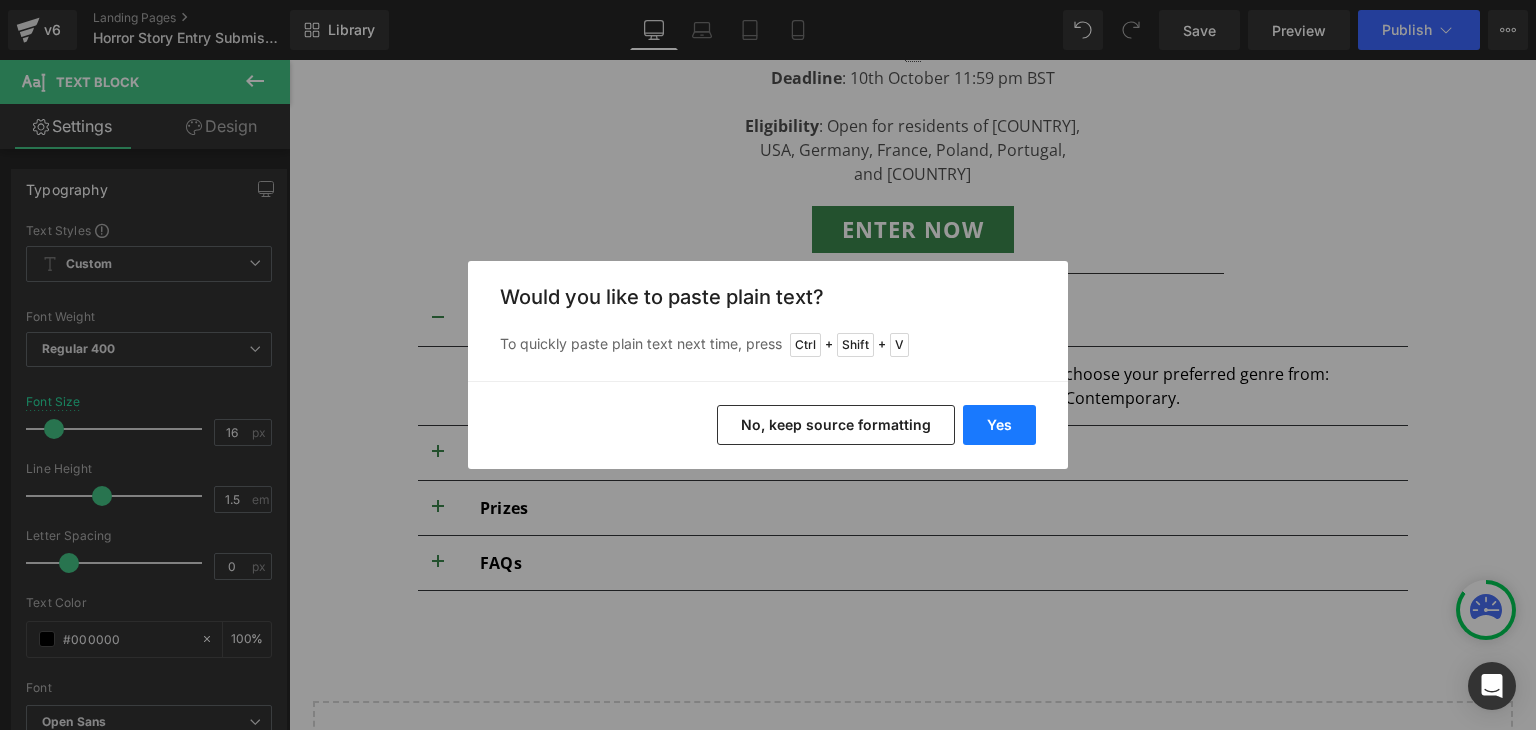 type 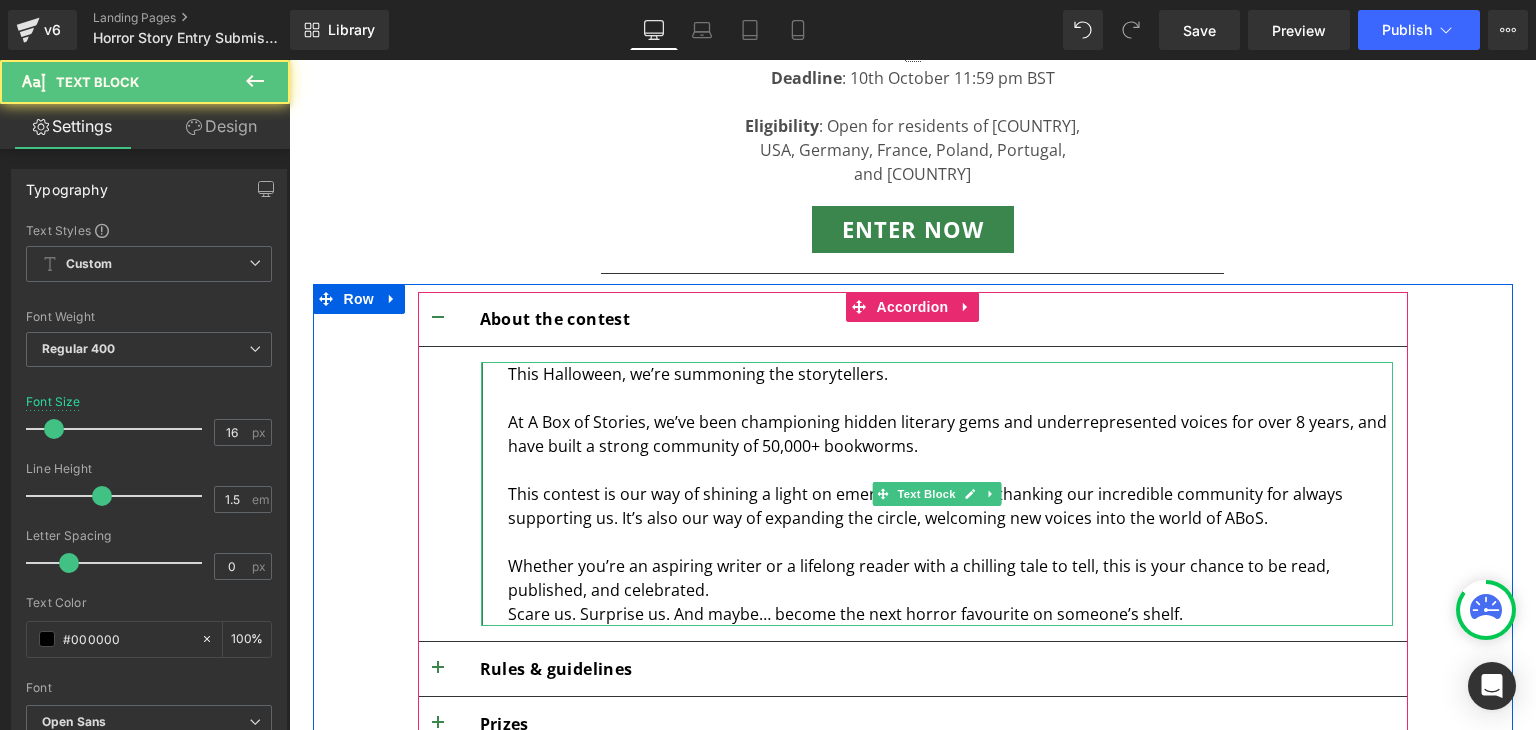 click on "Whether you’re an aspiring writer or a lifelong reader with a chilling tale to tell, this is your chance to be read, published, and celebrated." at bounding box center (950, 578) 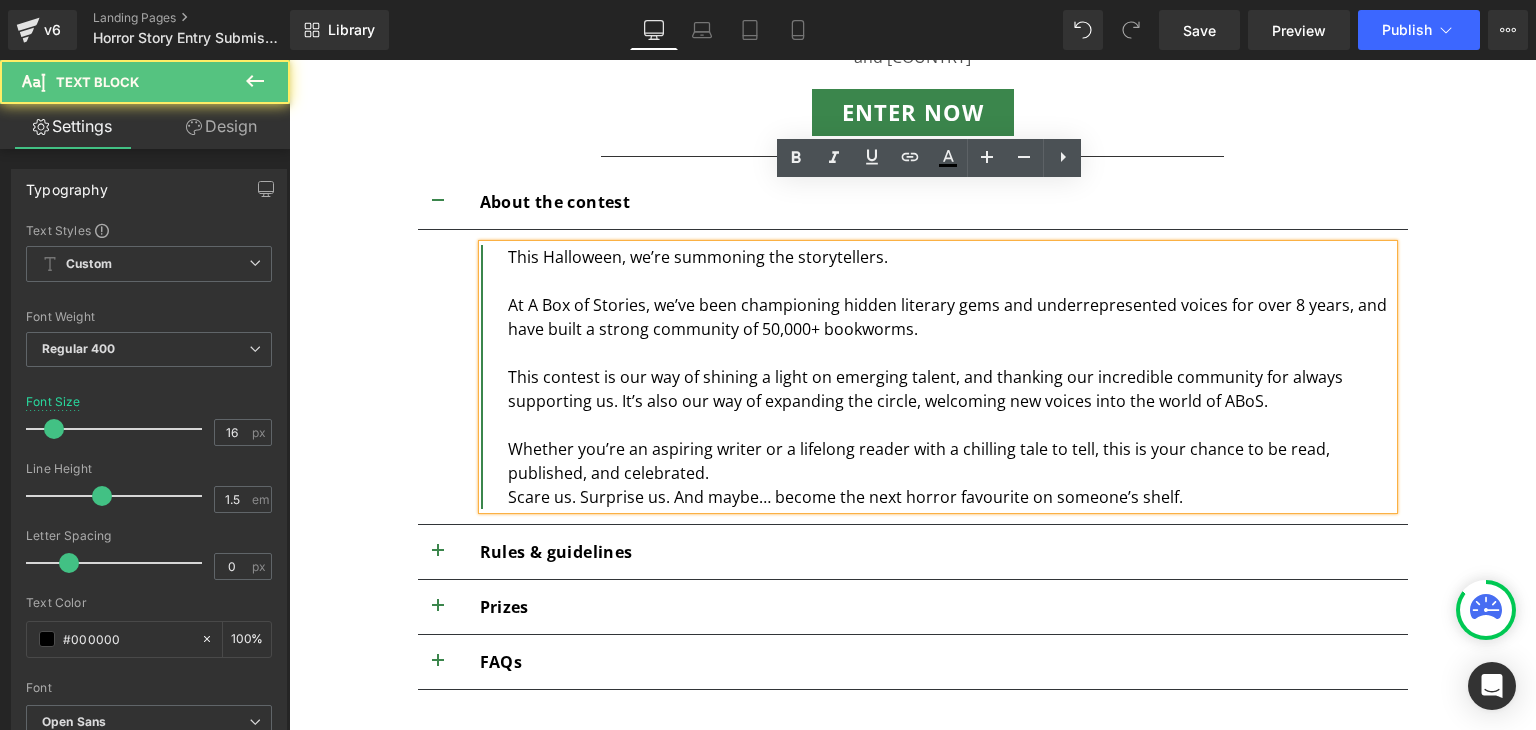 scroll, scrollTop: 1336, scrollLeft: 0, axis: vertical 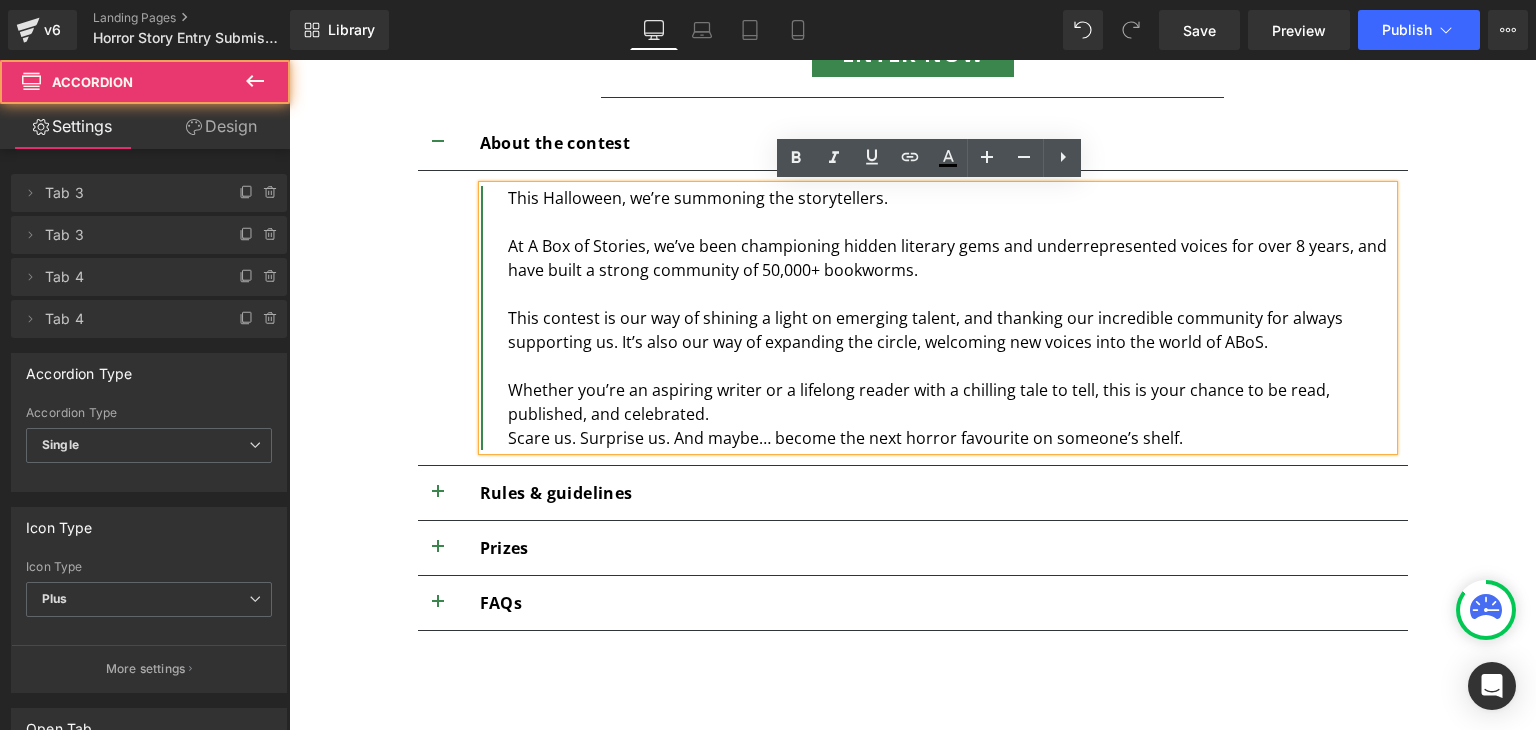 click at bounding box center (438, 493) 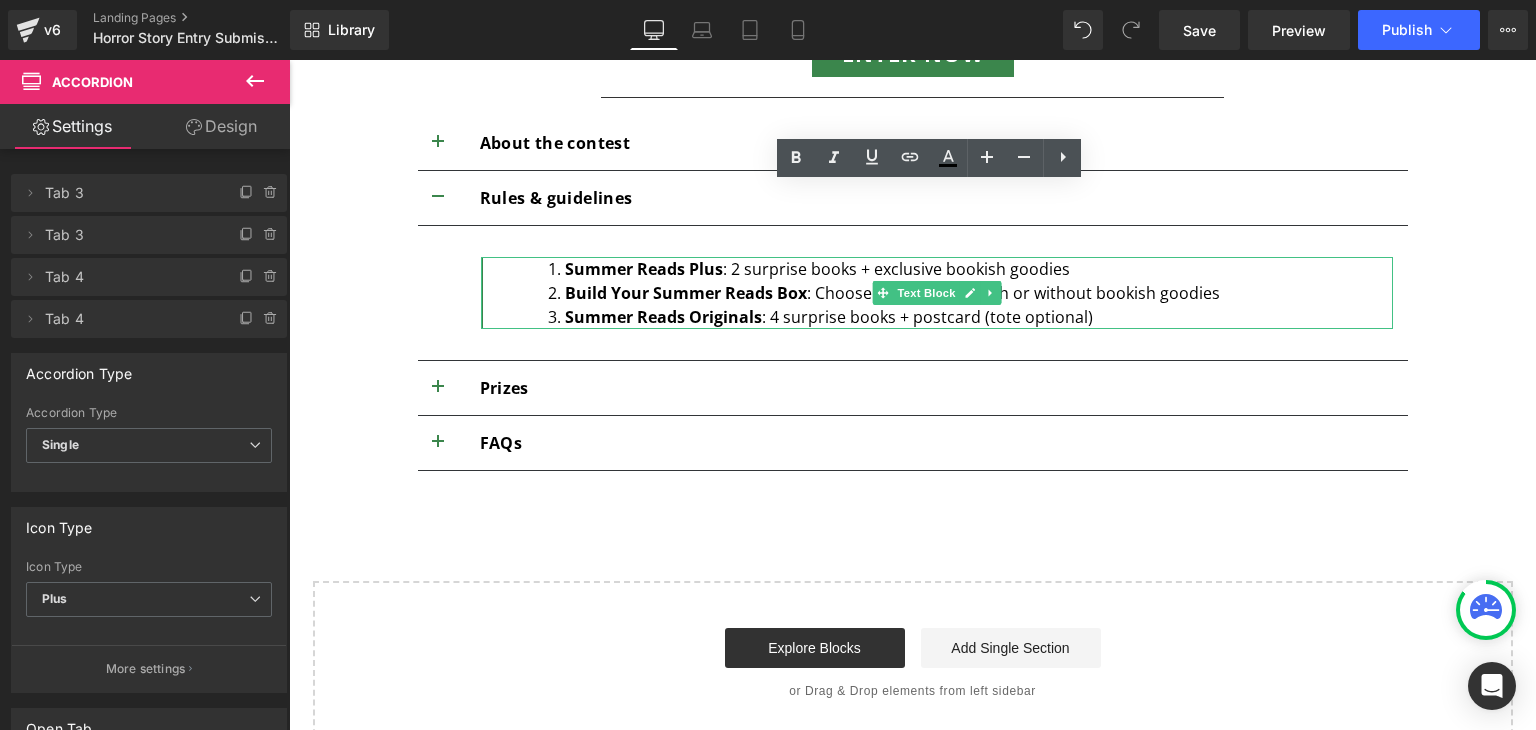 click on "Build Your Summer Reads Box" at bounding box center (686, 293) 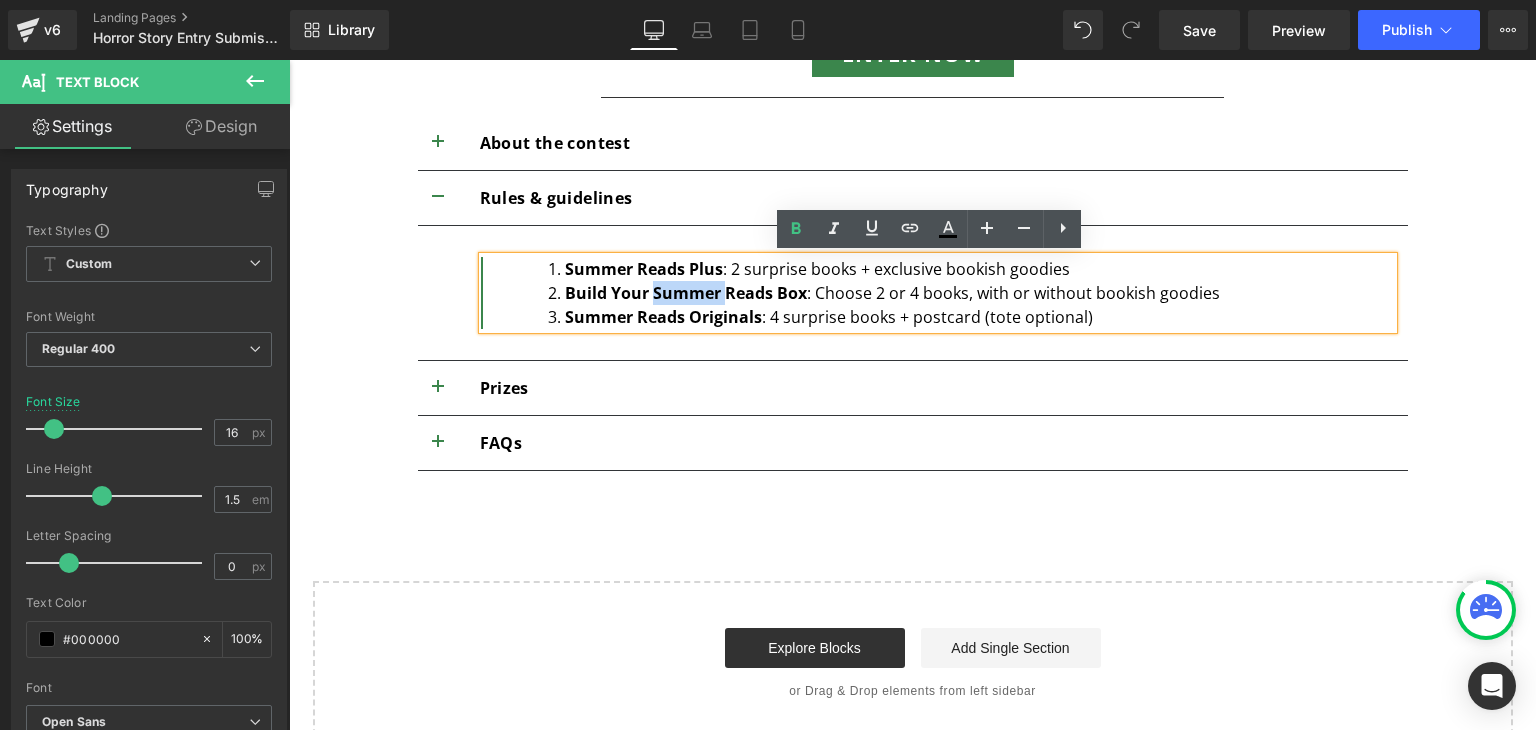click on "Build Your Summer Reads Box" at bounding box center (686, 293) 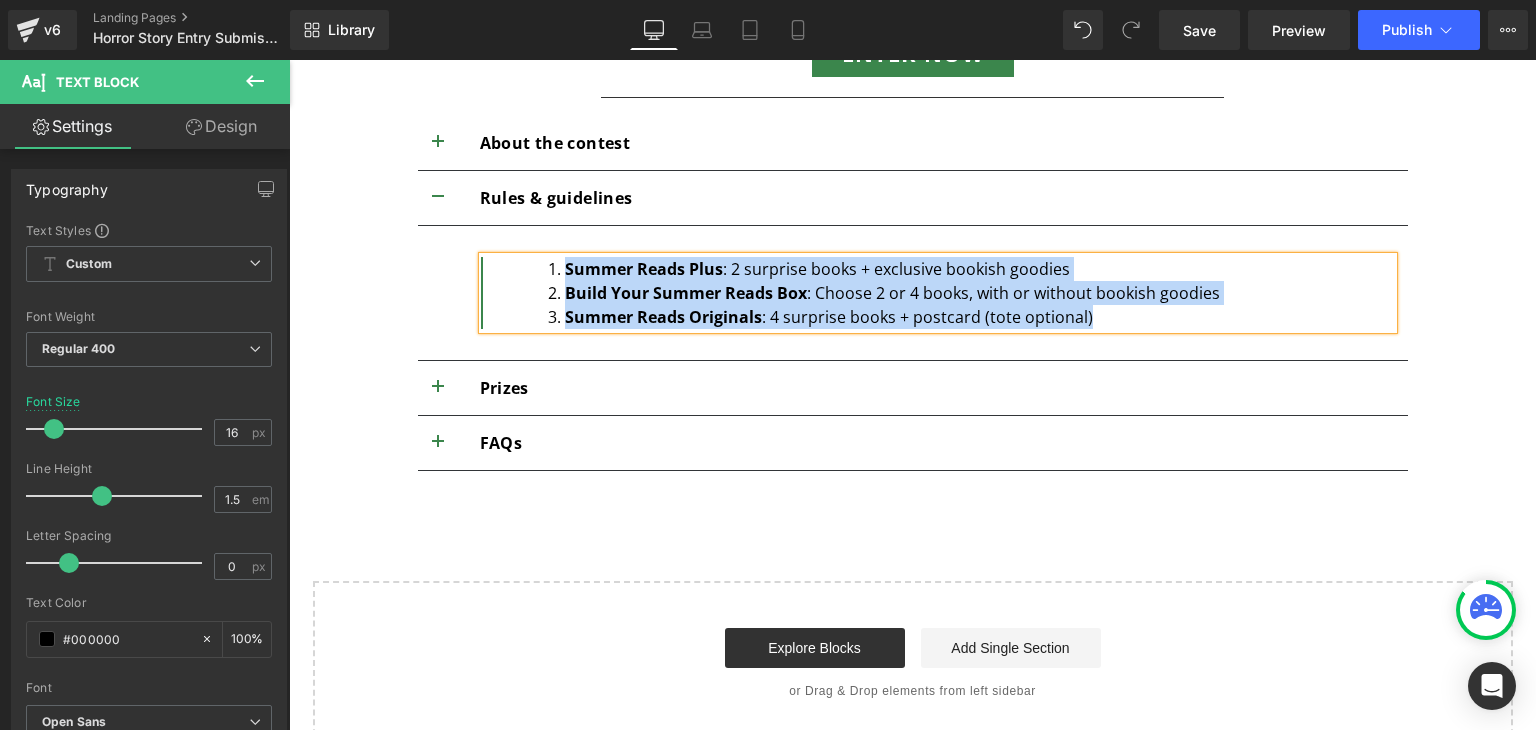 type 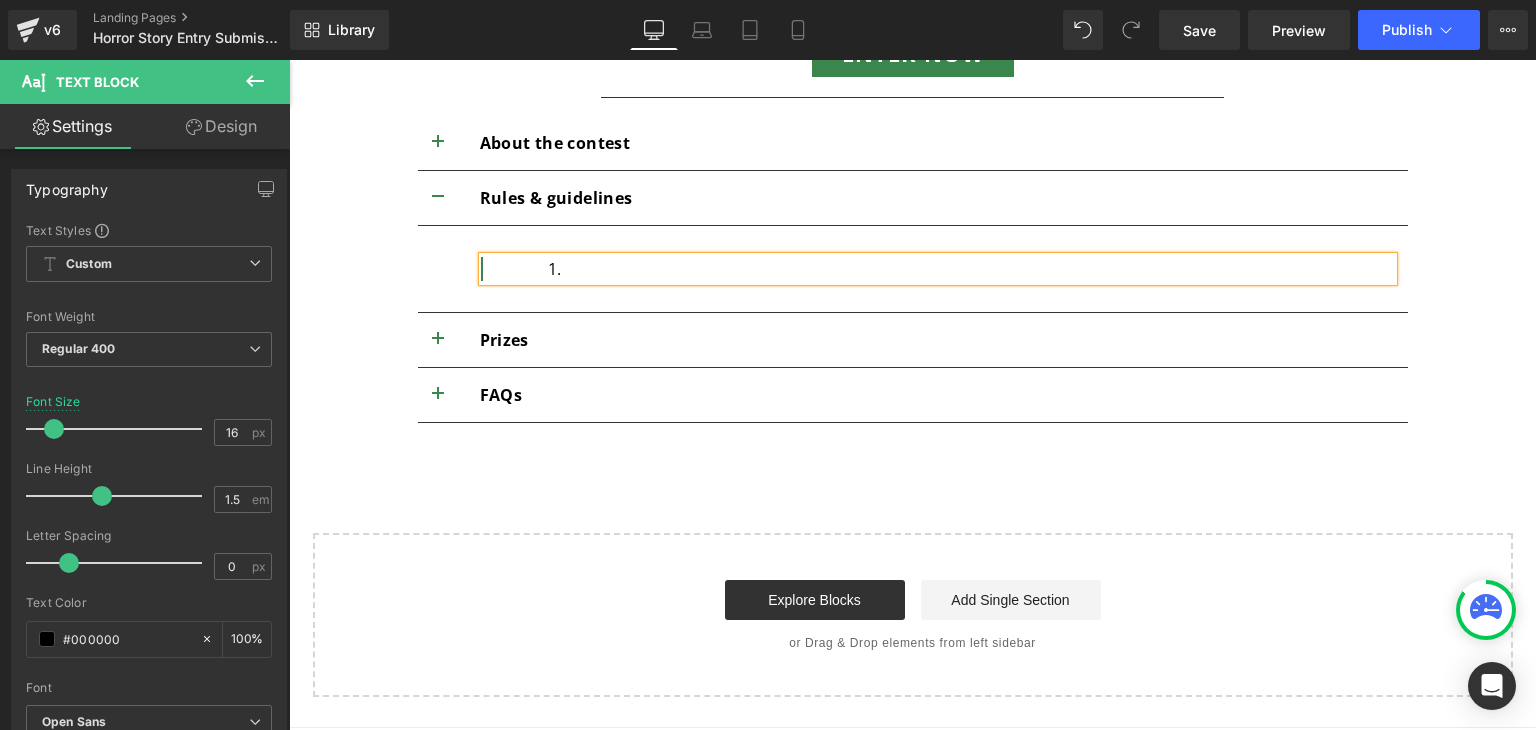 scroll, scrollTop: 1320, scrollLeft: 0, axis: vertical 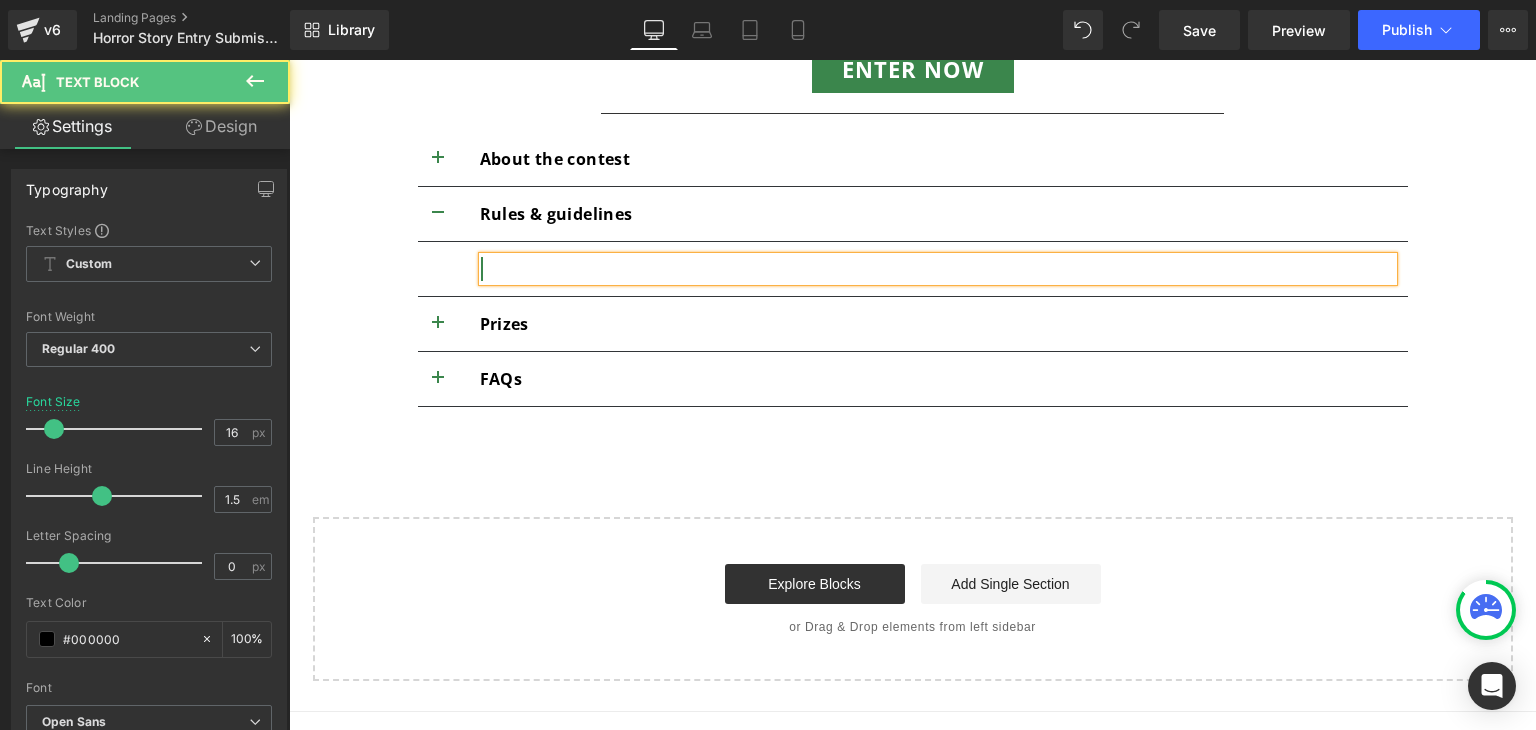 click at bounding box center [950, 269] 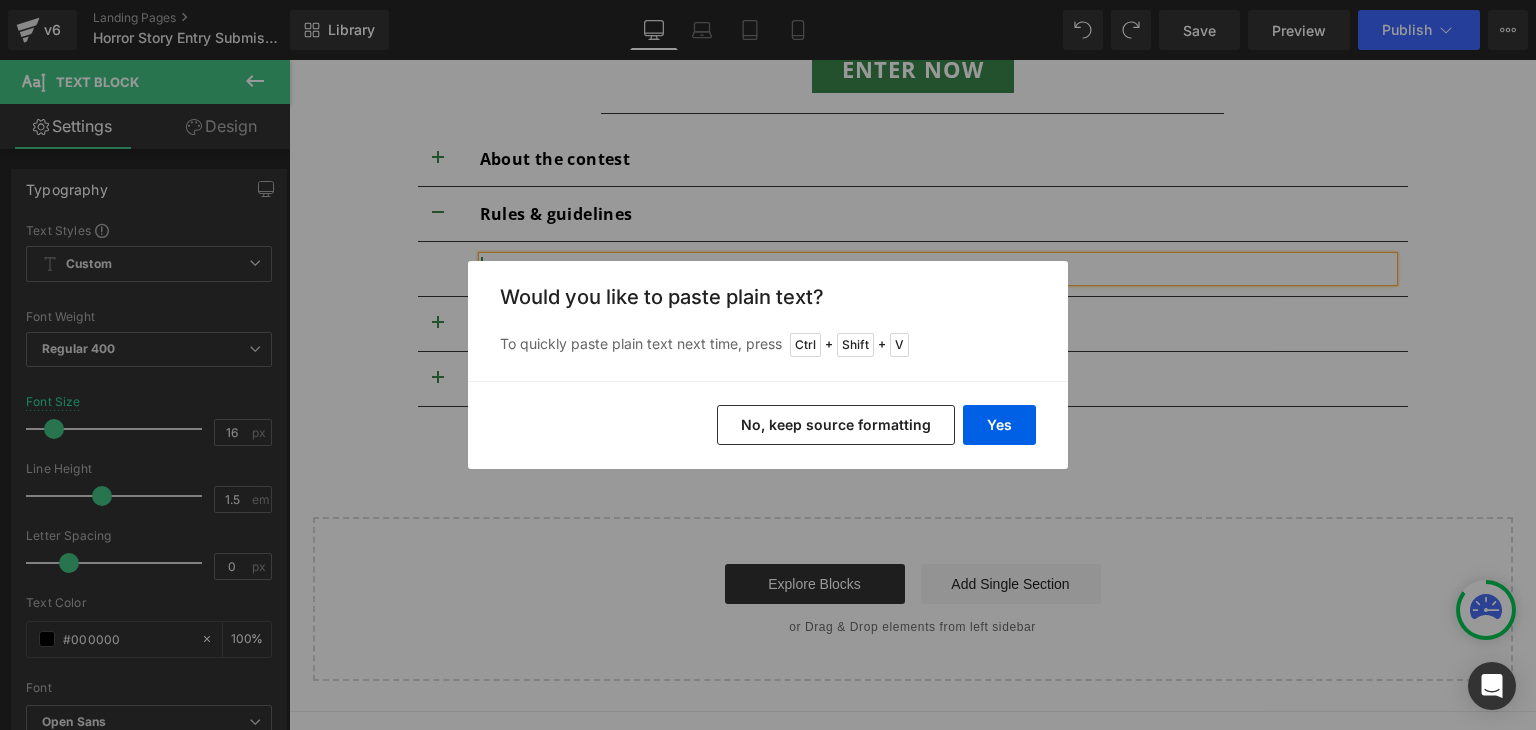 click on "No, keep source formatting" at bounding box center (836, 425) 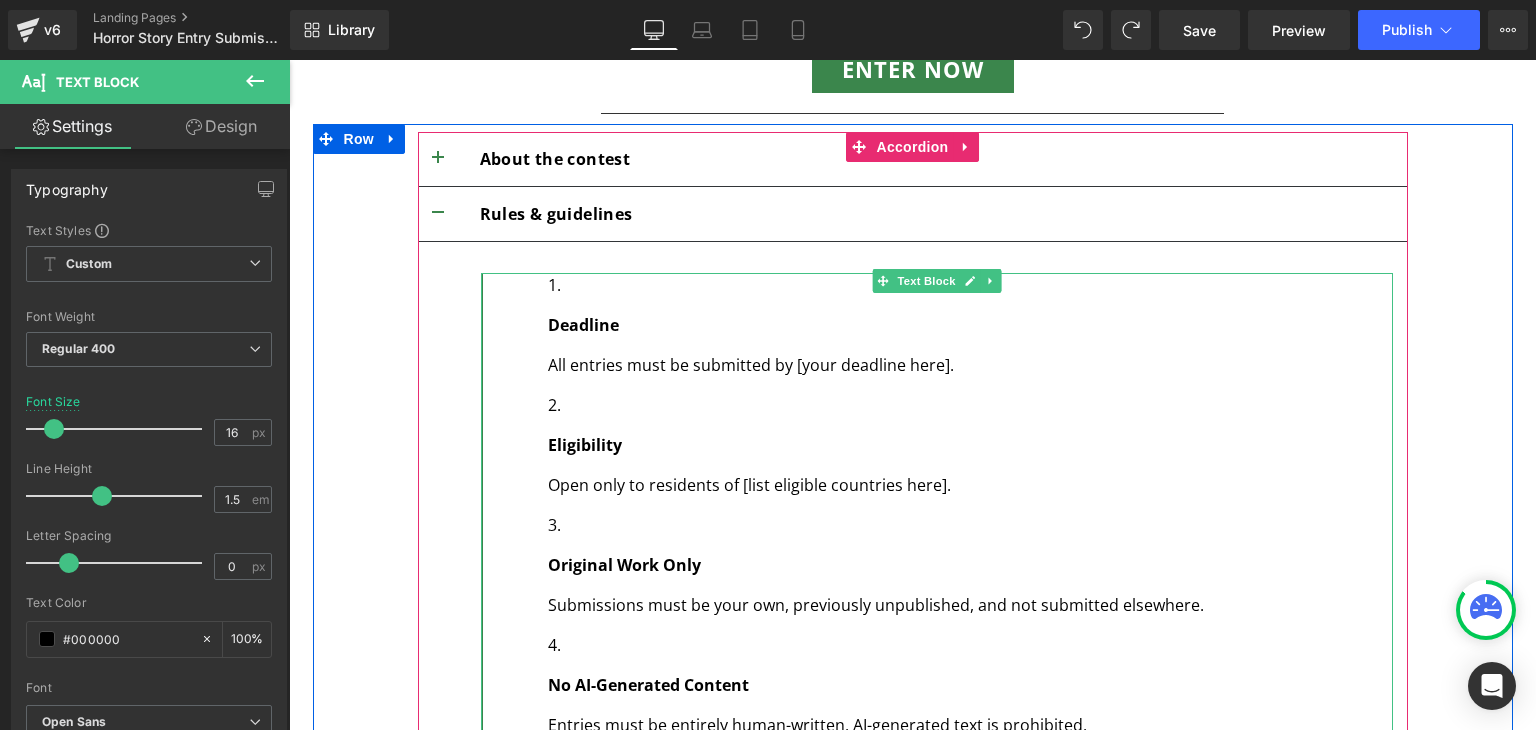 click on "Deadline
All entries must be submitted by [your deadline here].
Eligibility
Open only to residents of [list eligible countries here].
Original Work Only
Submissions must be your own, previously unpublished, and not submitted elsewhere.
No AI-Generated Content
Entries must be entirely human-written. AI-generated text is prohibited.
No Plagiarism or Fan Fiction
Plagiarism or derivative works (e.g. fan fiction, content heavily inspired by other sources) are not allowed.
No Hate Speech or Illegal Content
Entries must not contain defamatory, obscene, discriminatory, or otherwise illegal material.
Retention of Rights
You retain full copyright of your submission.
Publication Rights
By entering, you grant us permission to publish your story in our newsletter and on our website. Winners and select honorable mentions may also be featured in print or digital collections.
One Entry per Category
You may submit only  one entry per category" at bounding box center (950, 1213) 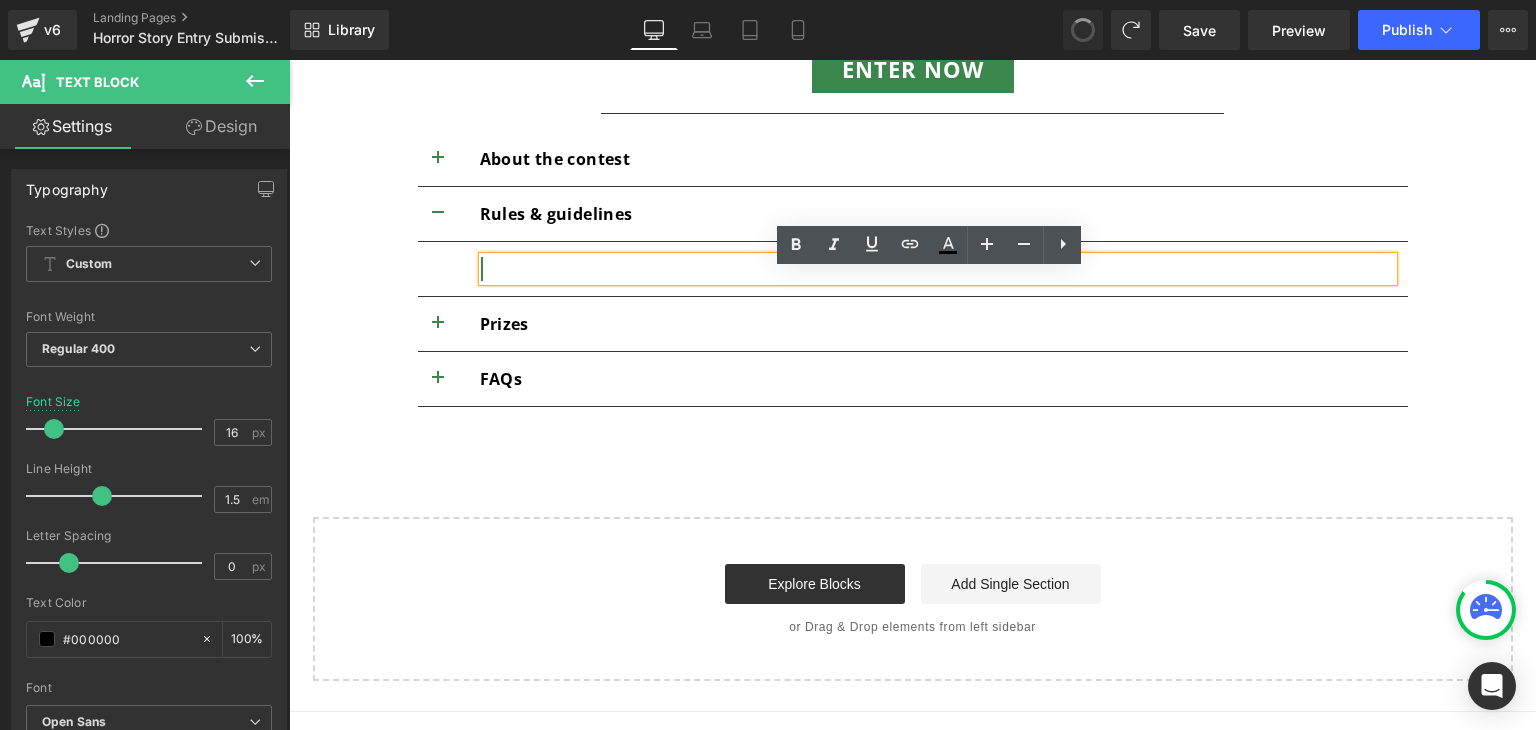 scroll, scrollTop: 1304, scrollLeft: 0, axis: vertical 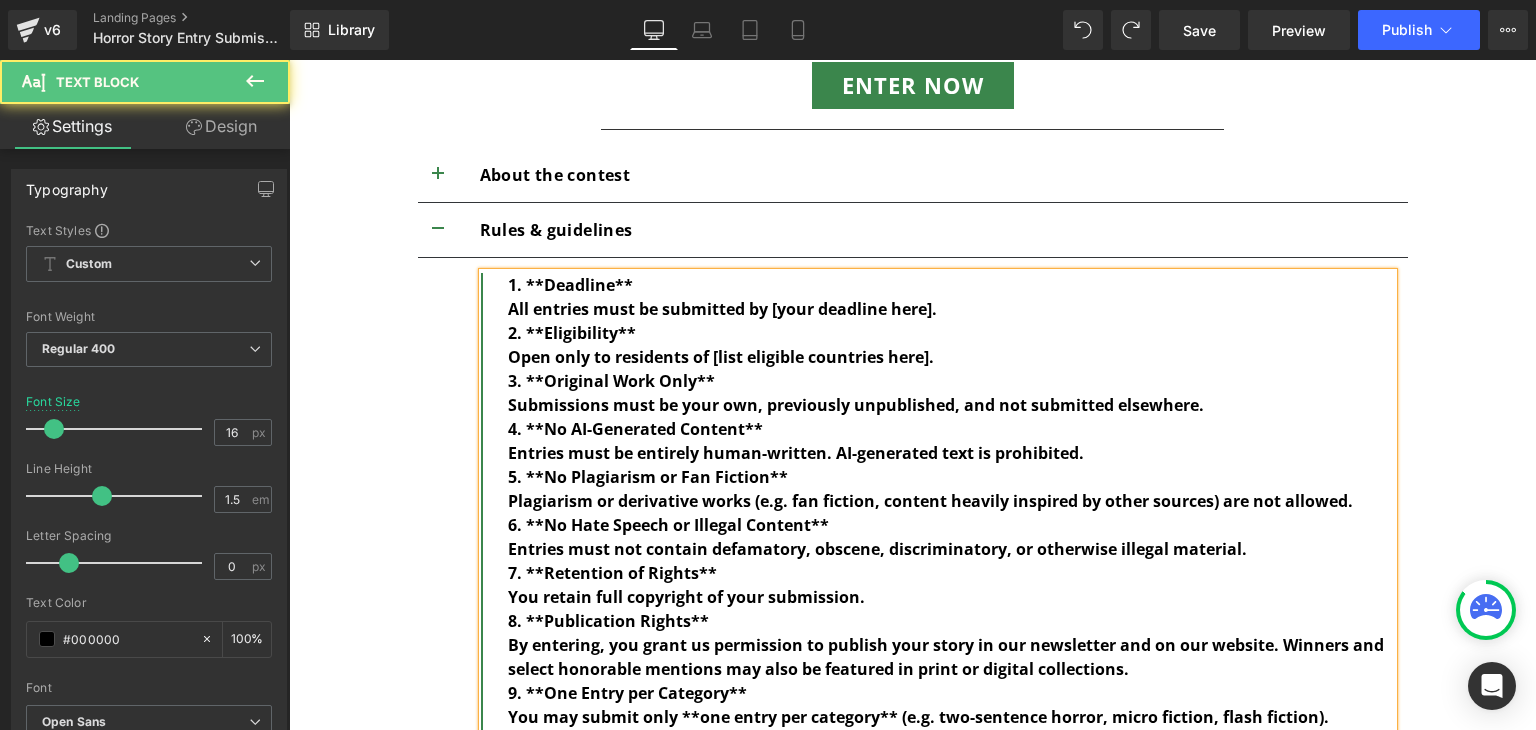 click on "1. **Deadline**" at bounding box center (950, 285) 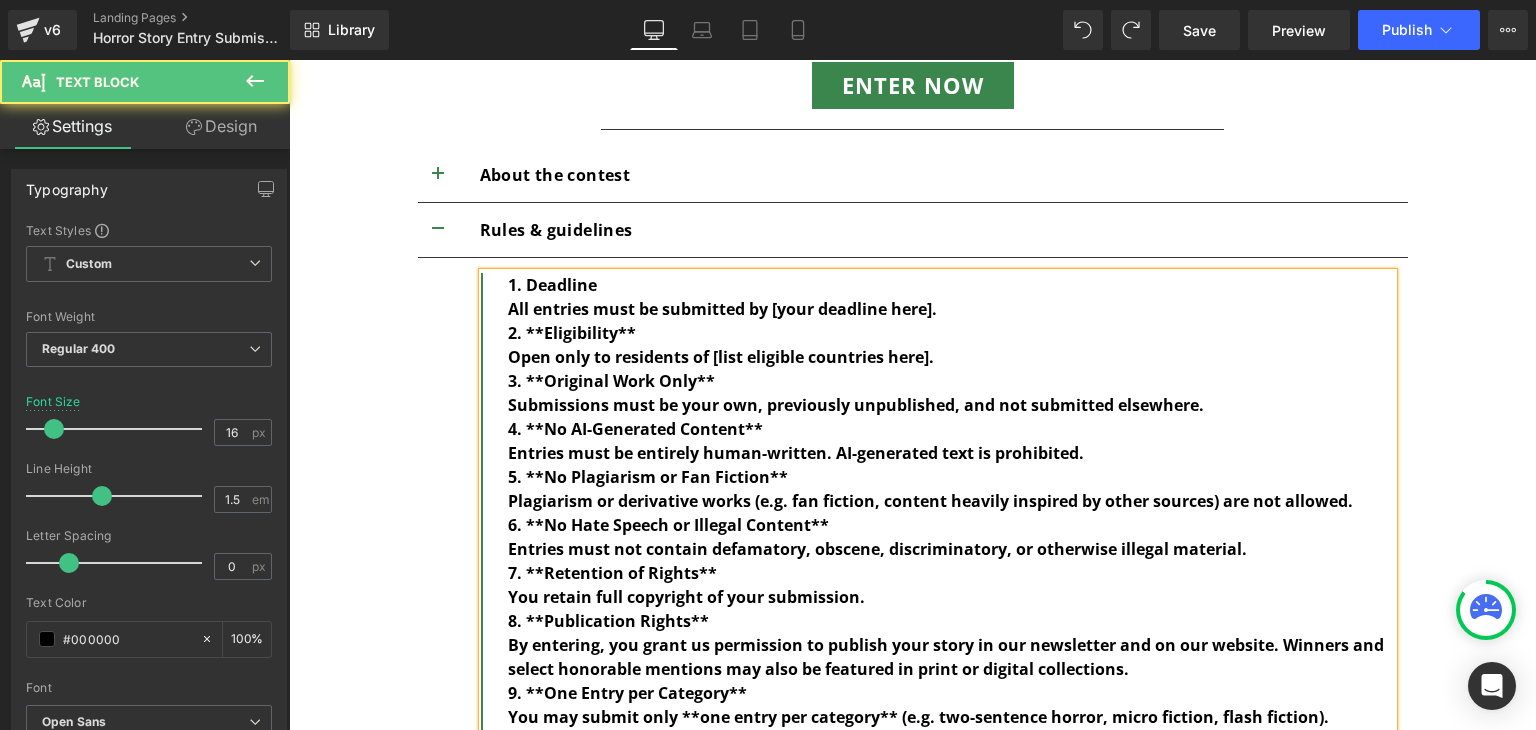 click on "All entries must be submitted by [your deadline here]." at bounding box center (722, 309) 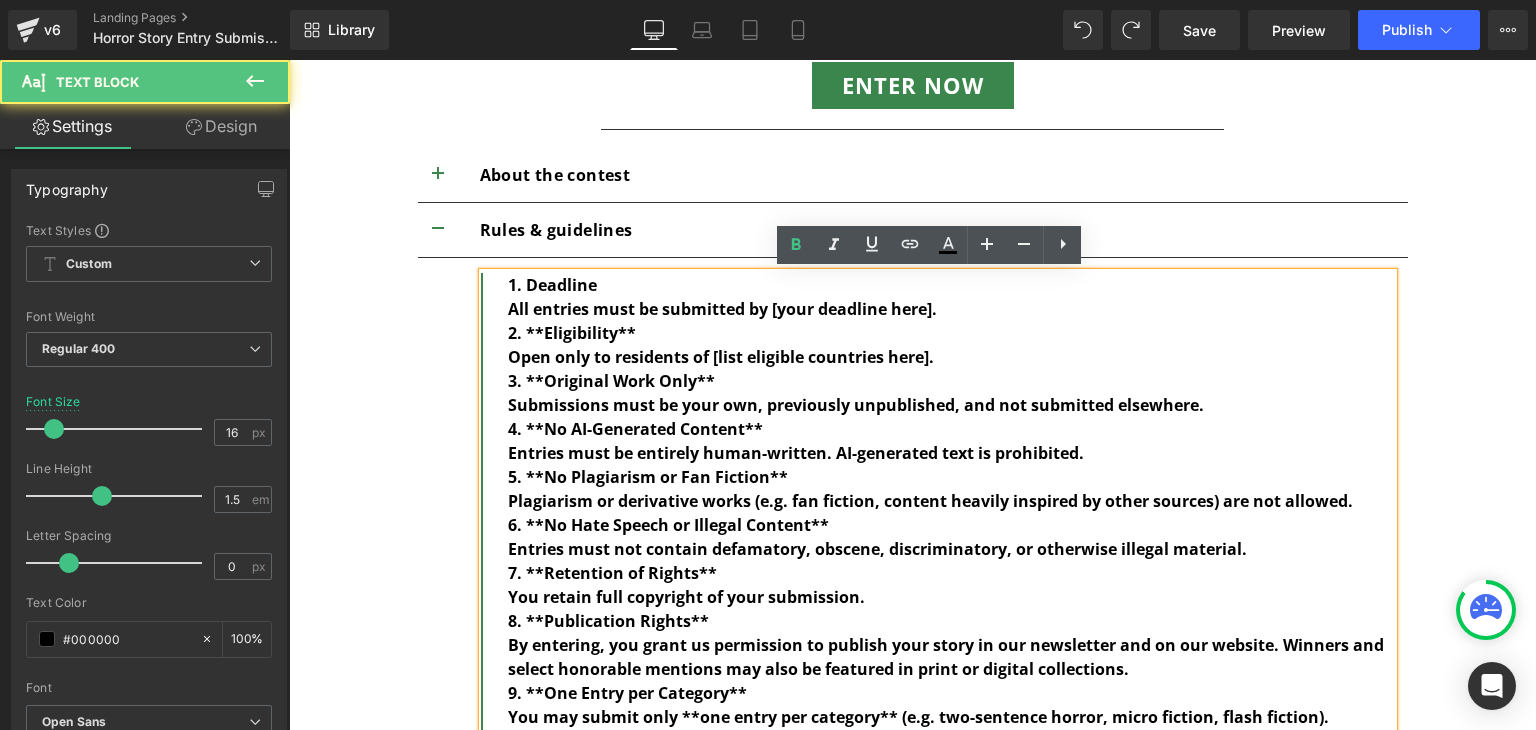 click on "All entries must be submitted by [your deadline here]." at bounding box center (950, 309) 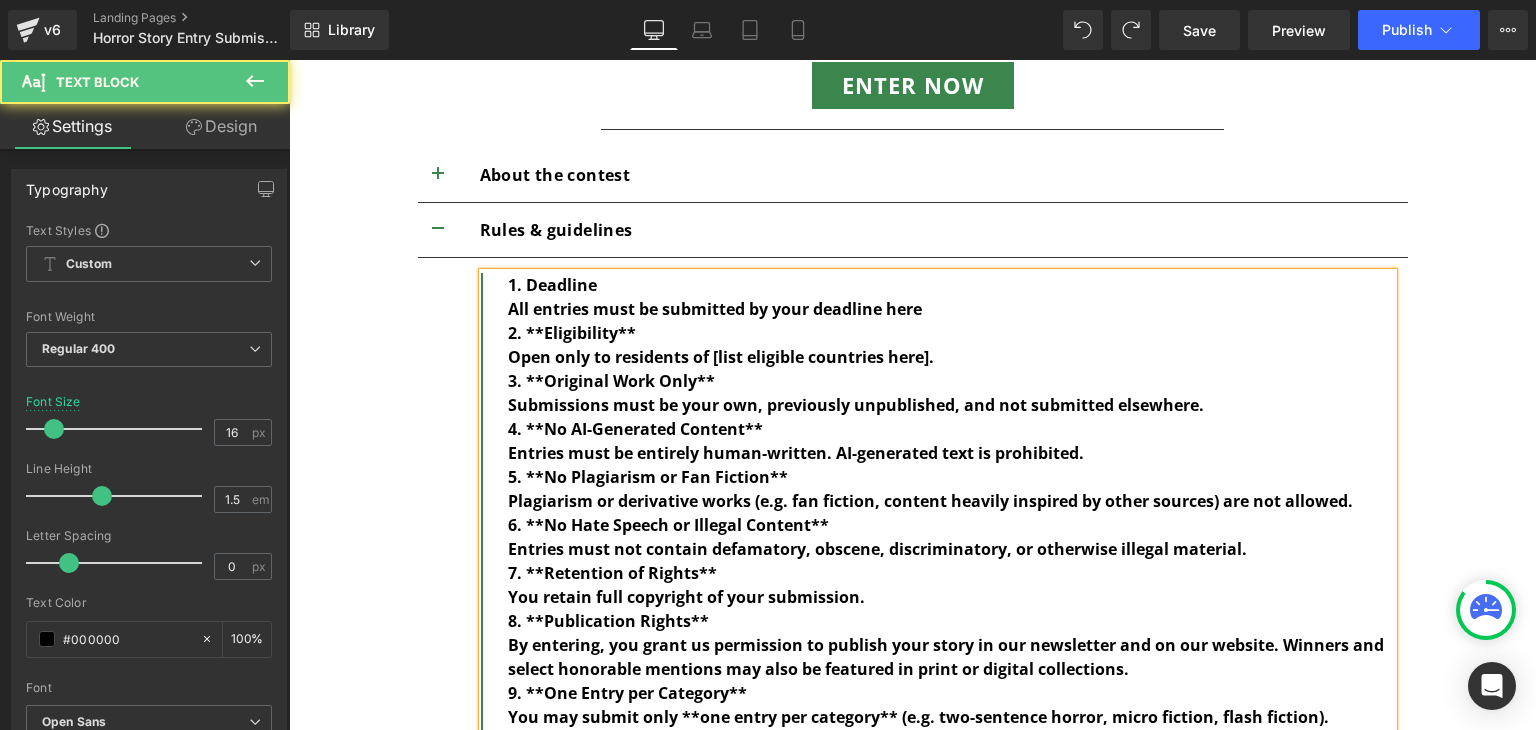 click on "All entries must be submitted by your deadline here" at bounding box center (950, 309) 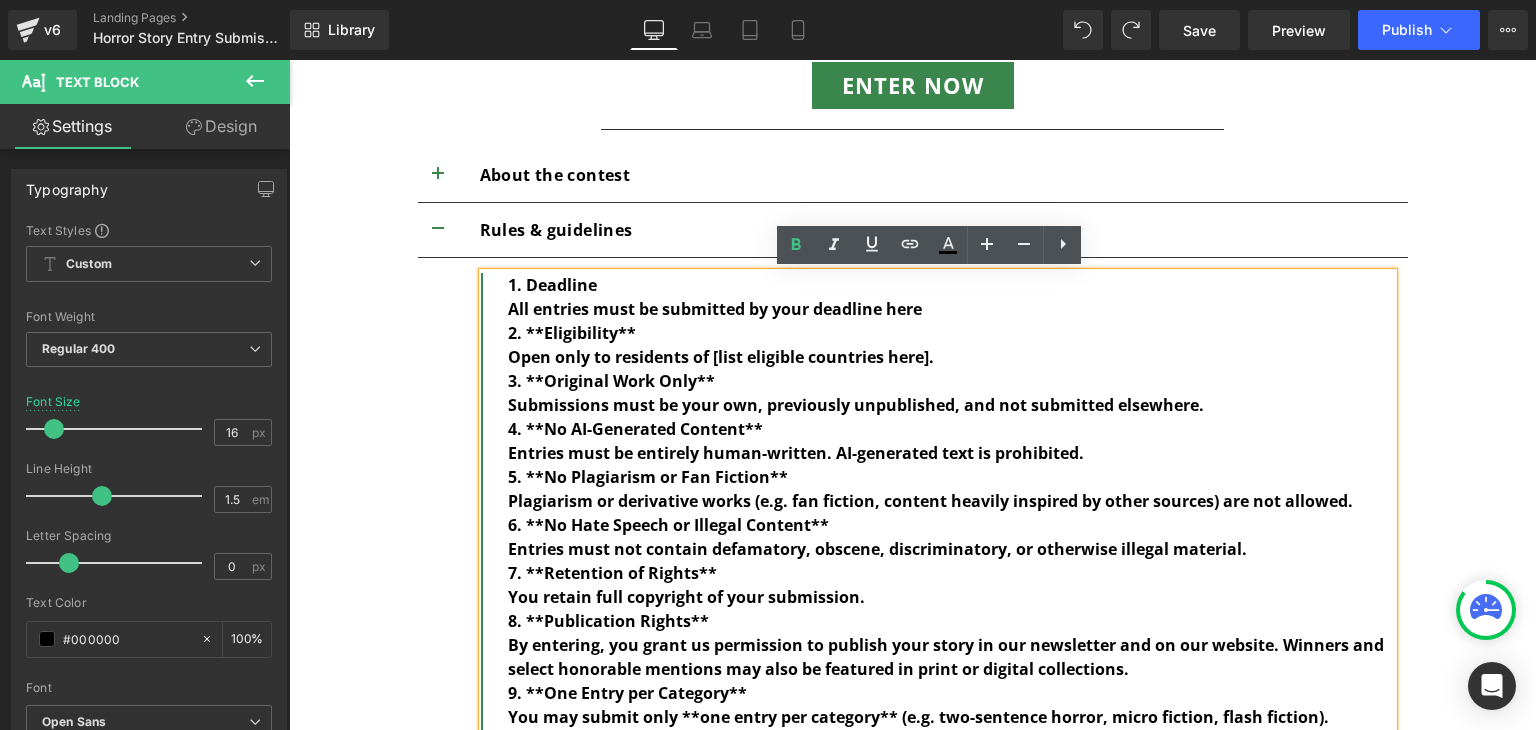click on "All entries must be submitted by your deadline here" at bounding box center [715, 309] 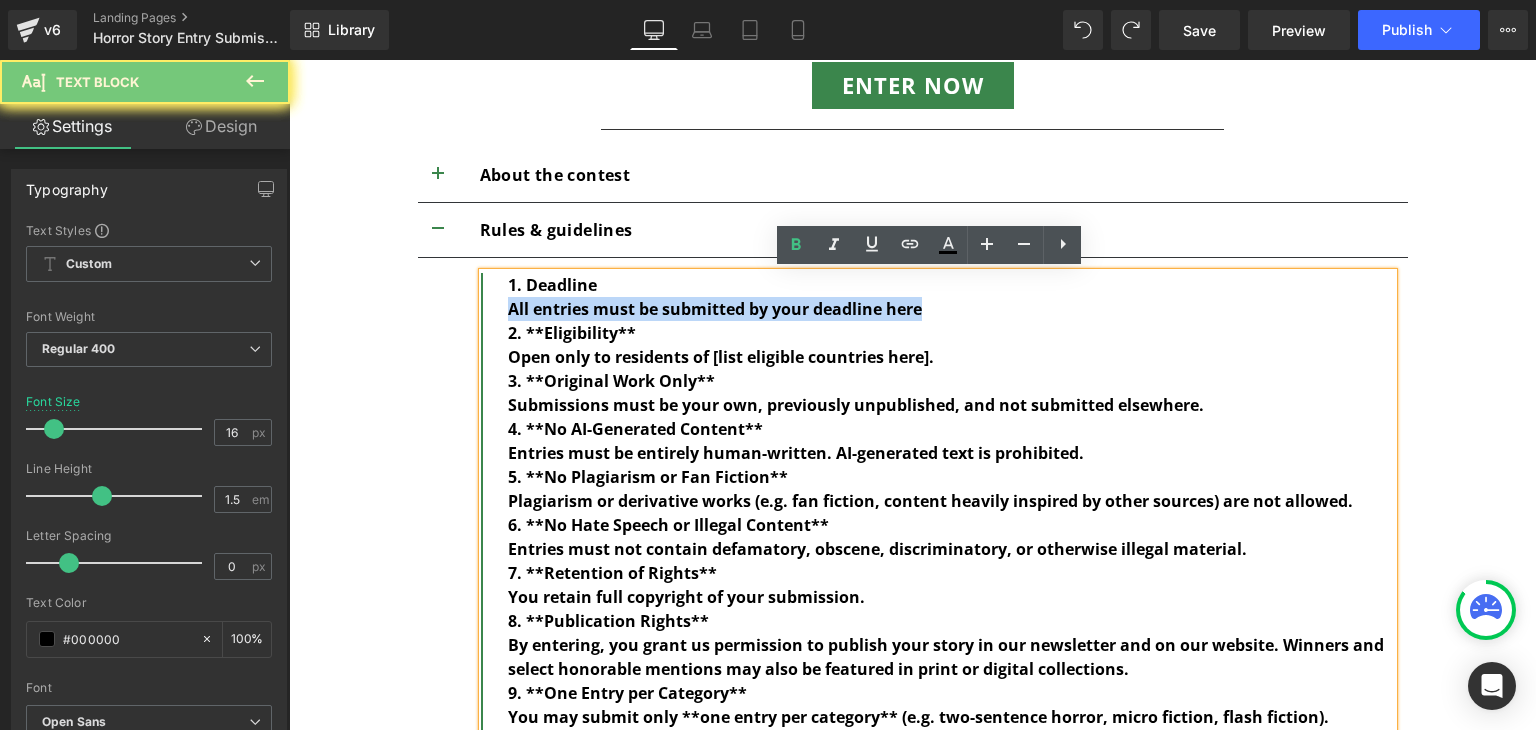 click on "All entries must be submitted by your deadline here" at bounding box center (715, 309) 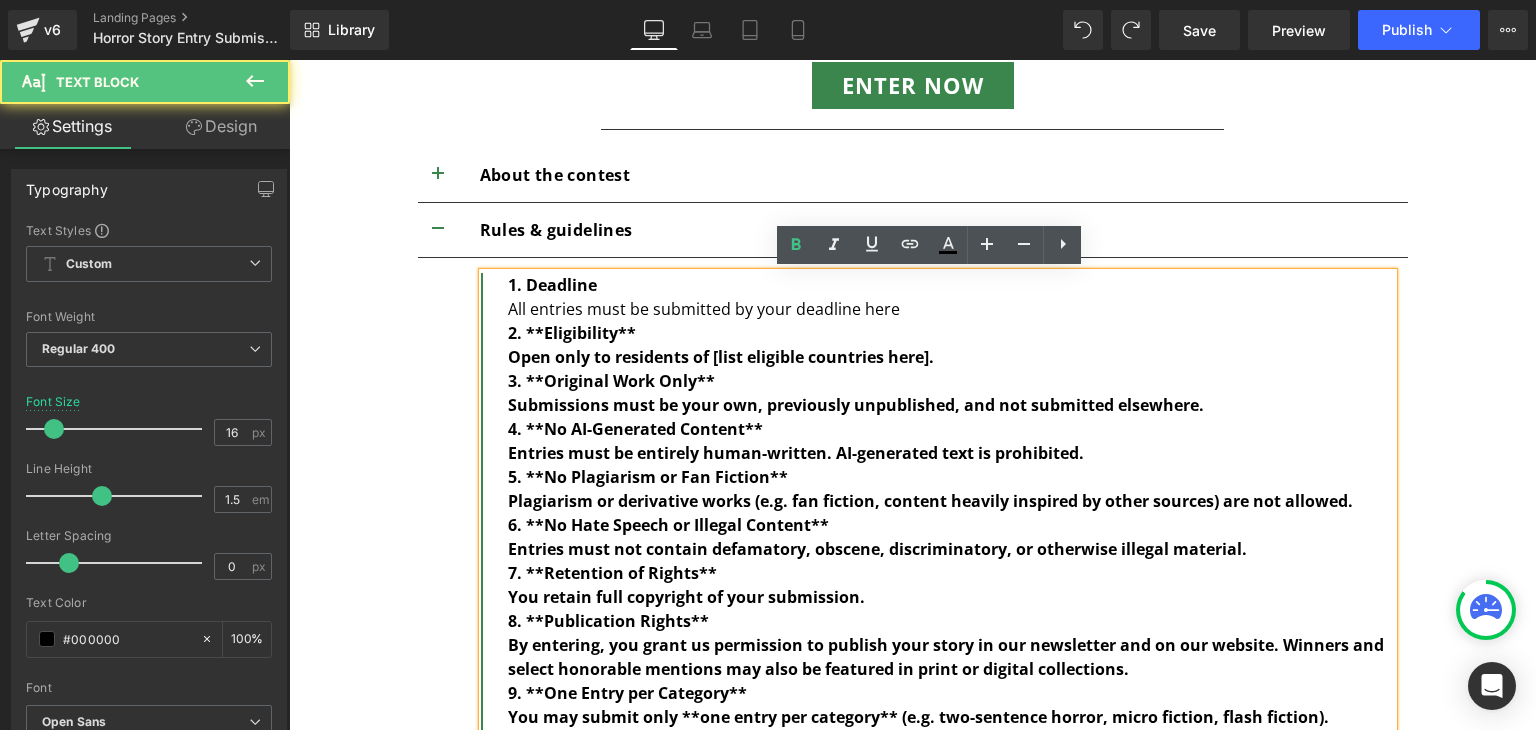 click on "All entries must be submitted by your deadline here" at bounding box center (950, 309) 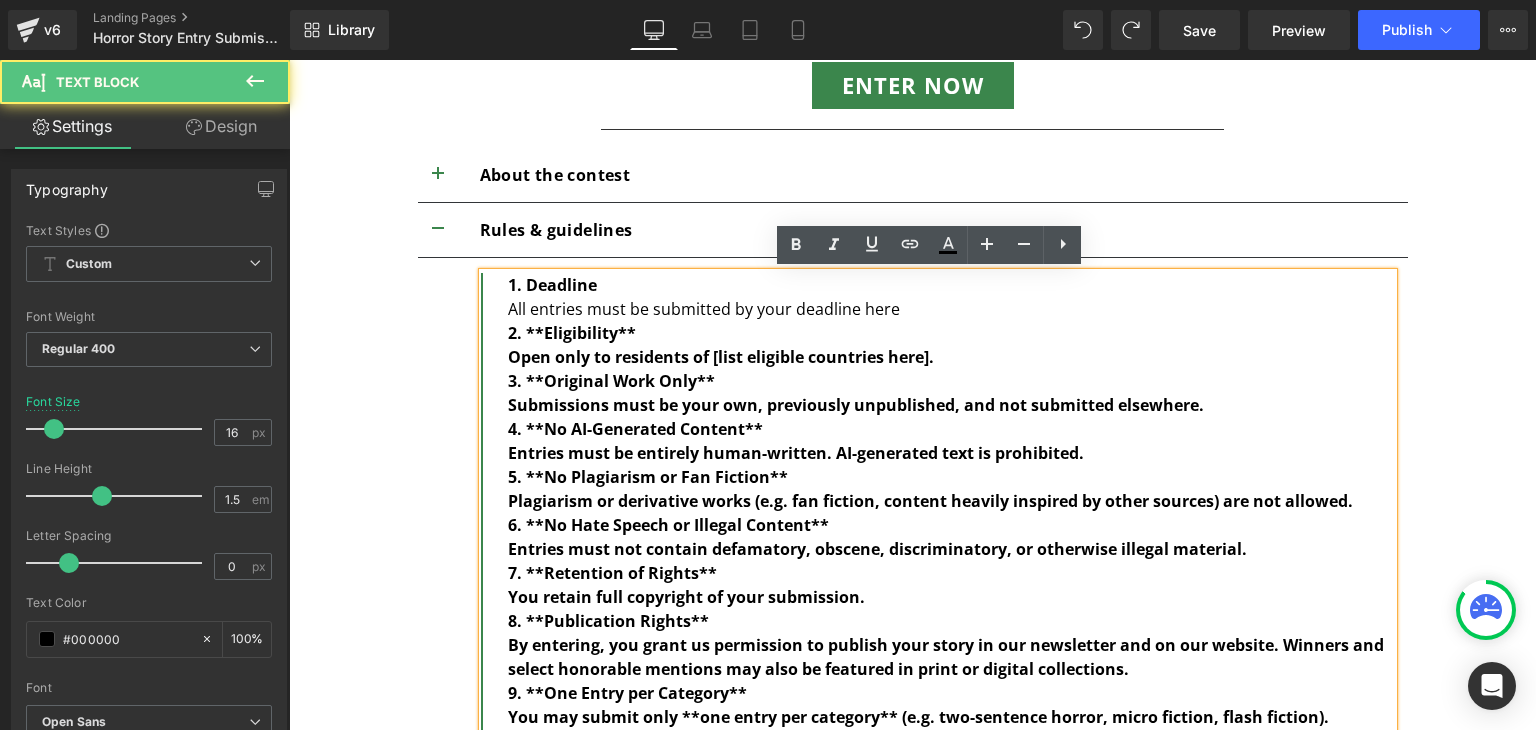 type 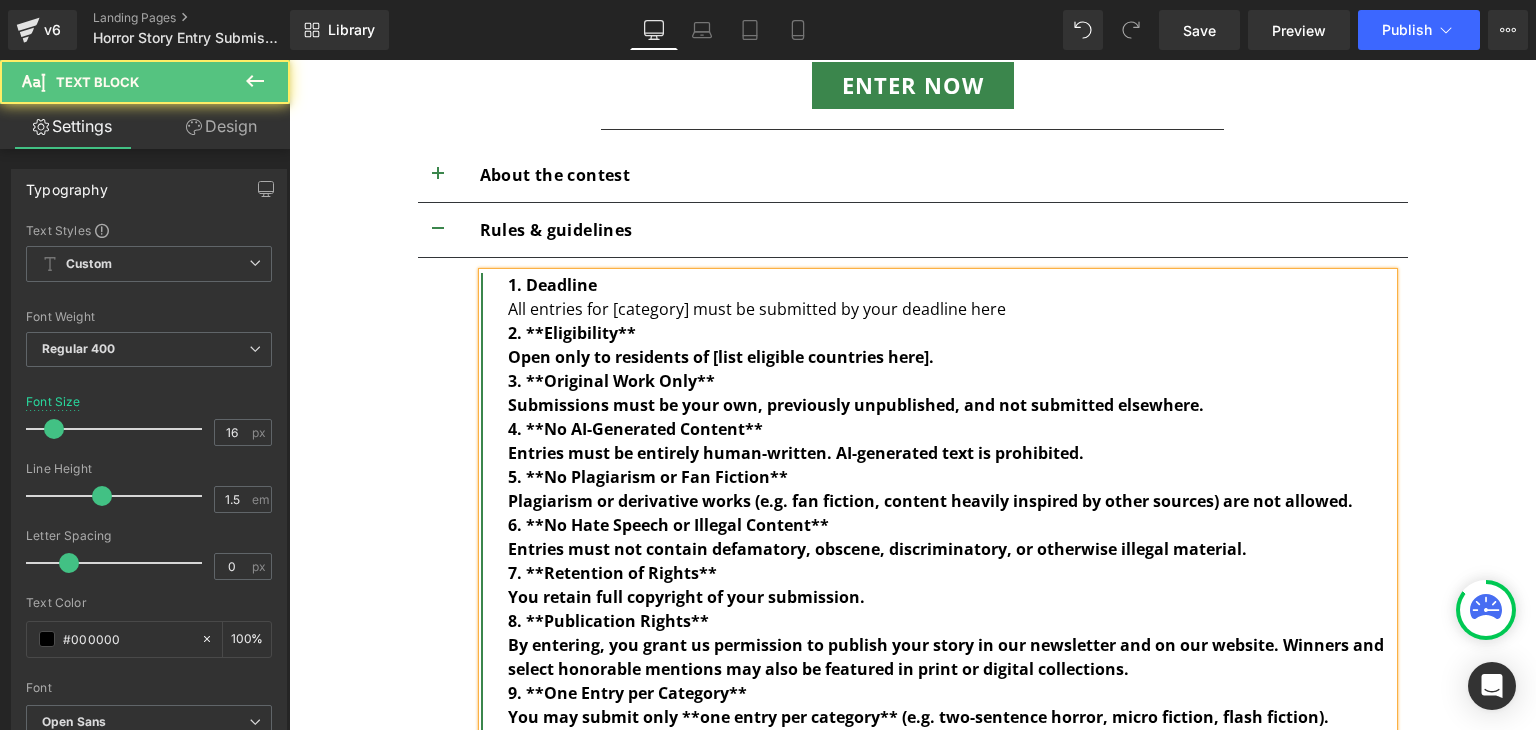 click on "All entries for [category] must be submitted by your deadline here" at bounding box center [950, 309] 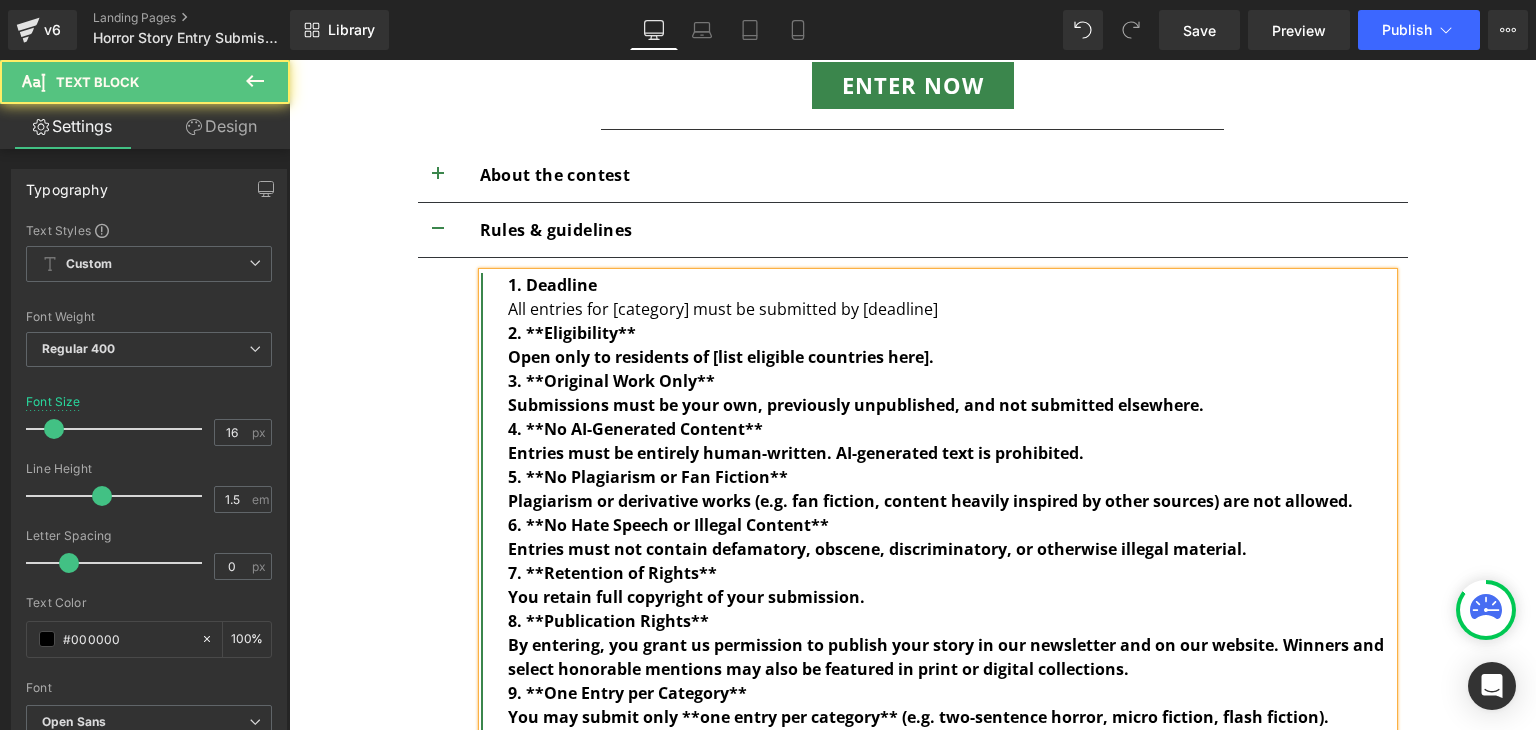 click on "Open only to residents of [list eligible countries here]." at bounding box center [721, 357] 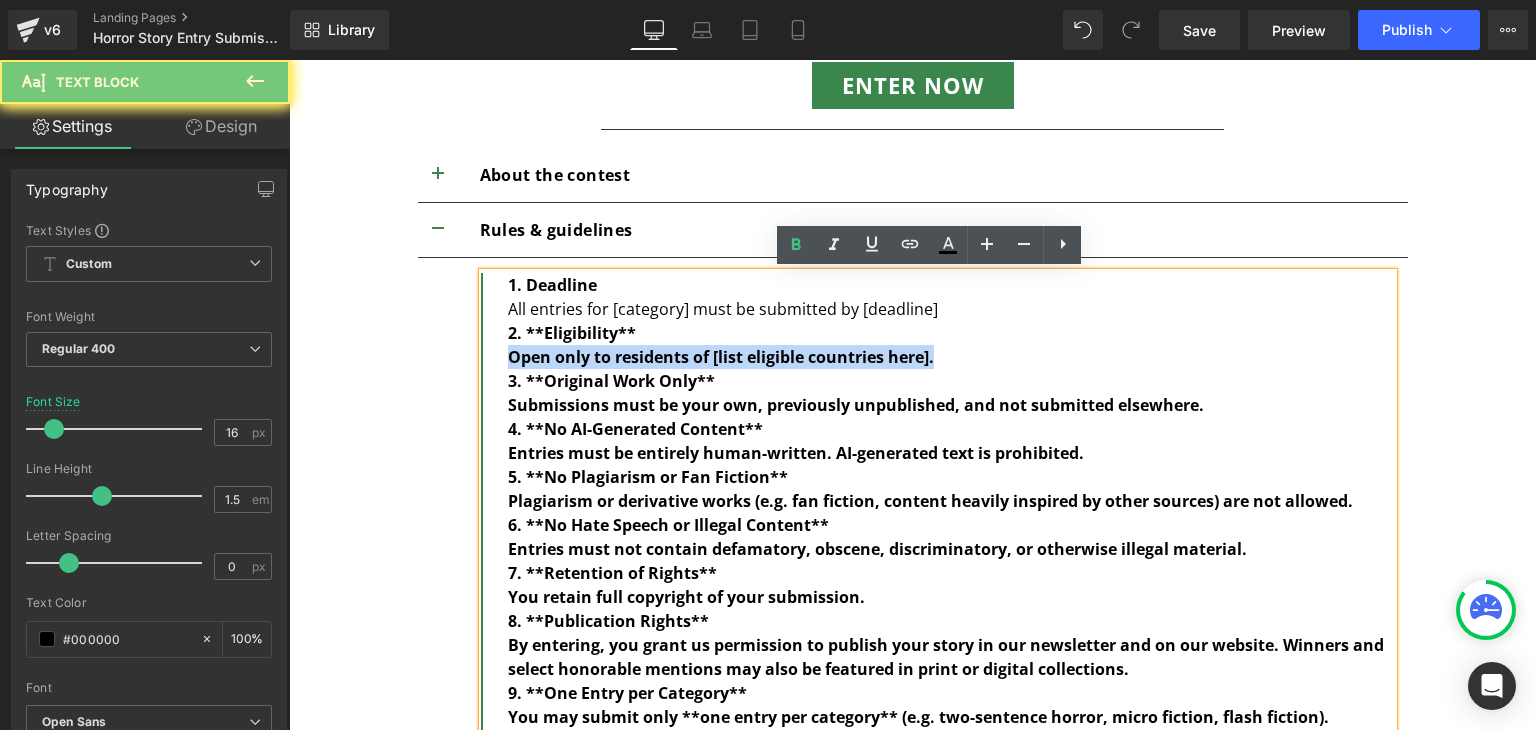 click on "Open only to residents of [list eligible countries here]." at bounding box center (721, 357) 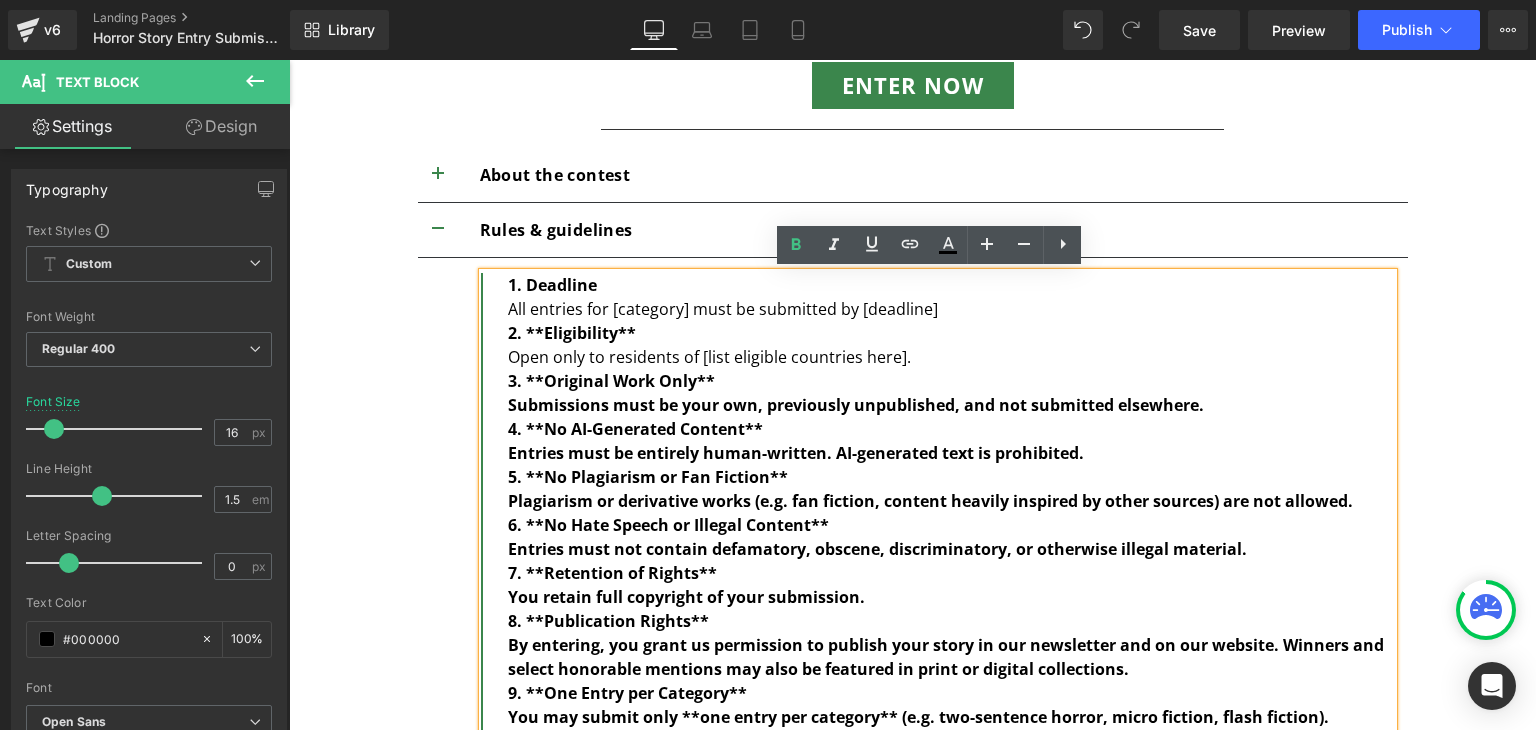 click on "Submissions must be your own, previously unpublished, and not submitted elsewhere." at bounding box center (856, 405) 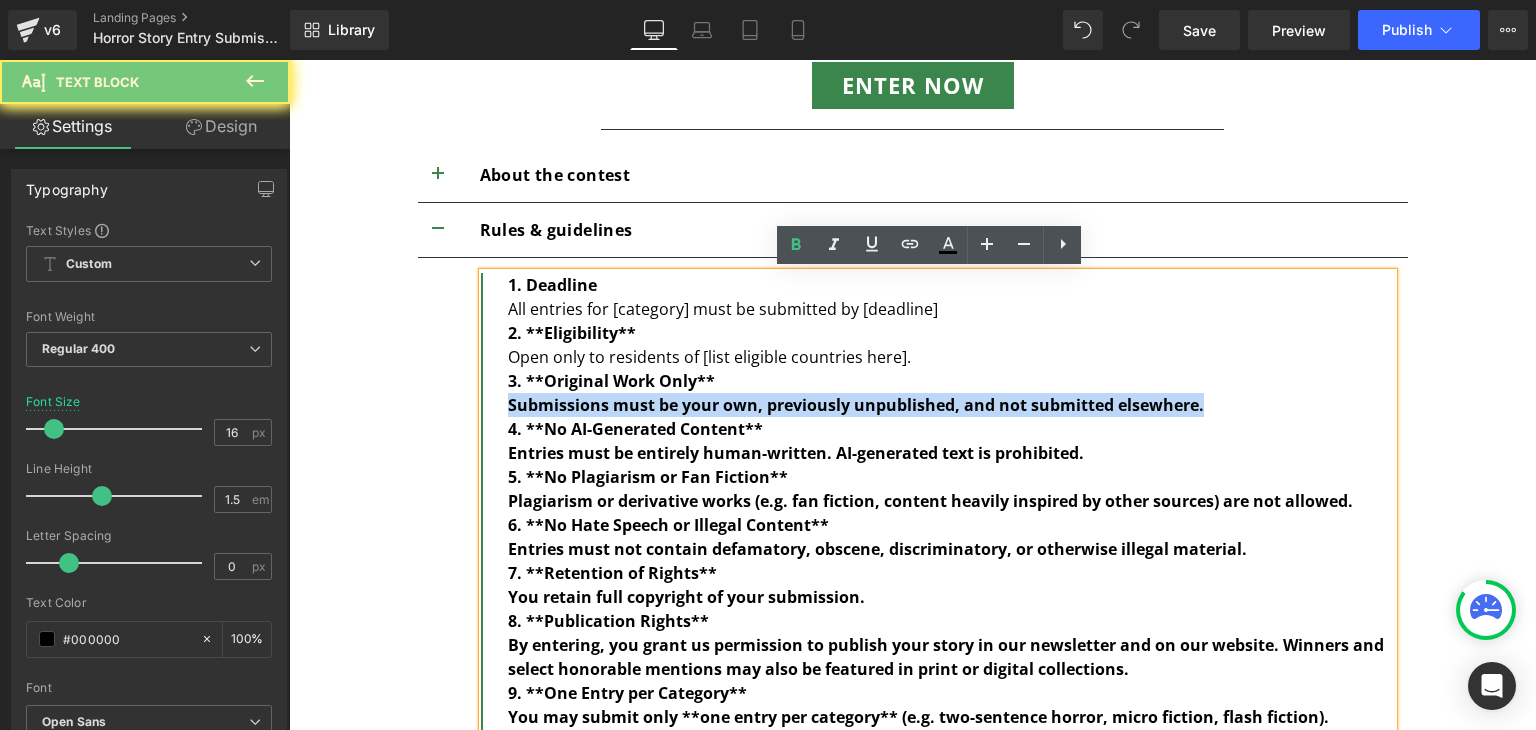 click on "Submissions must be your own, previously unpublished, and not submitted elsewhere." at bounding box center (856, 405) 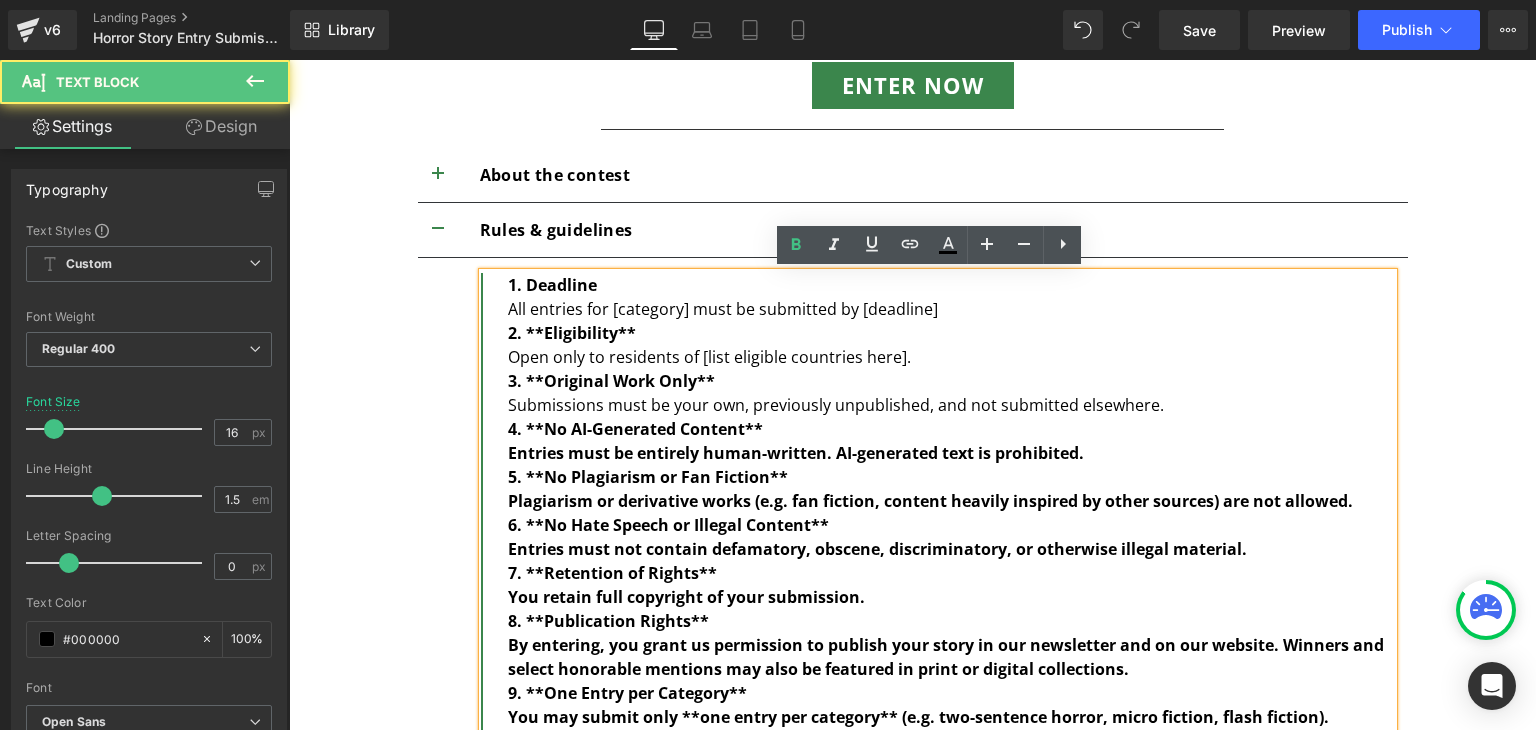 click on "Open only to residents of [list eligible countries here]." at bounding box center [950, 357] 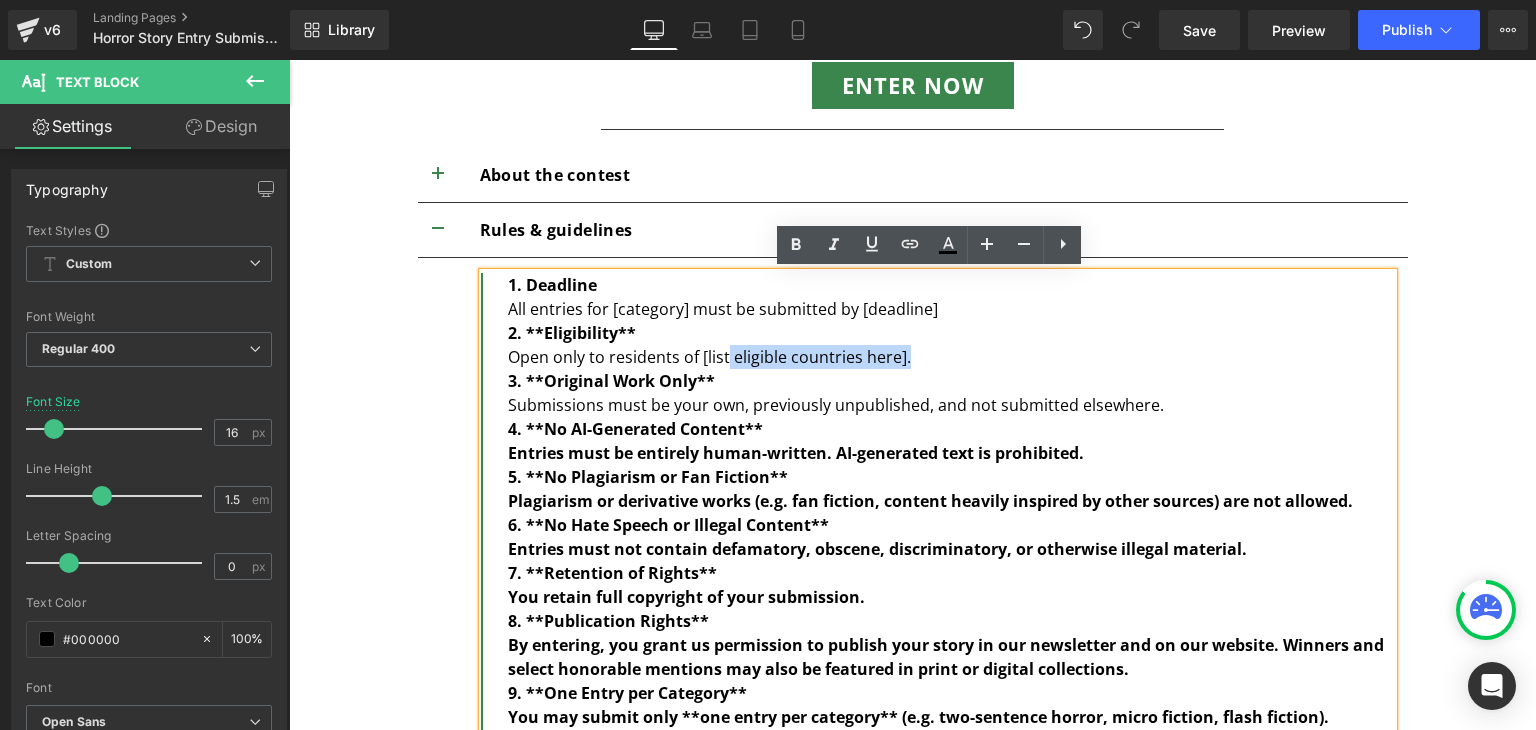 drag, startPoint x: 936, startPoint y: 359, endPoint x: 720, endPoint y: 347, distance: 216.33308 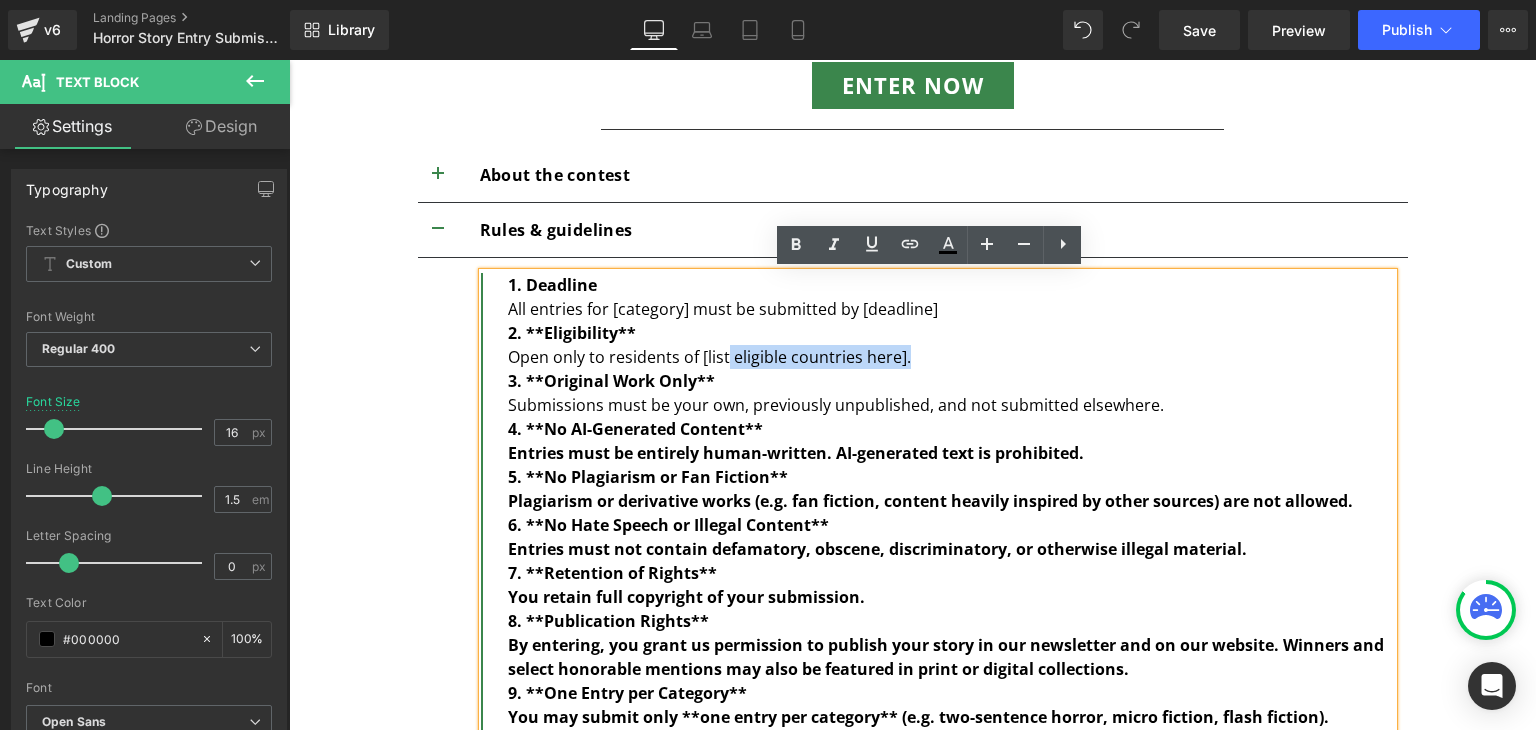 click on "Open only to residents of [list eligible countries here]." at bounding box center [950, 357] 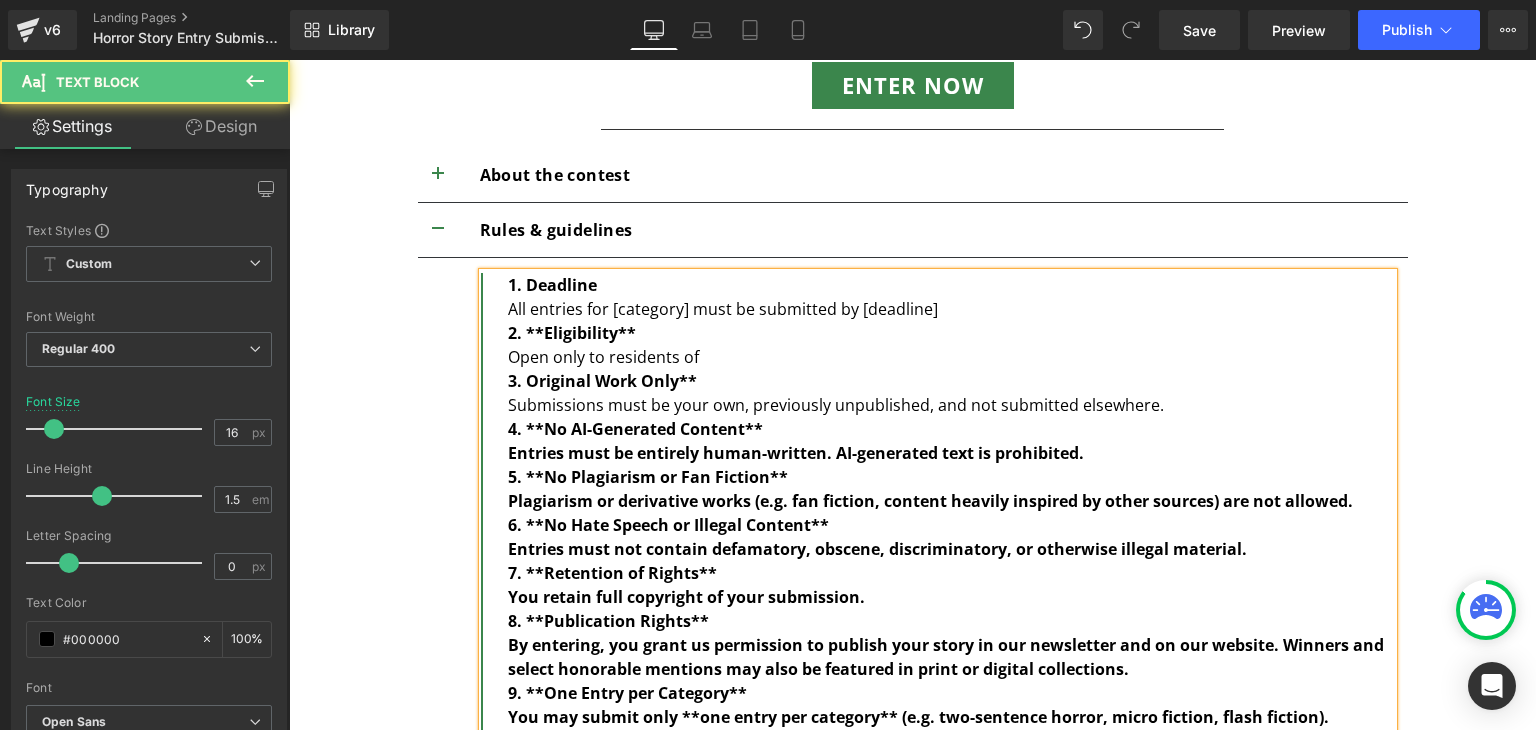 click on "Open only to residents of" at bounding box center (950, 357) 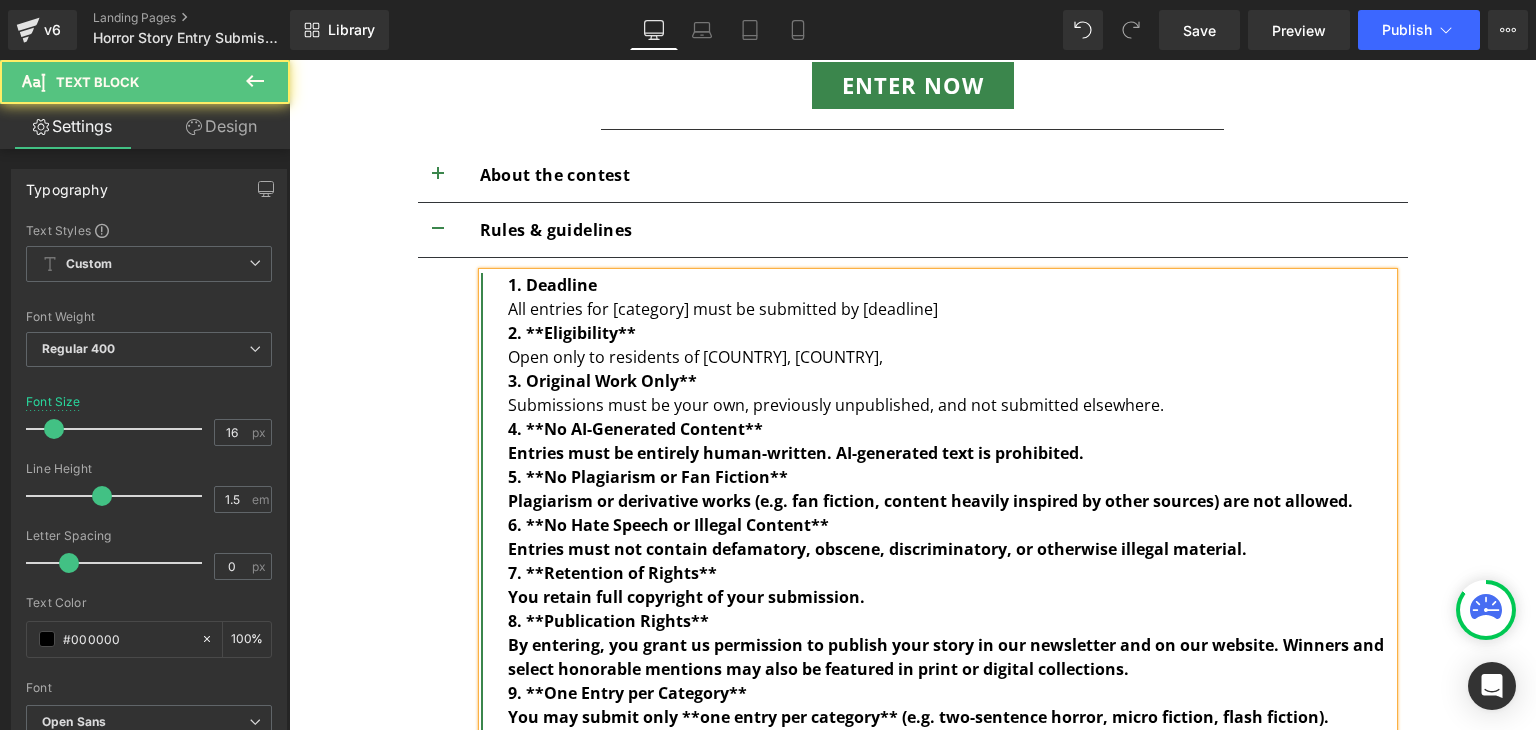 click on "2. **Eligibility**" at bounding box center (950, 333) 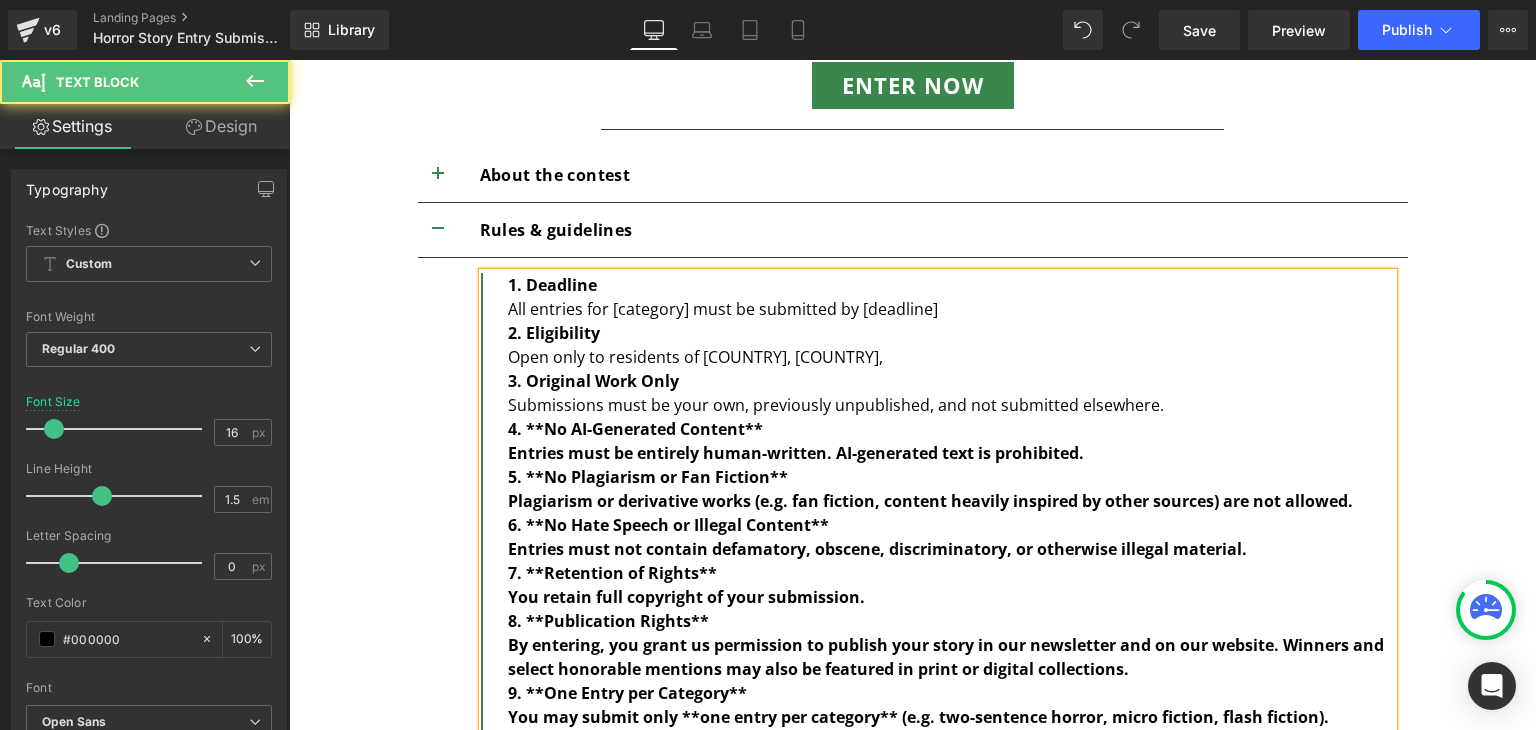 click on "4. **No AI-Generated Content**" at bounding box center (950, 429) 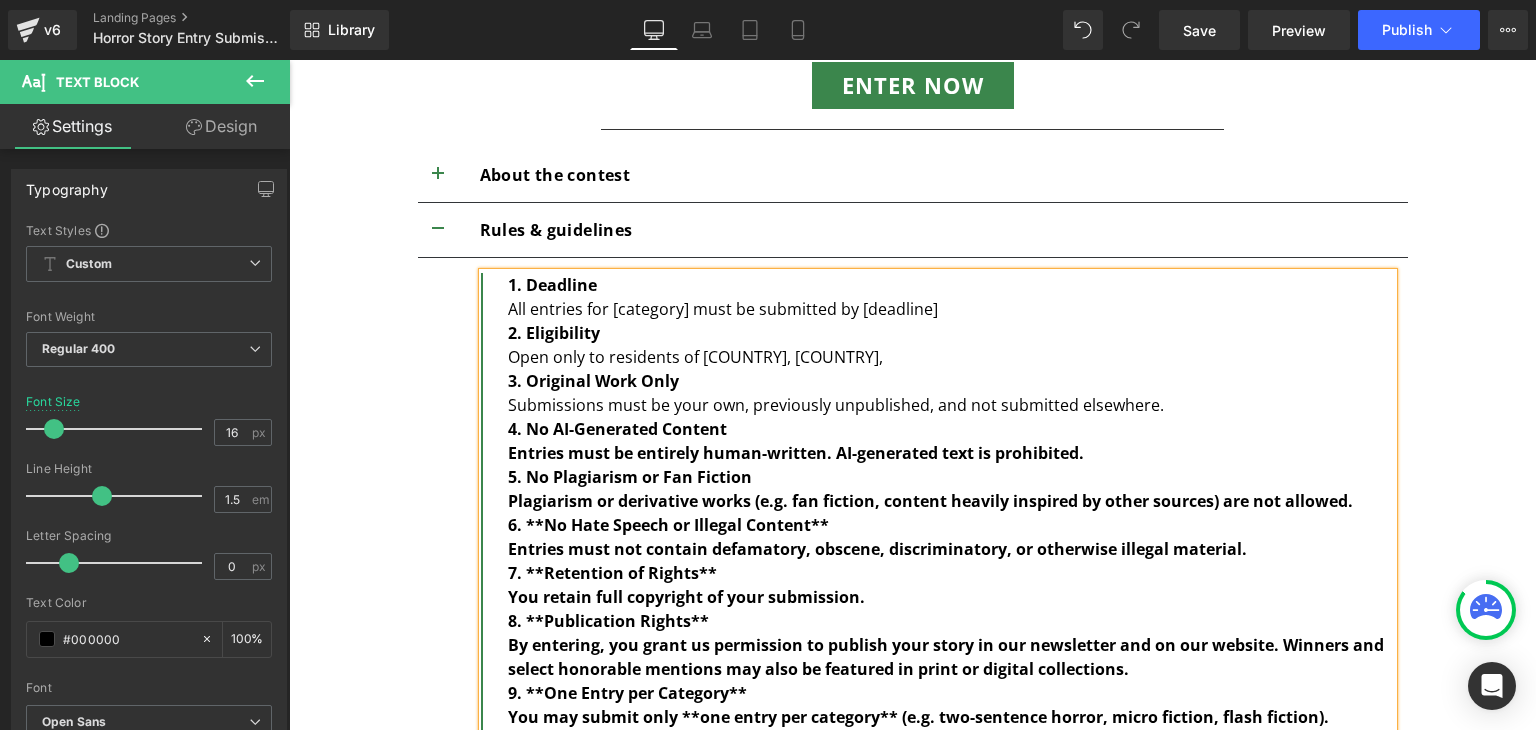 click on "6. **No Hate Speech or Illegal Content**" at bounding box center (950, 525) 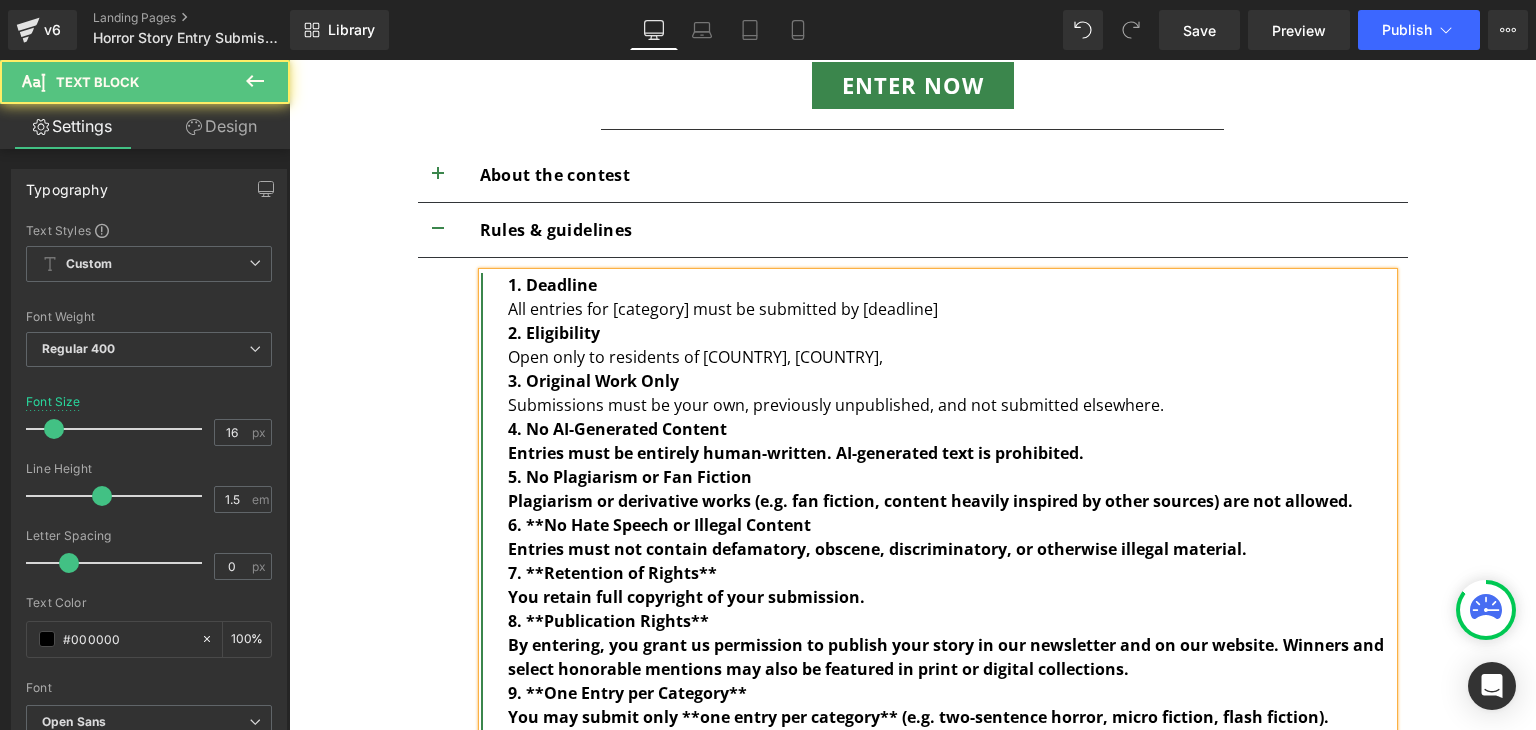 click on "6. **No Hate Speech or Illegal Content" at bounding box center (659, 525) 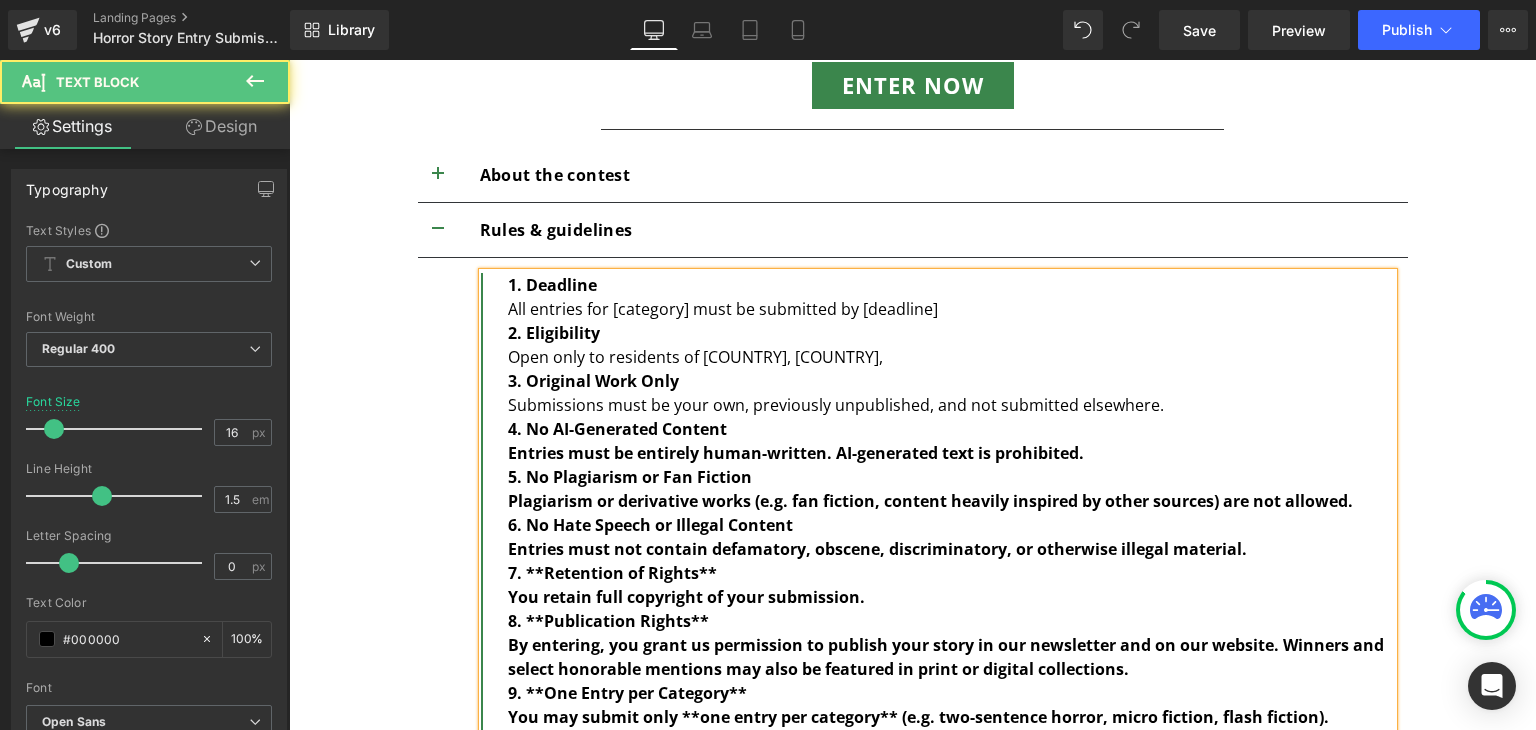 click on "7. **Retention of Rights**" at bounding box center [950, 573] 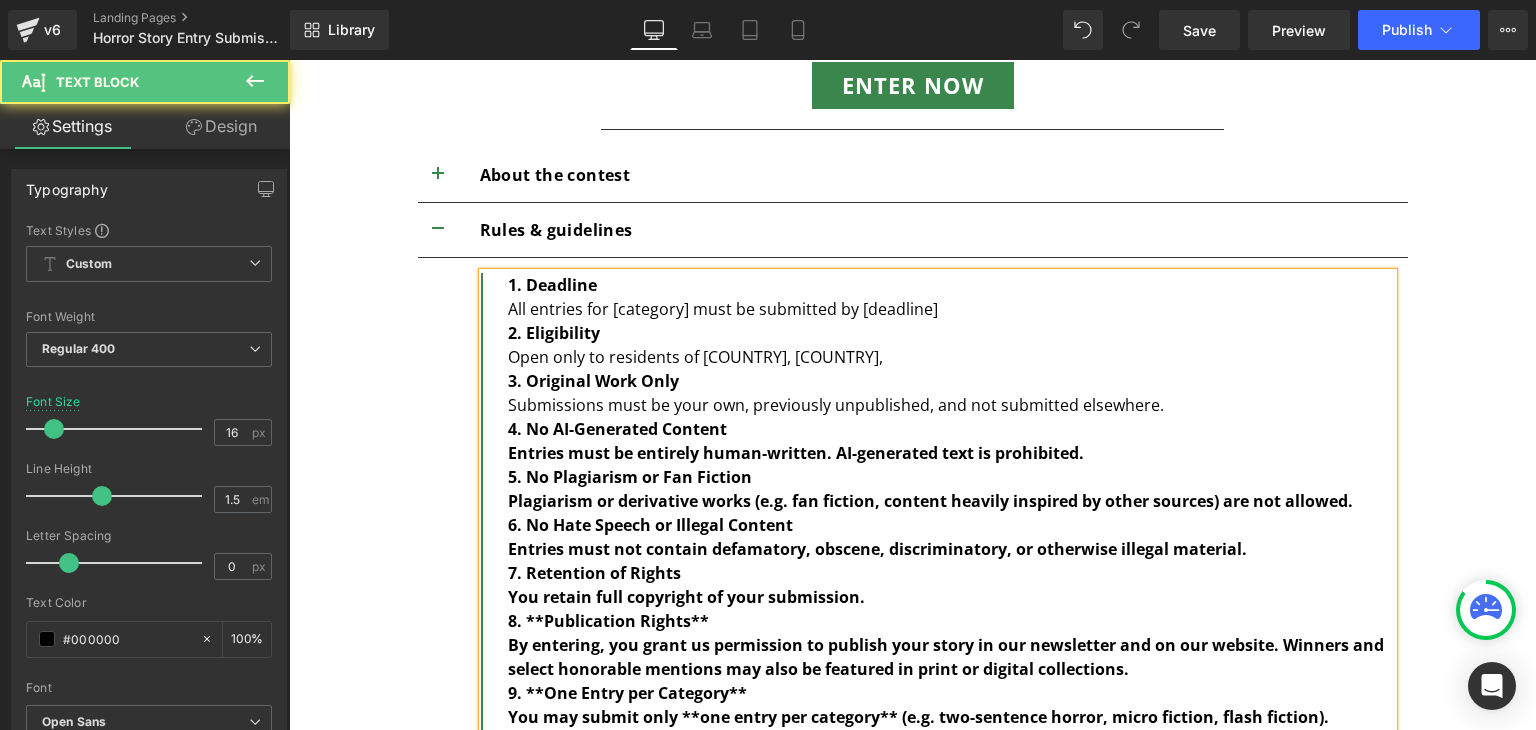 click on "8. **Publication Rights**" at bounding box center [950, 621] 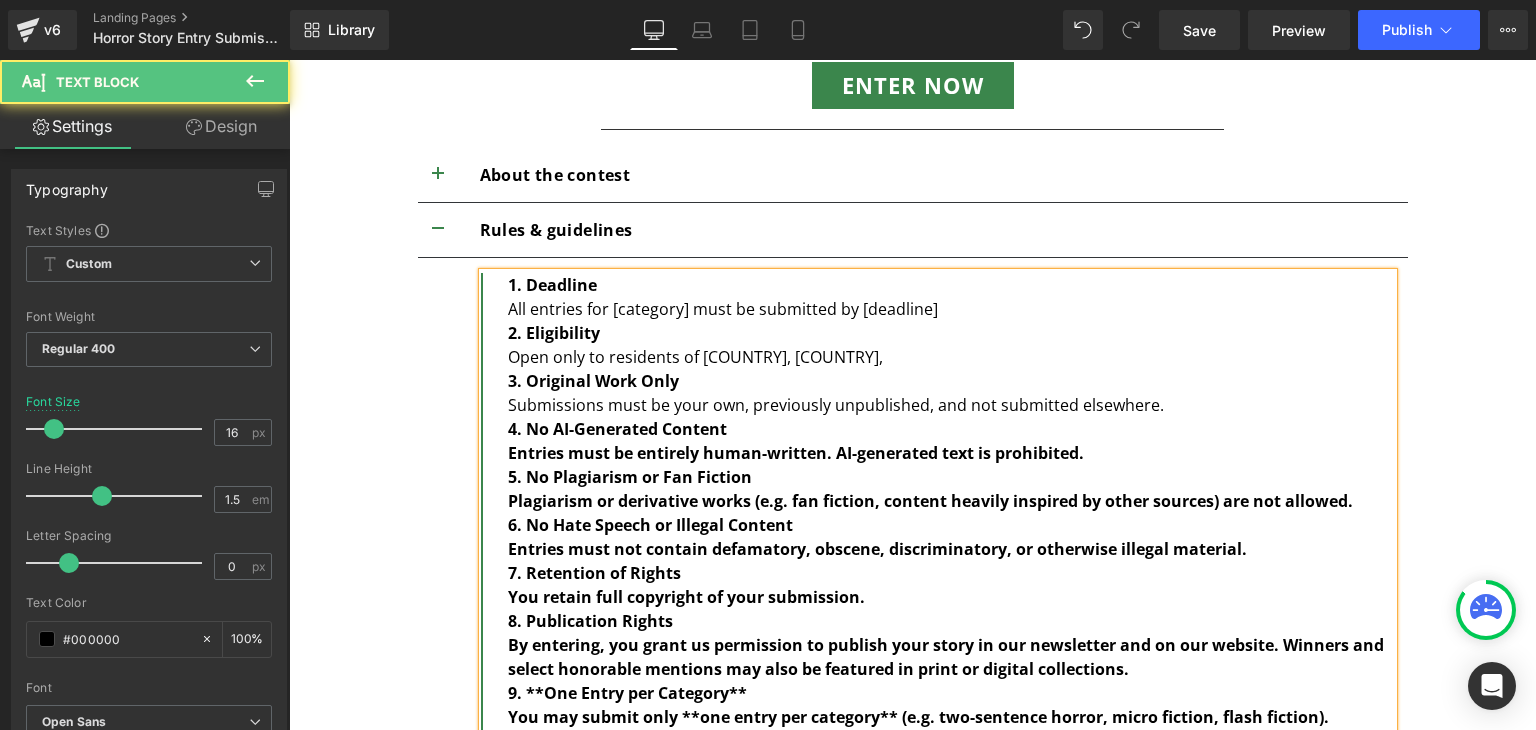 click on "9. **One Entry per Category**" at bounding box center (950, 693) 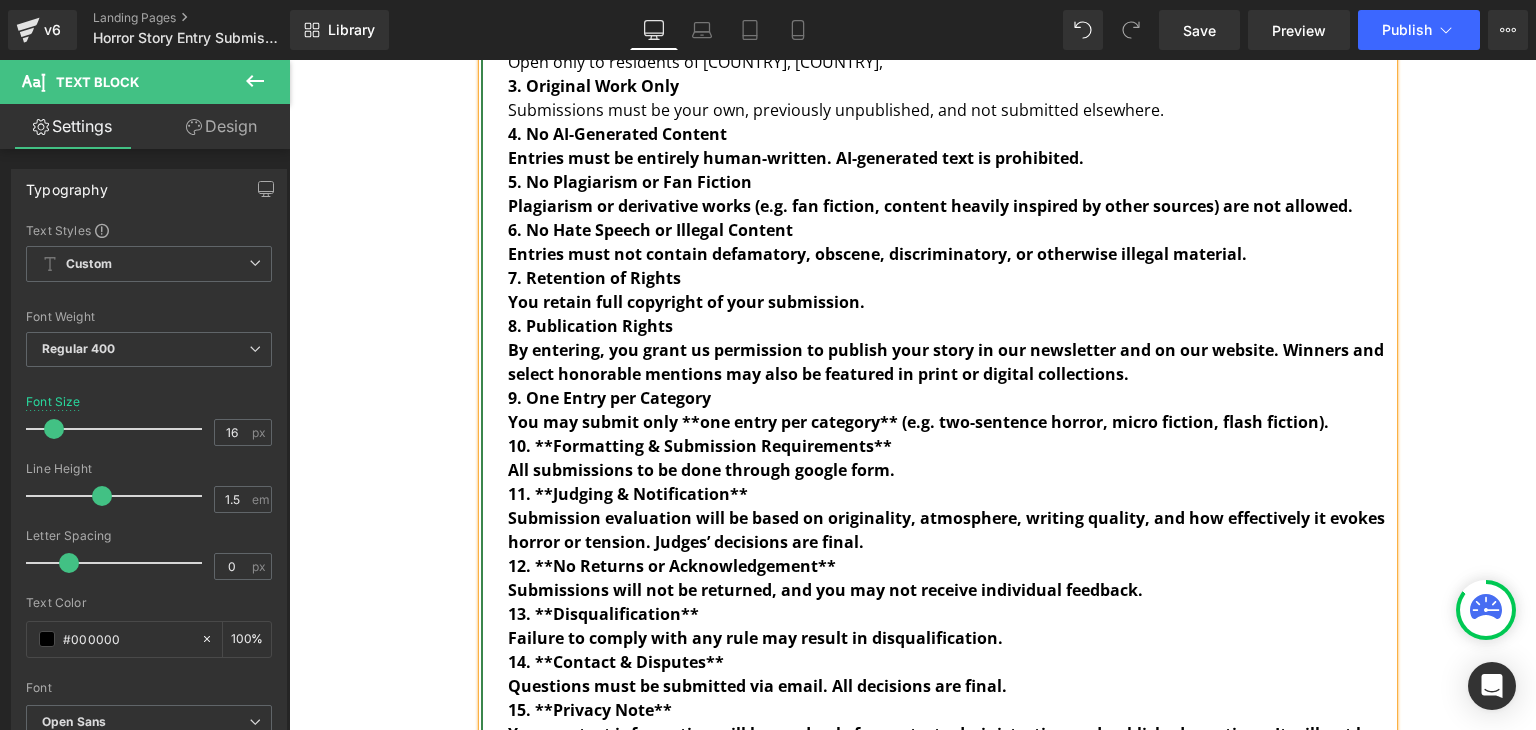 scroll, scrollTop: 1601, scrollLeft: 0, axis: vertical 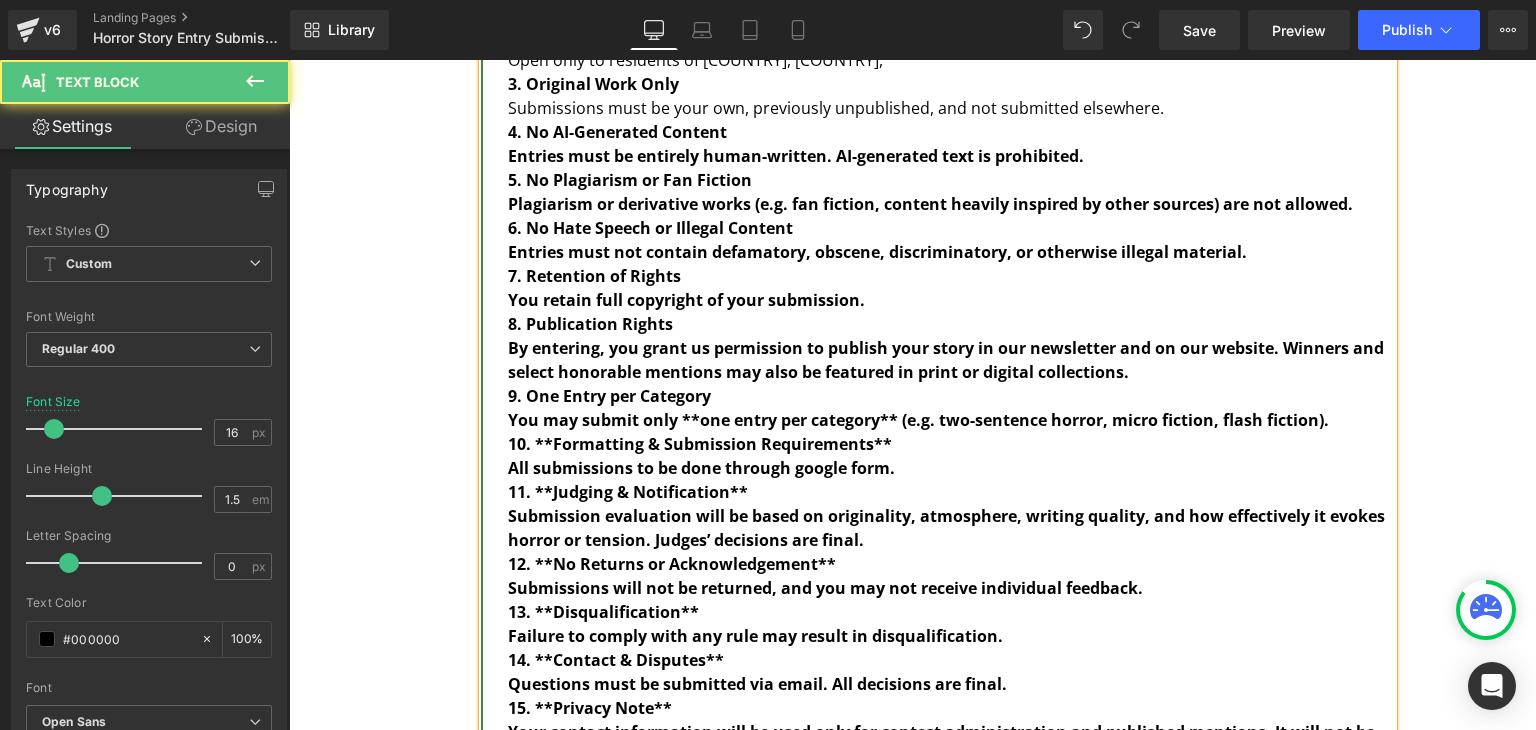 click on "10. **Formatting & Submission Requirements**" at bounding box center [950, 444] 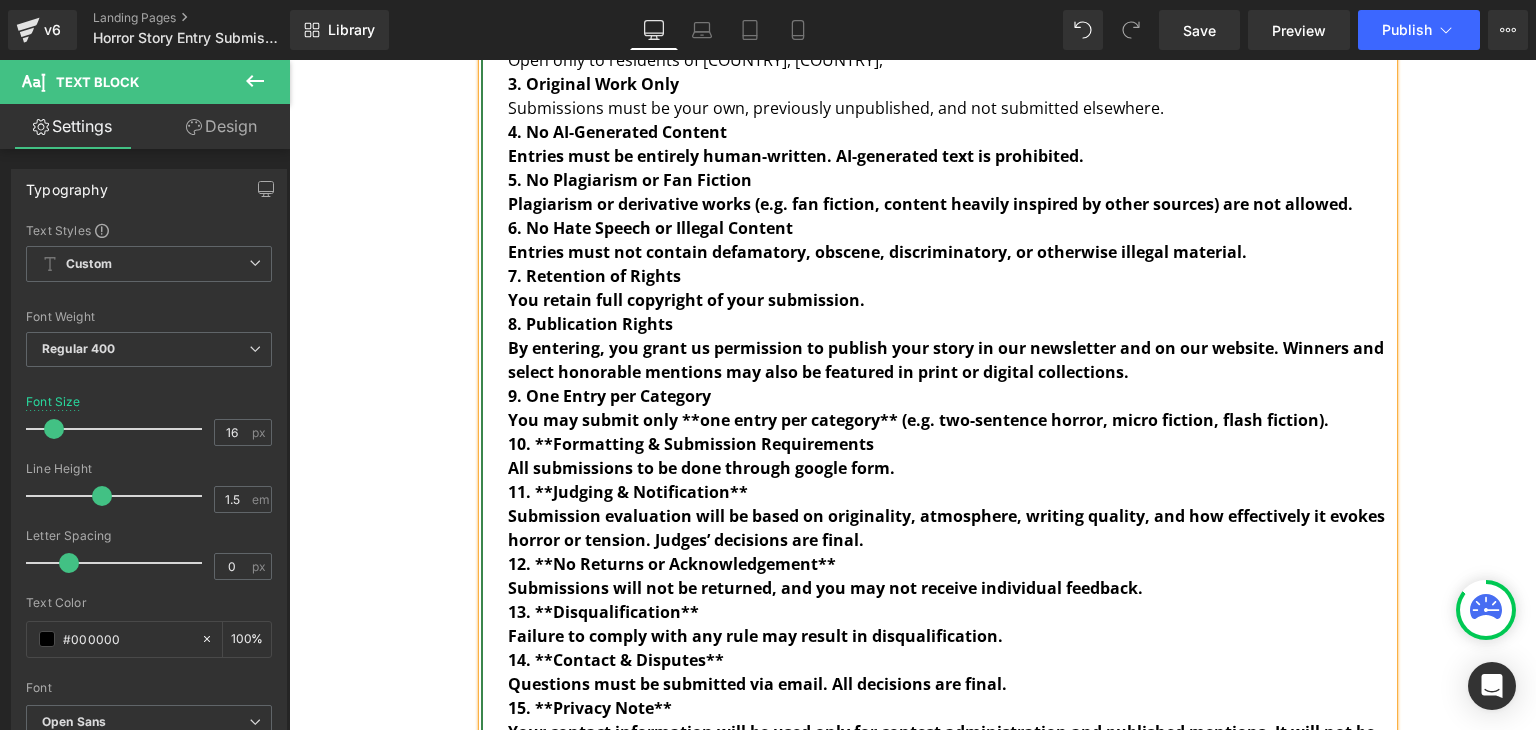 click on "10. **Formatting & Submission Requirements" at bounding box center (691, 444) 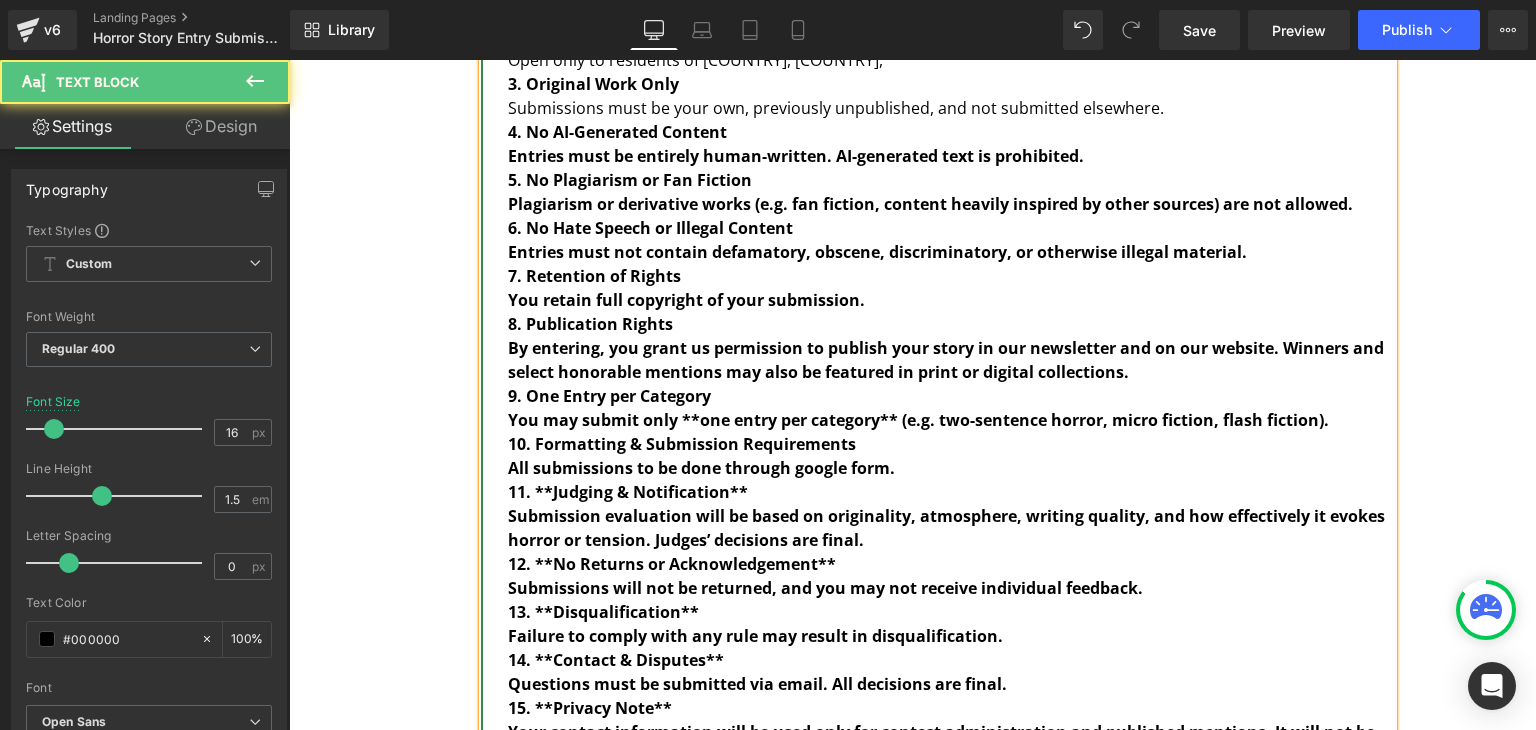 click on "All submissions to be done through google form." at bounding box center [950, 468] 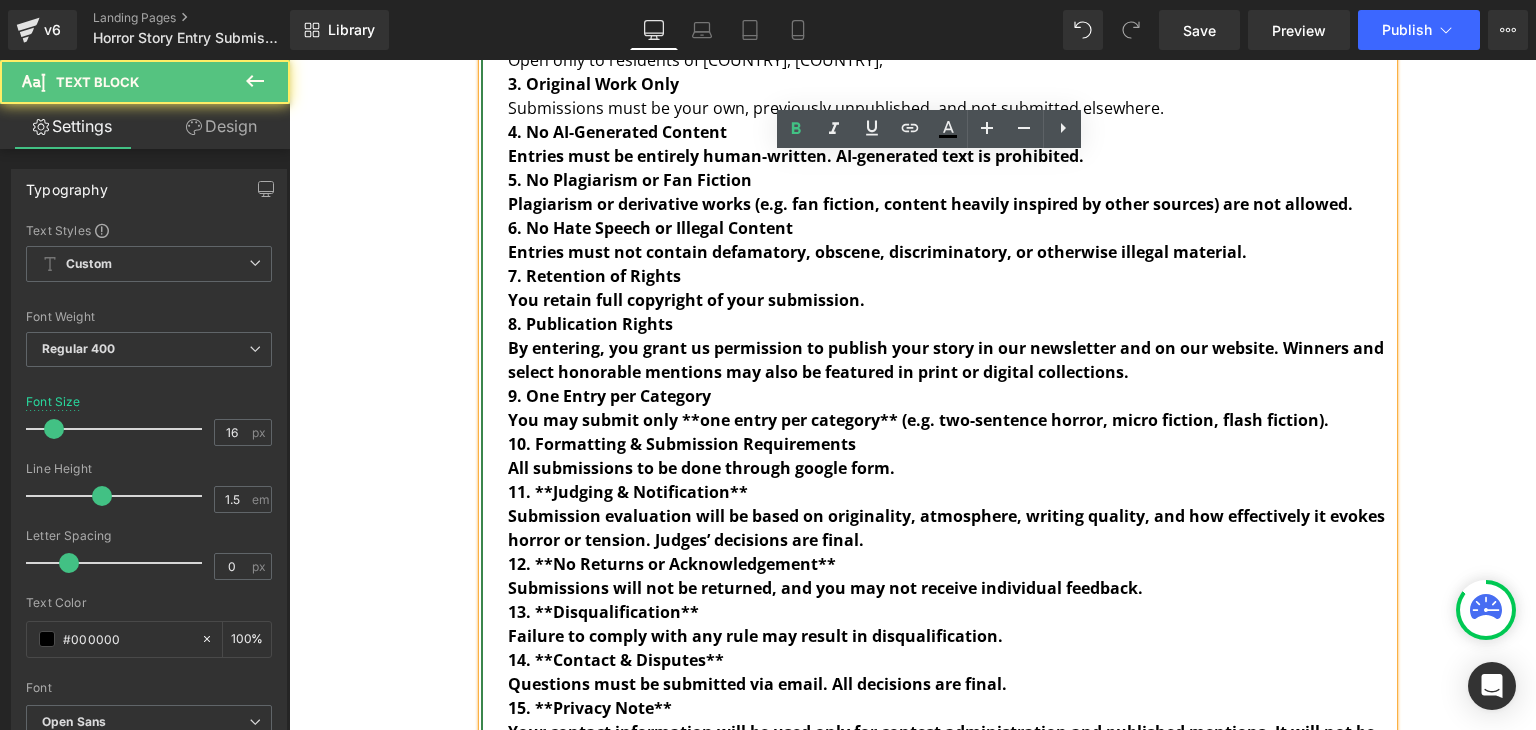 click on "11. **Judging & Notification**" at bounding box center (950, 492) 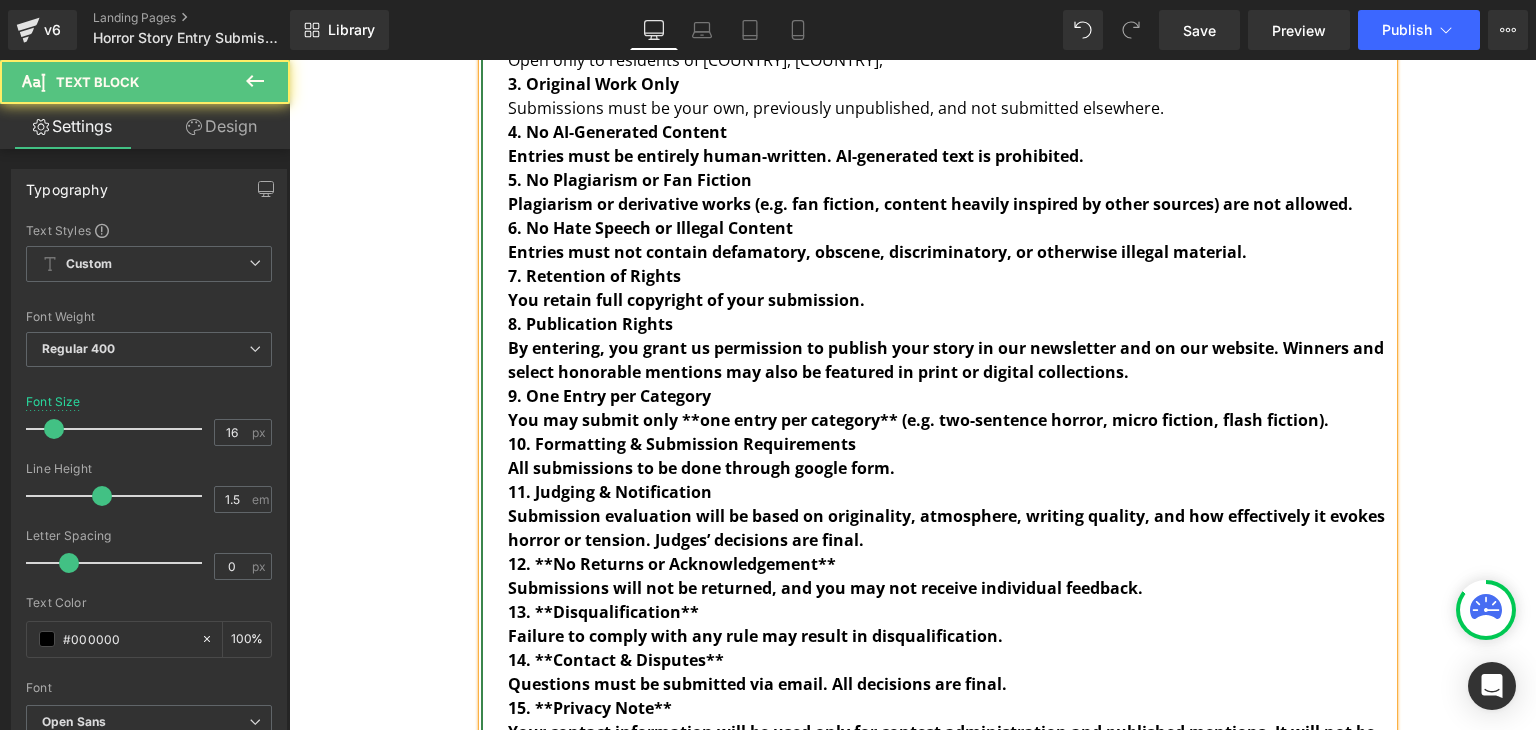 click on "12. **No Returns or Acknowledgement**" at bounding box center [950, 564] 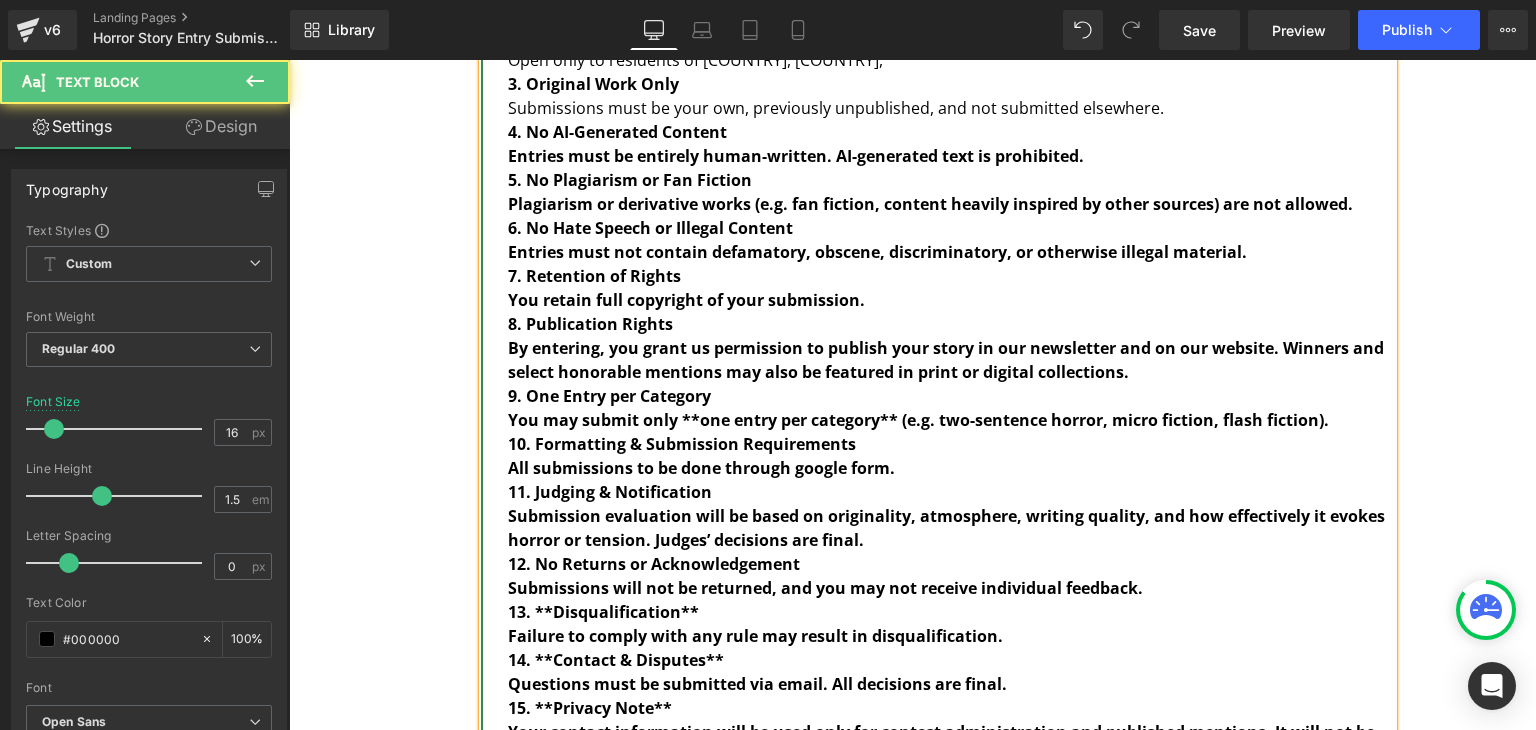 click on "13. **Disqualification**" at bounding box center [950, 612] 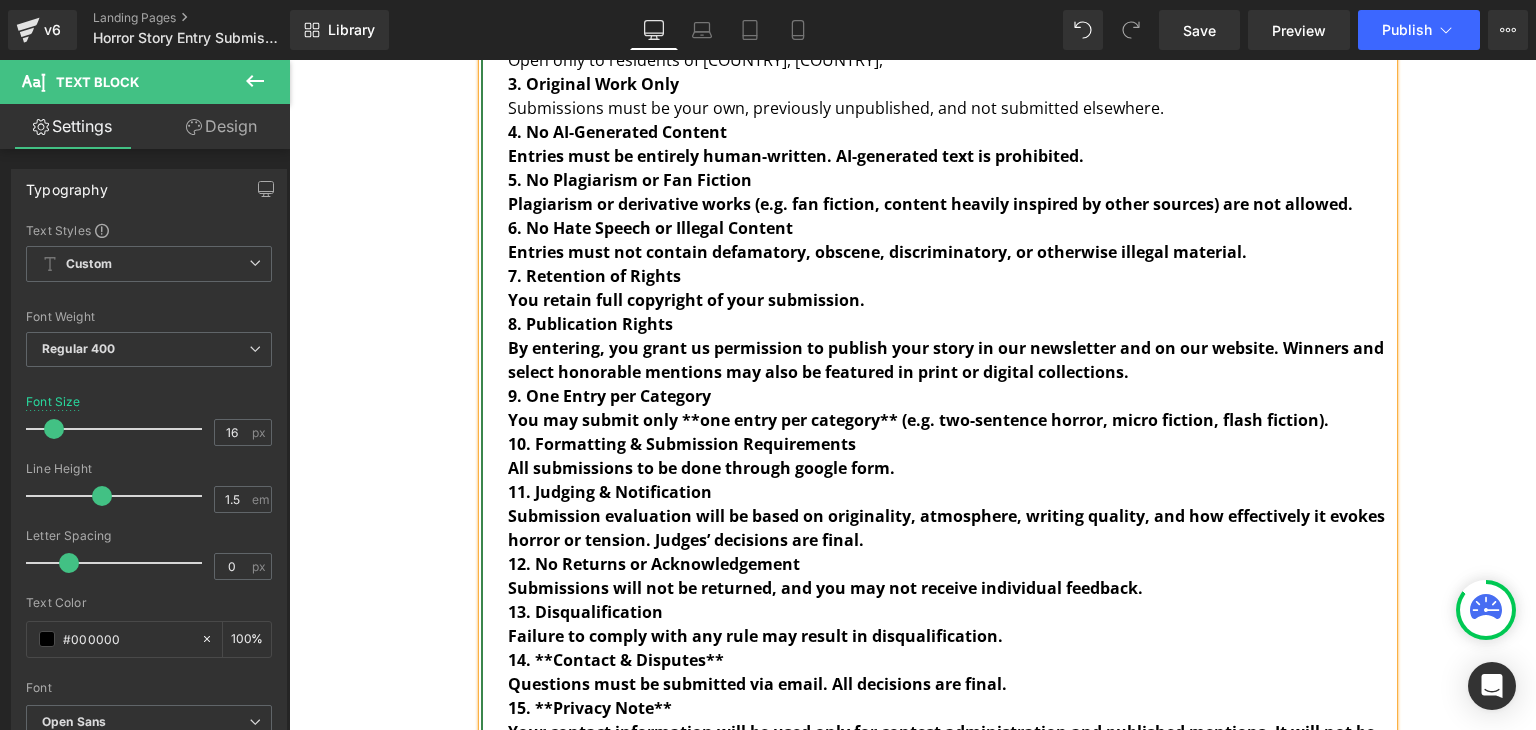 click on "Rendering Content" at bounding box center [768, 651] 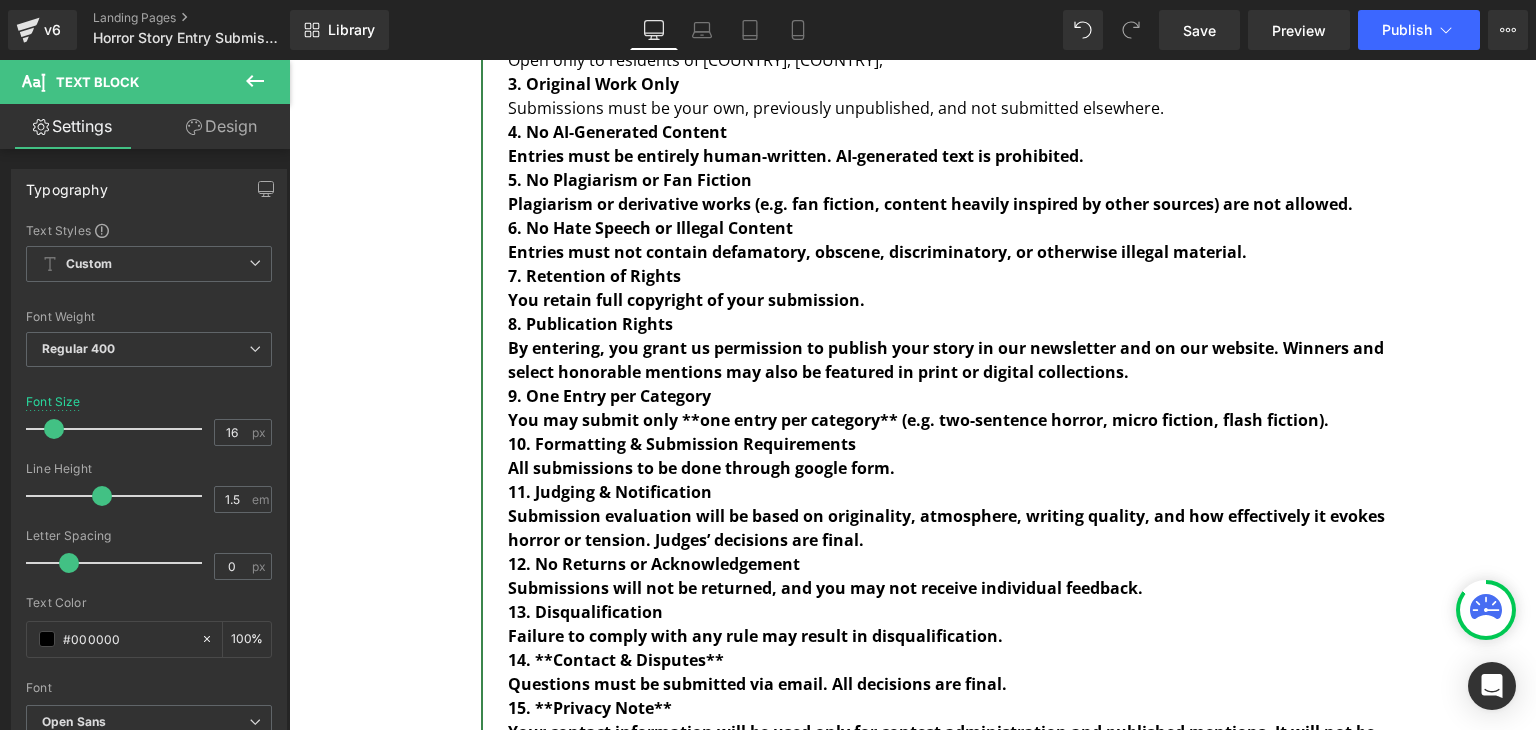 click on "Rendering Content" at bounding box center [768, 651] 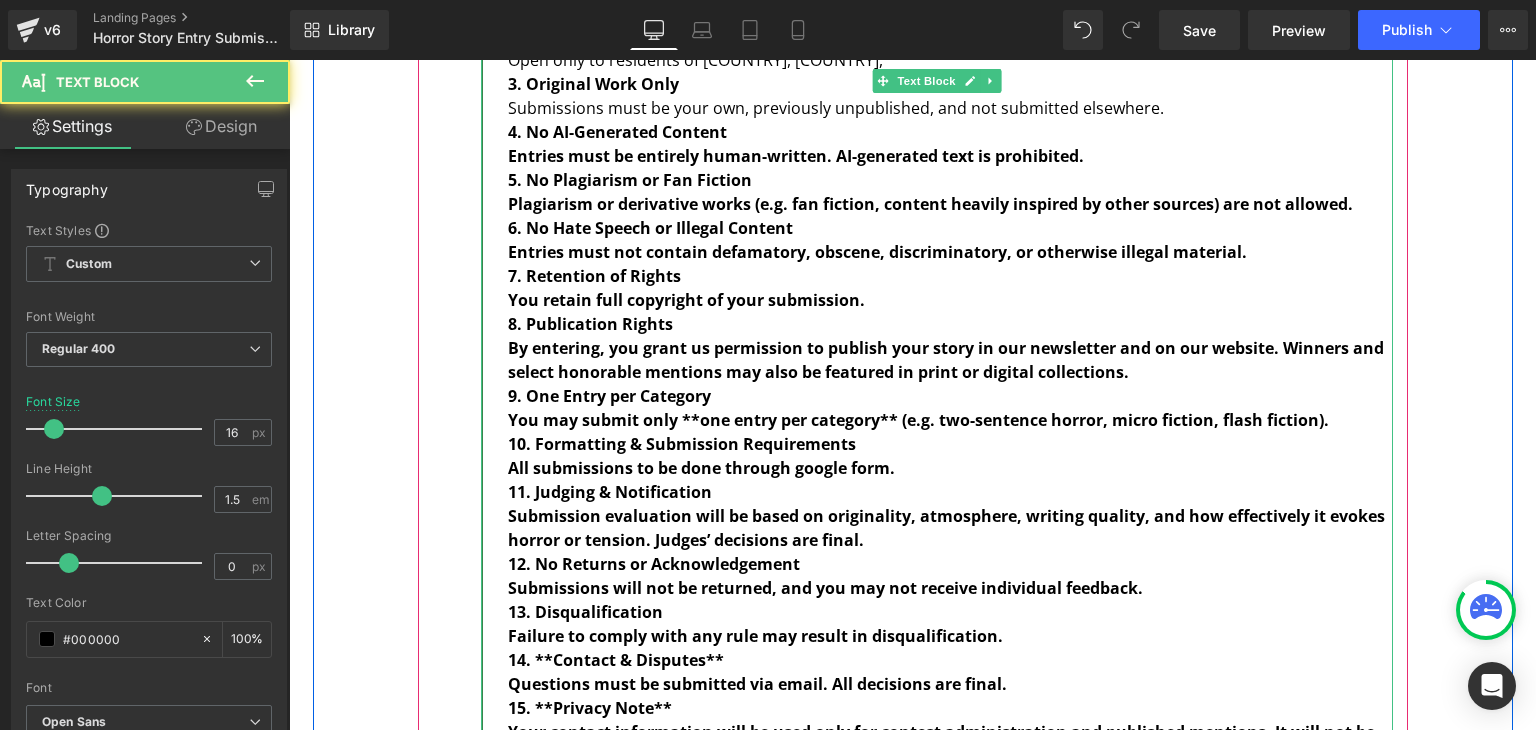 click on "14. **Contact & Disputes**" at bounding box center (950, 660) 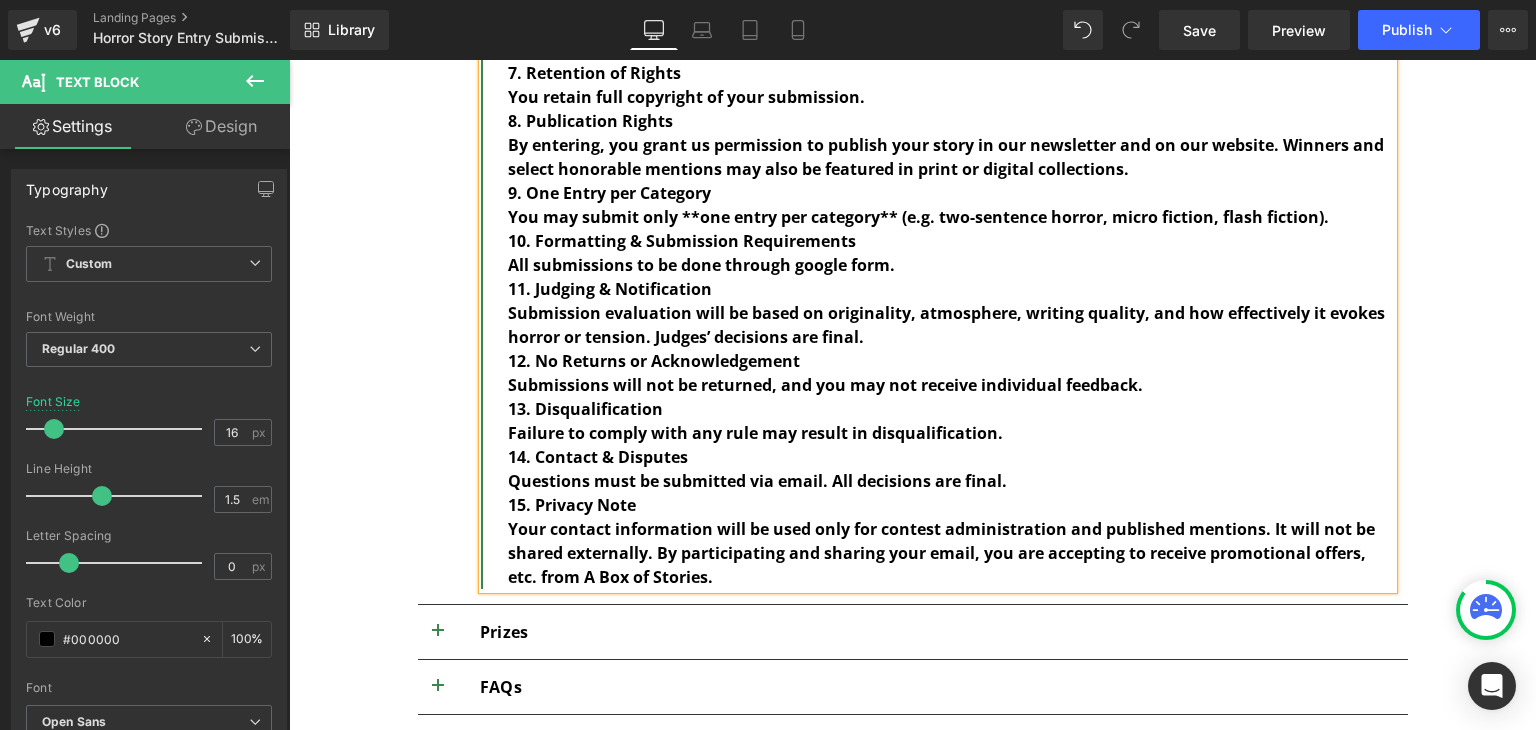 scroll, scrollTop: 1921, scrollLeft: 0, axis: vertical 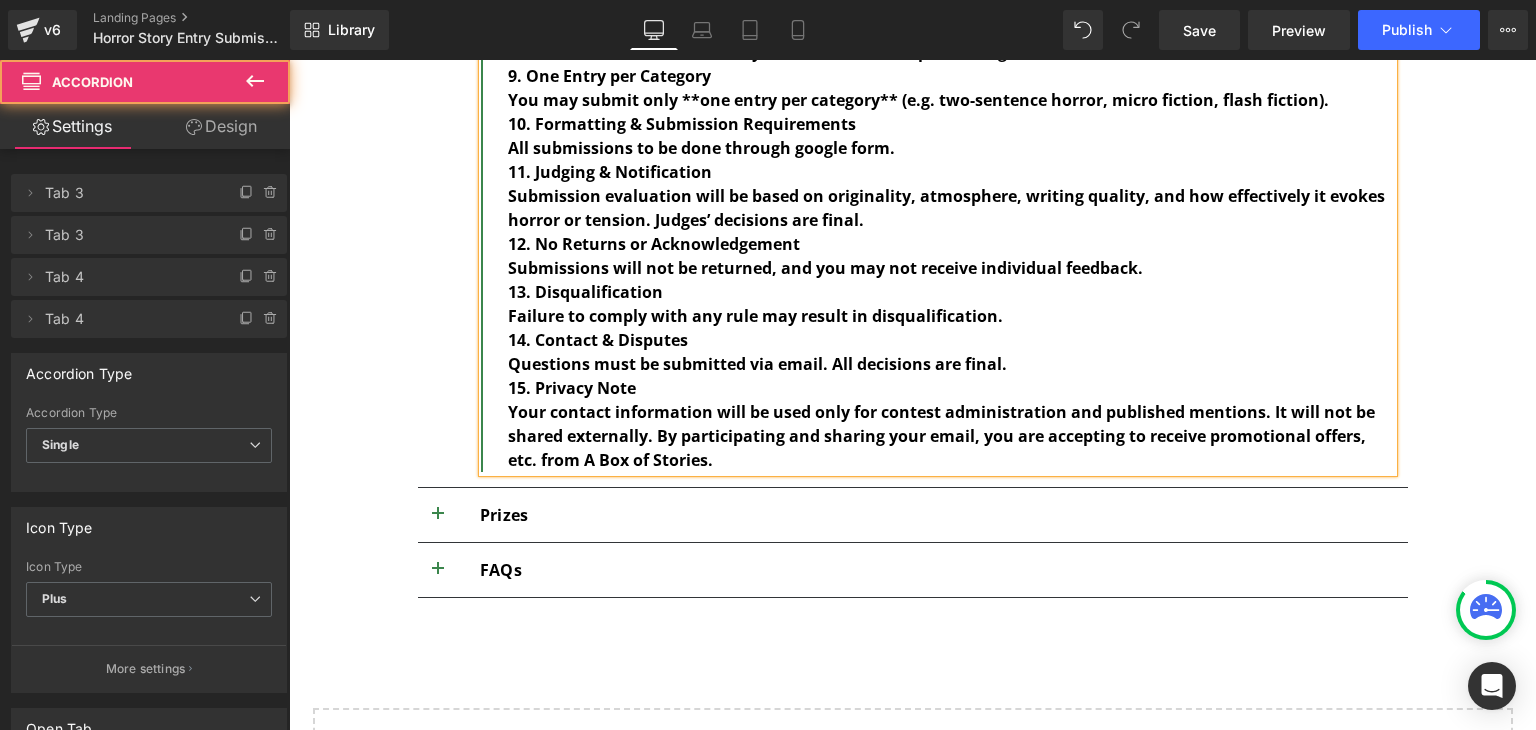 click on "1. Deadline     All entries for [category] must be submitted by [deadline] 2. Eligibility     Open only to residents of UK, USA,  3. Original Work Only     Submissions must be your own, previously unpublished, and not submitted elsewhere.
4. No AI-Generated Content     Entries must be entirely human-written. AI-generated text is prohibited.
5. No Plagiarism or Fan Fiction     Plagiarism or derivative works (e.g. fan fiction, content heavily inspired by other sources) are not allowed.
6. No Hate Speech or Illegal Content     Entries must not contain defamatory, obscene, discriminatory, or otherwise illegal material.
7. Retention of Rights     You retain full copyright of your submission.
8. Publication Rights     By entering, you grant us permission to publish your story in our newsletter and on our website. Winners and select honorable mentions may also be featured in print or digital collections.
9. One Entry per Category 10. Formatting & Submission Requirements" at bounding box center (913, 64) 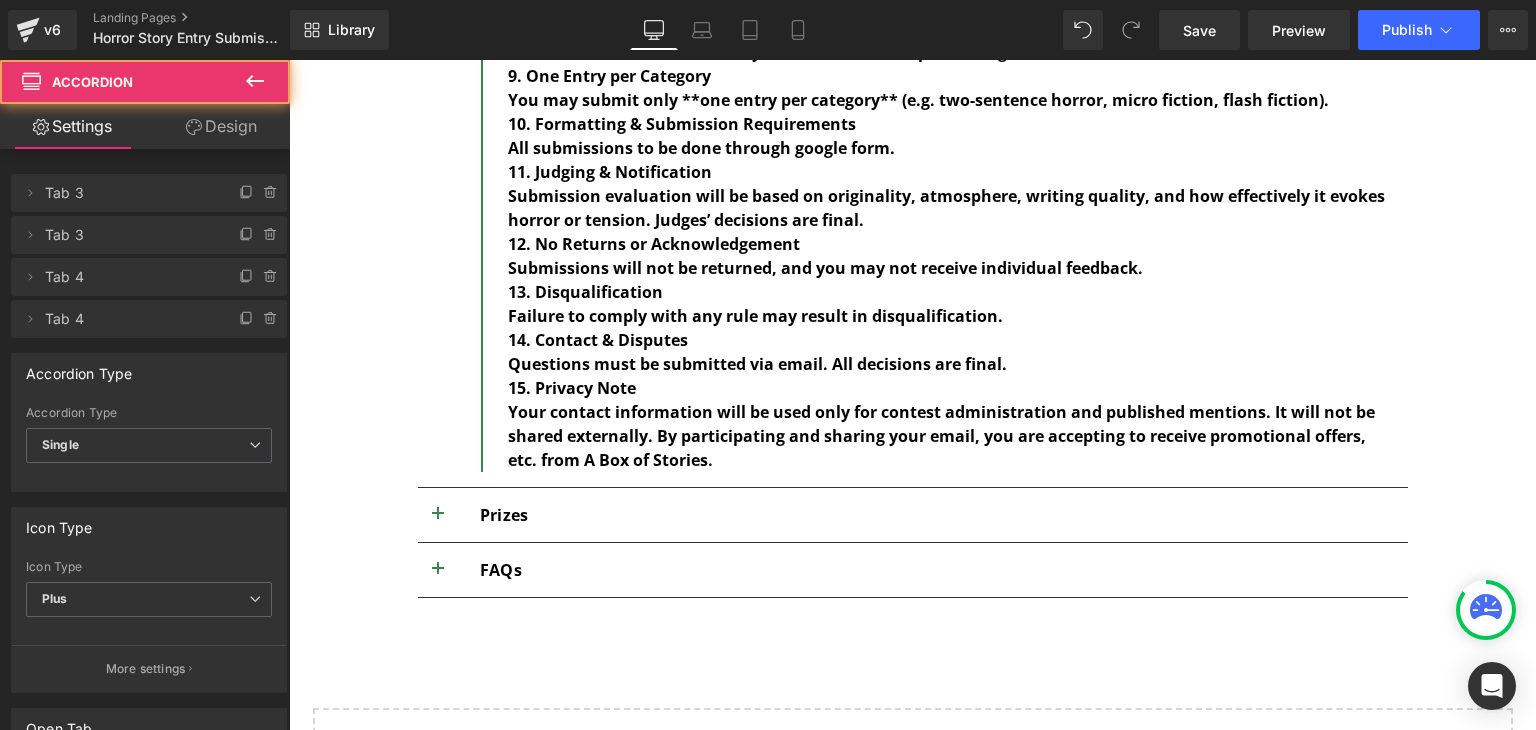 click on "Your contact information will be used only for contest administration and published mentions. It will not be shared externally. By participating and sharing your email, you are accepting to receive promotional offers, etc. from A Box of Stories." at bounding box center (950, 436) 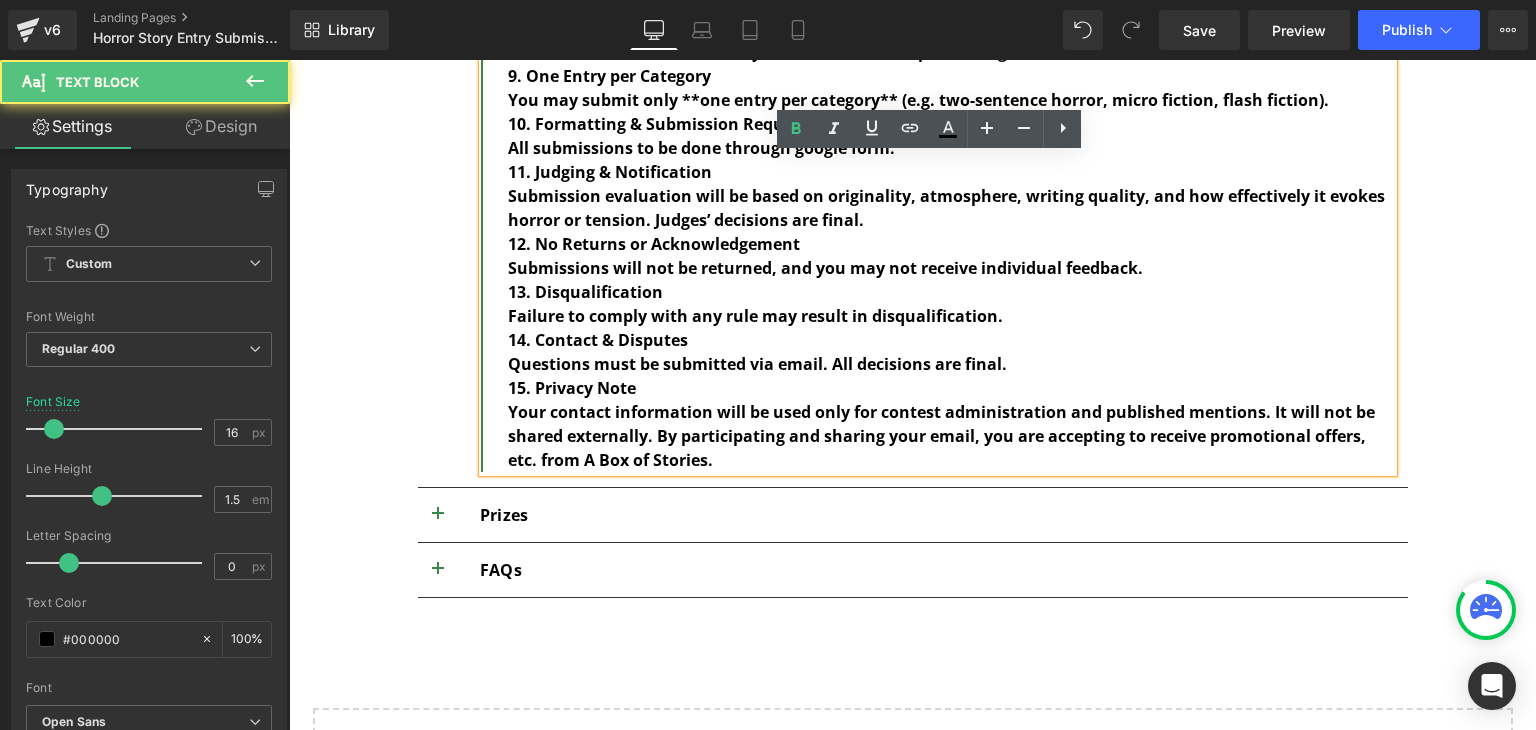 click on "Your contact information will be used only for contest administration and published mentions. It will not be shared externally. By participating and sharing your email, you are accepting to receive promotional offers, etc. from A Box of Stories." at bounding box center (950, 436) 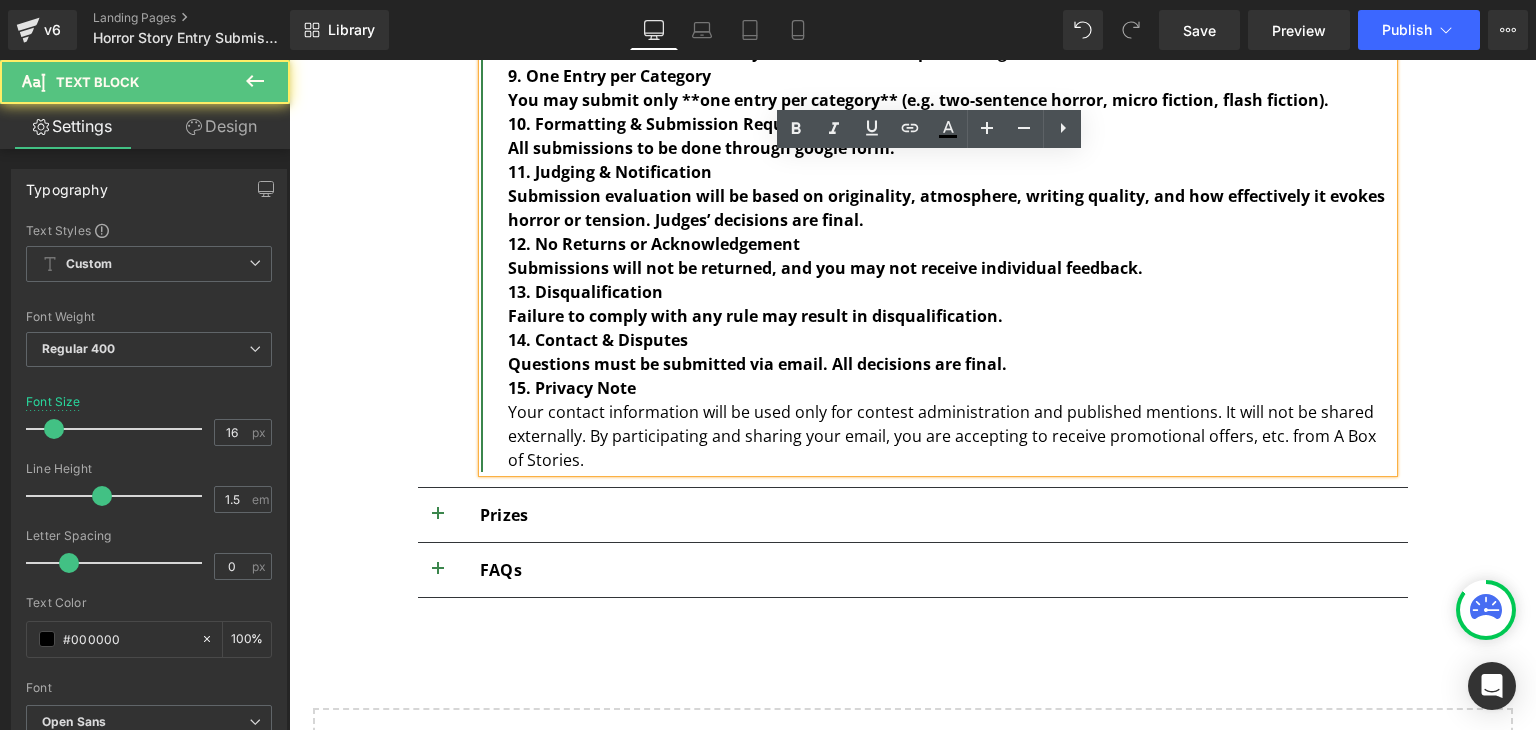 click on "Questions must be submitted via email. All decisions are final." at bounding box center [757, 364] 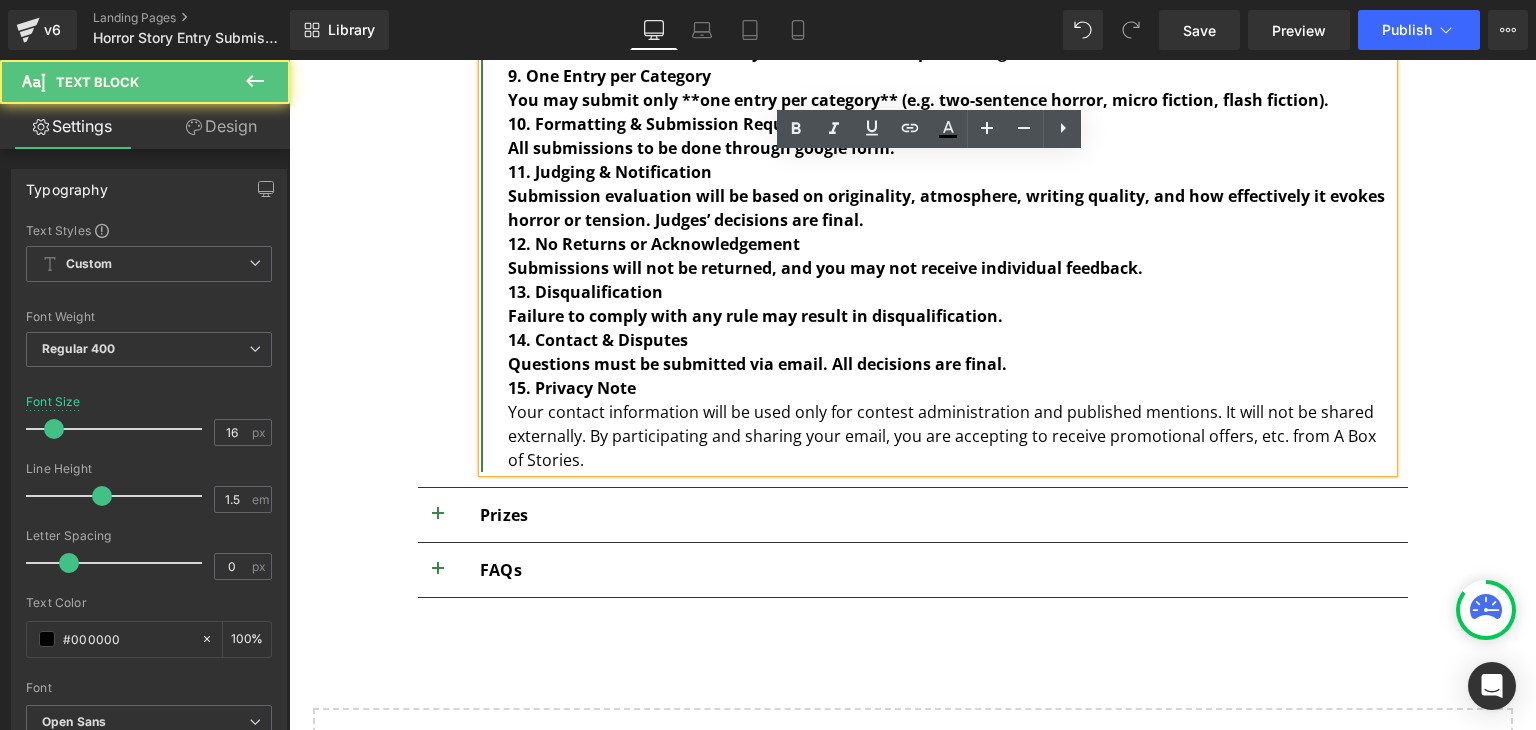 click on "Questions must be submitted via email. All decisions are final." at bounding box center [757, 364] 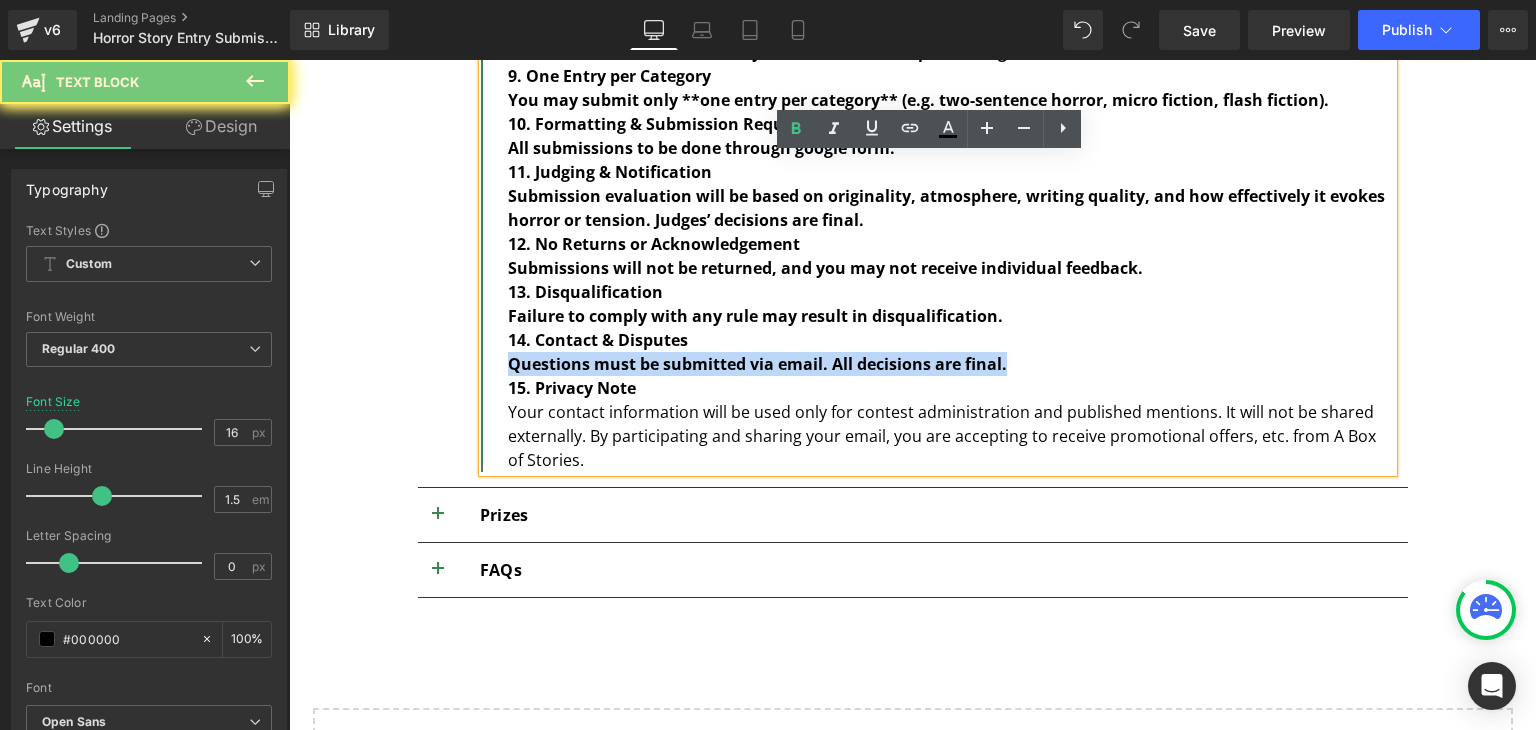 click on "Questions must be submitted via email. All decisions are final." at bounding box center (757, 364) 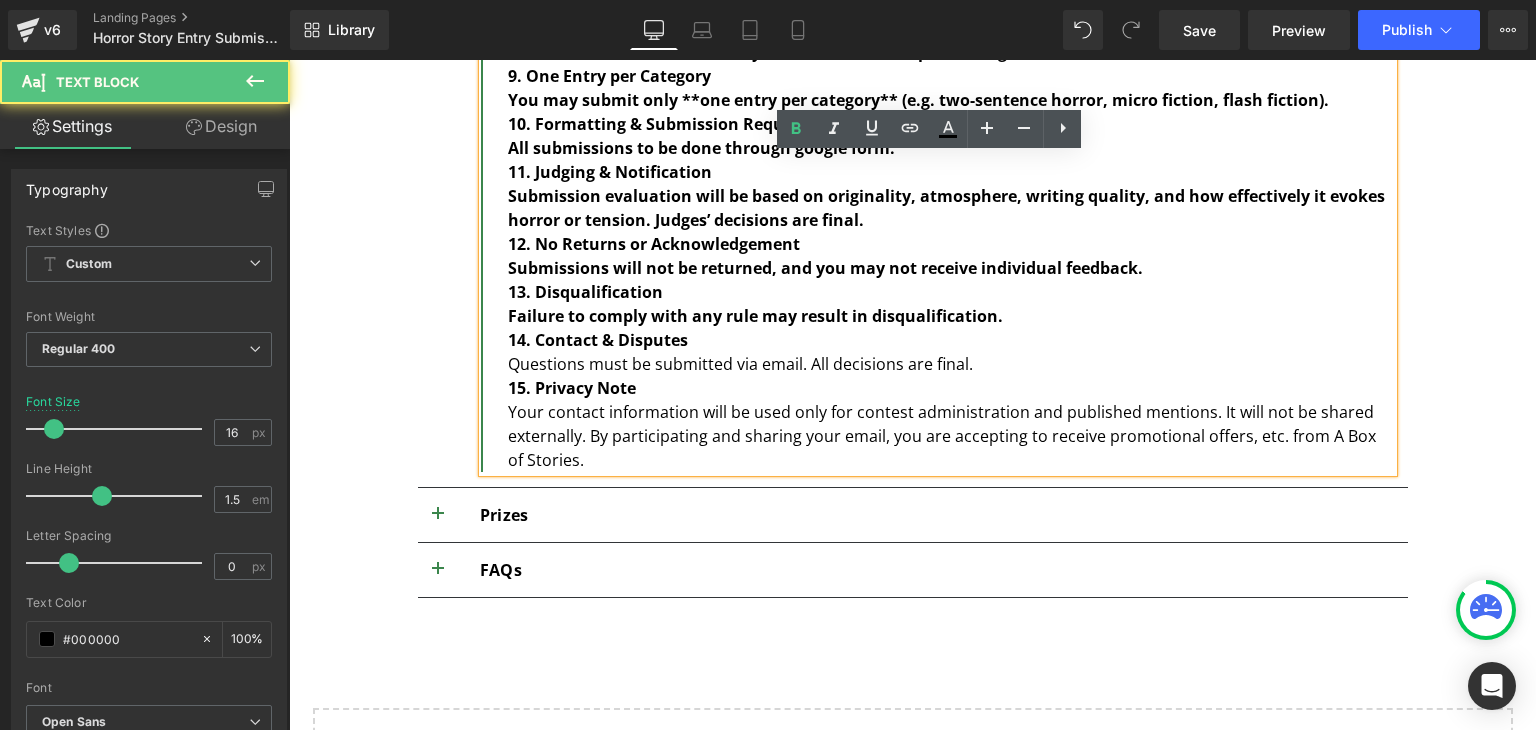 click on "Failure to comply with any rule may result in disqualification." at bounding box center (755, 316) 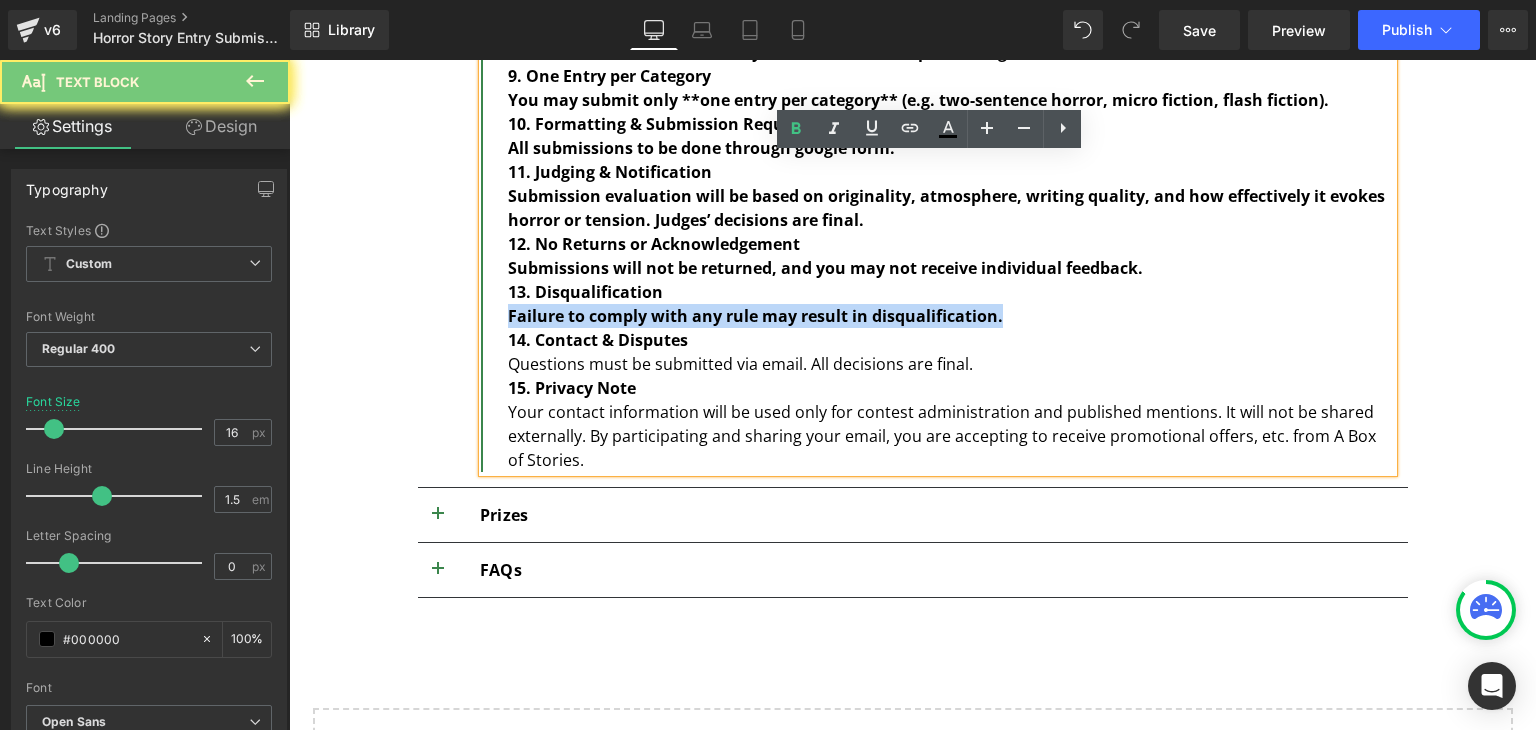 click on "Failure to comply with any rule may result in disqualification." at bounding box center [755, 316] 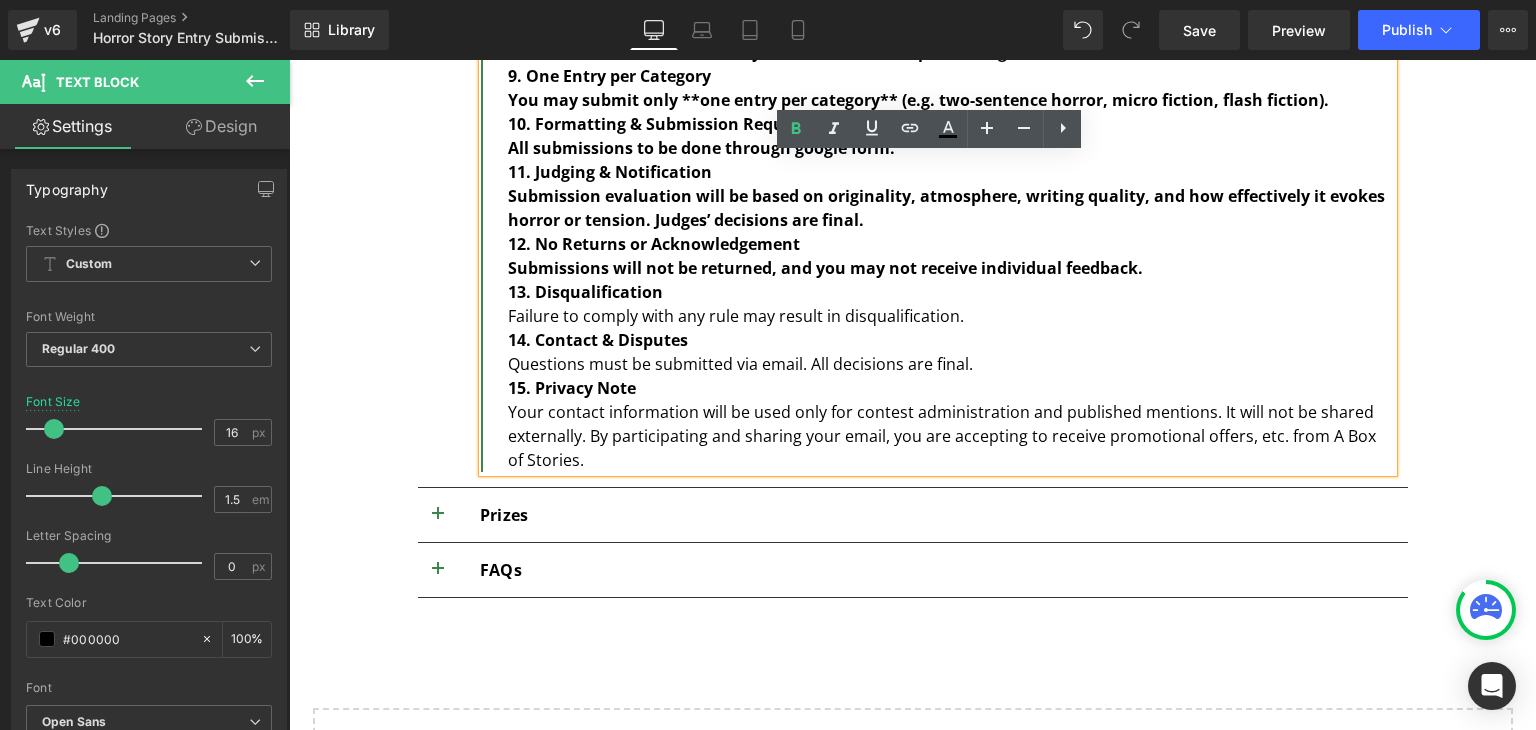 click on "Submissions will not be returned, and you may not receive individual feedback." at bounding box center [825, 268] 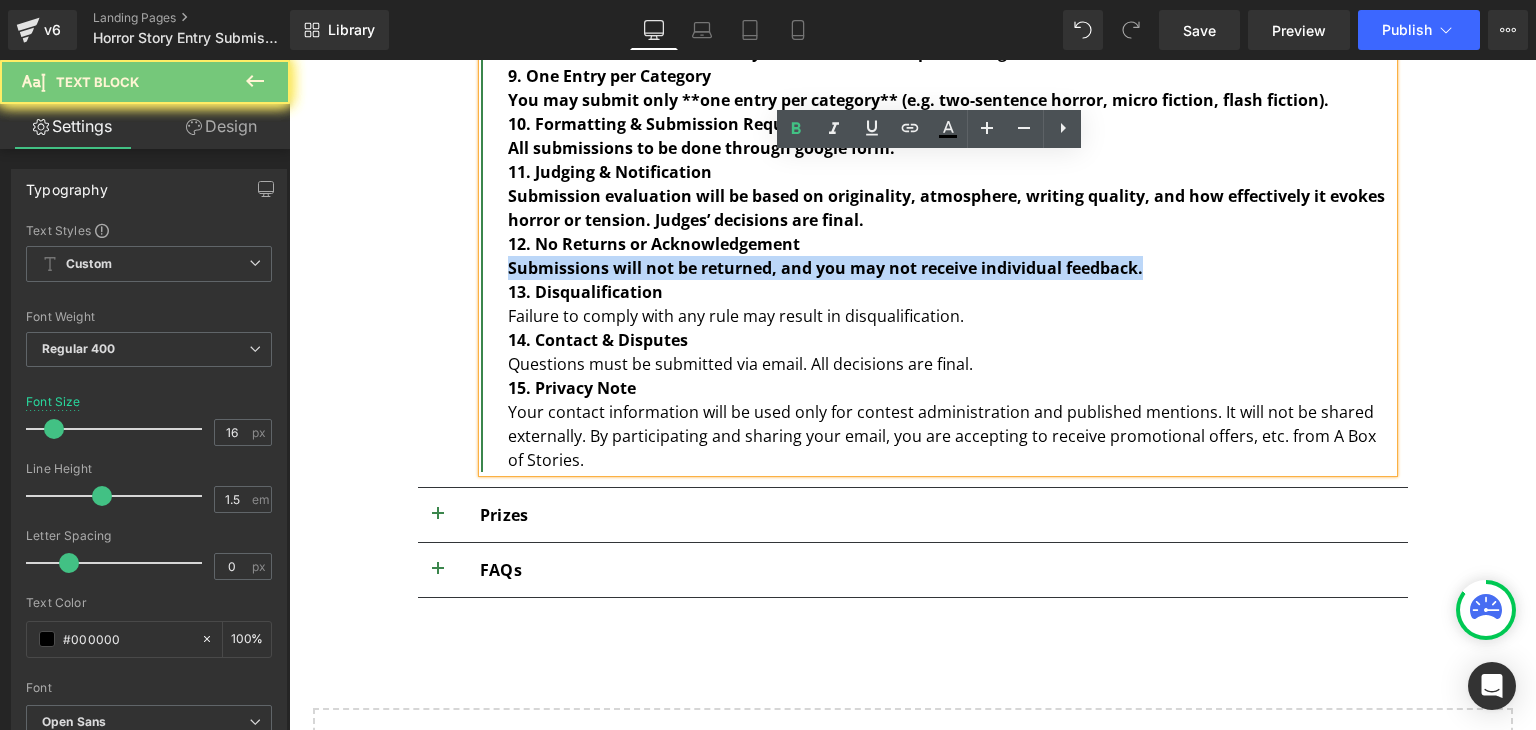 click on "Submissions will not be returned, and you may not receive individual feedback." at bounding box center [825, 268] 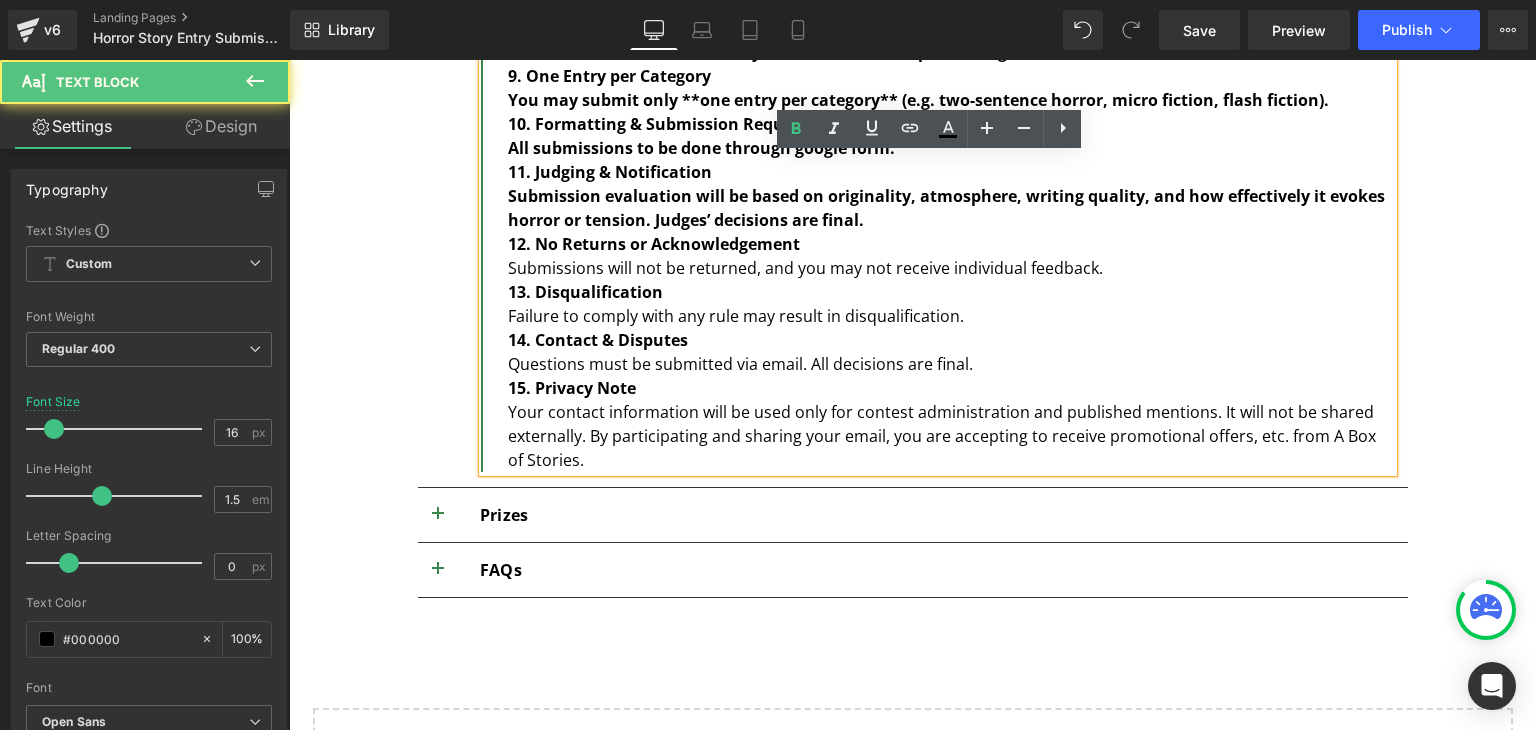 click on "Submission evaluation will be based on originality, atmosphere, writing quality, and how effectively it evokes horror or tension. Judges’ decisions are final." at bounding box center (950, 208) 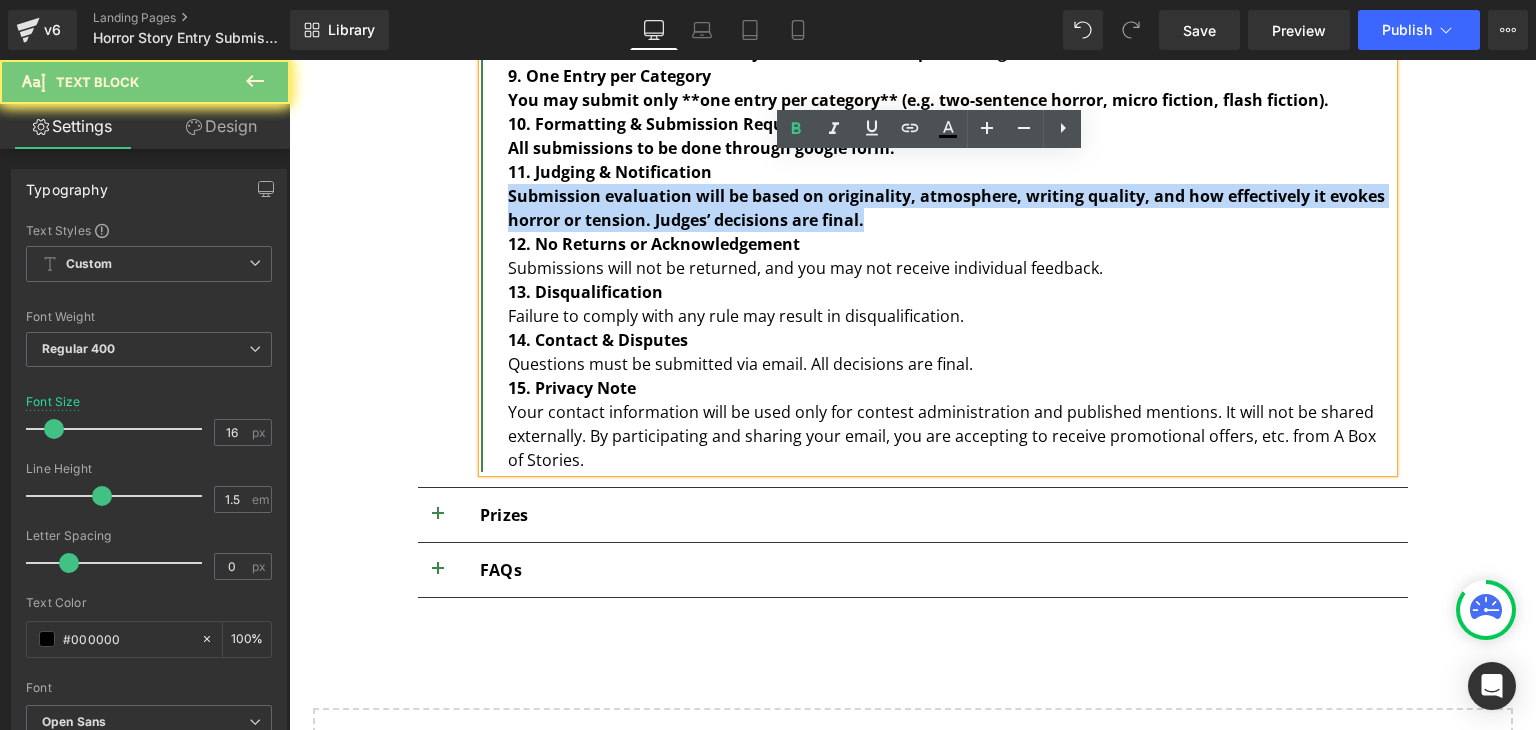 click on "Submission evaluation will be based on originality, atmosphere, writing quality, and how effectively it evokes horror or tension. Judges’ decisions are final." at bounding box center (950, 208) 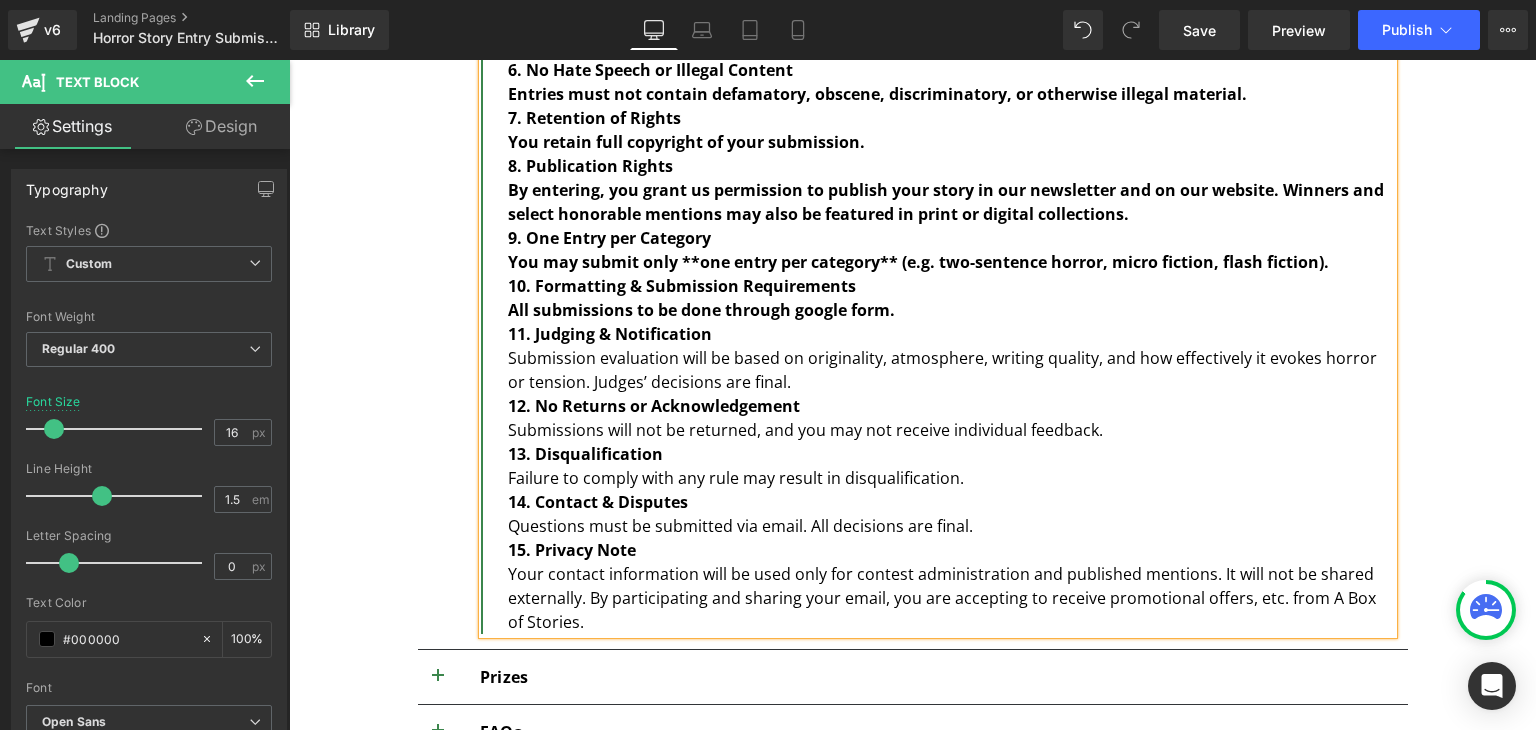 scroll, scrollTop: 1748, scrollLeft: 0, axis: vertical 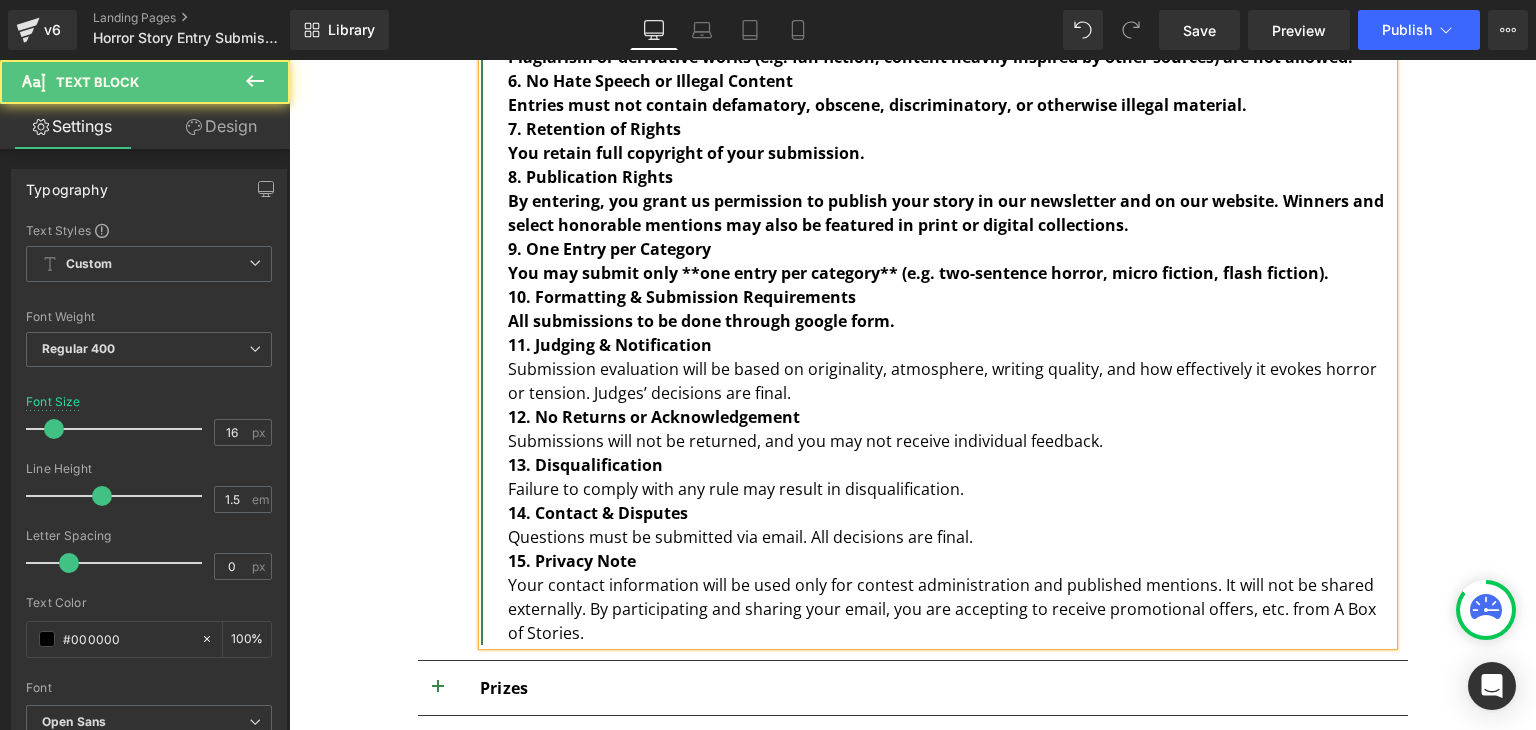 click on "All submissions to be done through google form." at bounding box center (701, 321) 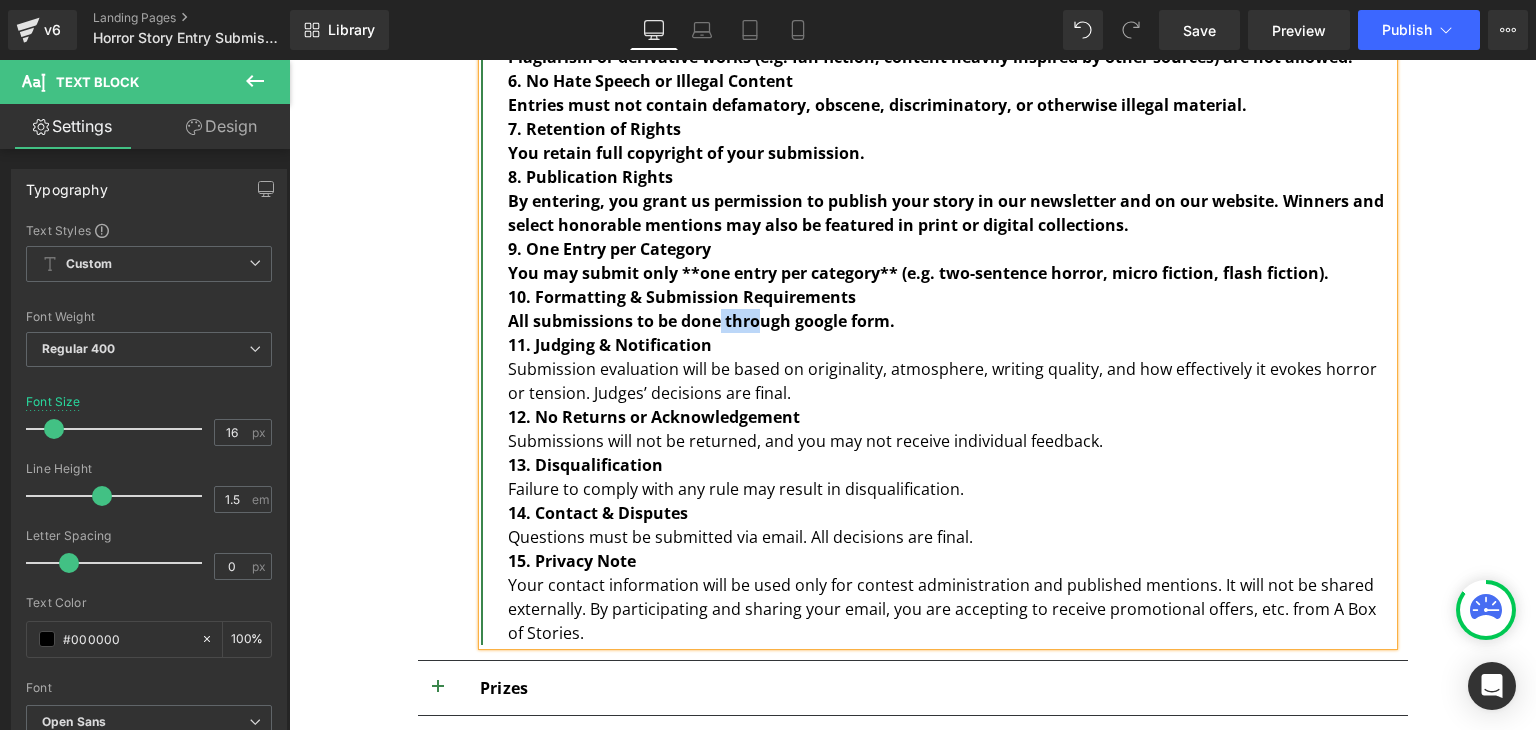 click on "All submissions to be done through google form." at bounding box center [701, 321] 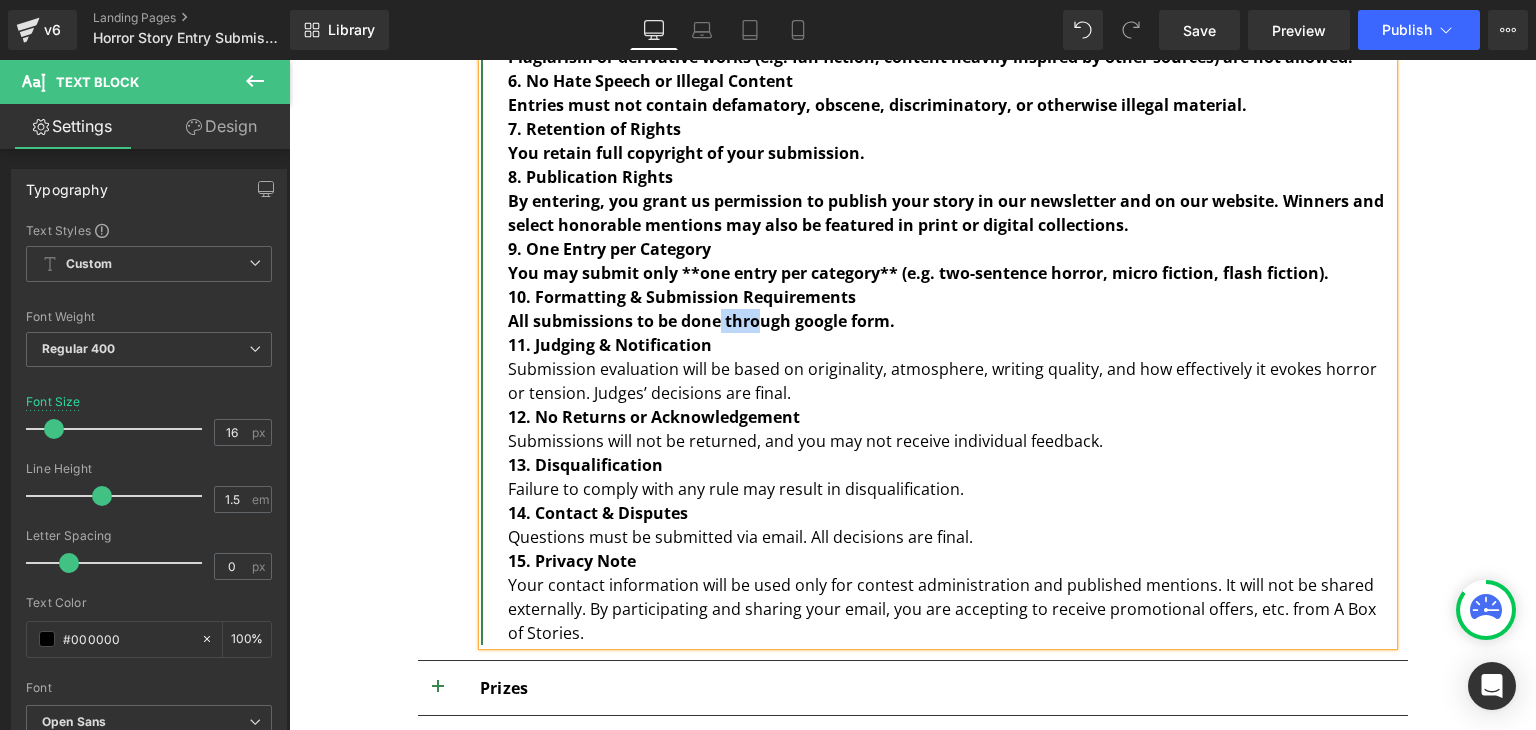 click on "All submissions to be done through google form." at bounding box center (701, 321) 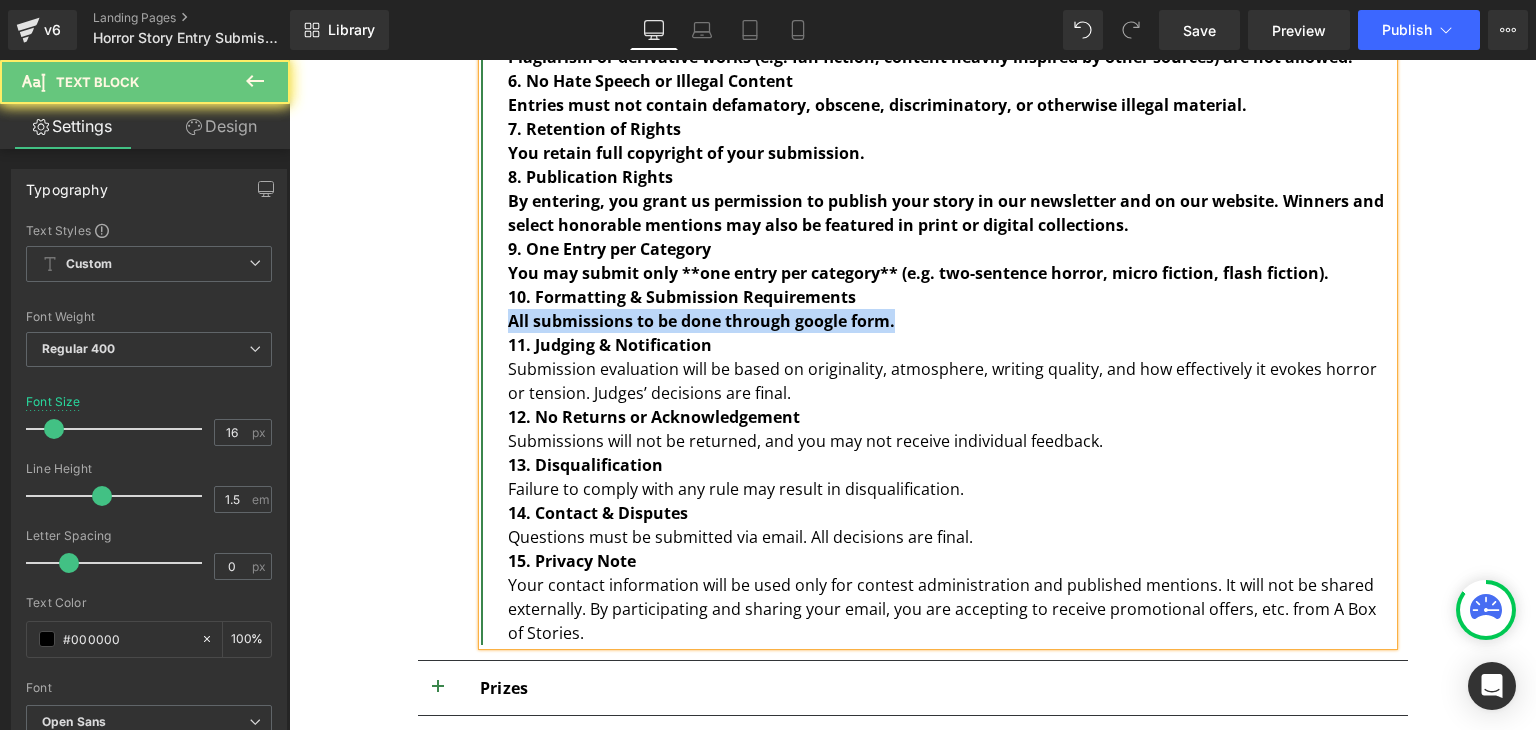 click on "All submissions to be done through google form." at bounding box center [701, 321] 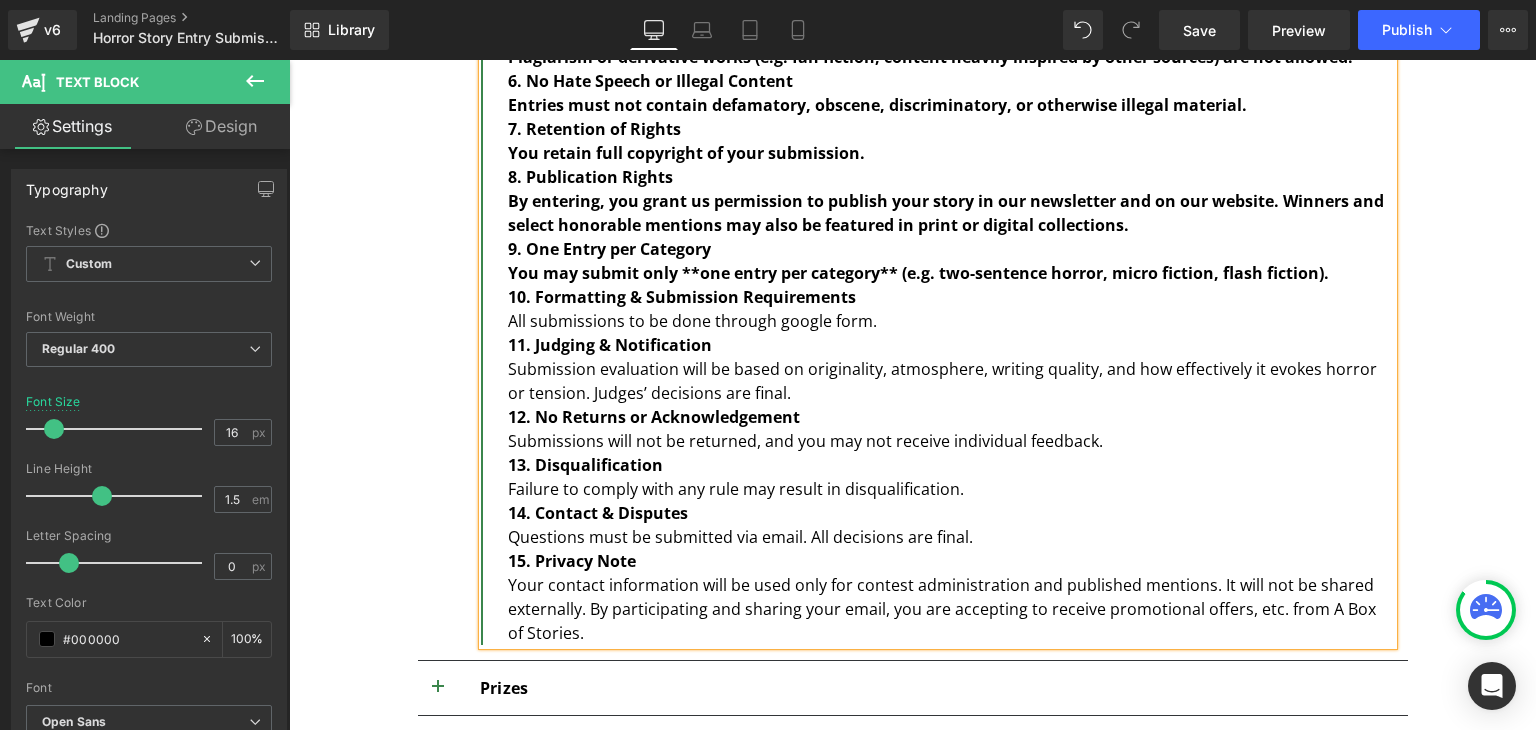 click on "You may submit only **one entry per category** (e.g. two-sentence horror, micro fiction, flash fiction)." at bounding box center [918, 273] 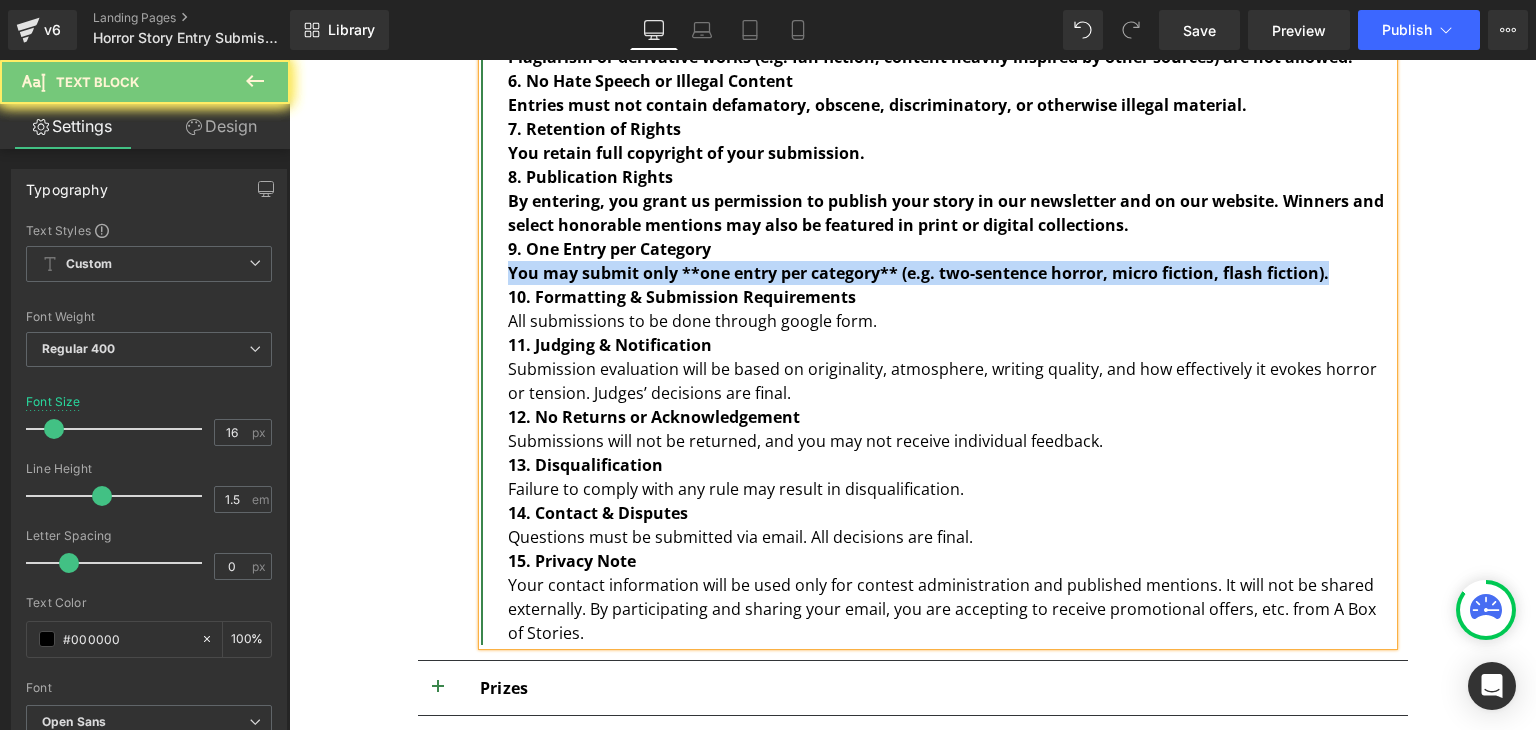 click on "You may submit only **one entry per category** (e.g. two-sentence horror, micro fiction, flash fiction)." at bounding box center [918, 273] 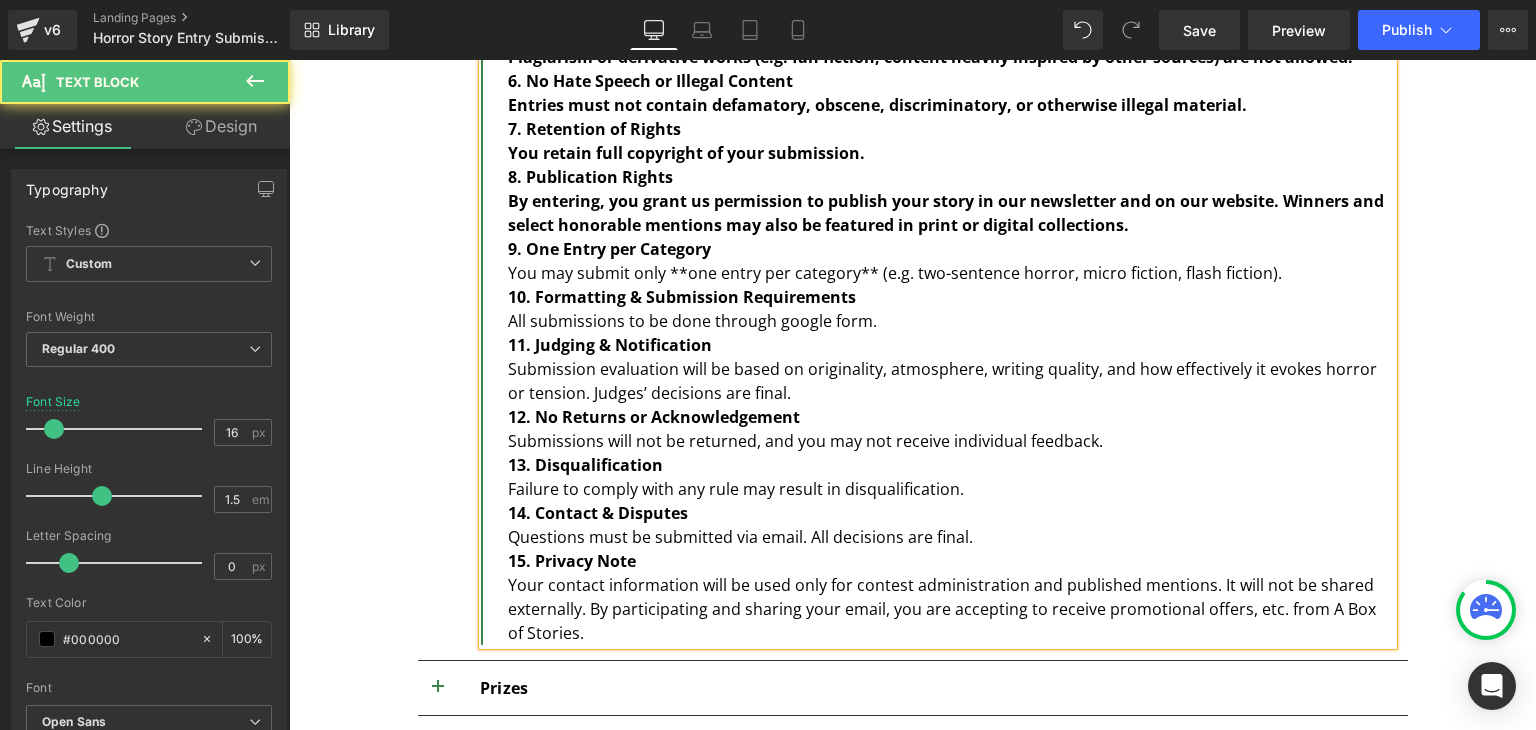 click on "You may submit only **one entry per category** (e.g. two-sentence horror, micro fiction, flash fiction)." at bounding box center (950, 273) 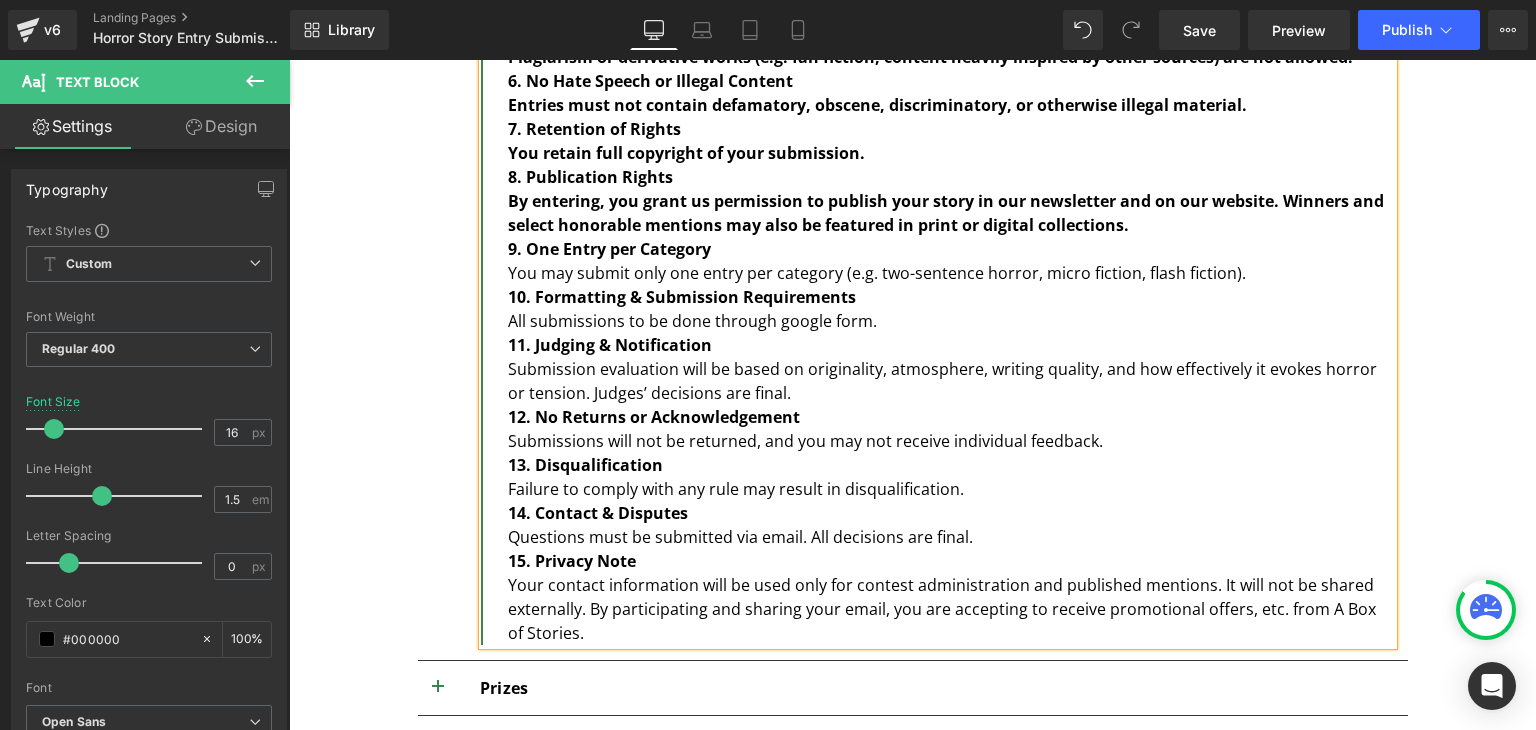 click on "By entering, you grant us permission to publish your story in our newsletter and on our website. Winners and select honorable mentions may also be featured in print or digital collections." at bounding box center [946, 213] 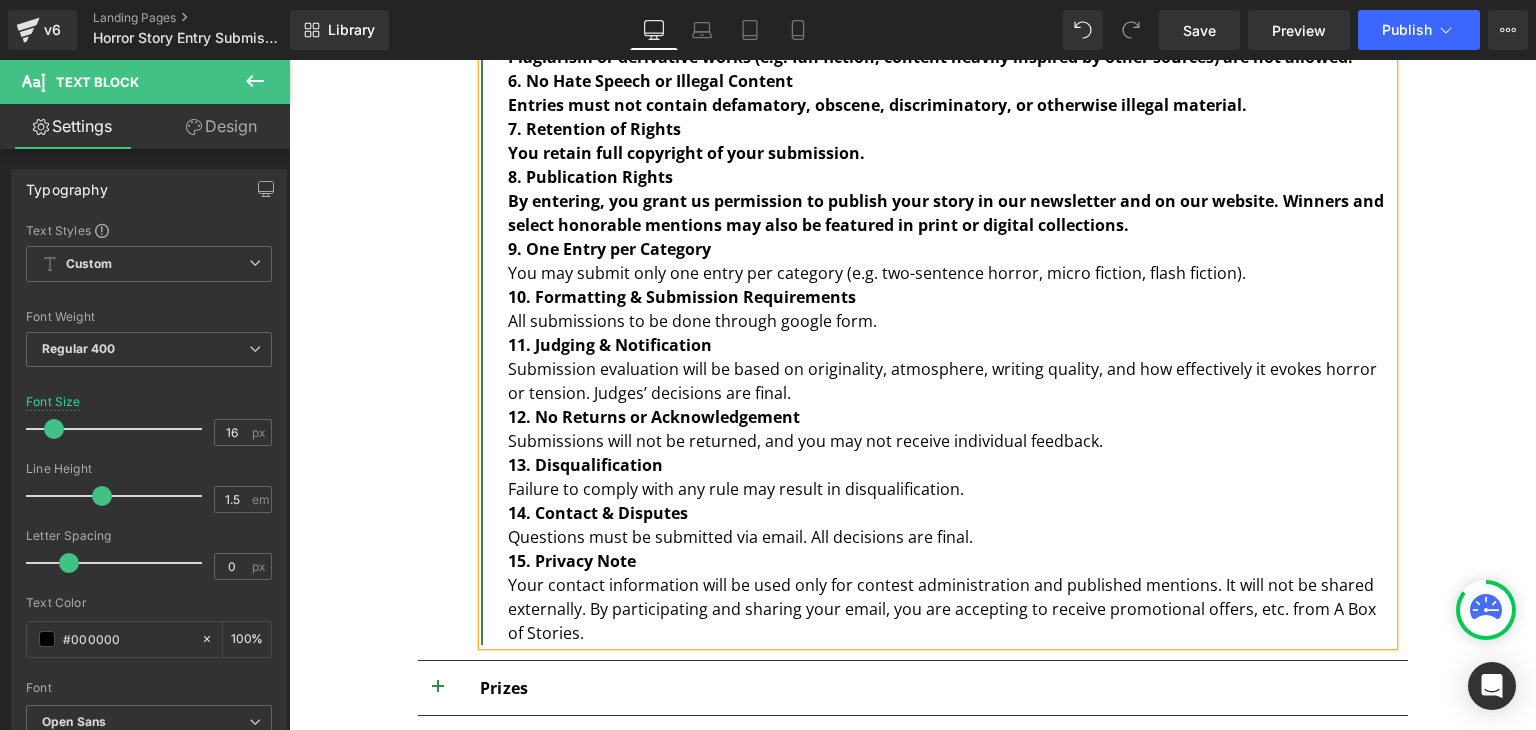 click on "By entering, you grant us permission to publish your story in our newsletter and on our website. Winners and select honorable mentions may also be featured in print or digital collections." at bounding box center [946, 213] 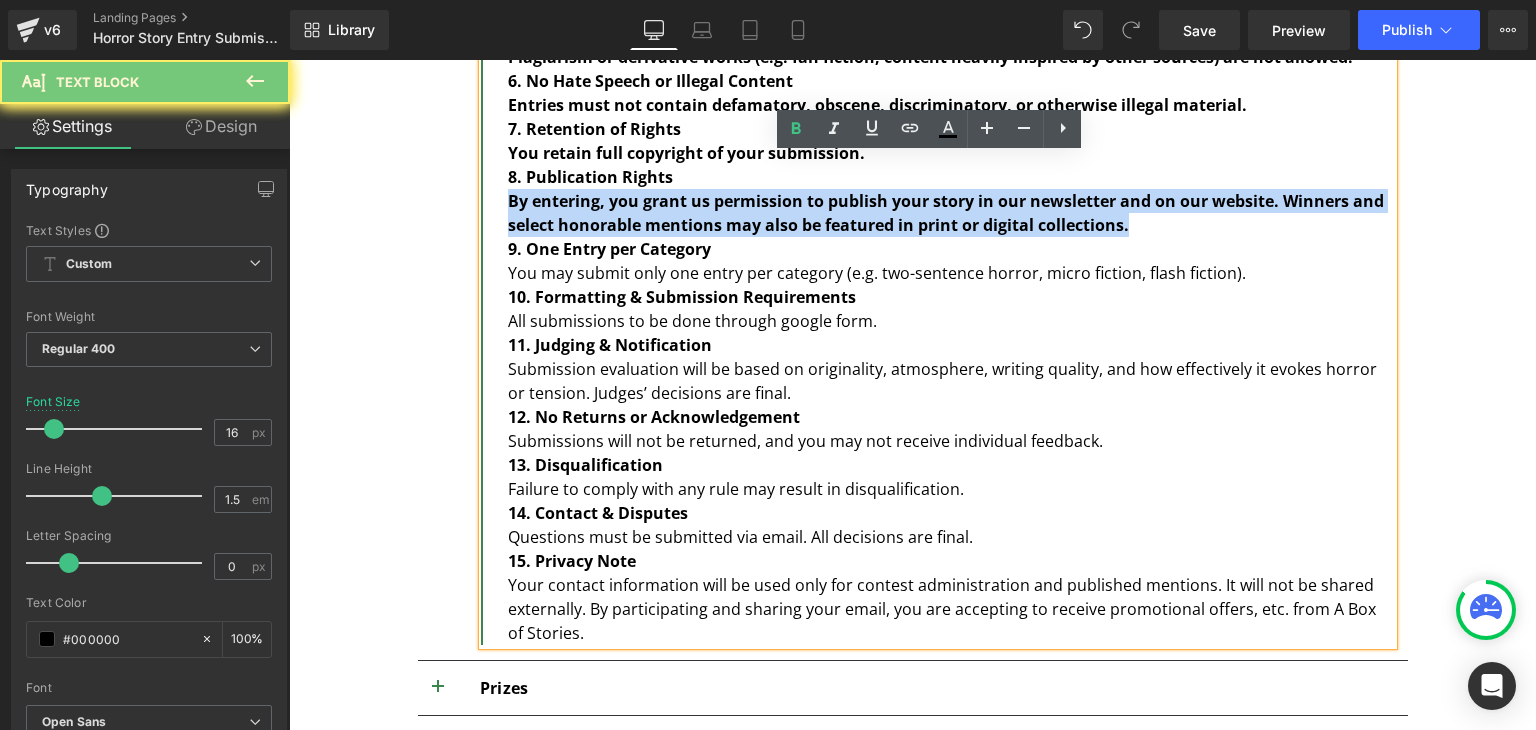 click on "By entering, you grant us permission to publish your story in our newsletter and on our website. Winners and select honorable mentions may also be featured in print or digital collections." at bounding box center (946, 213) 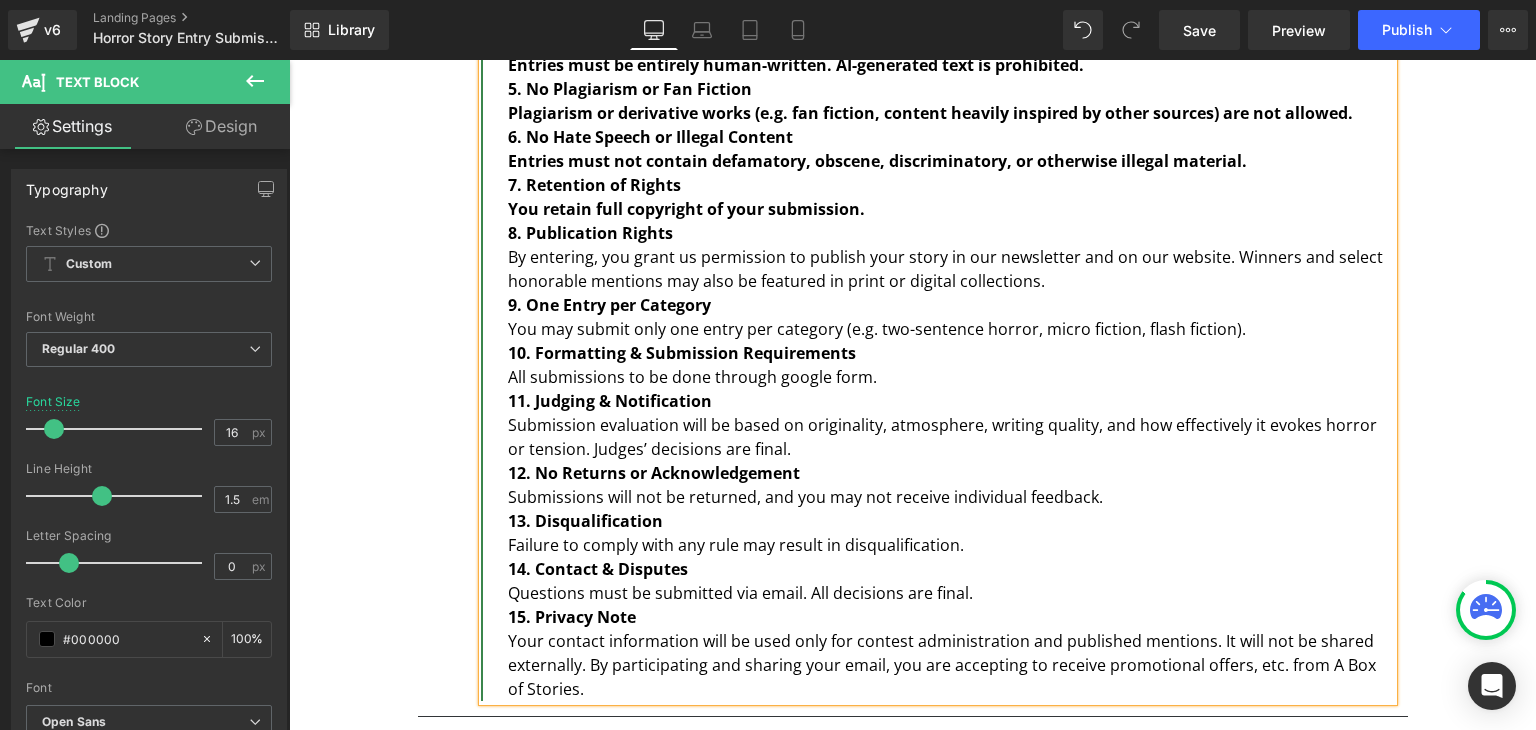scroll, scrollTop: 1681, scrollLeft: 0, axis: vertical 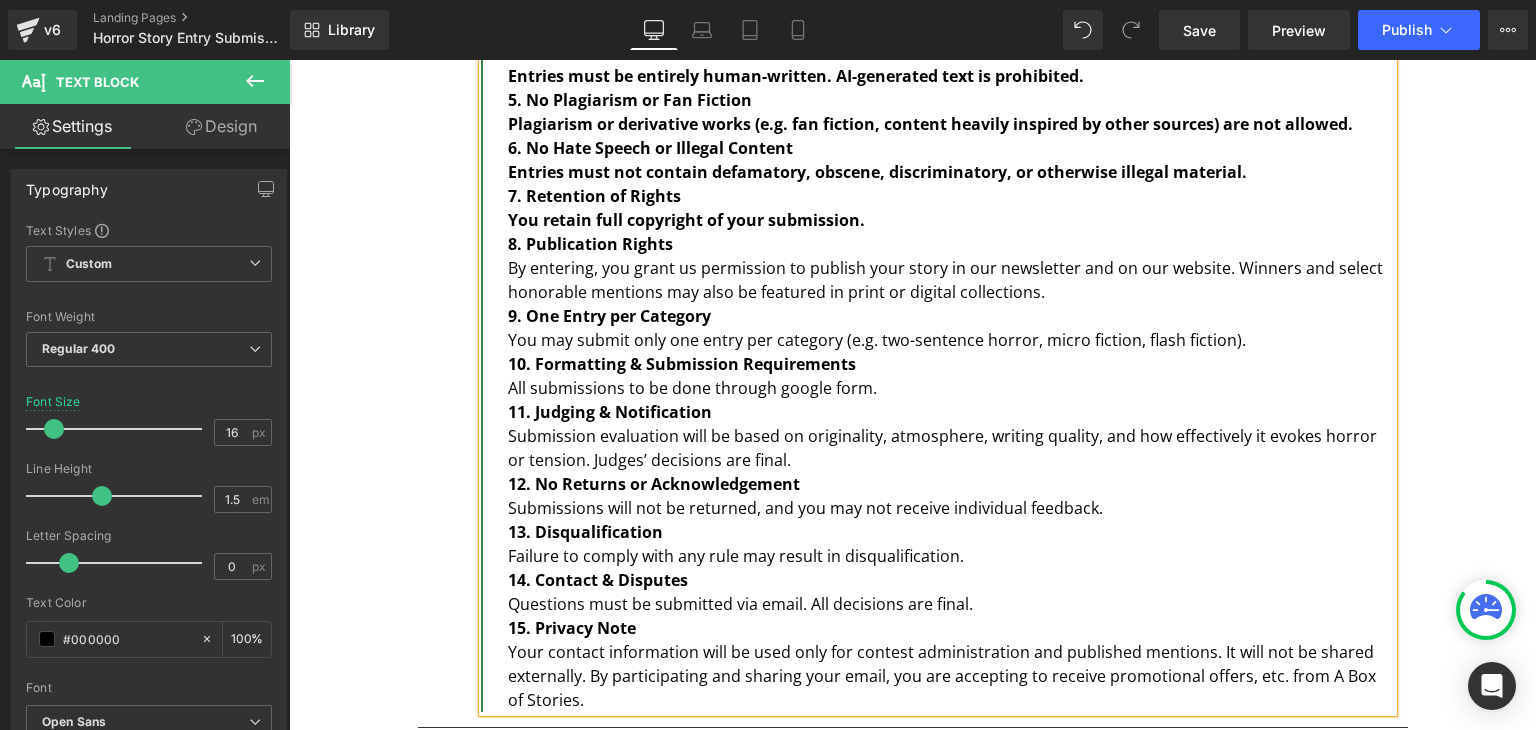 click on "You retain full copyright of your submission." at bounding box center (686, 220) 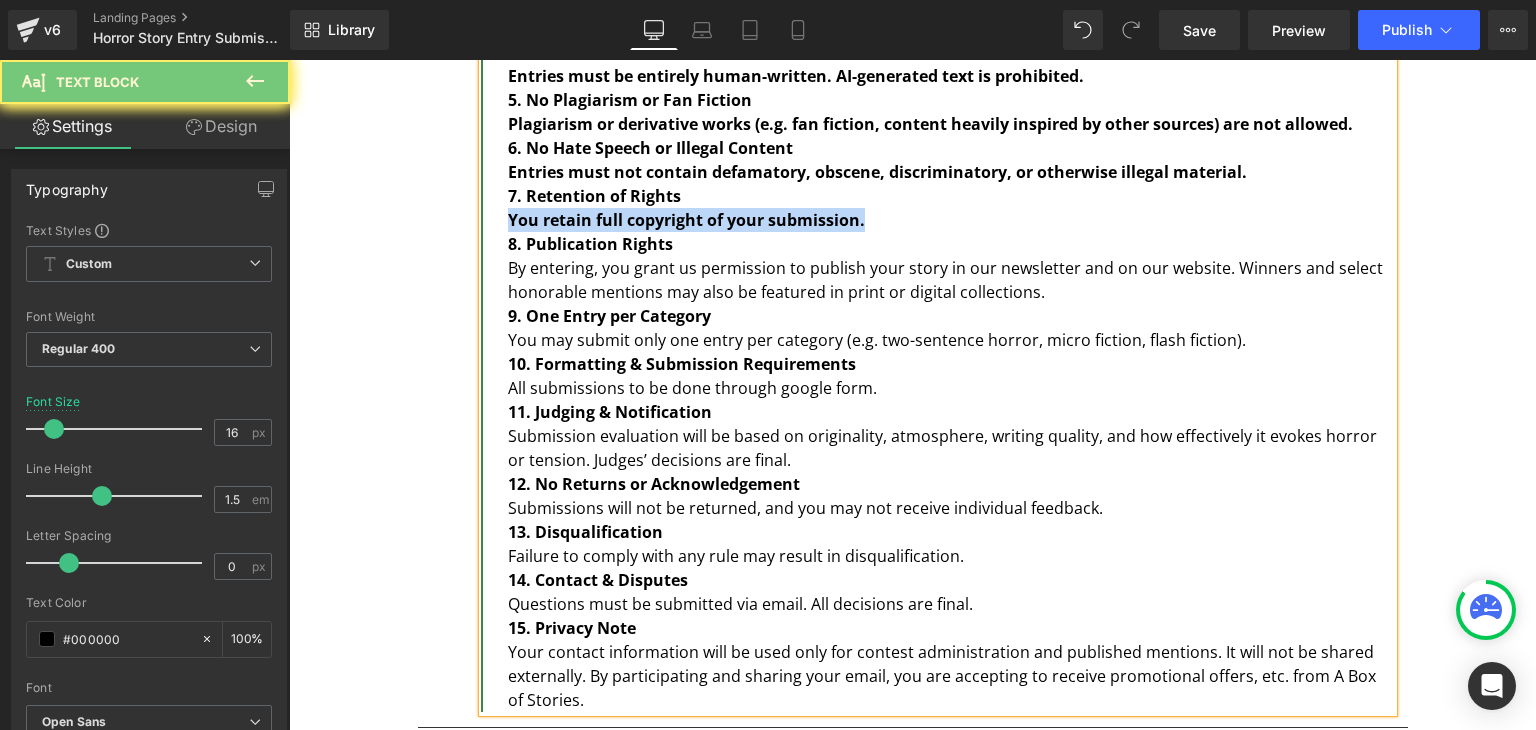 click on "You retain full copyright of your submission." at bounding box center [686, 220] 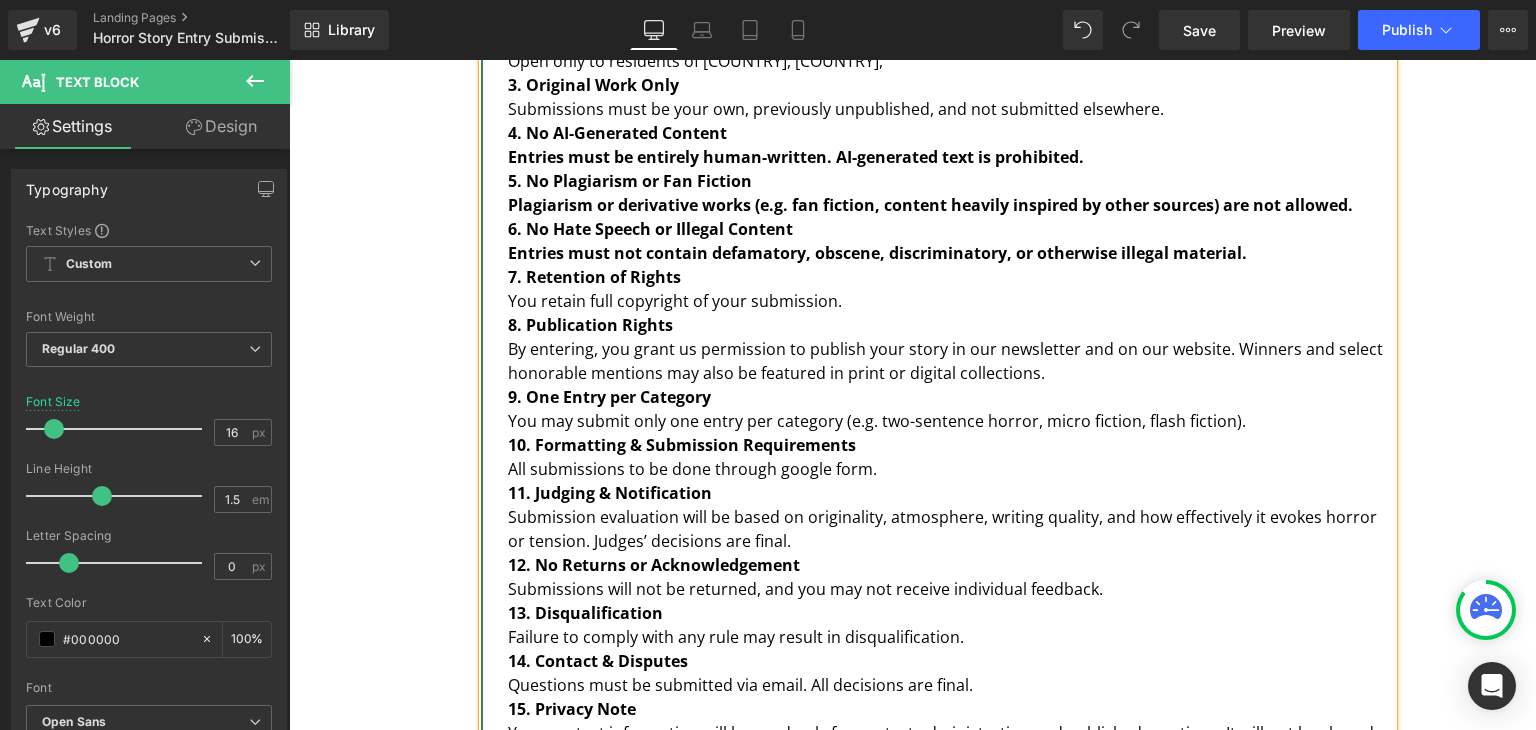 scroll, scrollTop: 1597, scrollLeft: 0, axis: vertical 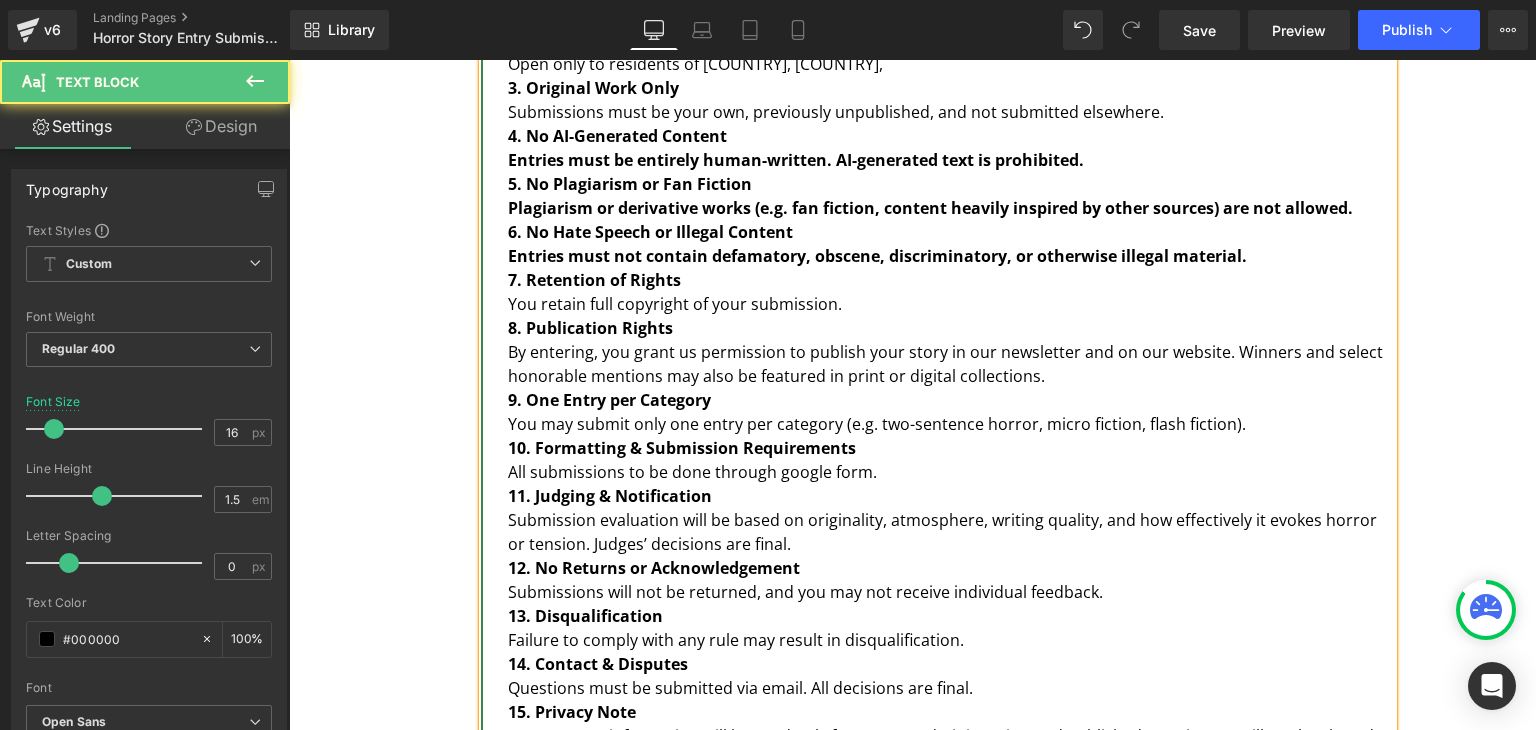 click on "Entries must not contain defamatory, obscene, discriminatory, or otherwise illegal material." at bounding box center (877, 256) 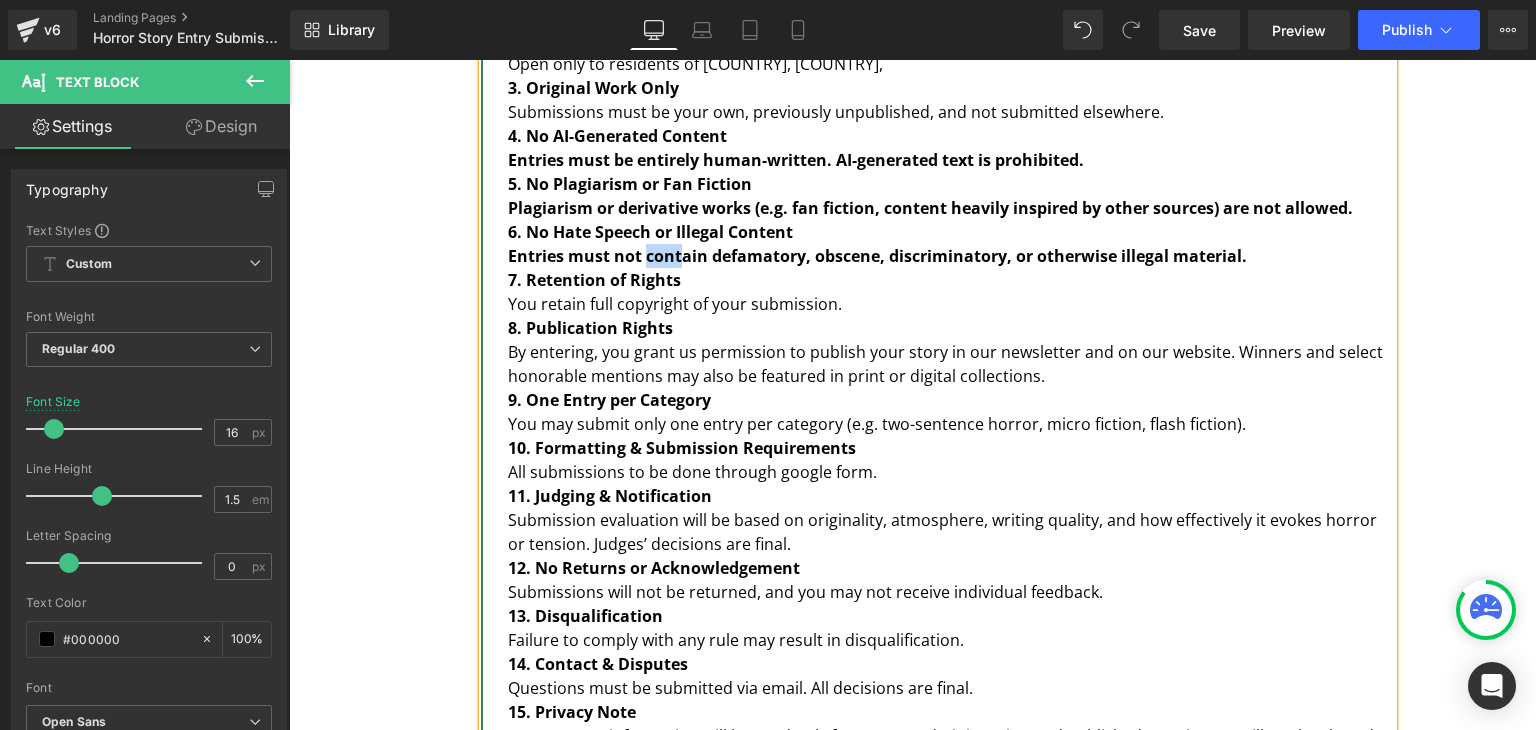 click on "Entries must not contain defamatory, obscene, discriminatory, or otherwise illegal material." at bounding box center [877, 256] 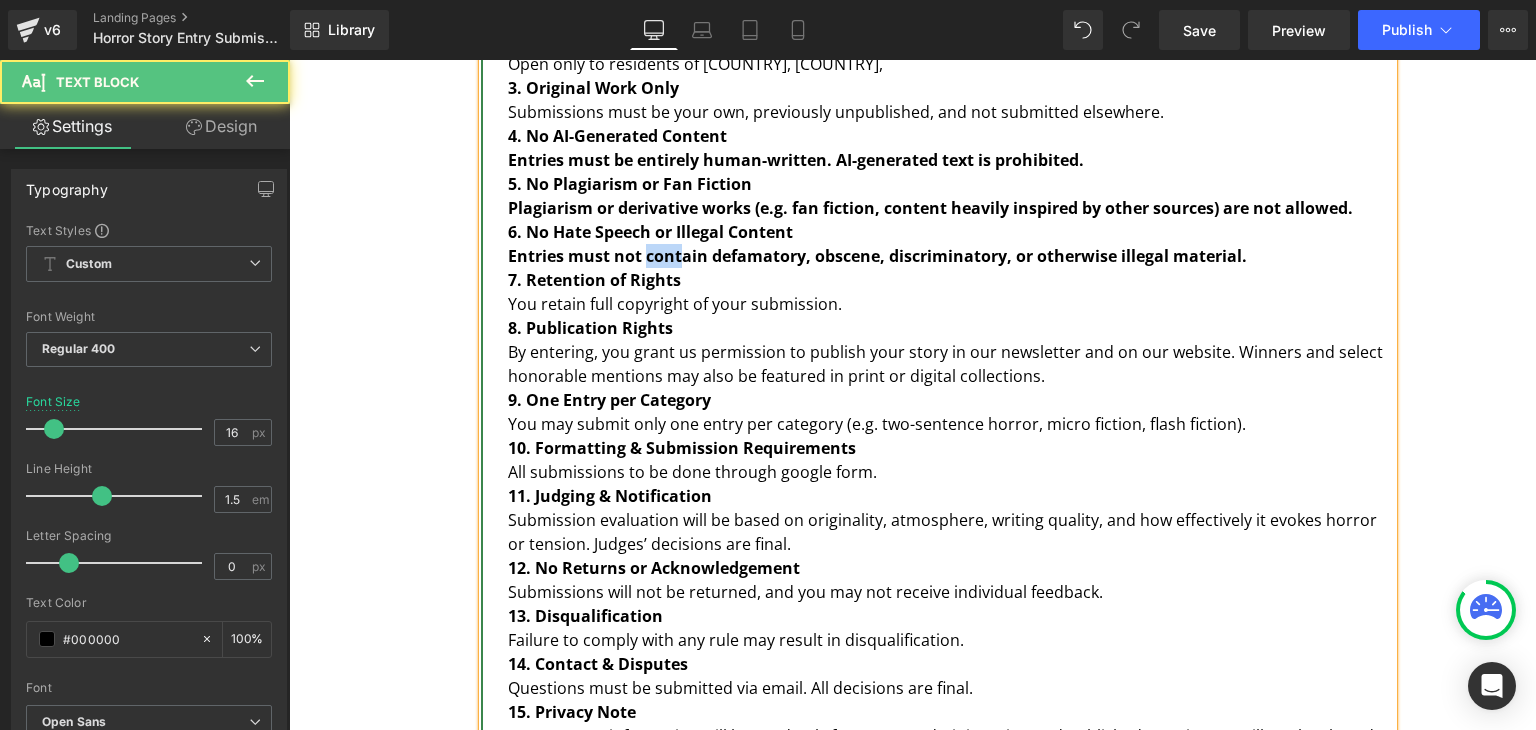 click on "Entries must not contain defamatory, obscene, discriminatory, or otherwise illegal material." at bounding box center [877, 256] 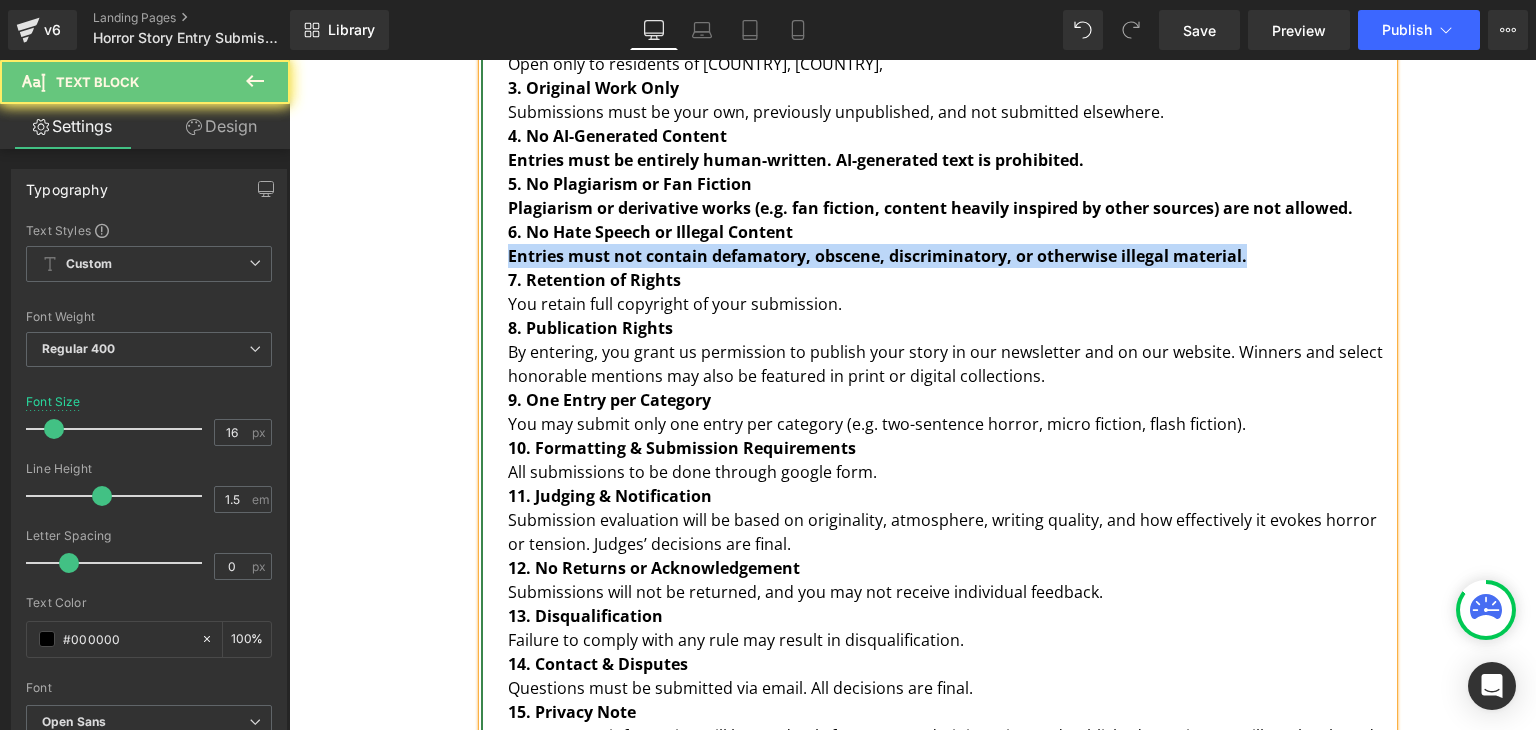click on "Entries must not contain defamatory, obscene, discriminatory, or otherwise illegal material." at bounding box center [877, 256] 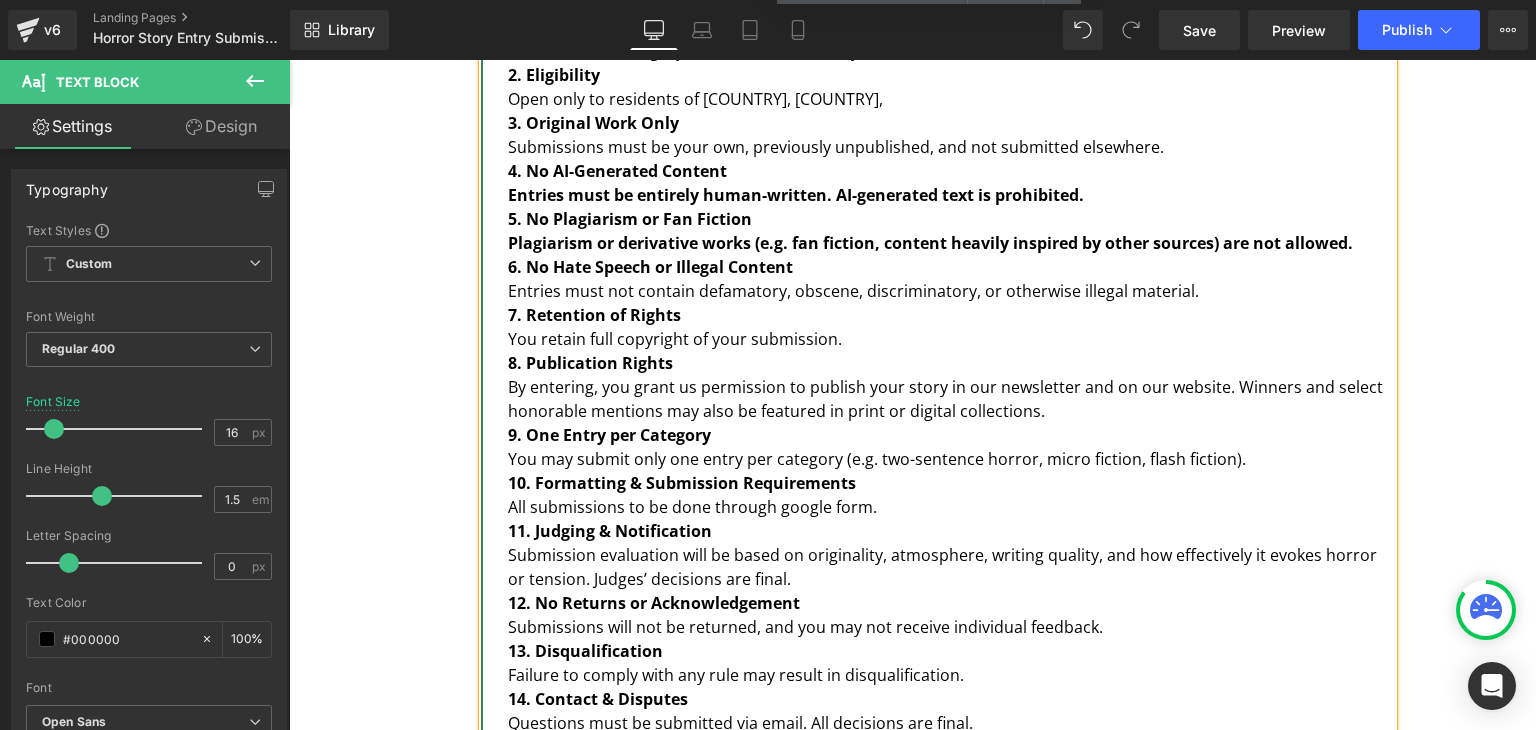scroll, scrollTop: 1561, scrollLeft: 0, axis: vertical 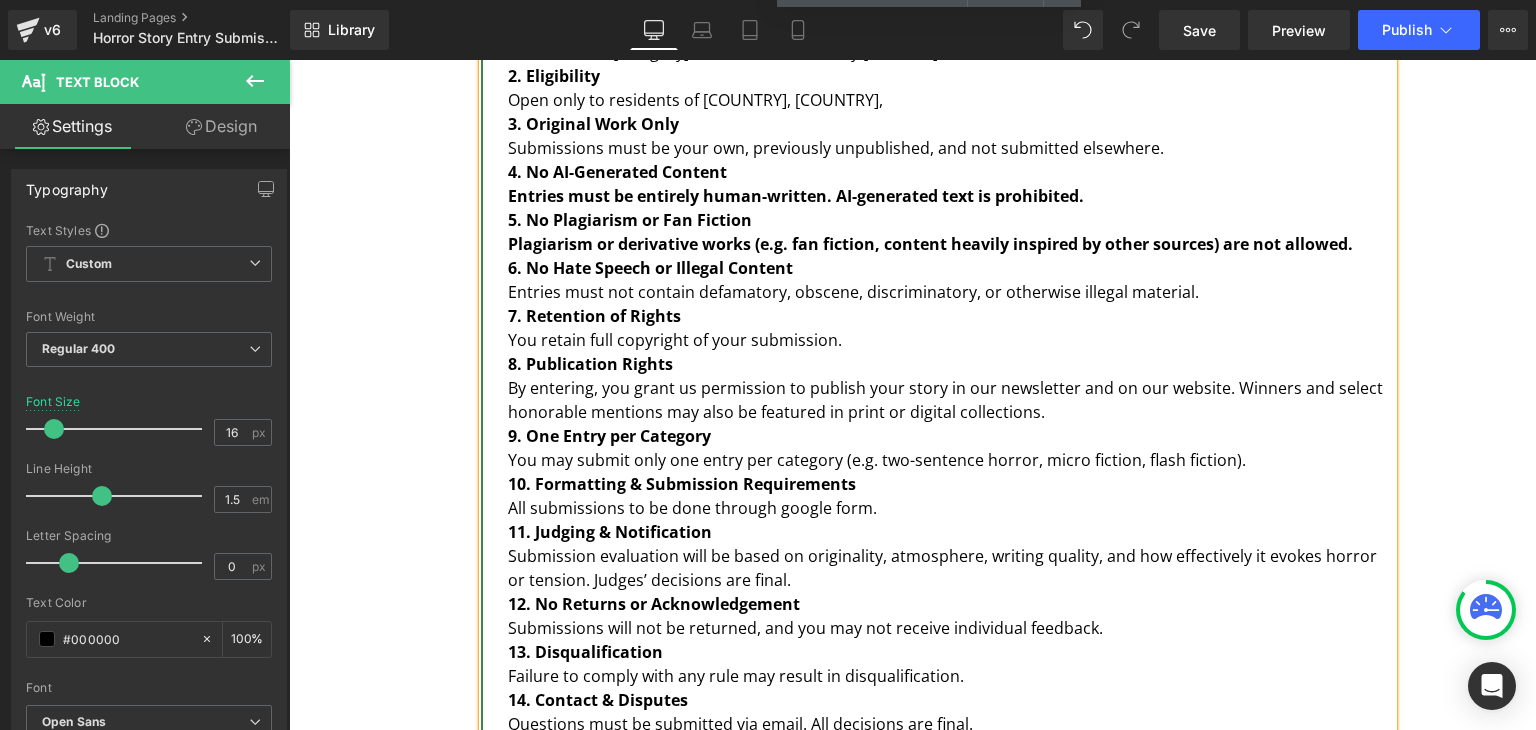 click on "Plagiarism or derivative works (e.g. fan fiction, content heavily inspired by other sources) are not allowed." at bounding box center [930, 244] 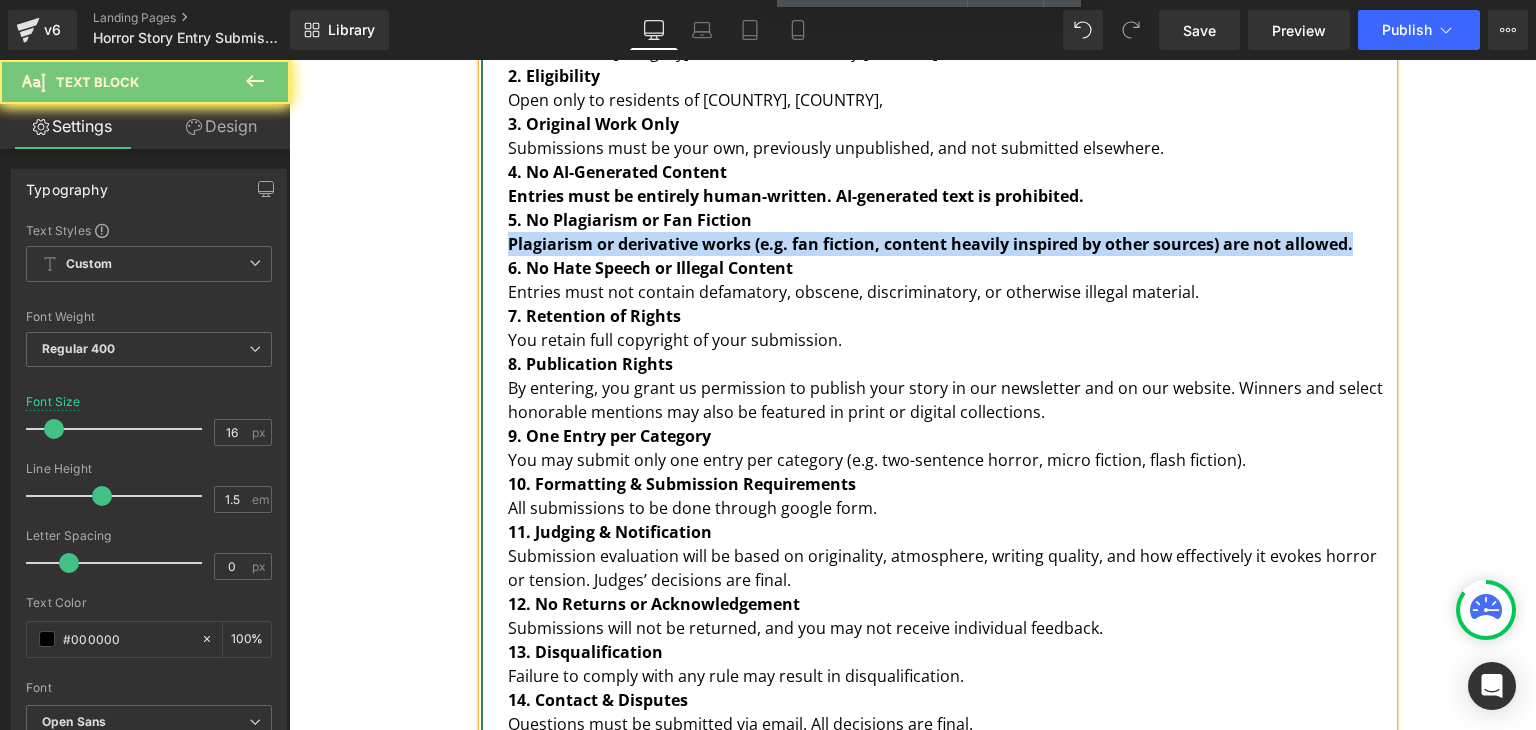 click on "Plagiarism or derivative works (e.g. fan fiction, content heavily inspired by other sources) are not allowed." at bounding box center (930, 244) 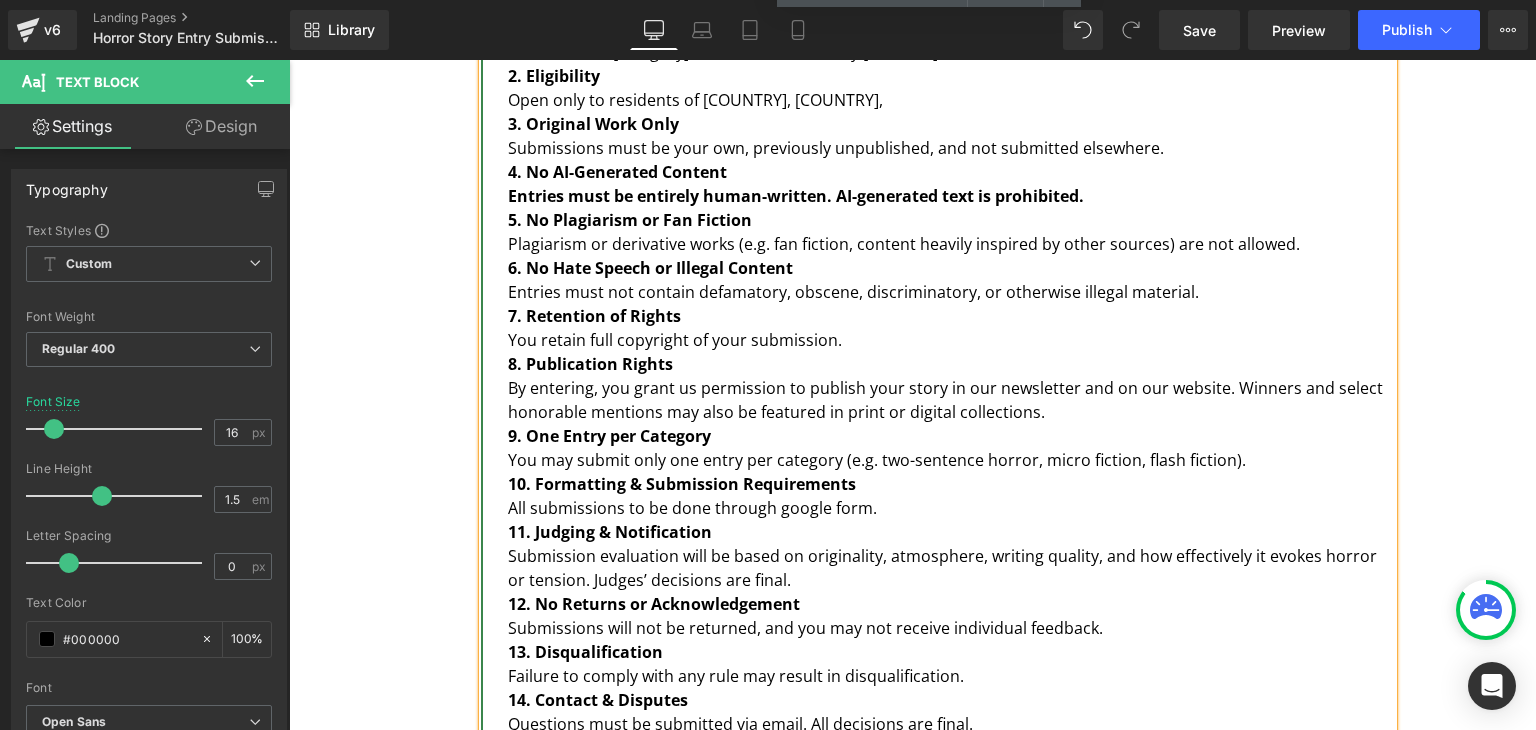 click on "Entries must be entirely human-written. AI-generated text is prohibited." at bounding box center (796, 196) 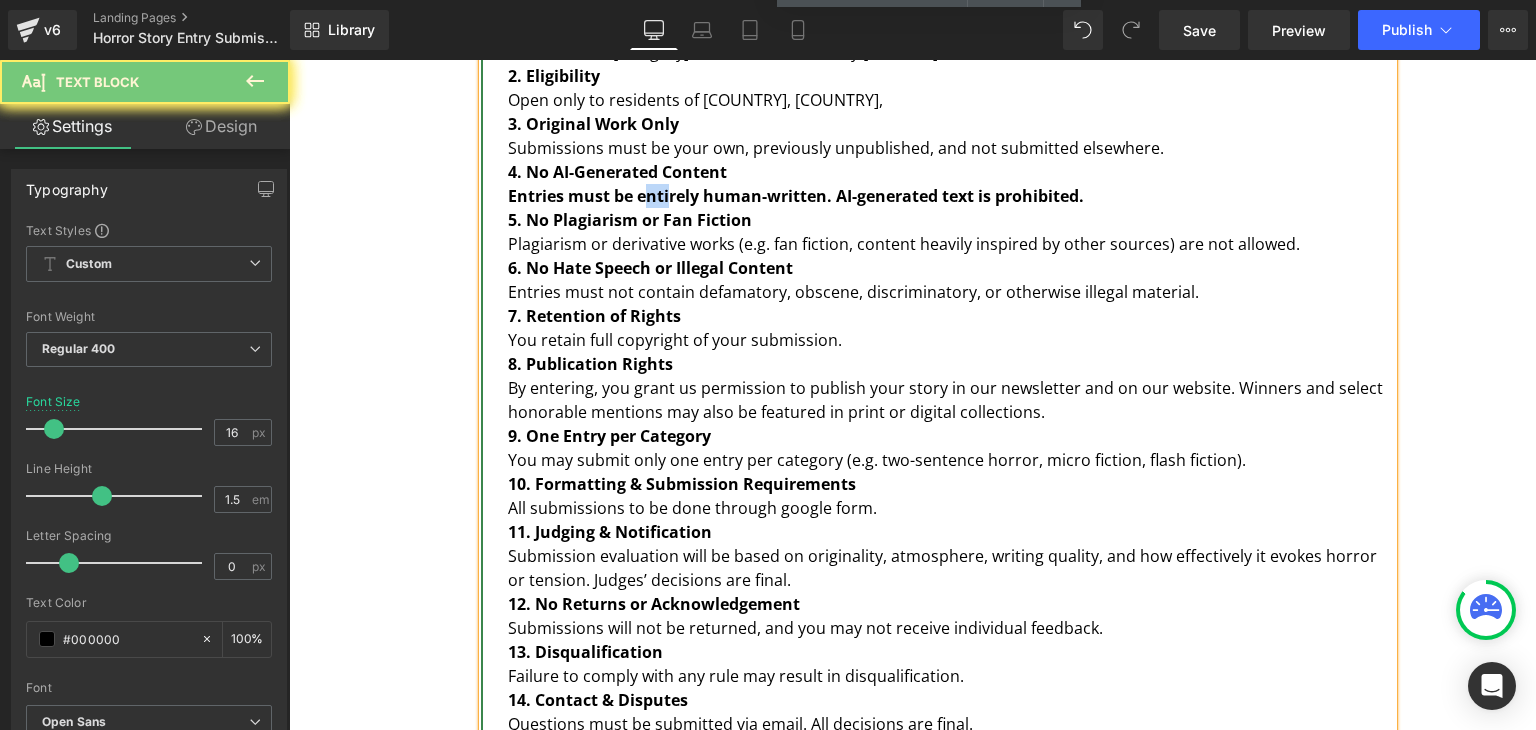 click on "Entries must be entirely human-written. AI-generated text is prohibited." at bounding box center (796, 196) 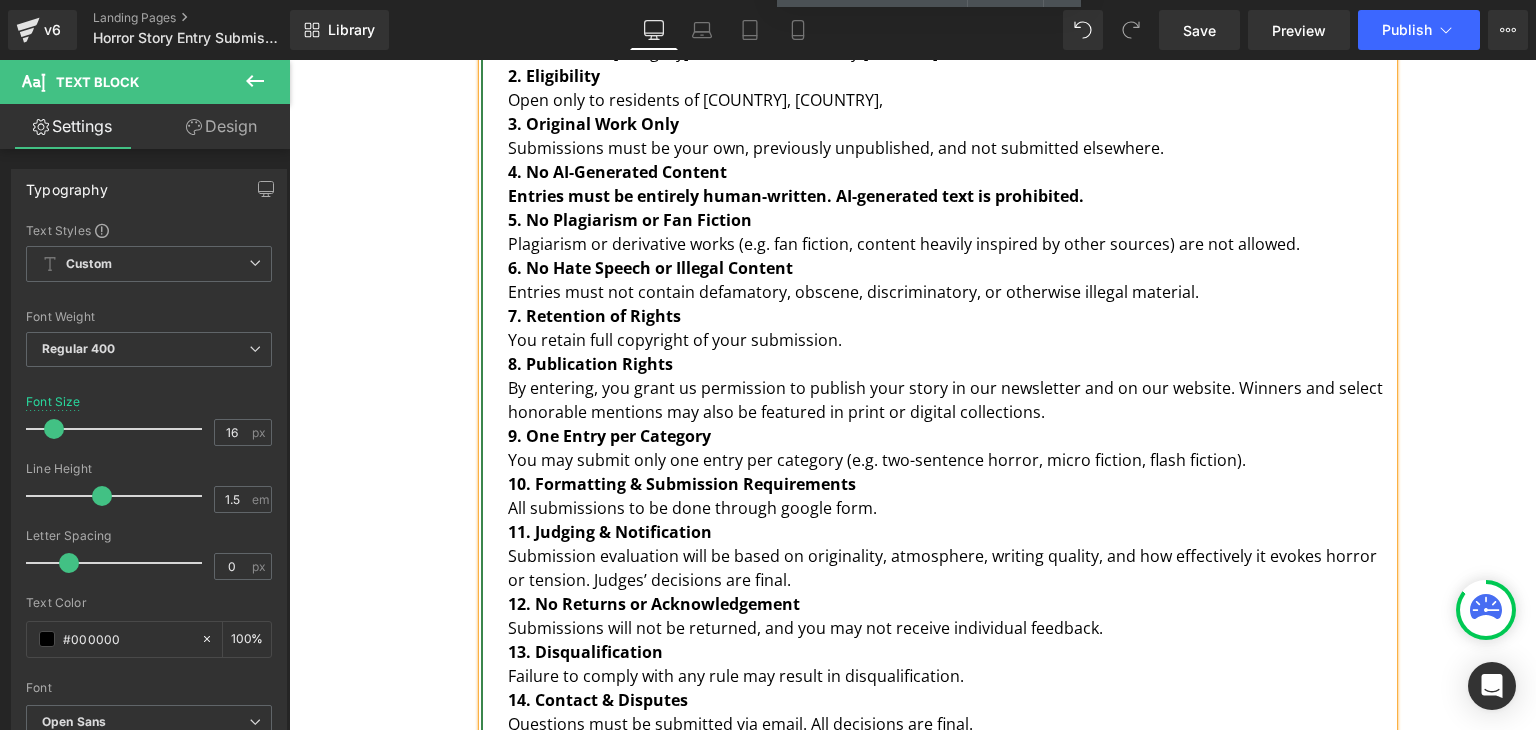click on "Entries must be entirely human-written. AI-generated text is prohibited." at bounding box center [796, 196] 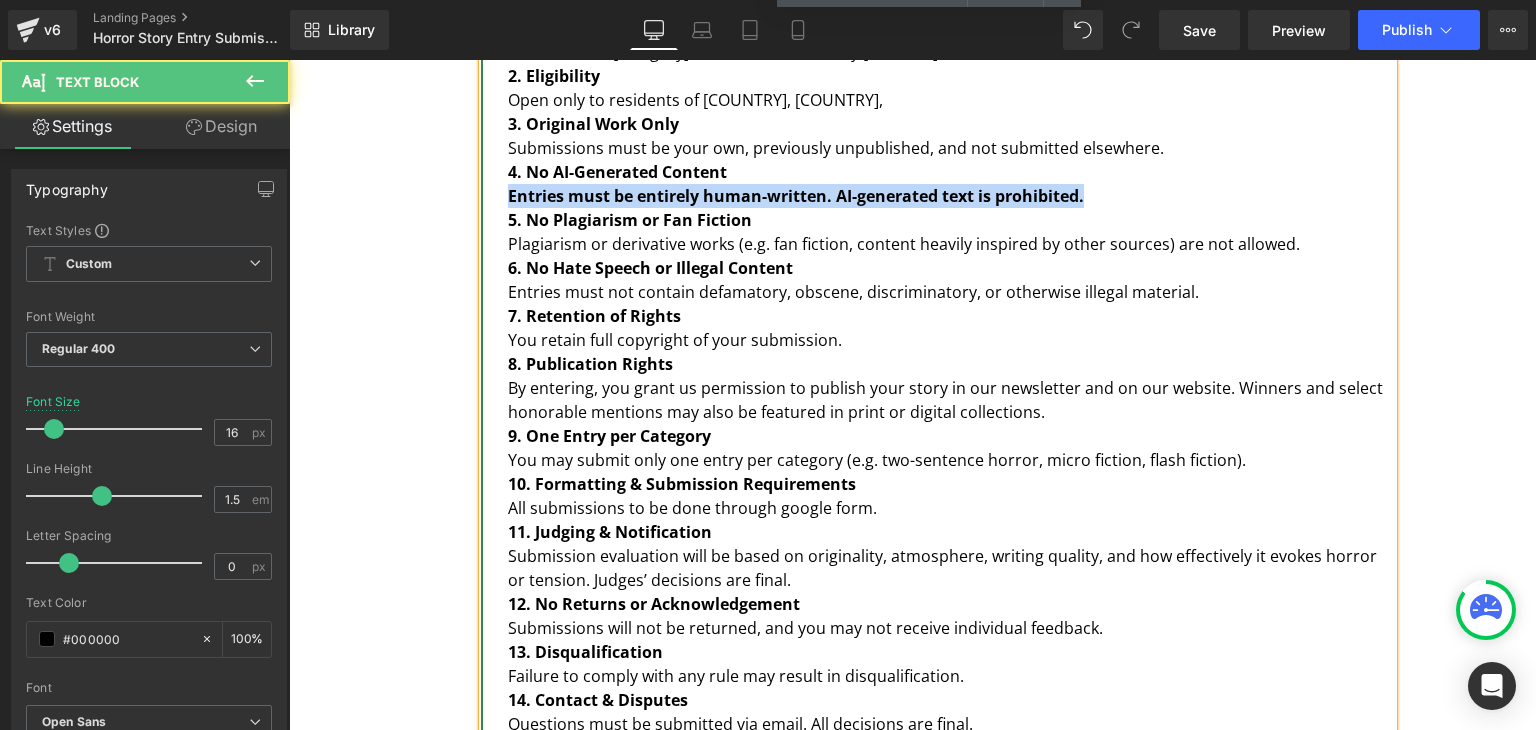 click on "Entries must be entirely human-written. AI-generated text is prohibited." at bounding box center [796, 196] 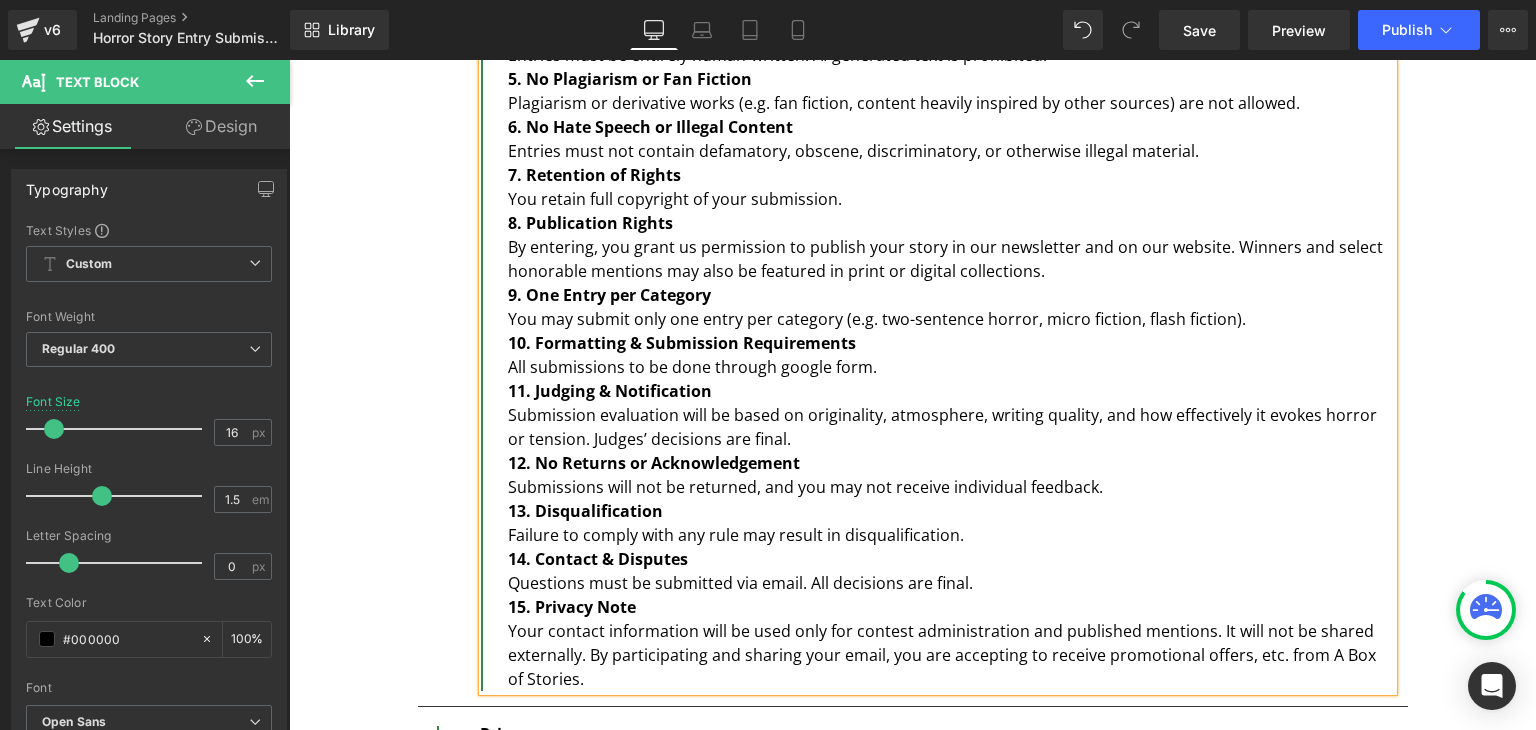 scroll, scrollTop: 1714, scrollLeft: 0, axis: vertical 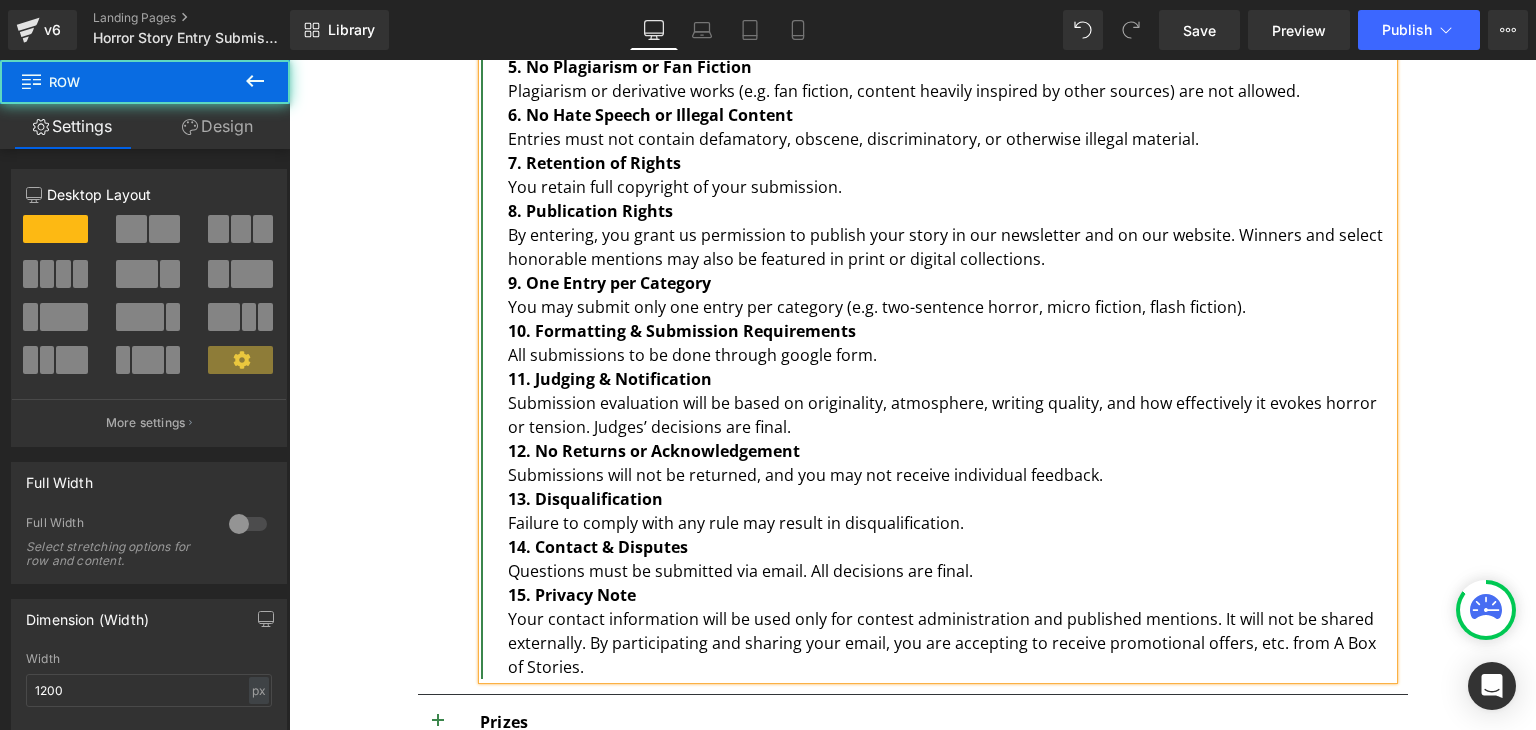 click on "About the contest Text Block
This Halloween, we’re summoning the storytellers. At A Box of Stories, we’ve been championing hidden literary gems and underrepresented voices for over 8 years, and have built a strong community of 50,000+ bookworms. This contest is our way of shining a light on emerging talent, and thanking our incredible community for always supporting us. It’s also our way of expanding the circle, welcoming new voices into the world of ABoS. Text Block" at bounding box center [913, 271] 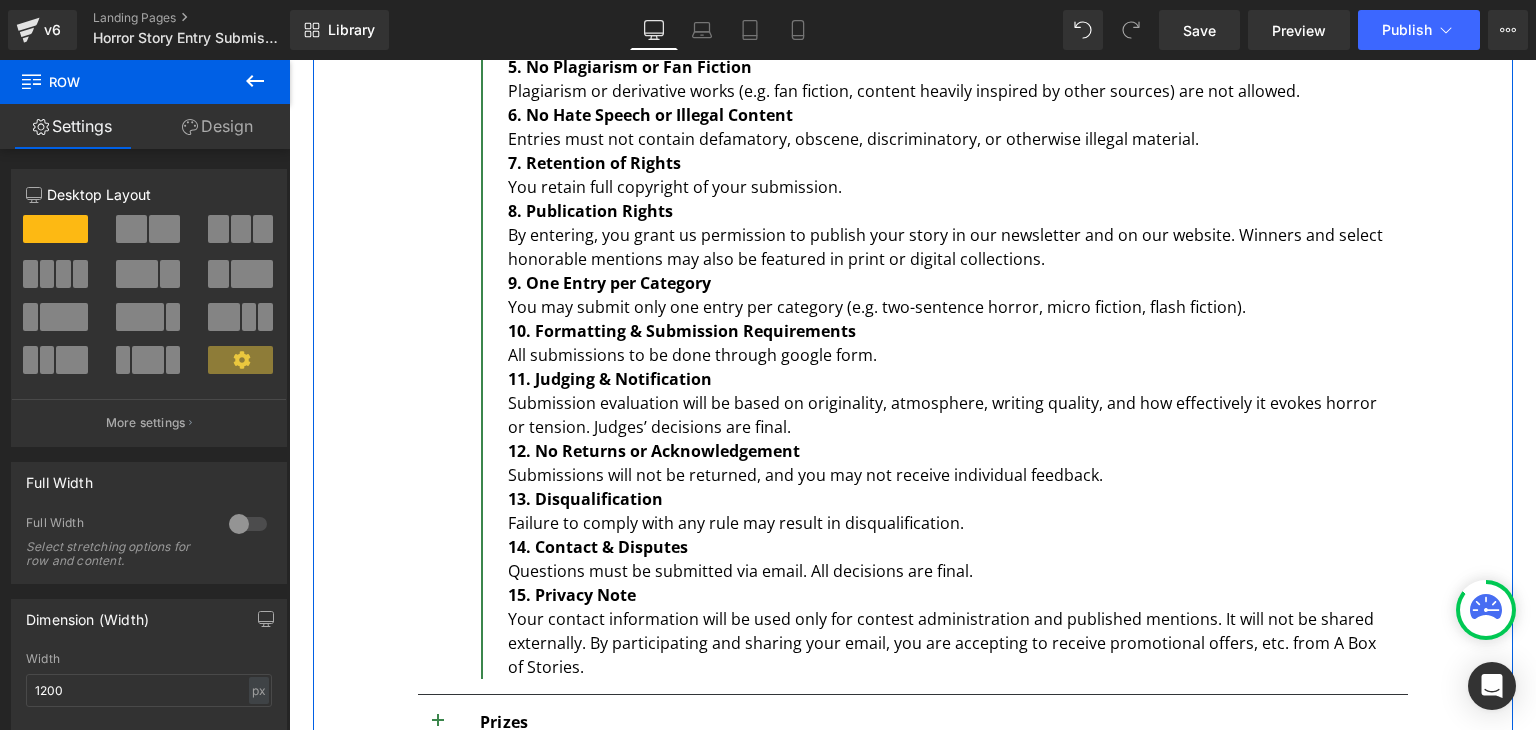 click on "About the contest Text Block
This Halloween, we’re summoning the storytellers. At A Box of Stories, we’ve been championing hidden literary gems and underrepresented voices for over 8 years, and have built a strong community of 50,000+ bookworms. This contest is our way of shining a light on emerging talent, and thanking our incredible community for always supporting us. It’s also our way of expanding the circle, welcoming new voices into the world of ABoS. Text Block" at bounding box center (913, 271) 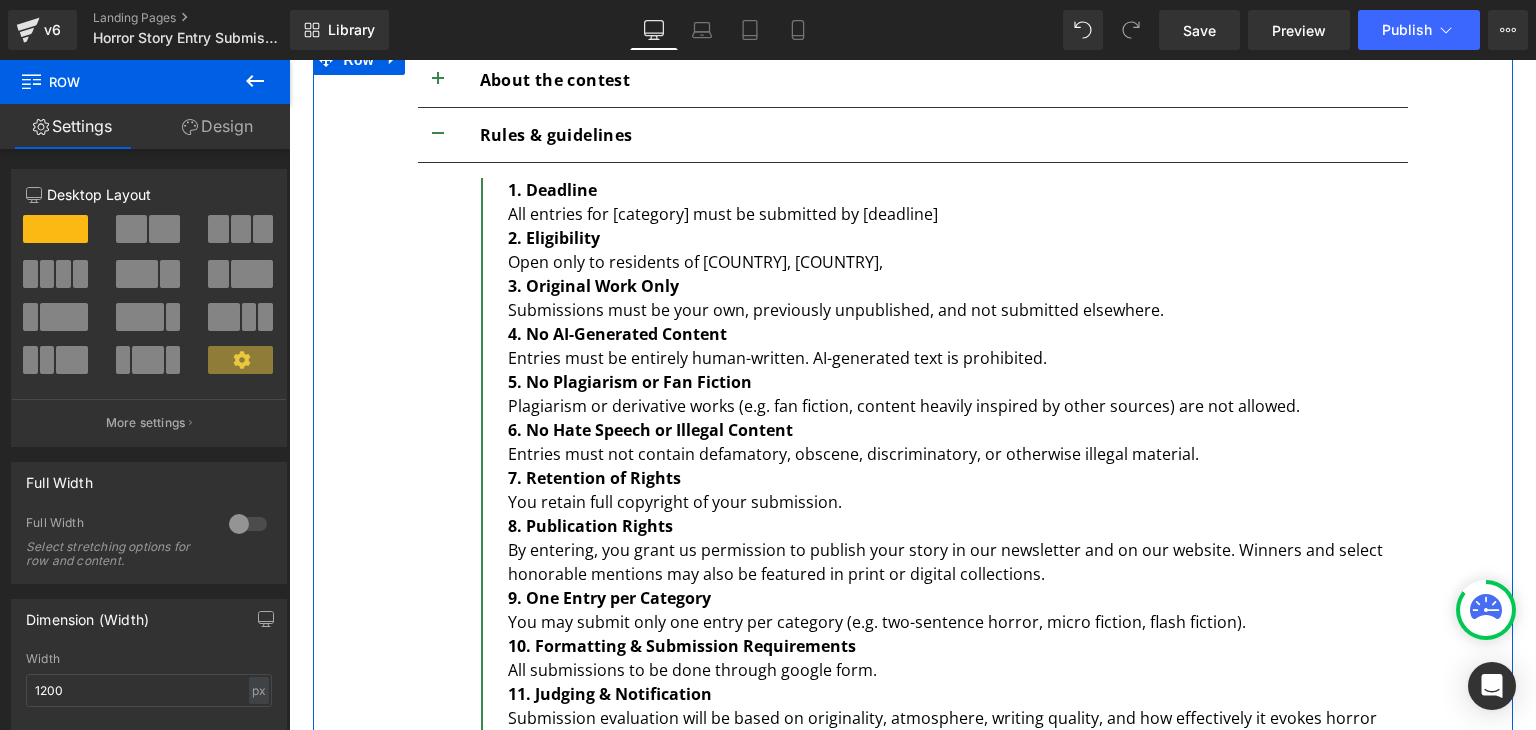 scroll, scrollTop: 1394, scrollLeft: 0, axis: vertical 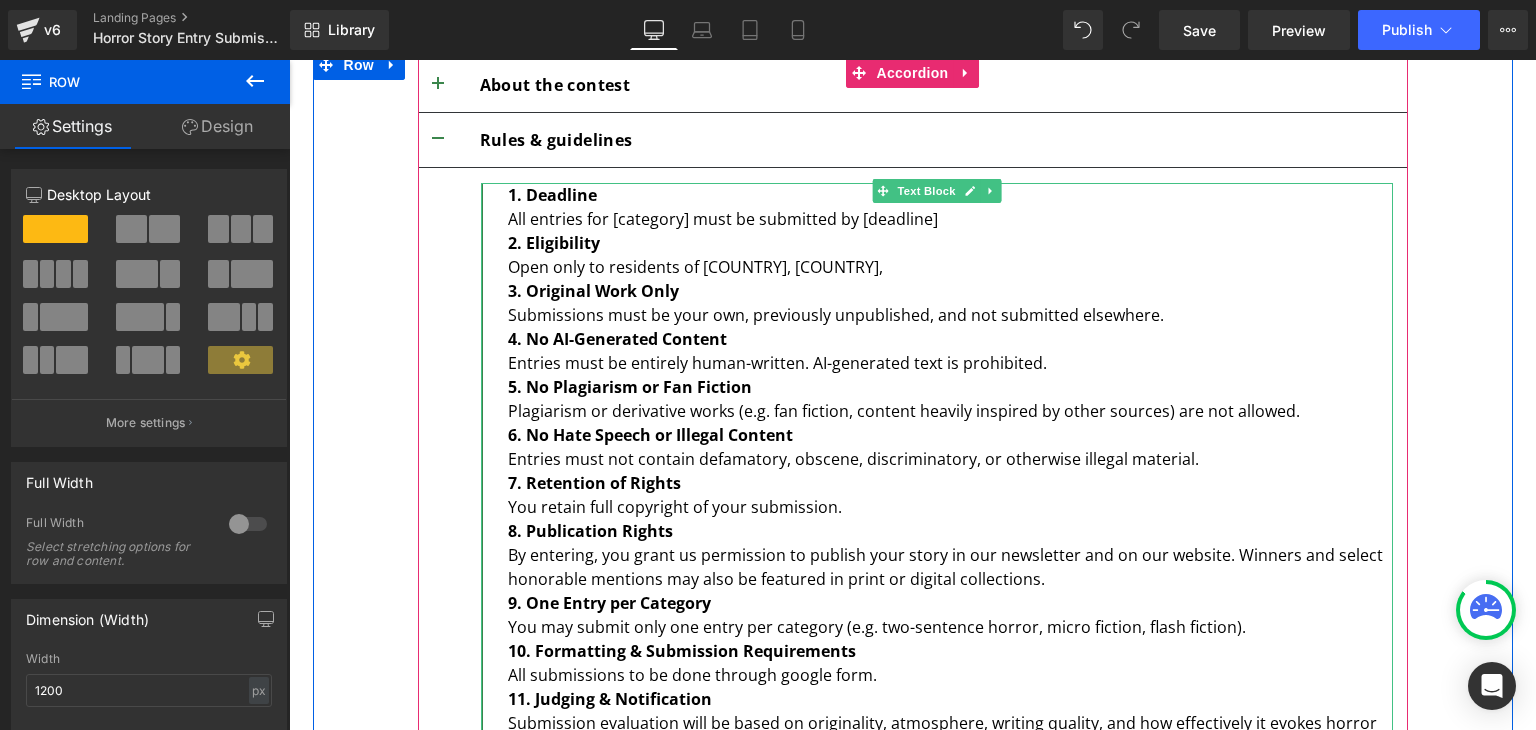 click on "Open only to residents of UK, USA," at bounding box center [950, 267] 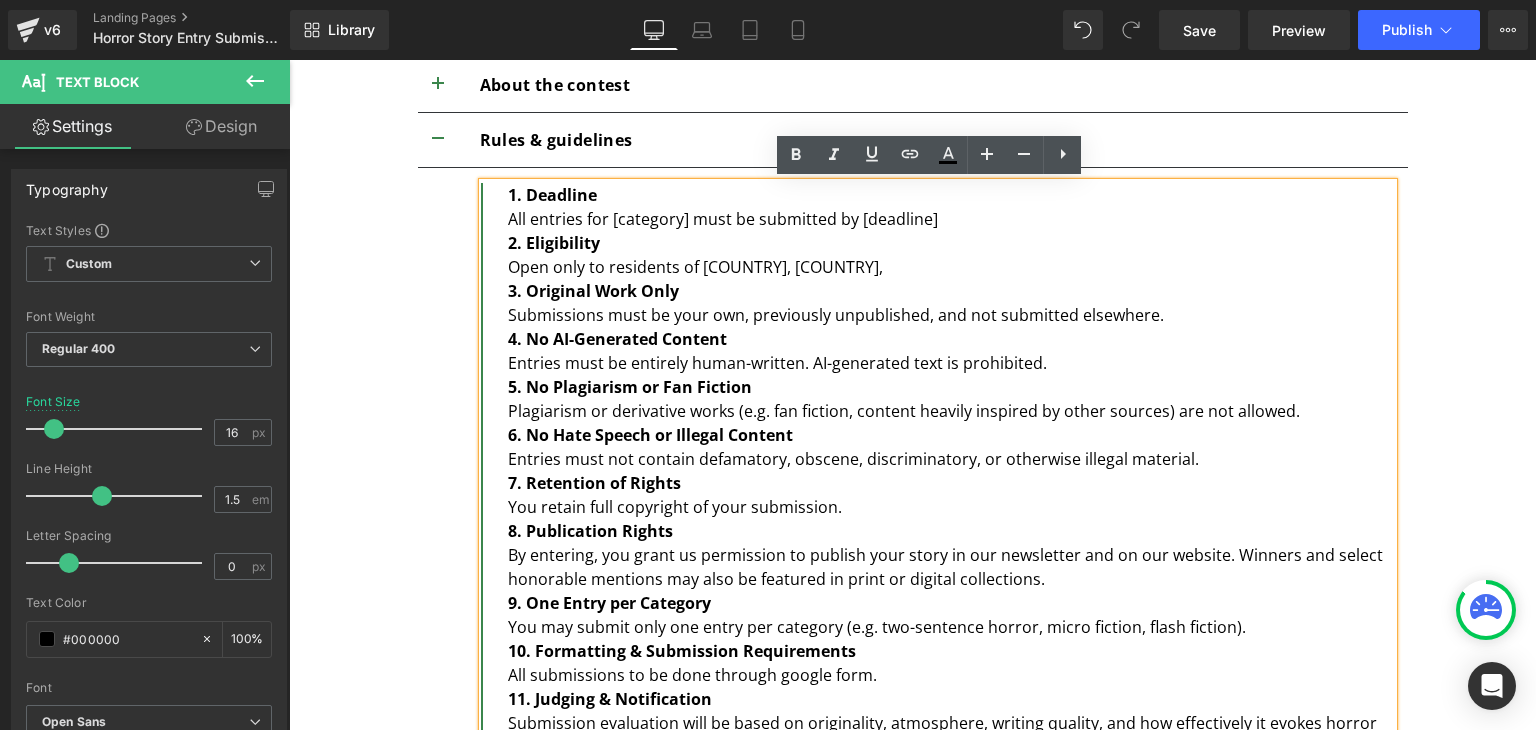 paste 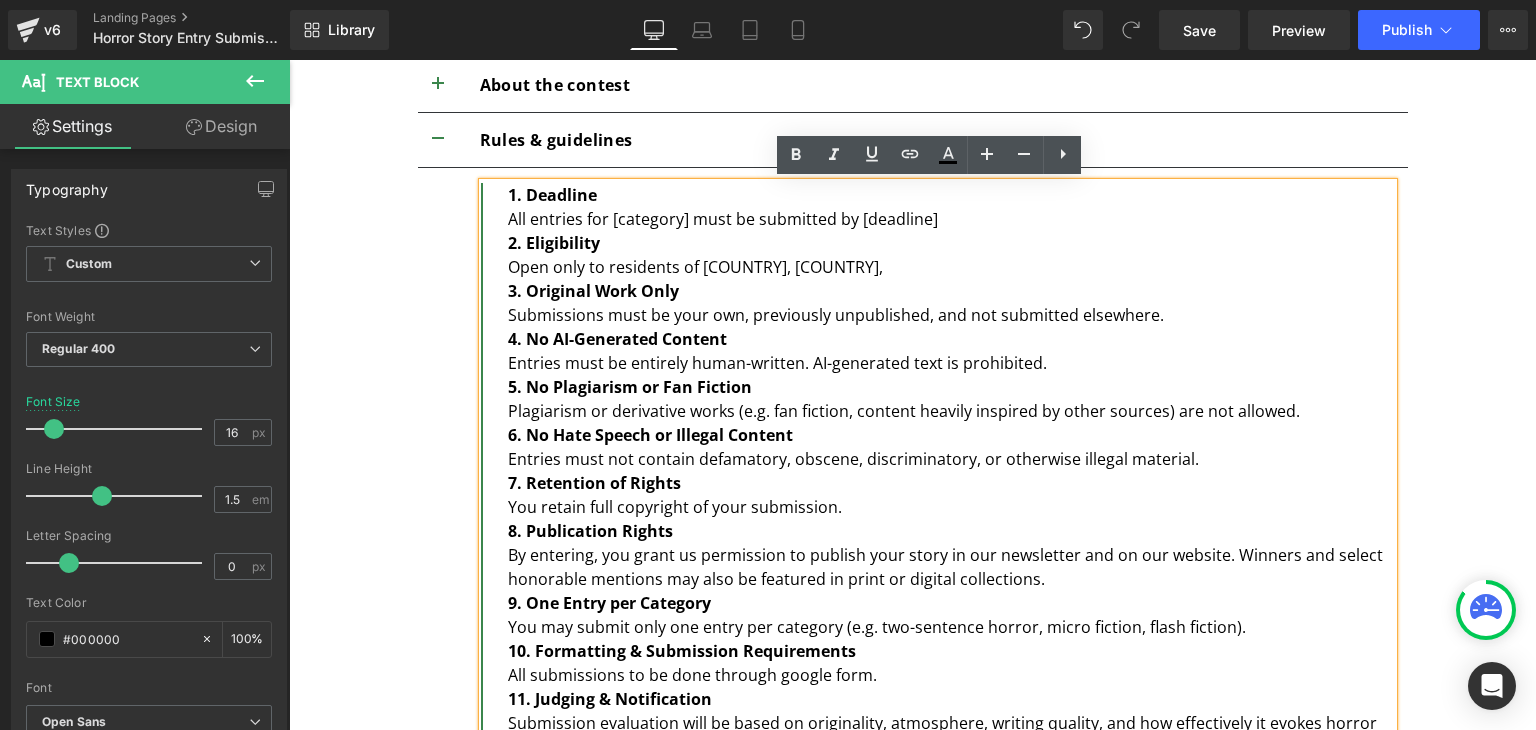 type 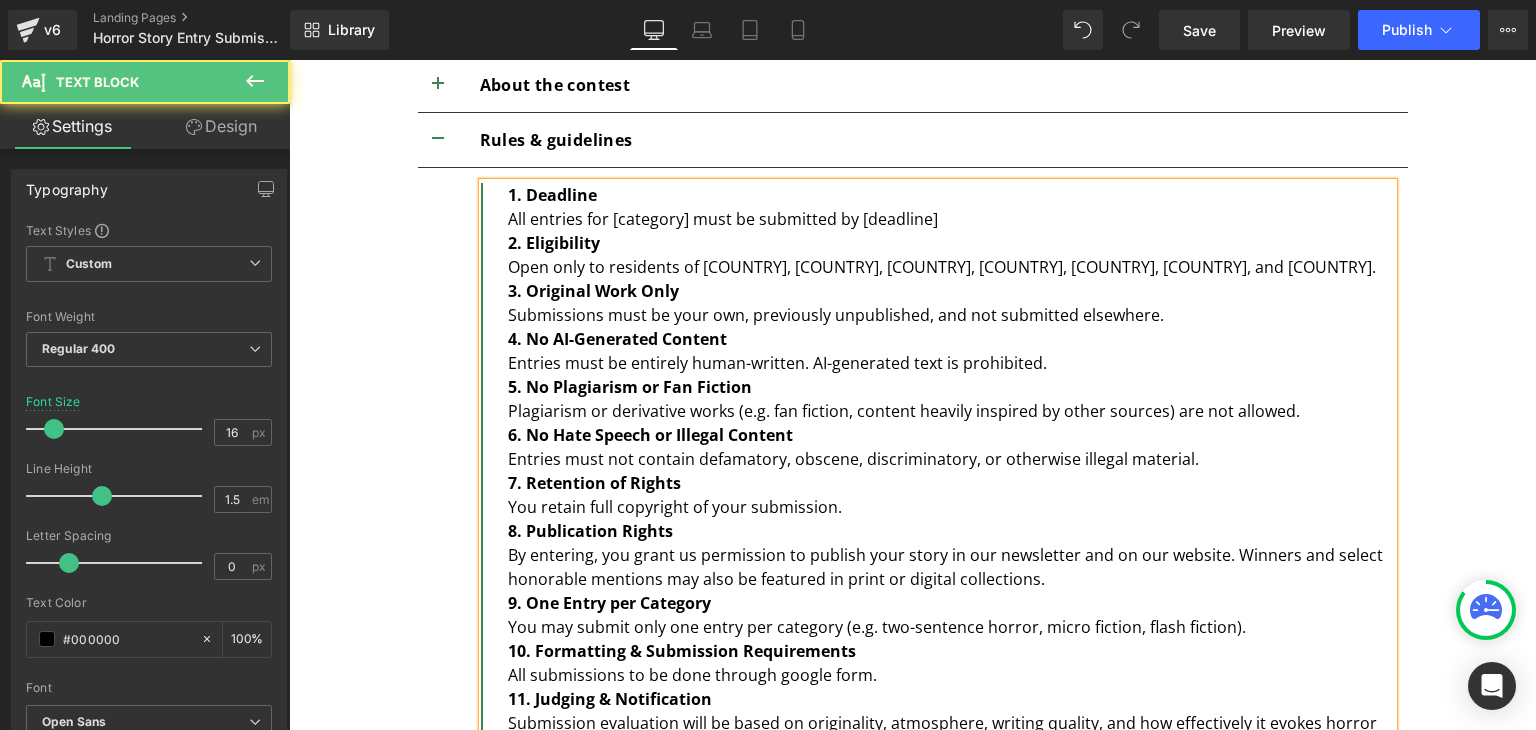 click on "3. Original Work Only" at bounding box center (950, 291) 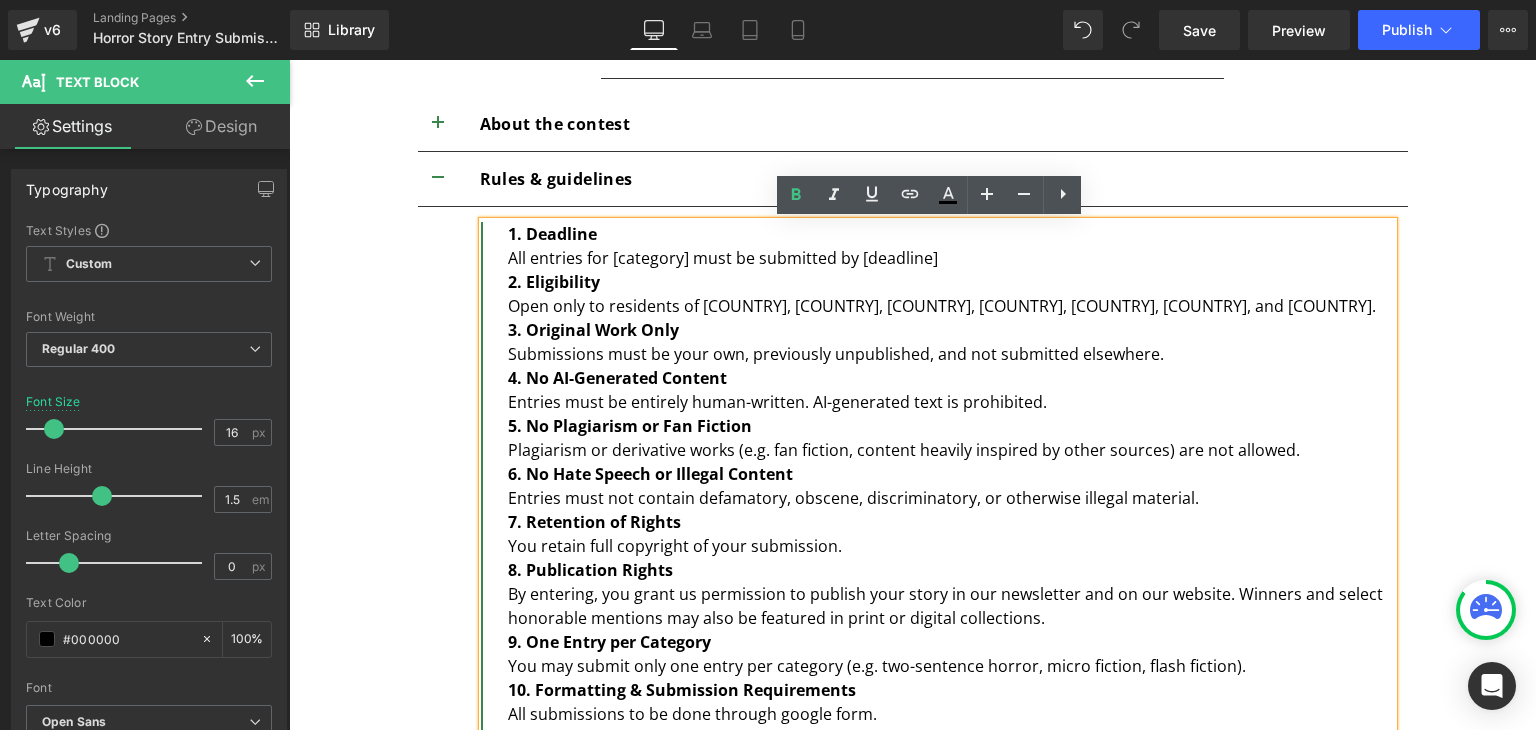 scroll, scrollTop: 1354, scrollLeft: 0, axis: vertical 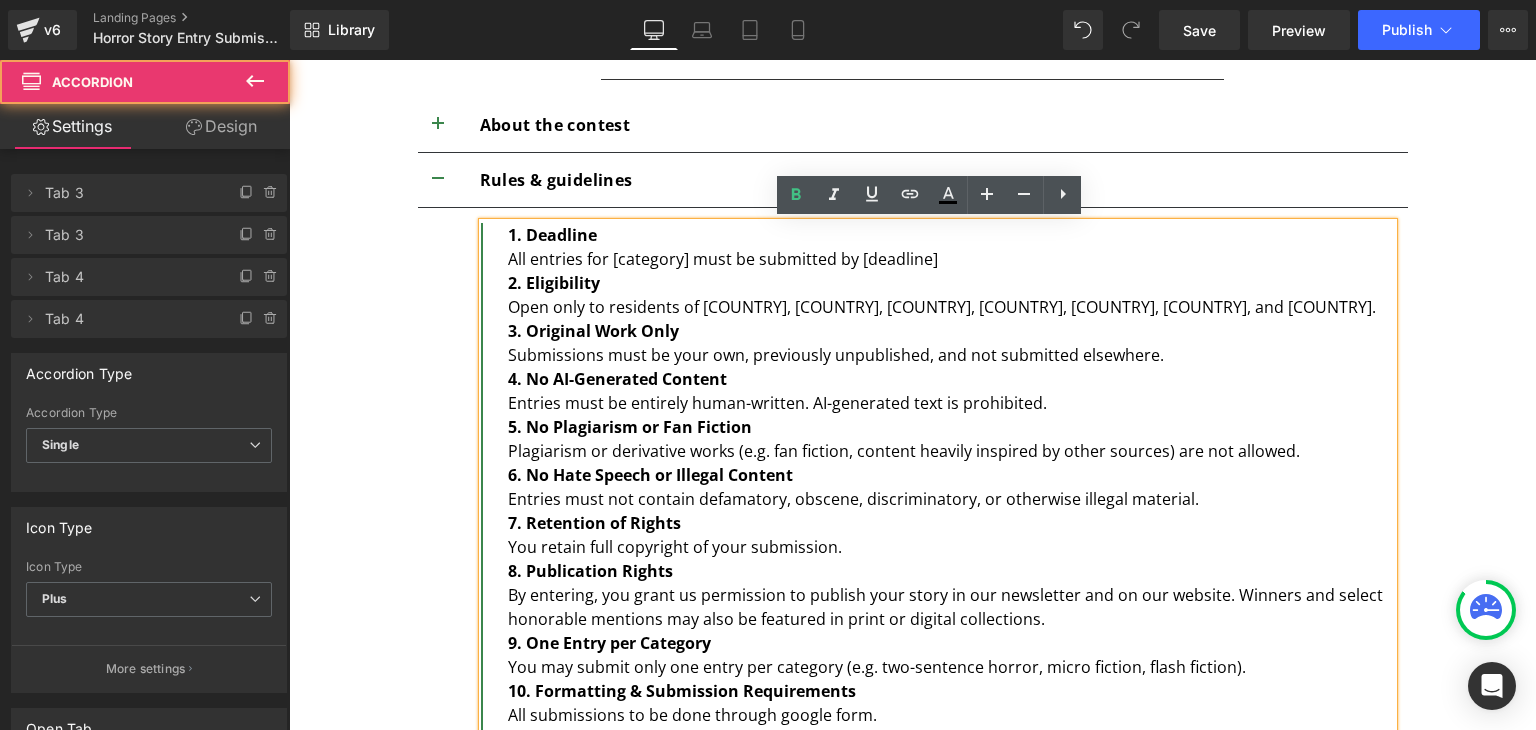 click at bounding box center (438, 180) 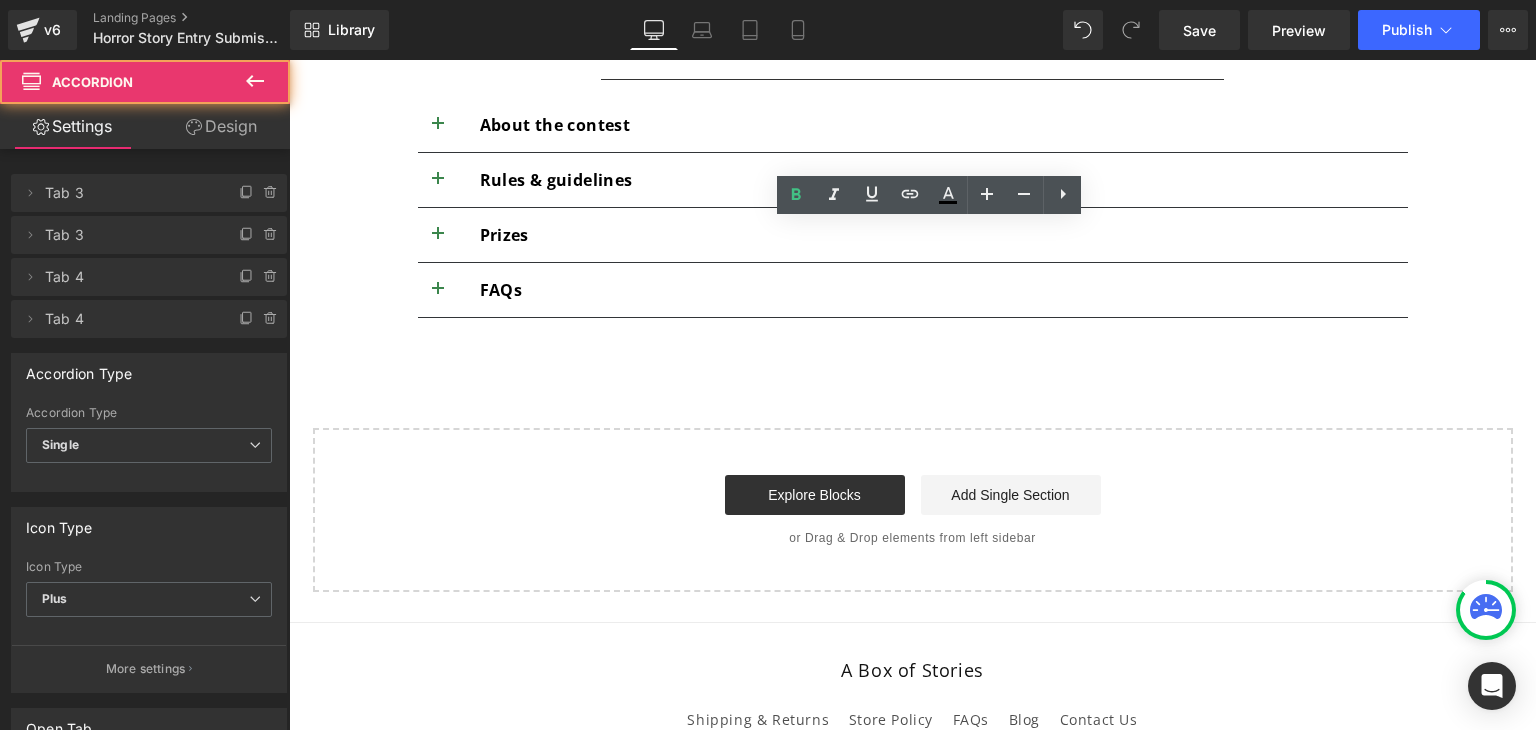 click at bounding box center (438, 240) 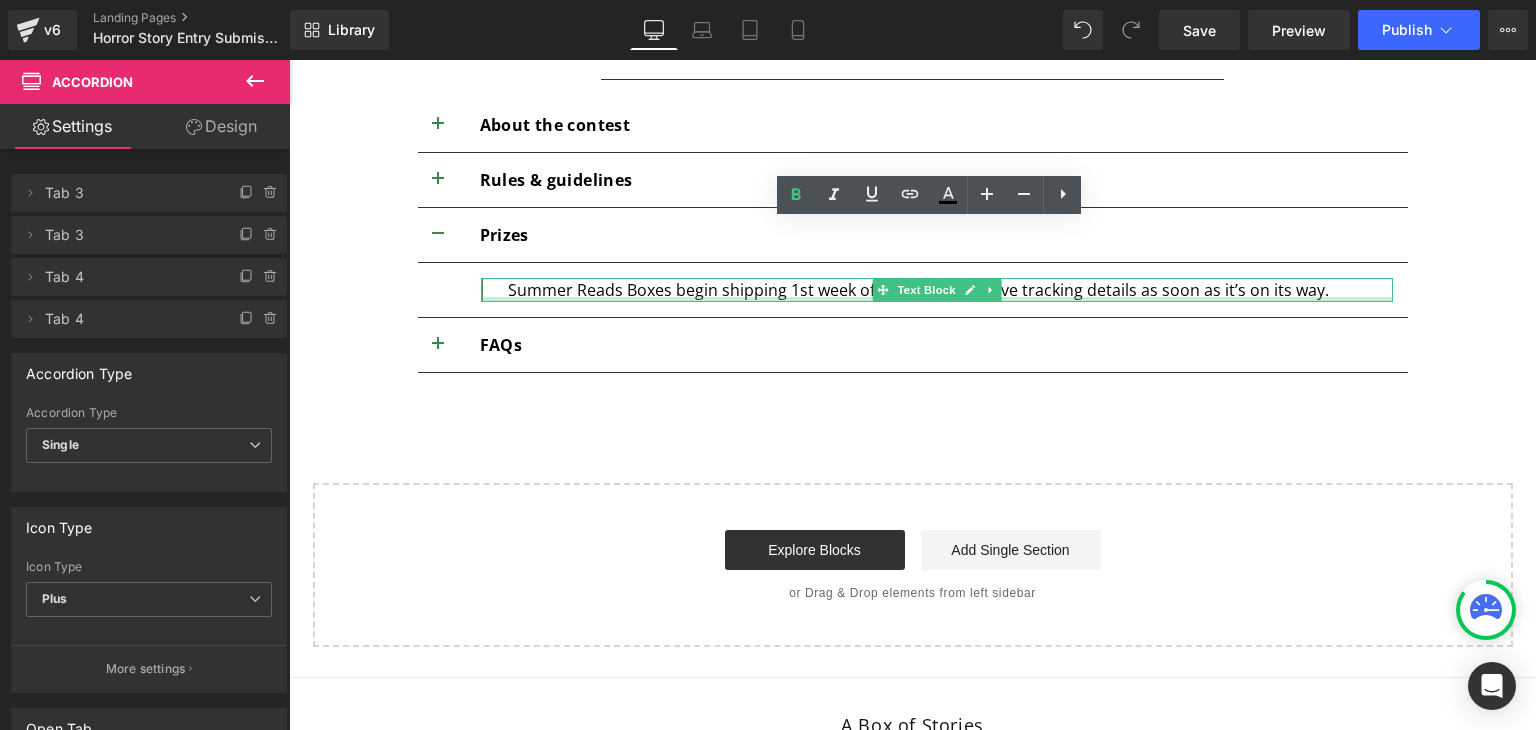 click at bounding box center (937, 299) 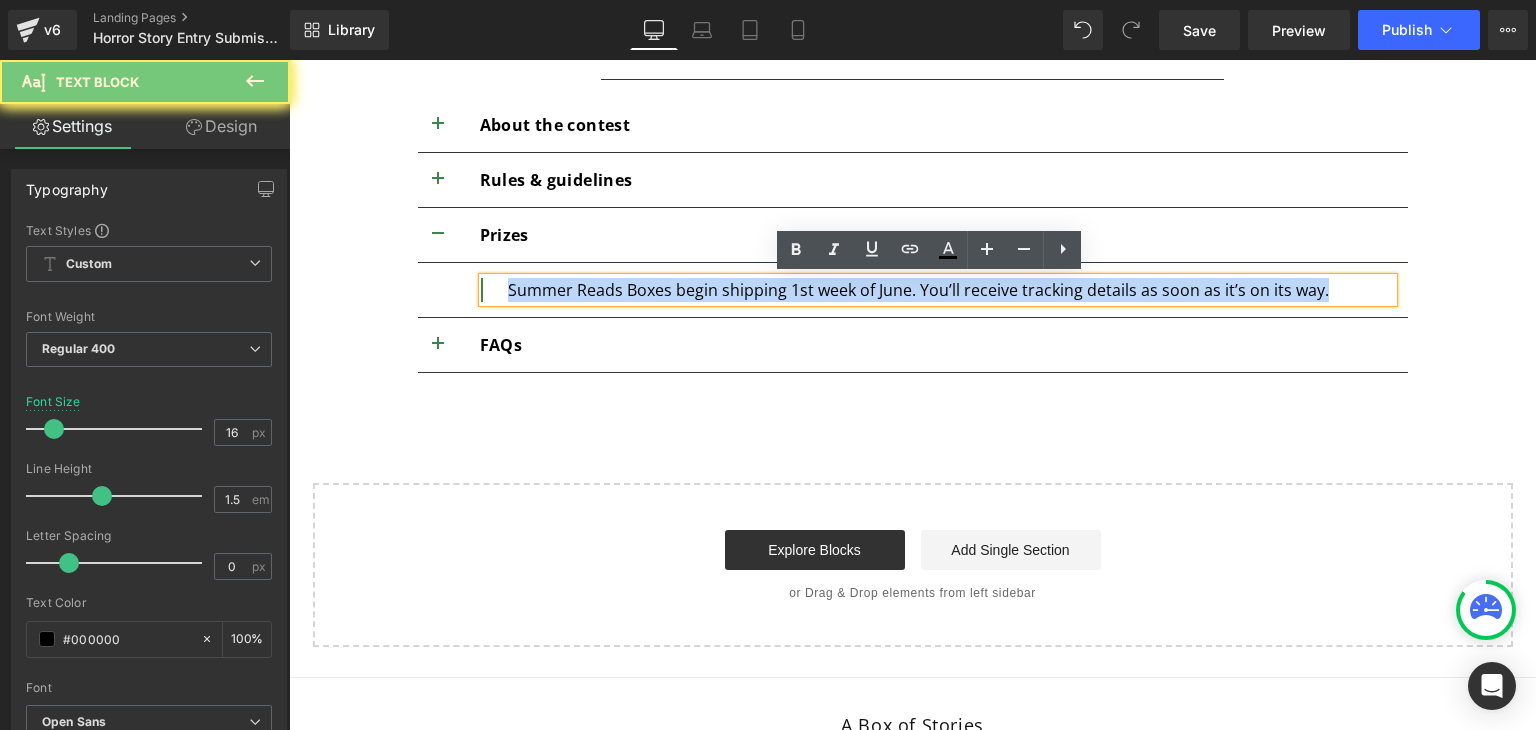 click on "Summer Reads Boxes begin shipping 1st week of June. You’ll receive tracking details as soon as it’s on its way." at bounding box center [937, 290] 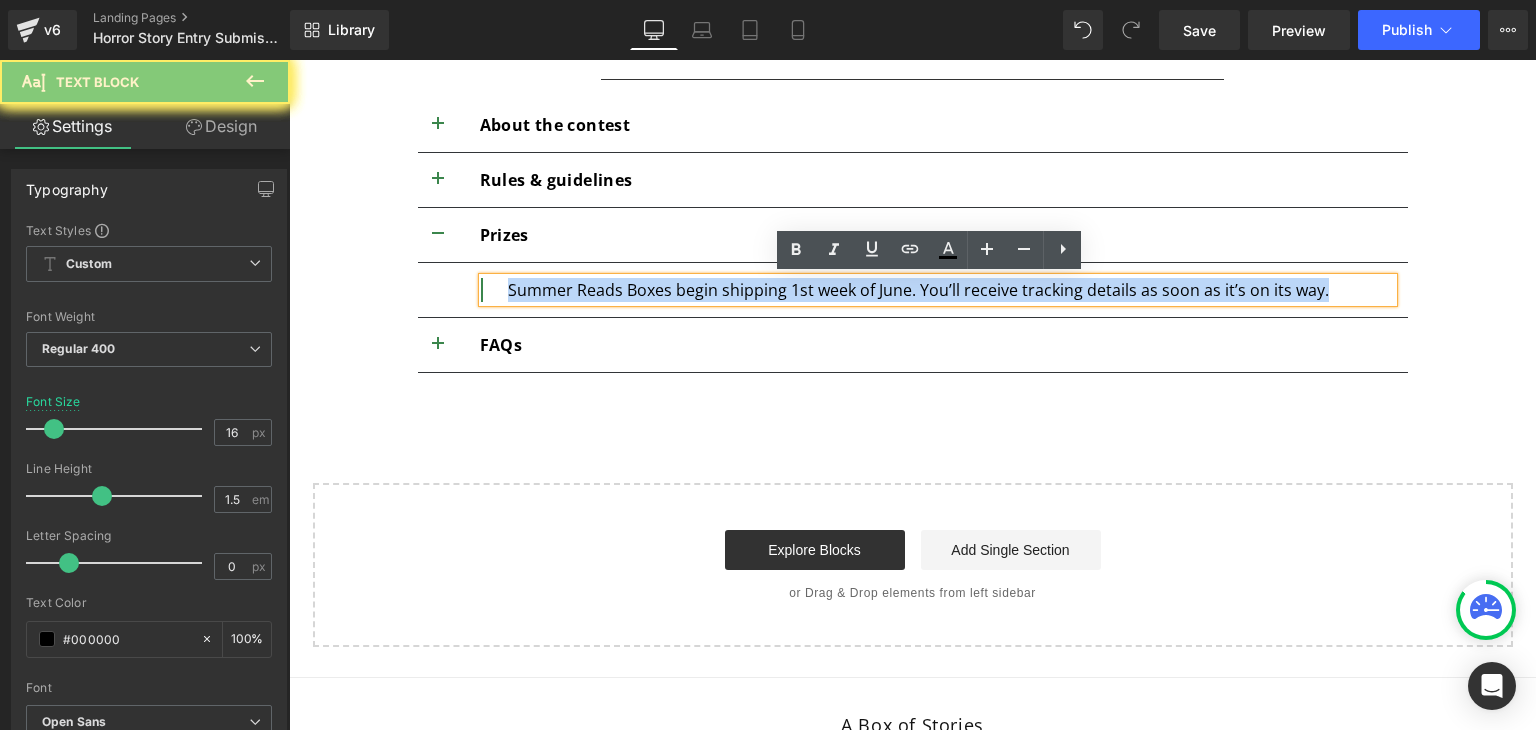 click on "Summer Reads Boxes begin shipping 1st week of June. You’ll receive tracking details as soon as it’s on its way." at bounding box center [937, 290] 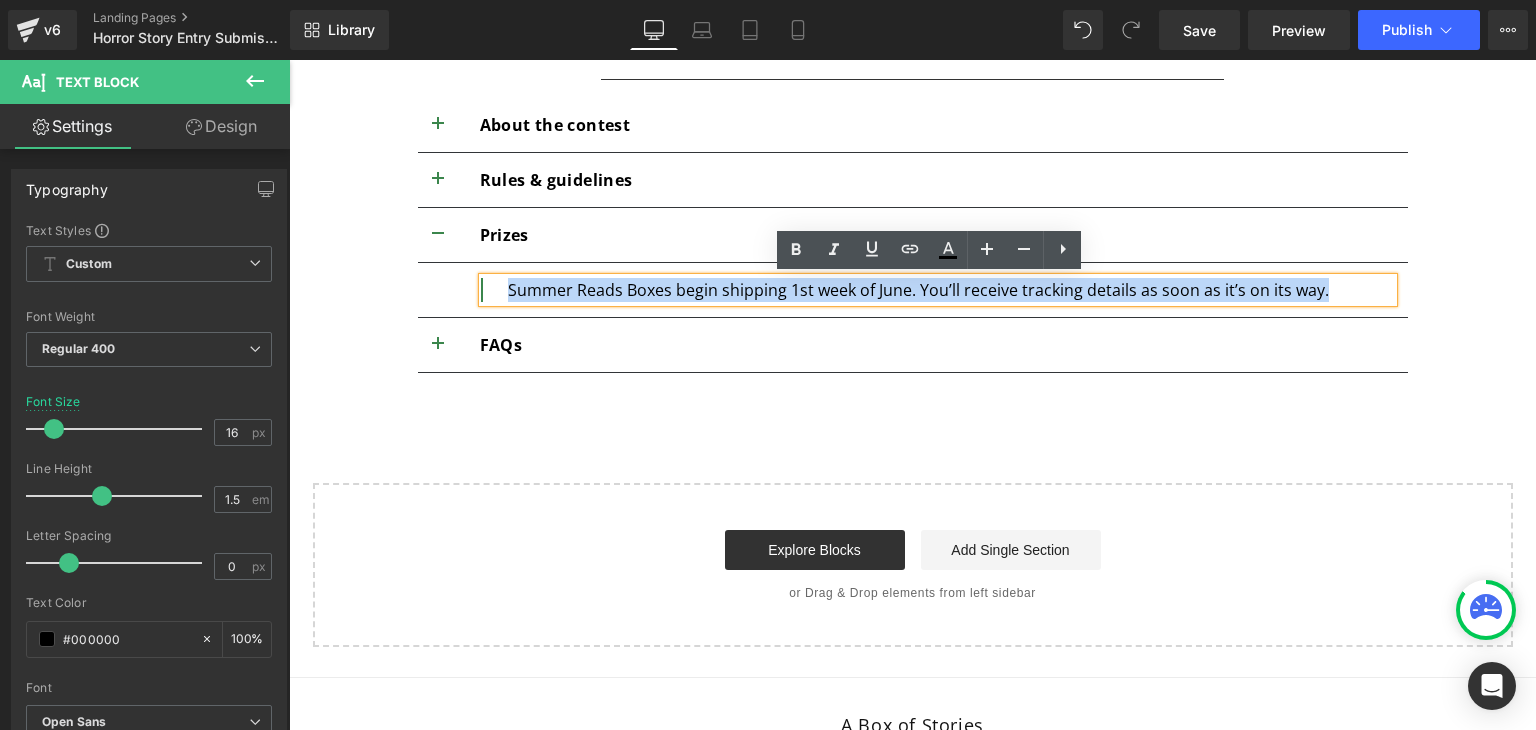 type 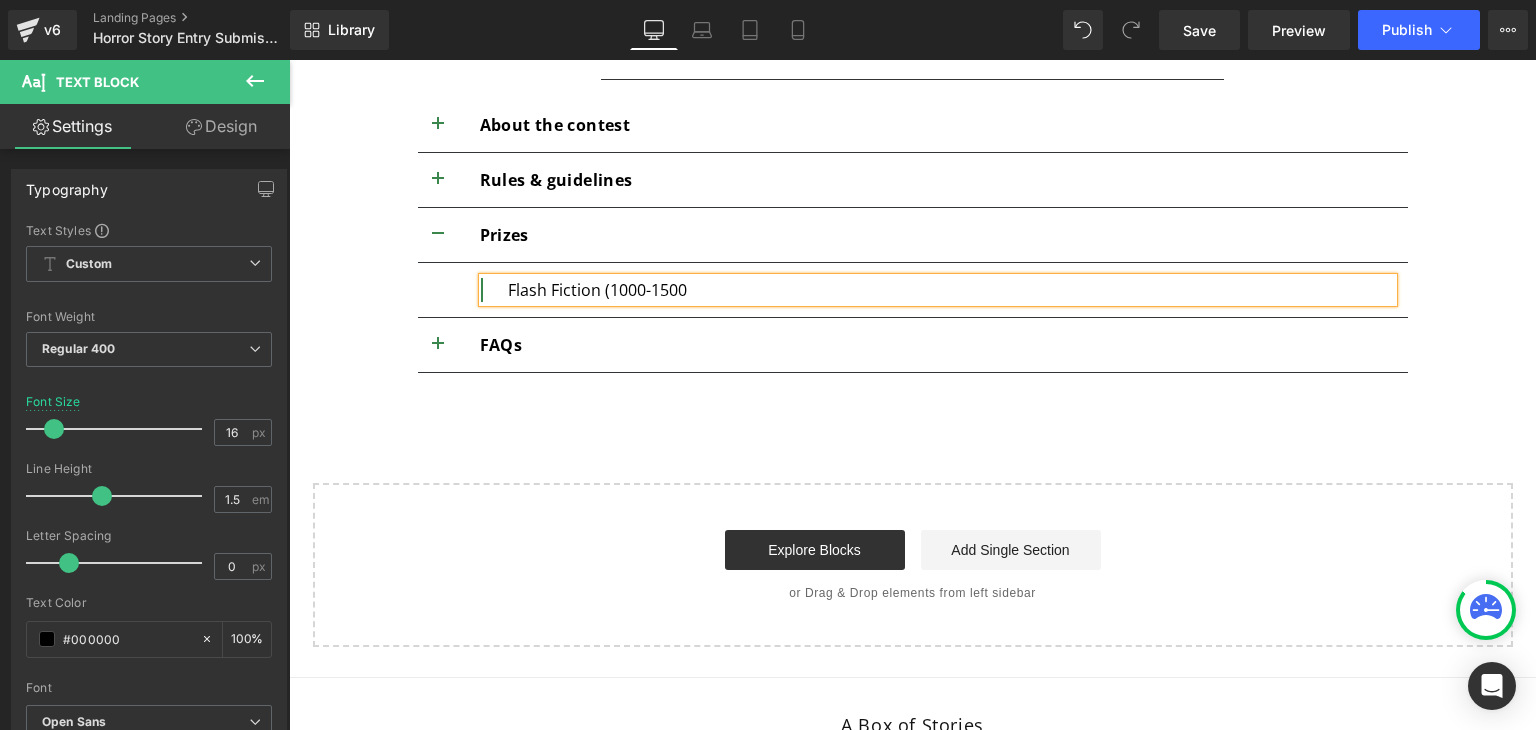 click on "About the contest Text Block
This Halloween, we’re summoning the storytellers. At A Box of Stories, we’ve been championing hidden literary gems and underrepresented voices for over 8 years, and have built a strong community of 50,000+ bookworms. This contest is our way of shining a light on emerging talent, and thanking our incredible community for always supporting us. It’s also our way of expanding the circle, welcoming new voices into the world of ABoS. Text Block" at bounding box center [913, 236] 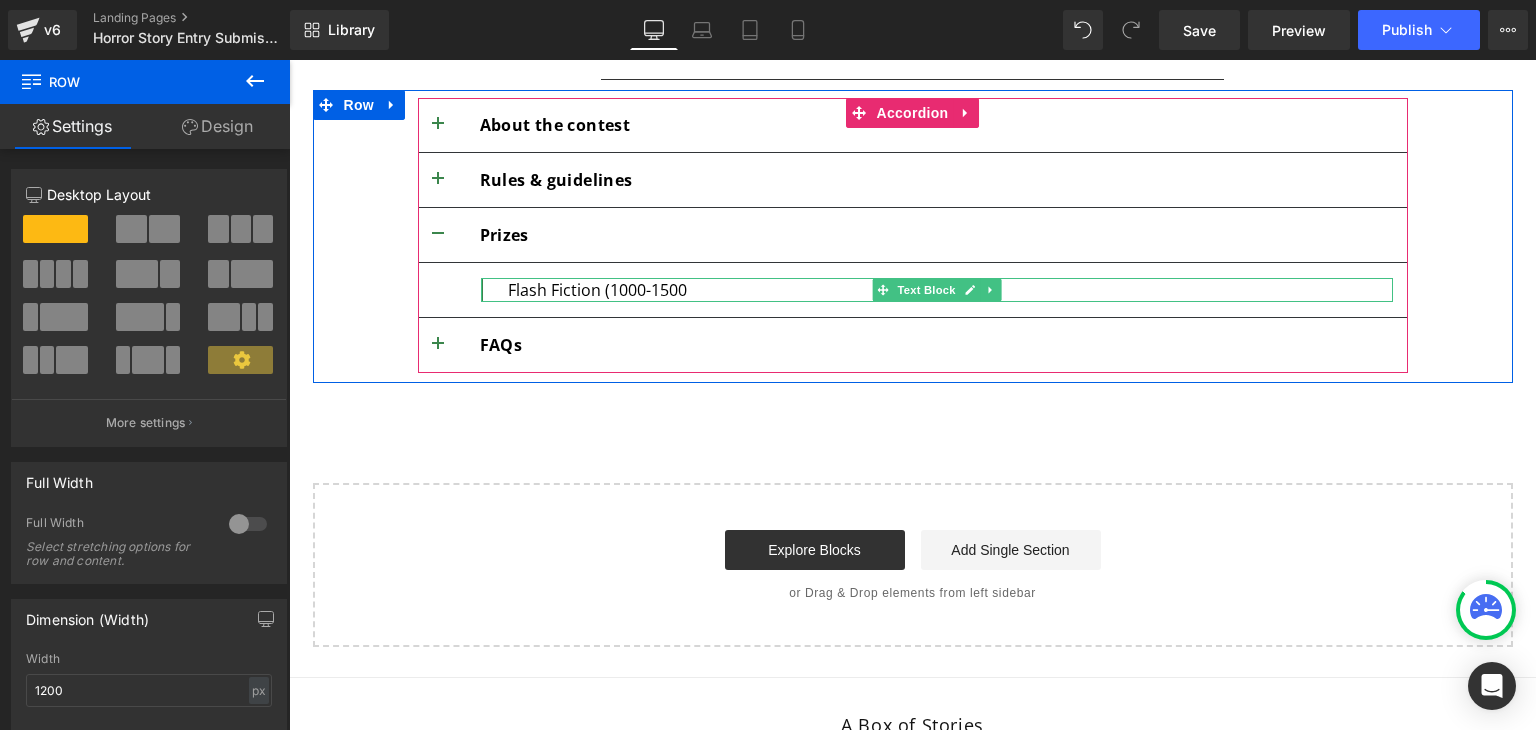 click on "Flash Fiction (1000-1500" at bounding box center [937, 290] 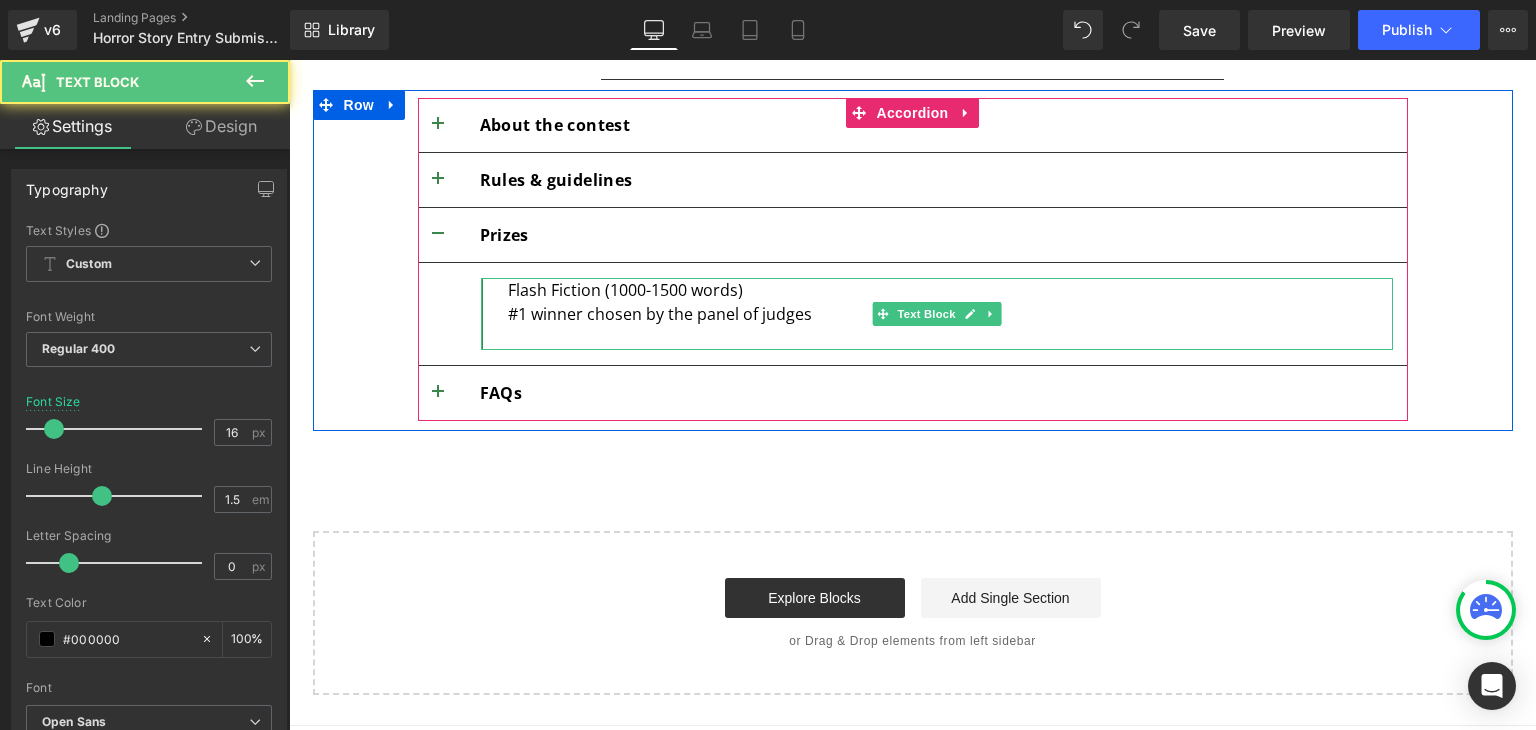 click on "#1 winner chosen by the panel of judges" at bounding box center (950, 314) 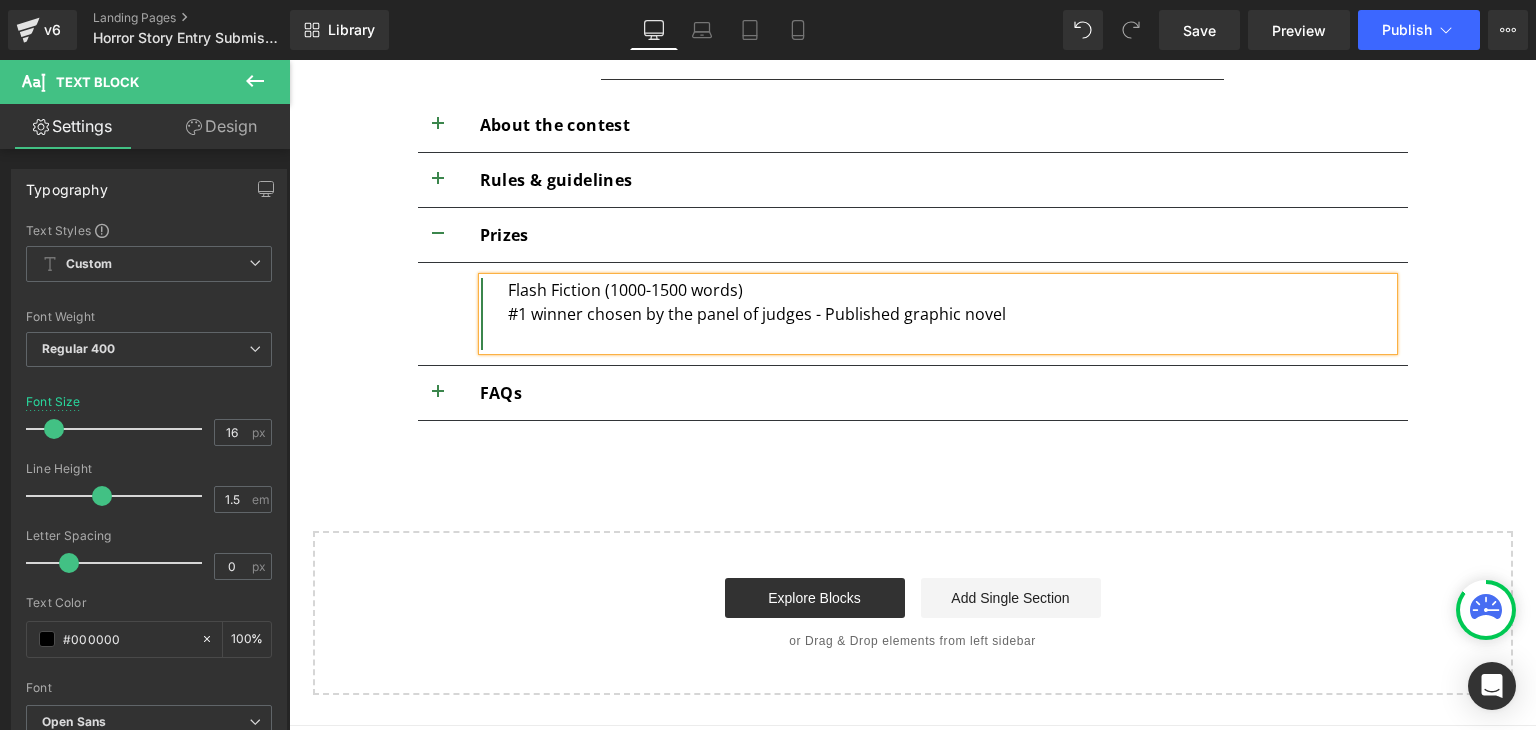 drag, startPoint x: 1007, startPoint y: 321, endPoint x: 812, endPoint y: 313, distance: 195.16403 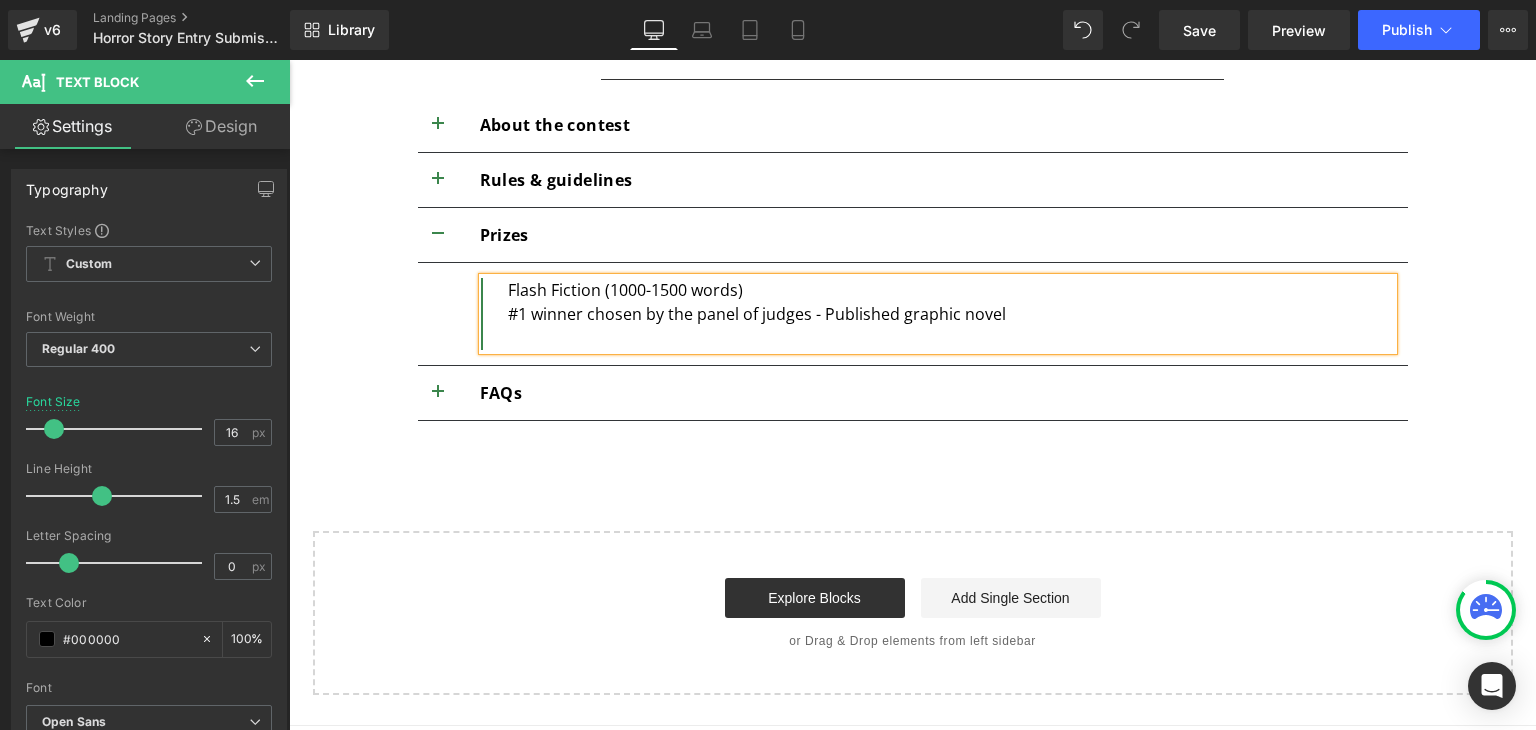 click on "#1 winner chosen by the panel of judges - Published graphic novel" at bounding box center [950, 314] 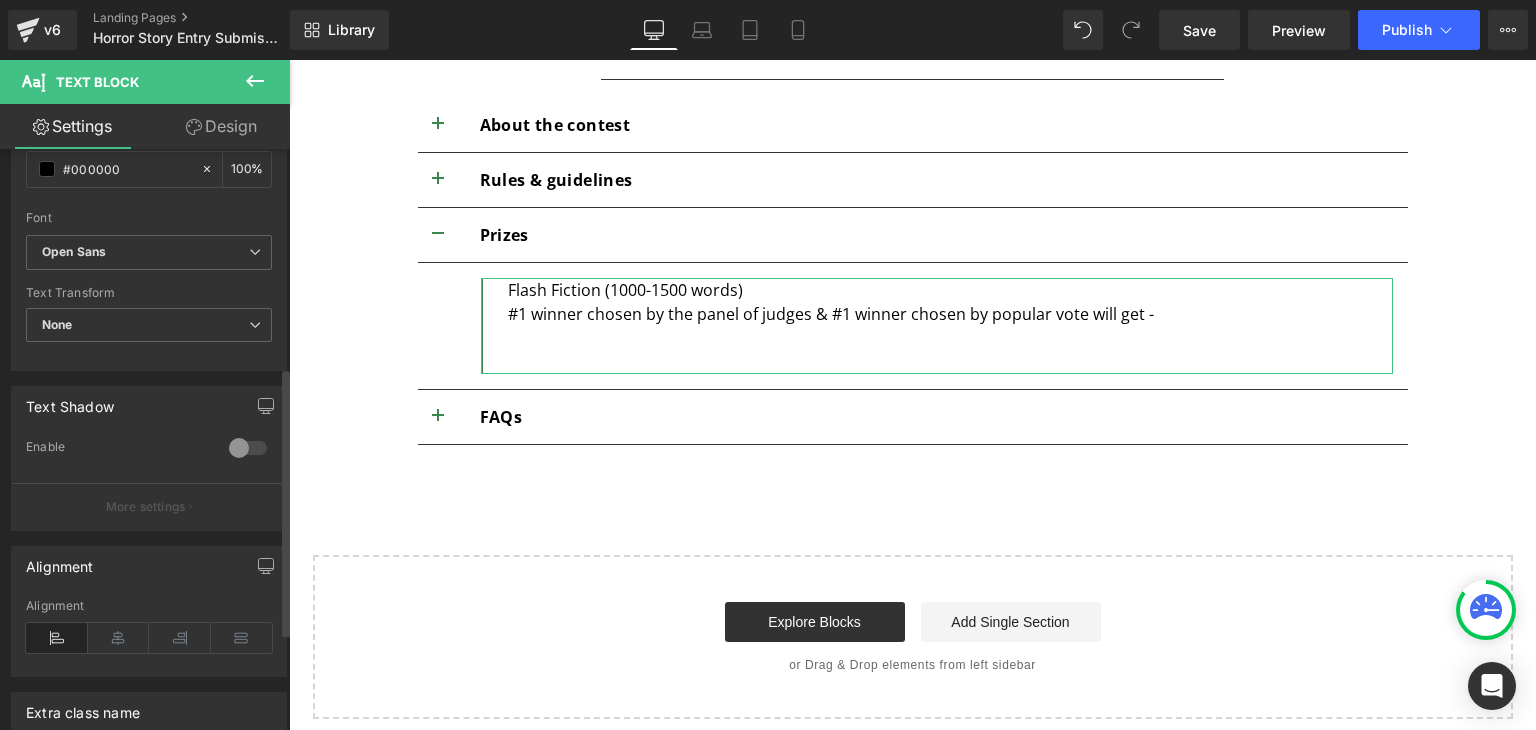 scroll, scrollTop: 680, scrollLeft: 0, axis: vertical 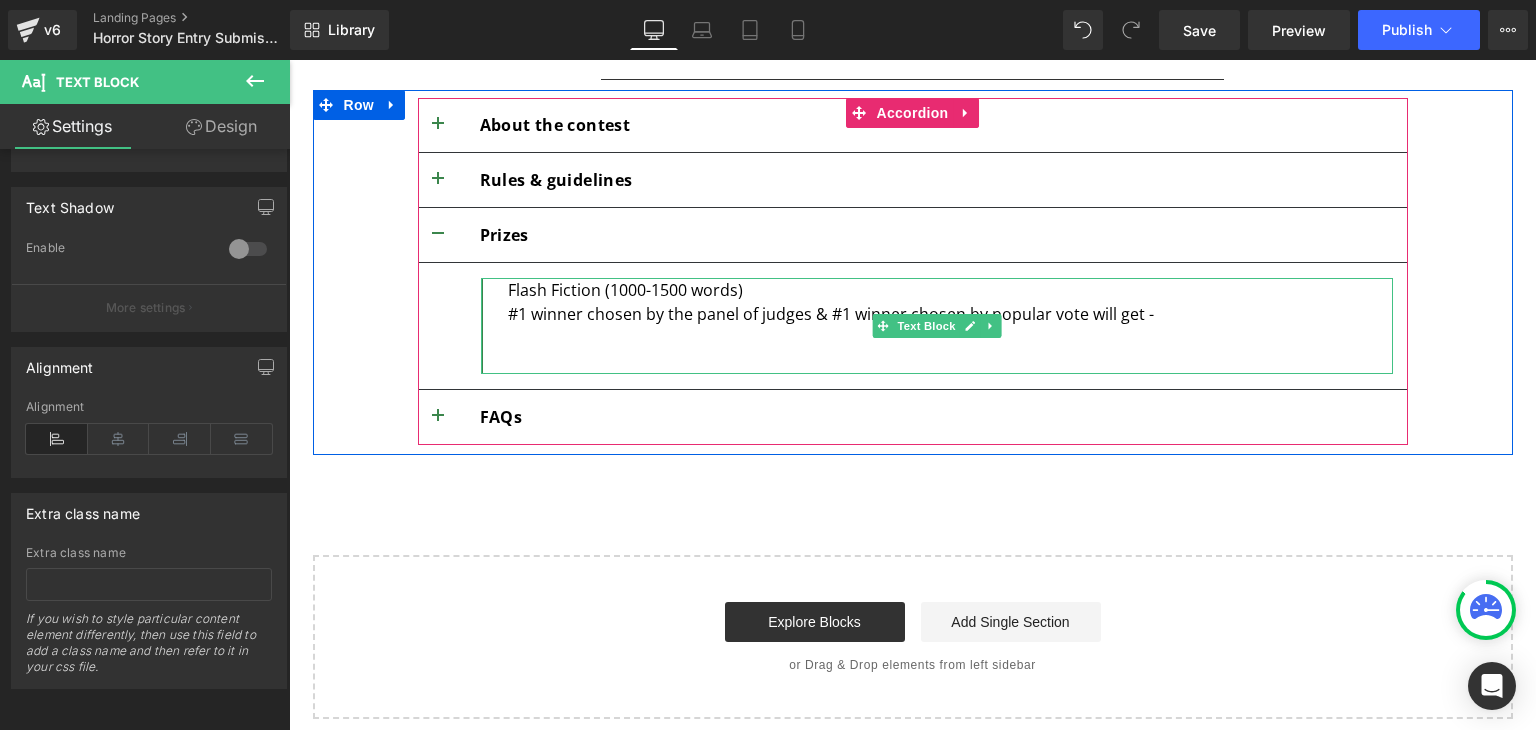 click at bounding box center [950, 338] 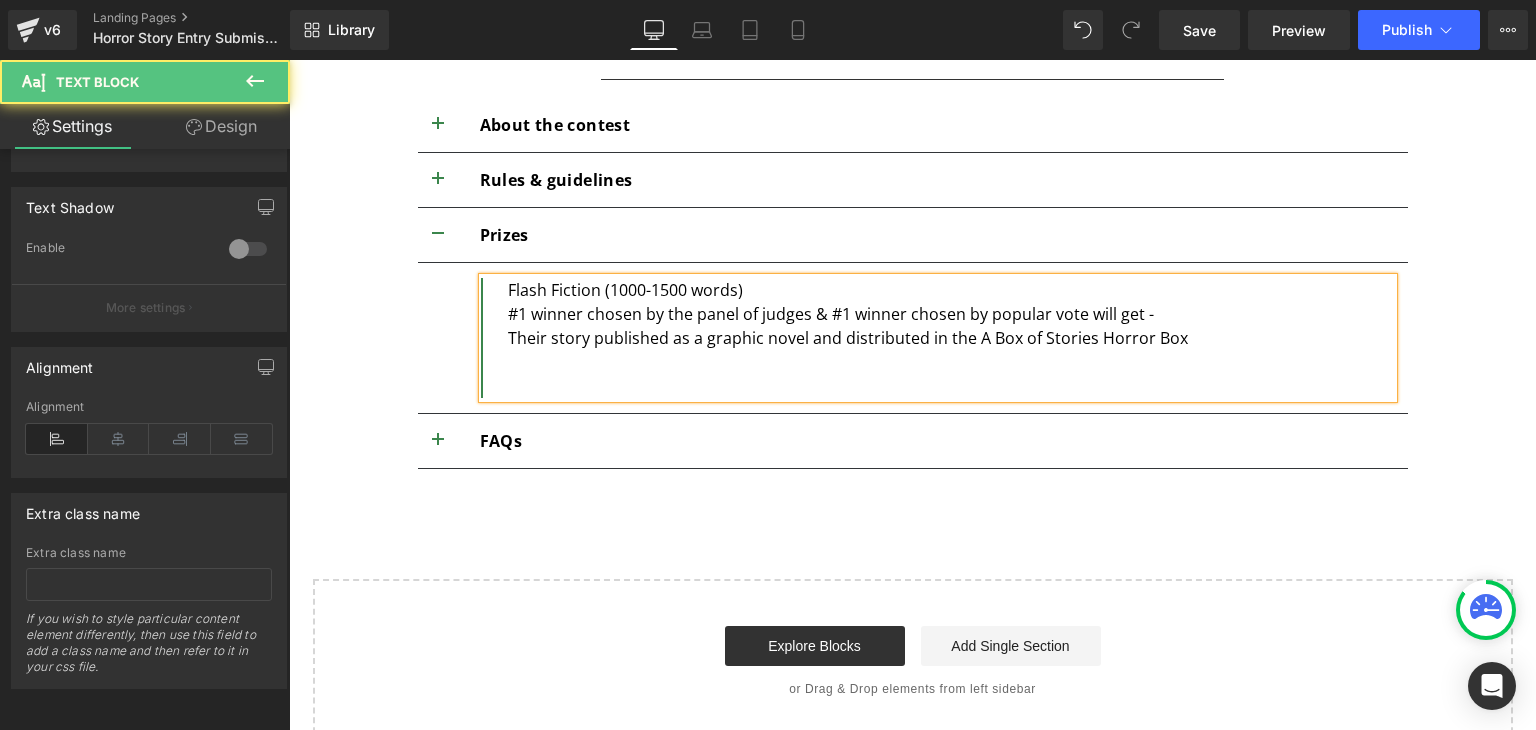 click on "Their story published as a graphic novel and distributed in the A Box of Stories Horror Box" at bounding box center (950, 338) 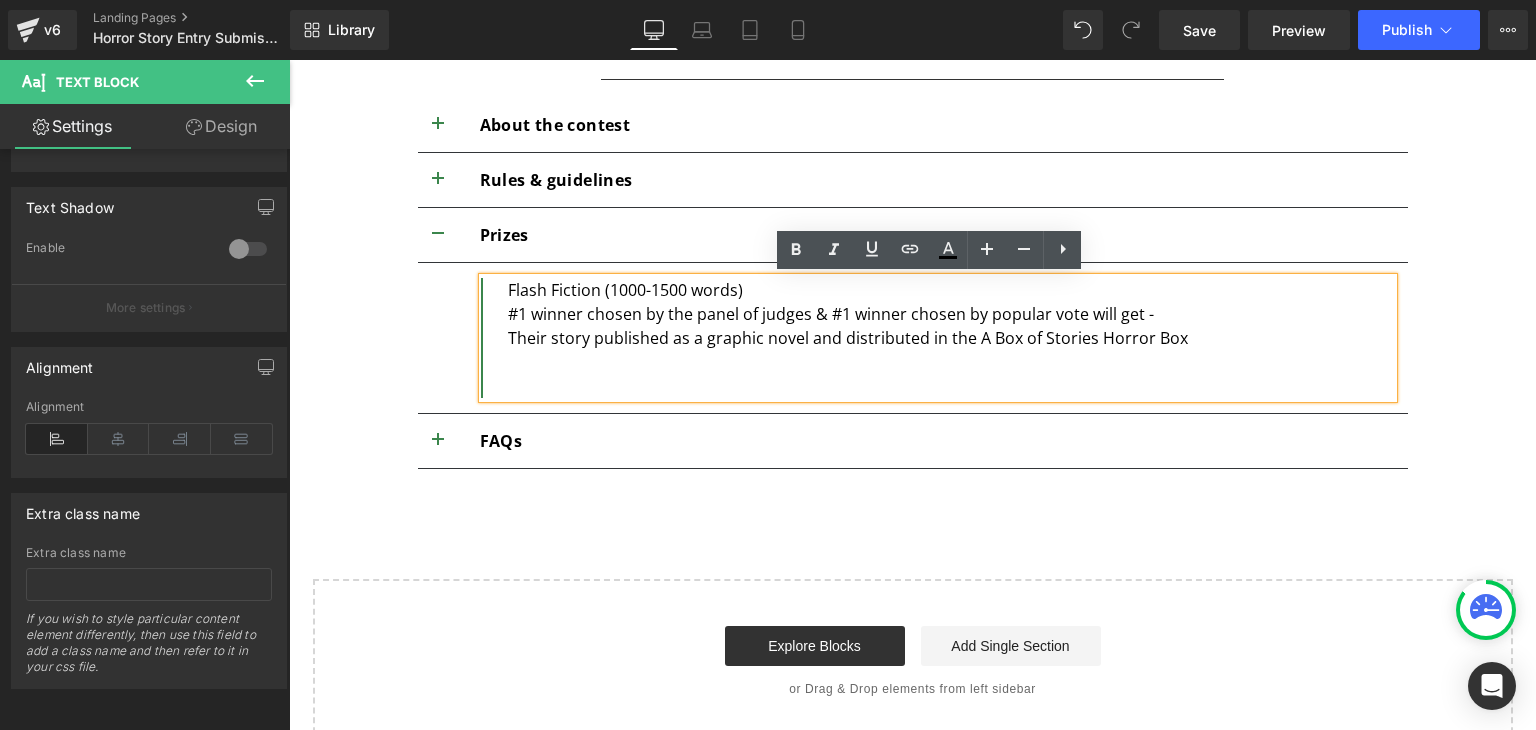 click at bounding box center (950, 362) 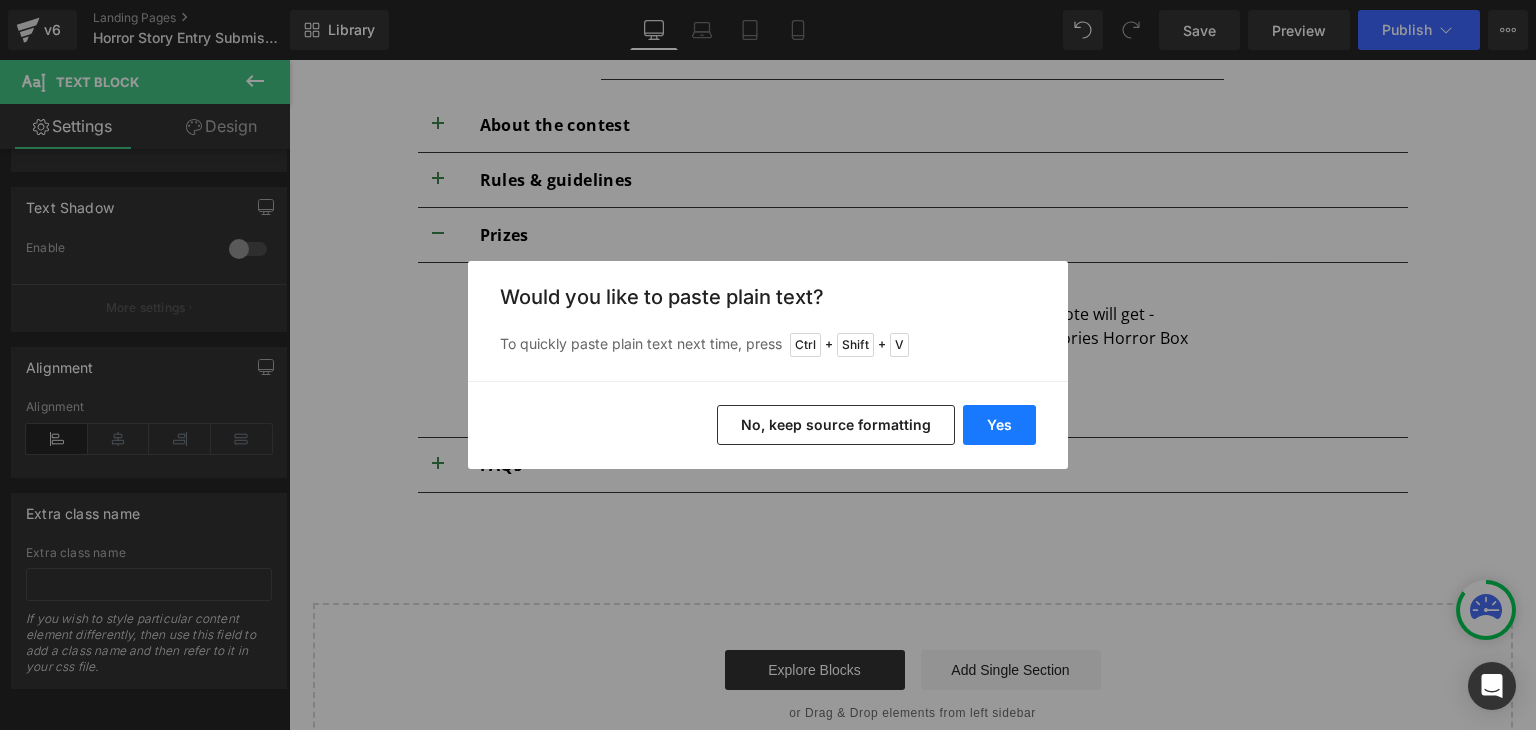 click on "Yes" at bounding box center [999, 425] 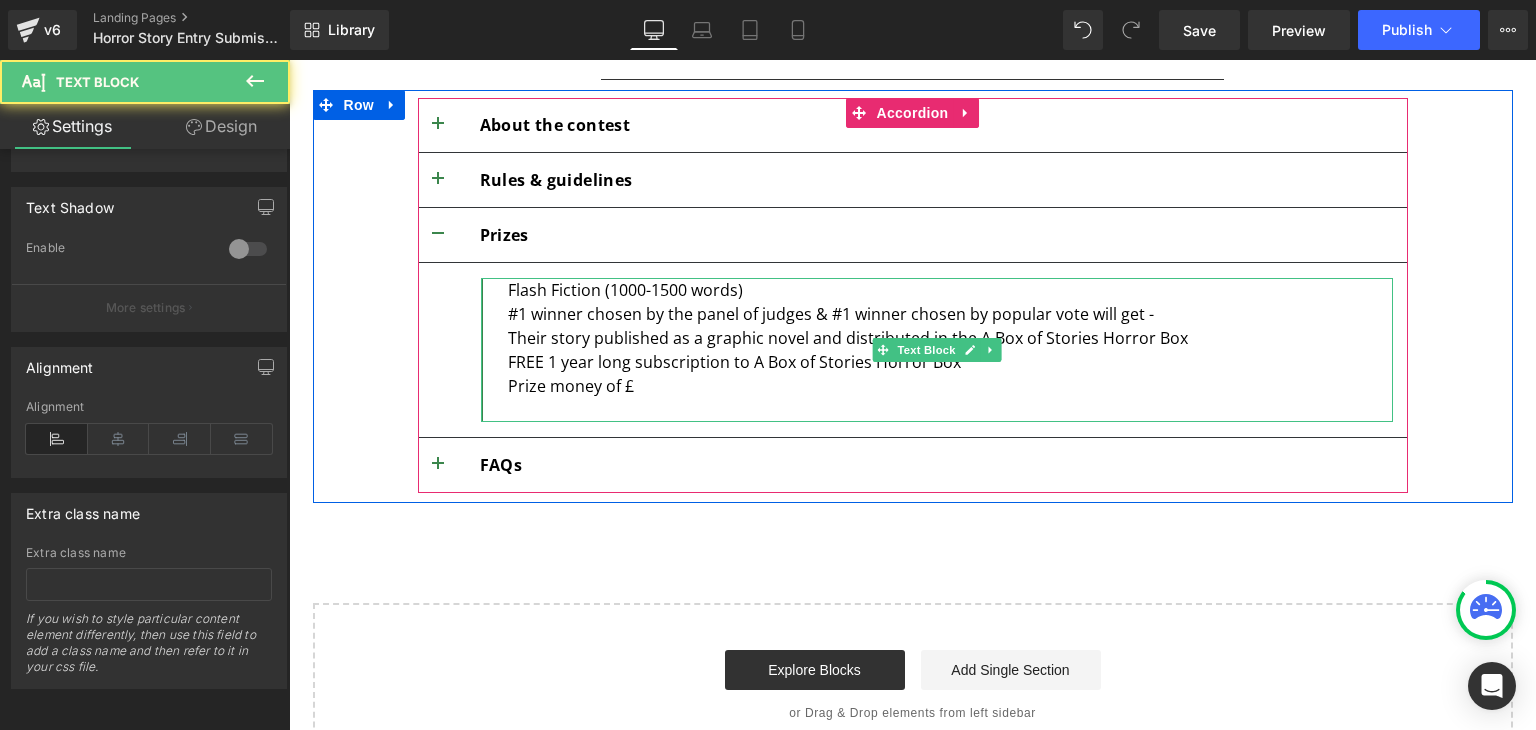click on "Prize money of £" at bounding box center (950, 386) 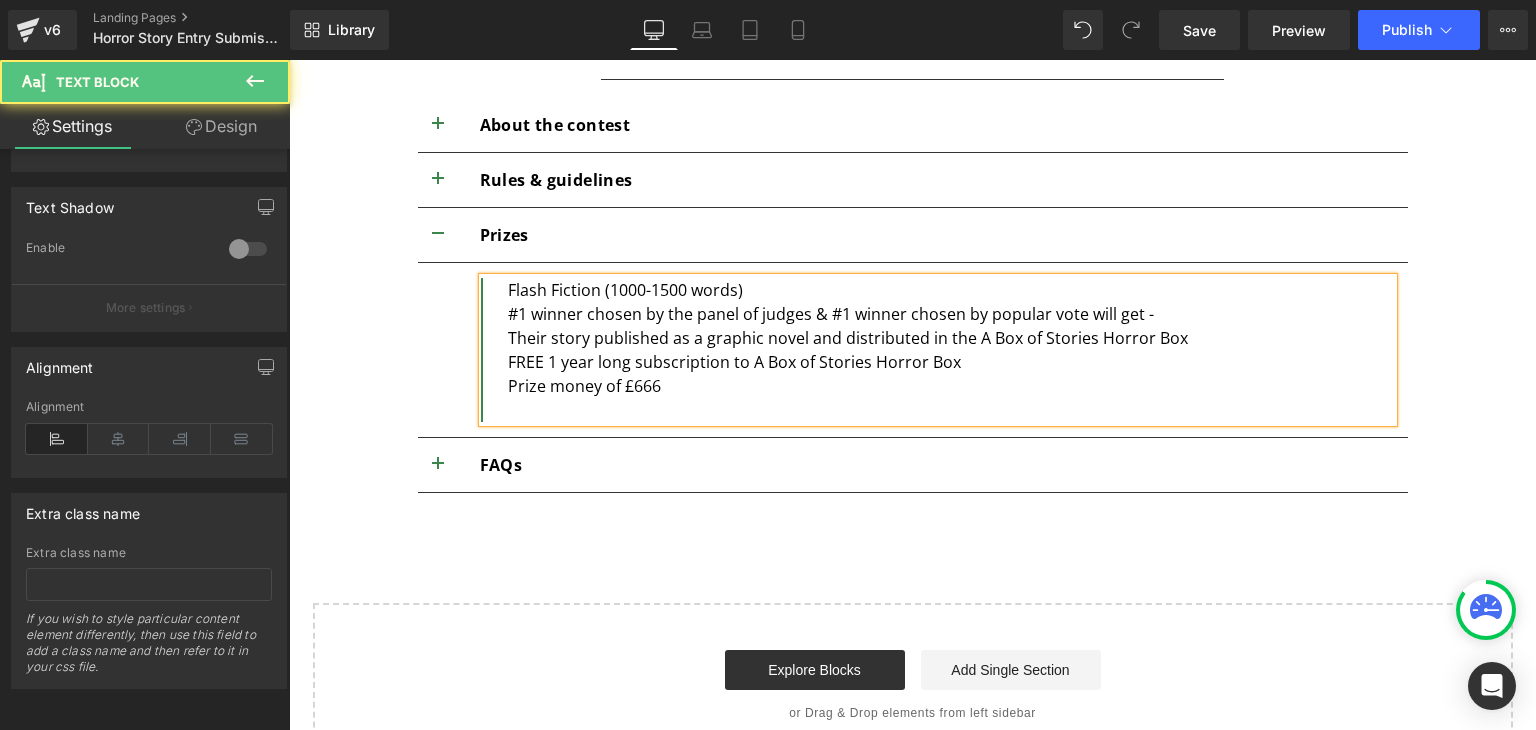 click on "Prize money of £666" at bounding box center (950, 386) 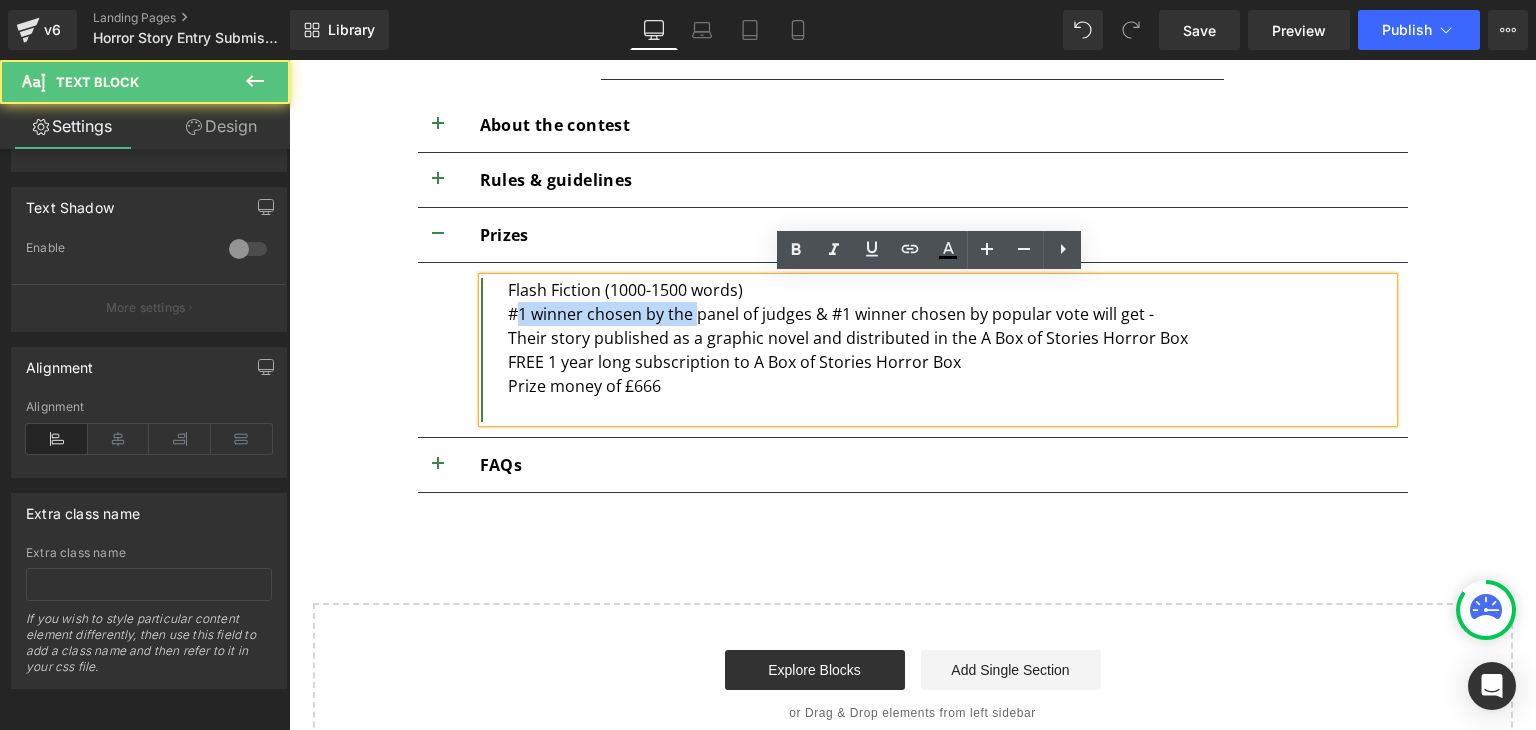 drag, startPoint x: 509, startPoint y: 307, endPoint x: 696, endPoint y: 315, distance: 187.17105 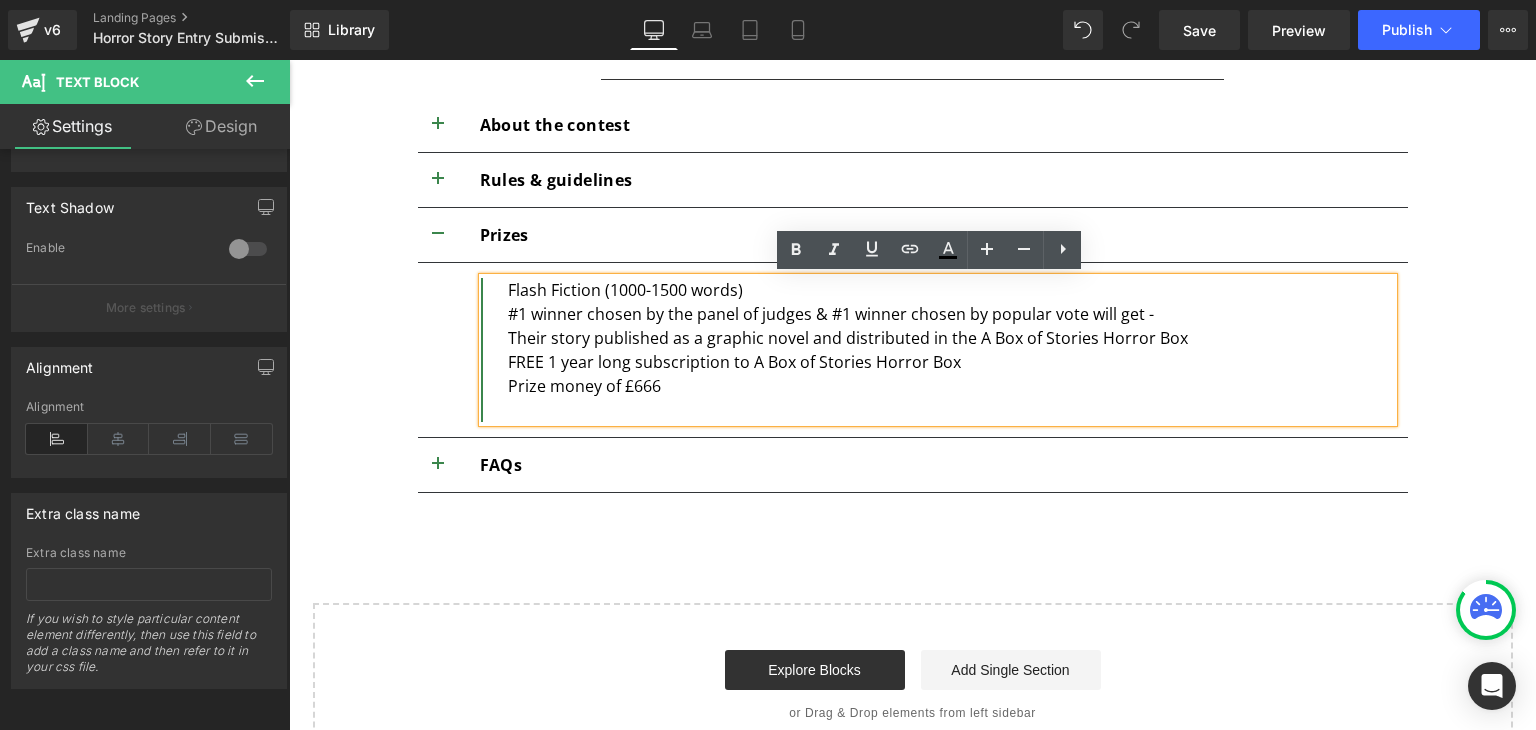 click on "Flash Fiction (1000-1500 words) #1 winner chosen by the panel of judges & #1 winner chosen by popular vote will get - Their story published as a graphic novel and distributed in the A Box of Stories Horror Box FREE 1 year long subscription to A Box of Stories Horror Box Prize money of £666" at bounding box center [937, 350] 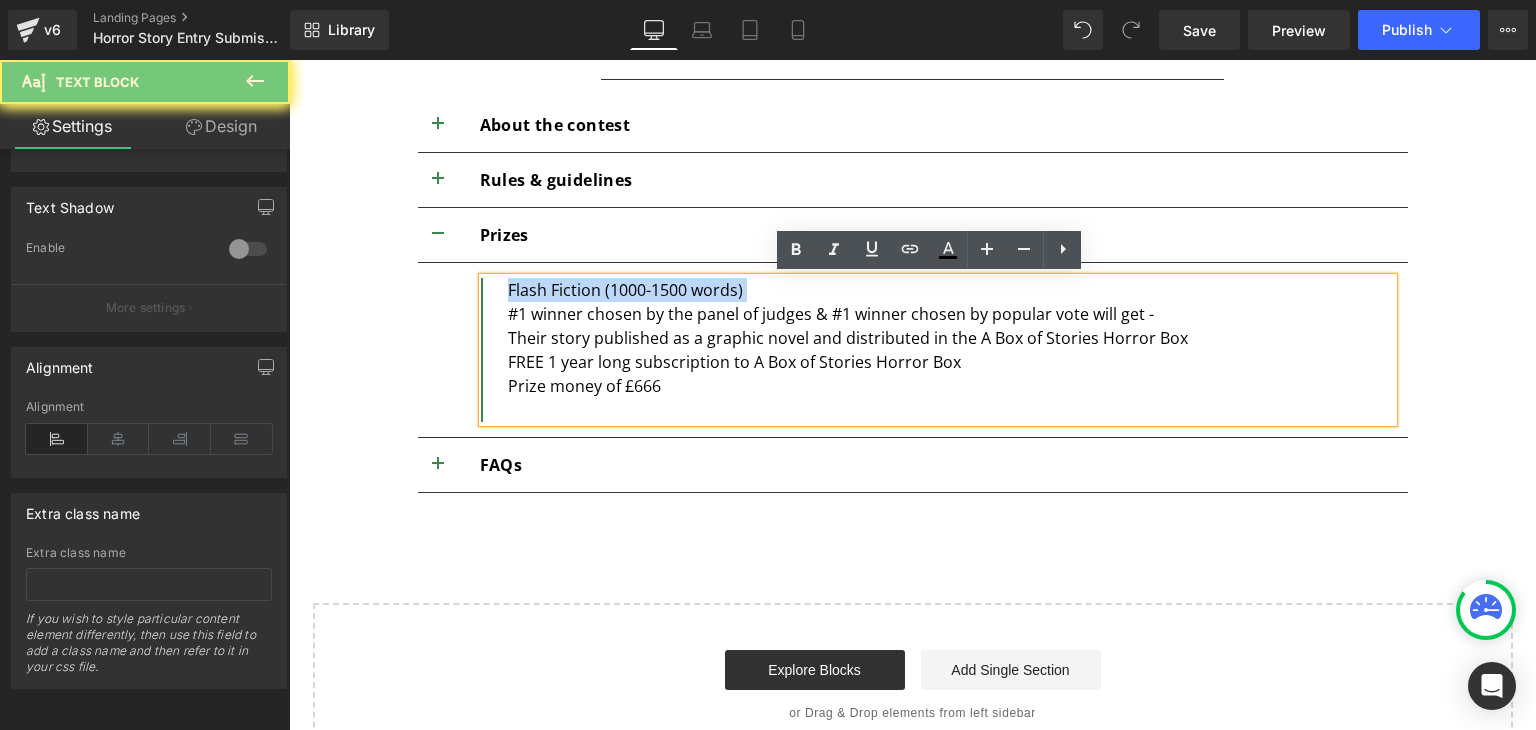 click on "Flash Fiction (1000-1500 words) #1 winner chosen by the panel of judges & #1 winner chosen by popular vote will get - Their story published as a graphic novel and distributed in the A Box of Stories Horror Box FREE 1 year long subscription to A Box of Stories Horror Box Prize money of £666" at bounding box center (937, 350) 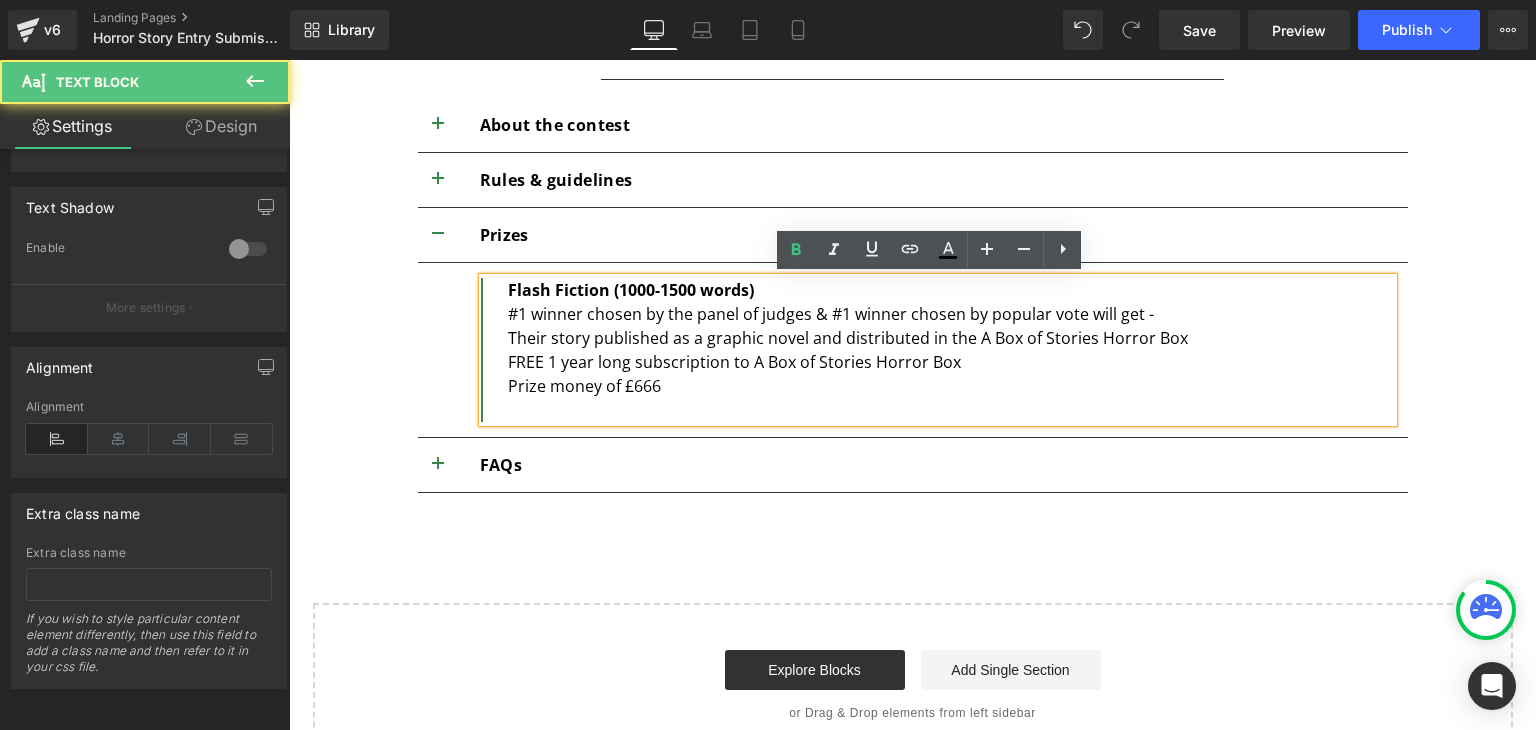 click at bounding box center [950, 410] 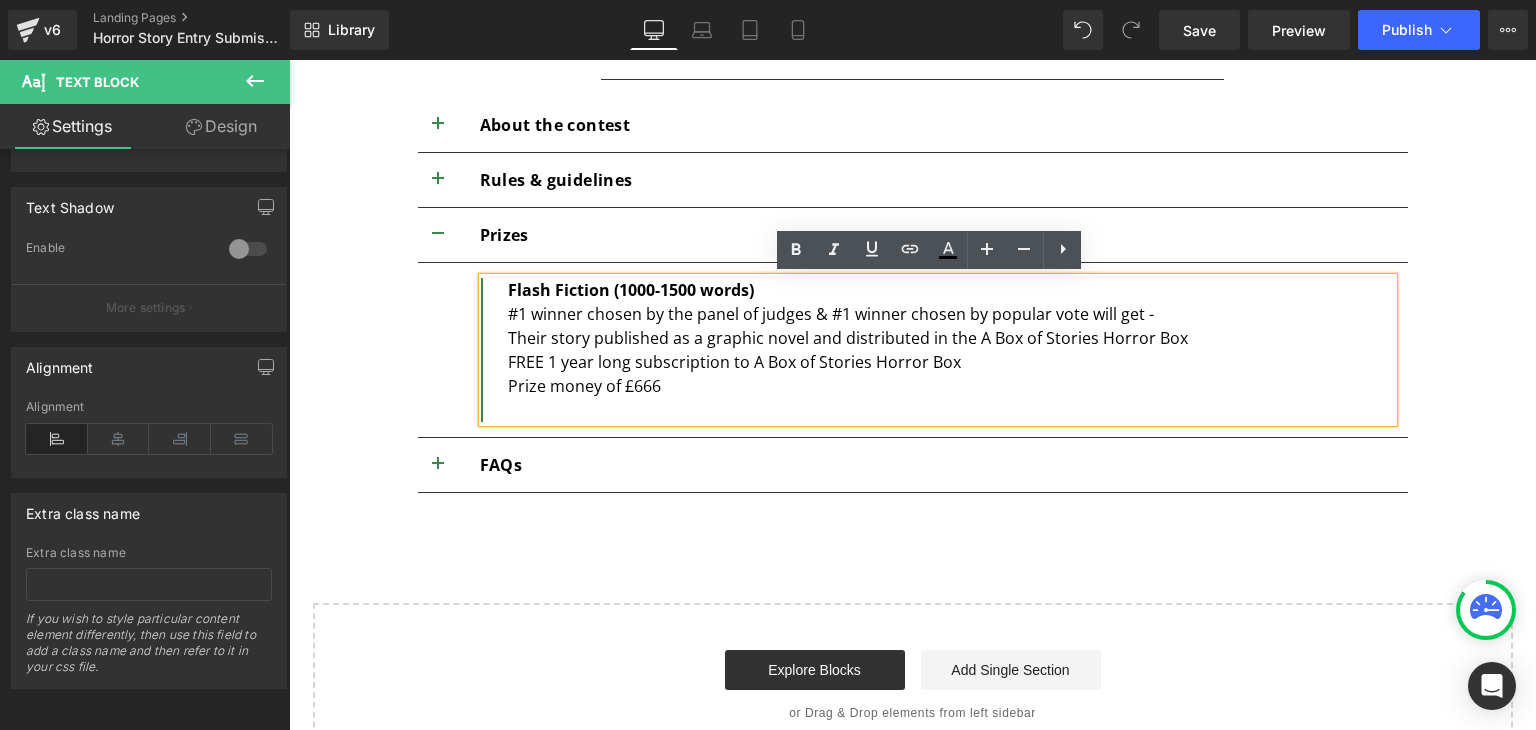 click on "Prize money of £666" at bounding box center (950, 386) 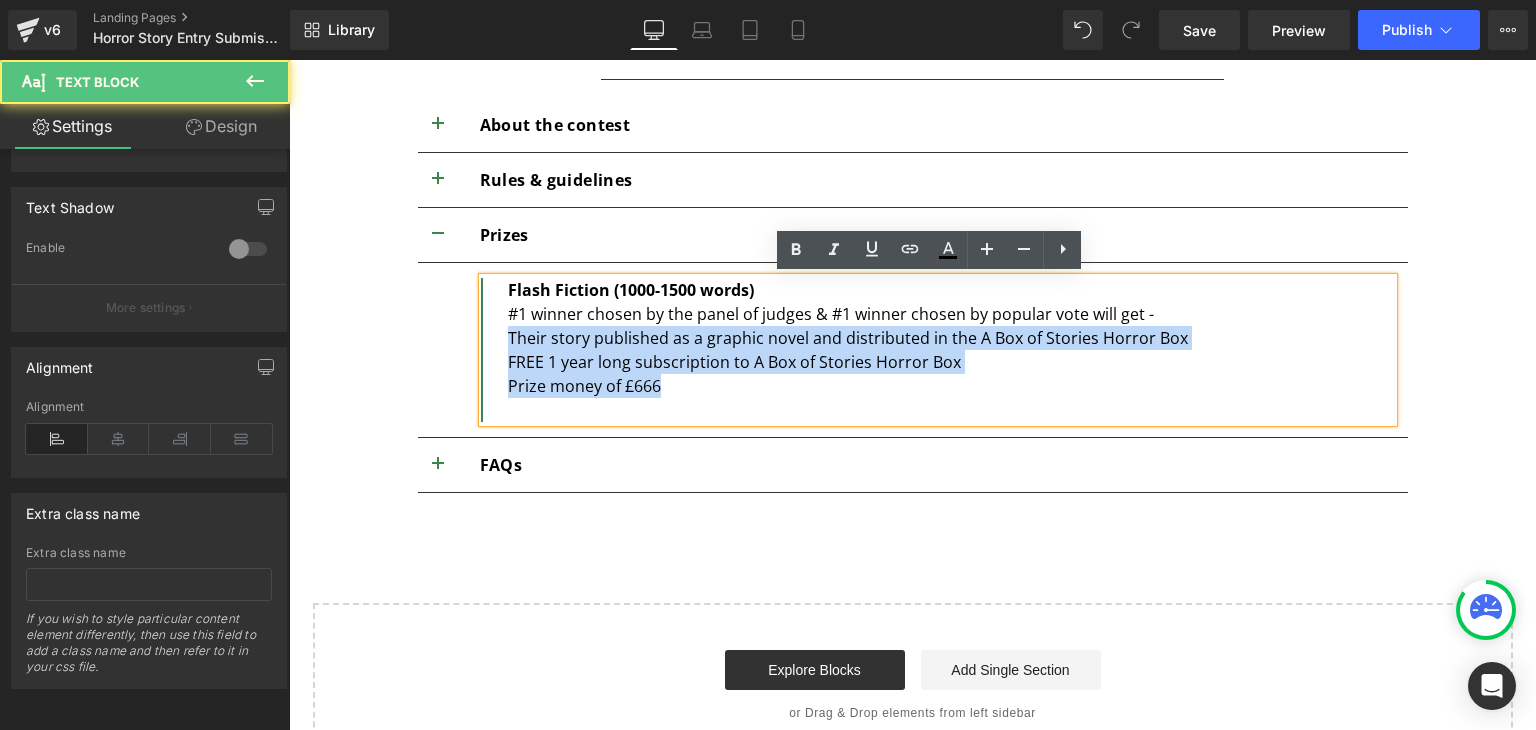 drag, startPoint x: 495, startPoint y: 337, endPoint x: 669, endPoint y: 393, distance: 182.78949 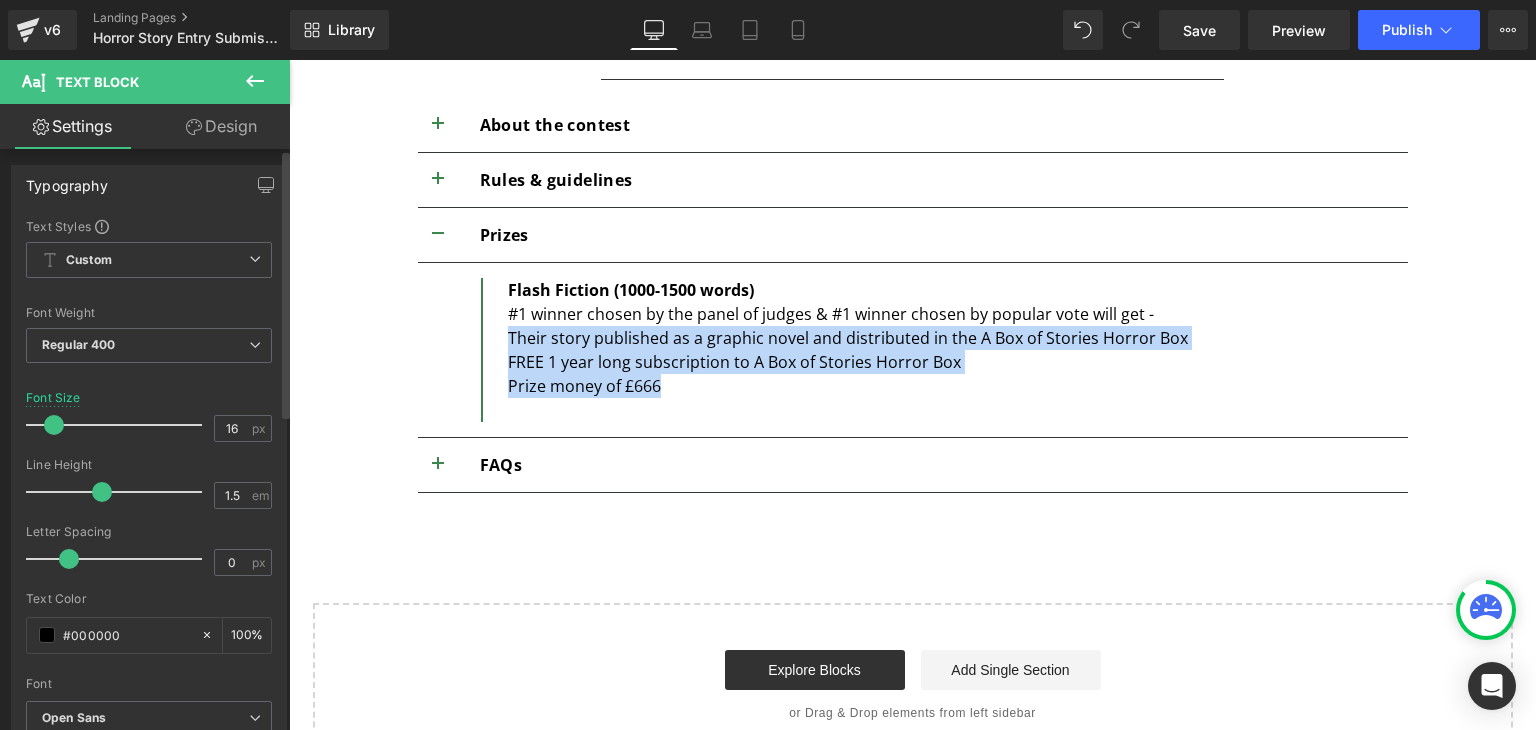 scroll, scrollTop: 0, scrollLeft: 0, axis: both 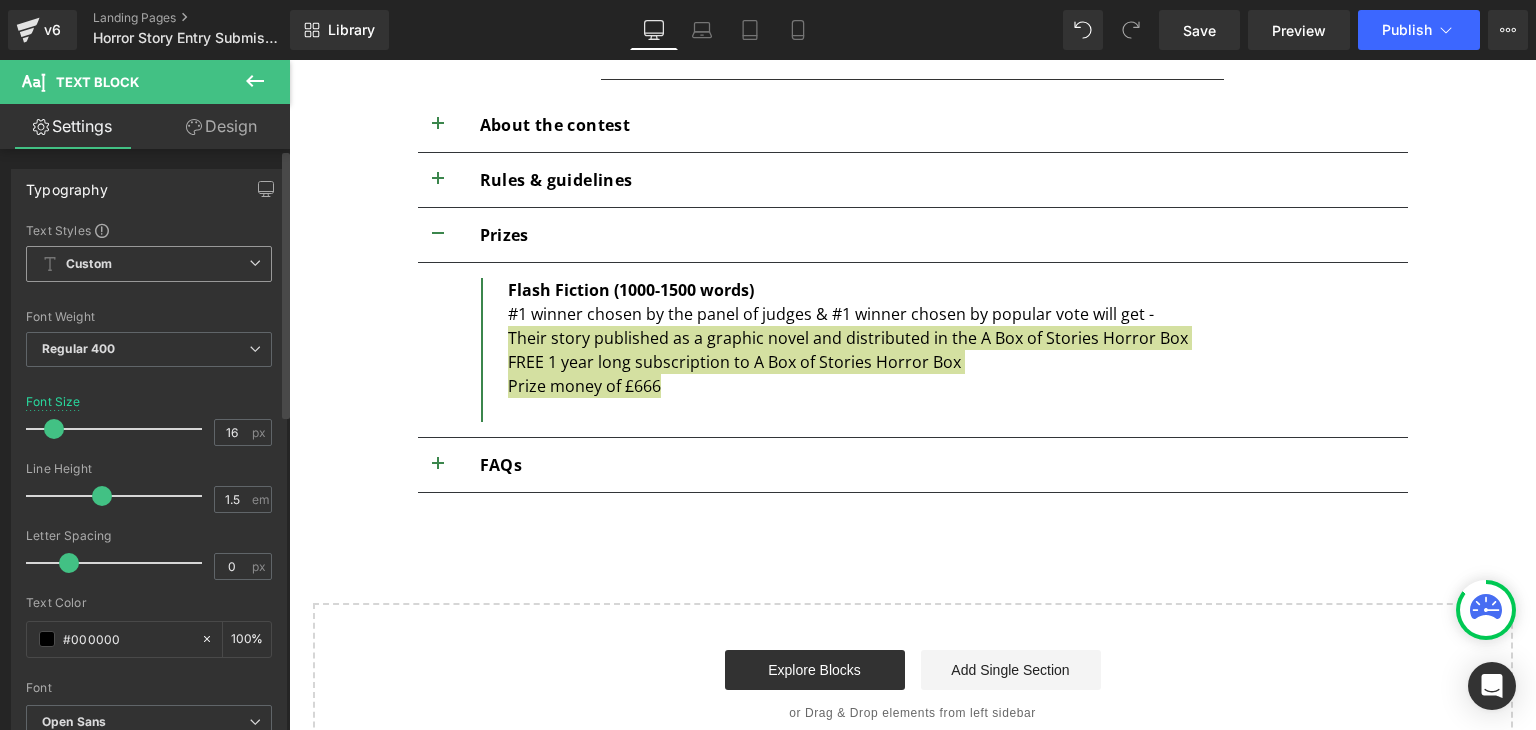 click on "Custom
Setup Global Style" at bounding box center (149, 264) 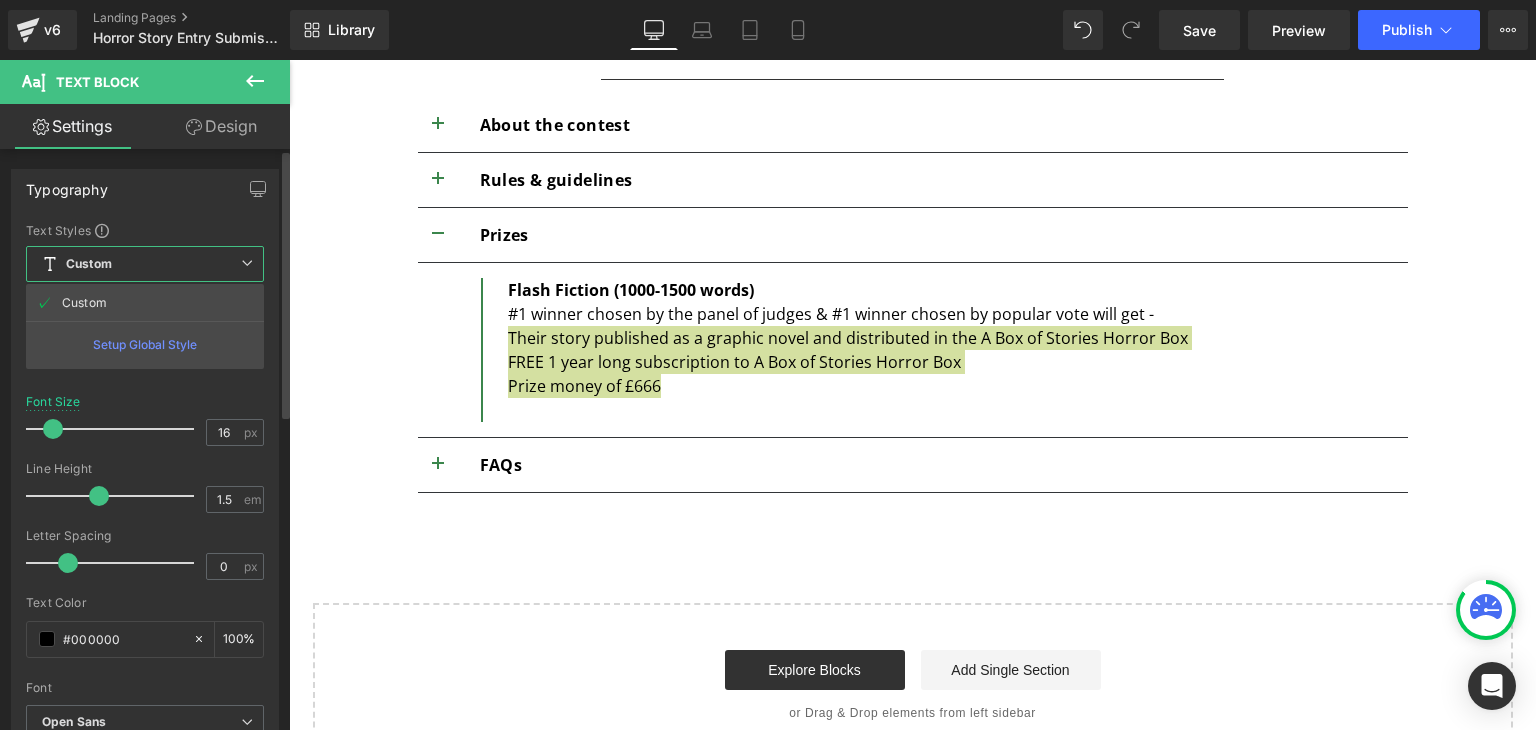 click on "Custom
Setup Global Style" at bounding box center [145, 264] 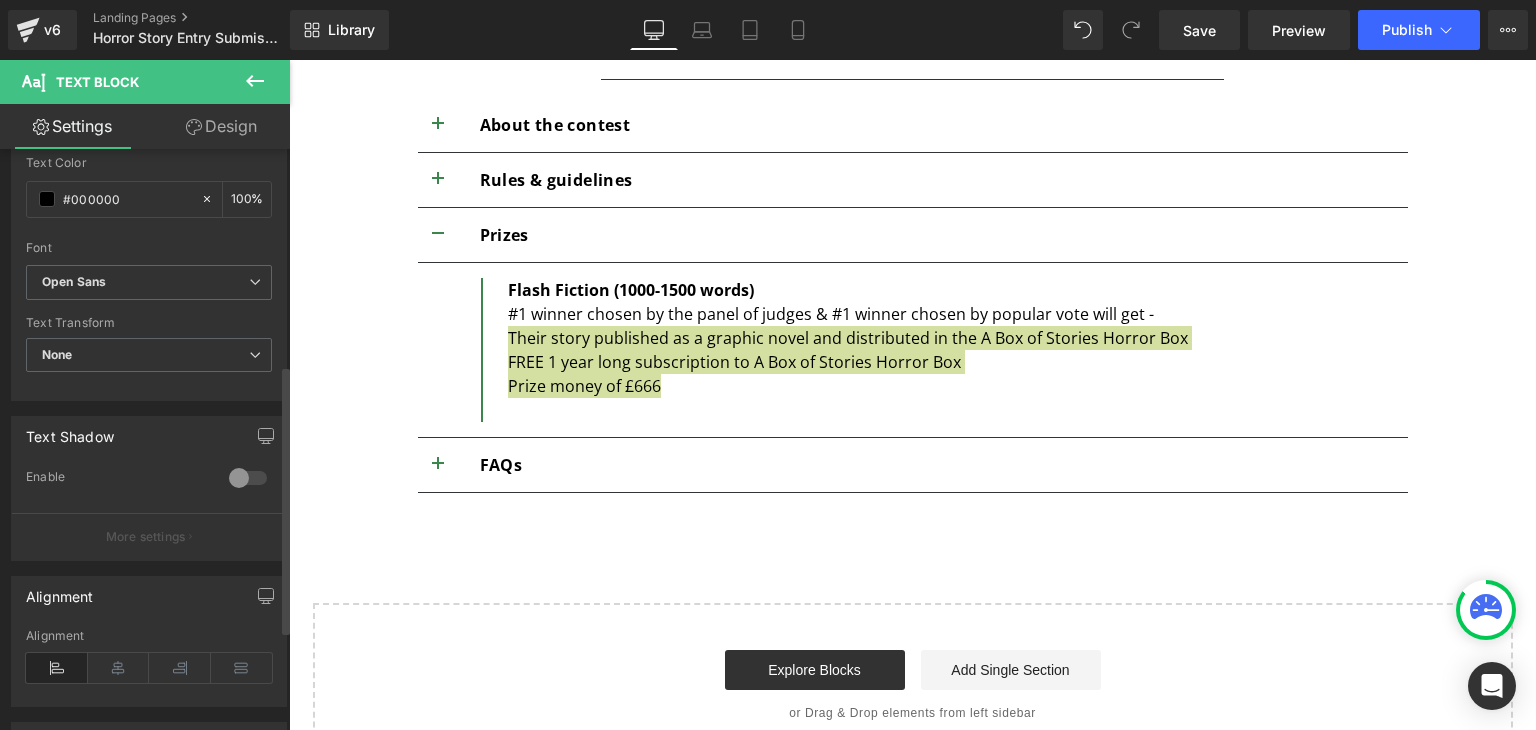 scroll, scrollTop: 680, scrollLeft: 0, axis: vertical 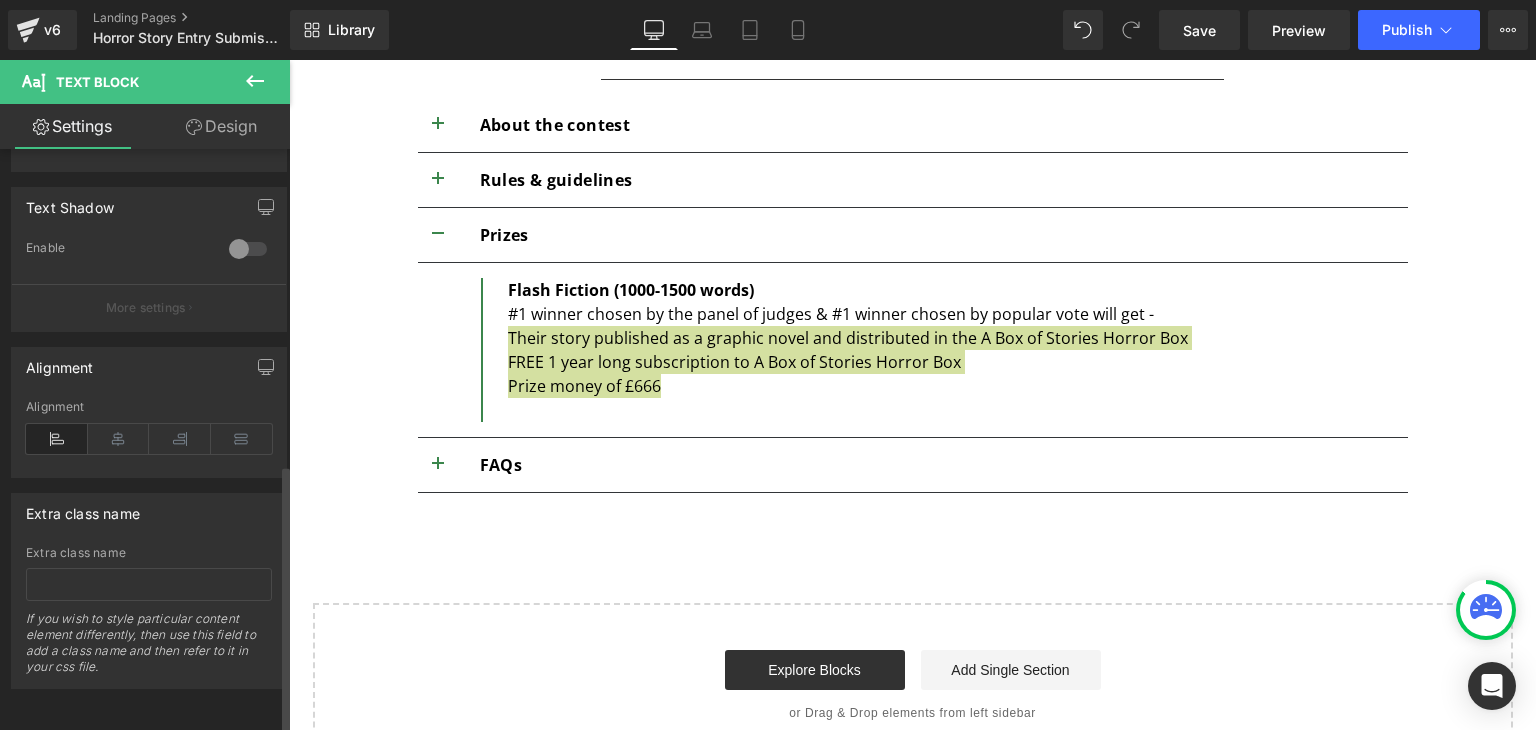 click on "More settings" at bounding box center (149, 307) 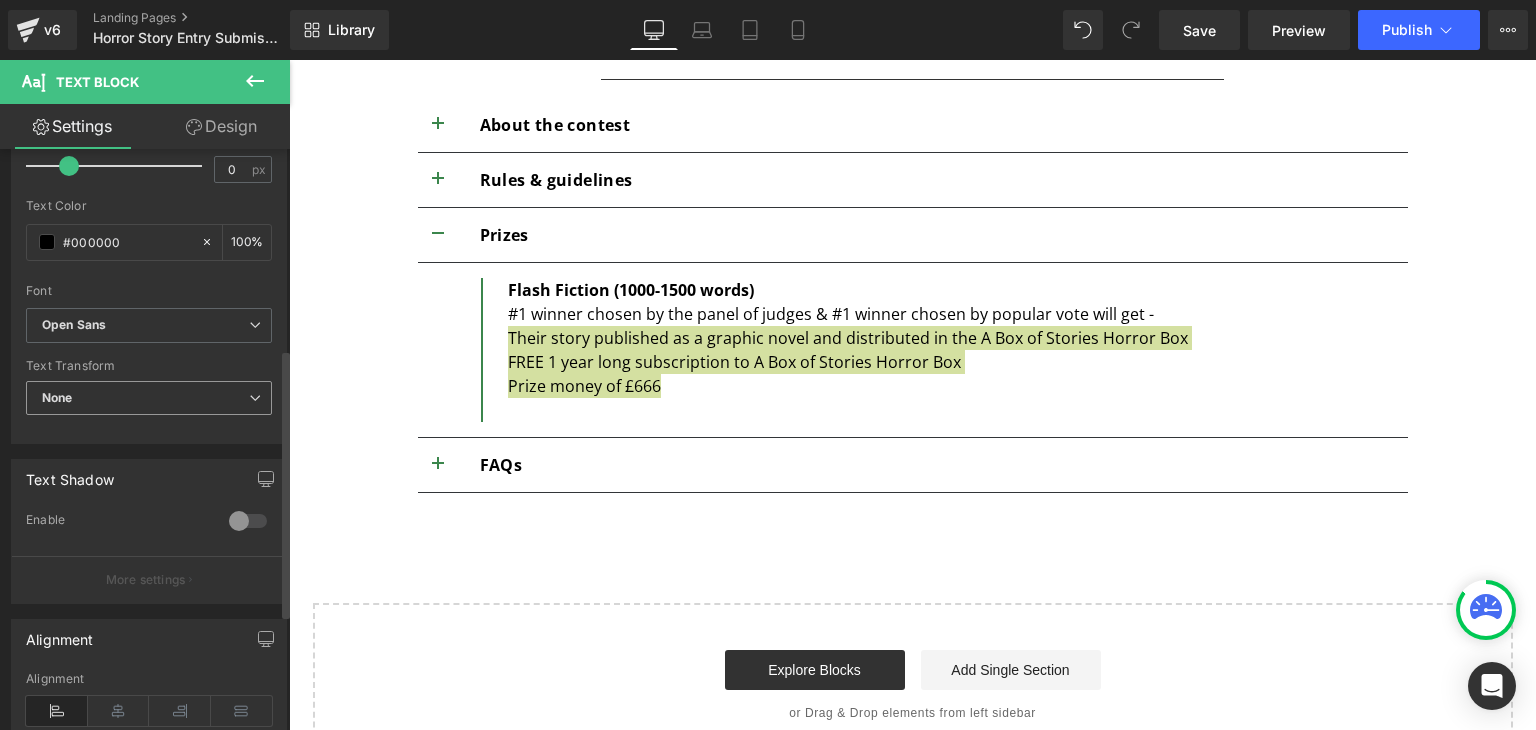 scroll, scrollTop: 394, scrollLeft: 0, axis: vertical 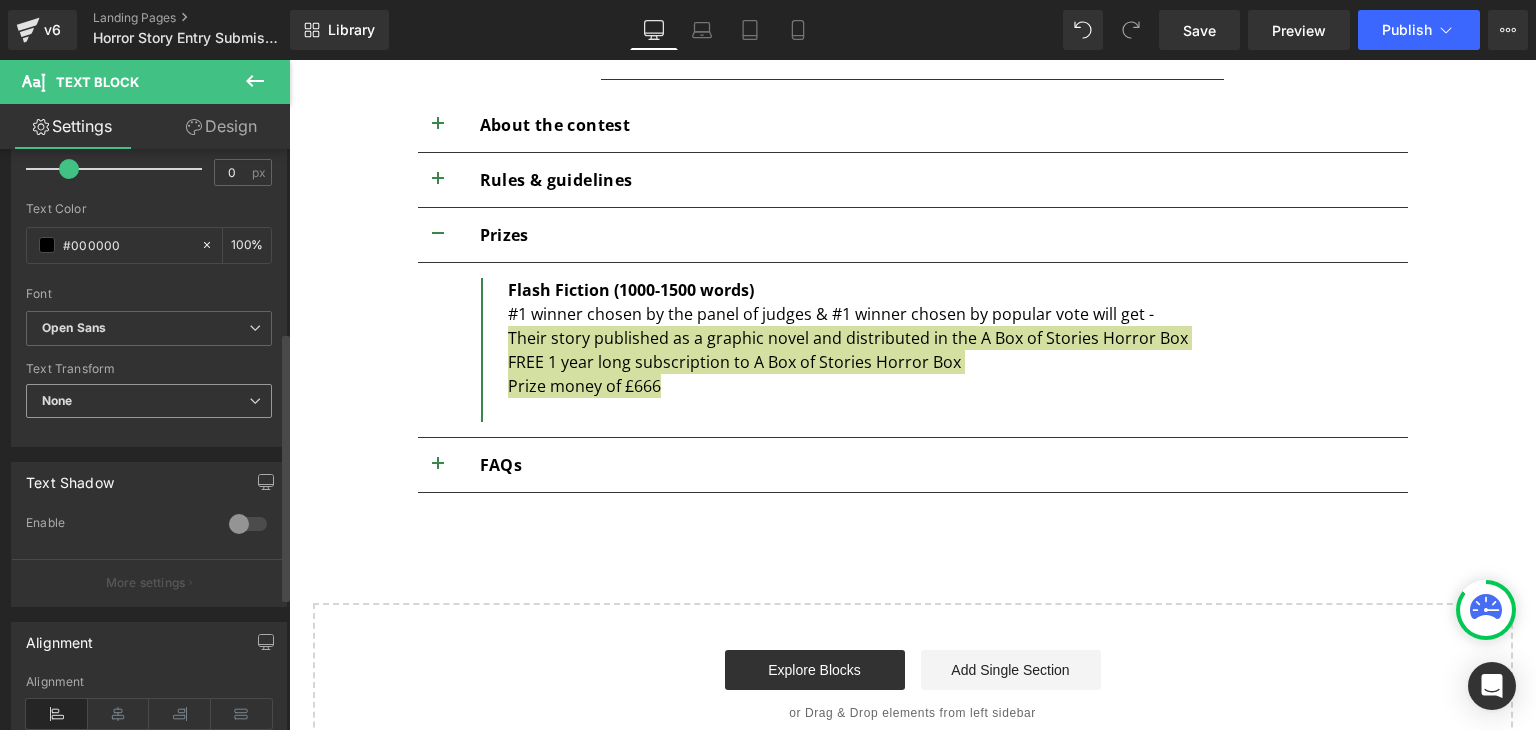 click on "None" at bounding box center (149, 401) 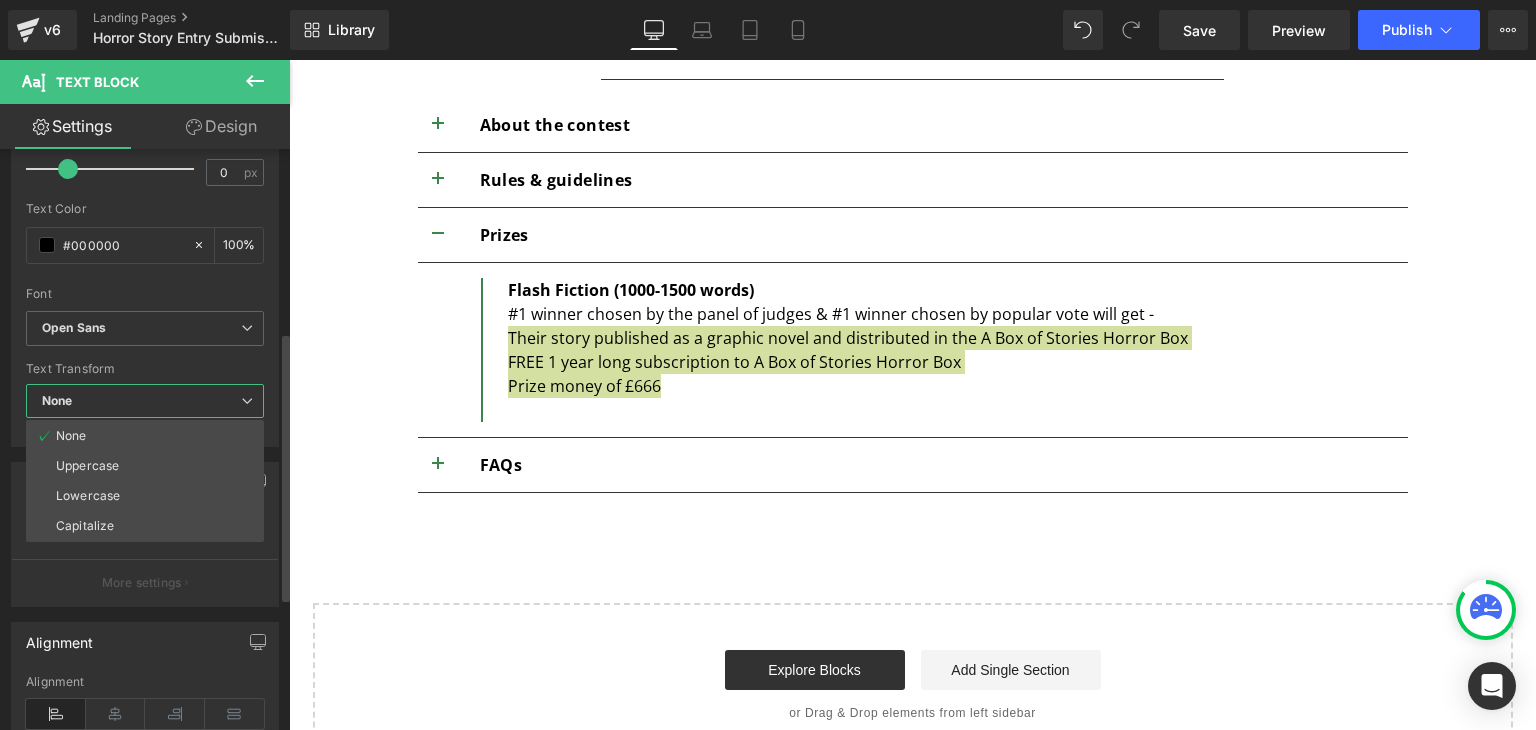 click on "None" at bounding box center [145, 401] 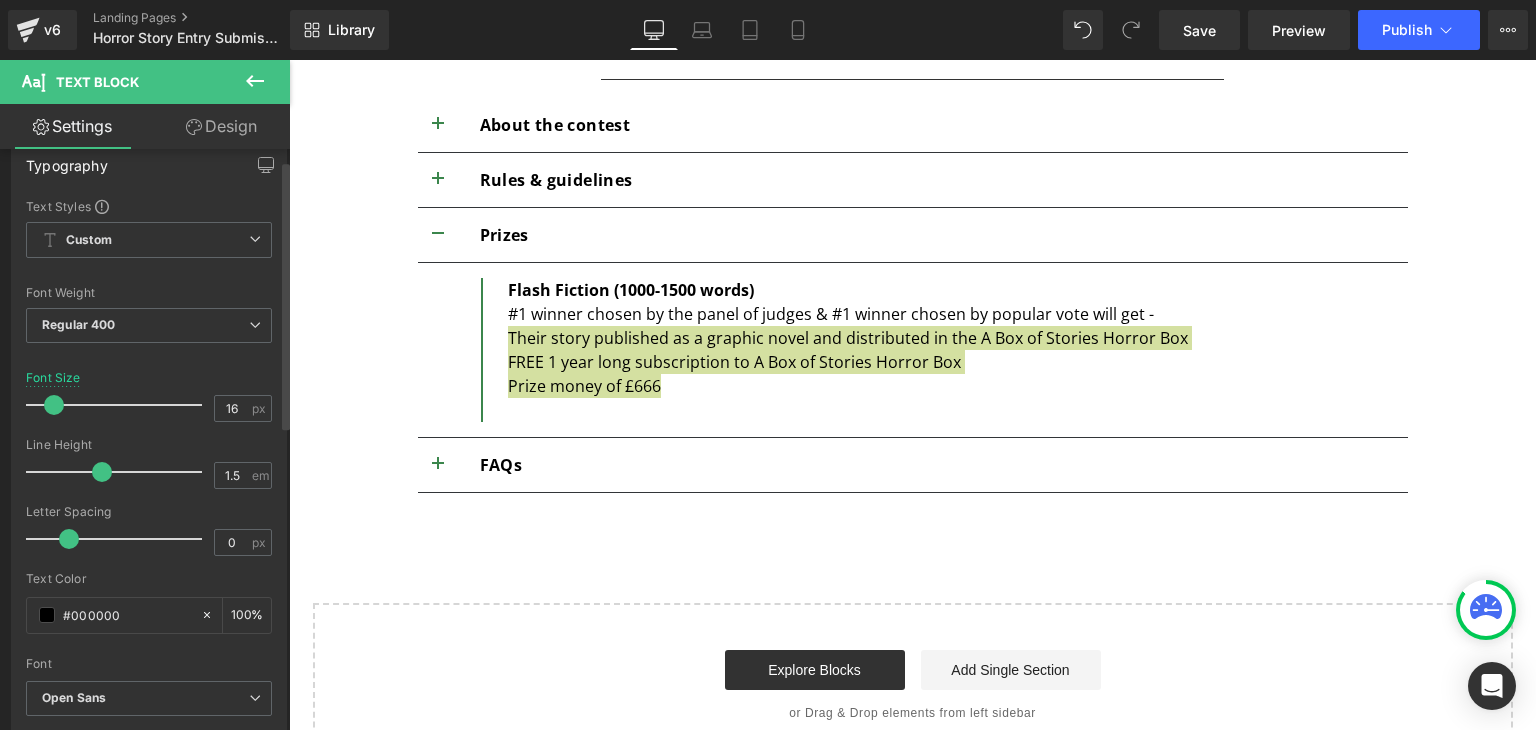 scroll, scrollTop: 0, scrollLeft: 0, axis: both 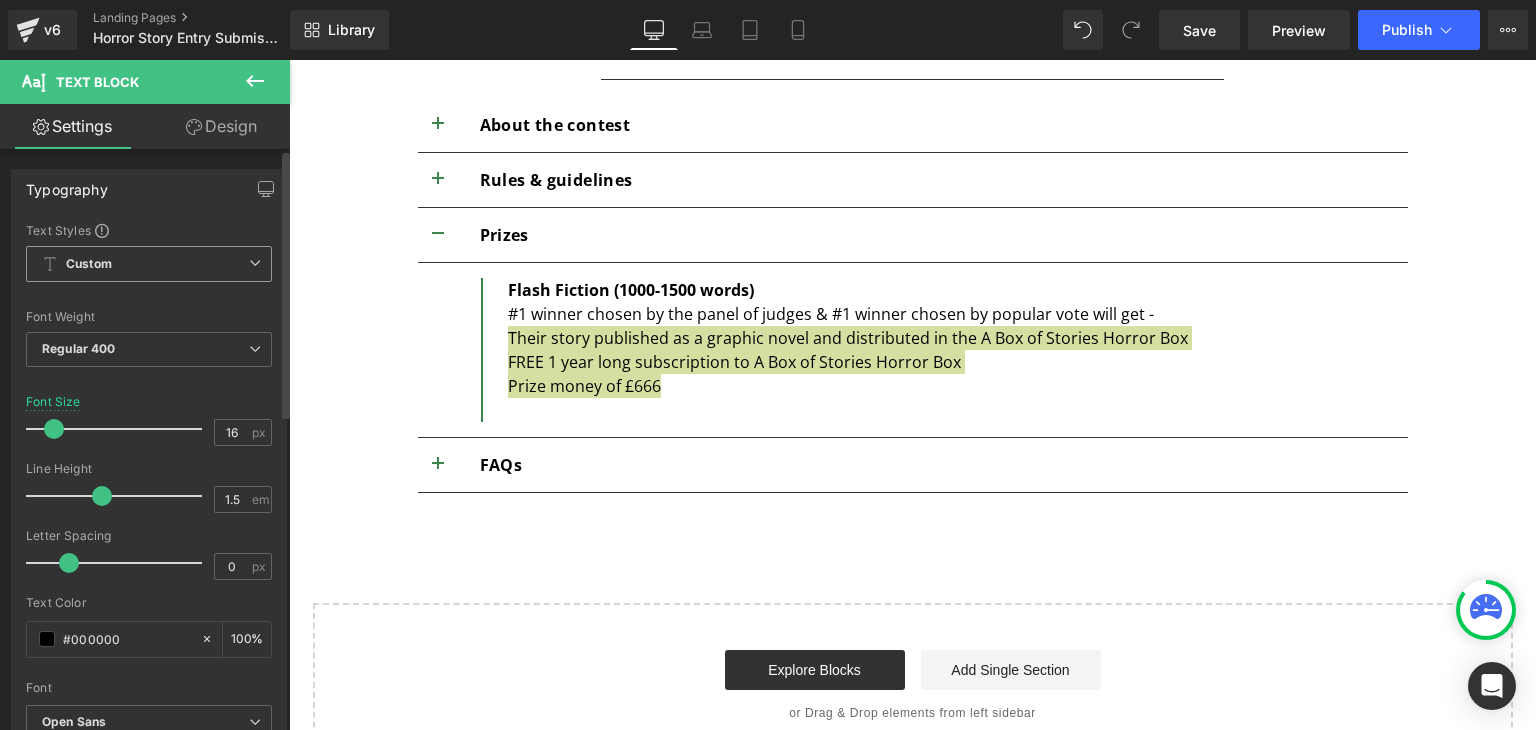 click on "Custom
Setup Global Style" at bounding box center (149, 264) 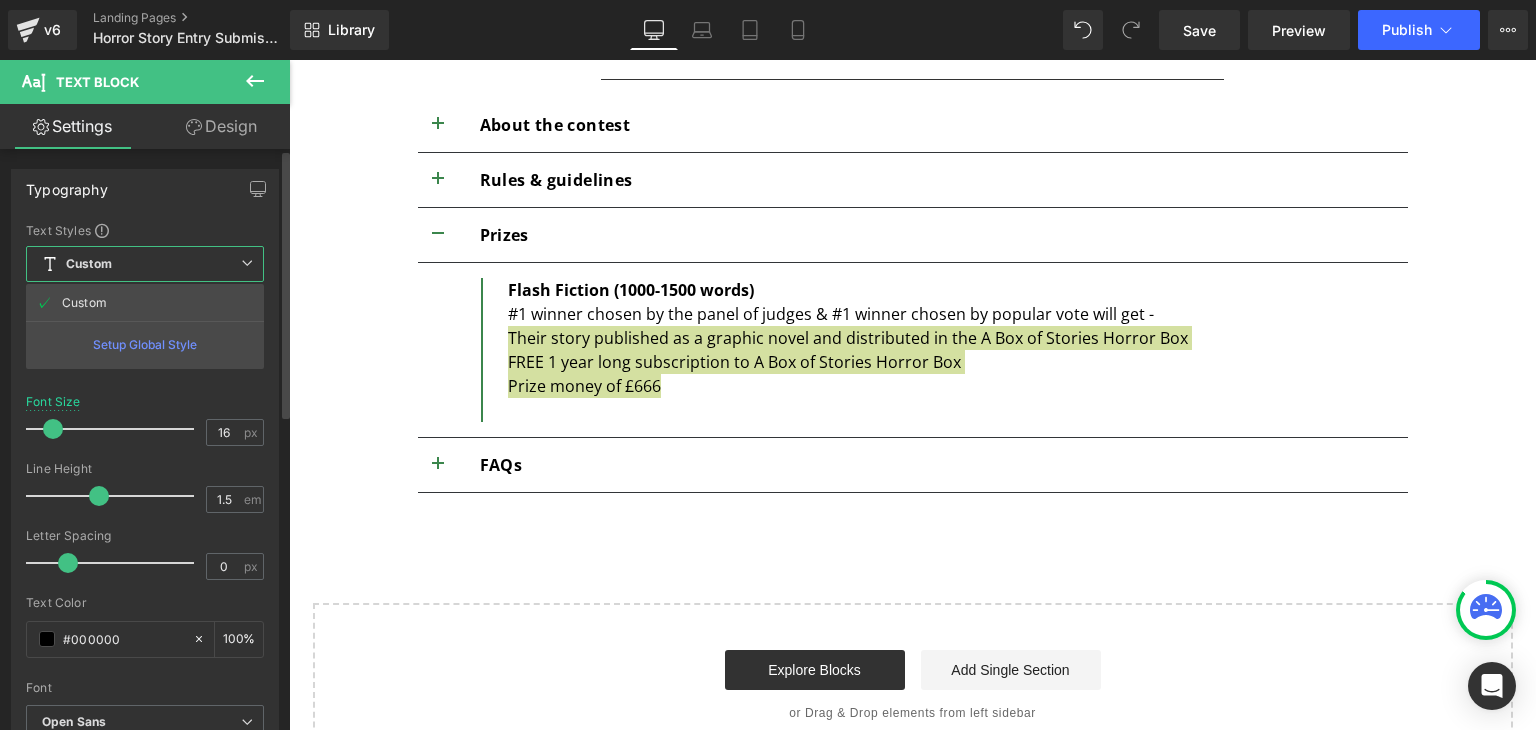 drag, startPoint x: 208, startPoint y: 262, endPoint x: 227, endPoint y: 321, distance: 61.983868 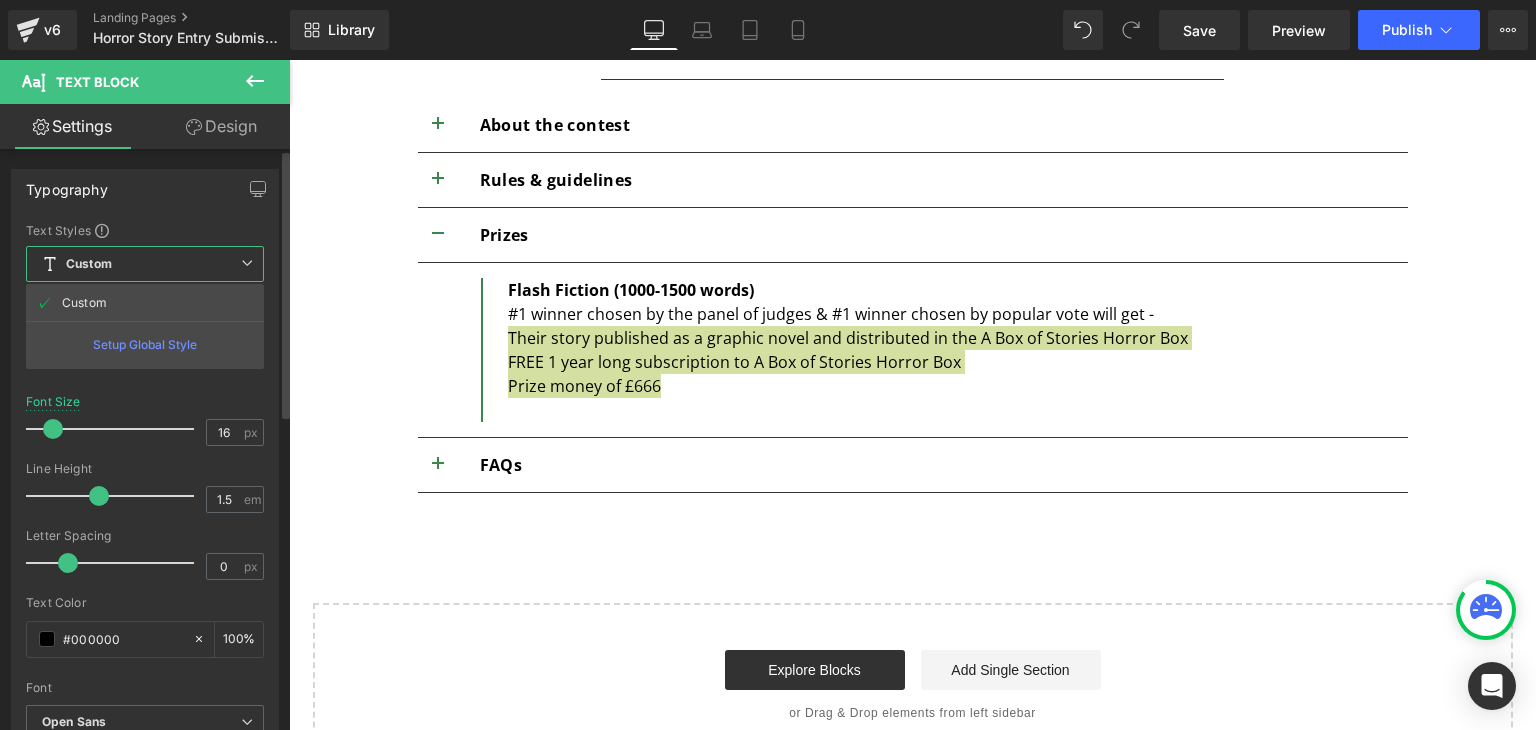 click on "Custom
Setup Global Style" at bounding box center (145, 264) 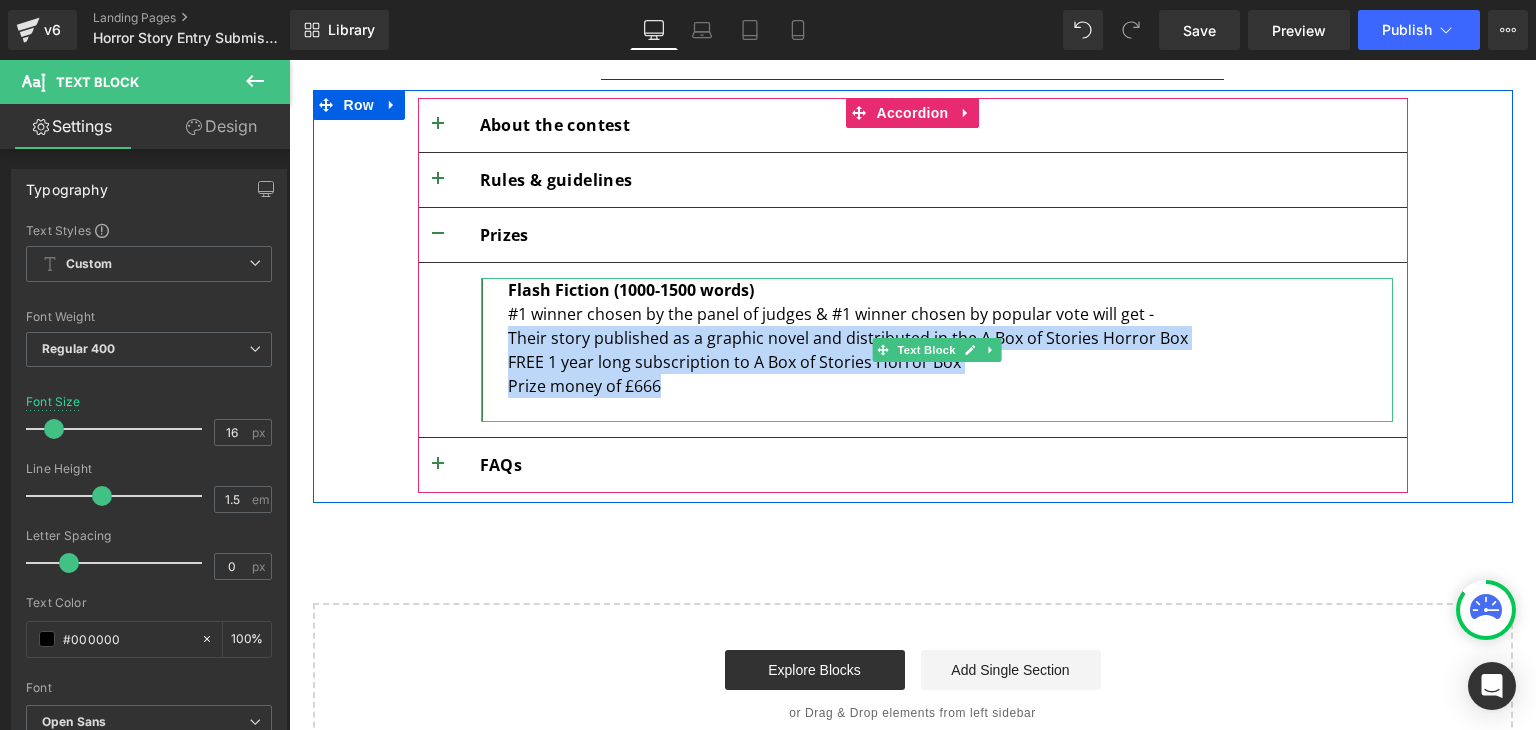 click on "Their story published as a graphic novel and distributed in the A Box of Stories Horror Box" at bounding box center [950, 338] 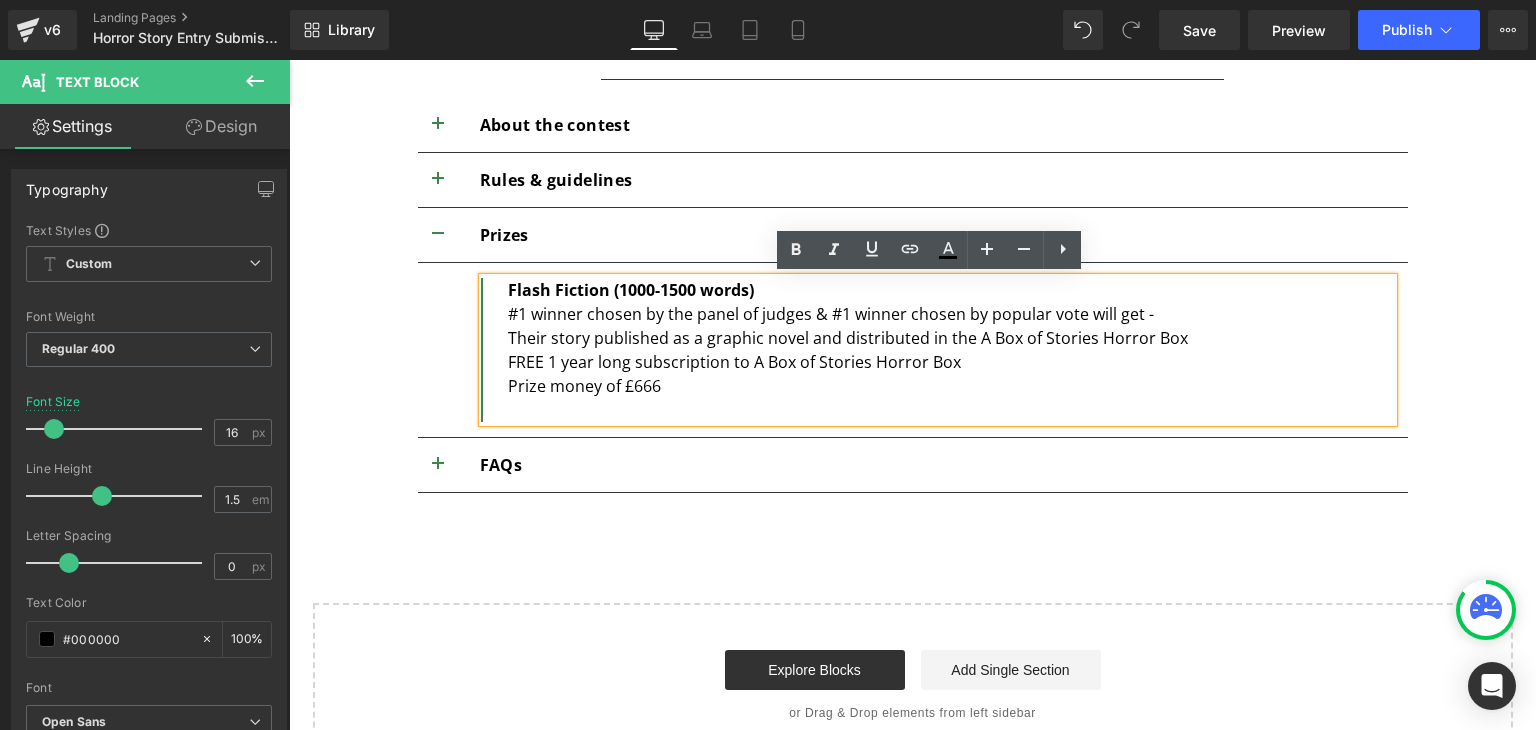 type 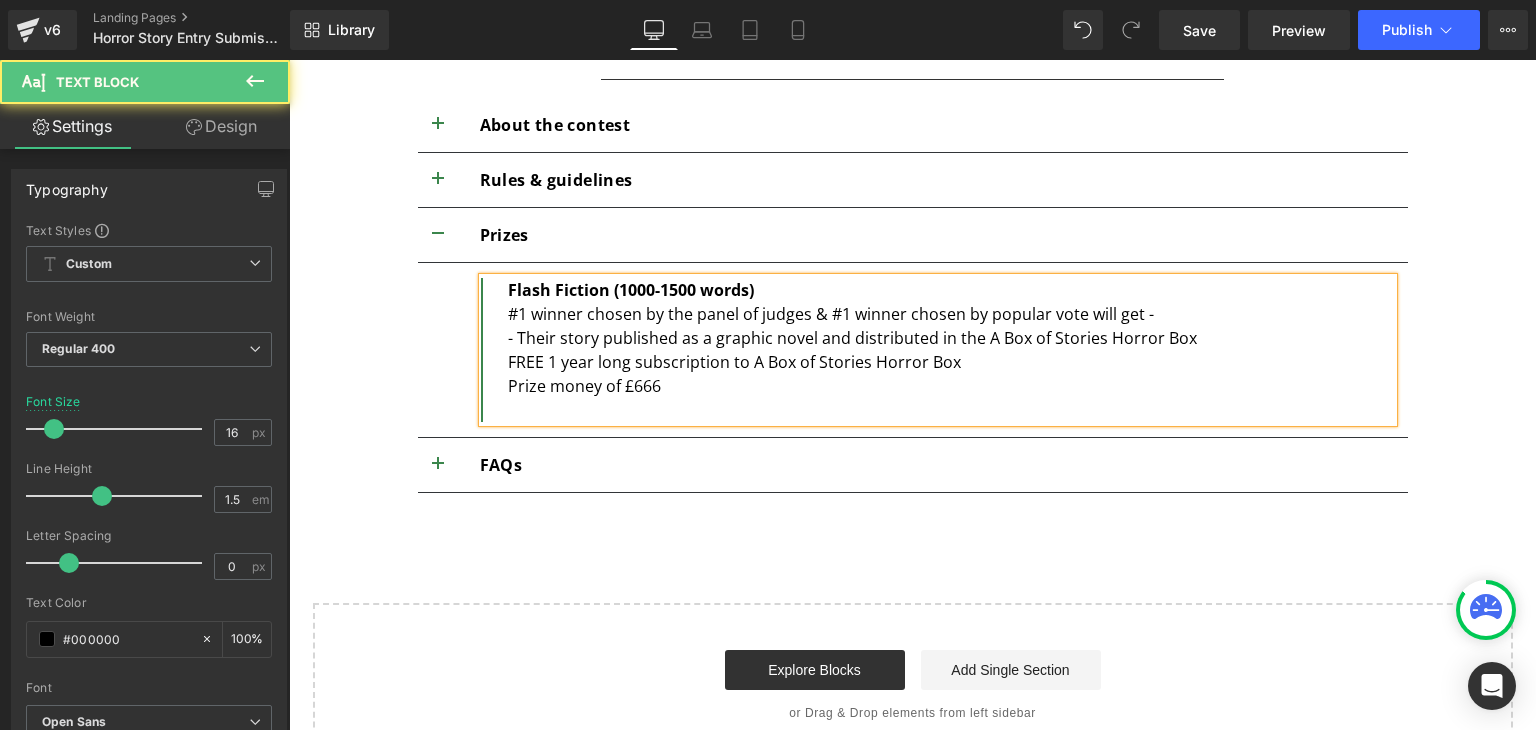 click on "Flash Fiction (1000-1500 words) #1 winner chosen by the panel of judges & #1 winner chosen by popular vote will get - - Their story published as a graphic novel and distributed in the A Box of Stories Horror Box FREE 1 year long subscription to A Box of Stories Horror Box Prize money of £666" at bounding box center [937, 350] 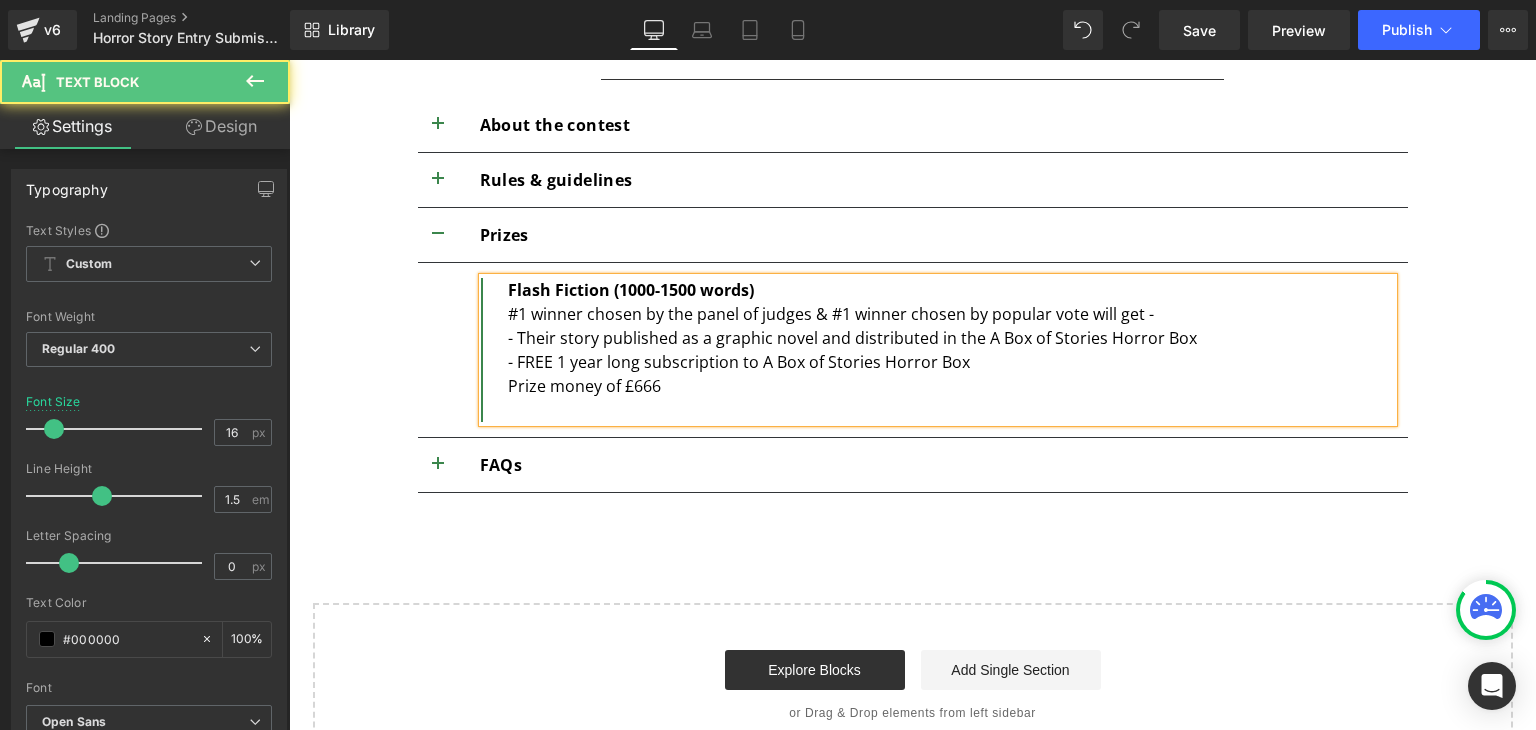 click on "Flash Fiction (1000-1500 words) #1 winner chosen by the panel of judges & #1 winner chosen by popular vote will get - - Their story published as a graphic novel and distributed in the A Box of Stories Horror Box - FREE 1 year long subscription to A Box of Stories Horror Box Prize money of £666" at bounding box center [937, 350] 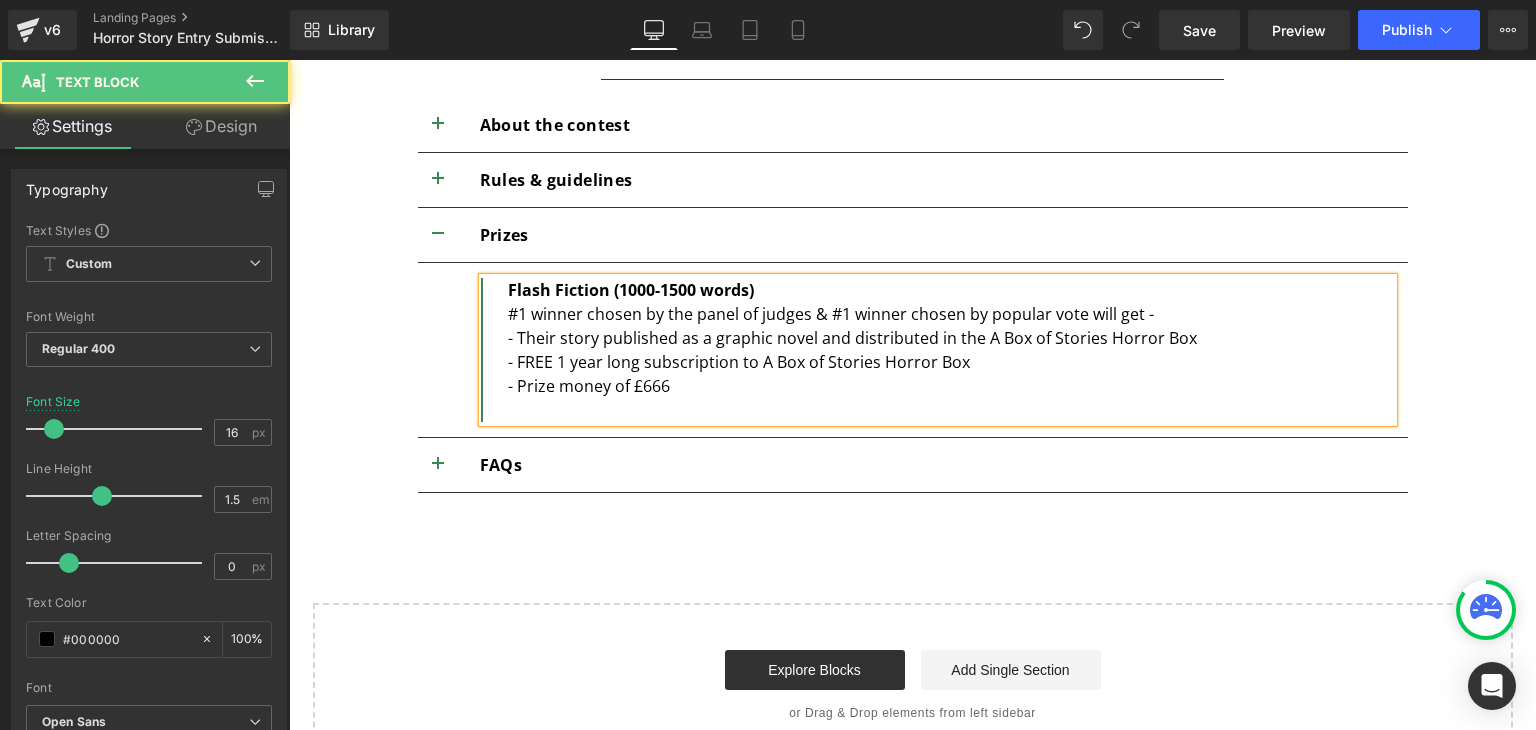 click on "- Prize money of £666" at bounding box center (950, 386) 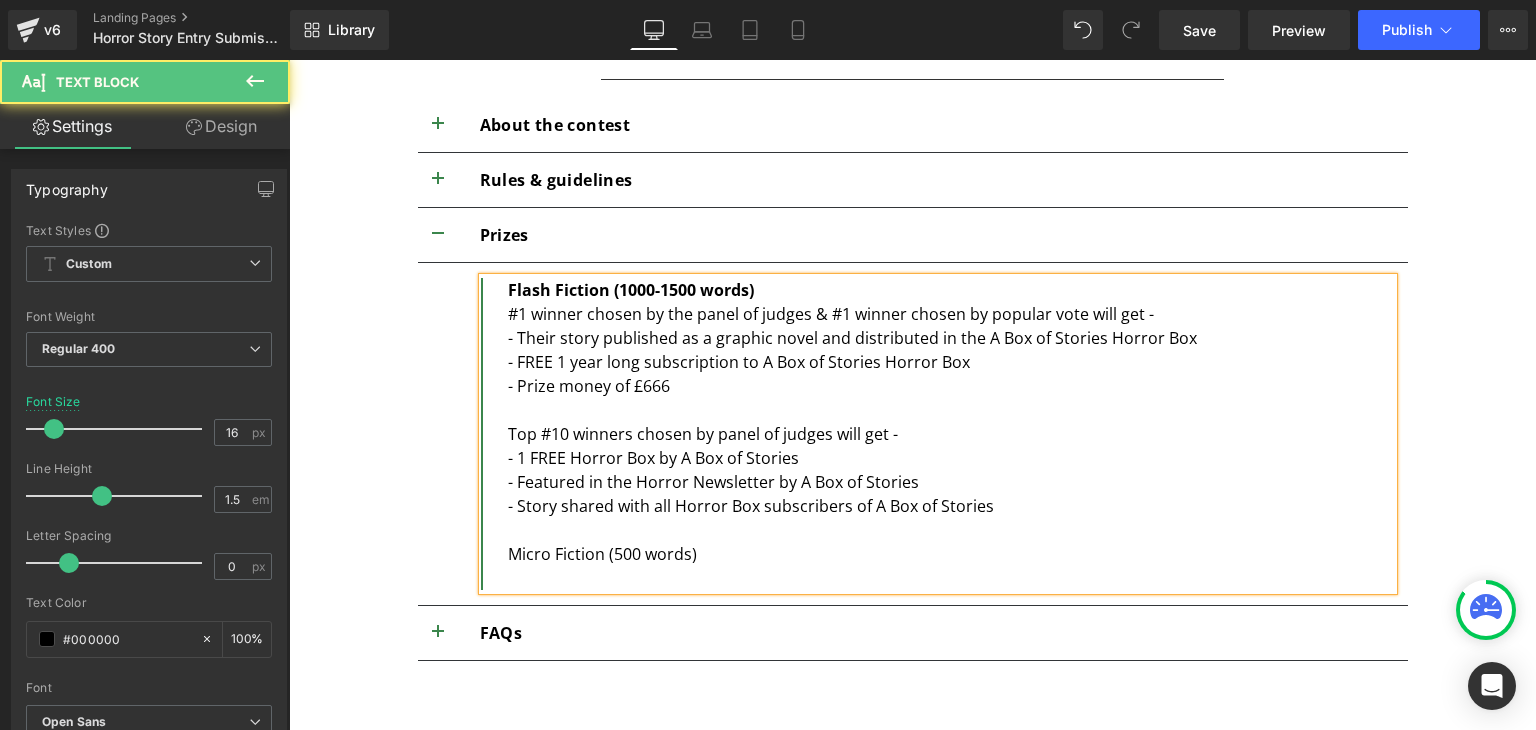 click on "Micro Fiction (500 words)" at bounding box center (950, 554) 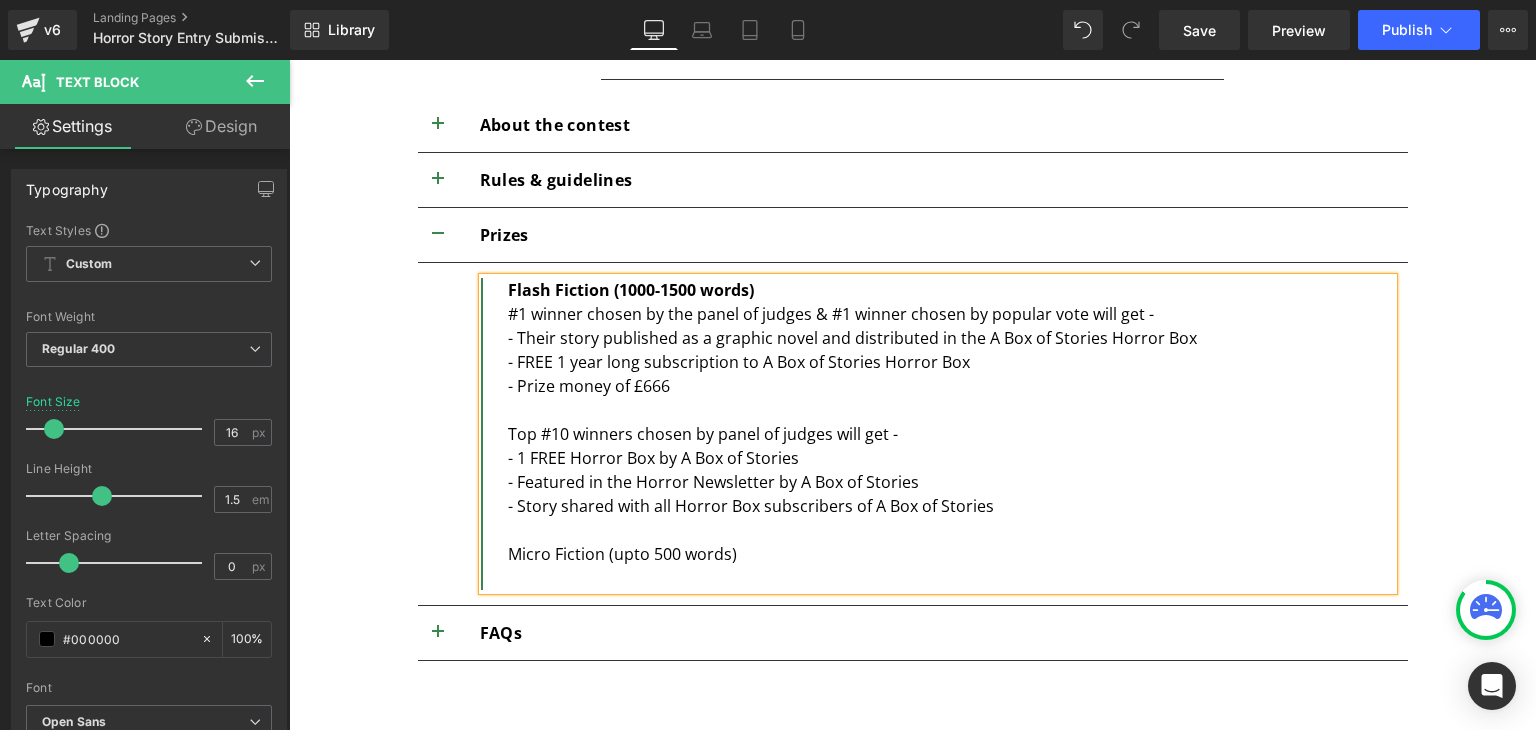 click on "Micro Fiction (upto 500 words)" at bounding box center [950, 554] 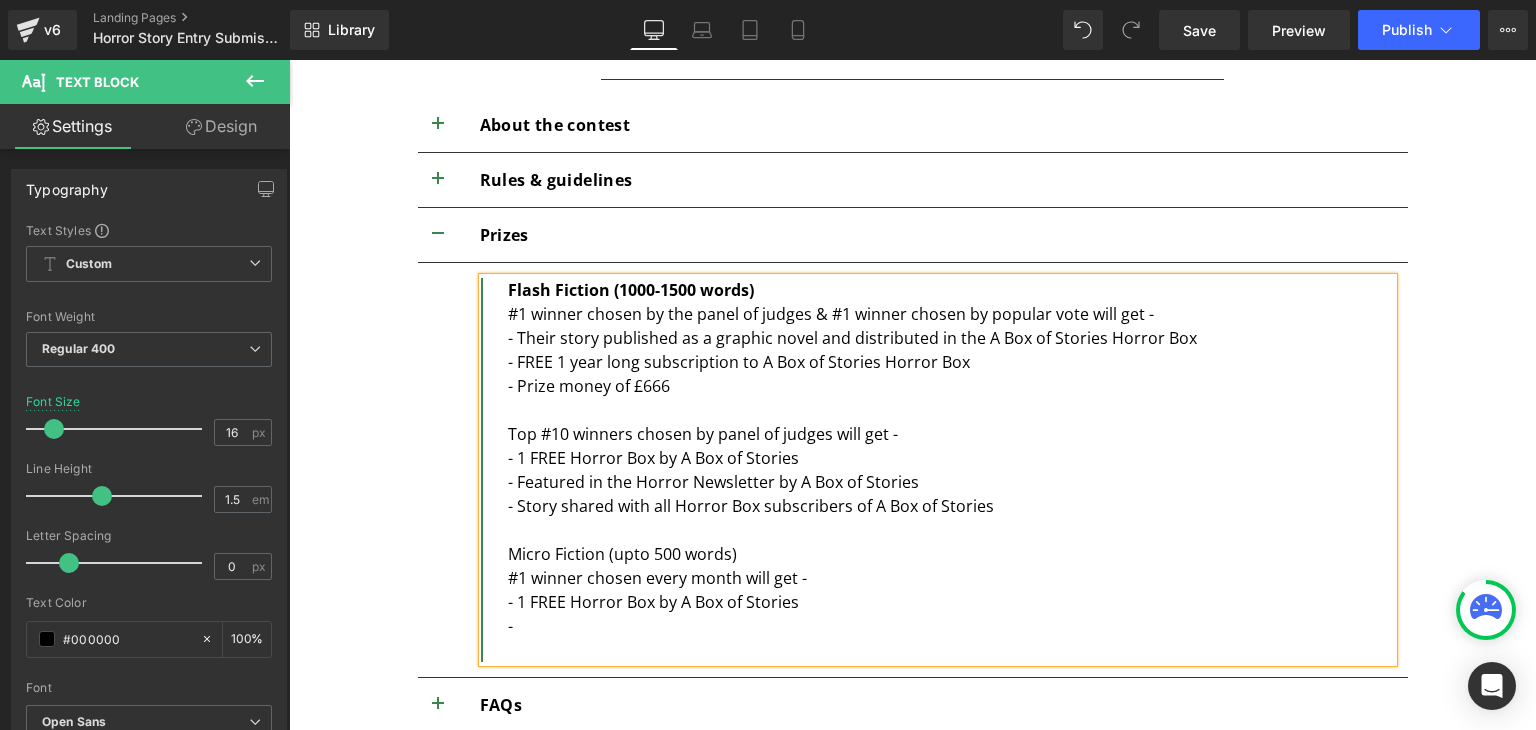 click on "- Featured in the Horror Newsletter by A Box of Stories" at bounding box center [950, 482] 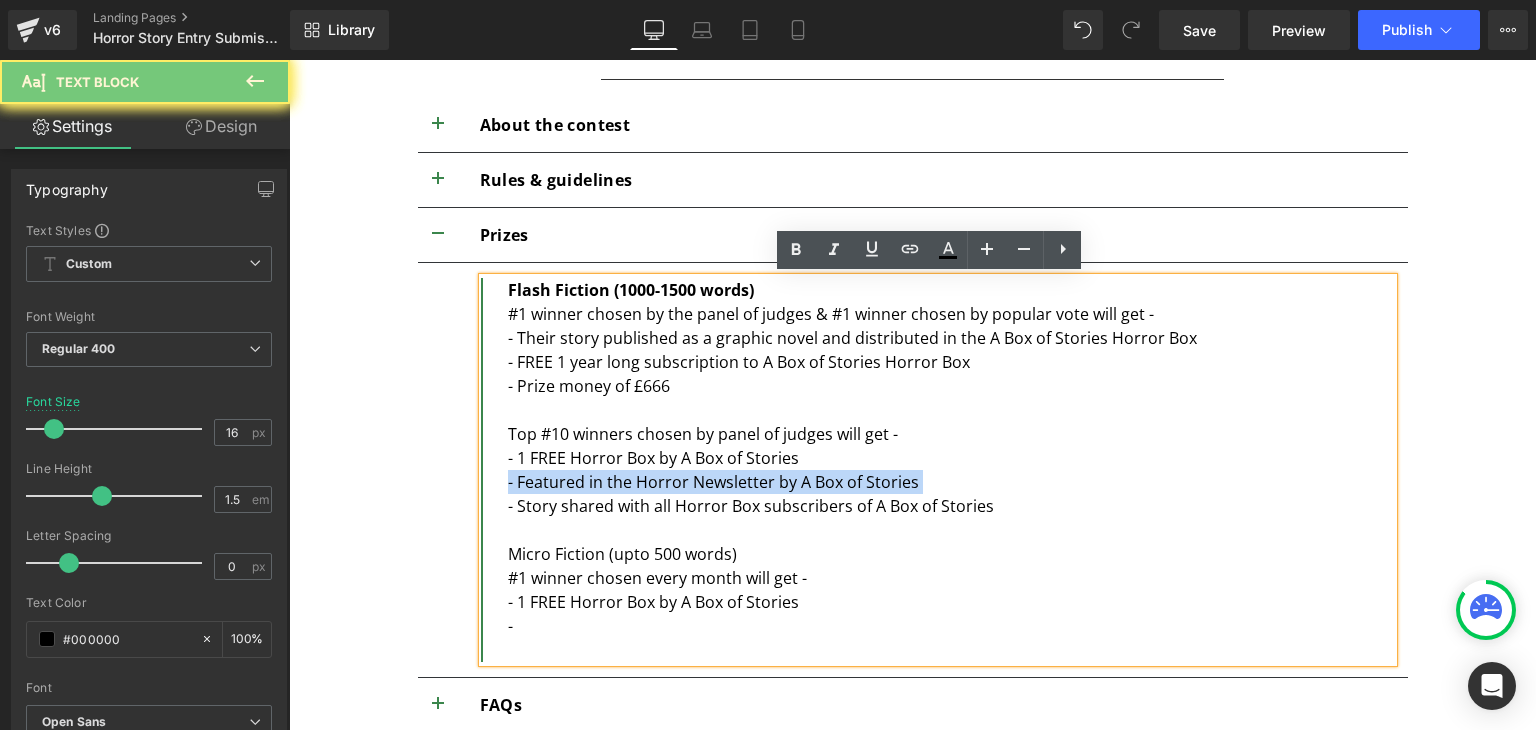 click on "- Featured in the Horror Newsletter by A Box of Stories" at bounding box center [950, 482] 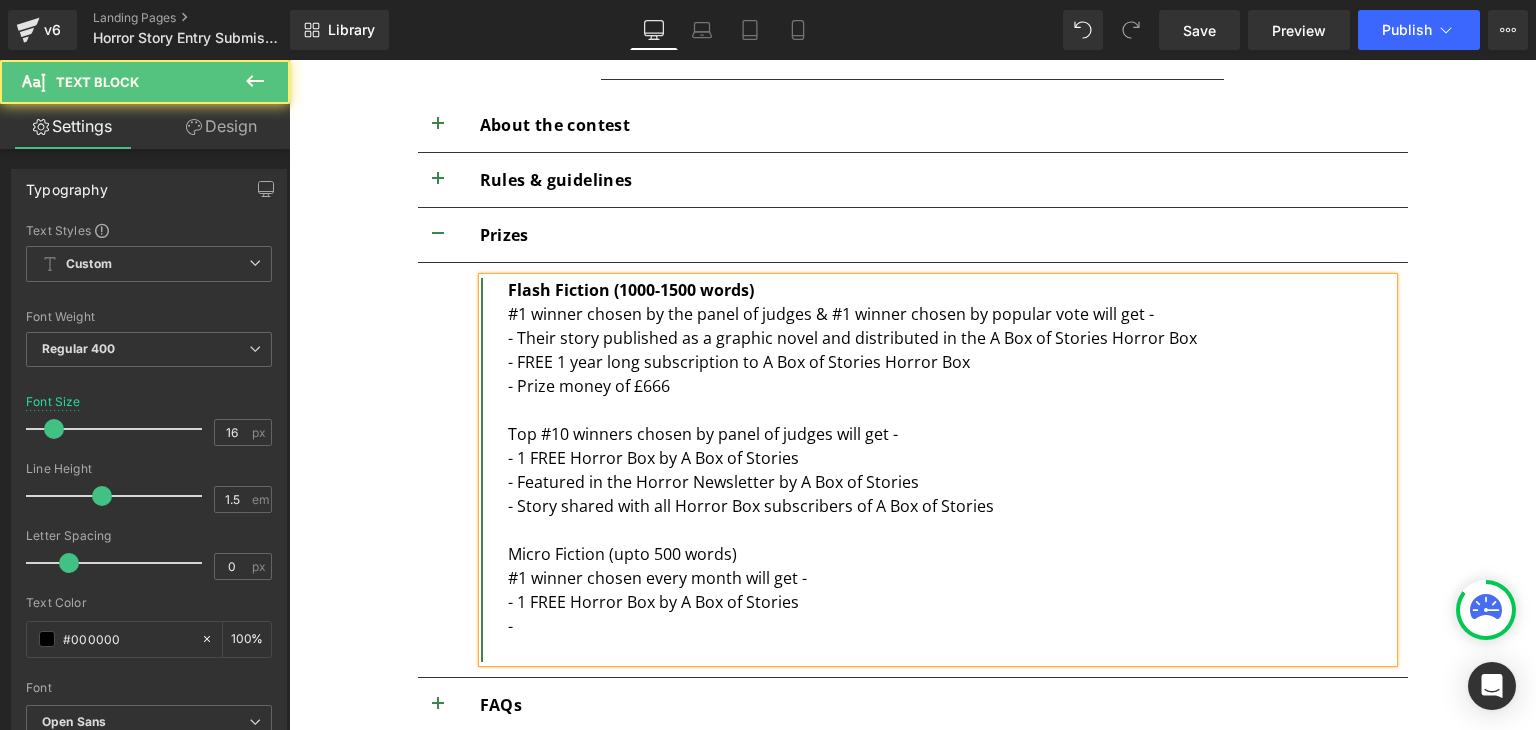click on "-" at bounding box center (950, 626) 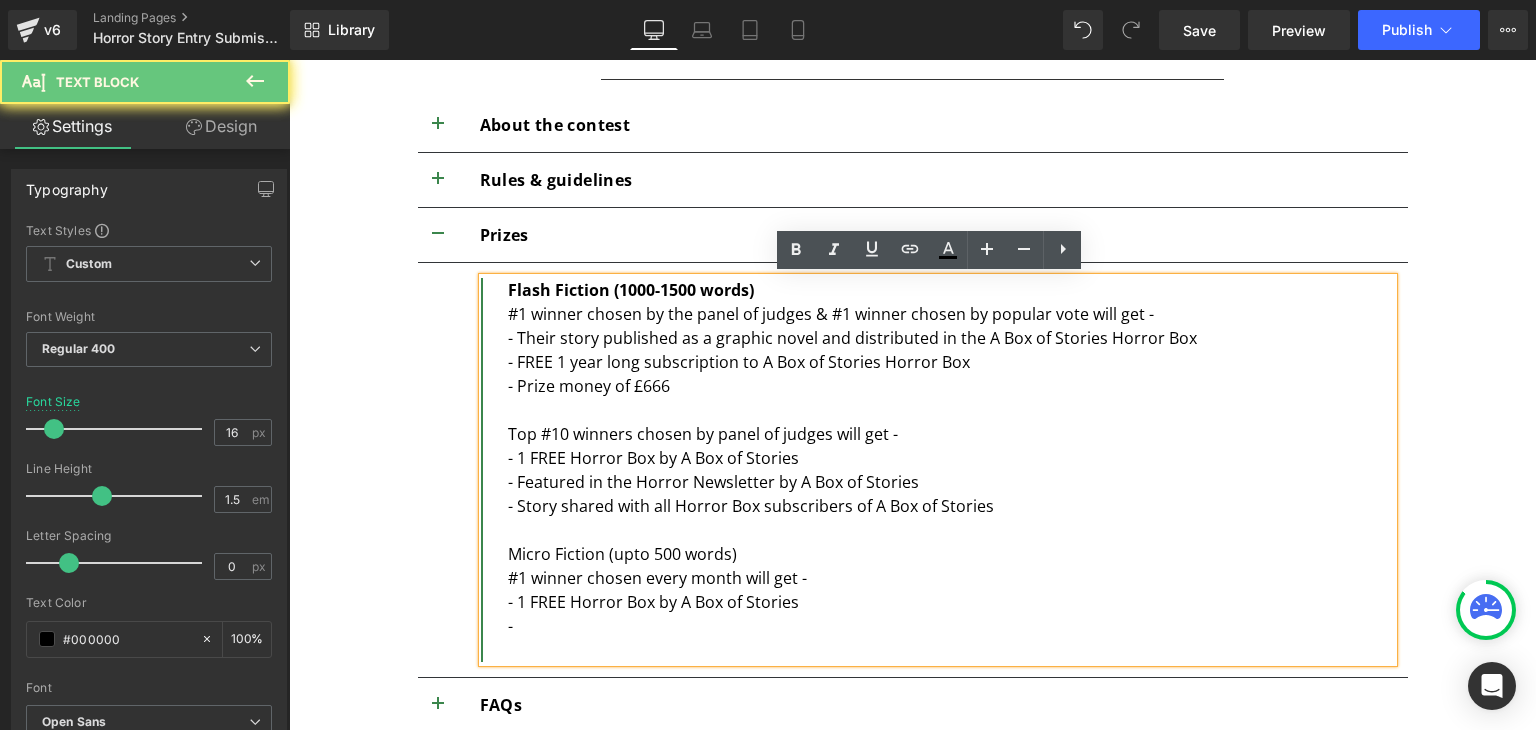 click on "-" at bounding box center (950, 626) 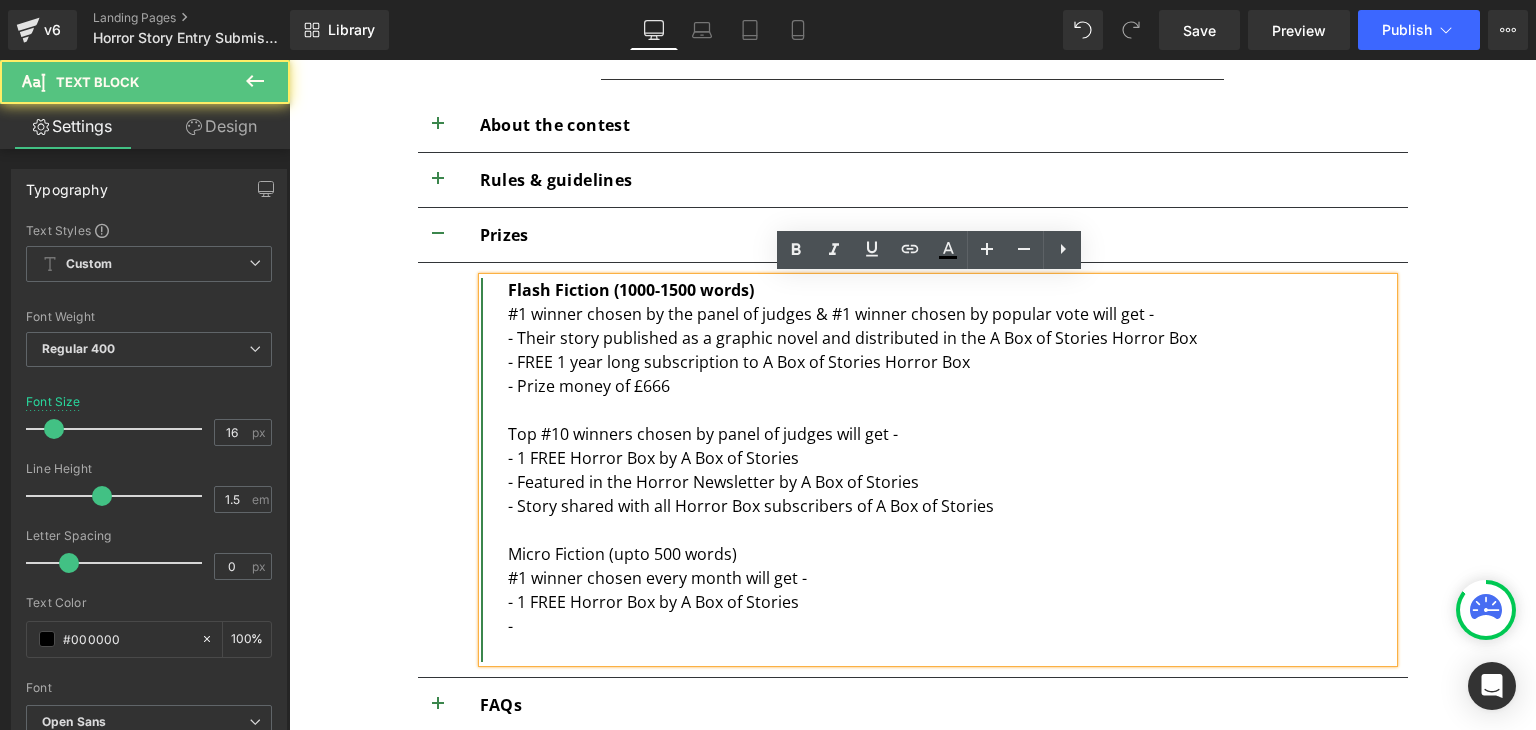 click on "-" at bounding box center (950, 626) 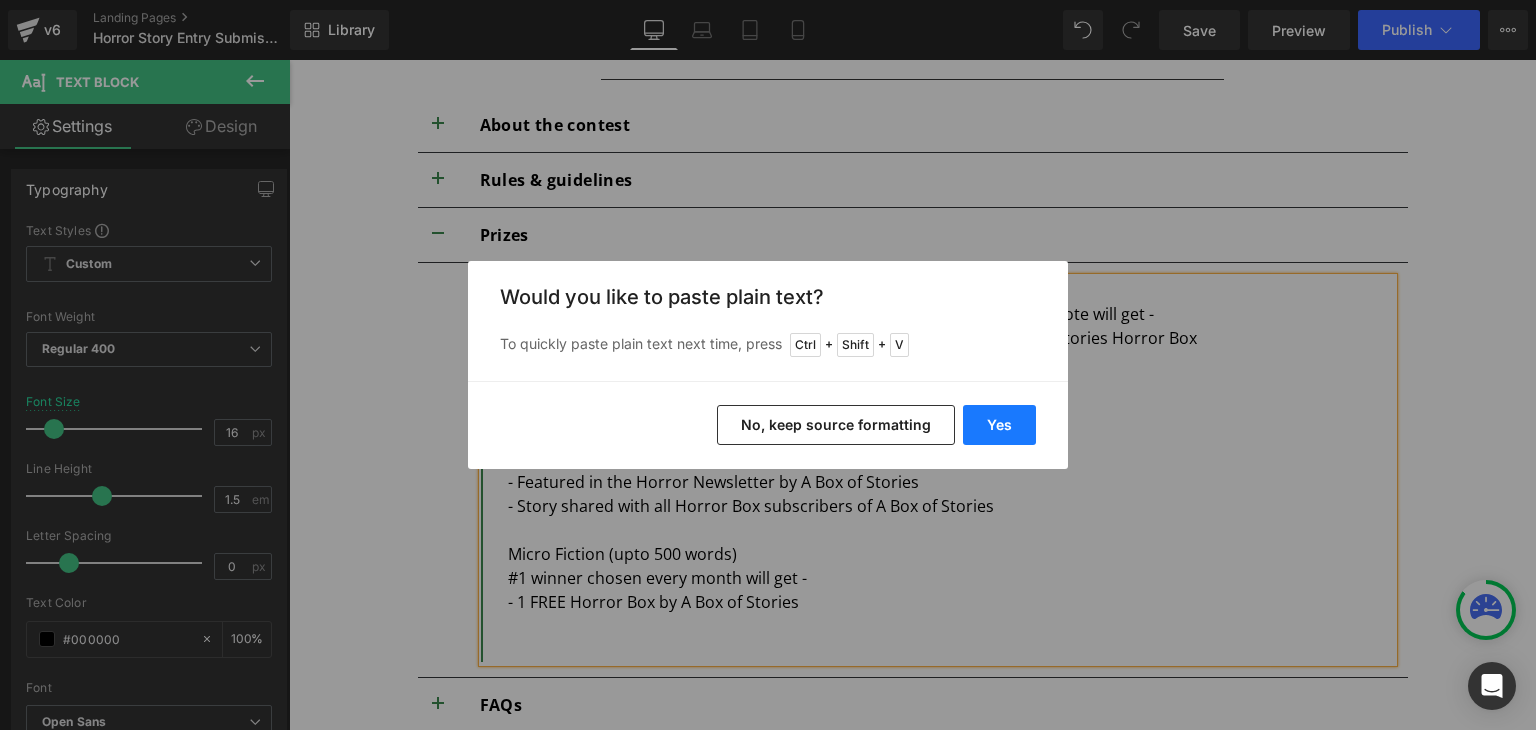 click on "Yes" at bounding box center [999, 425] 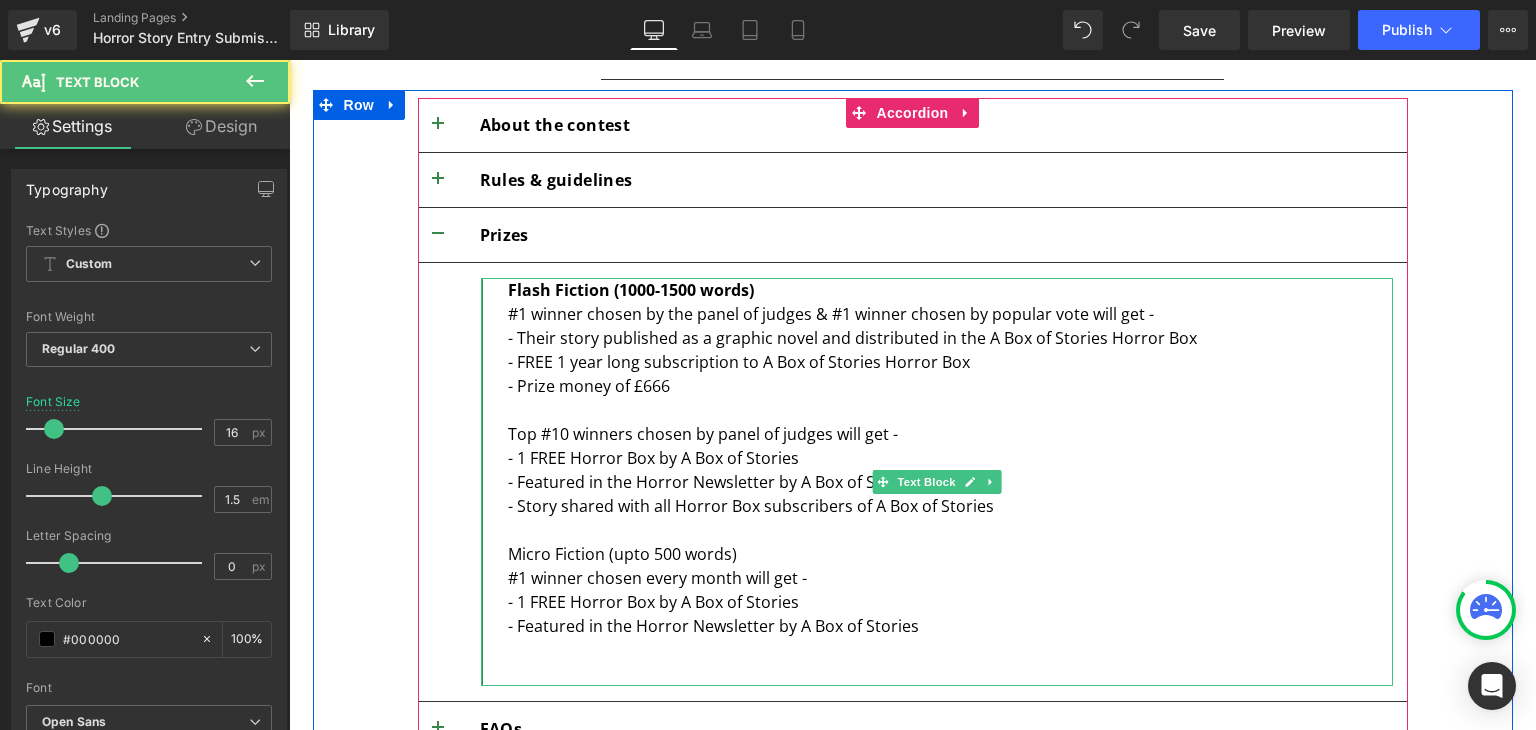 click at bounding box center (950, 674) 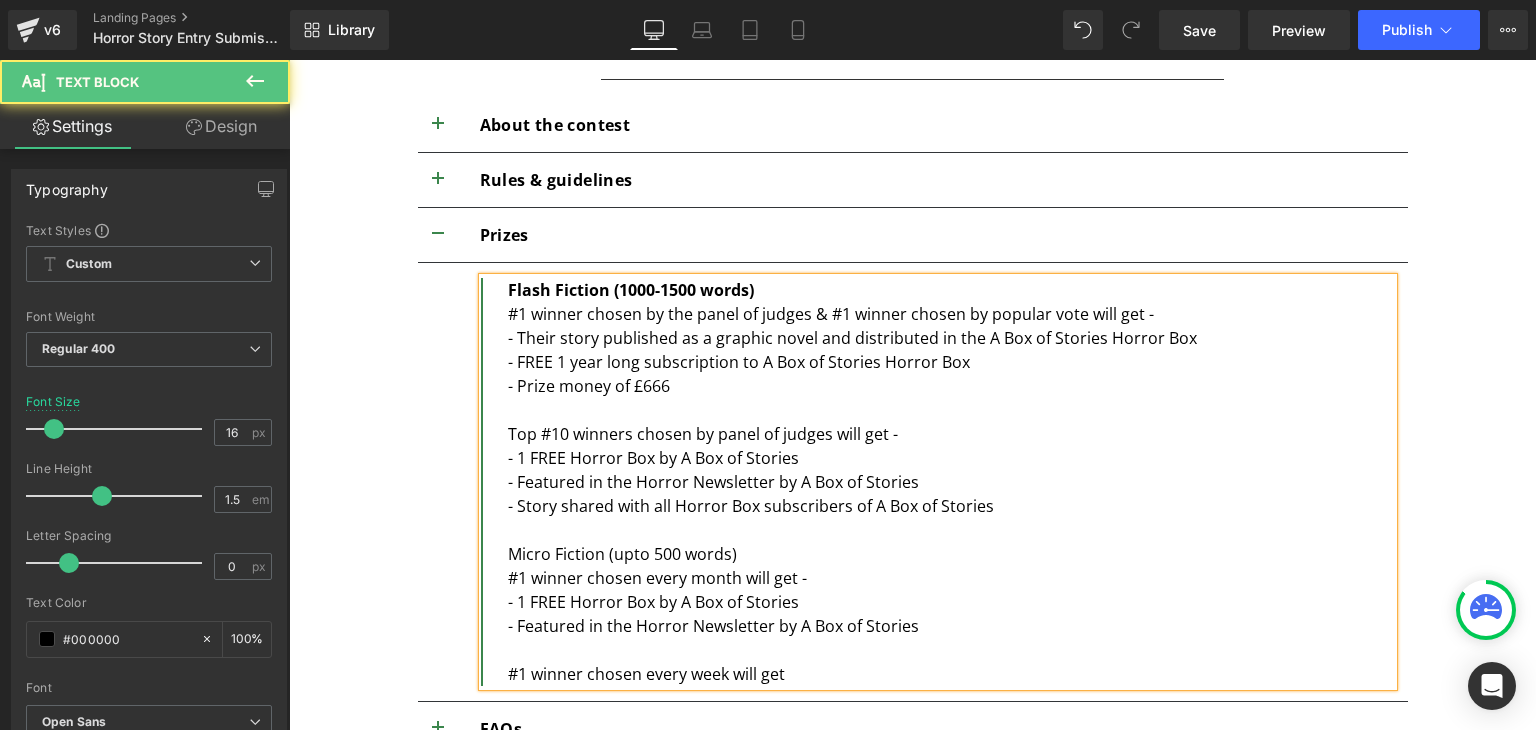 click on "#1 winner chosen every month will get -" at bounding box center [950, 578] 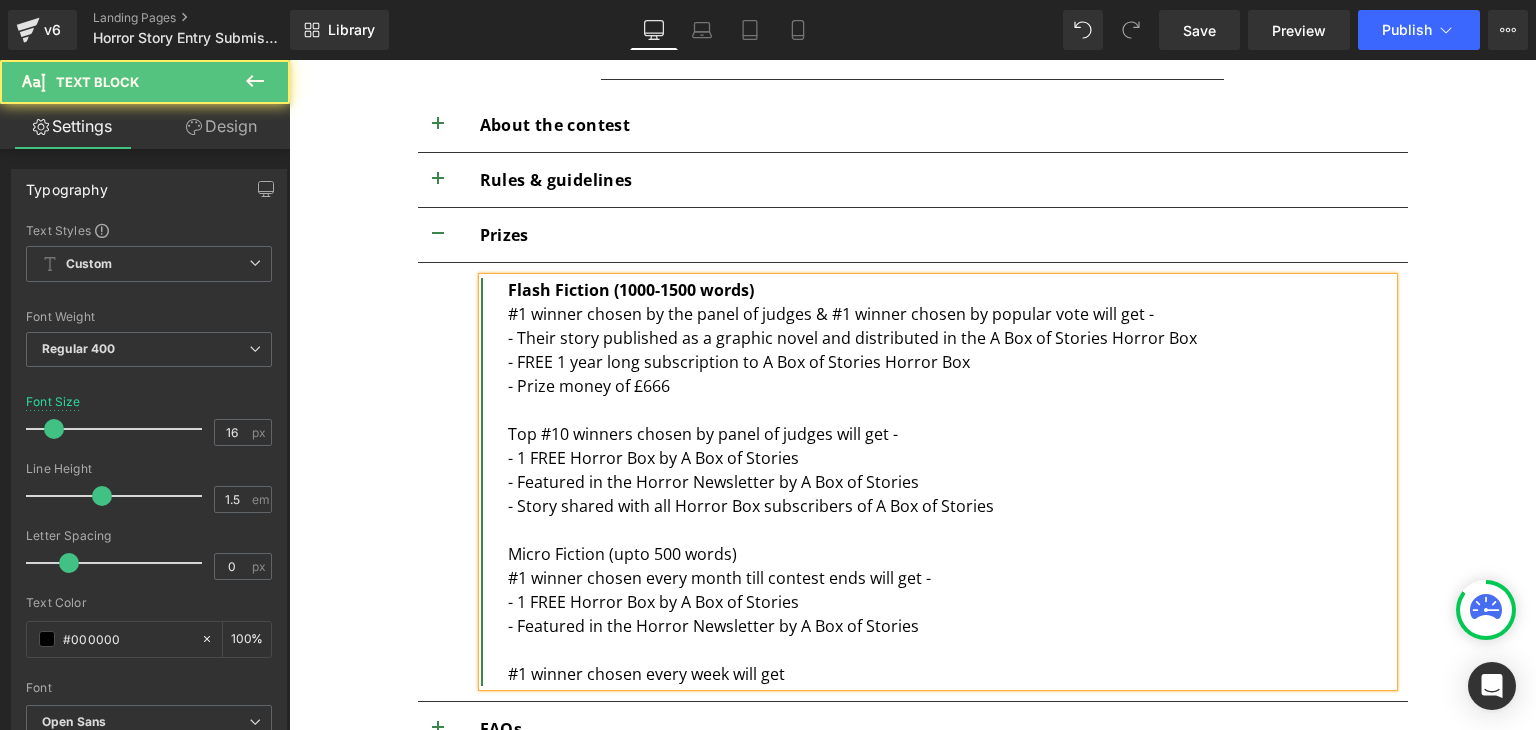 click on "#1 winner chosen every week will get" at bounding box center [950, 674] 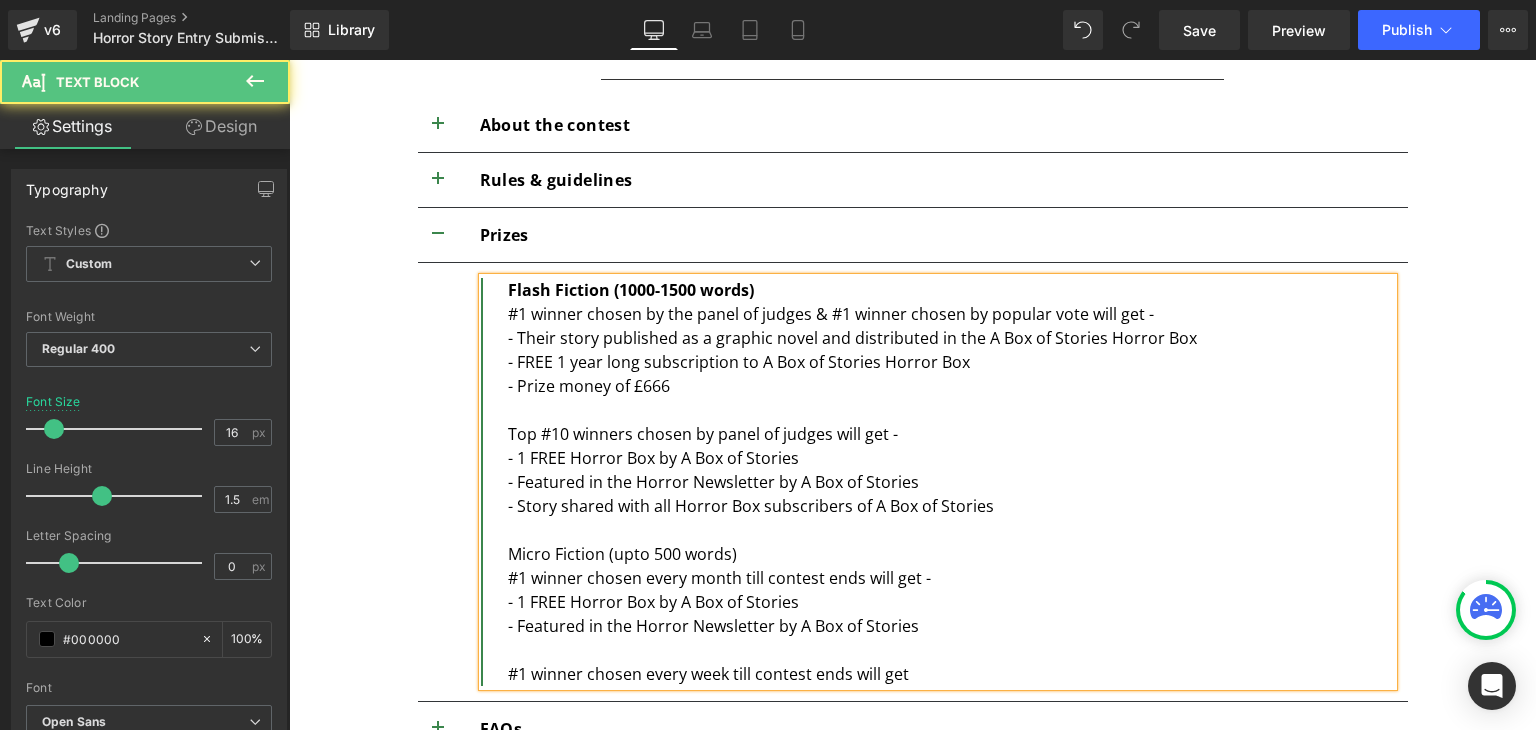 click on "#1 winner chosen every week till contest ends will get" at bounding box center [950, 674] 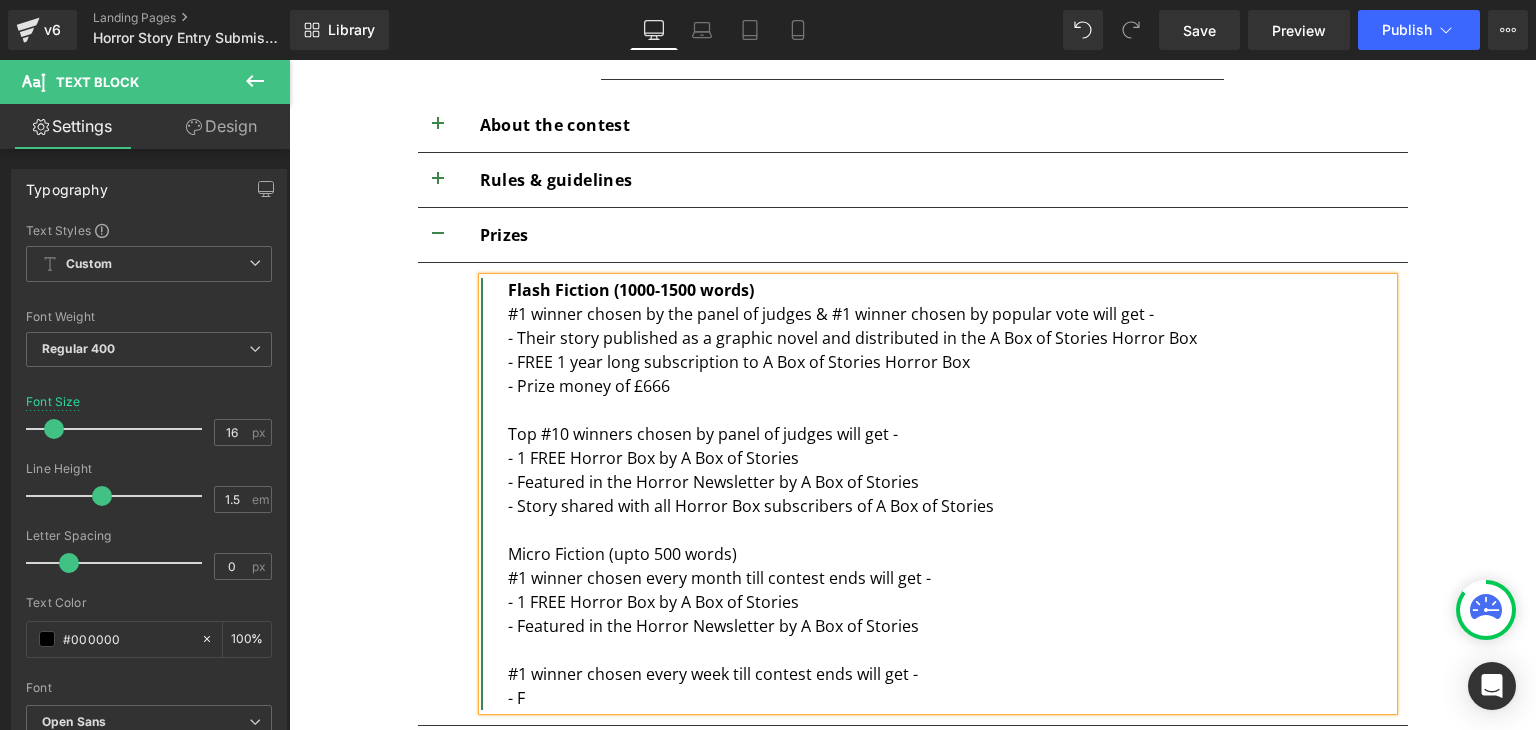 click on "- Featured in the Horror Newsletter by A Box of Stories" at bounding box center (950, 626) 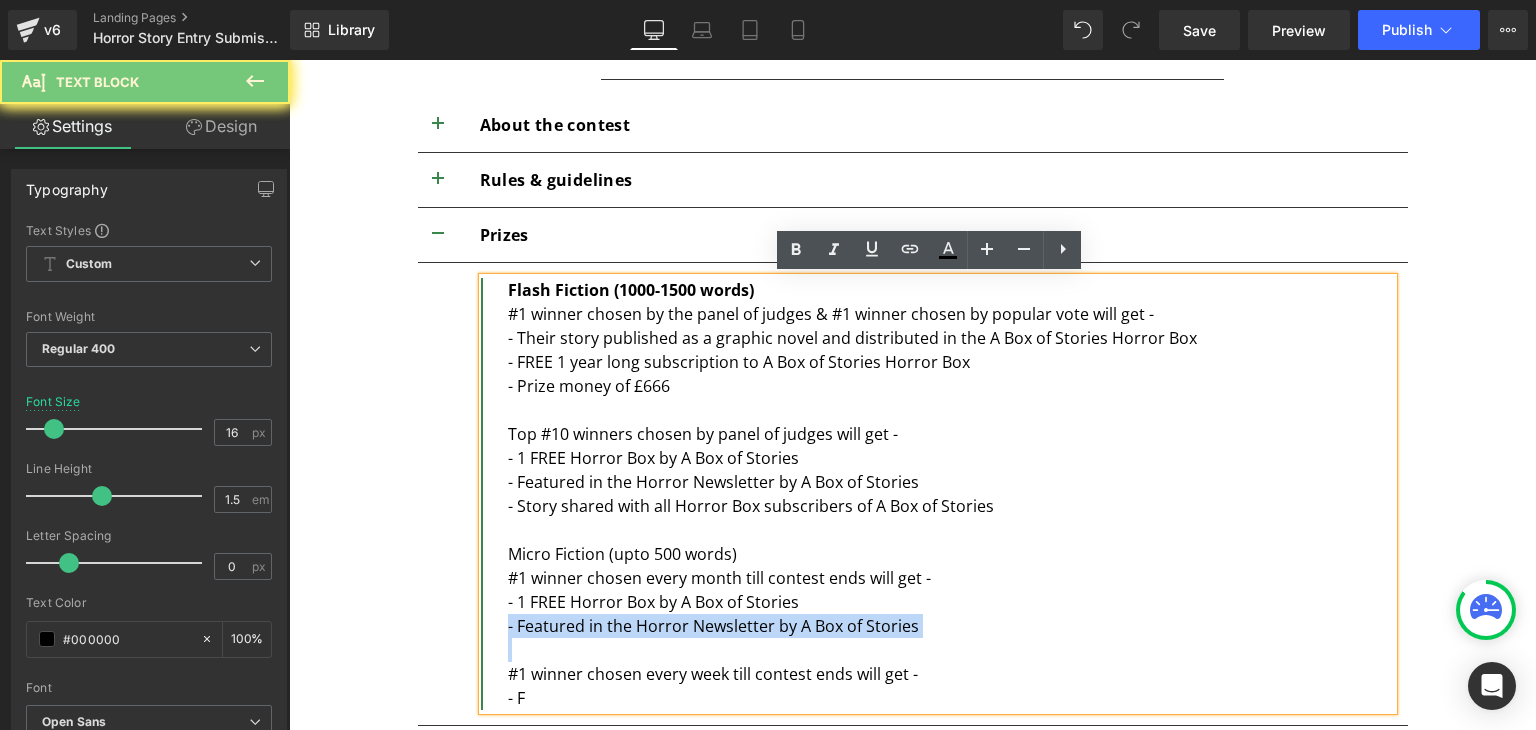 click on "- Featured in the Horror Newsletter by A Box of Stories" at bounding box center (950, 626) 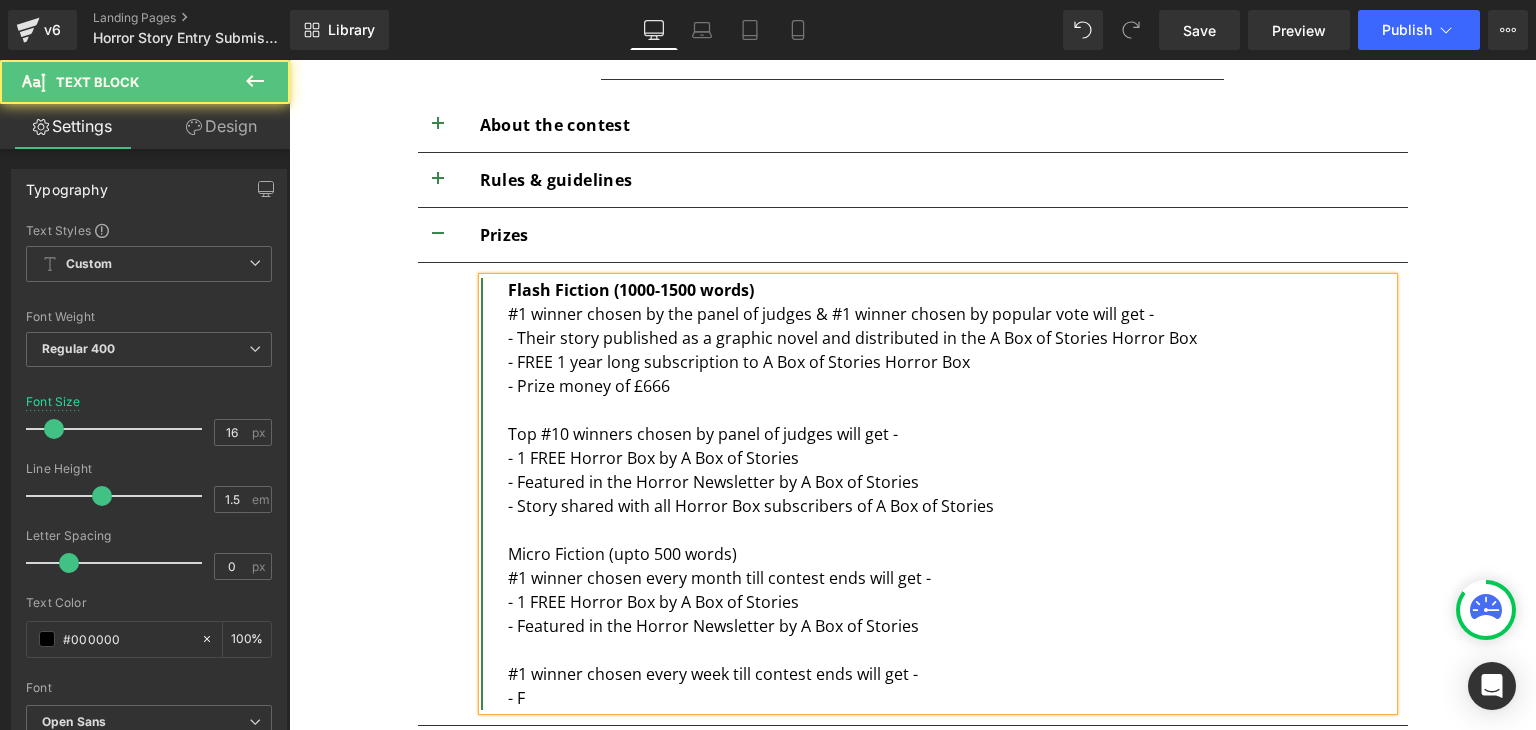click on "Flash Fiction (1000-1500 words) #1 winner chosen by the panel of judges & #1 winner chosen by popular vote will get - - Their story published as a graphic novel and distributed in the A Box of Stories Horror Box - FREE 1 year long subscription to A Box of Stories Horror Box - Prize money of £666 Top #10 winners chosen by panel of judges will get - - 1 FREE Horror Box by A Box of Stories - Featured in the Horror Newsletter by A Box of Stories - Story shared with all Horror Box subscribers of A Box of Stories Micro Fiction (upto 500 words) #1 winner chosen every month till contest ends will get - - 1 FREE Horror Box by A Box of Stories - Featured in the Horror Newsletter by A Box of Stories #1 winner chosen every week till contest ends will get -  - F" at bounding box center (937, 494) 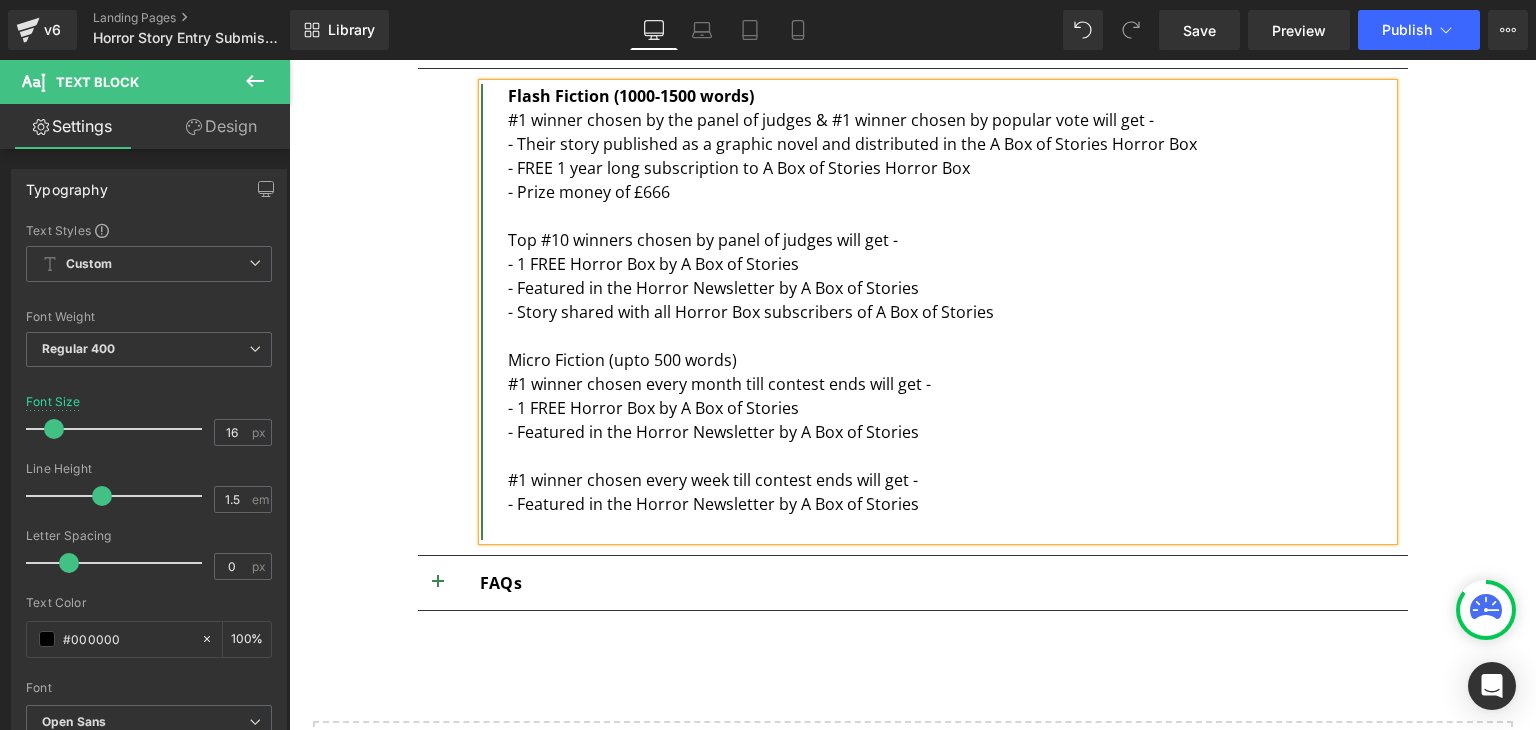 scroll, scrollTop: 1574, scrollLeft: 0, axis: vertical 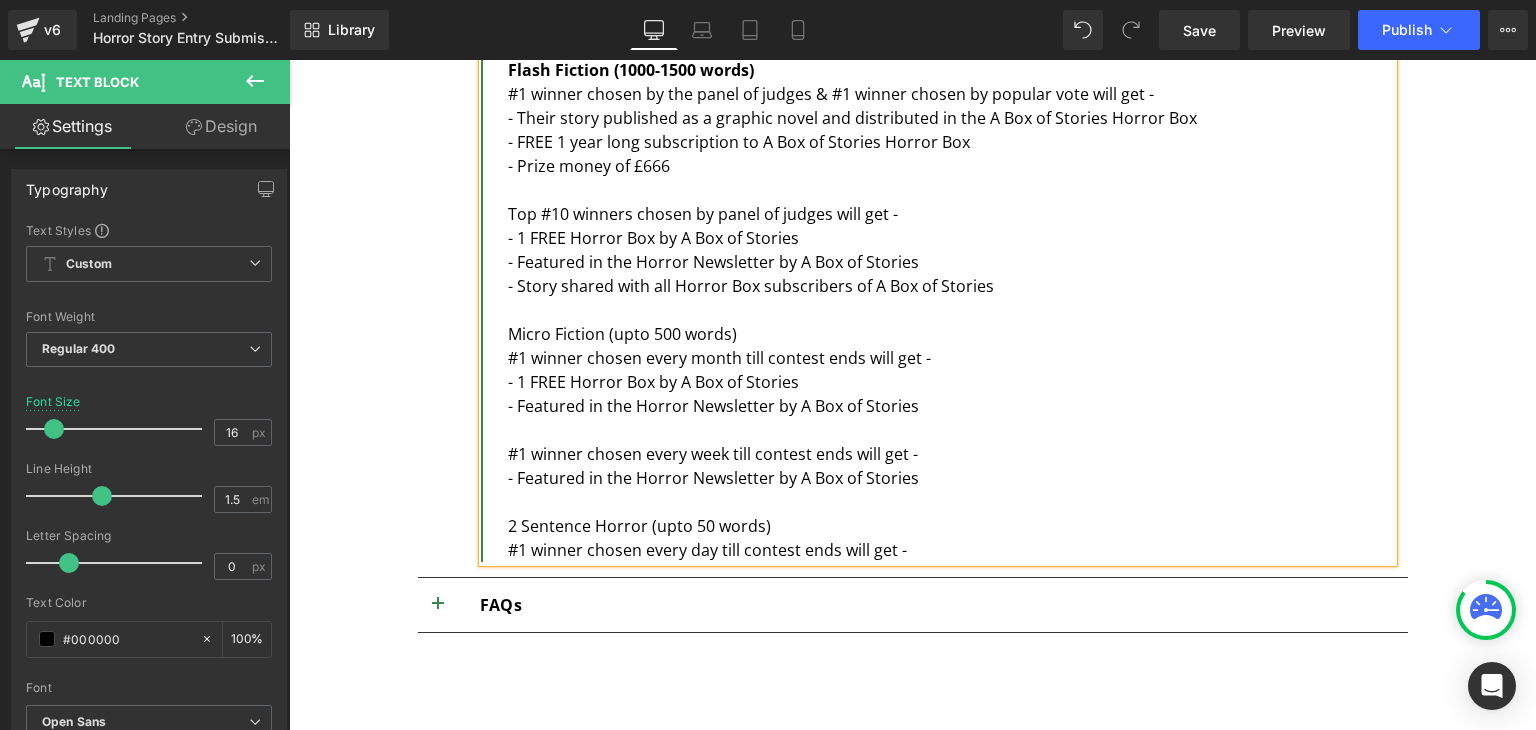 click on "- Featured in the Horror Newsletter by A Box of Stories" at bounding box center (950, 478) 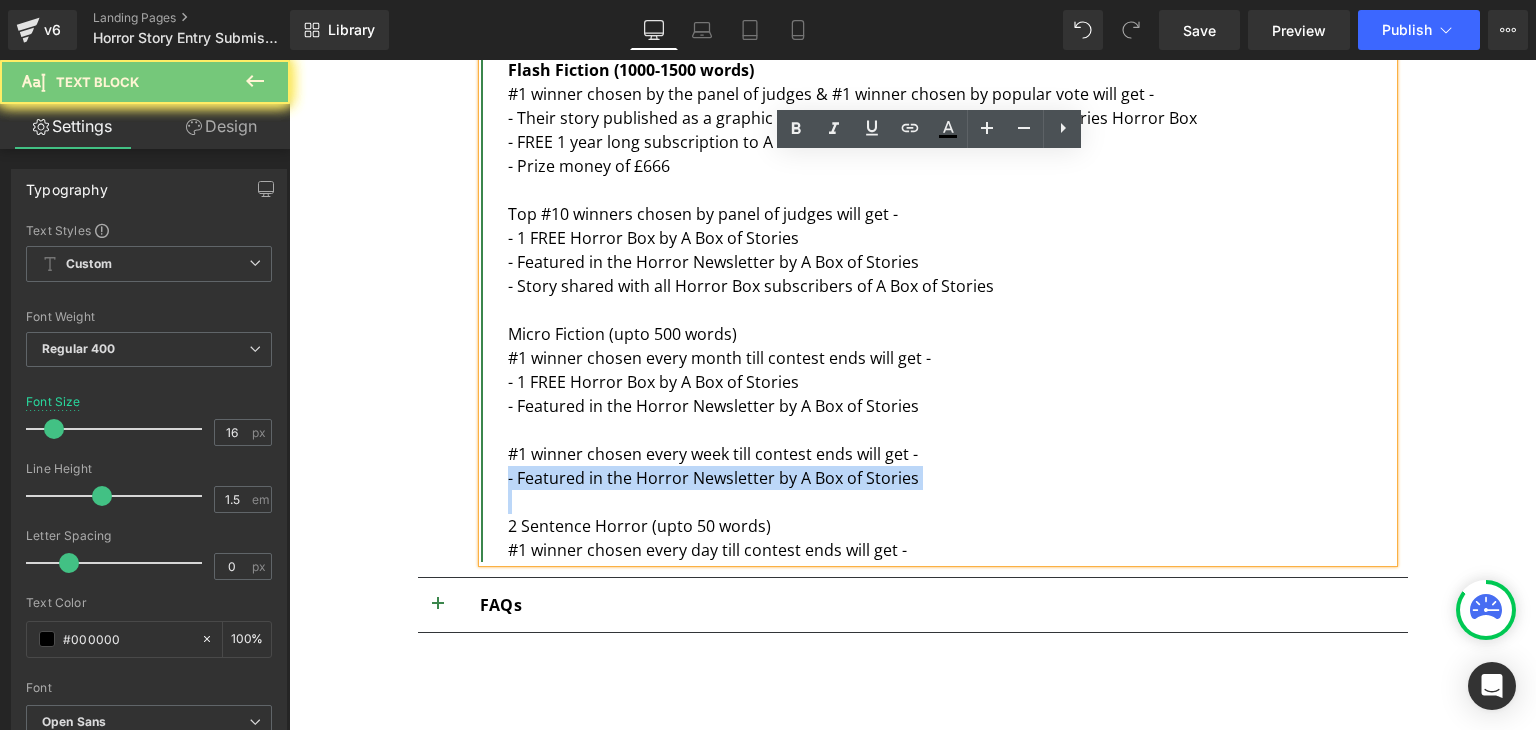 click on "- Featured in the Horror Newsletter by A Box of Stories" at bounding box center [950, 478] 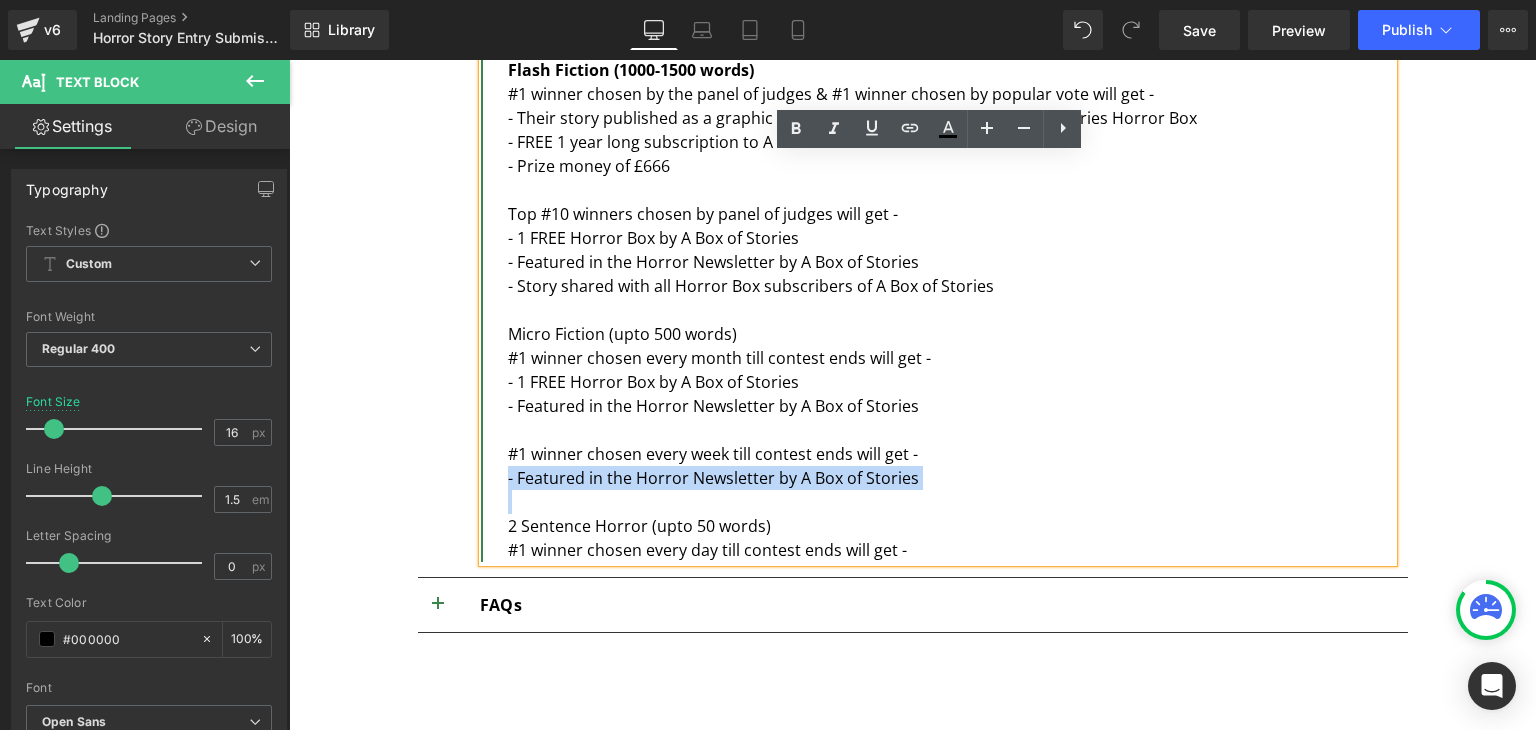 copy on "- Featured in the Horror Newsletter by A Box of Stories" 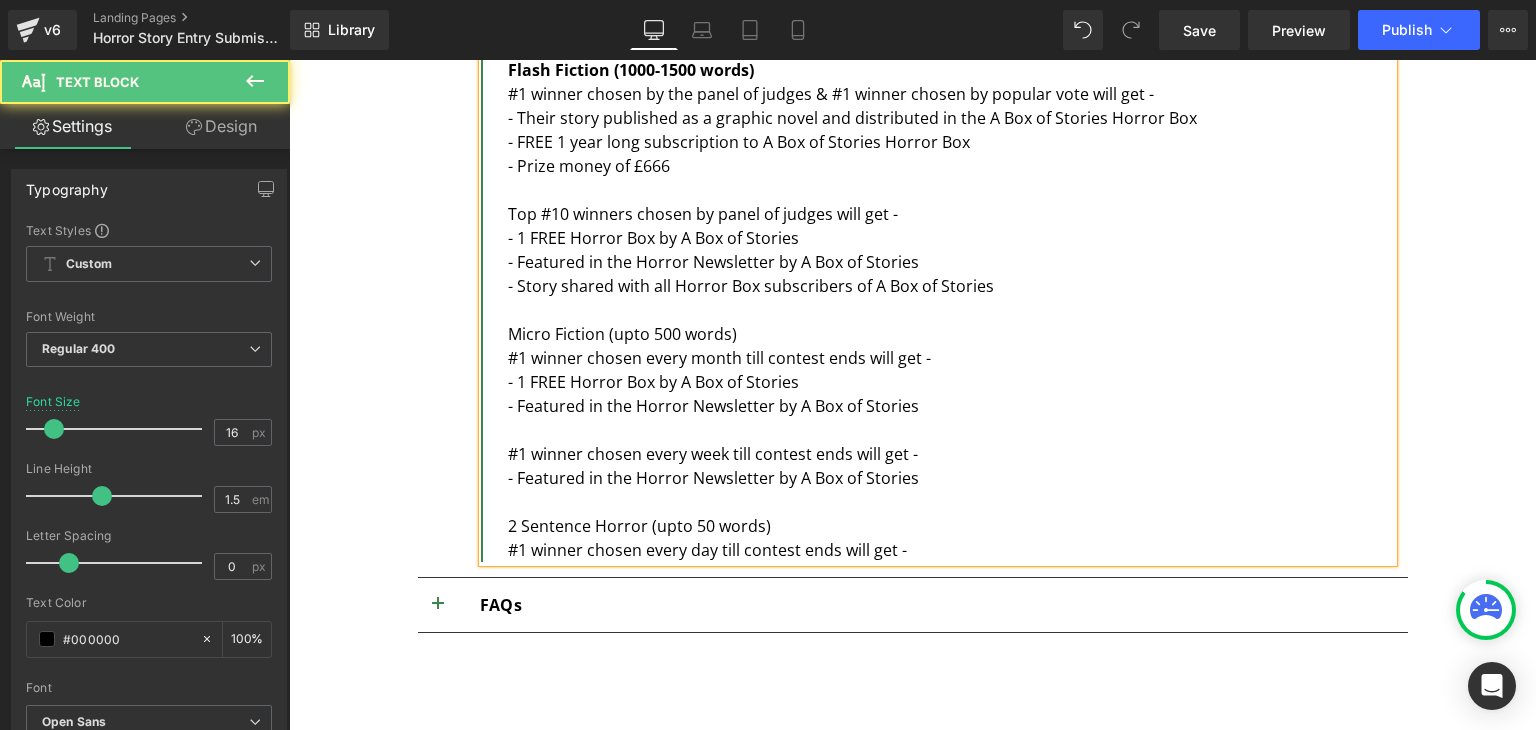 click on "2 Sentence Horror (upto 50 words)" at bounding box center (950, 526) 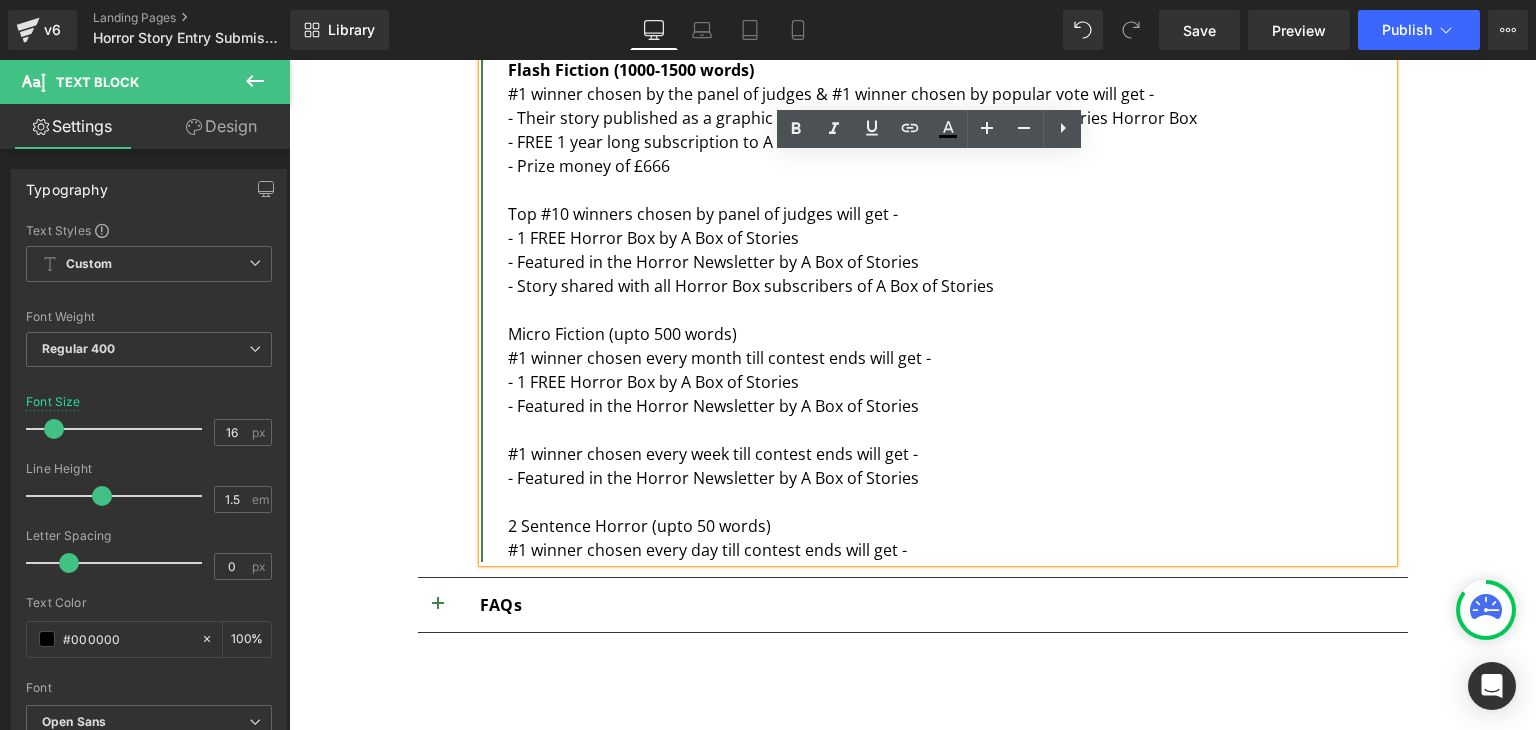 click on "#1 winner chosen every day till contest ends will get -" at bounding box center (950, 550) 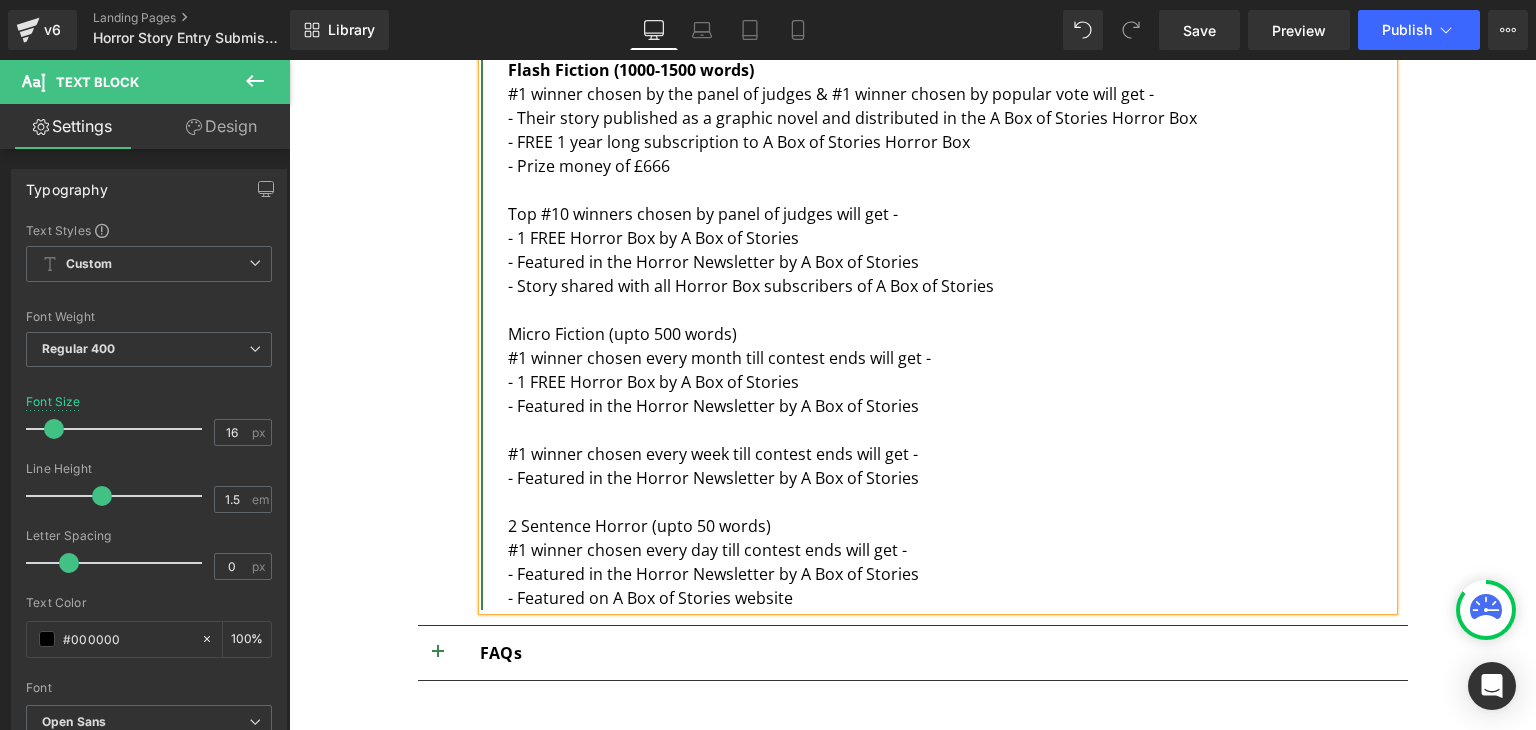 click on "- Featured in the Horror Newsletter by A Box of Stories" at bounding box center (950, 478) 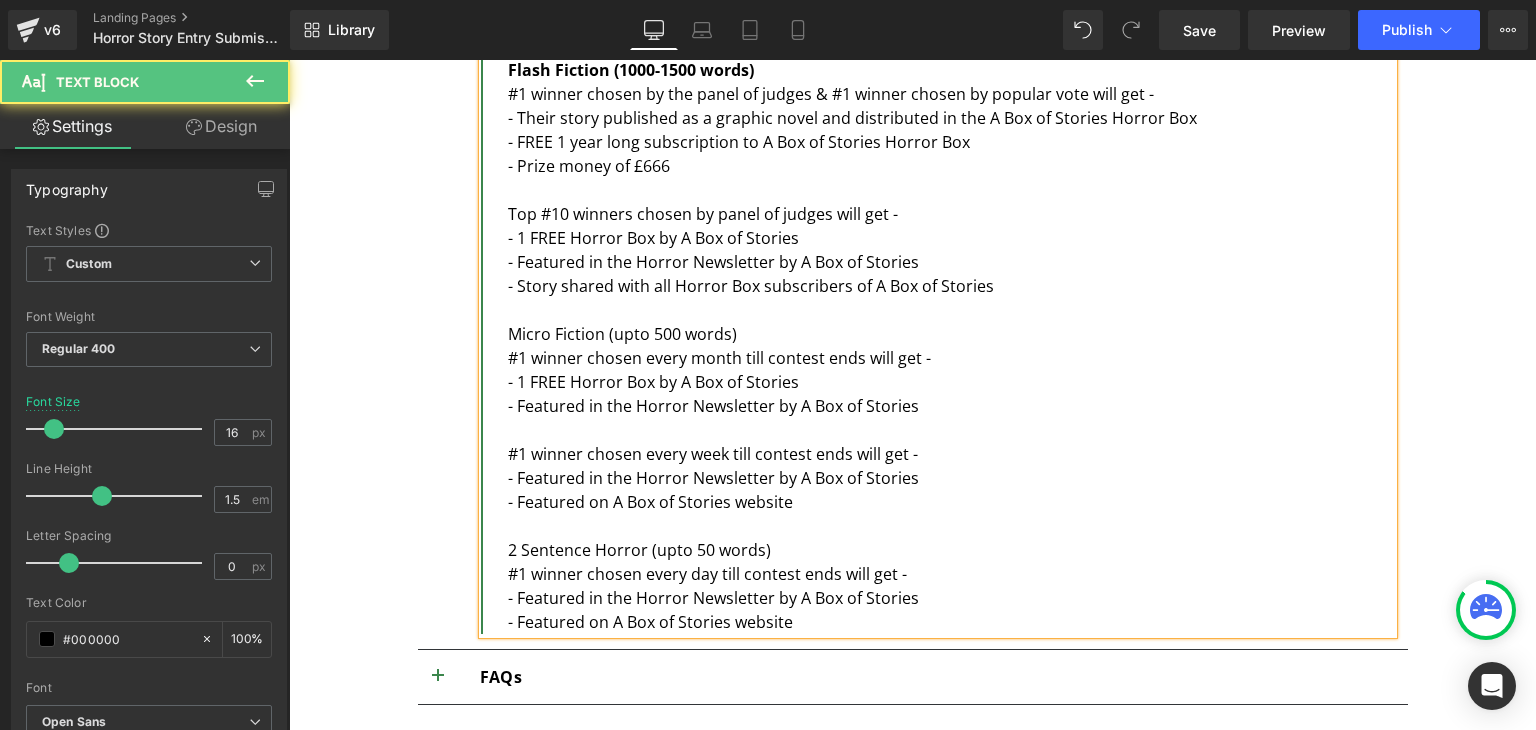 click on "Micro Fiction (upto 500 words)" at bounding box center [950, 334] 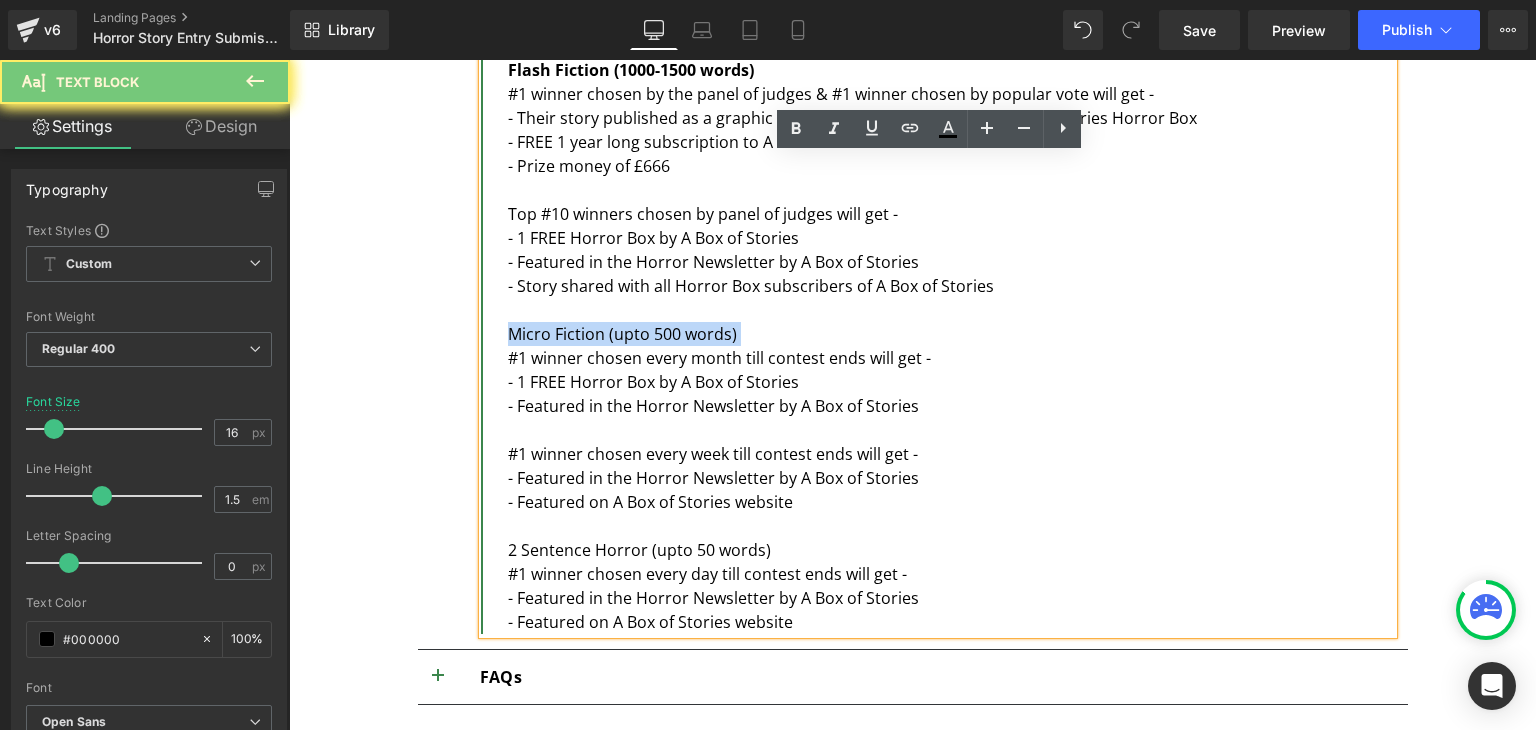 click on "Micro Fiction (upto 500 words)" at bounding box center [950, 334] 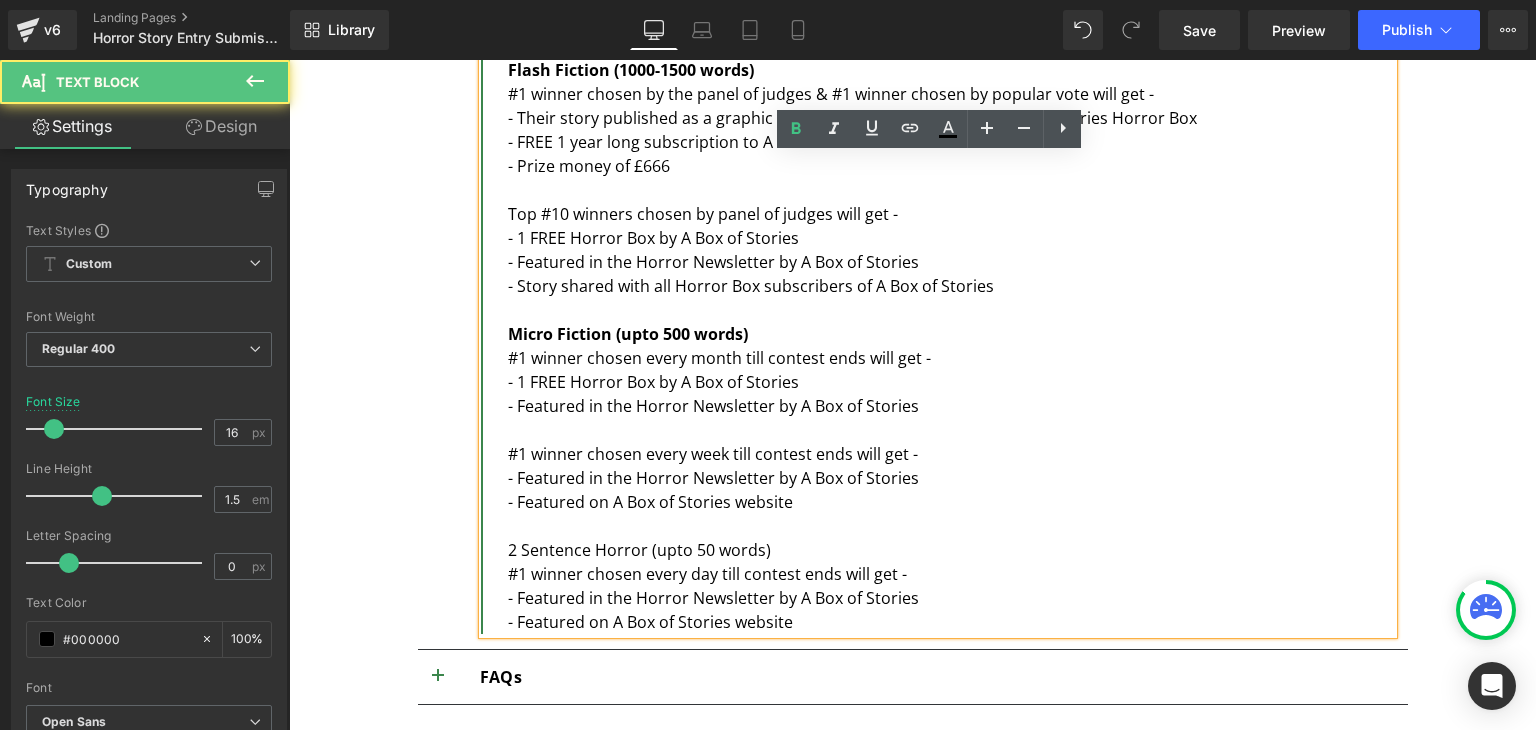 click on "2 Sentence Horror (upto 50 words)" at bounding box center [950, 550] 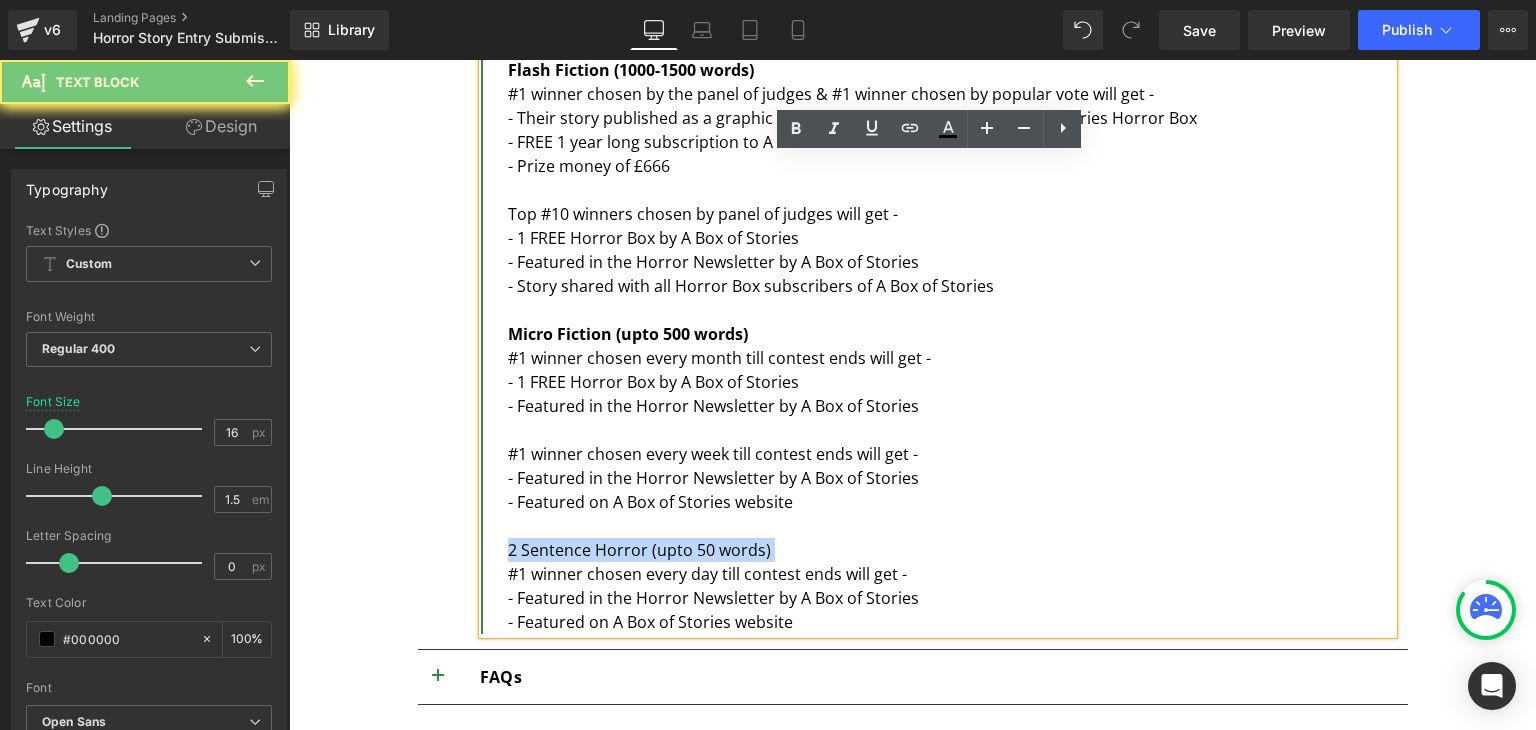 click on "2 Sentence Horror (upto 50 words)" at bounding box center (950, 550) 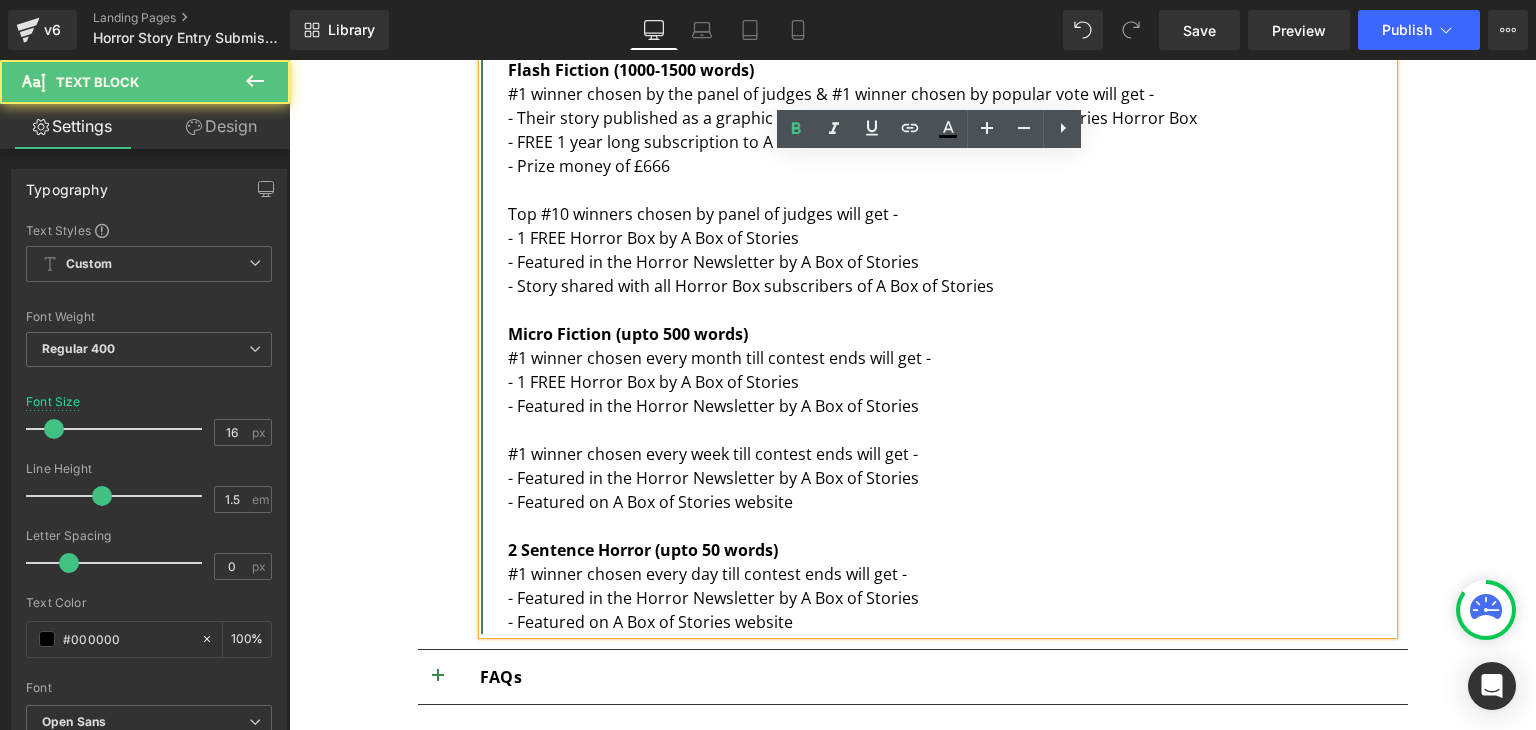 click at bounding box center [950, 526] 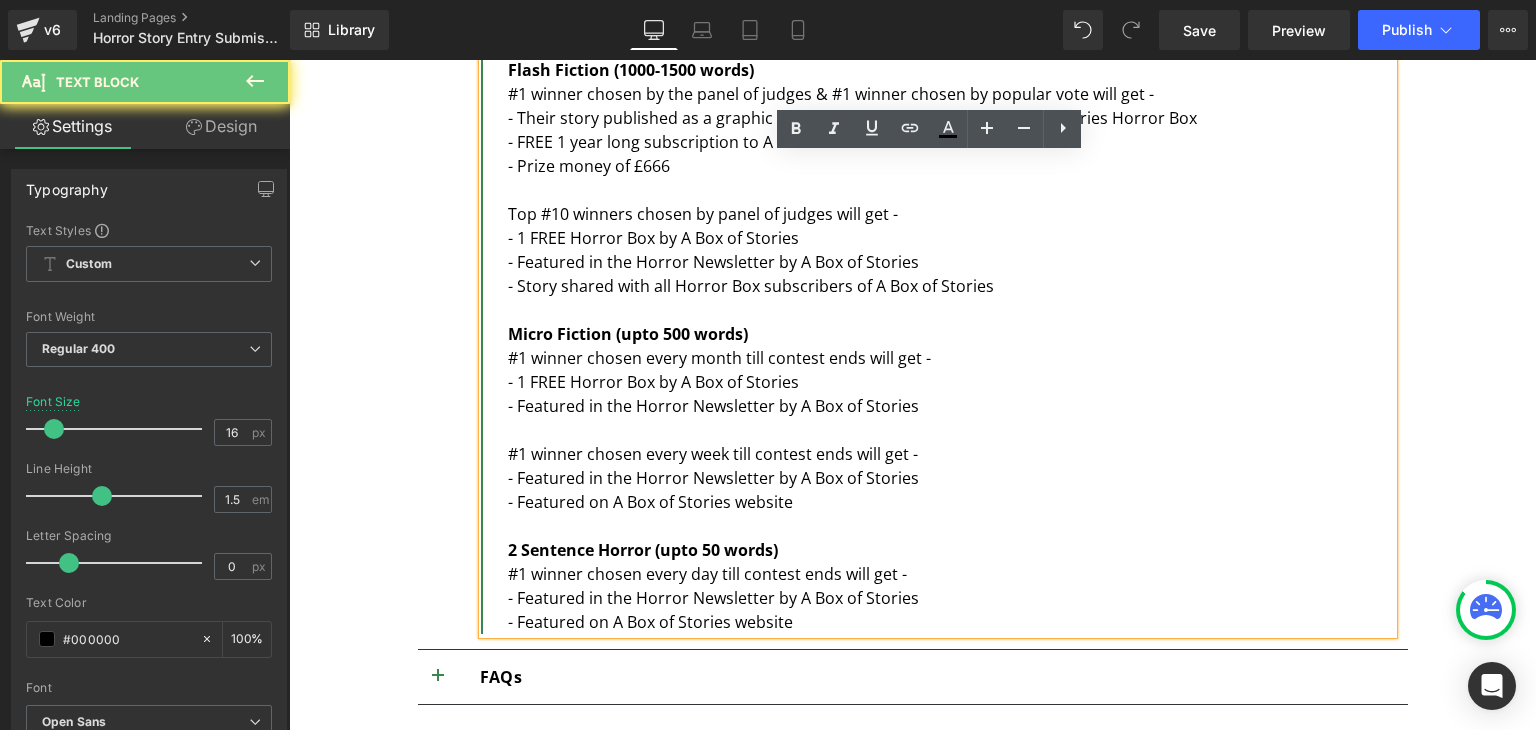 click at bounding box center (950, 526) 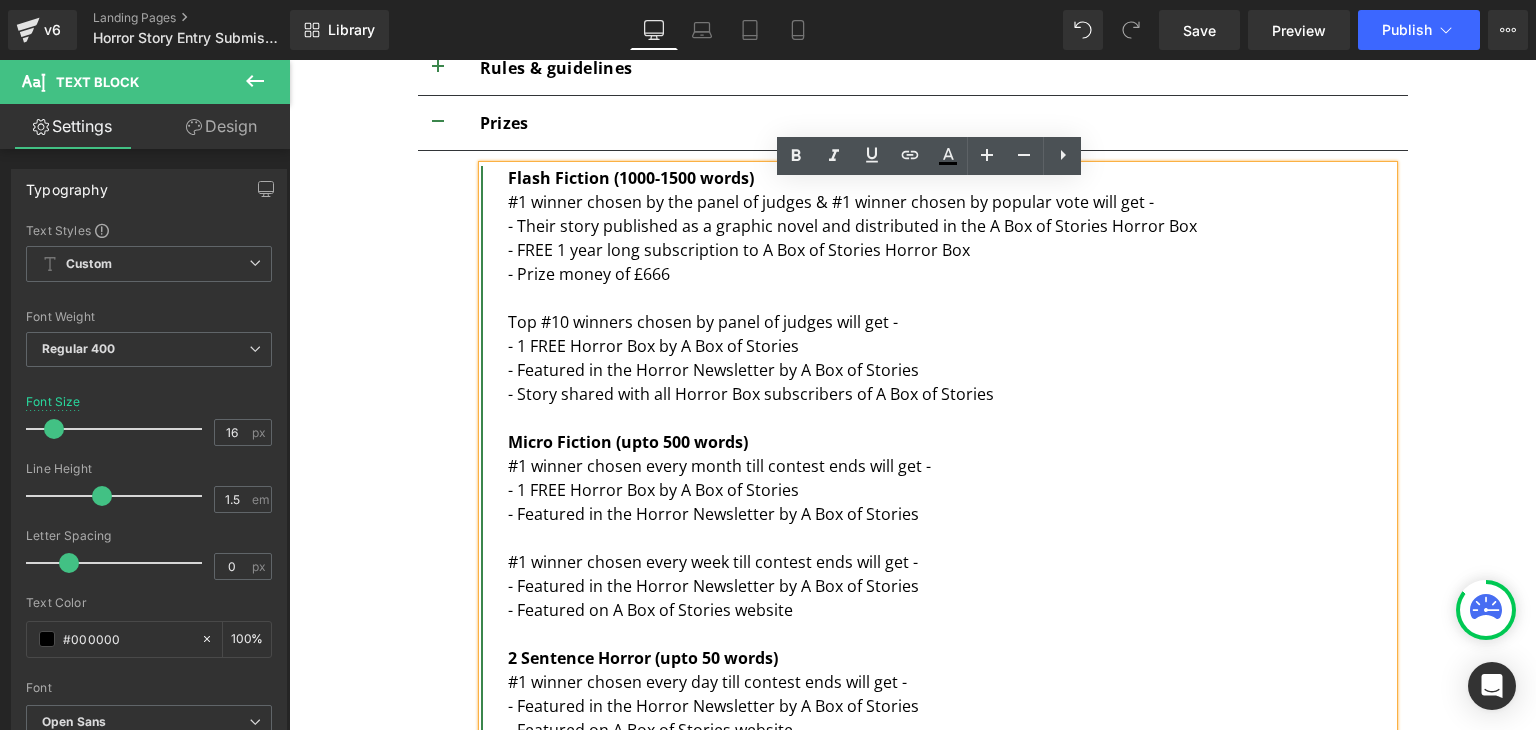 scroll, scrollTop: 1448, scrollLeft: 0, axis: vertical 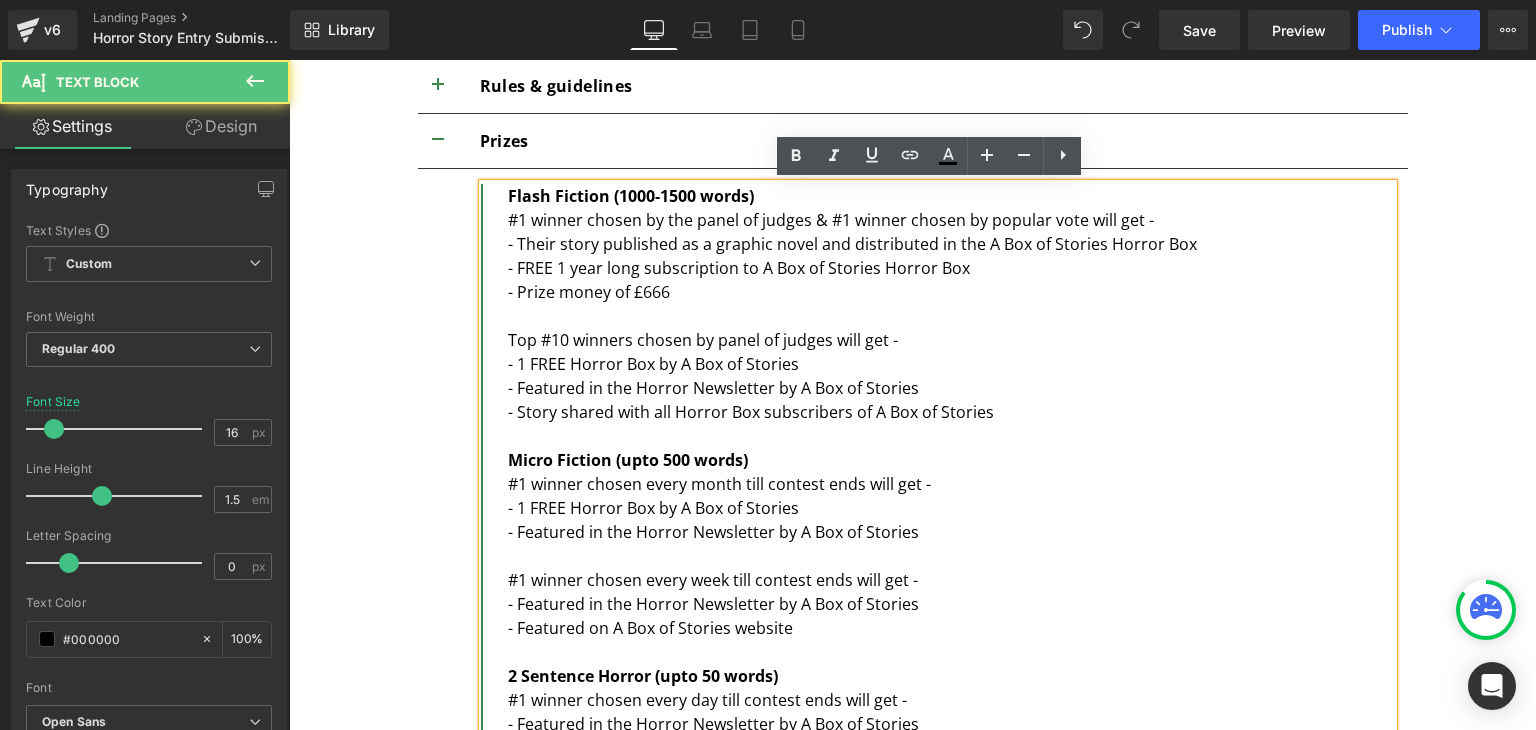 click on "- Prize money of £666" at bounding box center (950, 292) 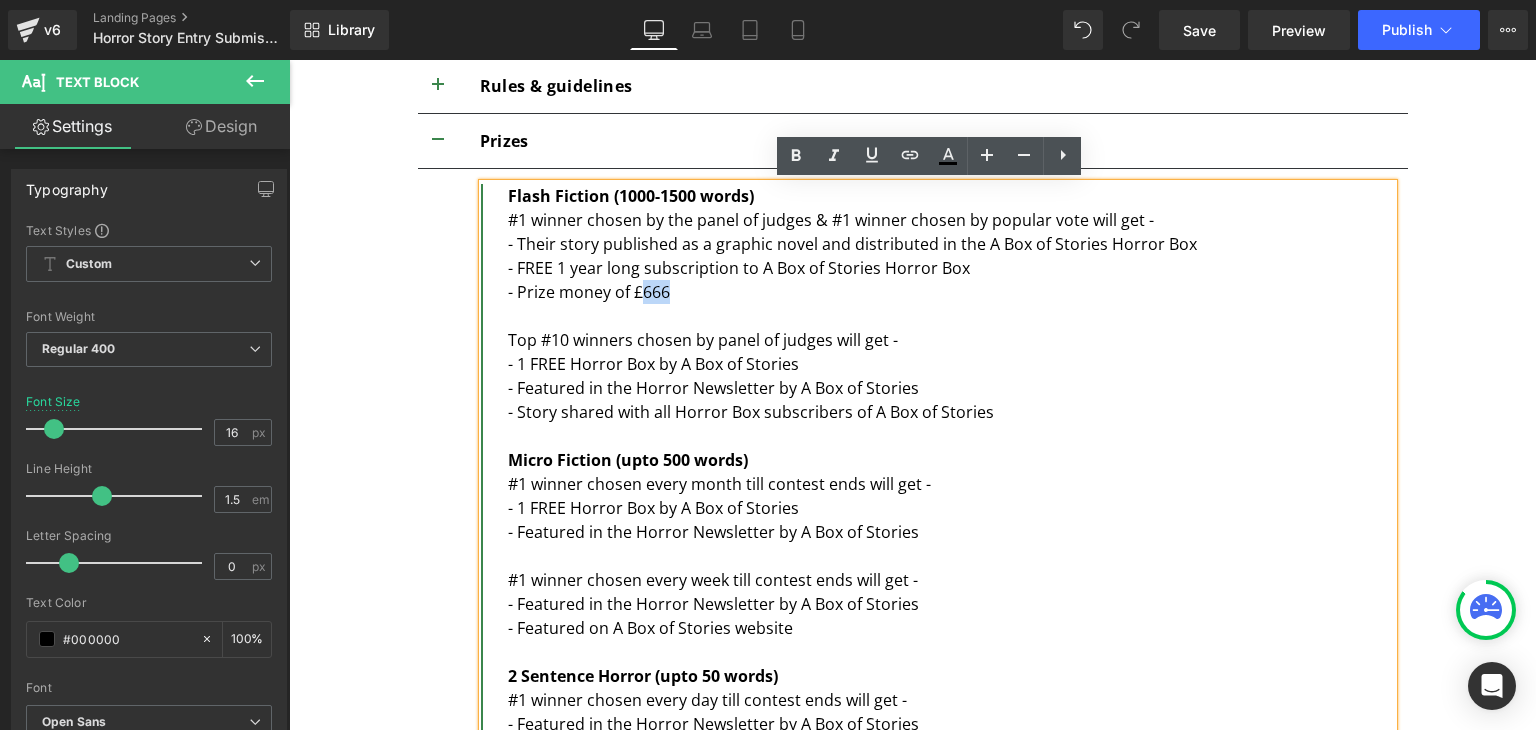 type 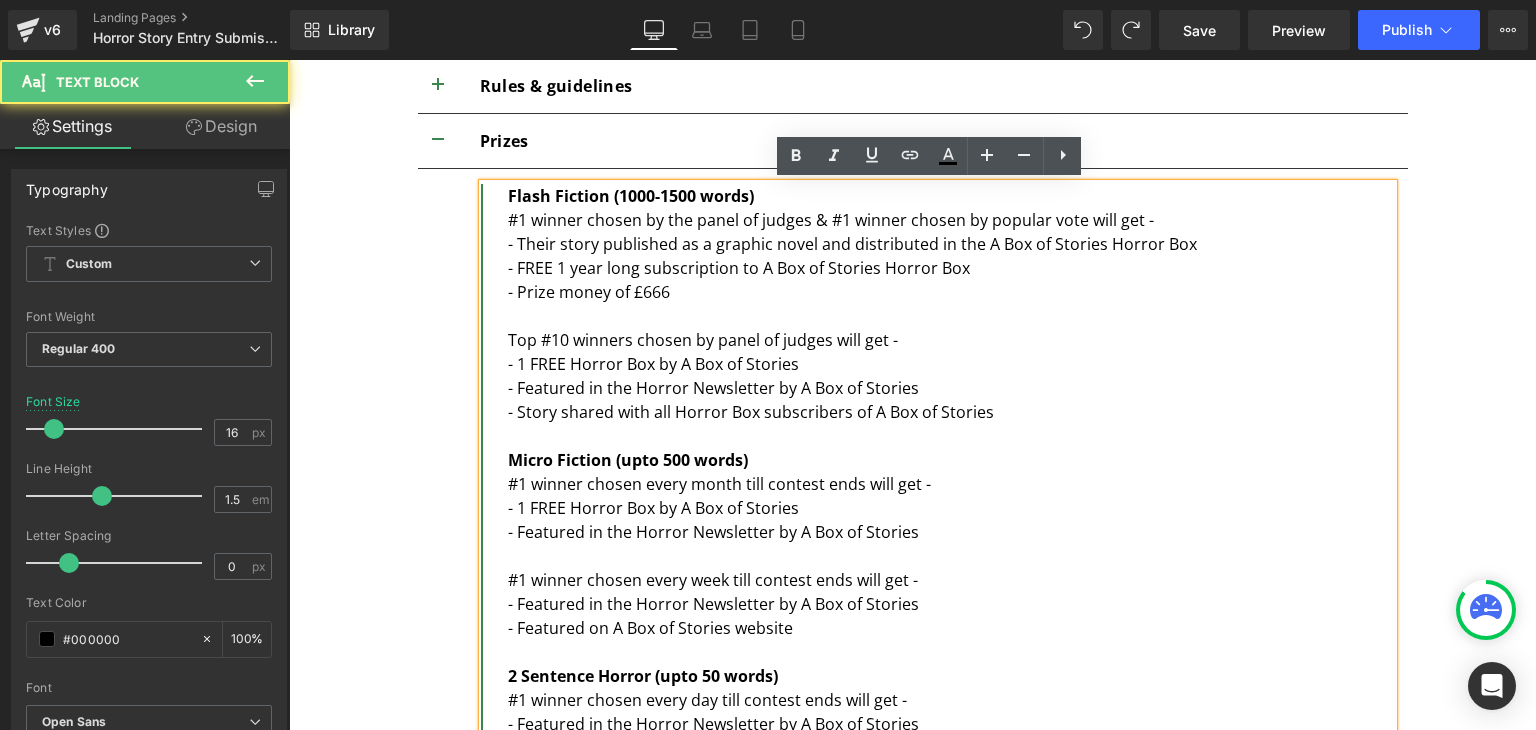 click on "- Prize money of £666" at bounding box center (950, 292) 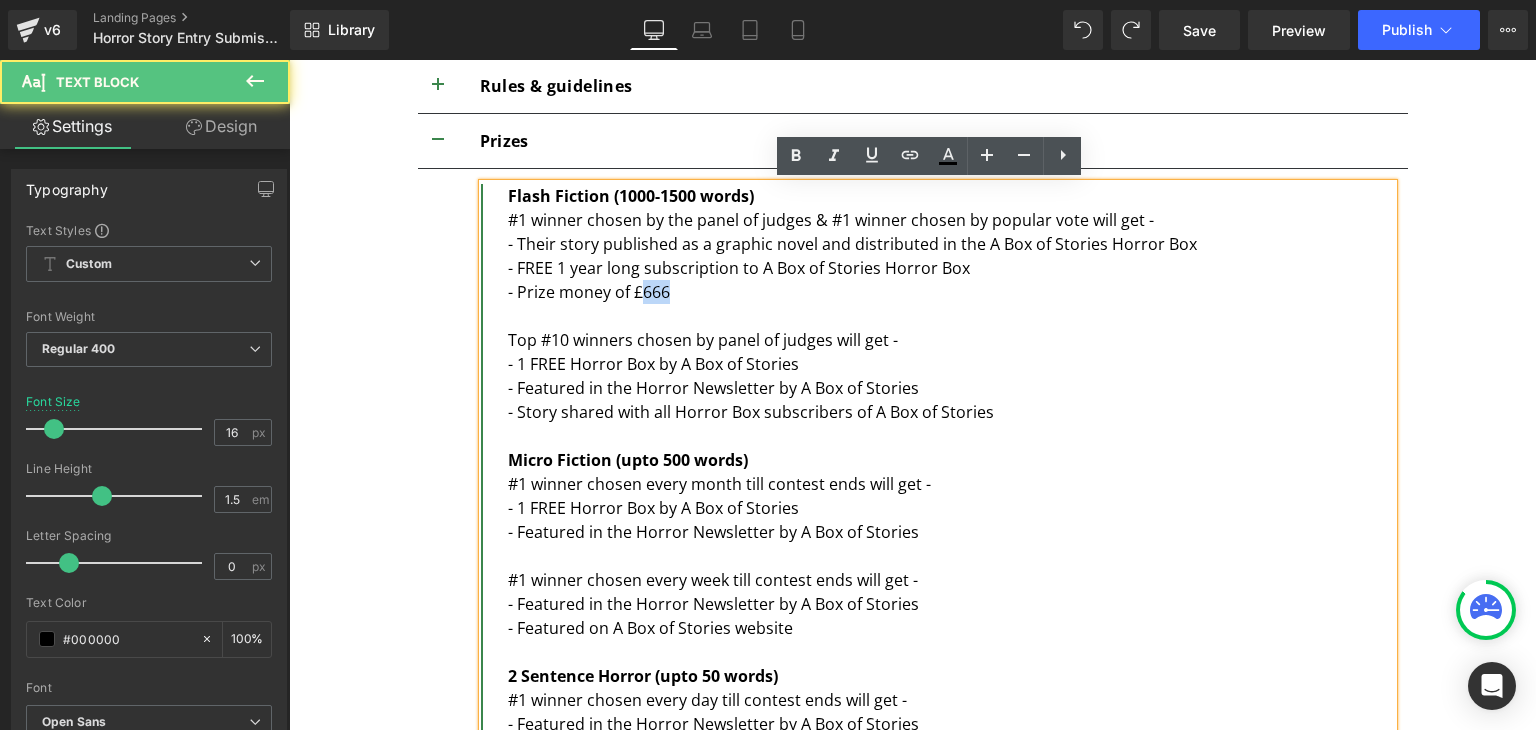 drag, startPoint x: 628, startPoint y: 292, endPoint x: 665, endPoint y: 293, distance: 37.01351 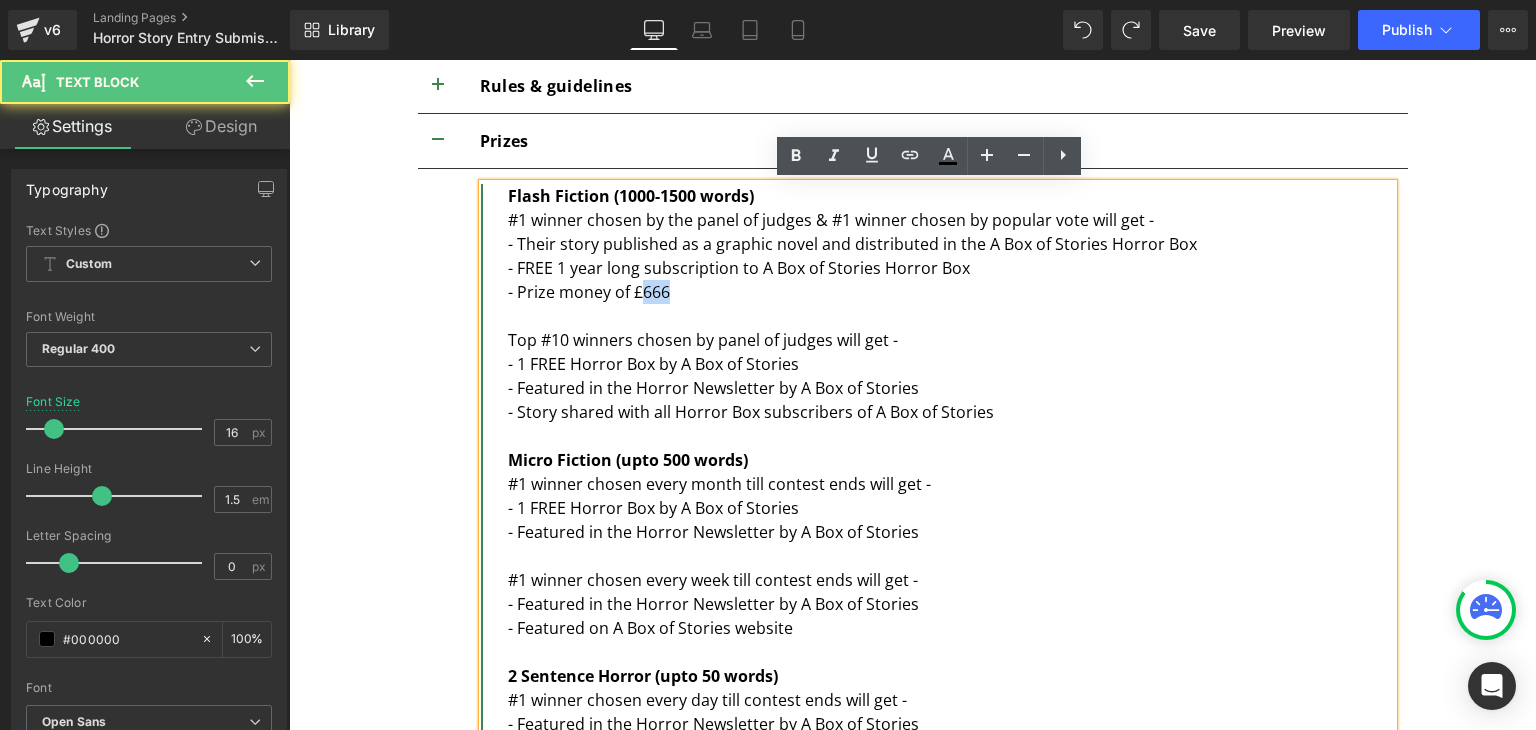 click on "- Prize money of £666" at bounding box center [950, 292] 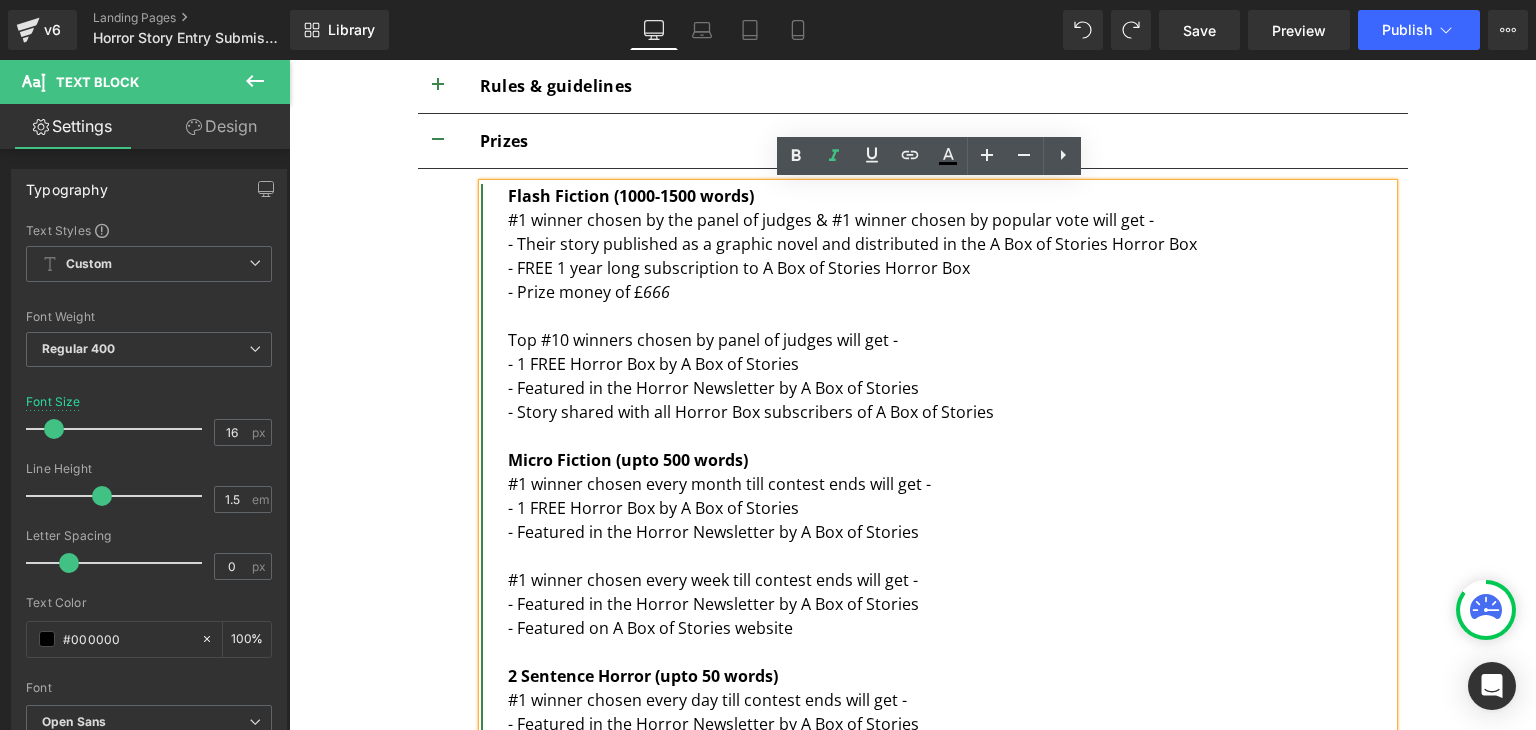 click on "Flash Fiction (1000-1500 words) #1 winner chosen by the panel of judges & #1 winner chosen by popular vote will get - - Their story published as a graphic novel and distributed in the A Box of Stories Horror Box - FREE 1 year long subscription to A Box of Stories Horror Box - Prize money of £ 666 Top #10 winners chosen by panel of judges will get - - 1 FREE Horror Box by A Box of Stories - Featured in the Horror Newsletter by A Box of Stories - Story shared with all Horror Box subscribers of A Box of Stories Micro Fiction (upto 500 words) #1 winner chosen every month till contest ends will get - - 1 FREE Horror Box by A Box of Stories - Featured in the Horror Newsletter by A Box of Stories
#1 winner chosen every week till contest ends will get -  - Featured in the Horror Newsletter by A Box of Stories
- Featured on A Box of Stories website 2 Sentence Horror (upto 50 words) #1 winner chosen every day till contest ends will get - - Featured on A Box of Stories website Text Block" at bounding box center [913, 472] 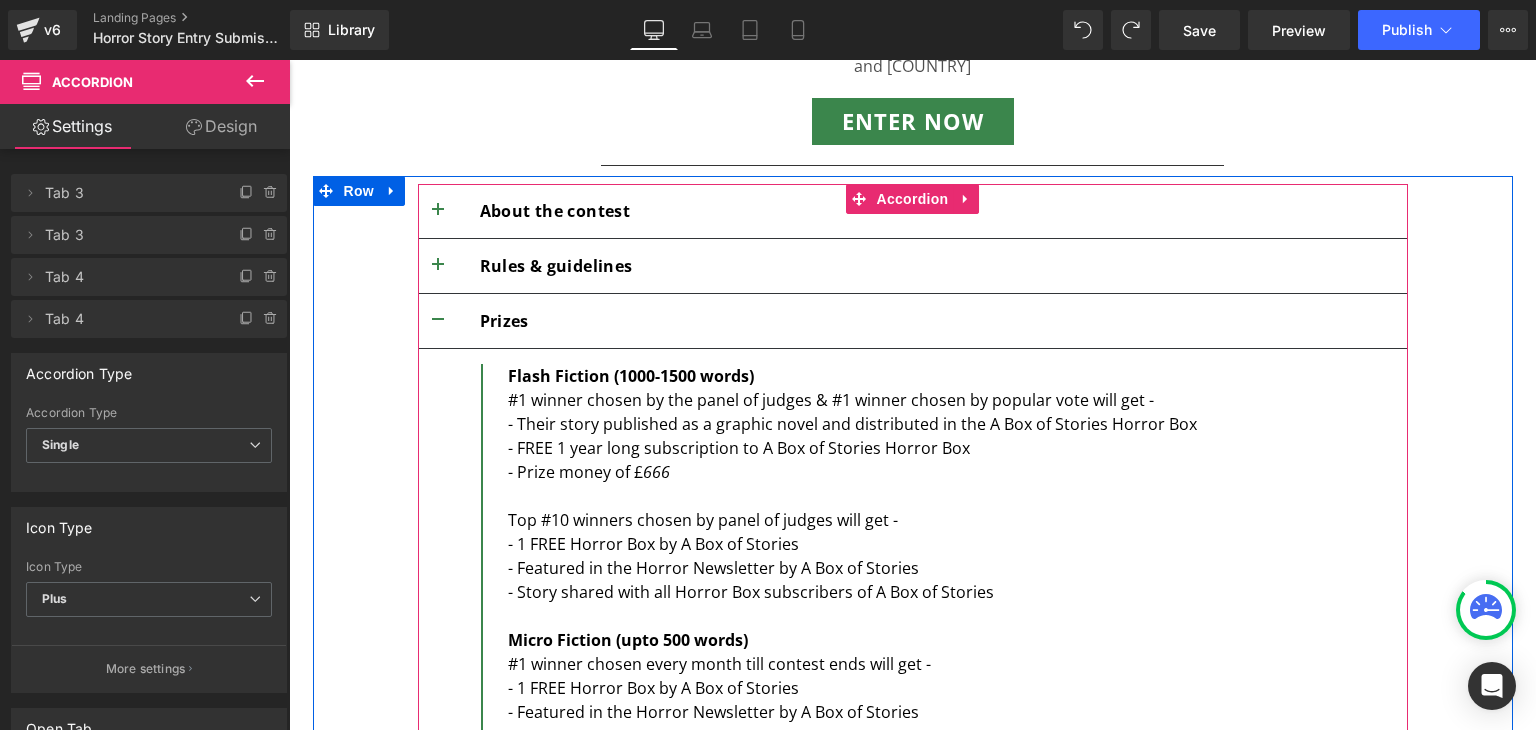 scroll, scrollTop: 1217, scrollLeft: 0, axis: vertical 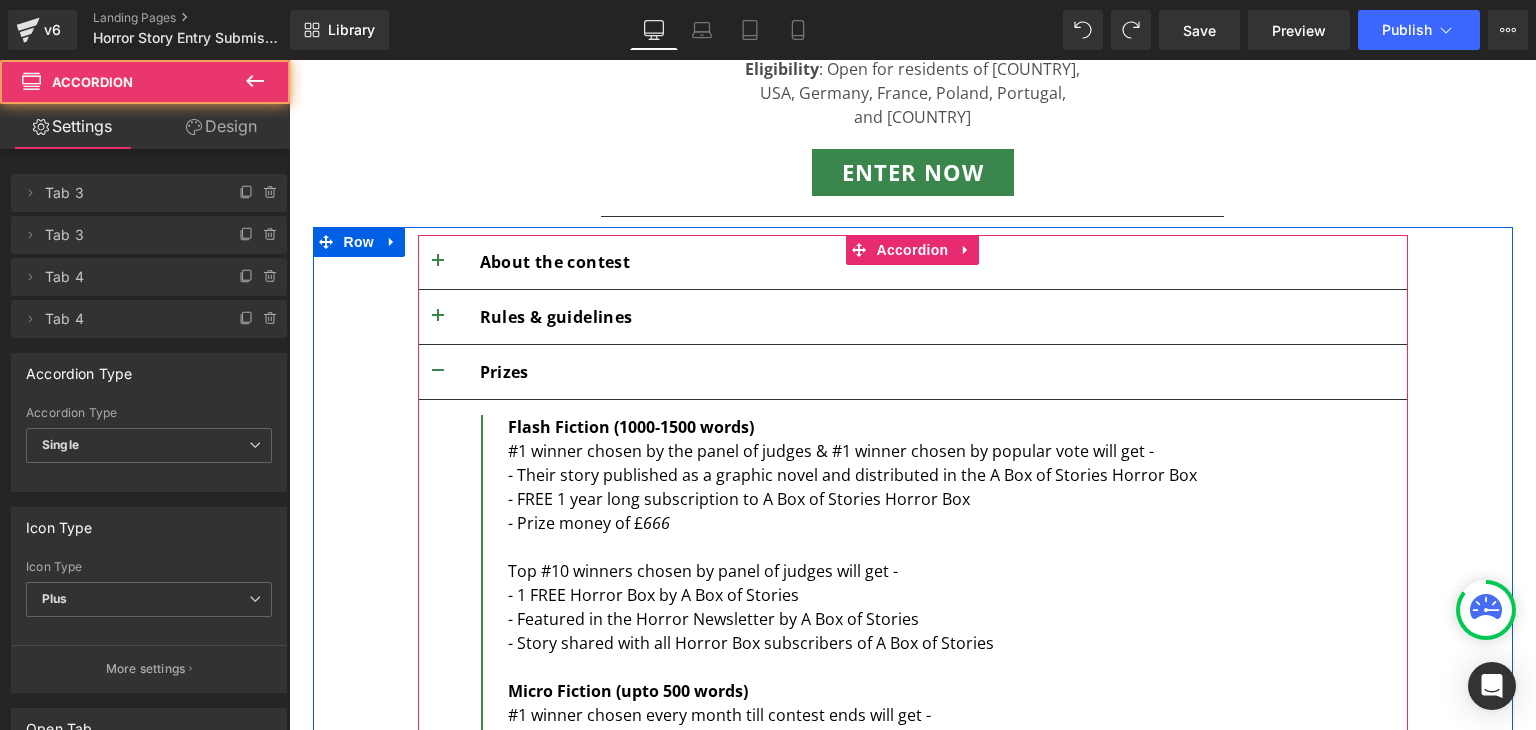 click at bounding box center (438, 372) 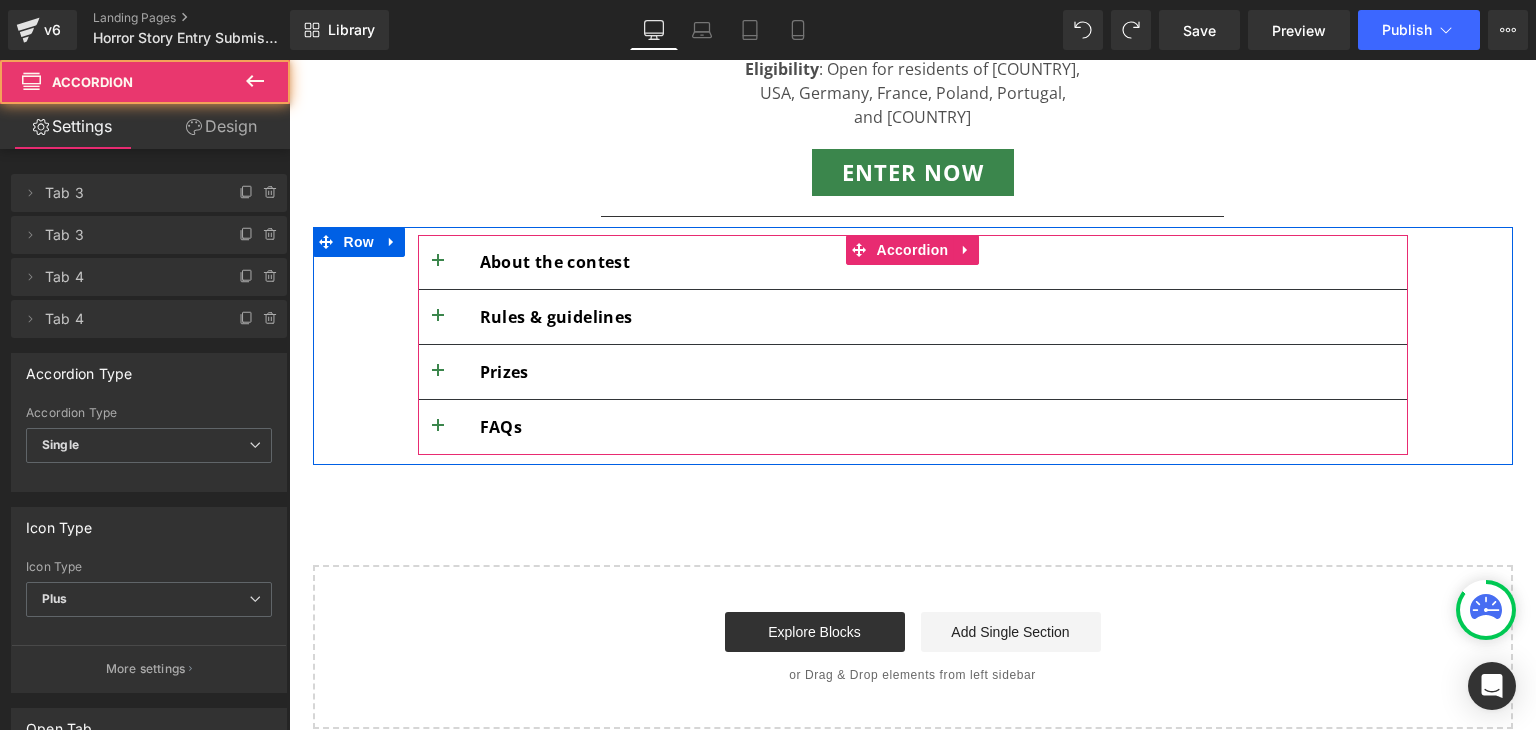 click at bounding box center (438, 432) 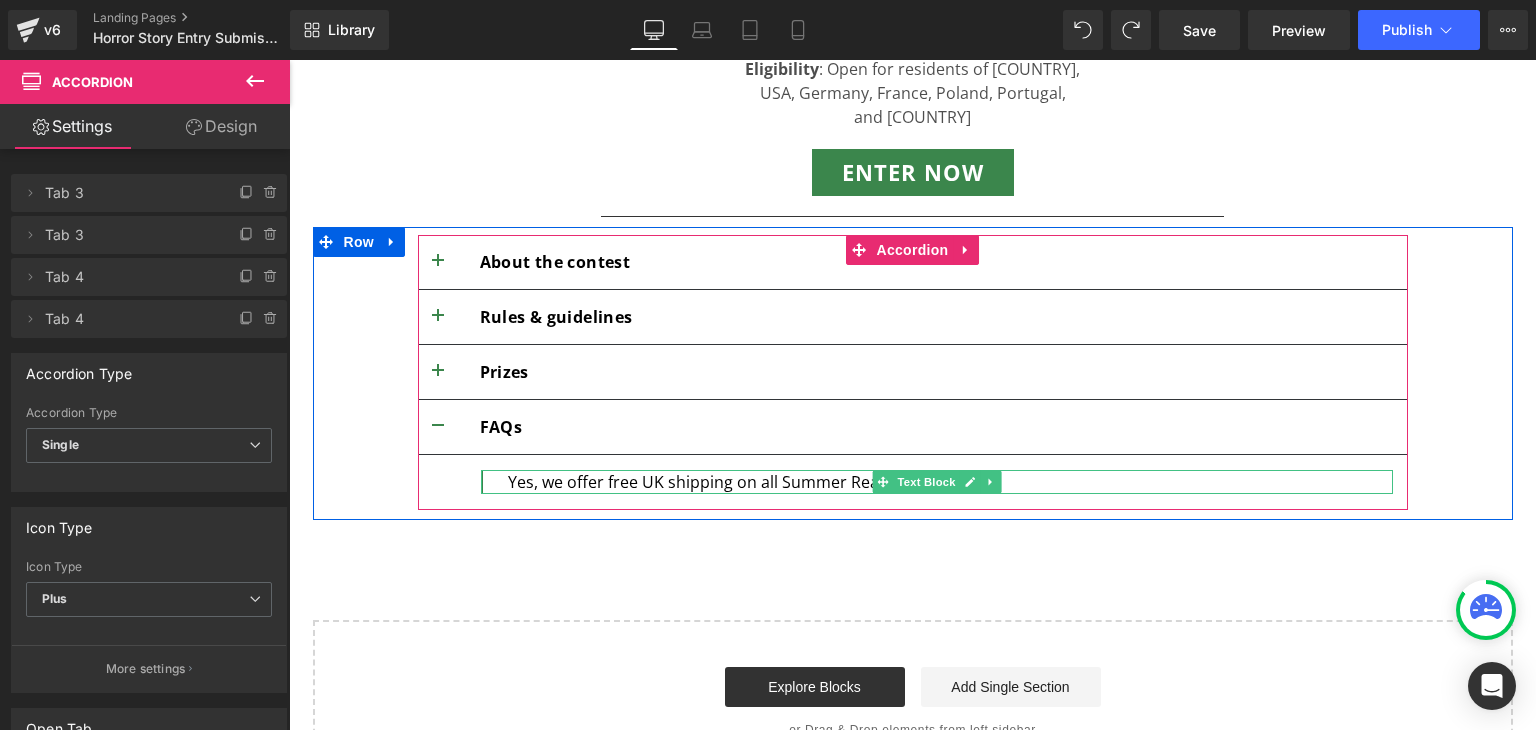 click on "Yes, we offer free UK shipping on all Summer Reads Boxes." at bounding box center (950, 482) 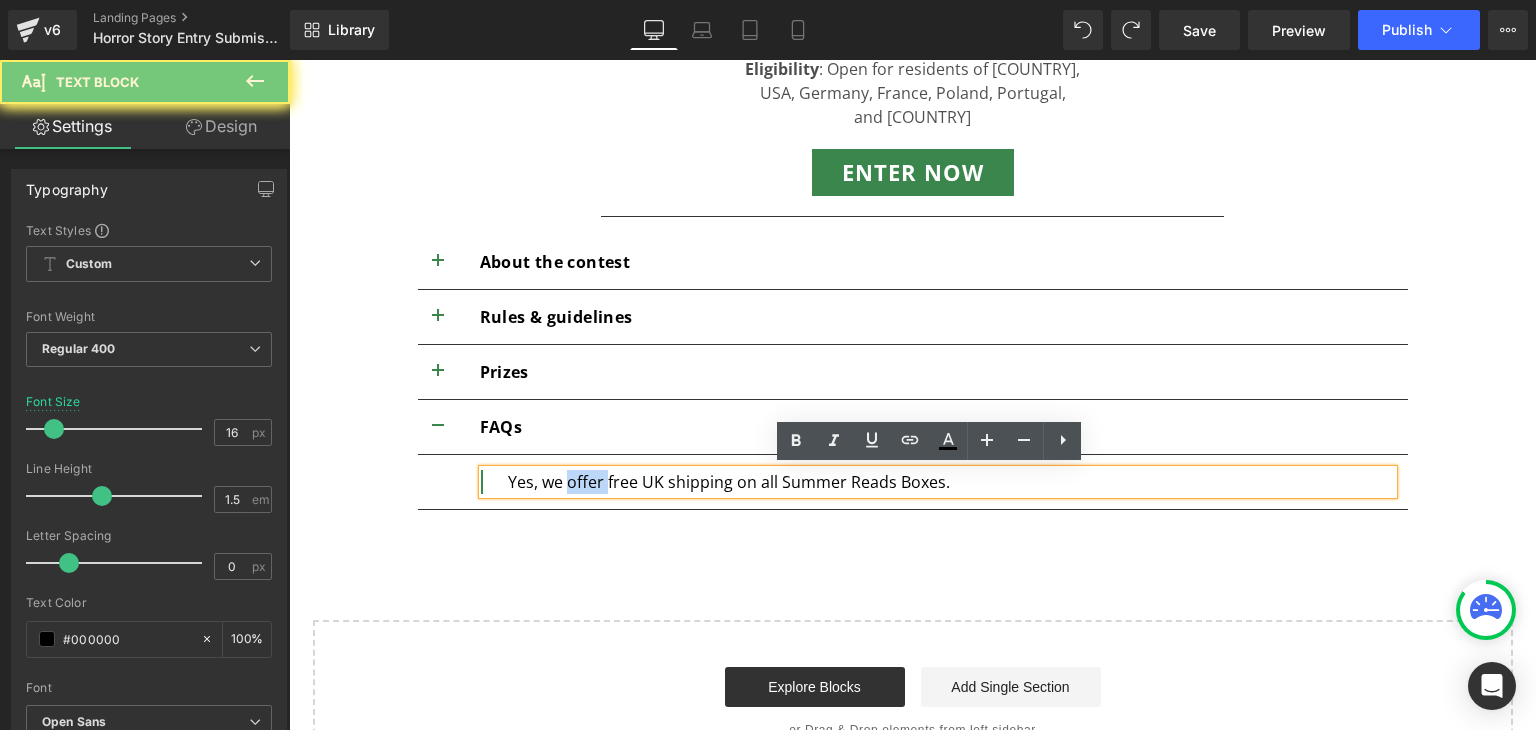 click on "Yes, we offer free UK shipping on all Summer Reads Boxes." at bounding box center [950, 482] 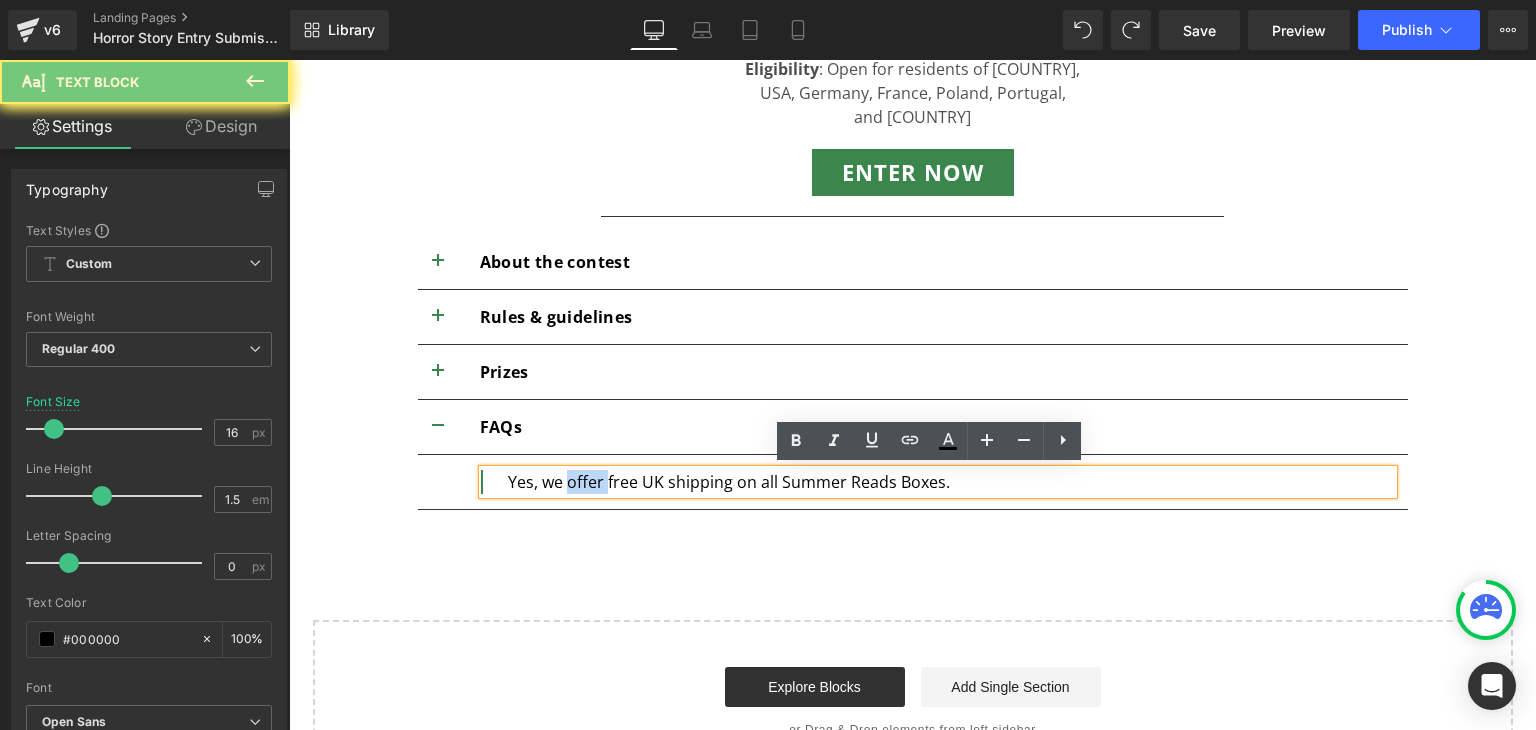 click on "Yes, we offer free UK shipping on all Summer Reads Boxes." at bounding box center [950, 482] 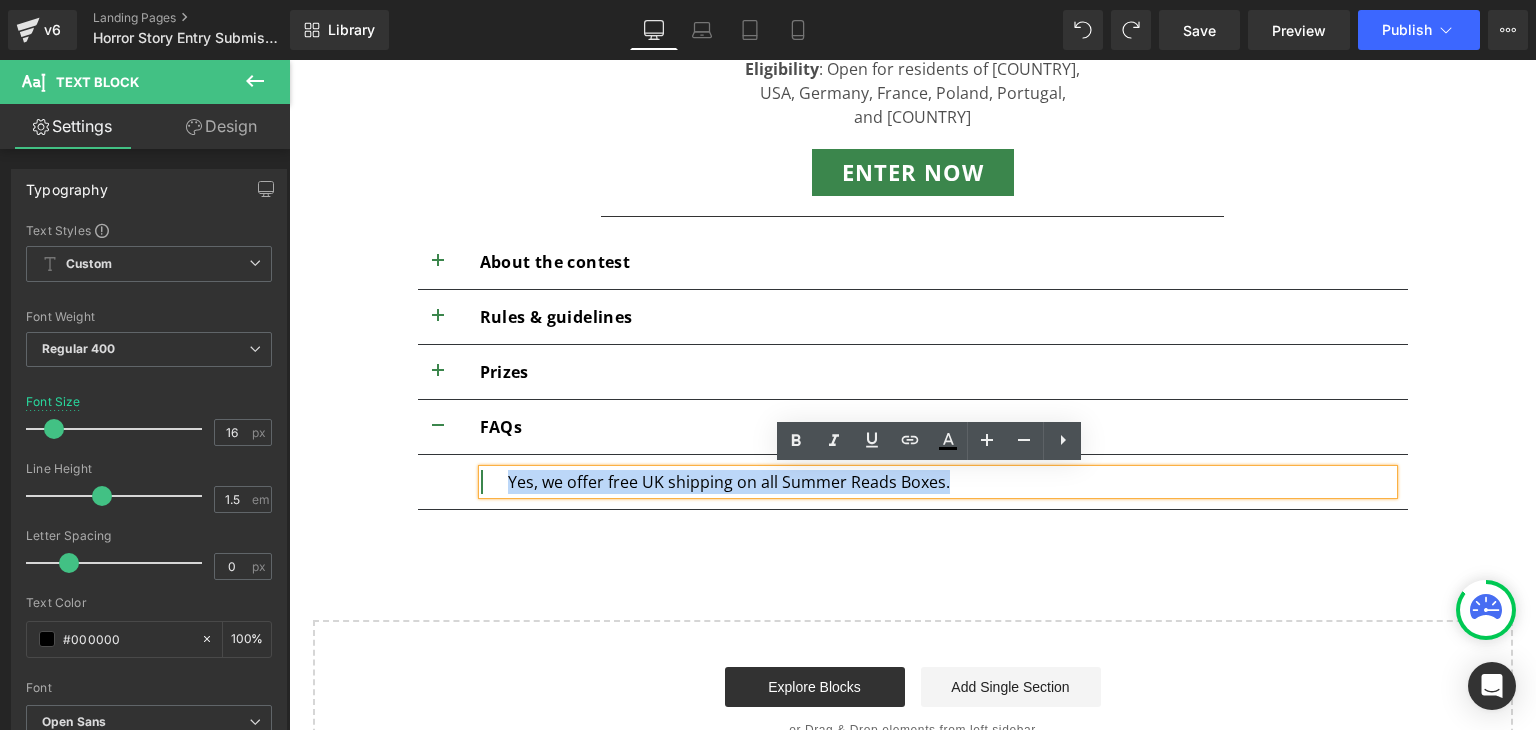 click on "Yes, we offer free UK shipping on all Summer Reads Boxes." at bounding box center [950, 482] 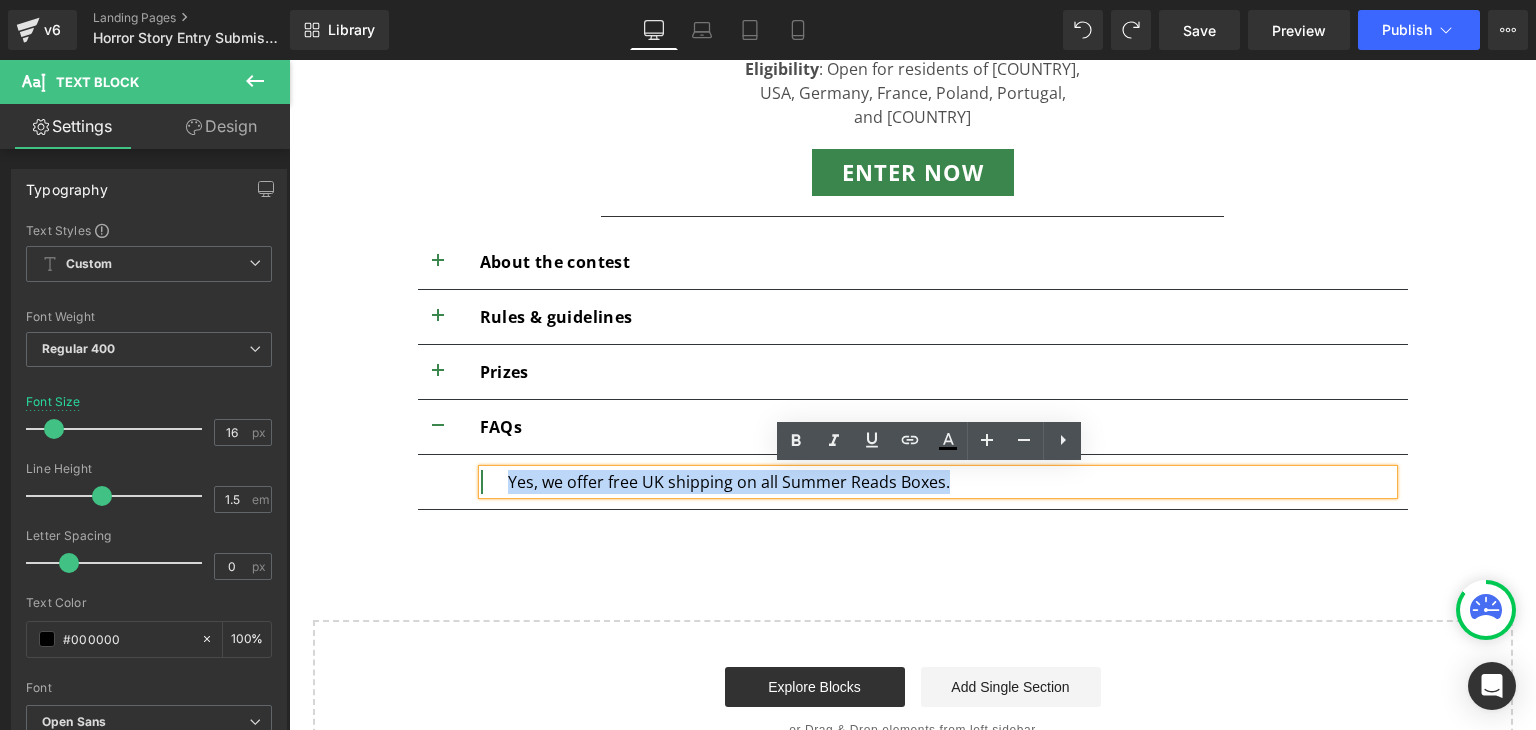 type 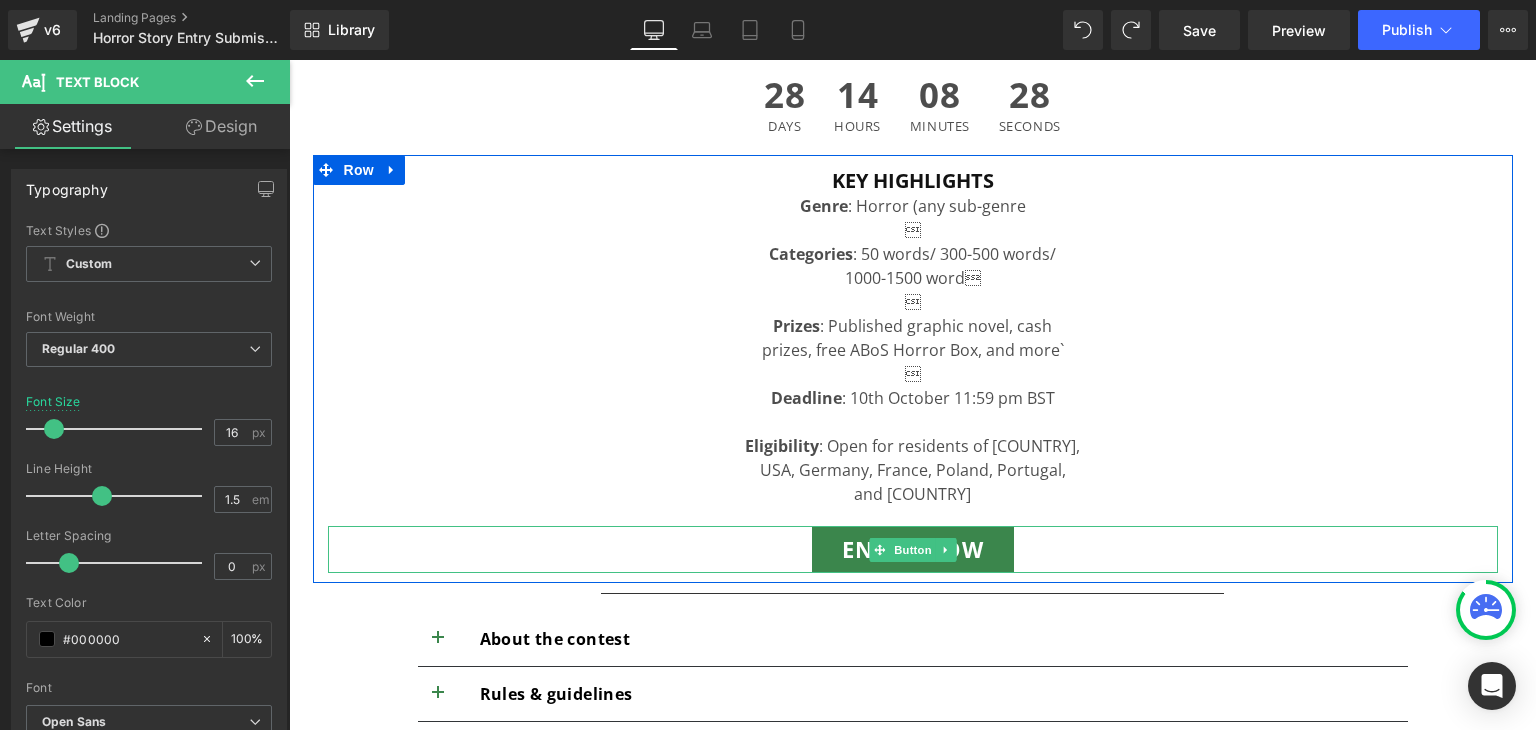 scroll, scrollTop: 817, scrollLeft: 0, axis: vertical 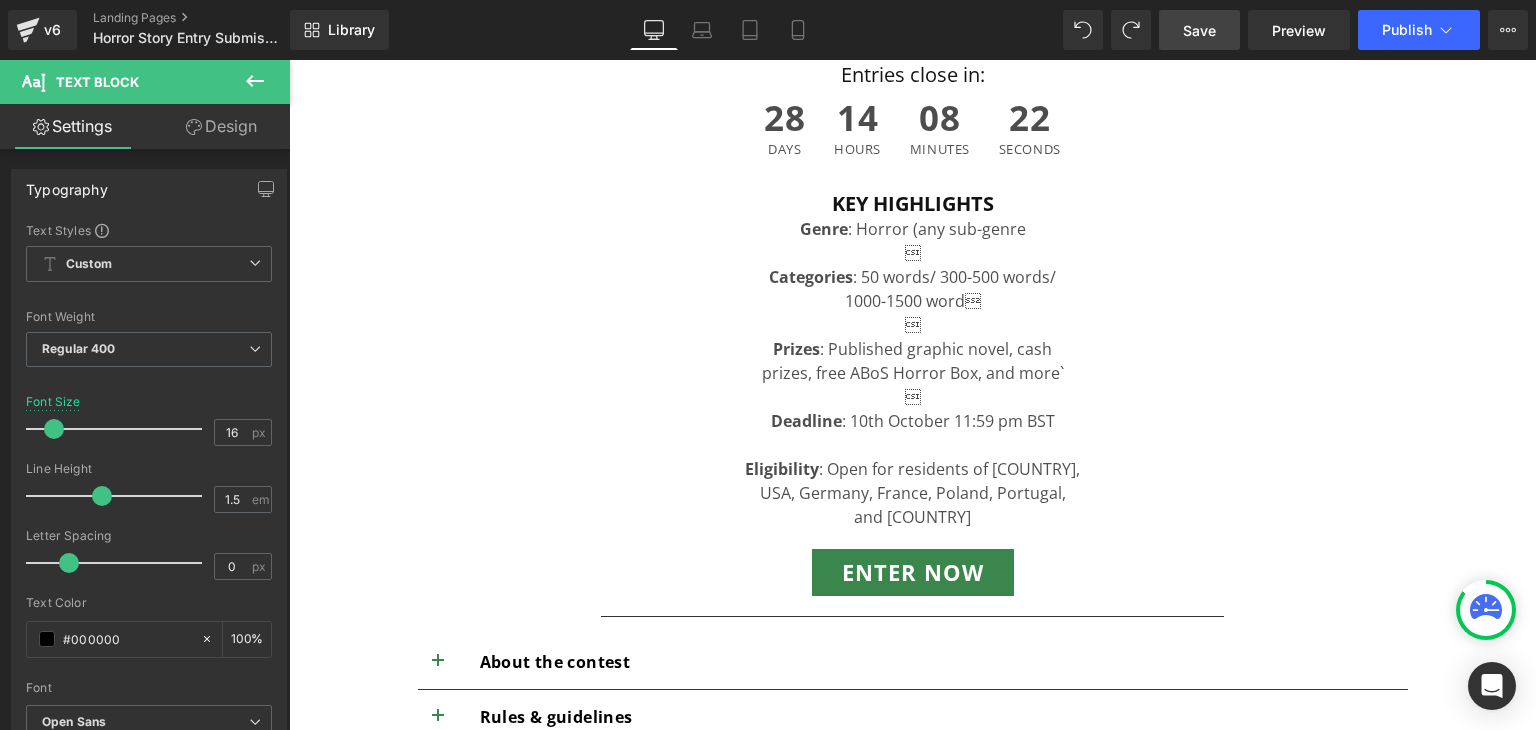 click on "Save" at bounding box center (1199, 30) 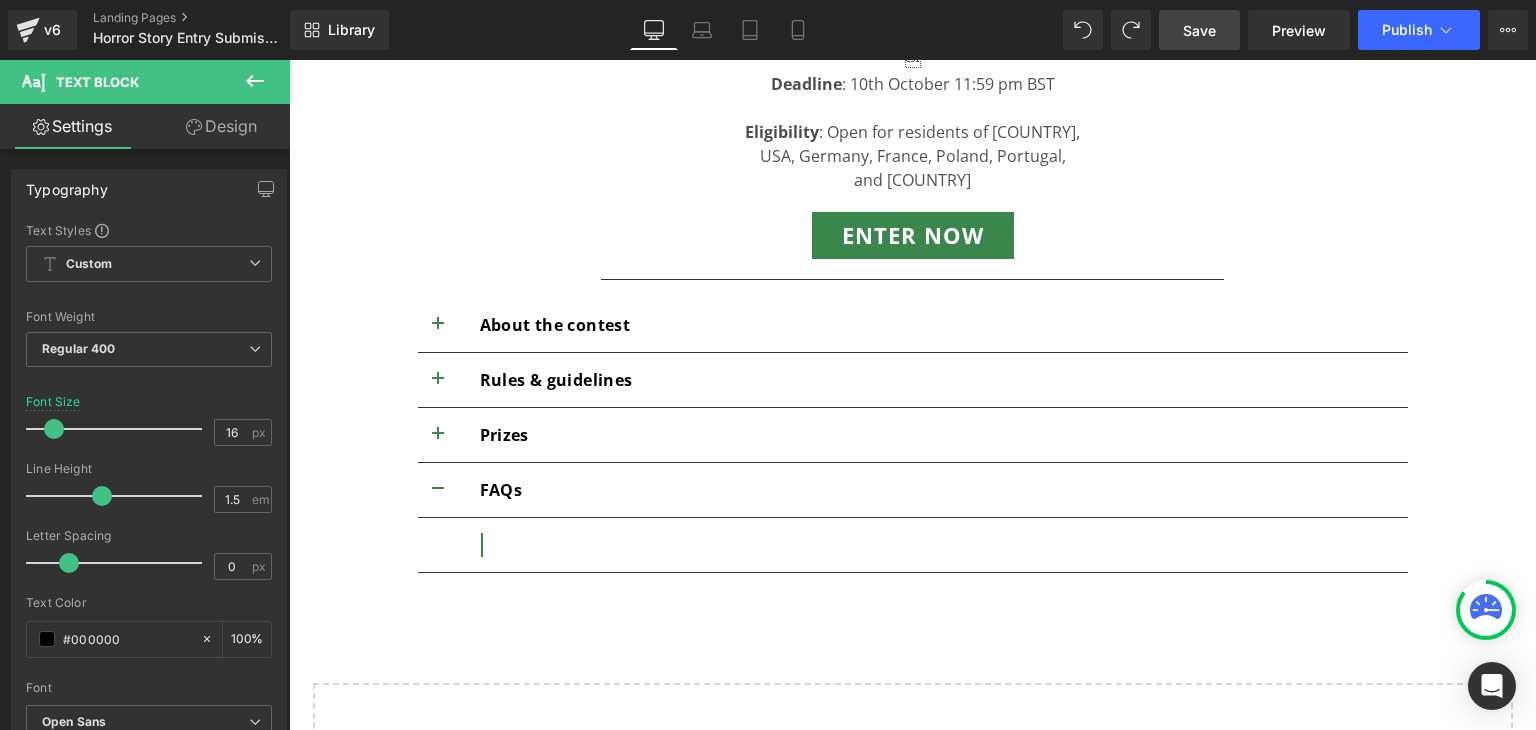 scroll, scrollTop: 1188, scrollLeft: 0, axis: vertical 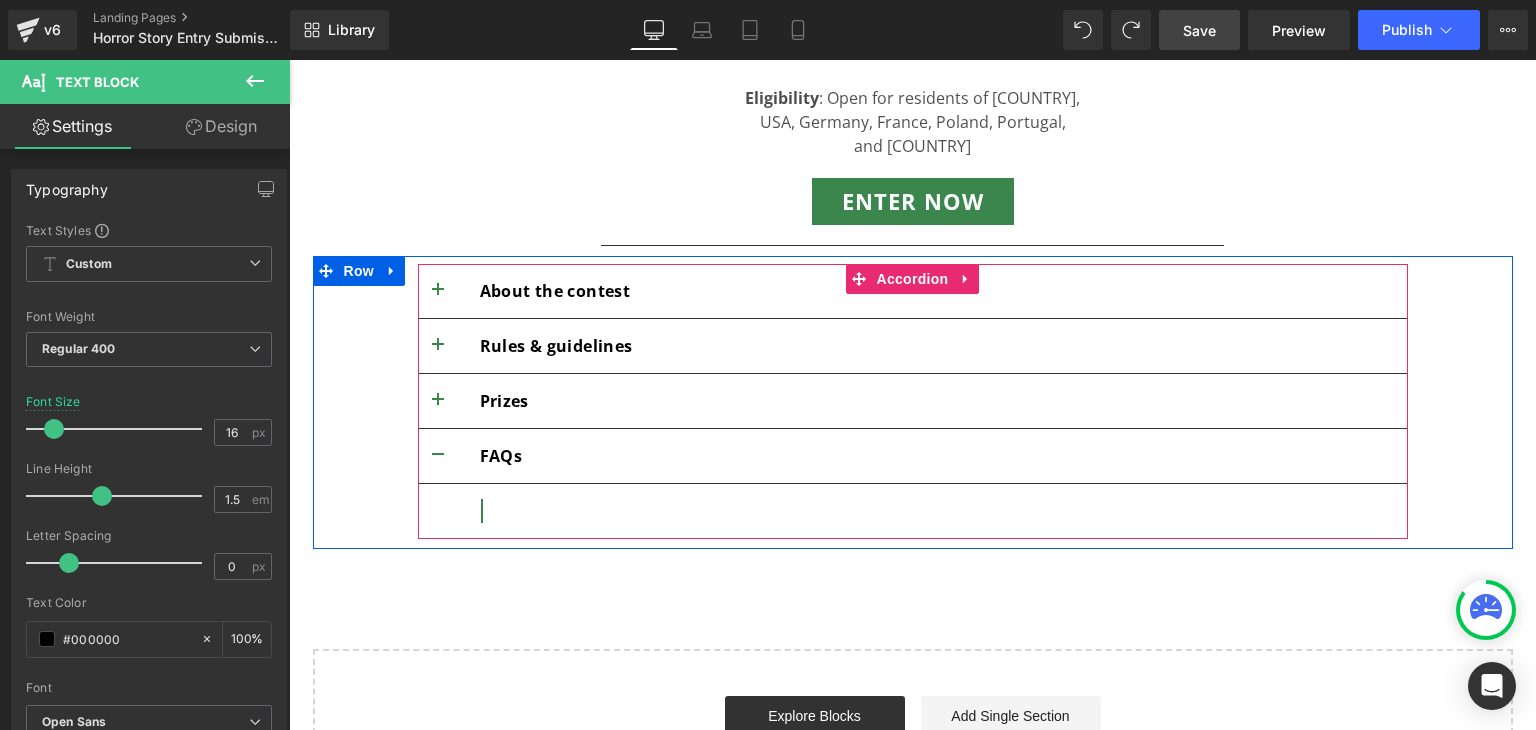 click at bounding box center (438, 291) 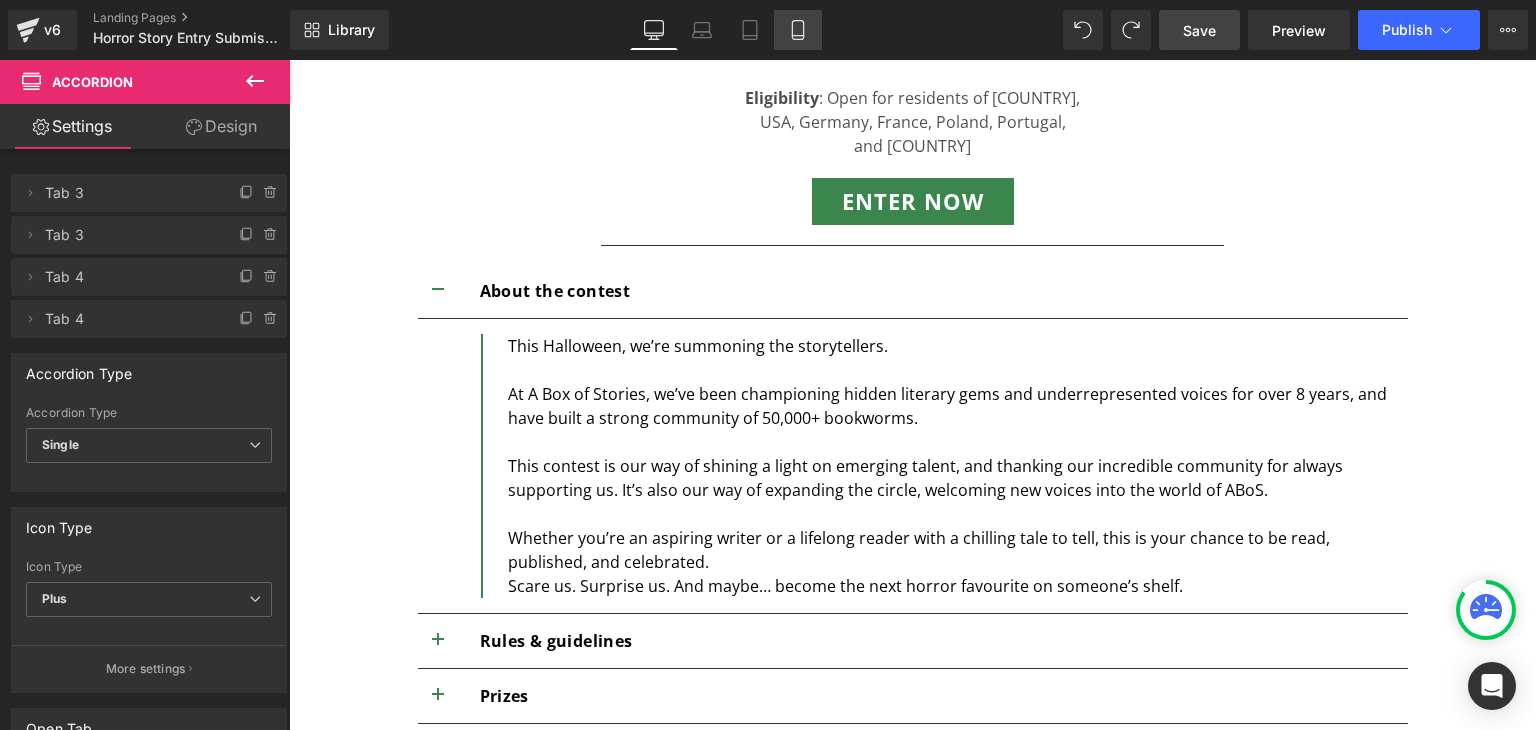 click 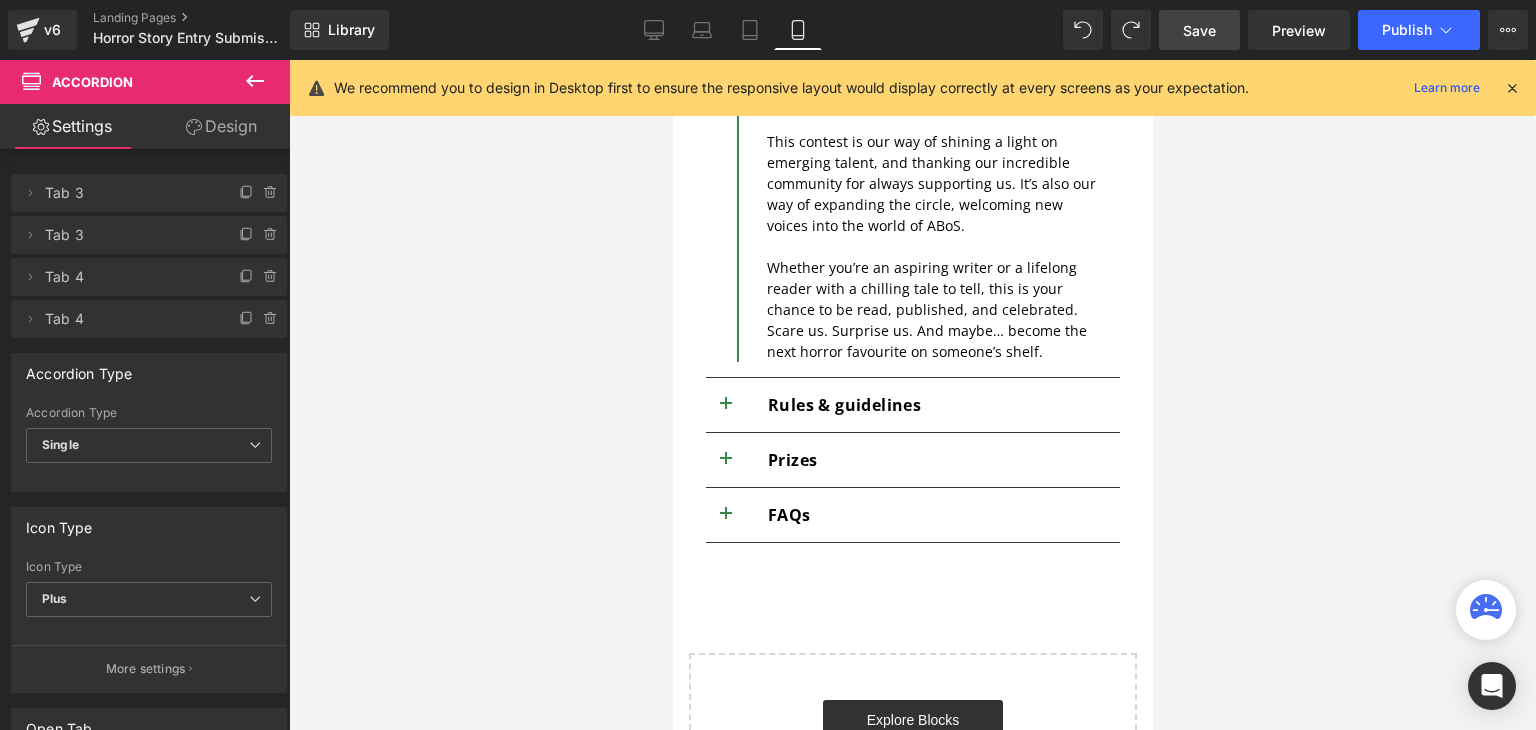 scroll, scrollTop: 809, scrollLeft: 0, axis: vertical 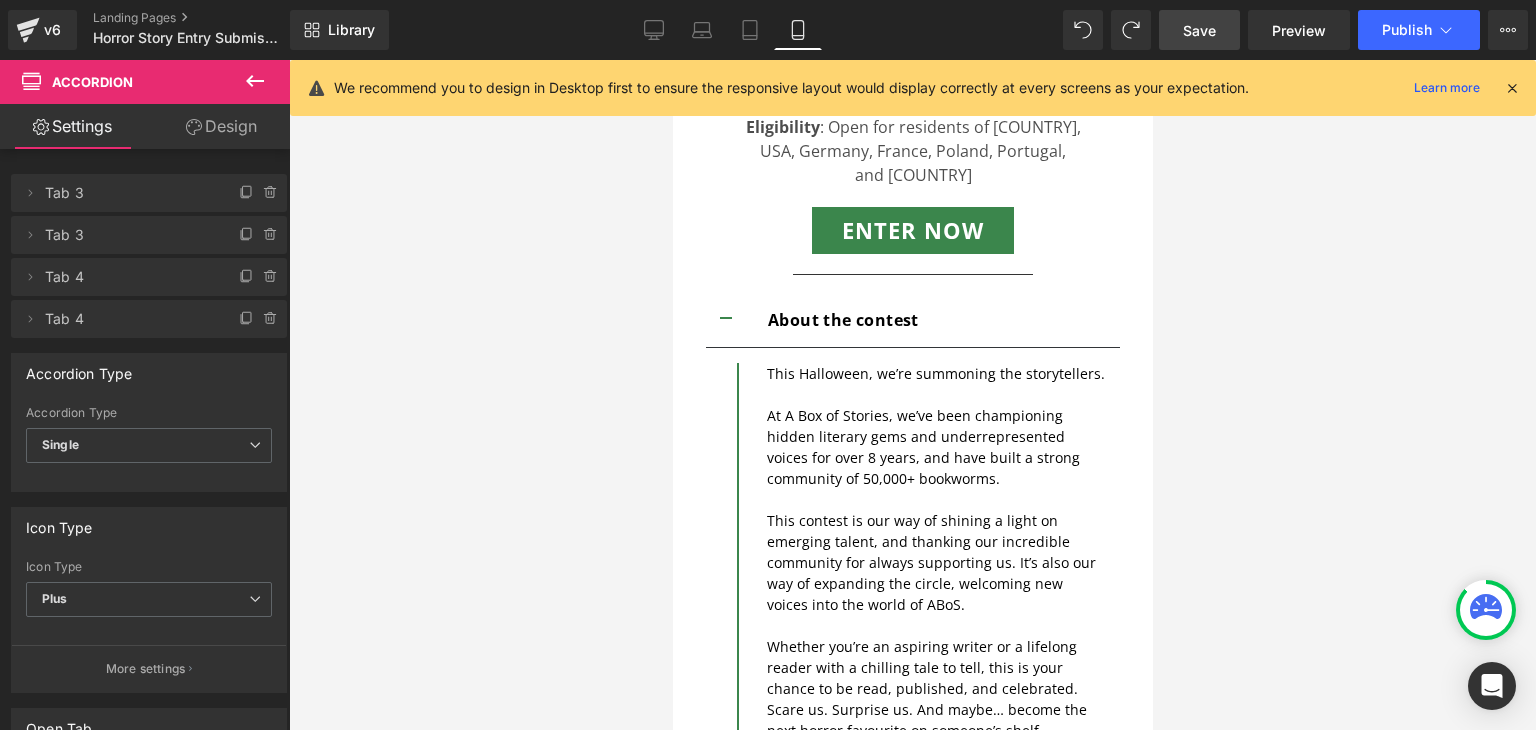 click on "We recommend you to design in Desktop first to ensure the responsive layout would display correctly at every screens as your expectation. Learn more" at bounding box center [913, 88] 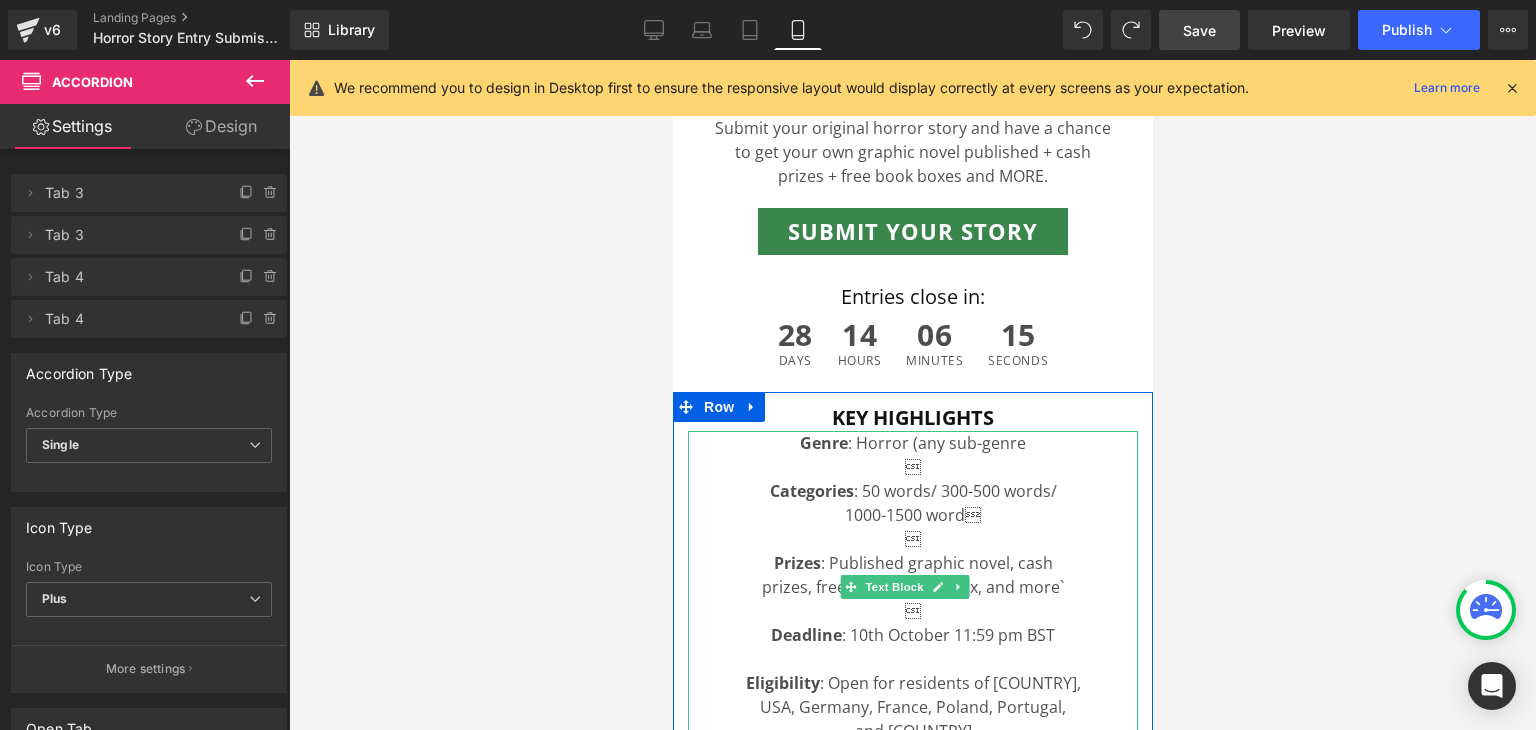 scroll, scrollTop: 252, scrollLeft: 0, axis: vertical 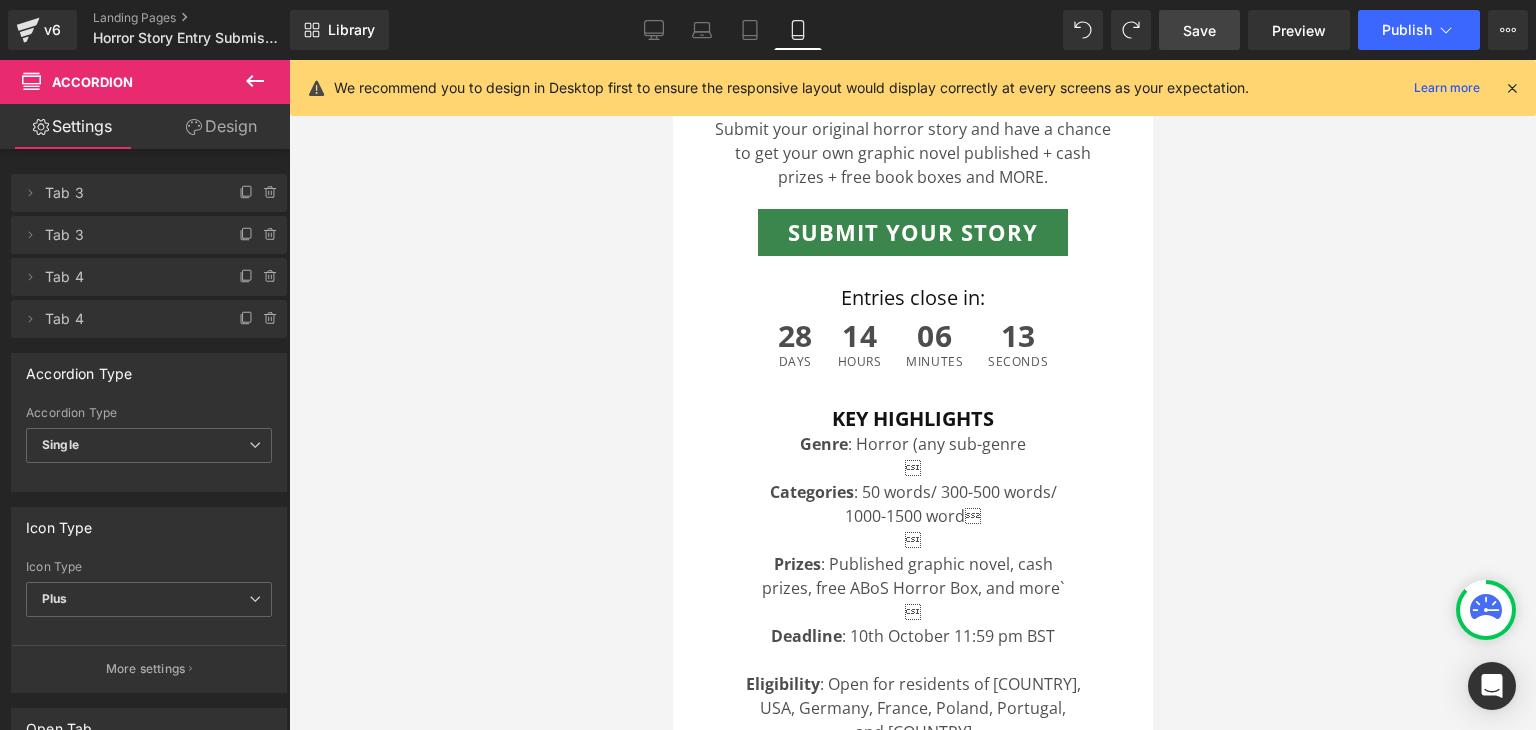 click at bounding box center (1512, 88) 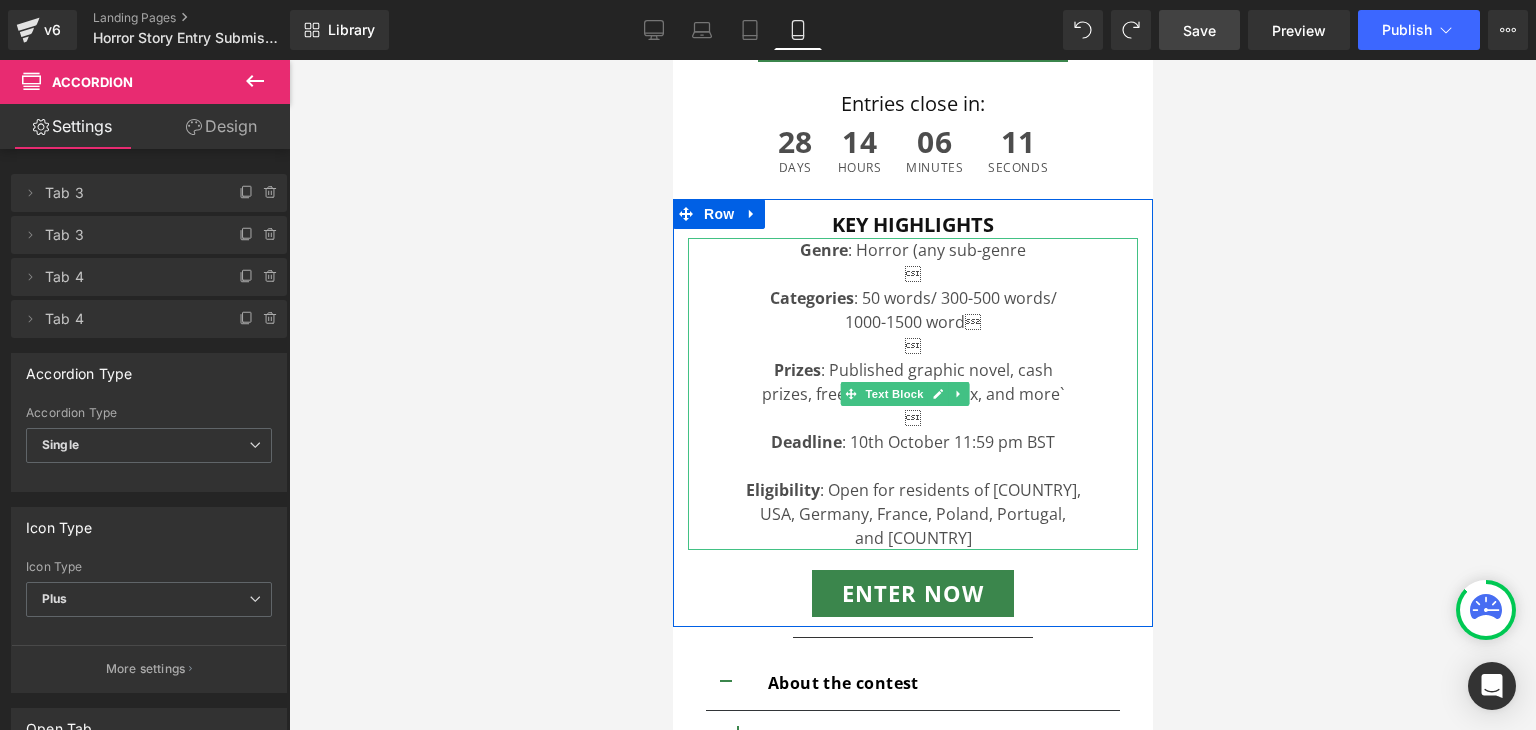 scroll, scrollTop: 472, scrollLeft: 0, axis: vertical 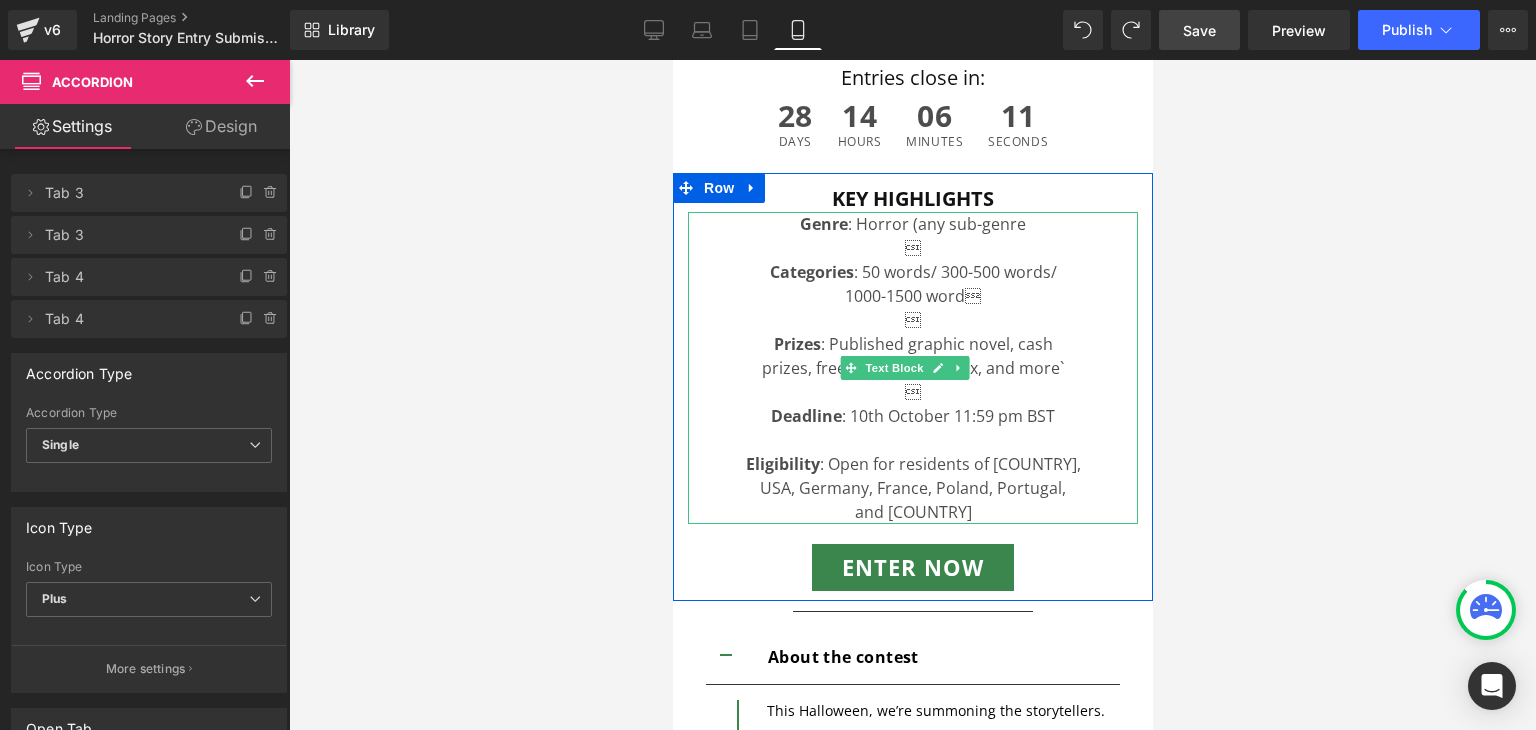 click on "Eligibility" at bounding box center [782, 464] 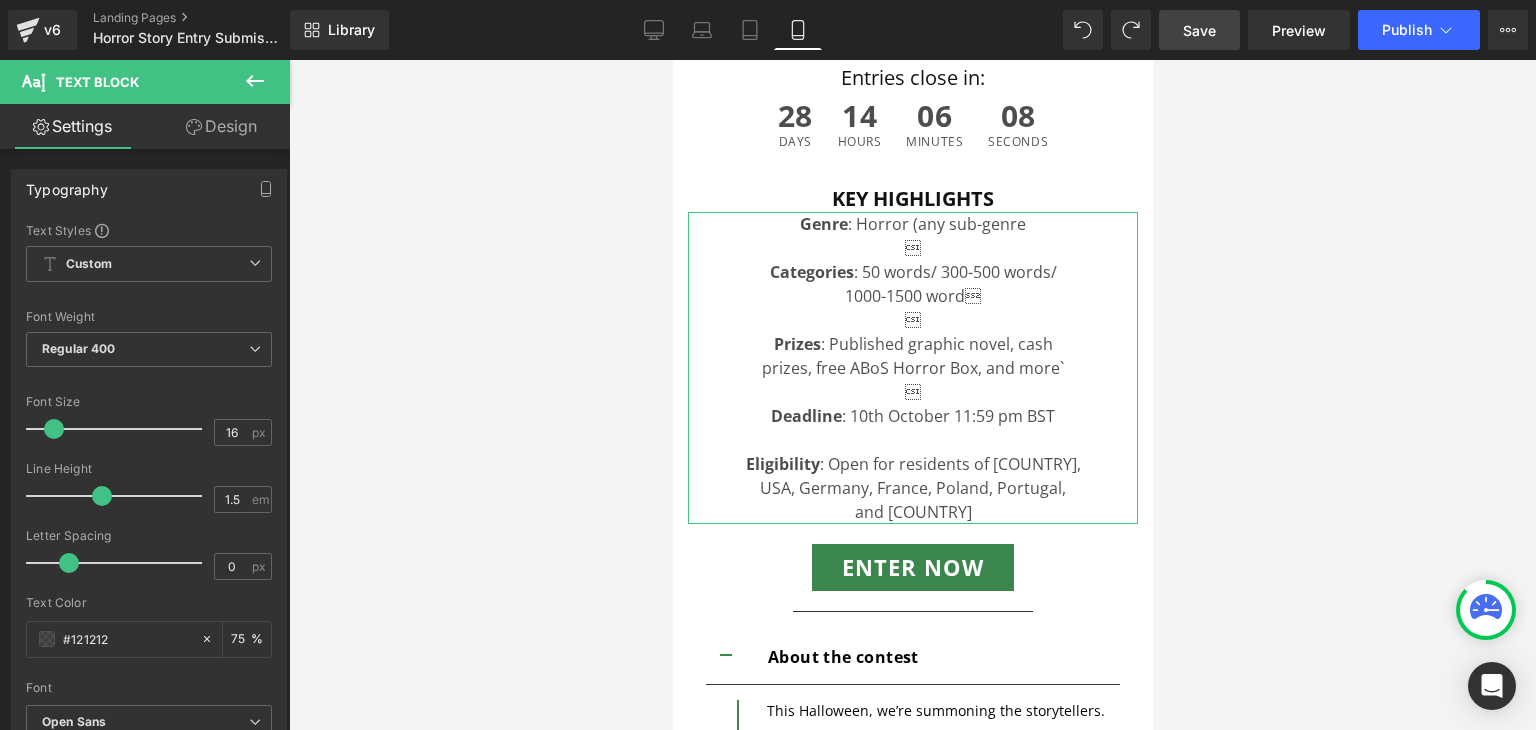 click on "Design" at bounding box center [221, 126] 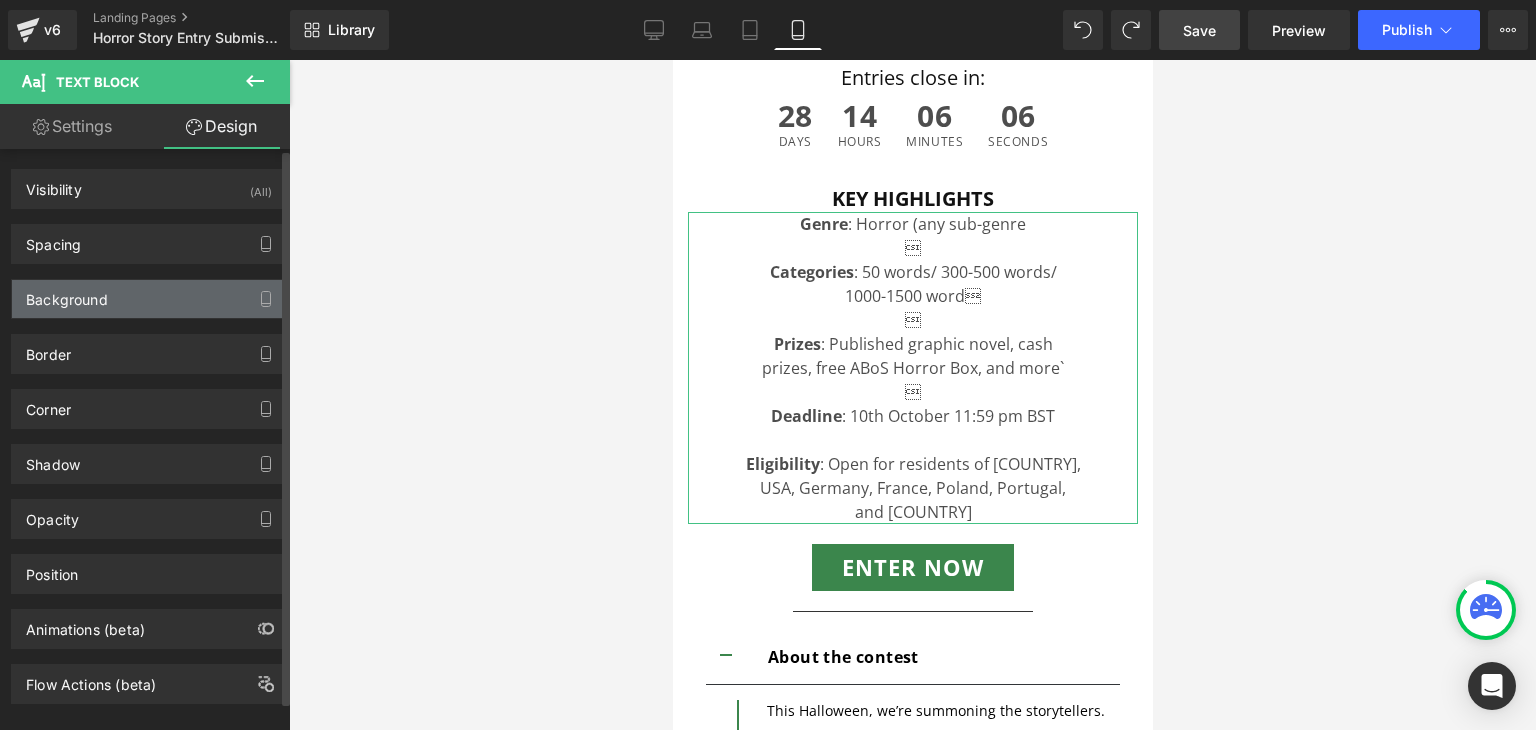 click on "Background" at bounding box center [149, 299] 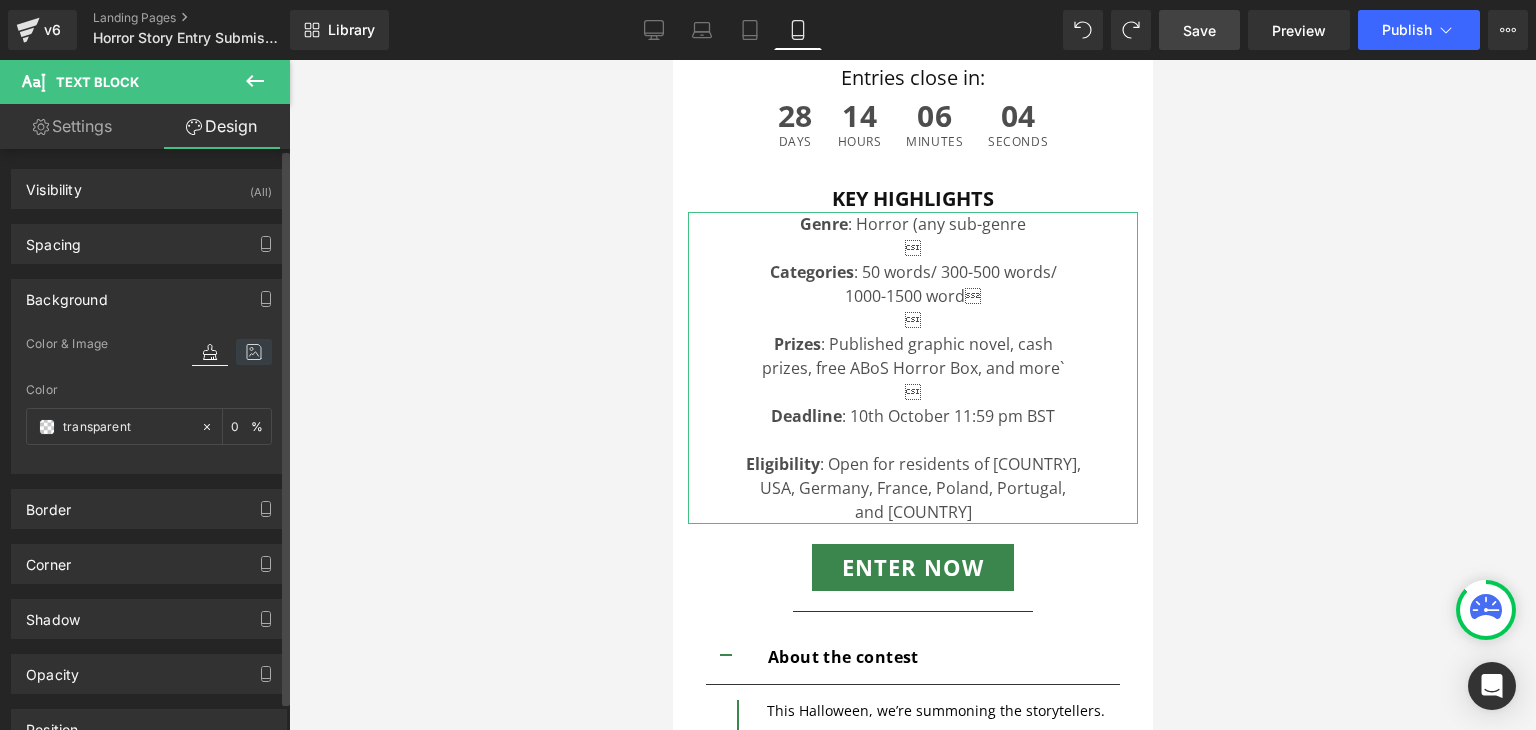 click at bounding box center [254, 352] 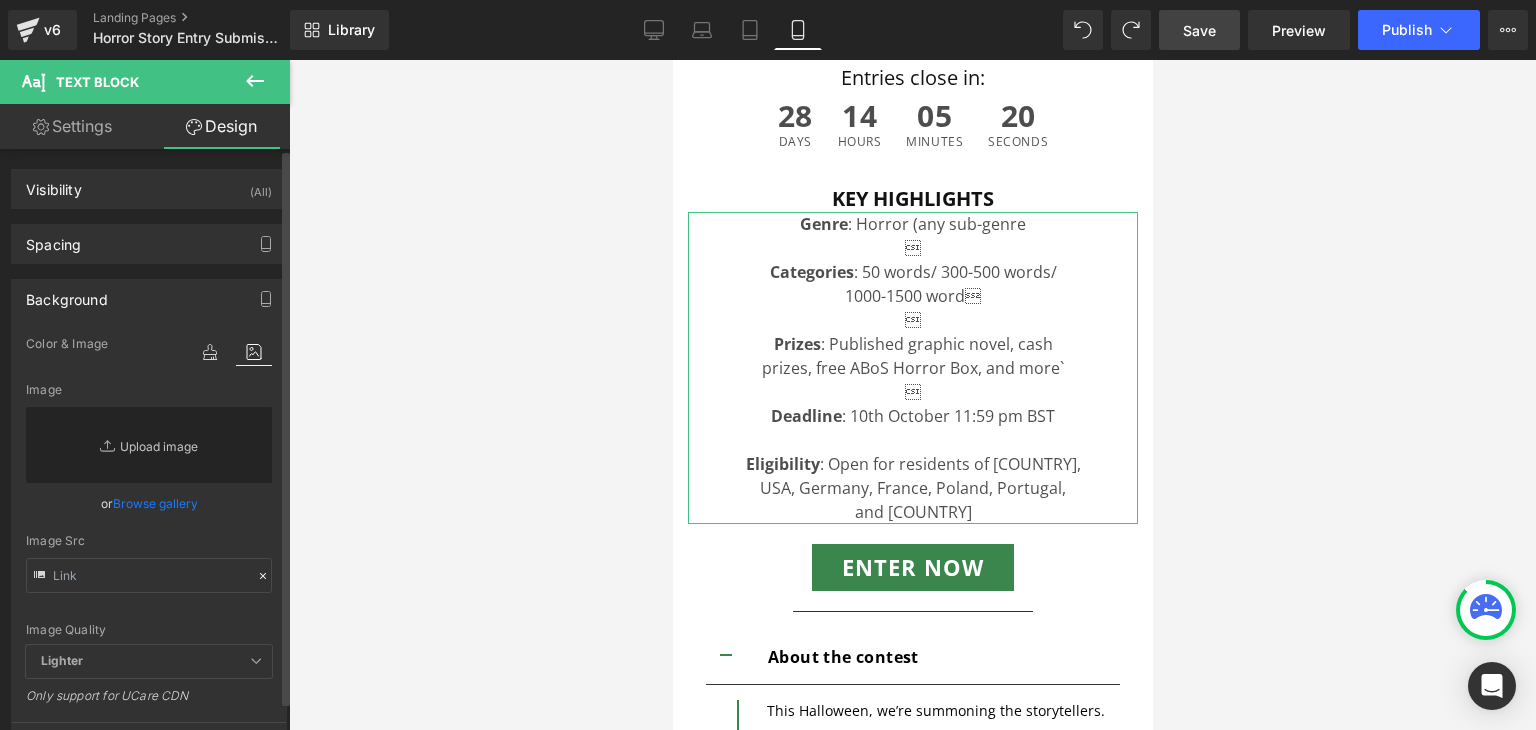 click on "Replace Image" at bounding box center (149, 445) 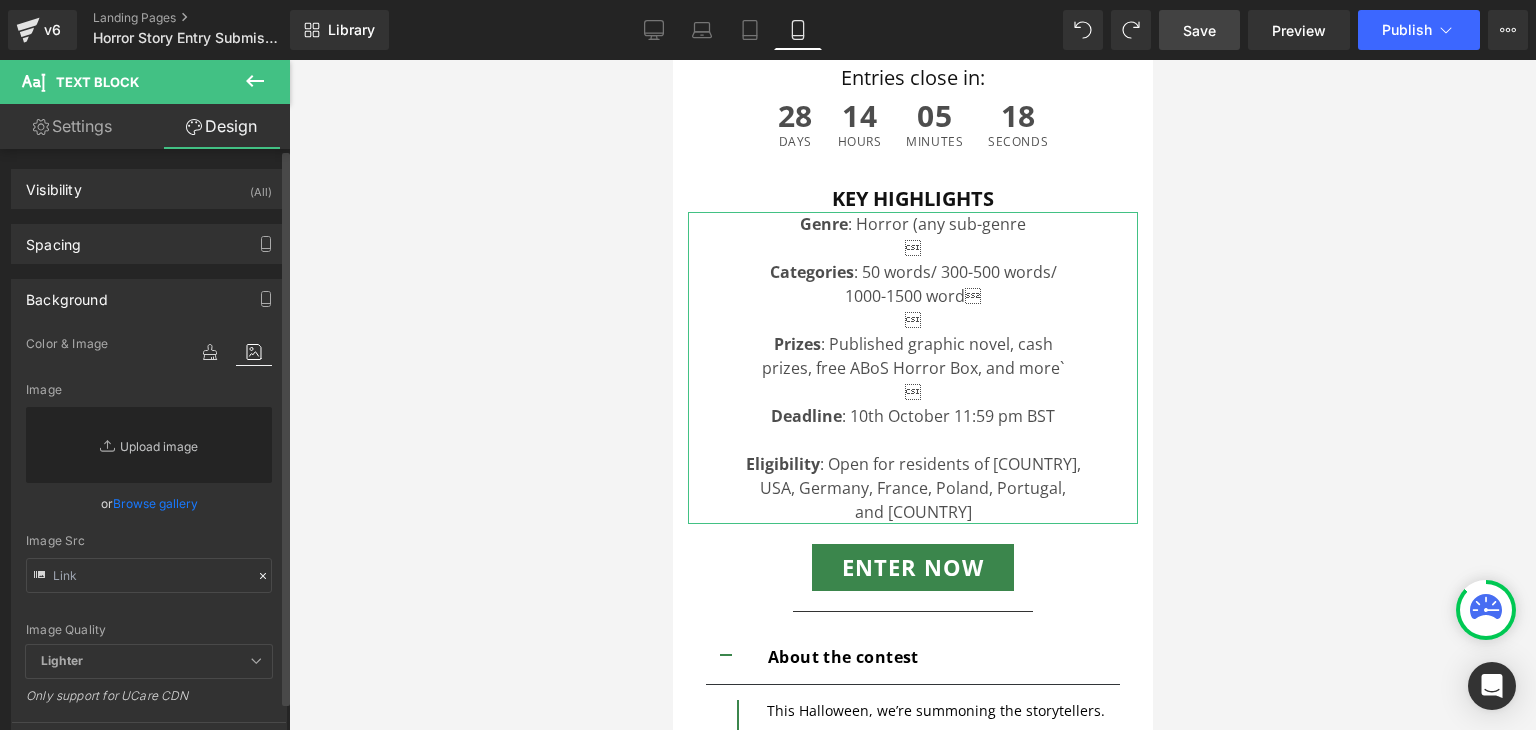 type on "C:\fakepath\Group 1000006956.png" 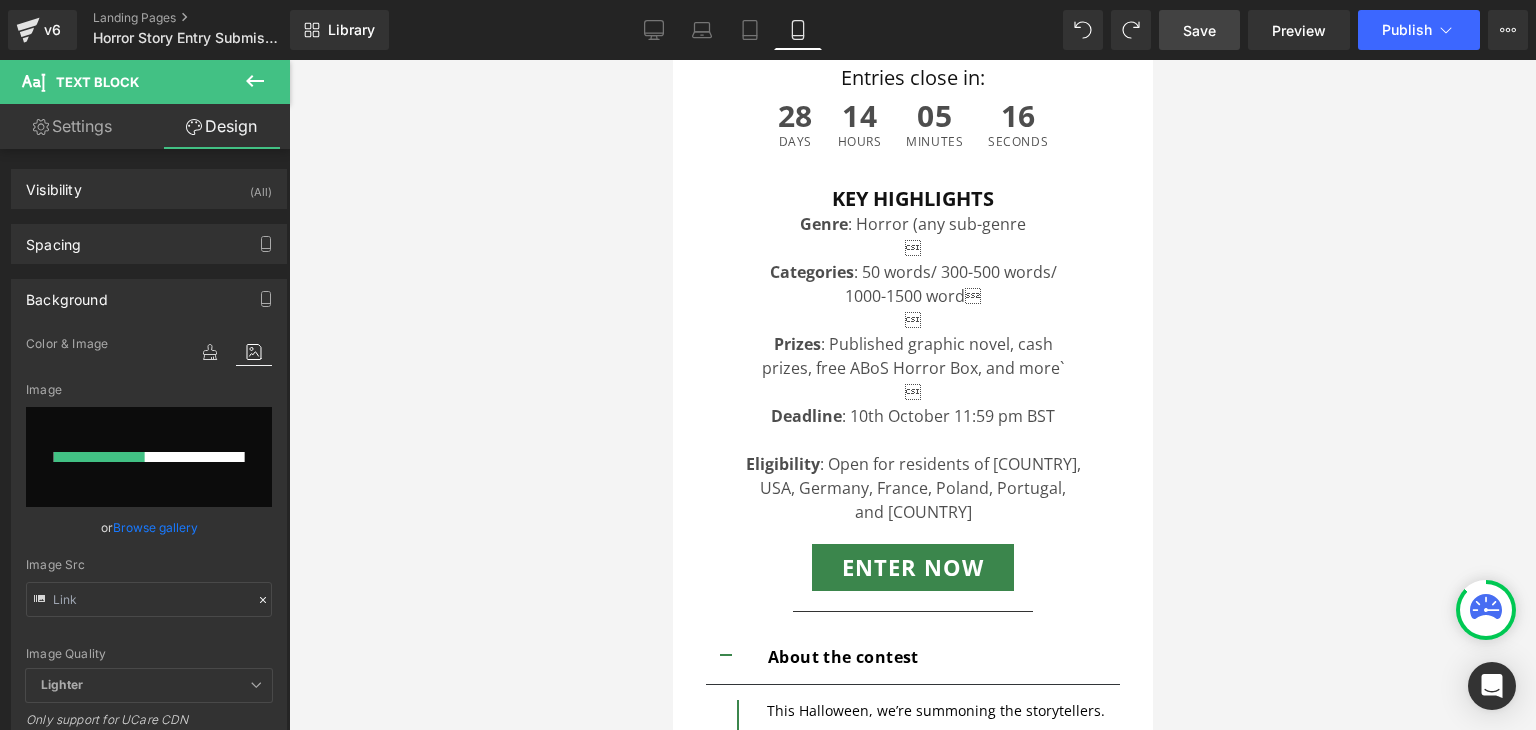 type 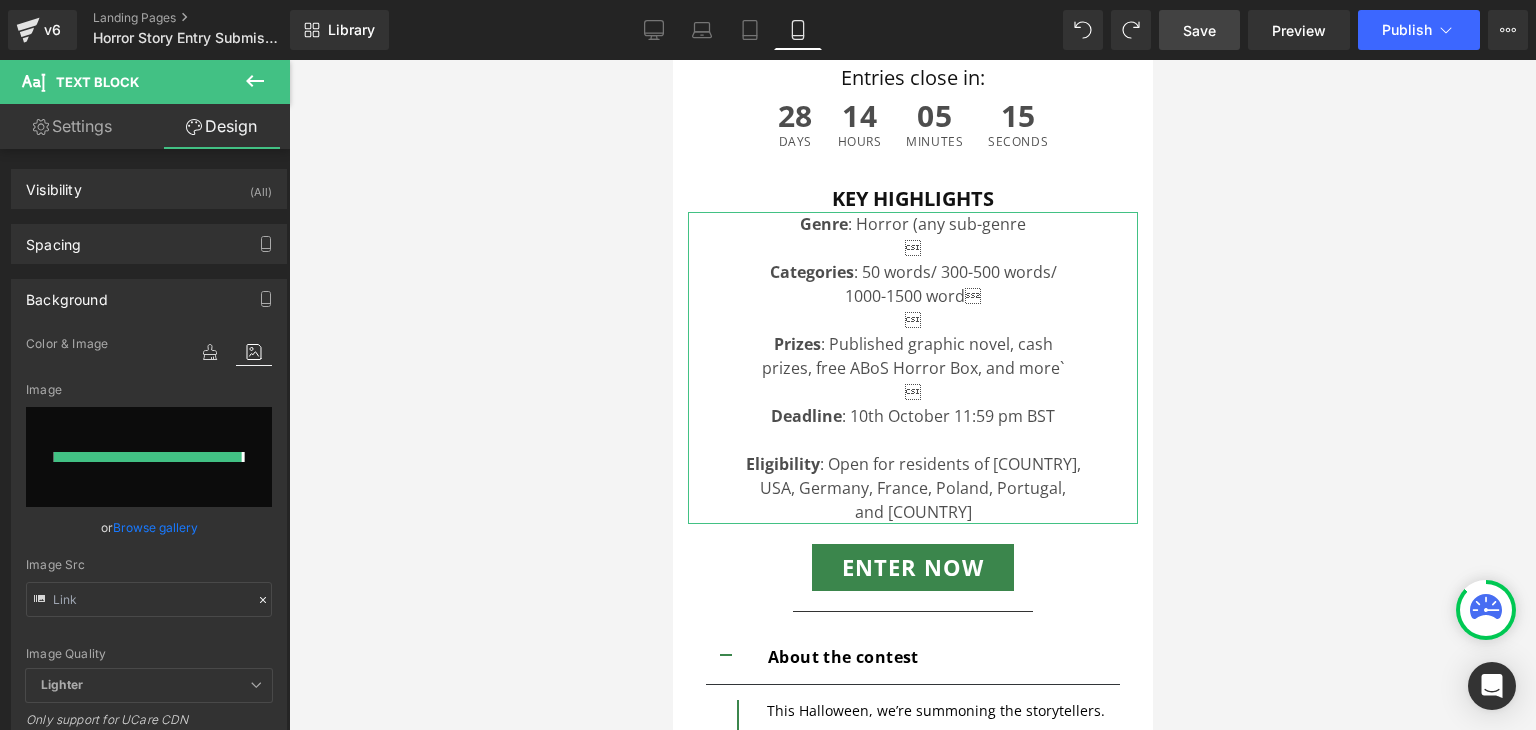 type on "https://ucarecdn.com/bec25384-3901-4d69-8ea4-7e3c16f817ad/-/format/auto/-/preview/3000x3000/-/quality/lighter/Group%201000006956.png" 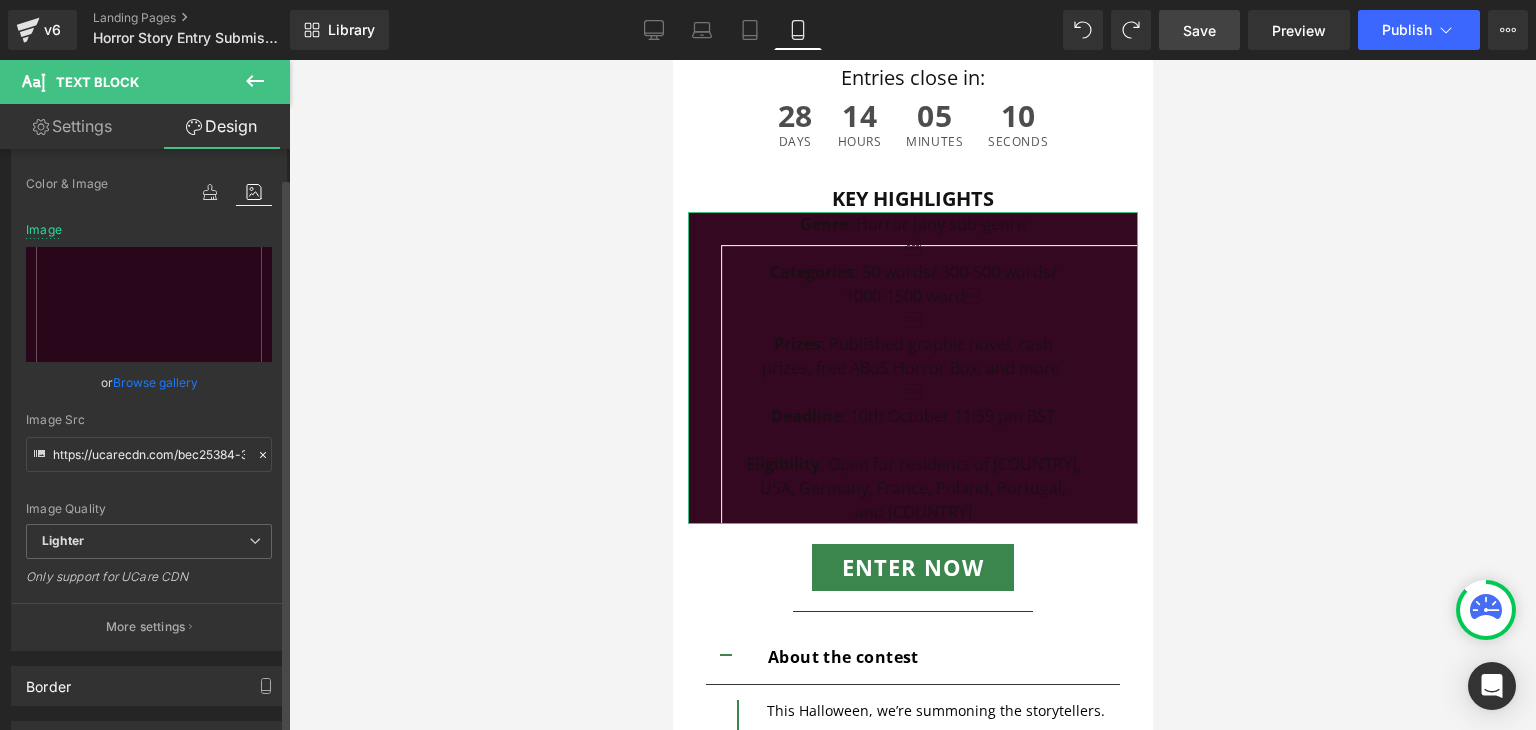 scroll, scrollTop: 157, scrollLeft: 0, axis: vertical 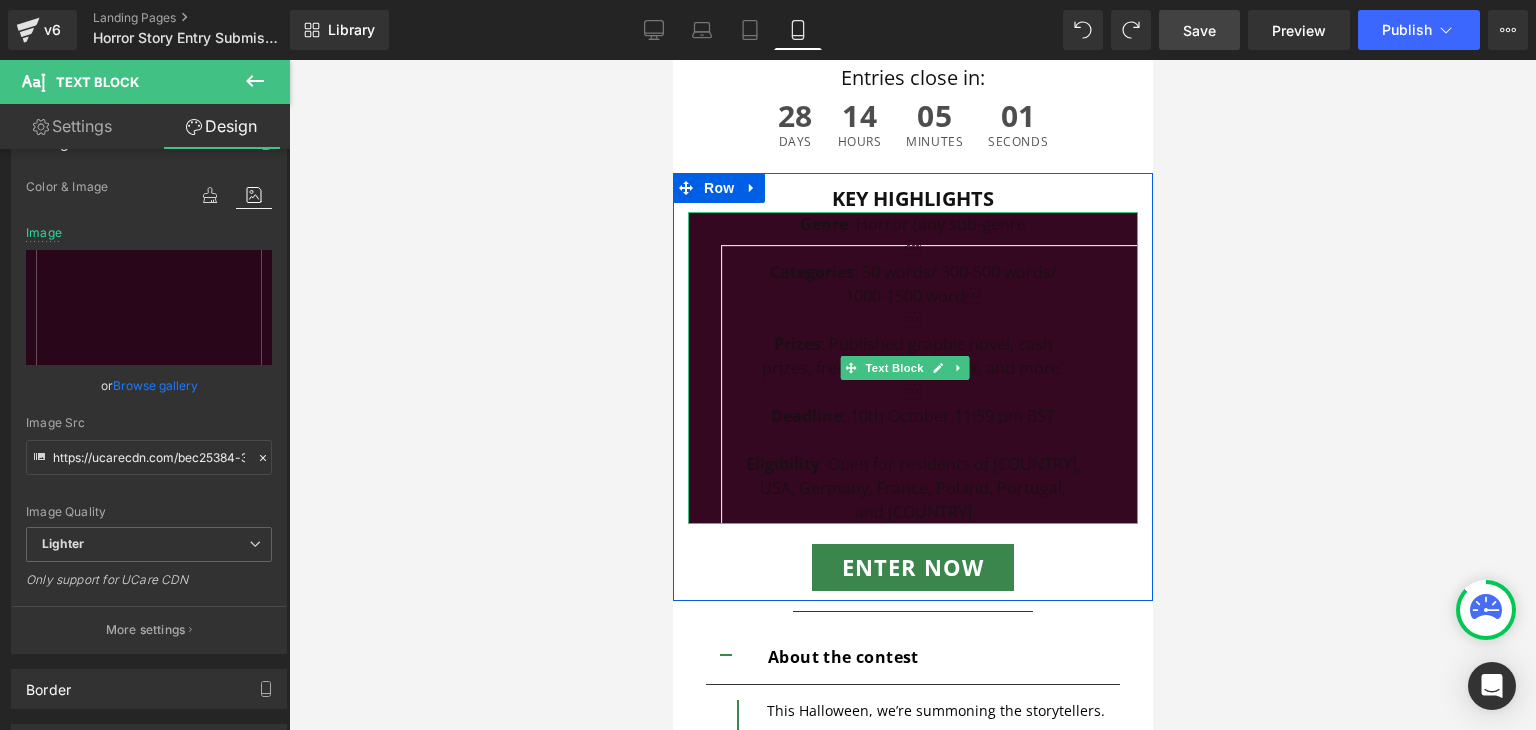 click on " Deadline : 10th October 11:59 pm BST" at bounding box center (912, 404) 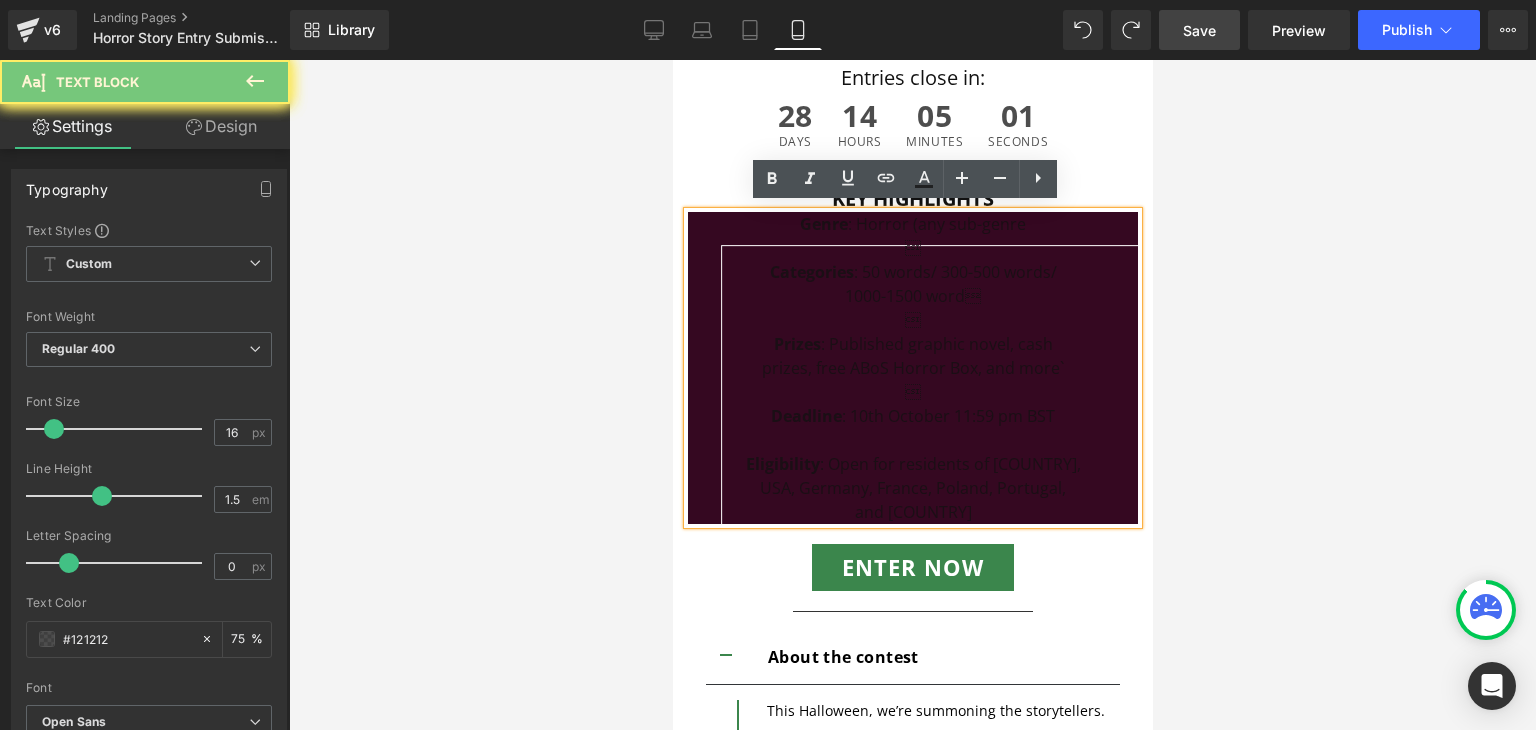 click on " Deadline : 10th October 11:59 pm BST" at bounding box center (912, 404) 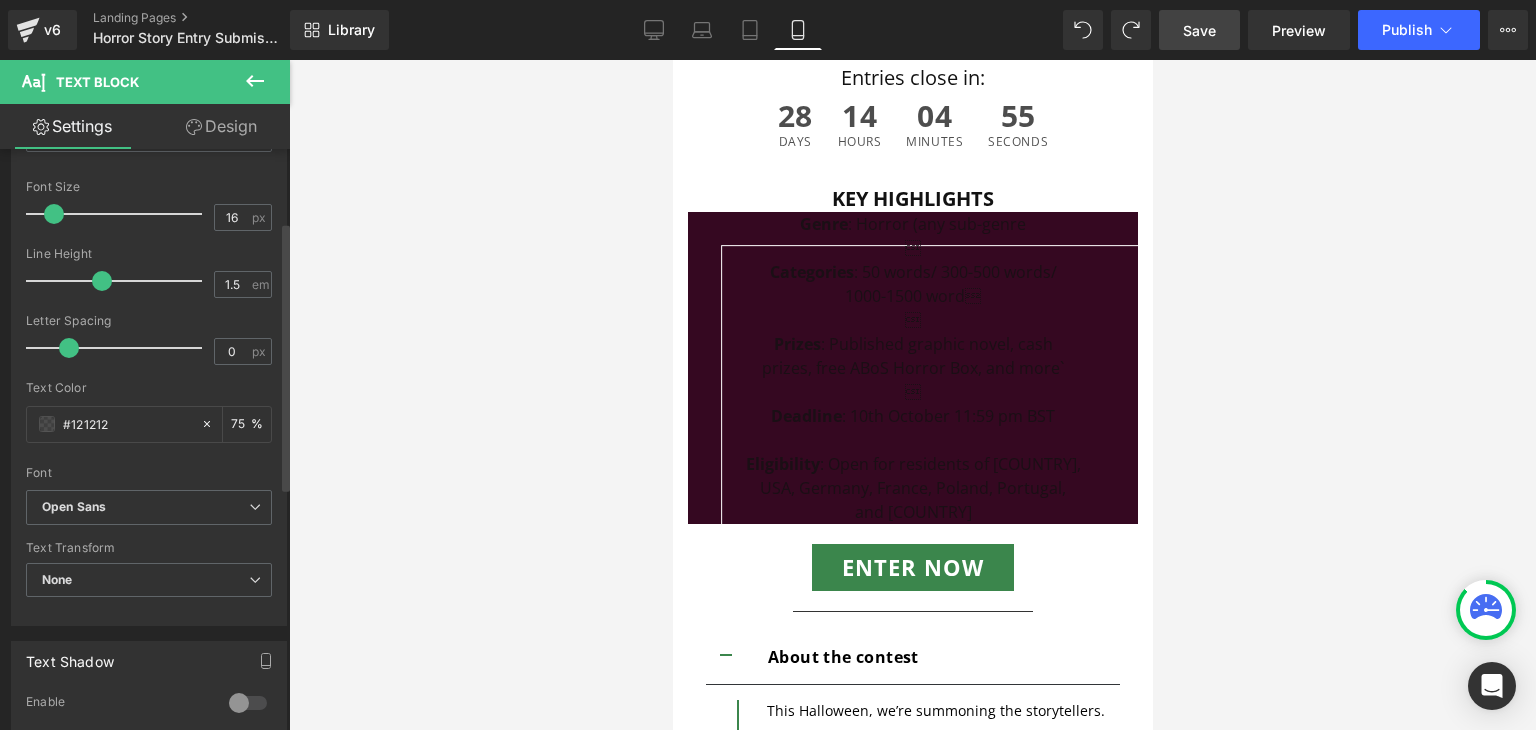 scroll, scrollTop: 243, scrollLeft: 0, axis: vertical 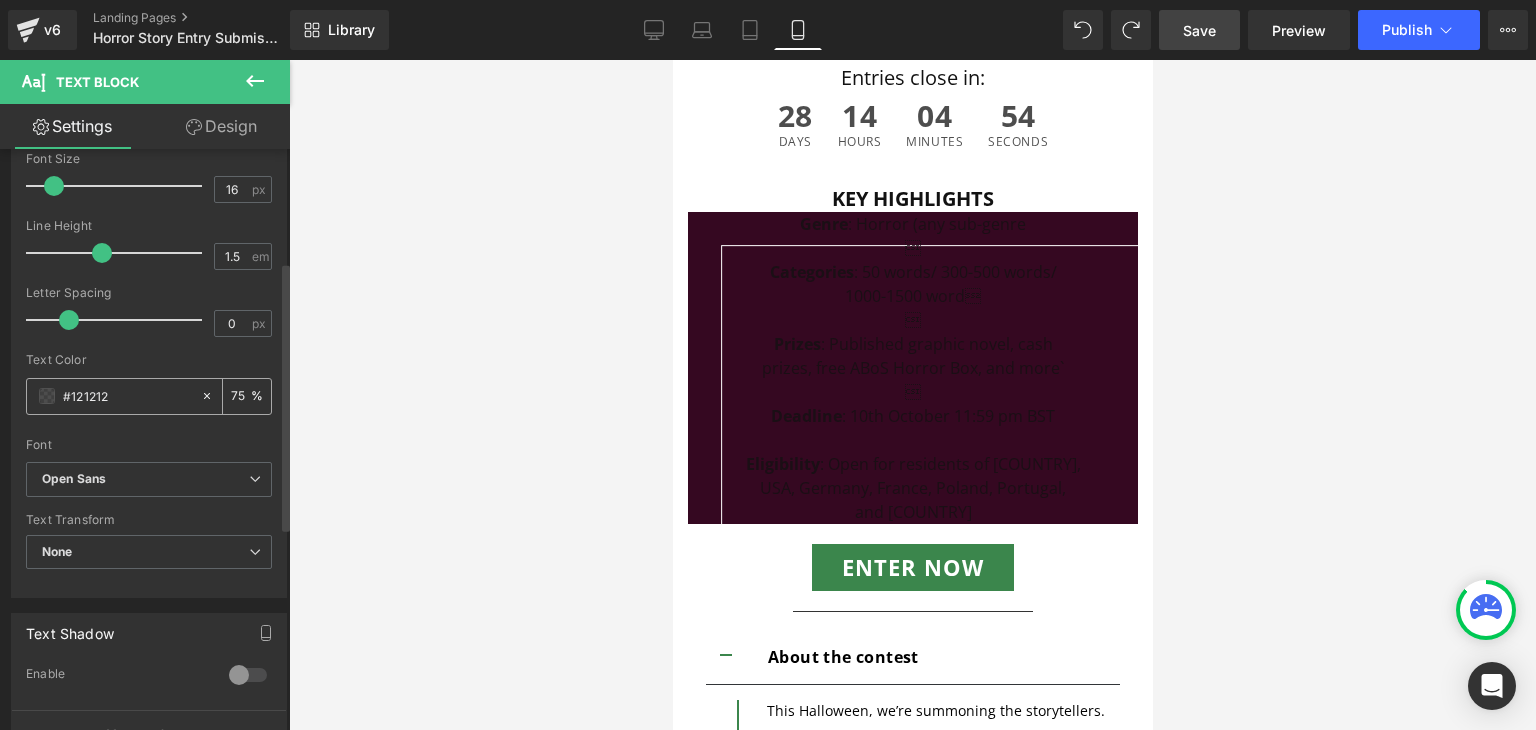 click on "#121212" at bounding box center (127, 396) 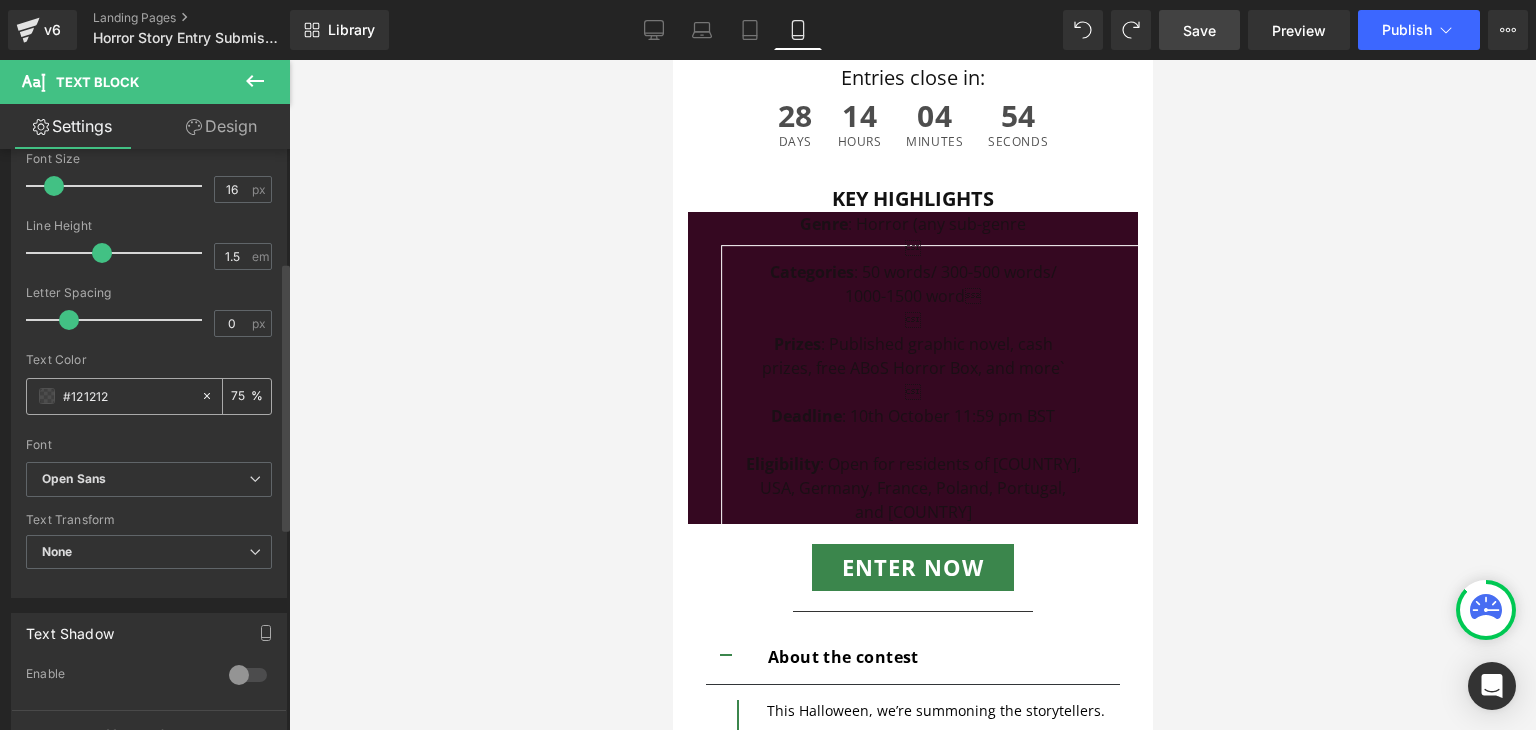 type on "#f" 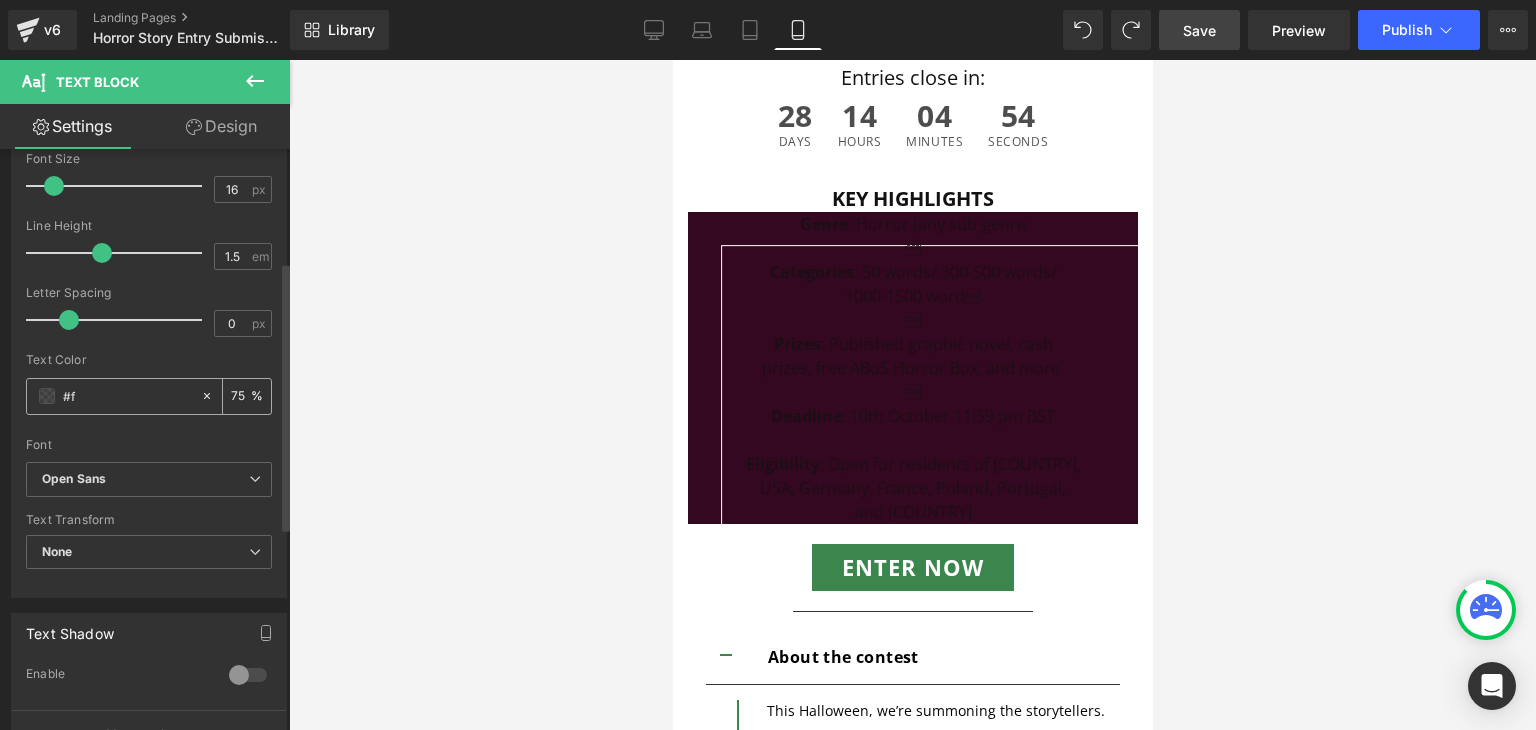 type on "0" 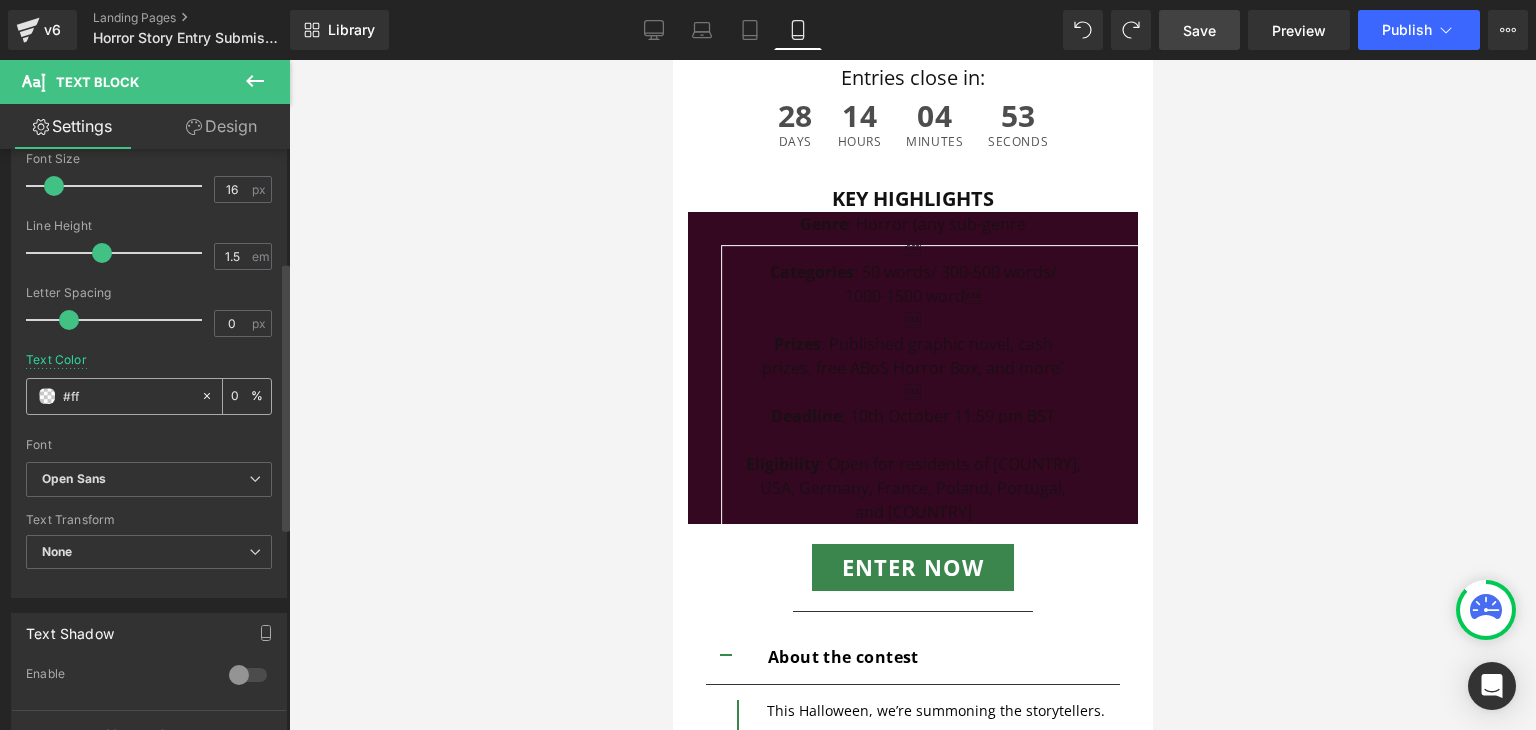 type on "#fff" 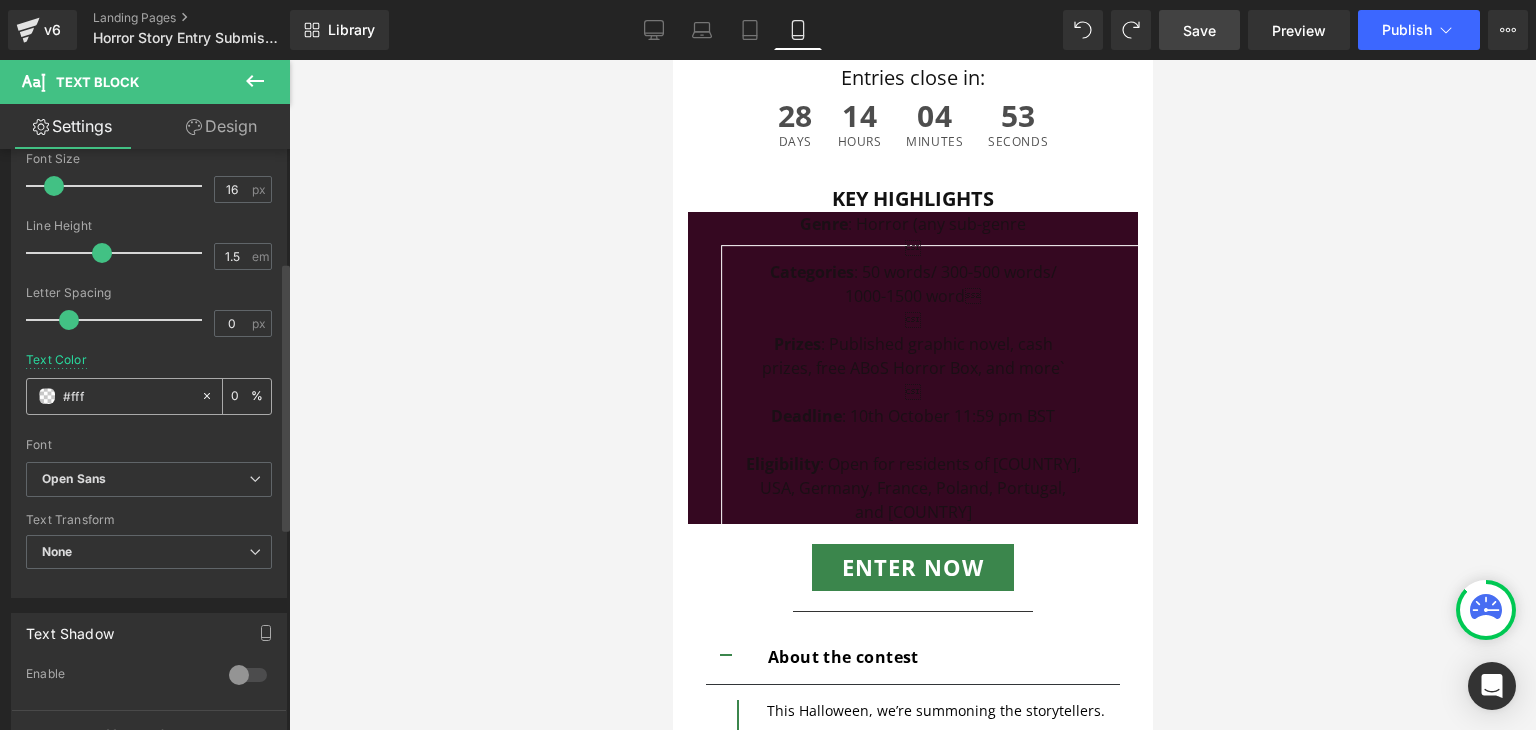 type on "100" 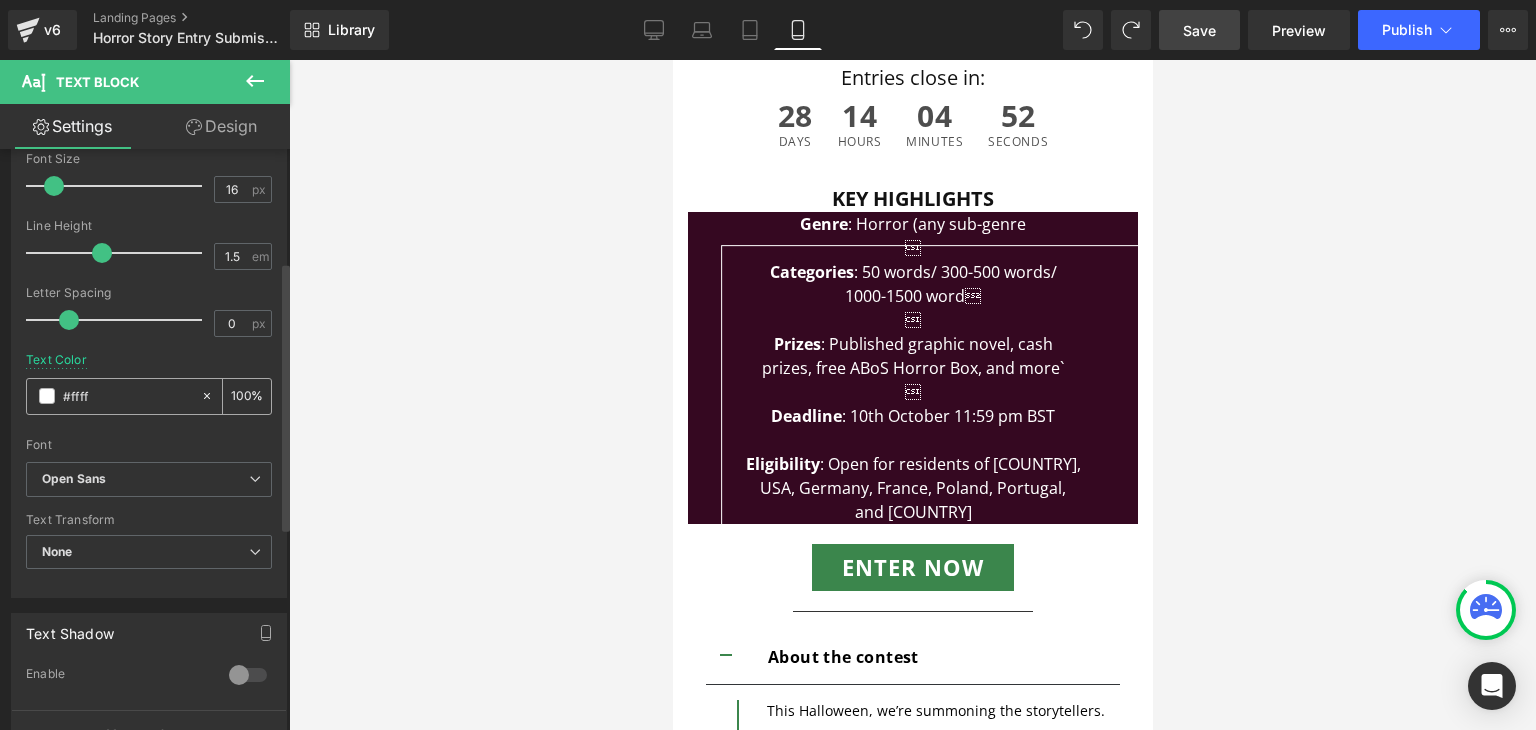 type on "#fffff" 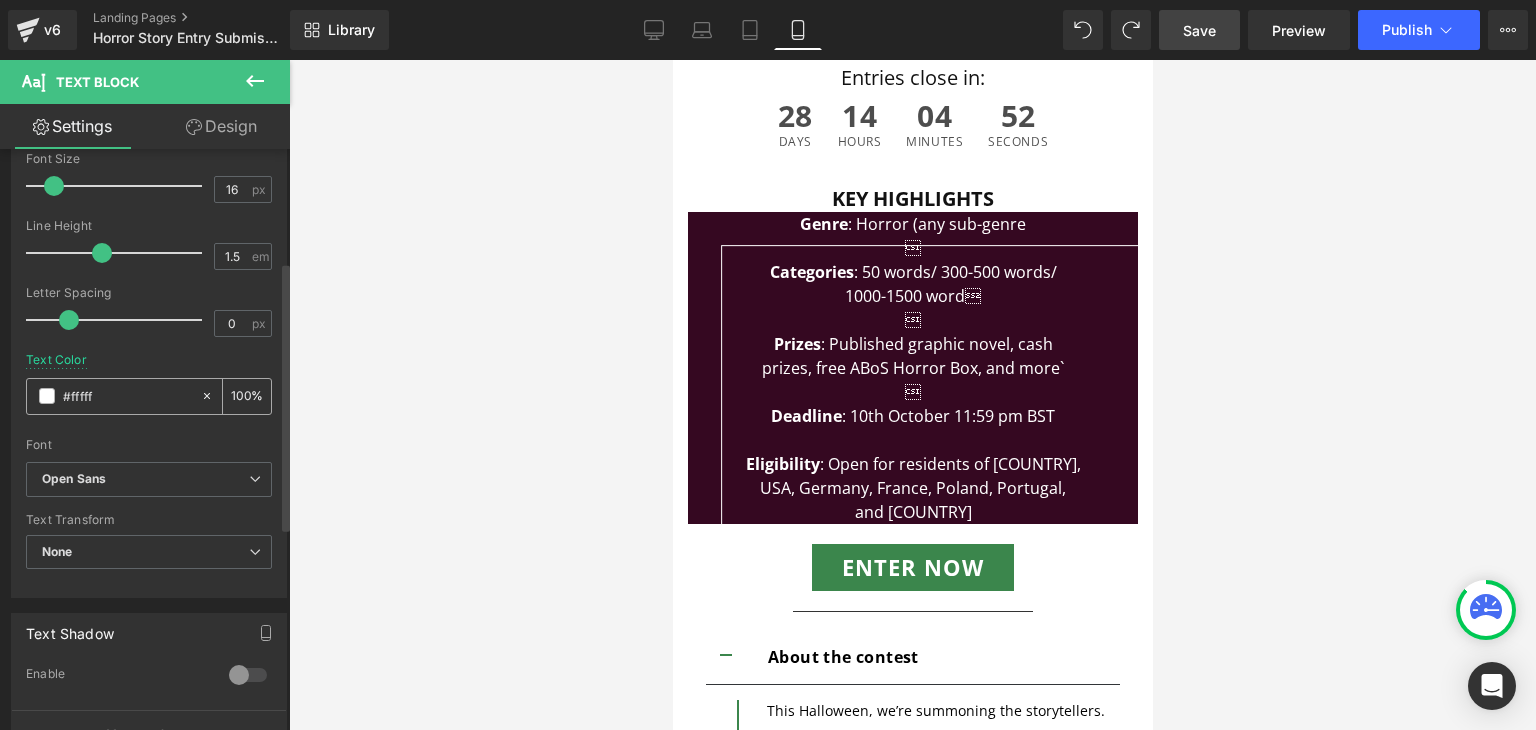 type on "0" 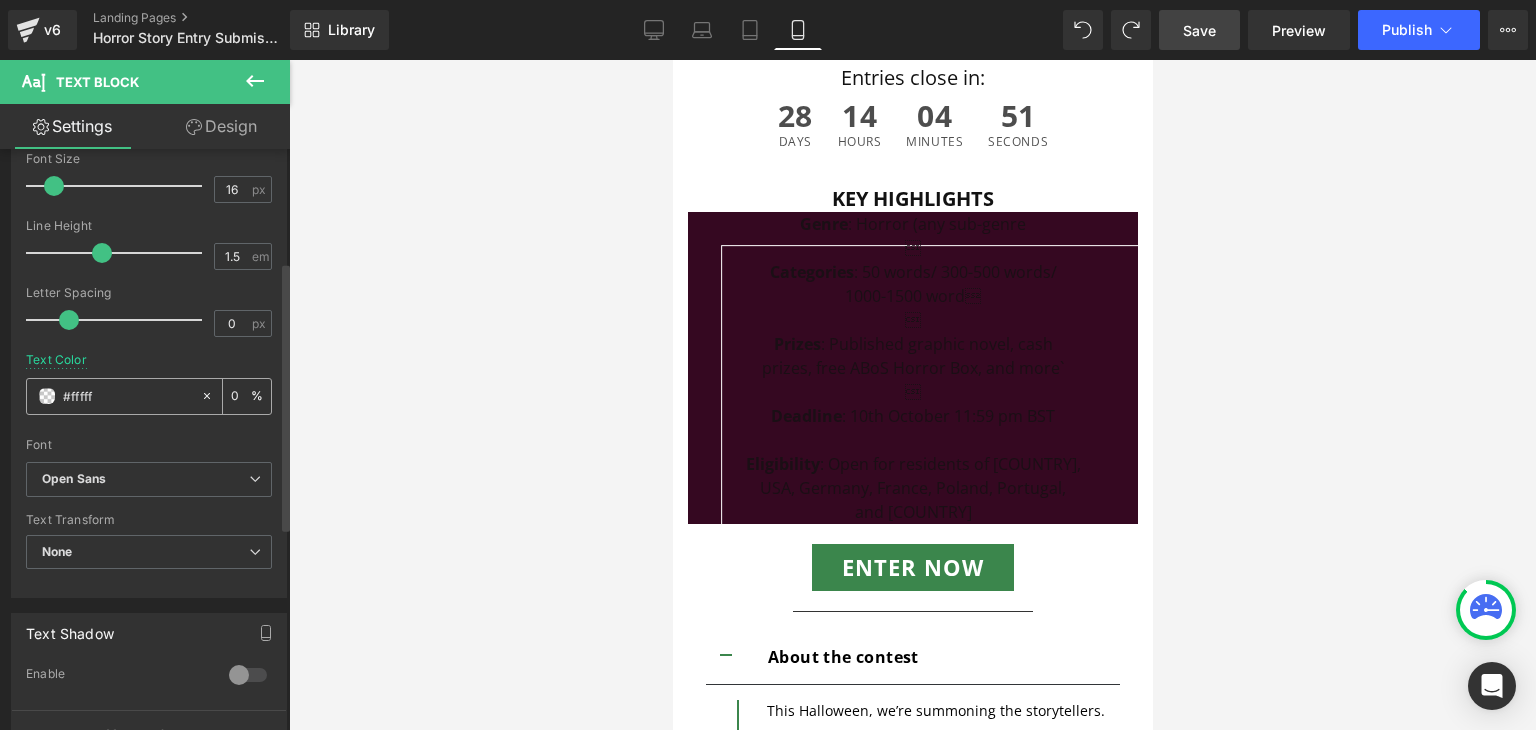 type on "#ffffff" 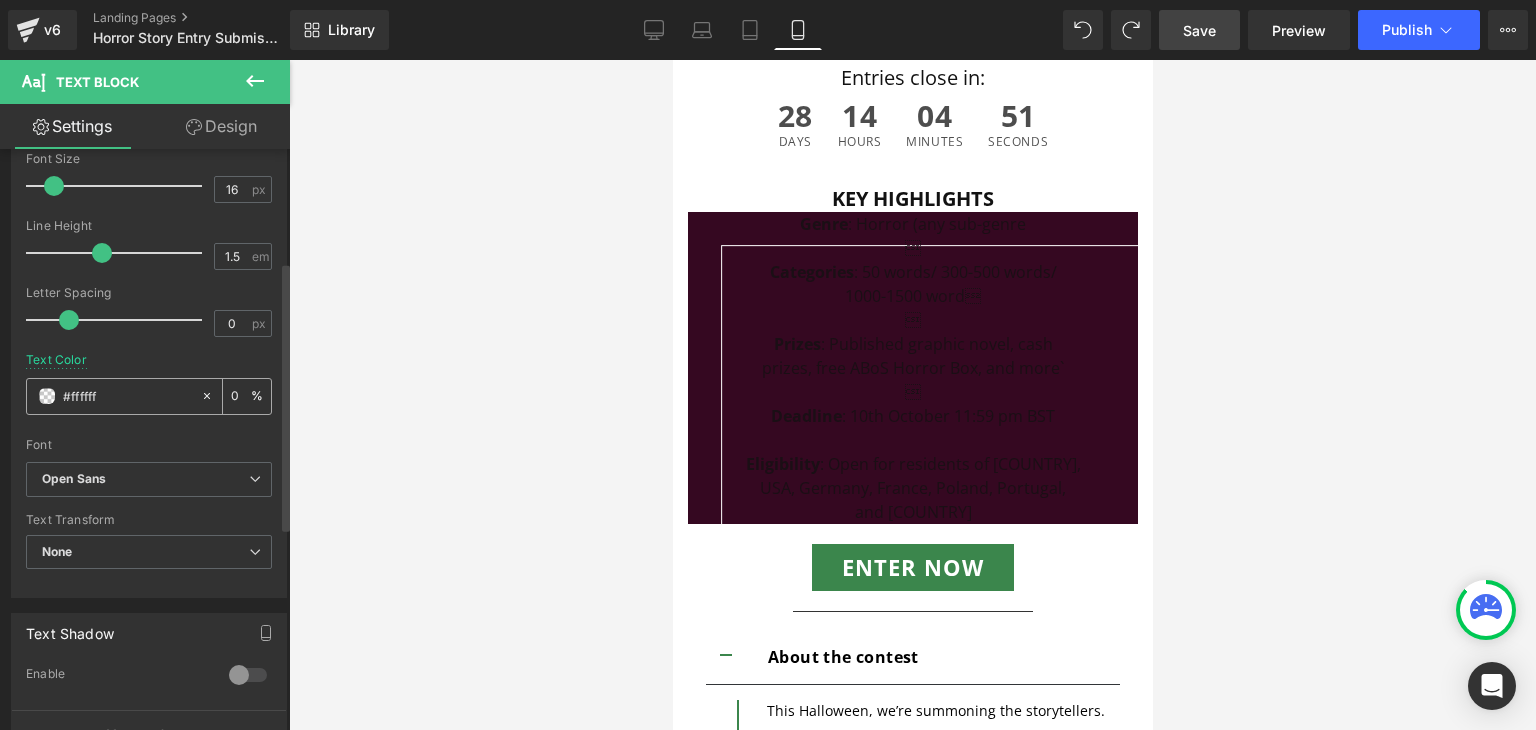 type on "100" 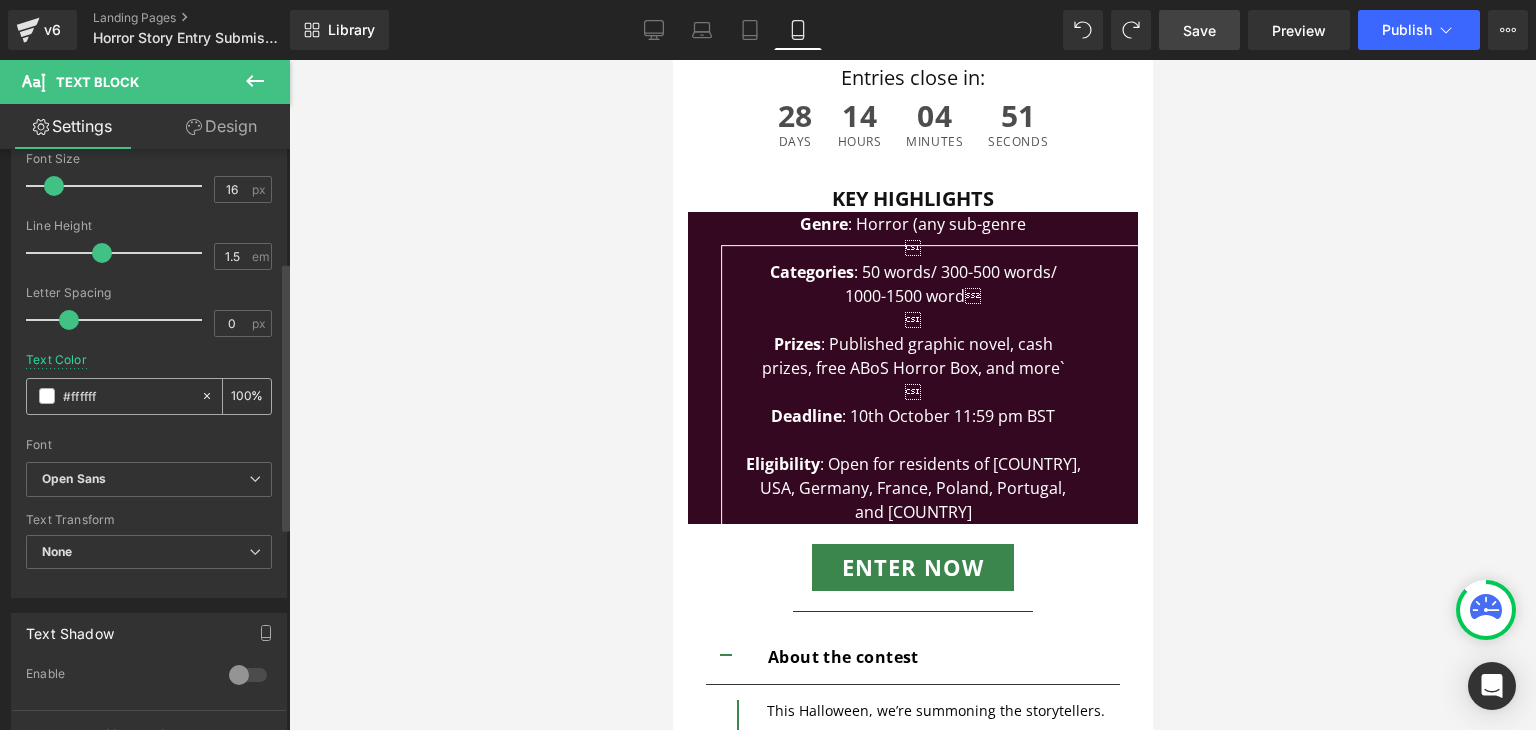 type on "#ffffff" 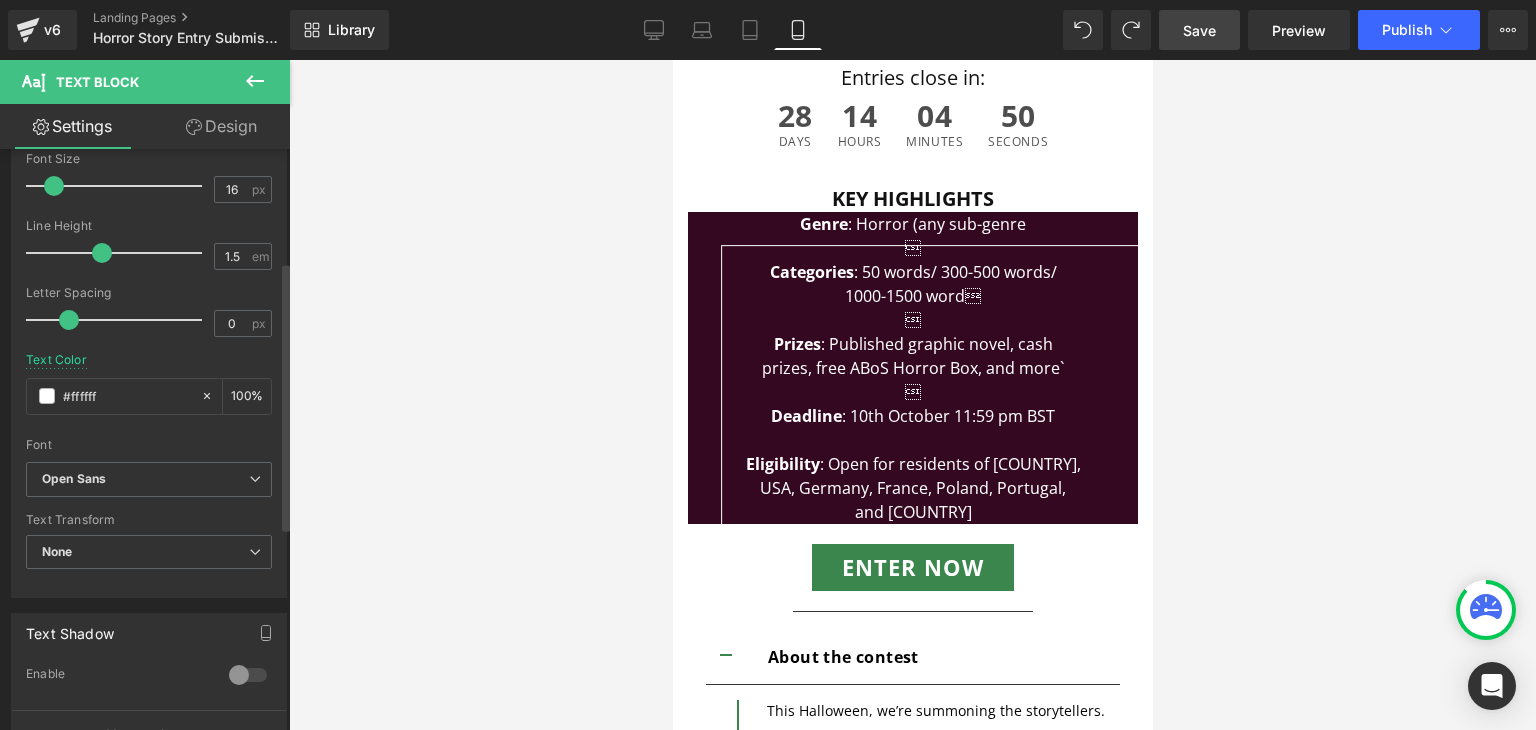 click at bounding box center (149, 431) 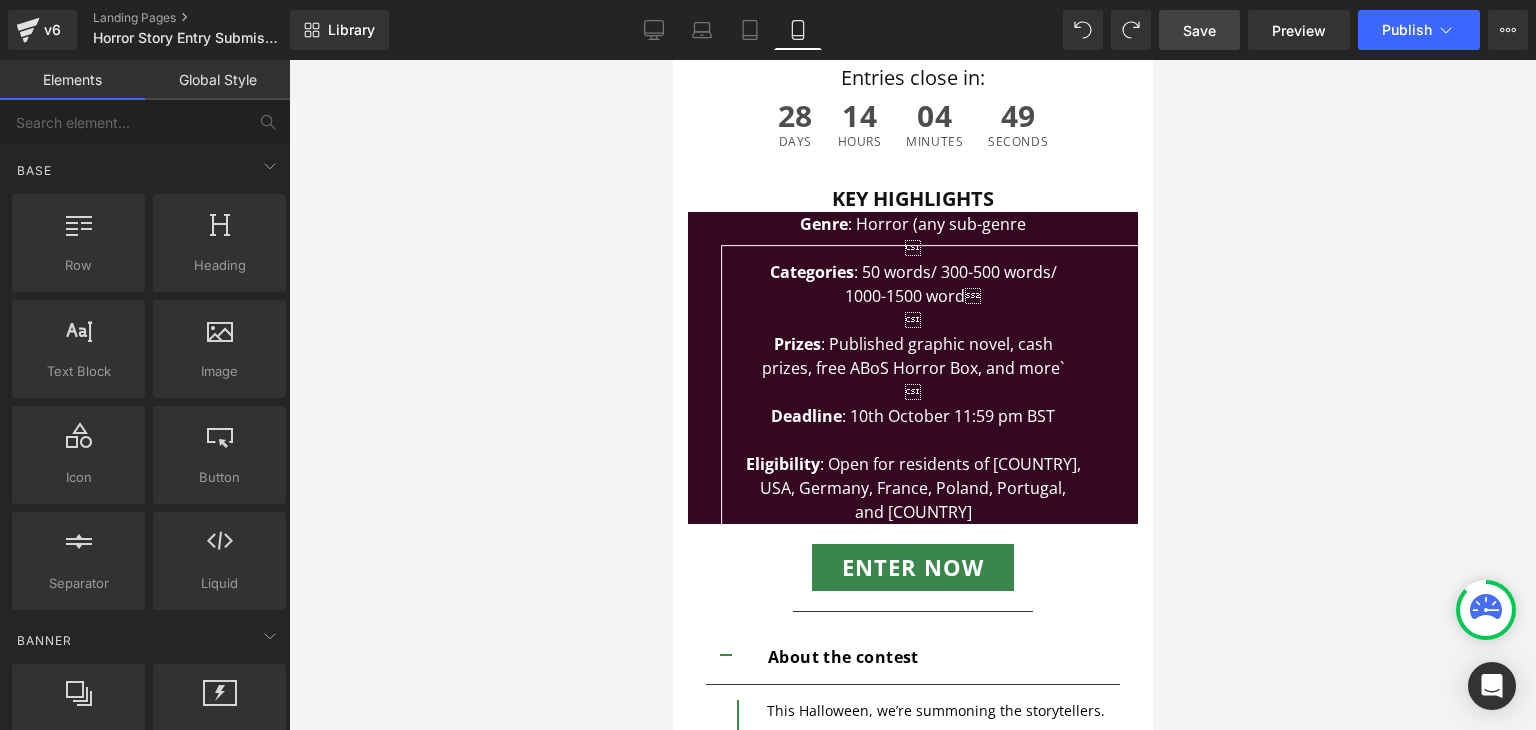 click at bounding box center (912, 395) 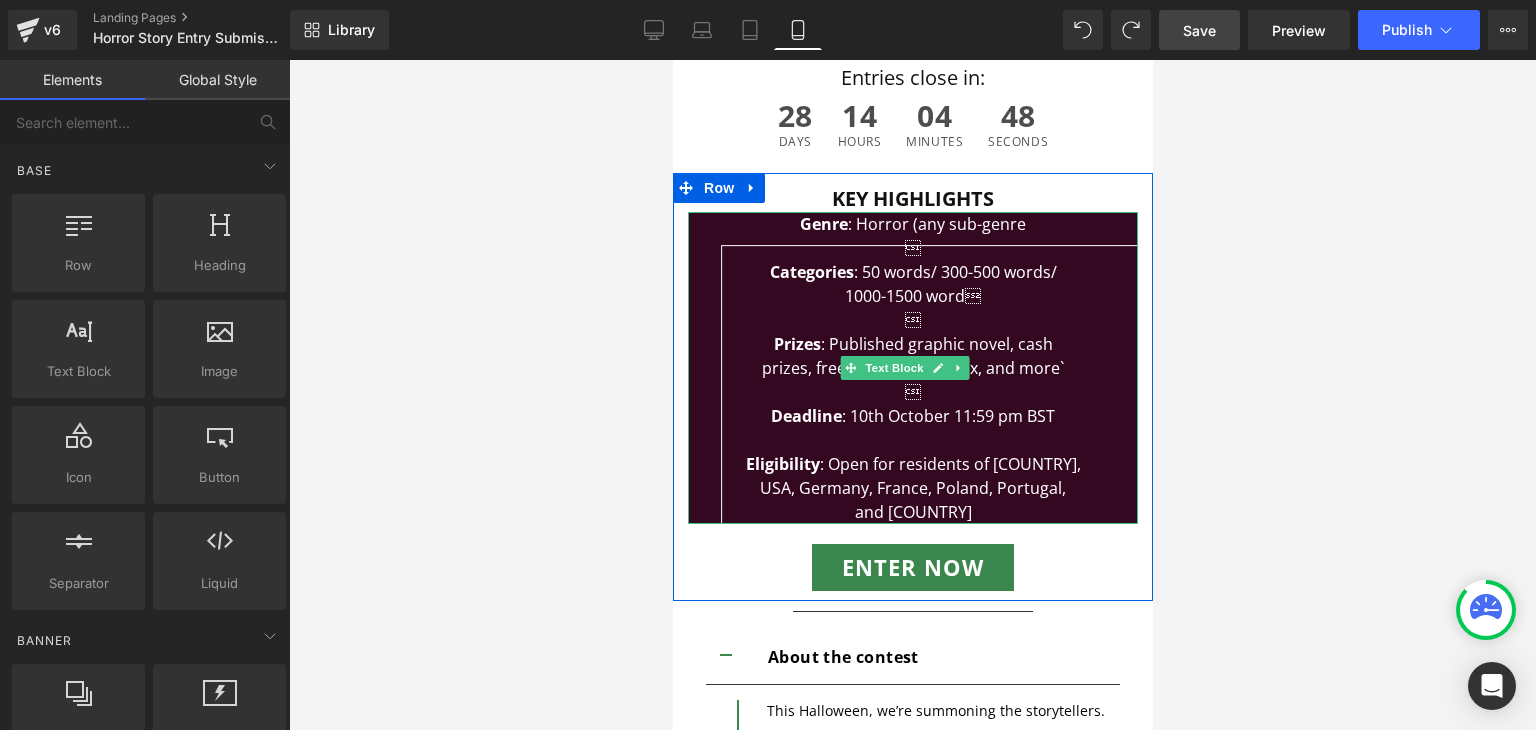 click on " Deadline : 10th October 11:59 pm BST" at bounding box center [912, 404] 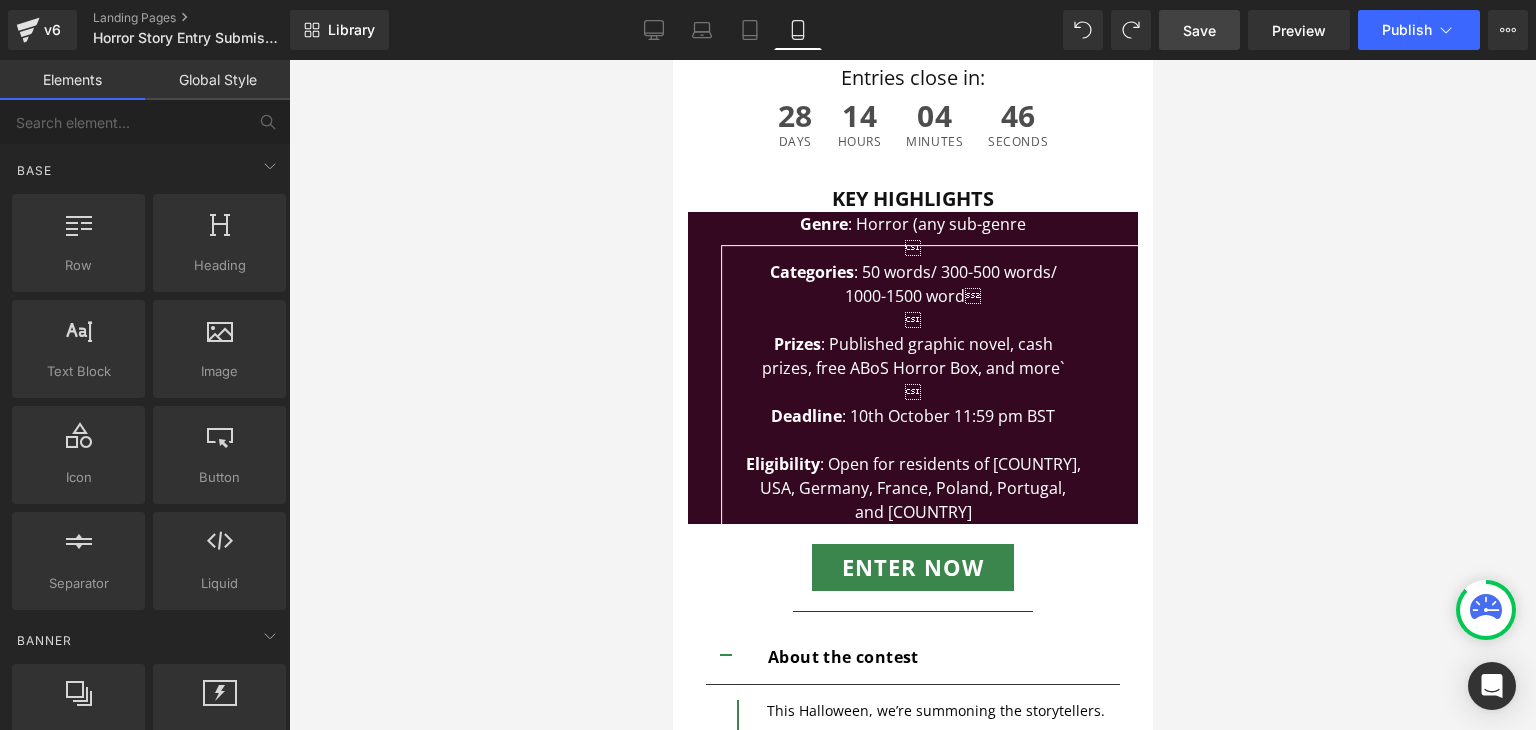 click at bounding box center [912, 395] 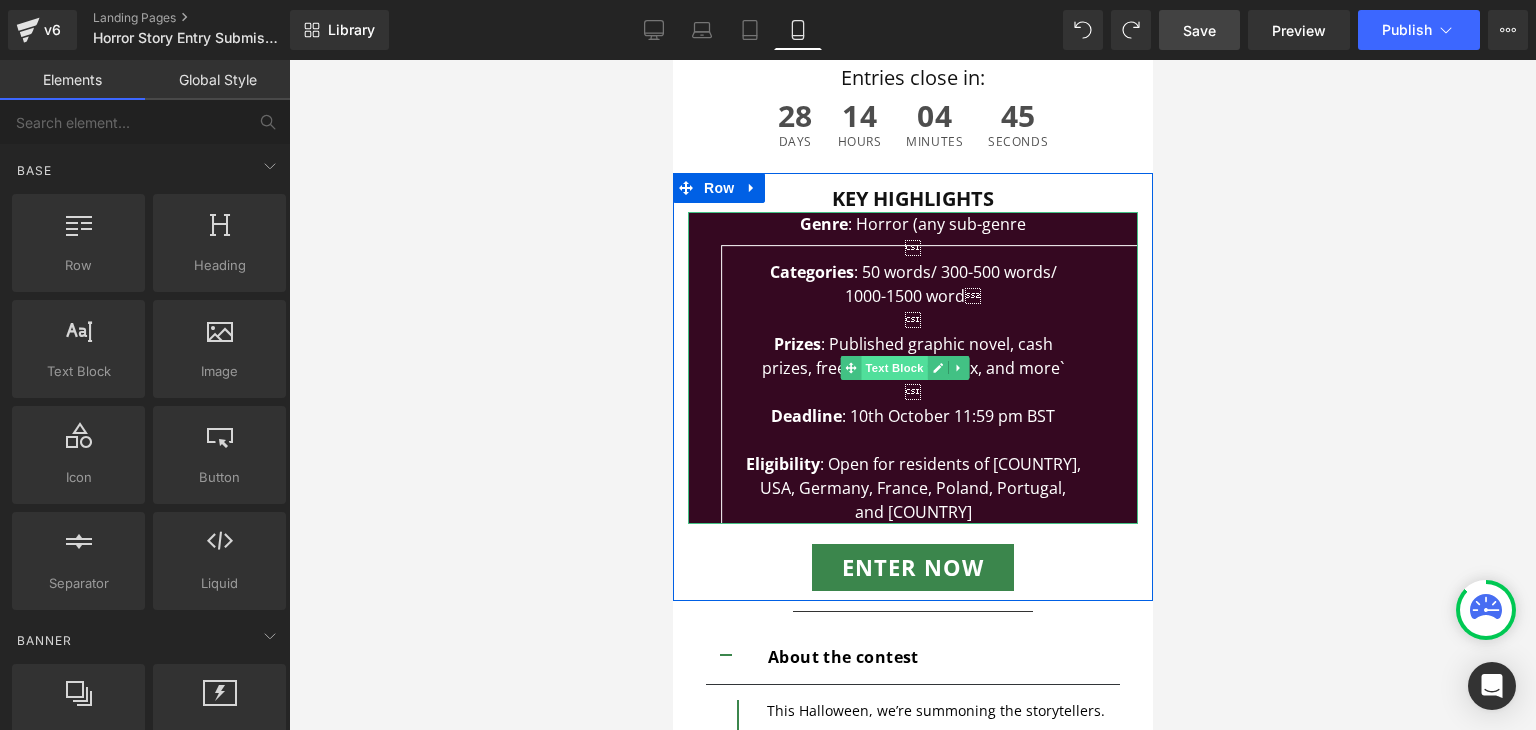 click on "Text Block" at bounding box center [894, 368] 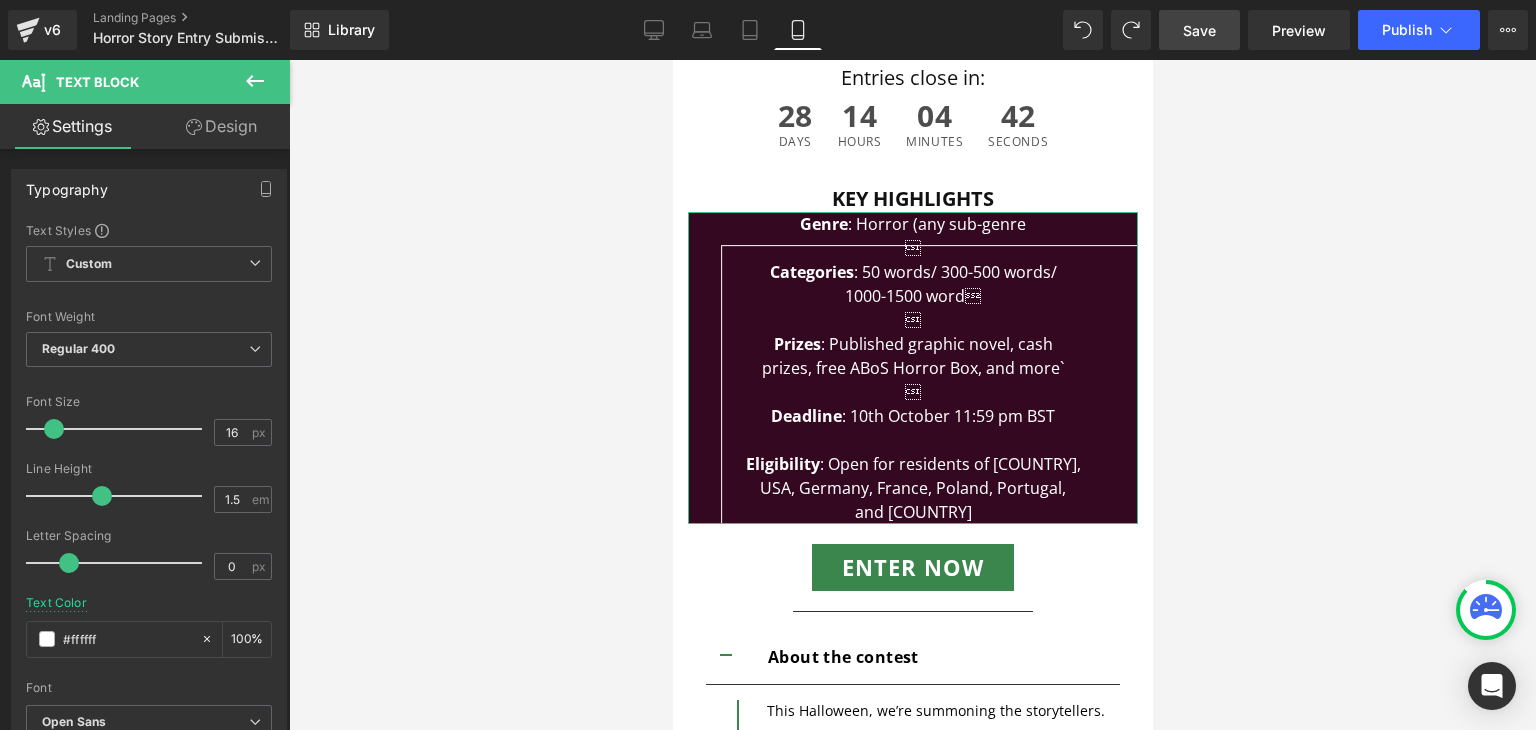 click on "Design" at bounding box center (221, 126) 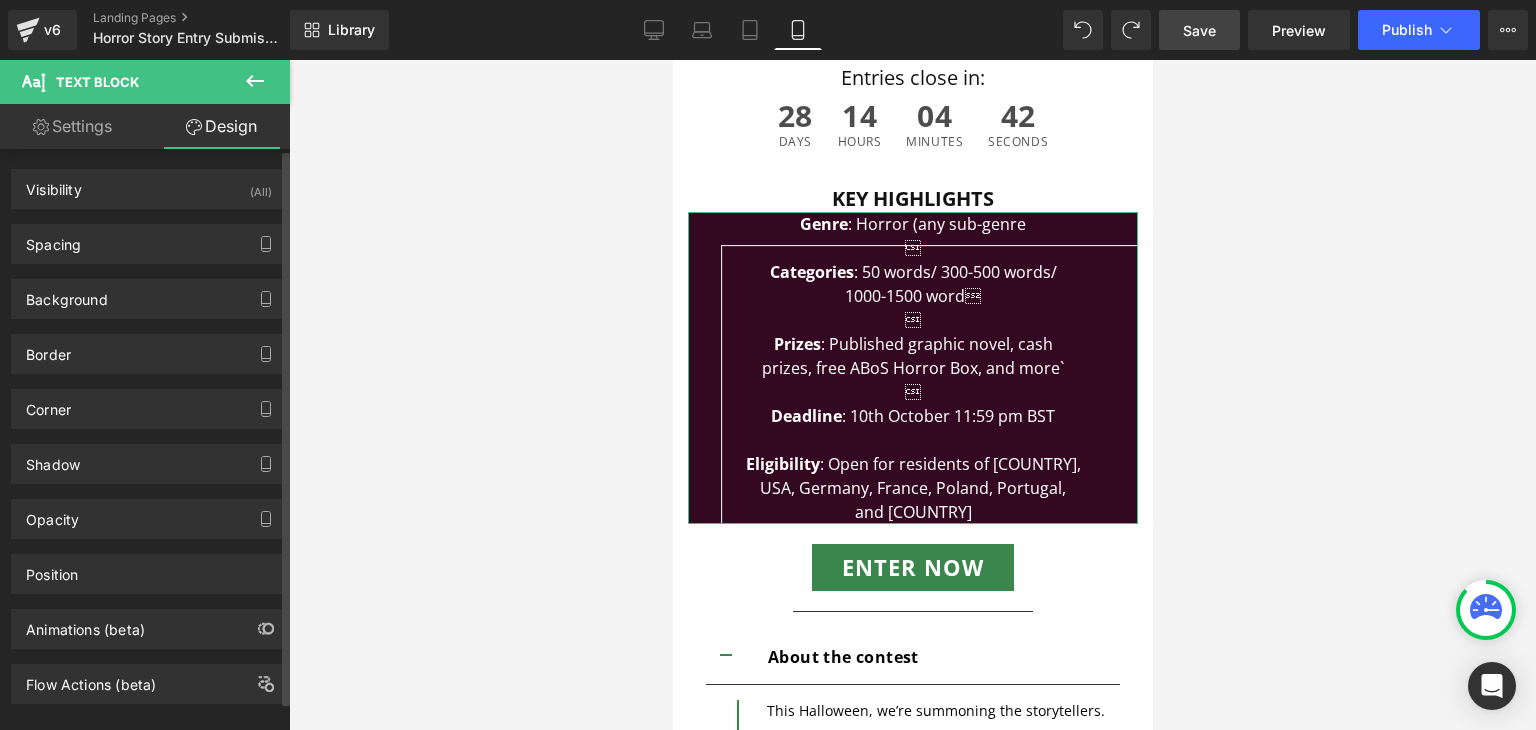 type on "transparent" 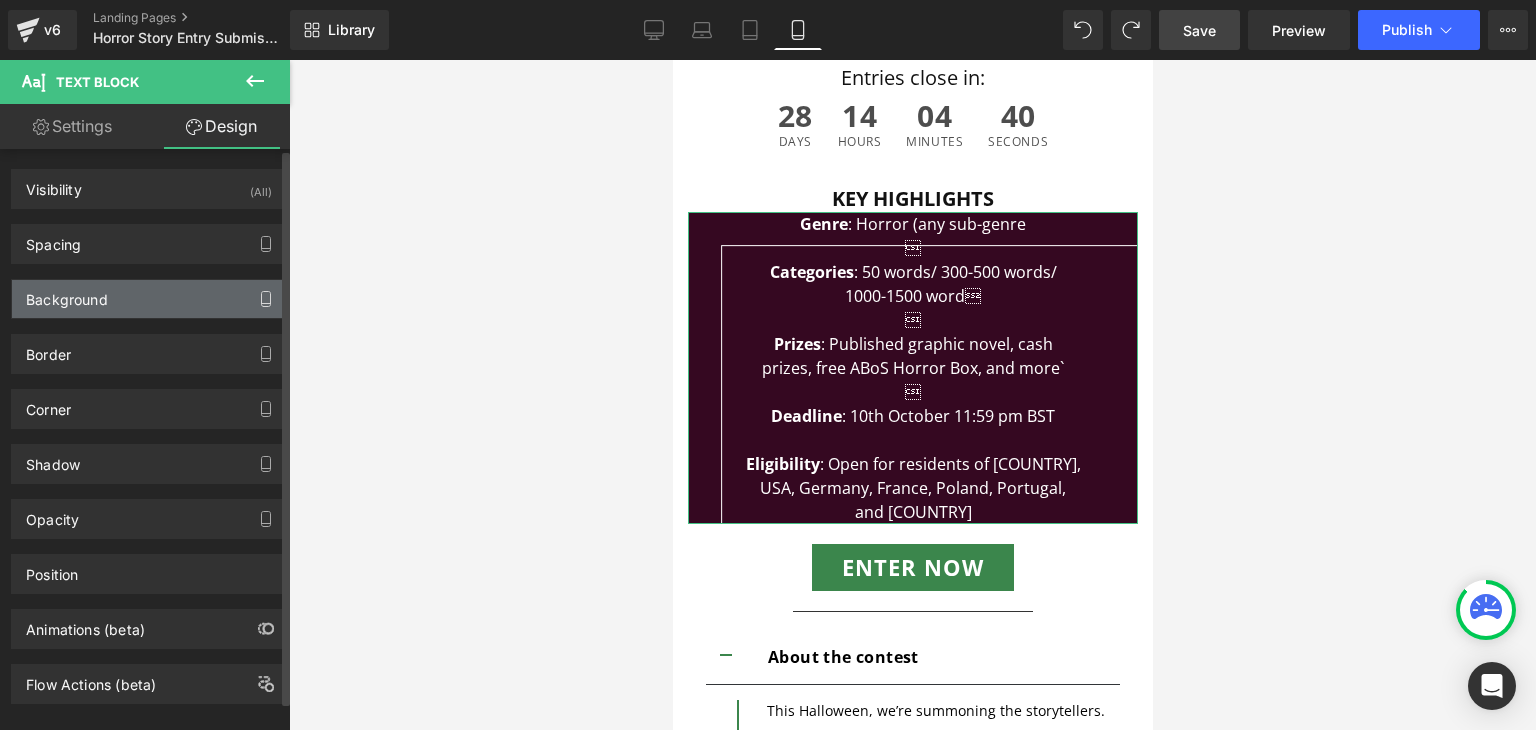 click 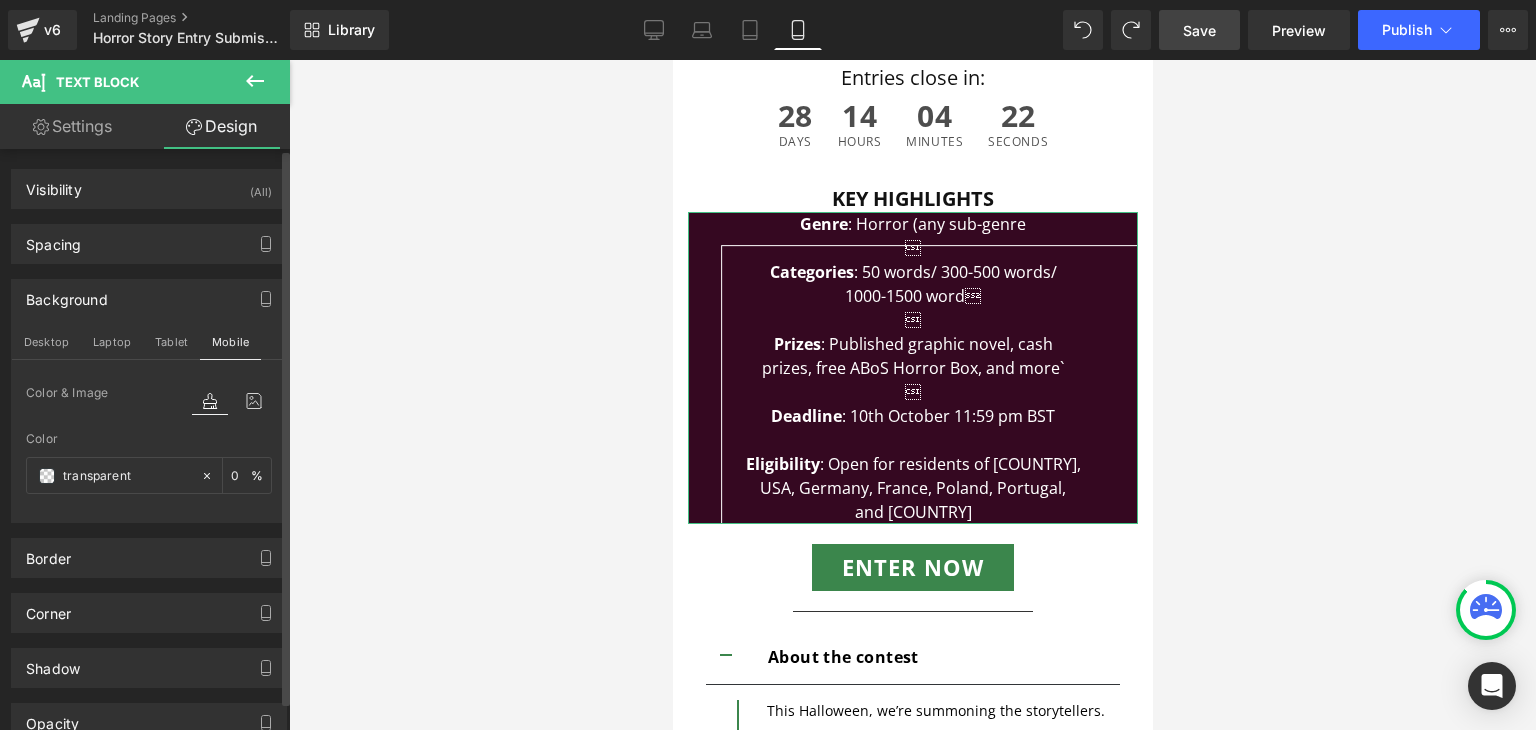 click at bounding box center (232, 420) 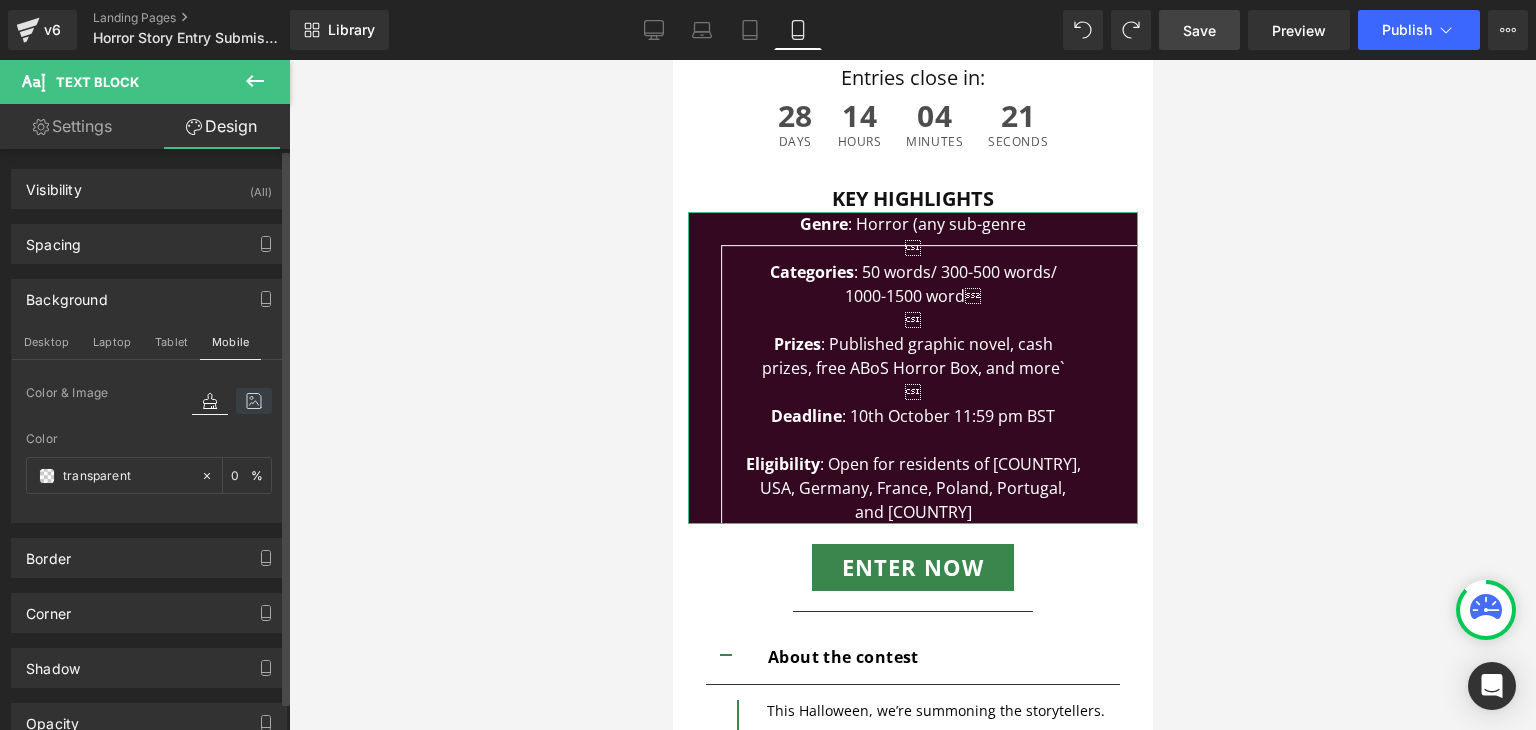 click at bounding box center (254, 401) 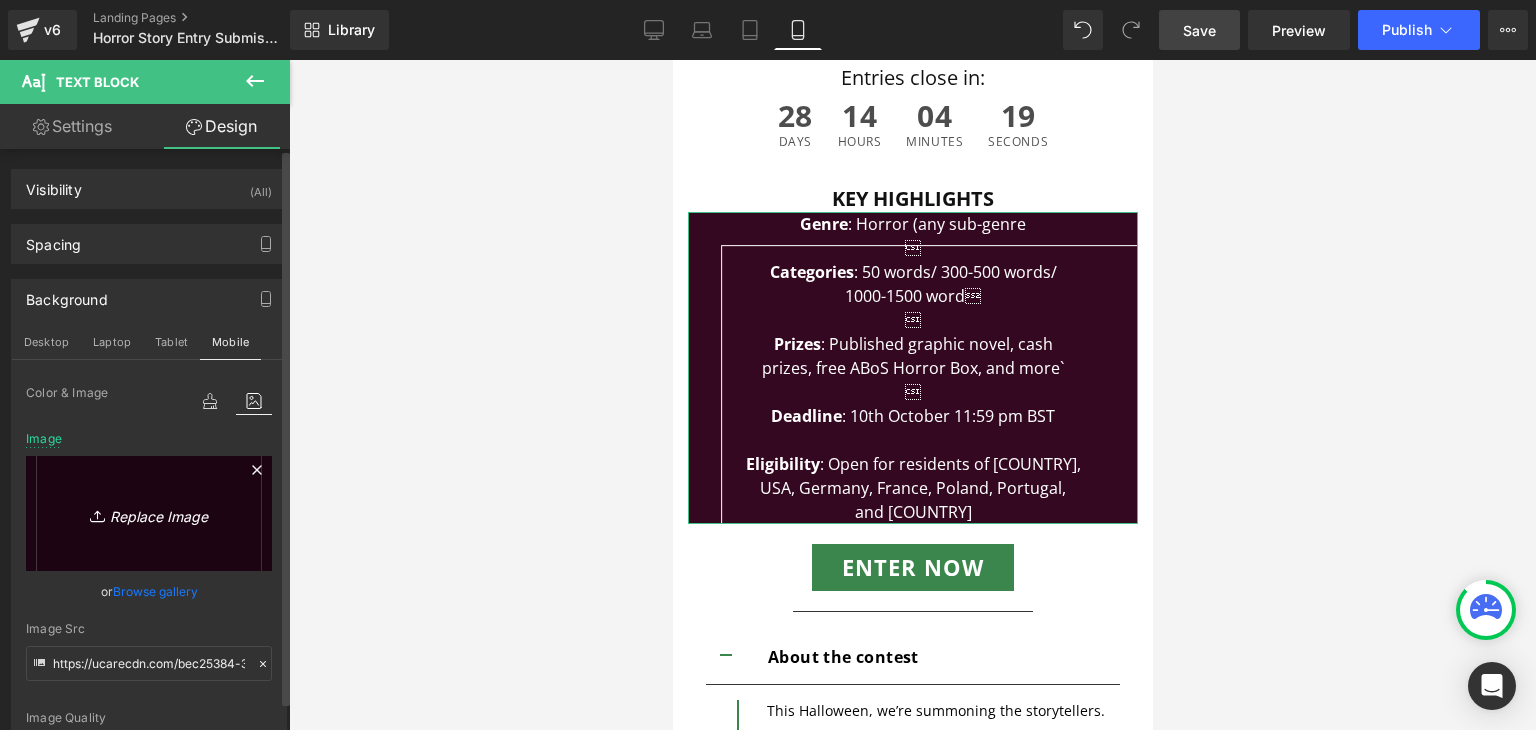 click on "Replace Image" at bounding box center [149, 513] 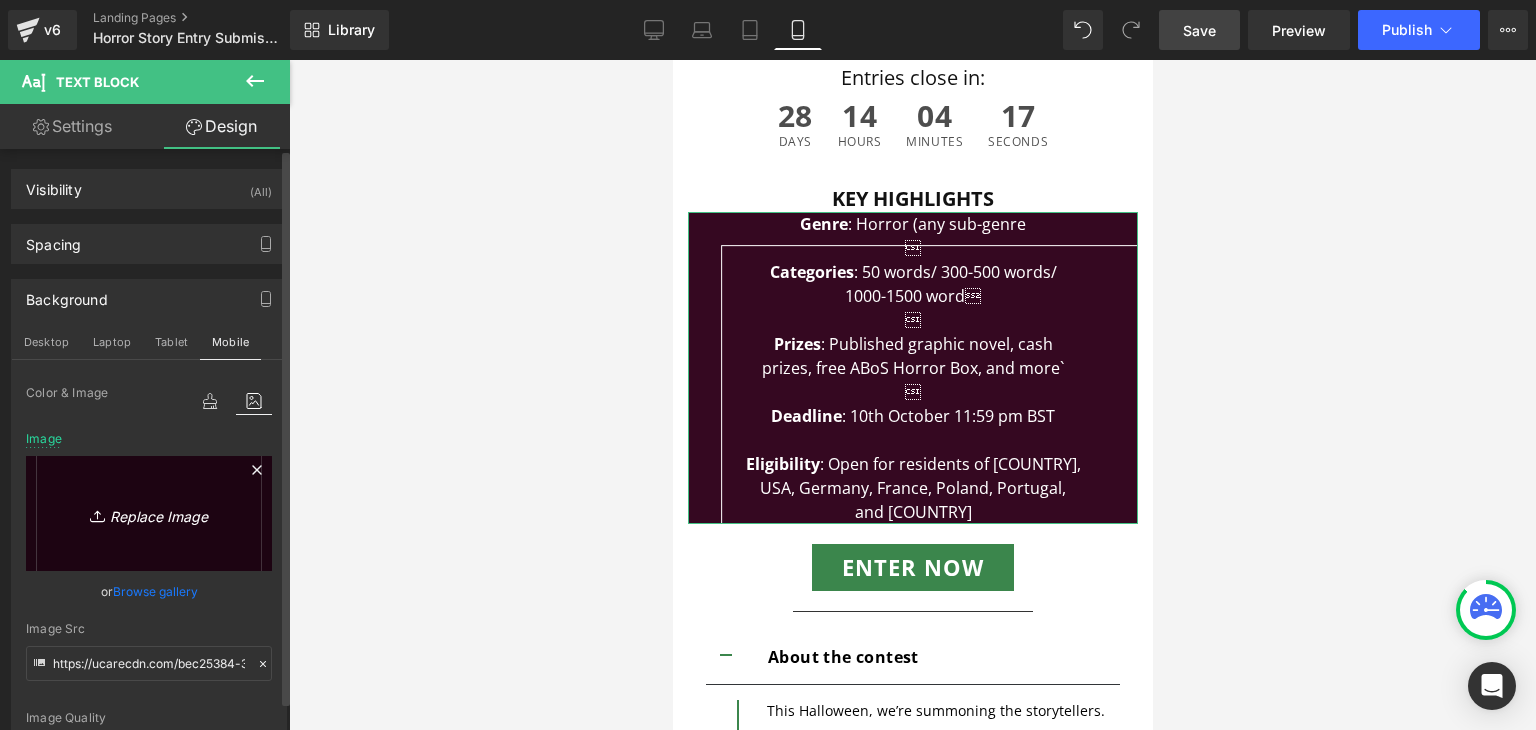 type on "C:\fakepath\Group 1000006955.png" 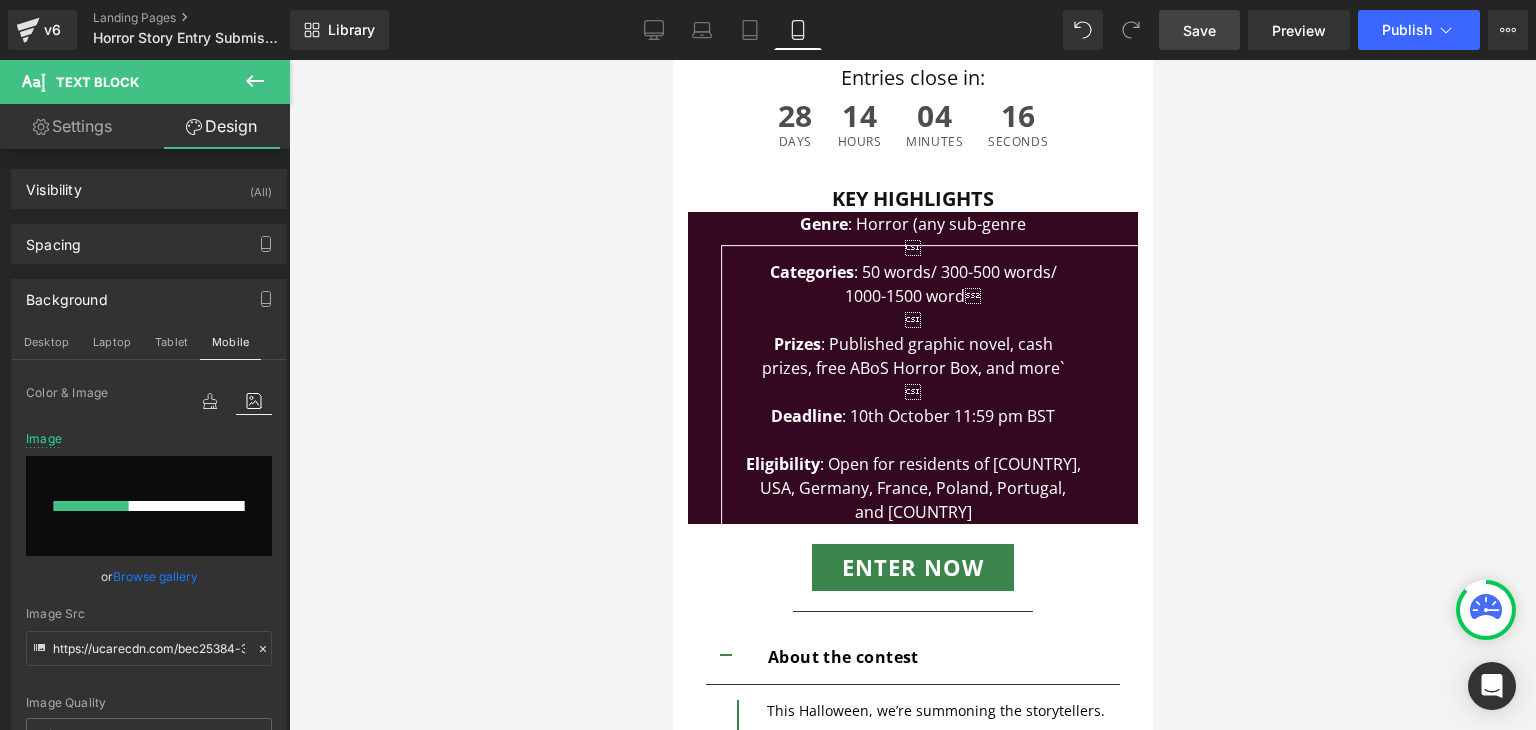 type 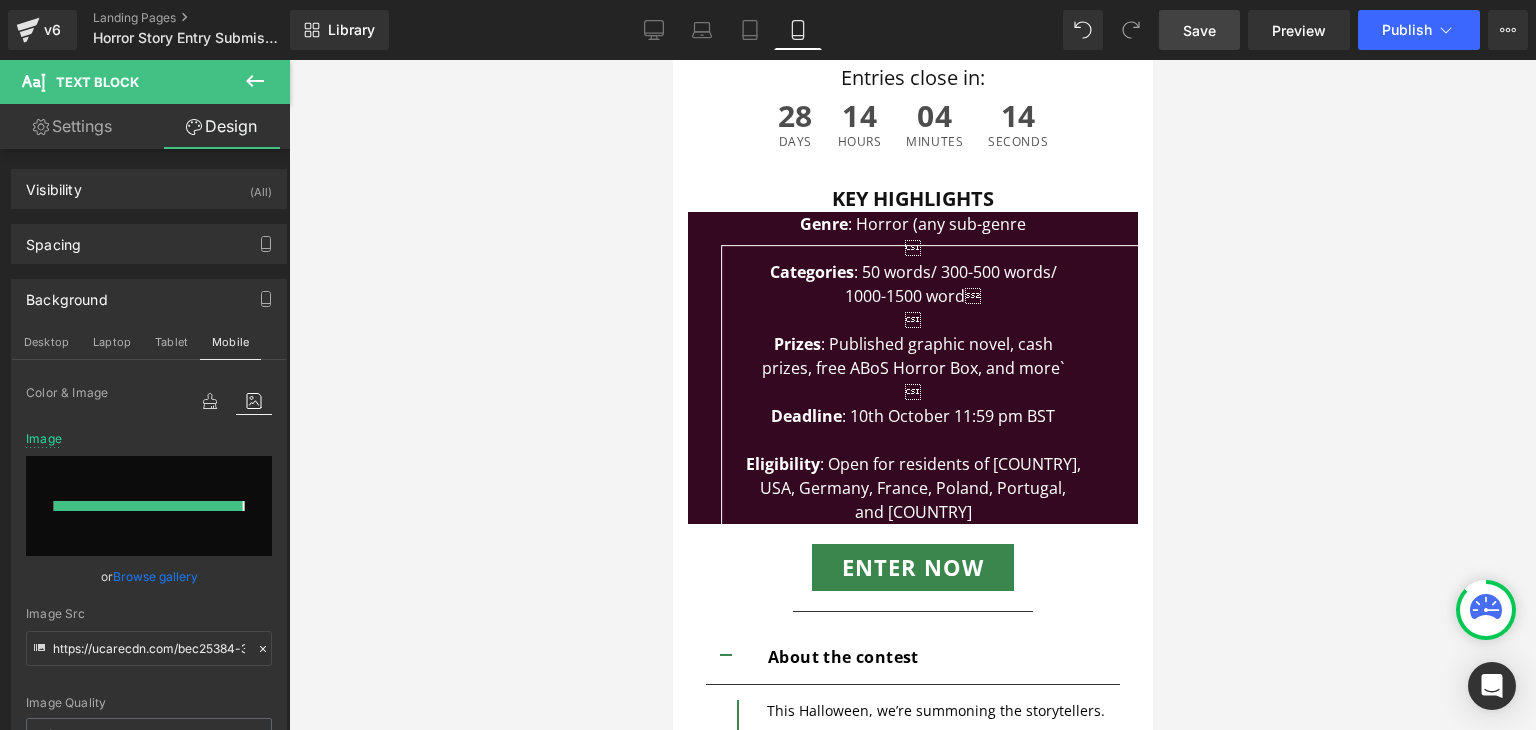 type on "https://ucarecdn.com/a1a499a3-4c2e-4e02-a4d4-06d88d461062/-/format/auto/-/preview/3000x3000/-/quality/lighter/Group%201000006955.png" 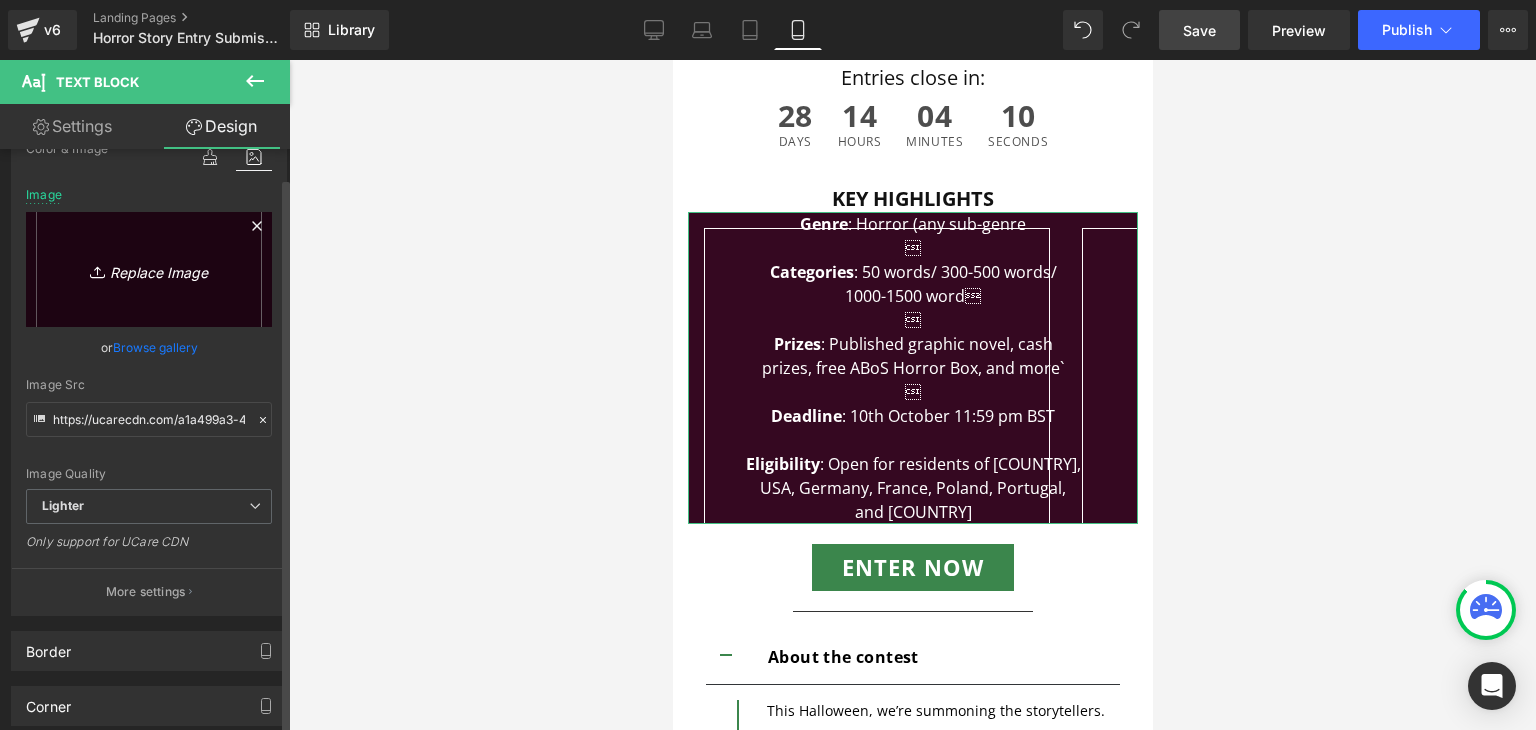 scroll, scrollTop: 263, scrollLeft: 0, axis: vertical 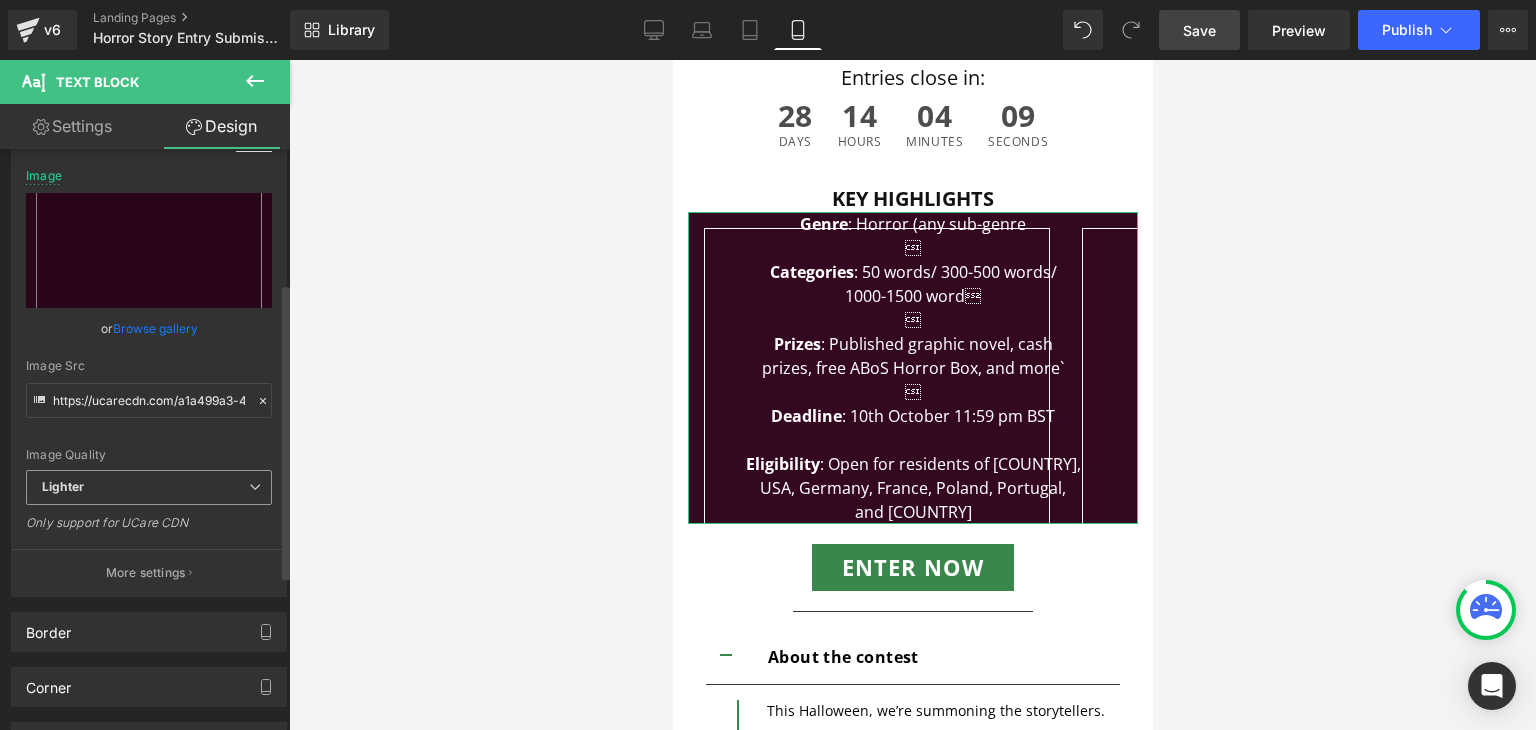 click on "Lighter" at bounding box center (149, 487) 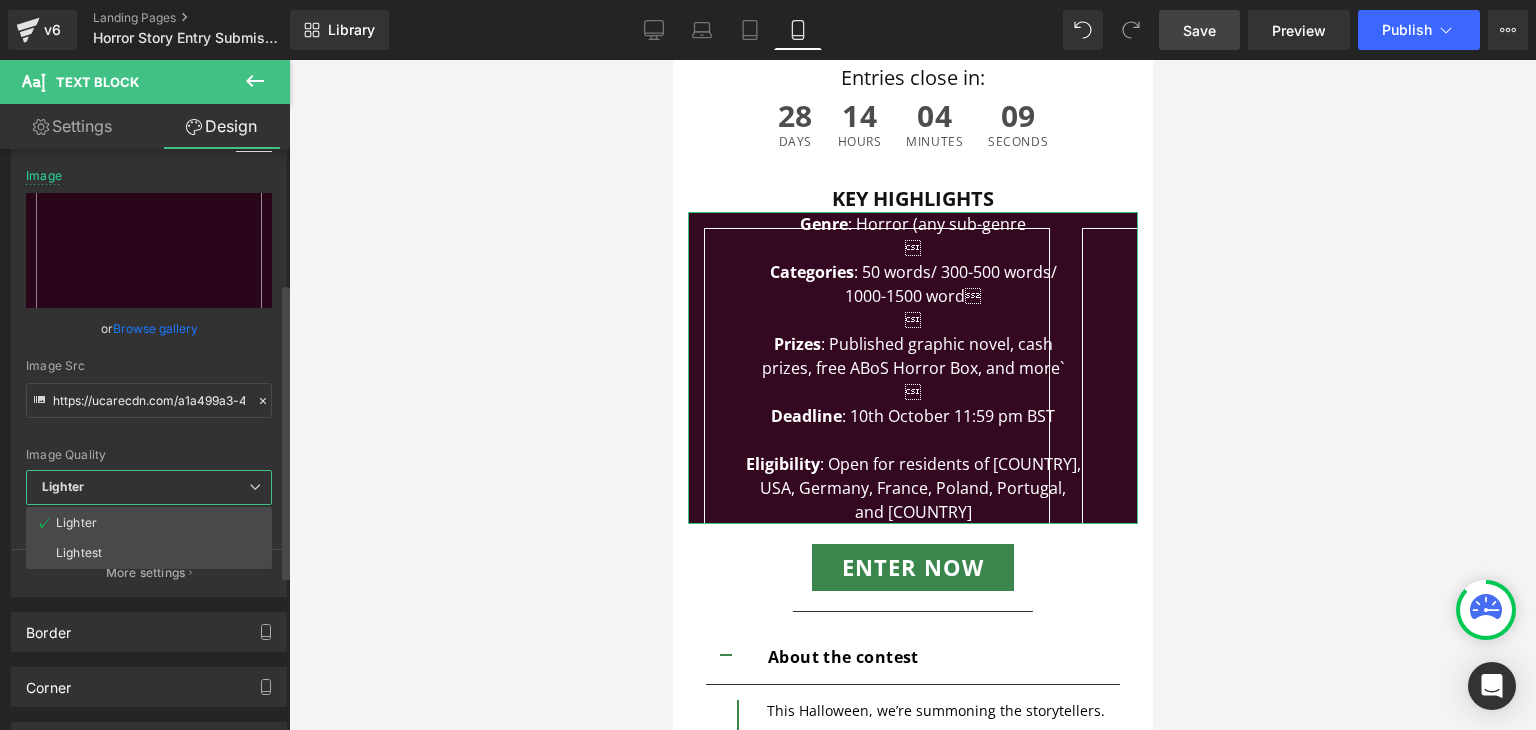 click on "Lighter" at bounding box center [149, 487] 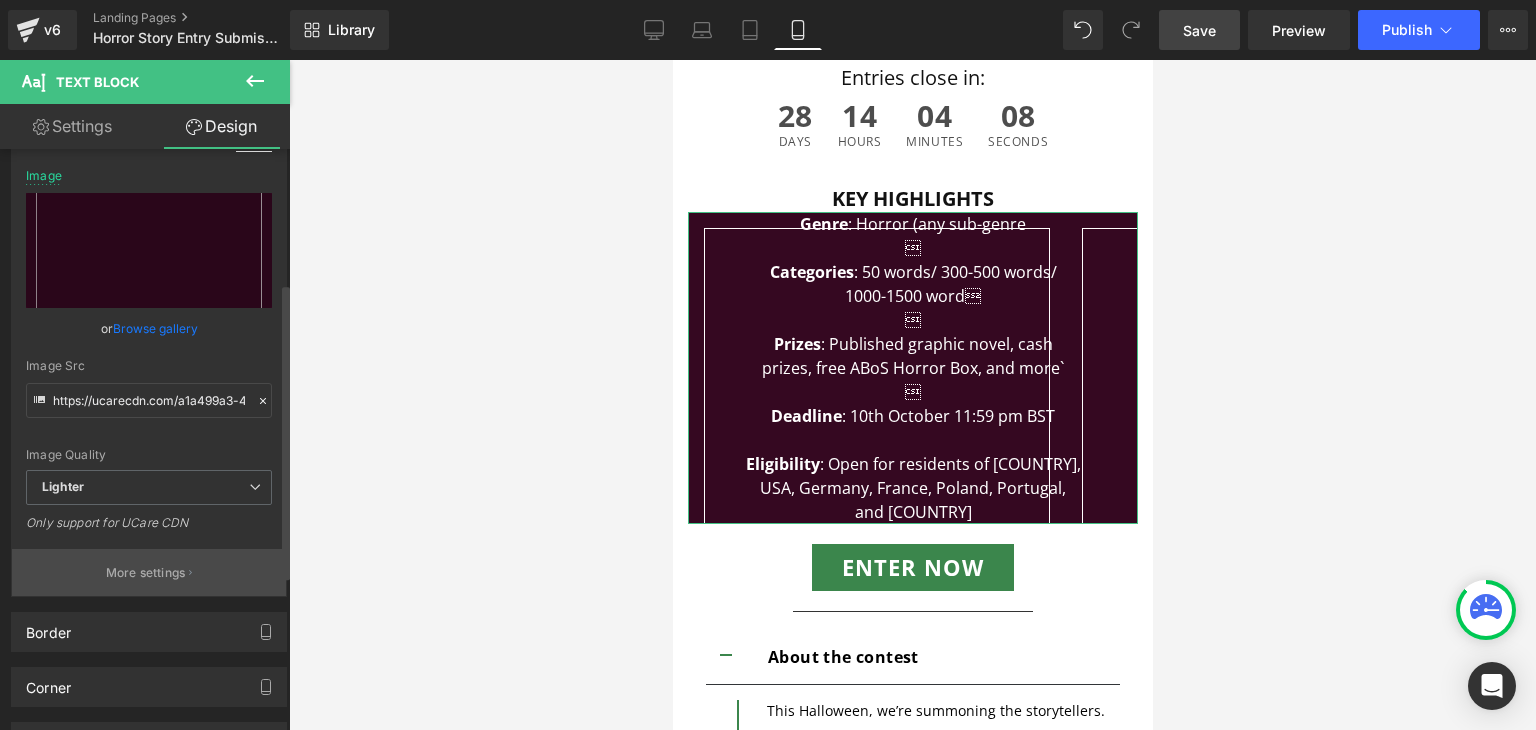 click on "More settings" at bounding box center (146, 573) 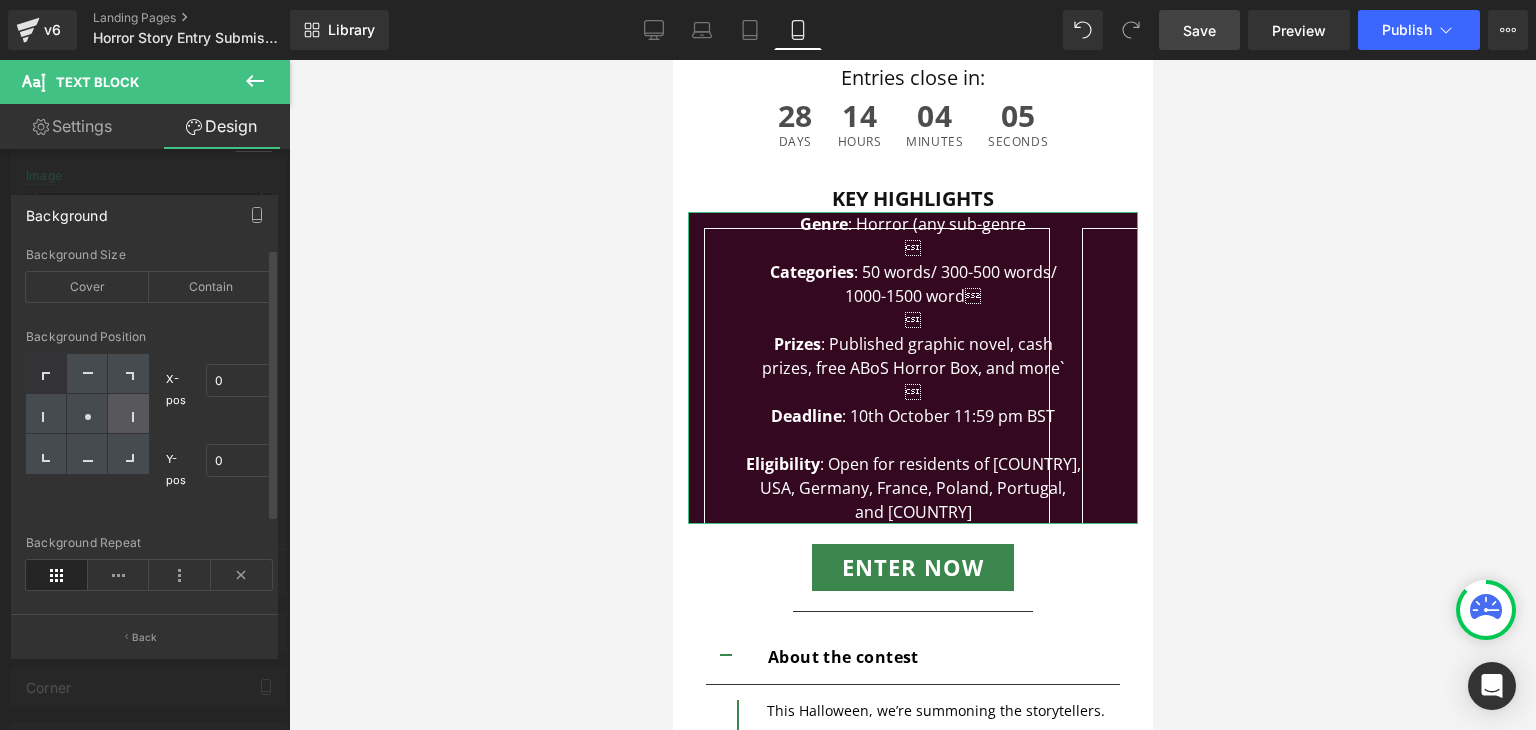 click at bounding box center (128, 414) 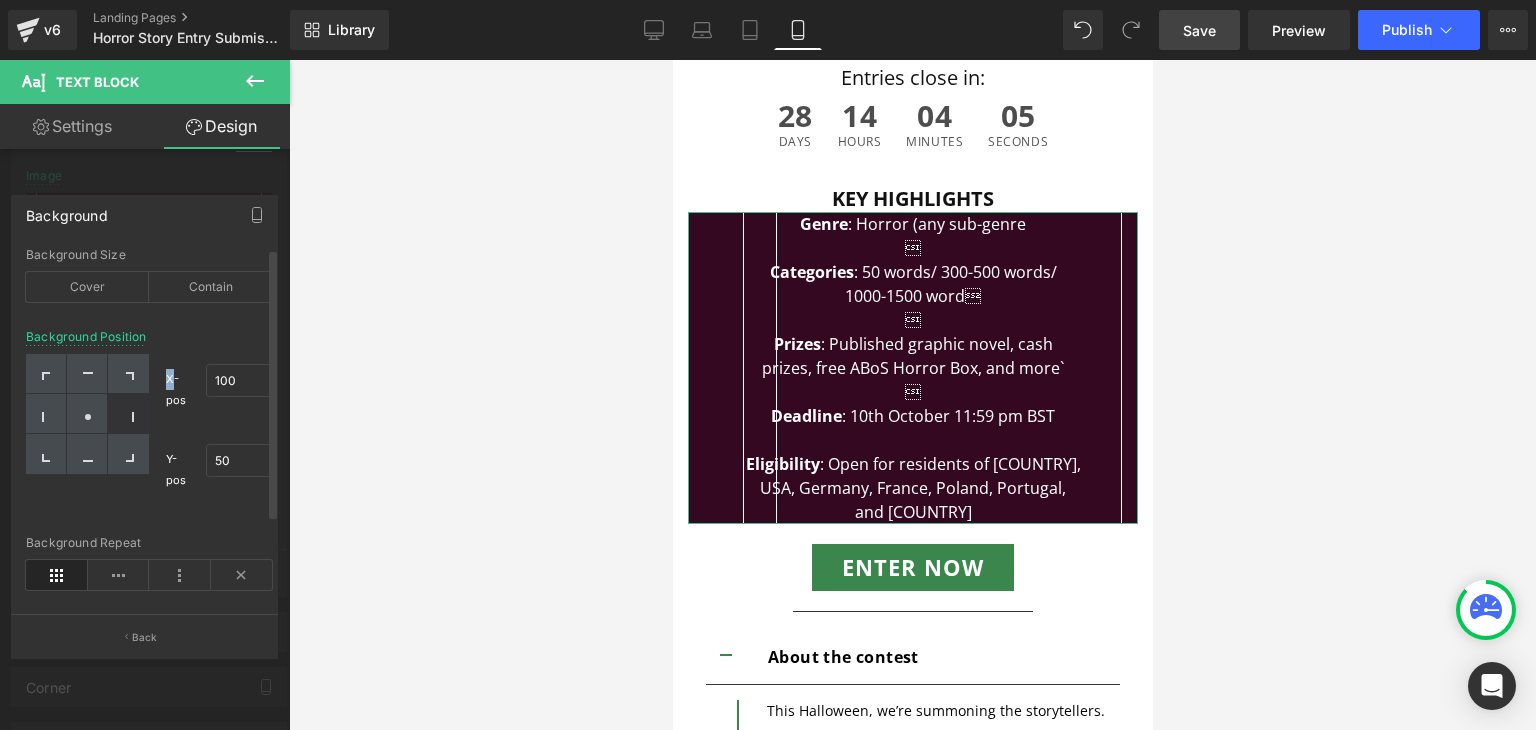 click at bounding box center (128, 414) 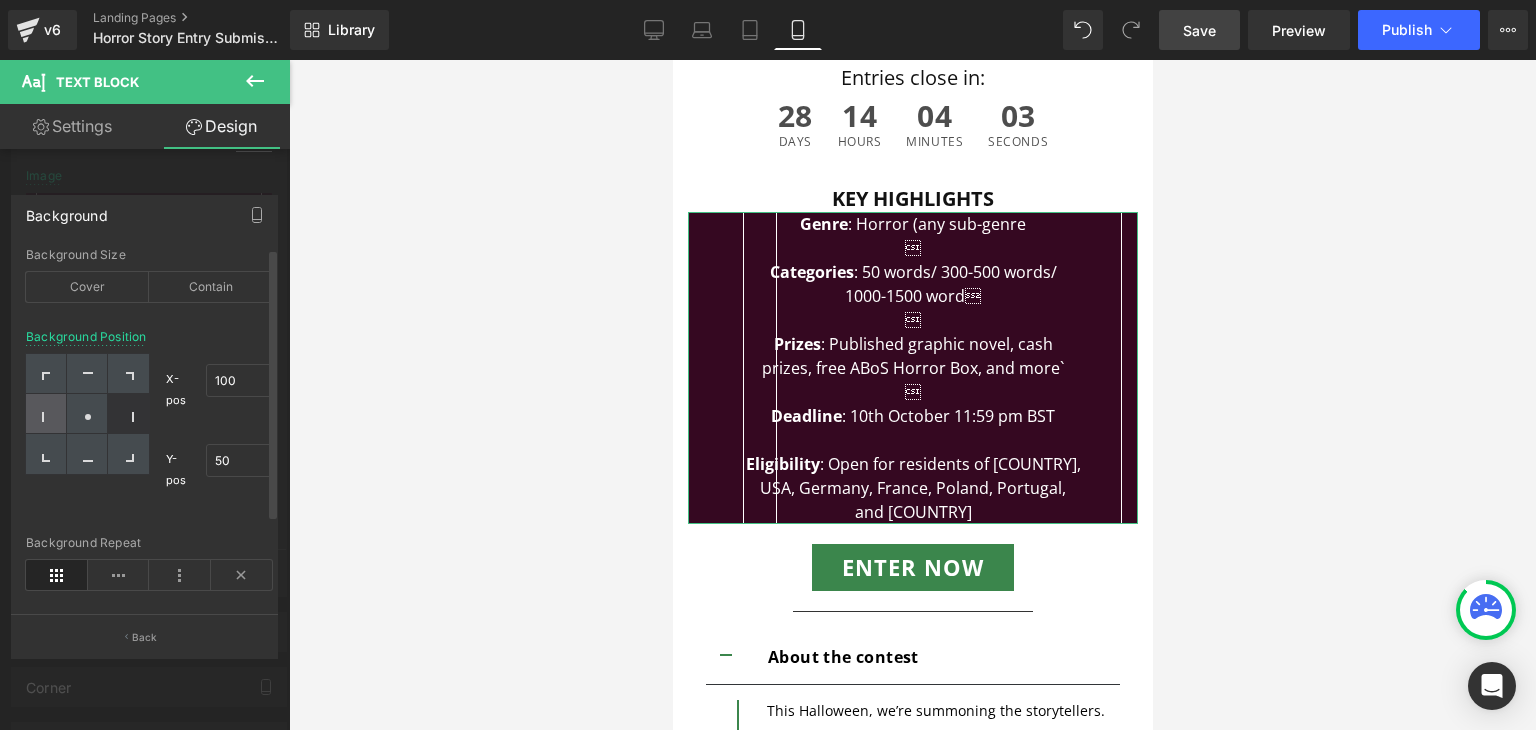 click at bounding box center (46, 414) 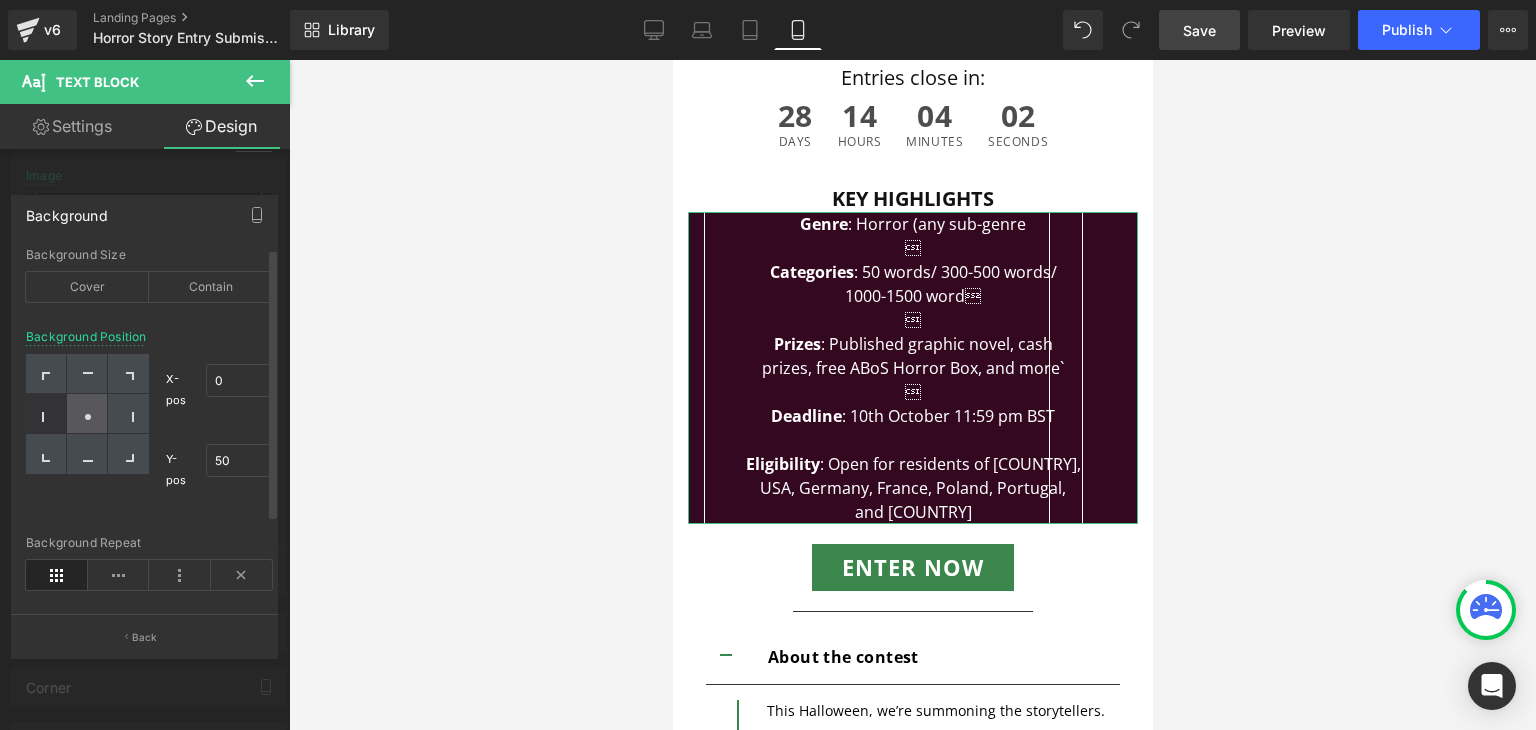 click at bounding box center (87, 414) 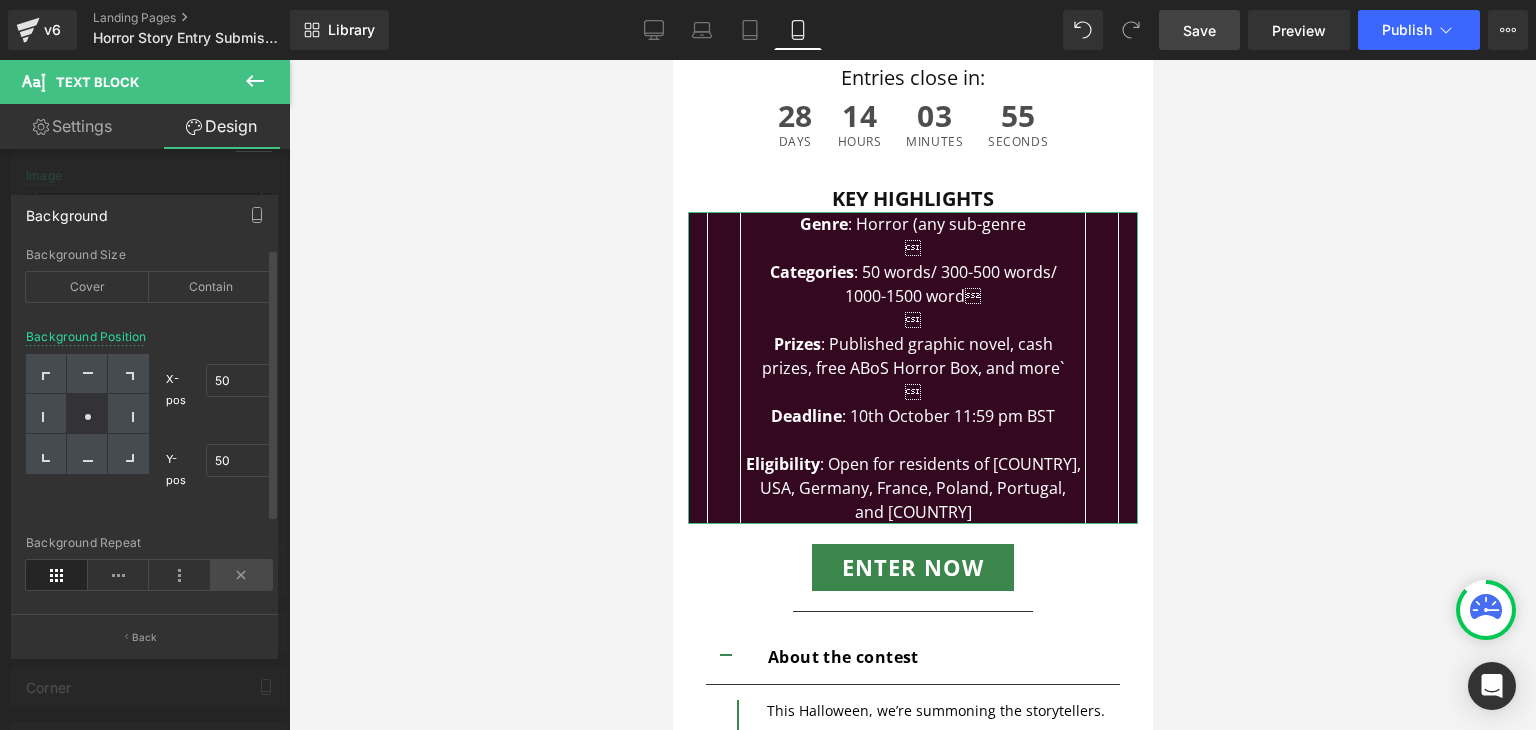 click at bounding box center [242, 575] 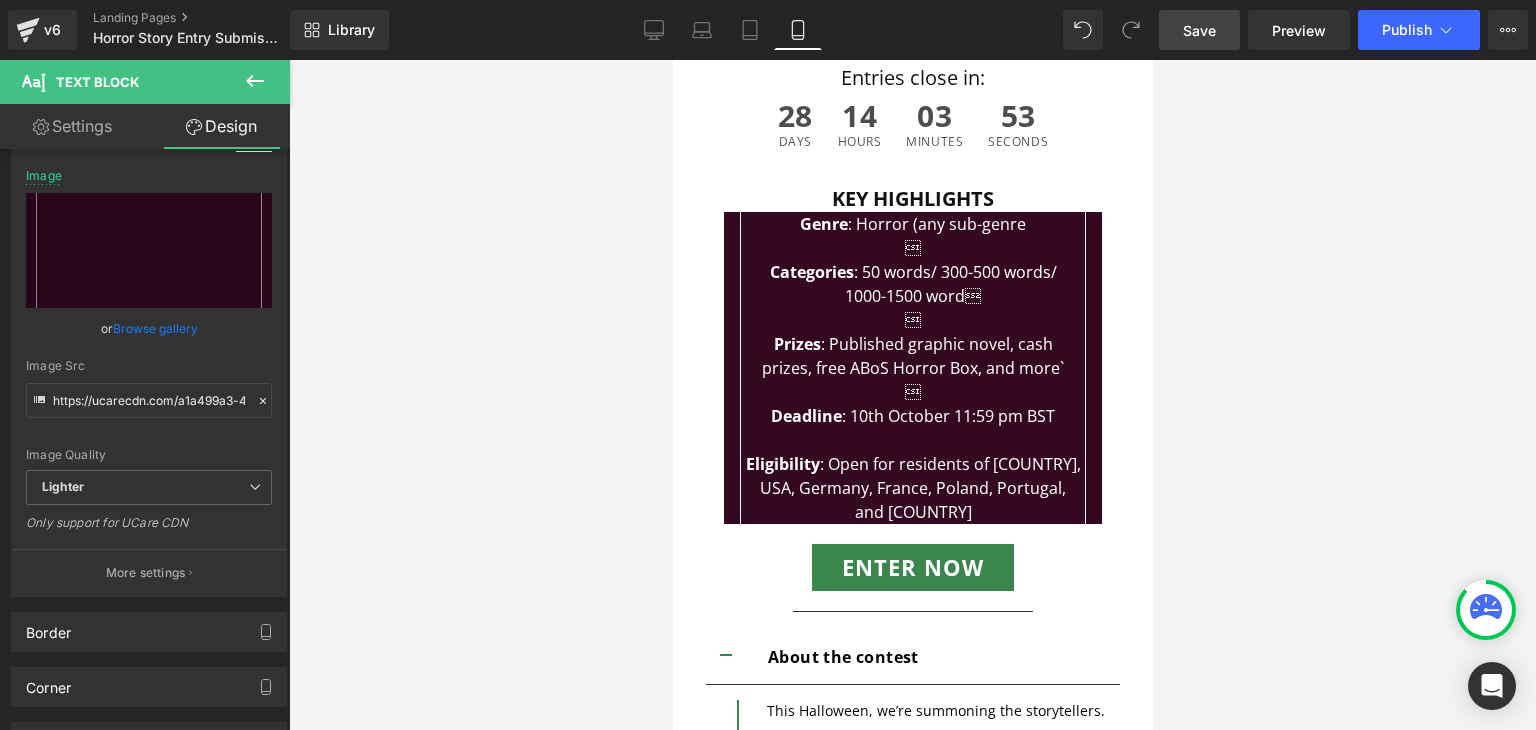 click at bounding box center (912, 395) 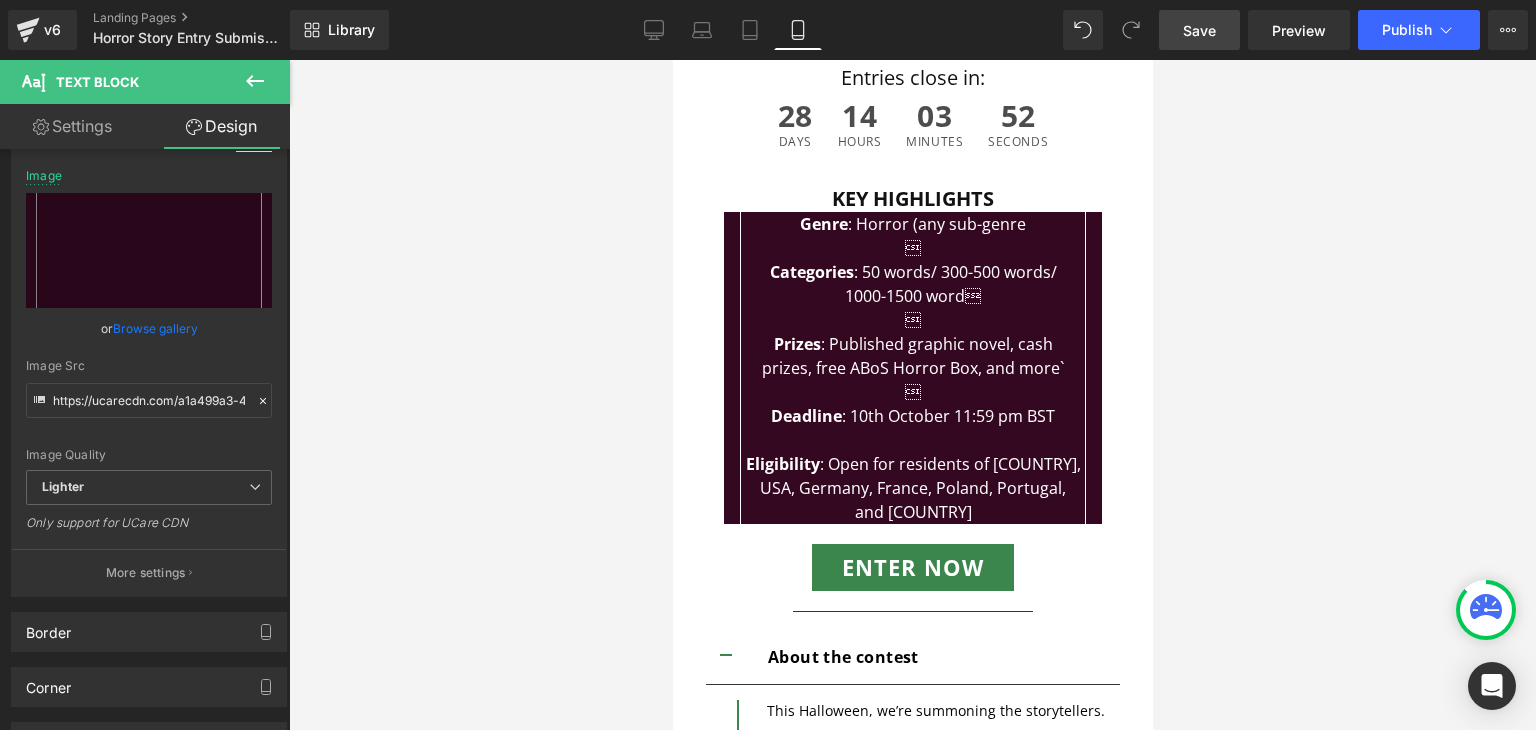 click at bounding box center [912, 395] 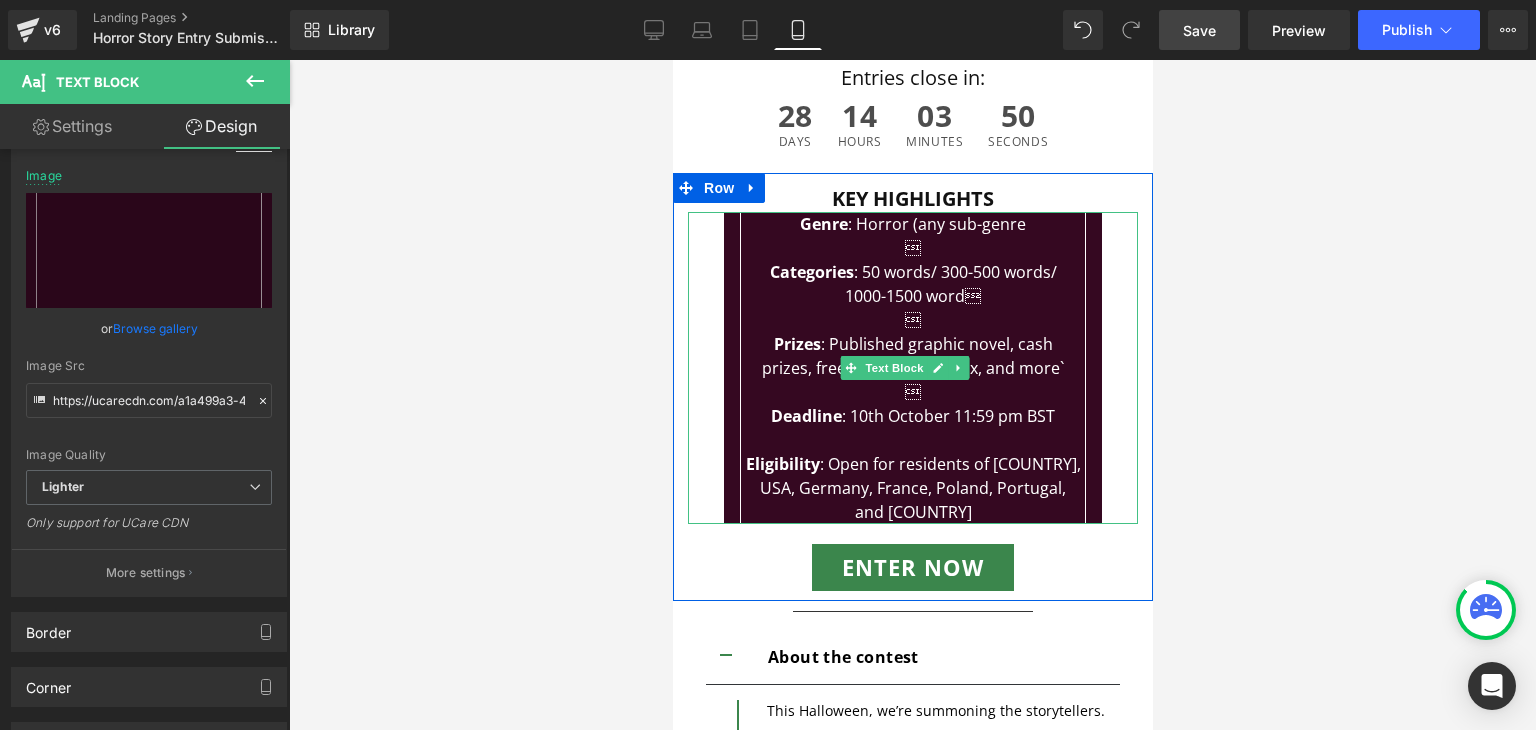 click on " Deadline : 10th October 11:59 pm BST" at bounding box center (912, 404) 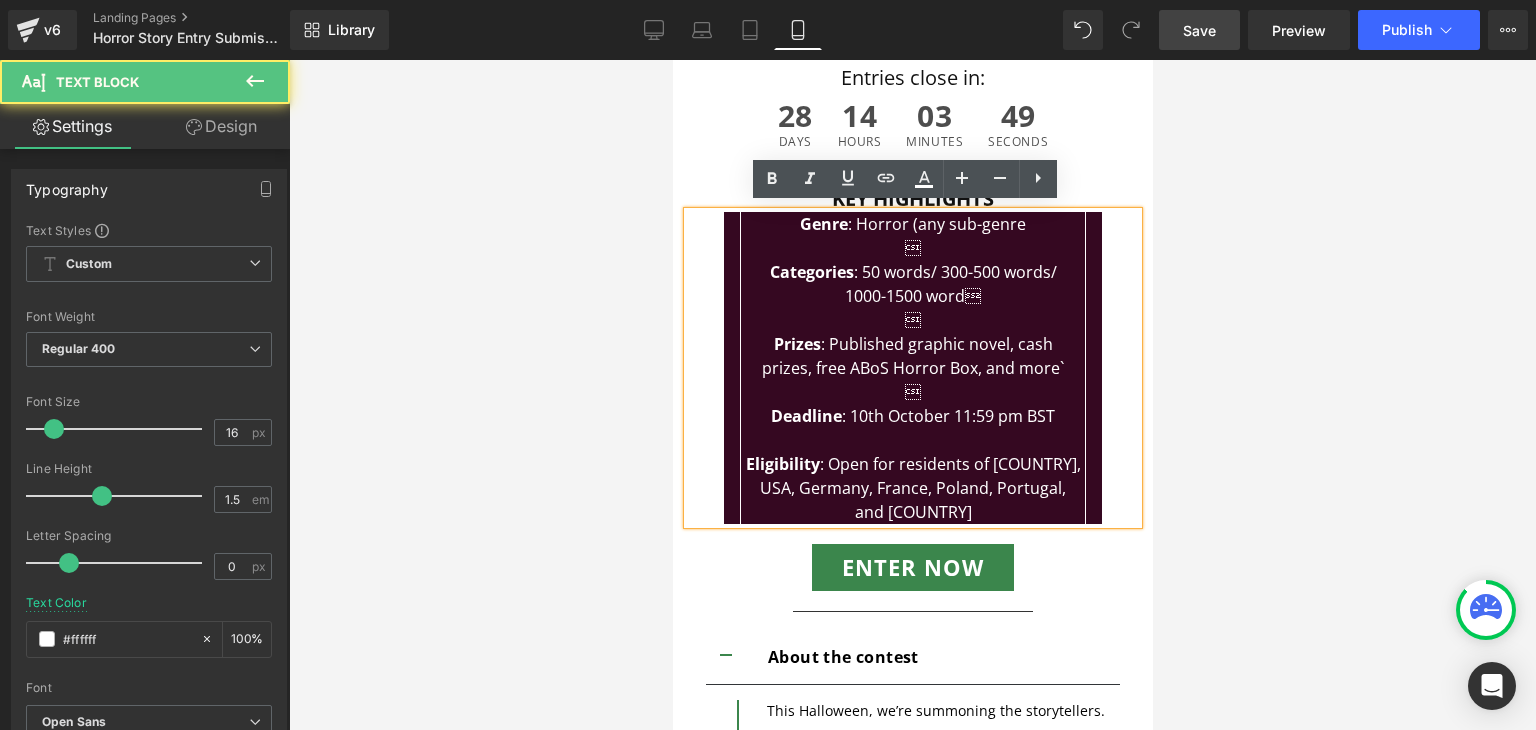 click on "Genre" at bounding box center (823, 224) 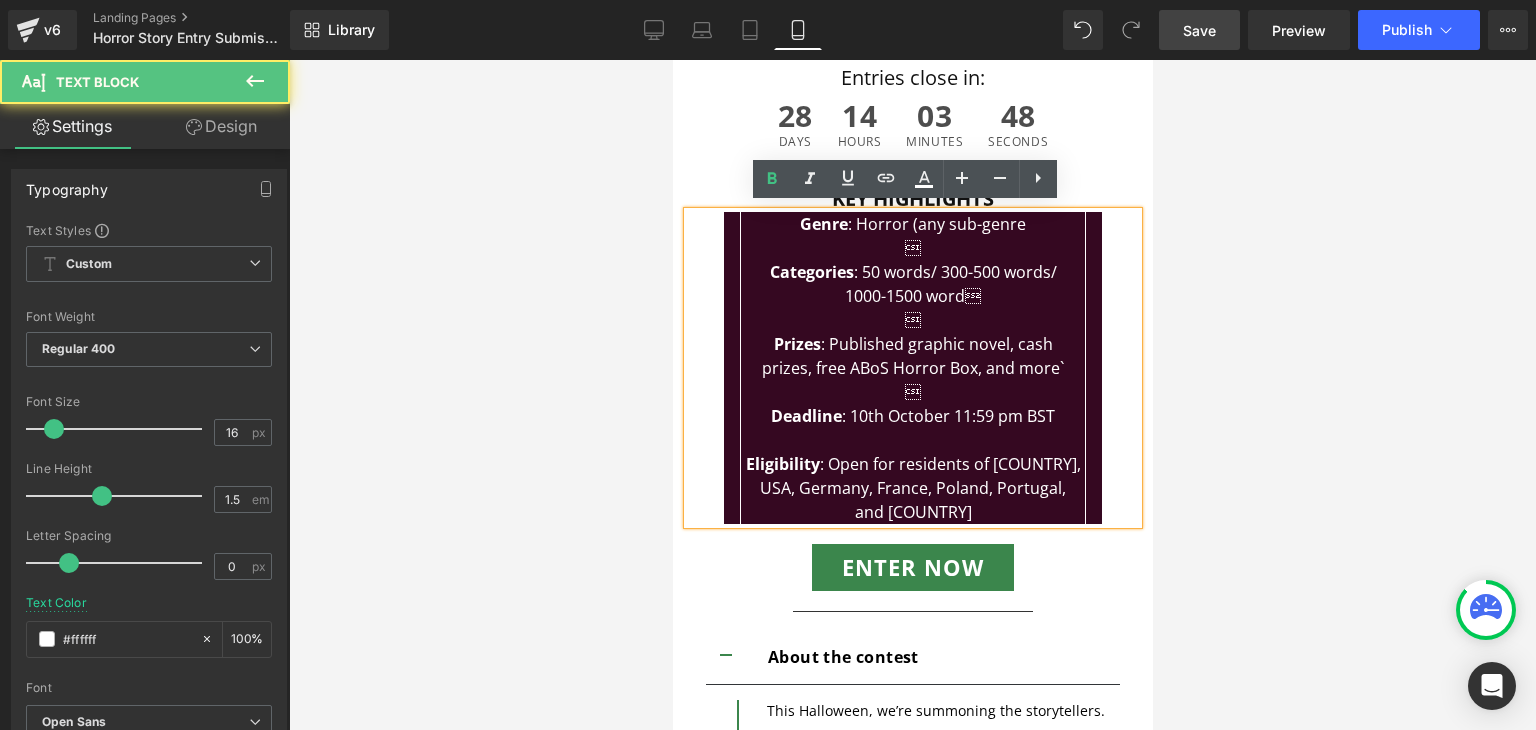 type 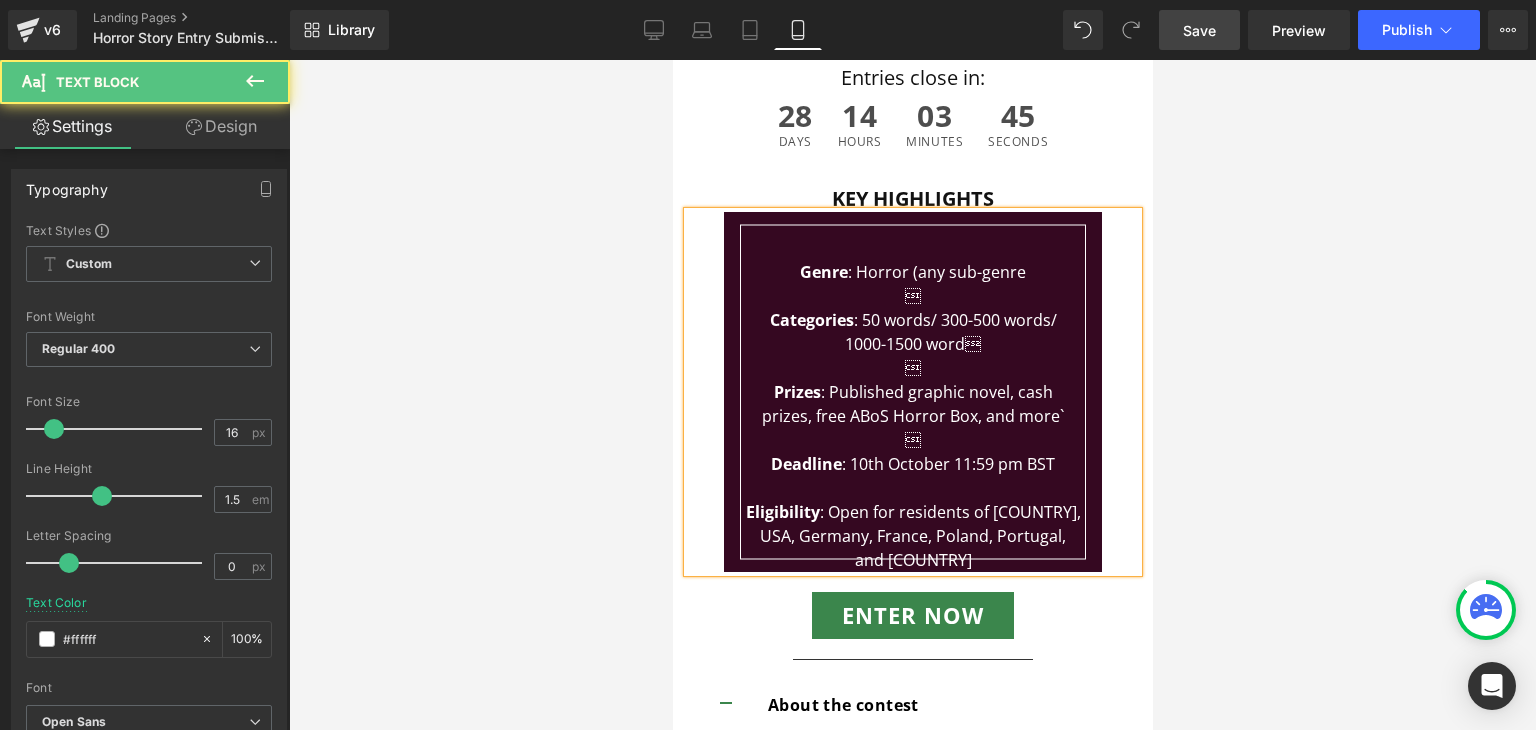 click on "USA, Germany, France, Poland, Portugal," at bounding box center (912, 536) 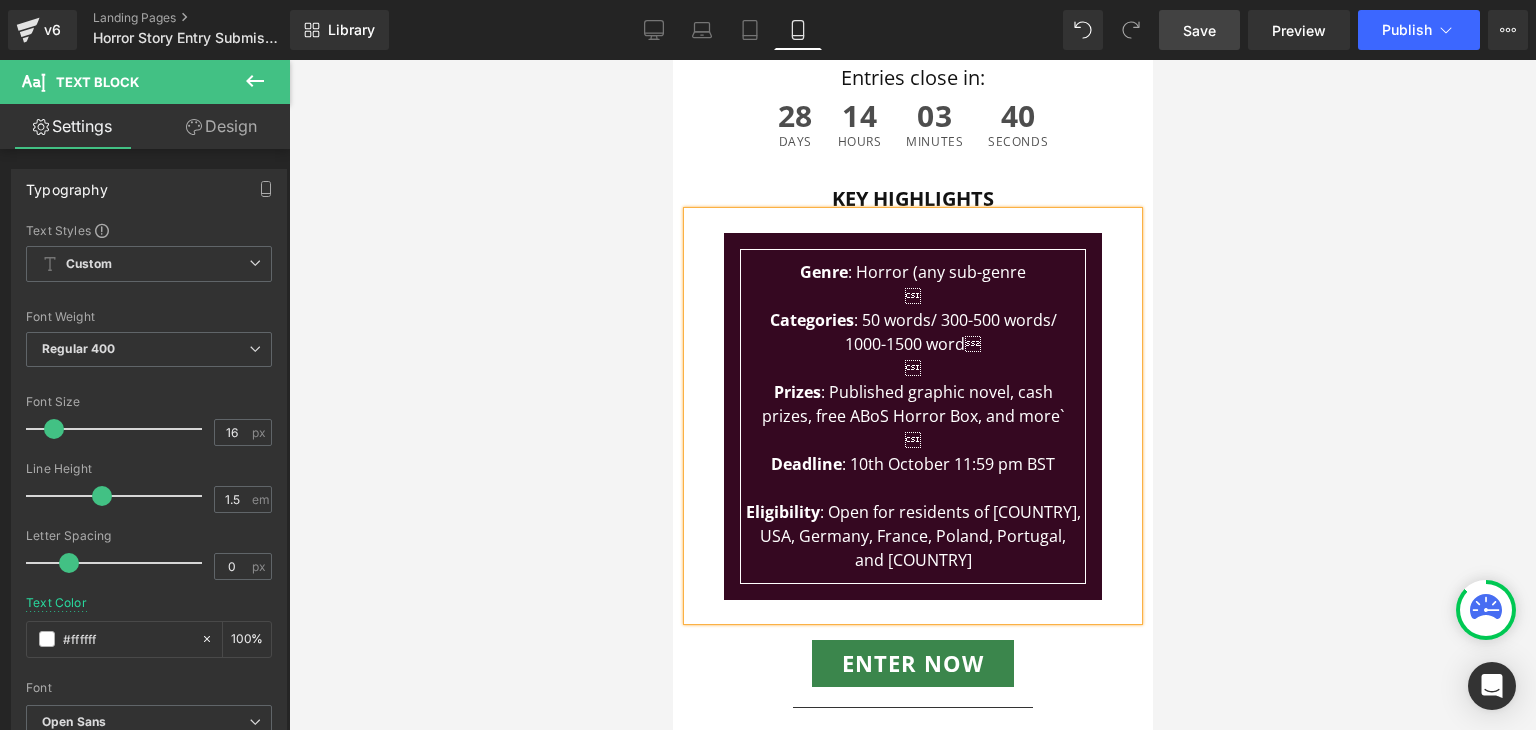 click at bounding box center (912, 395) 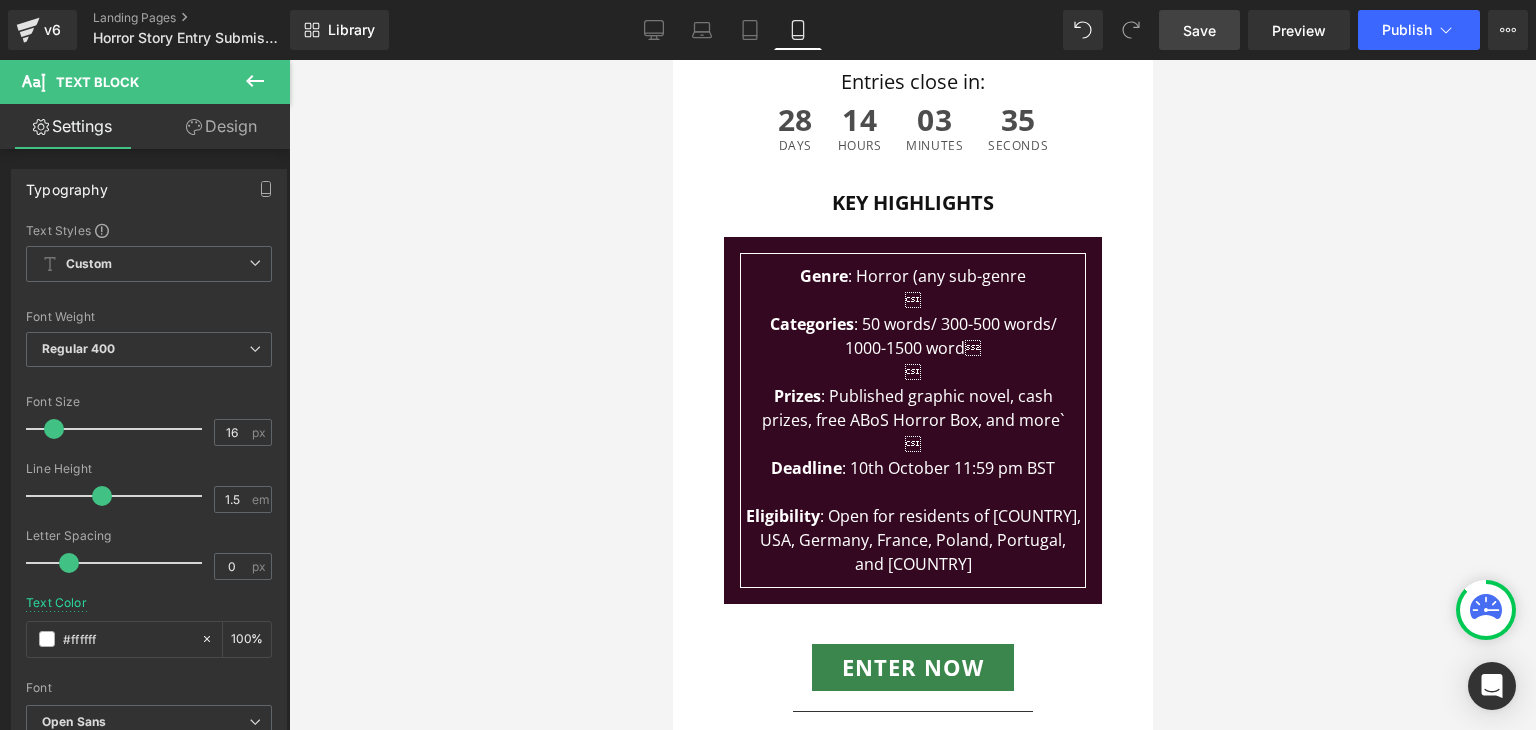 scroll, scrollTop: 456, scrollLeft: 0, axis: vertical 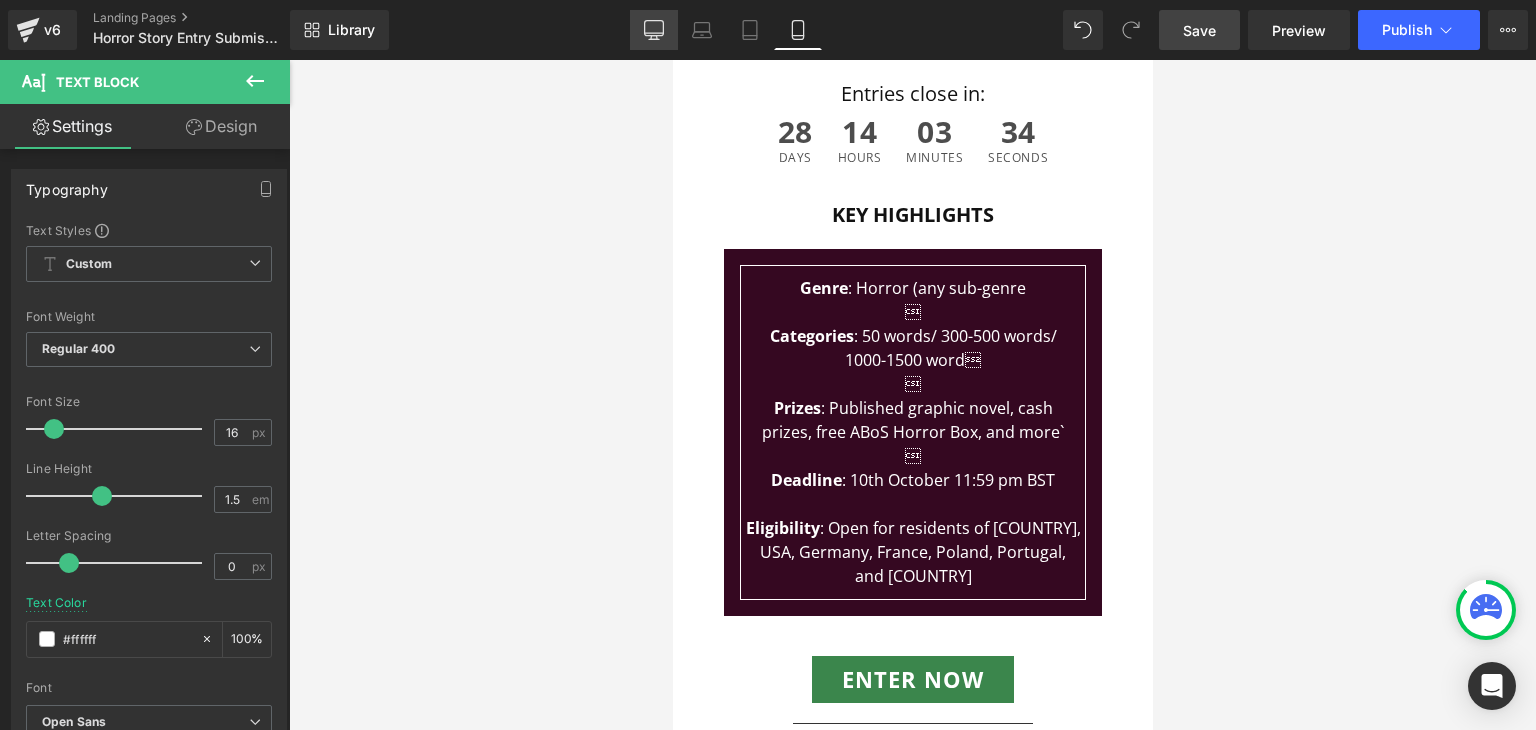 click 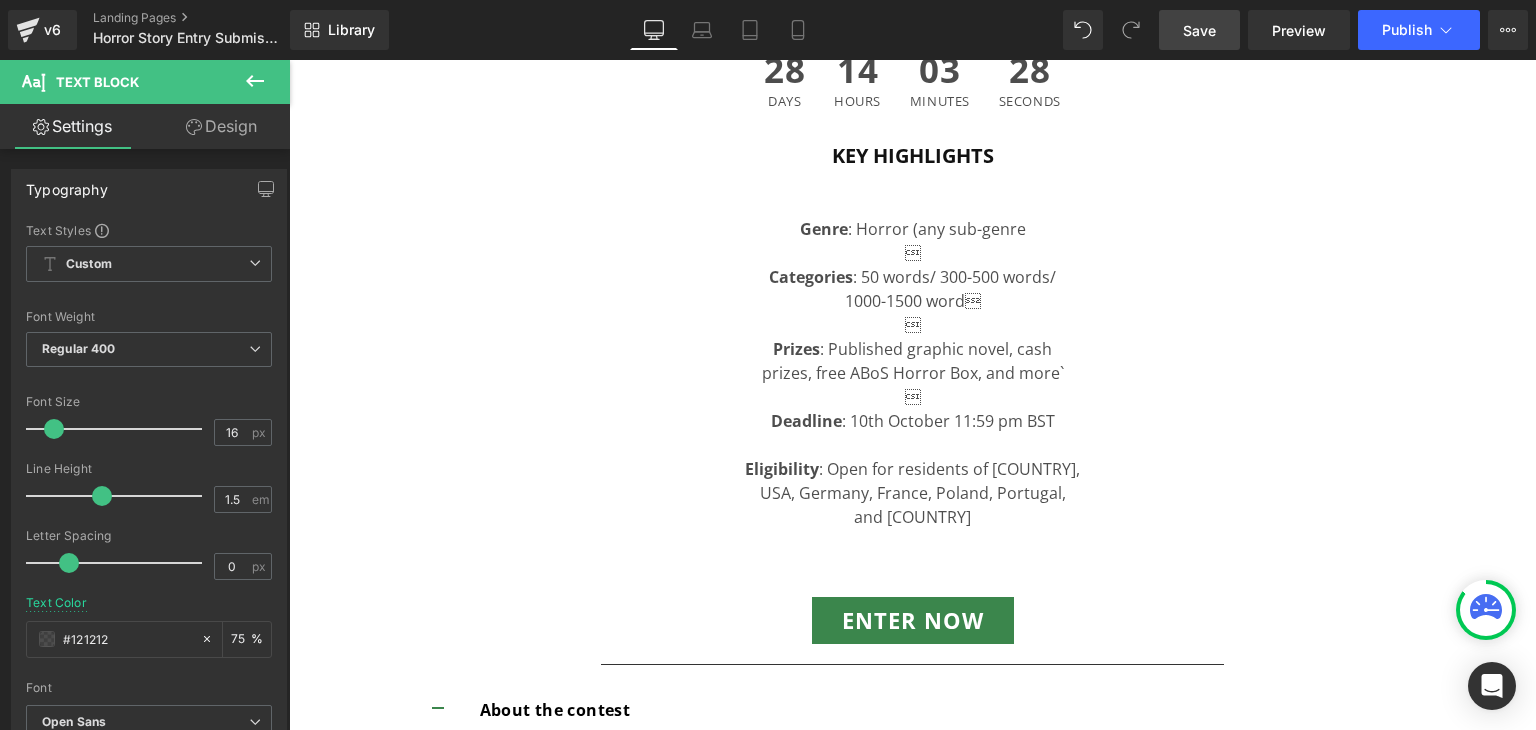 scroll, scrollTop: 806, scrollLeft: 0, axis: vertical 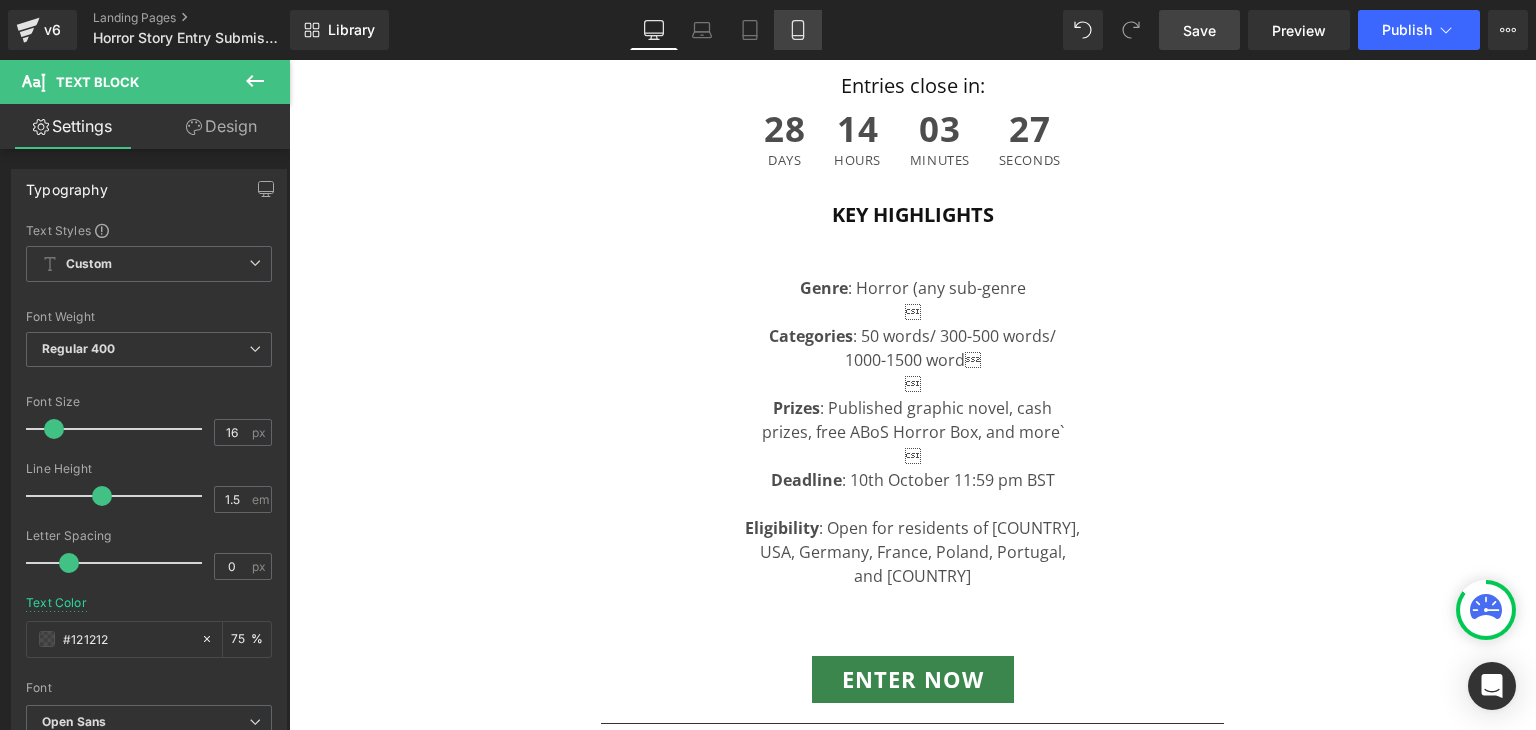 click 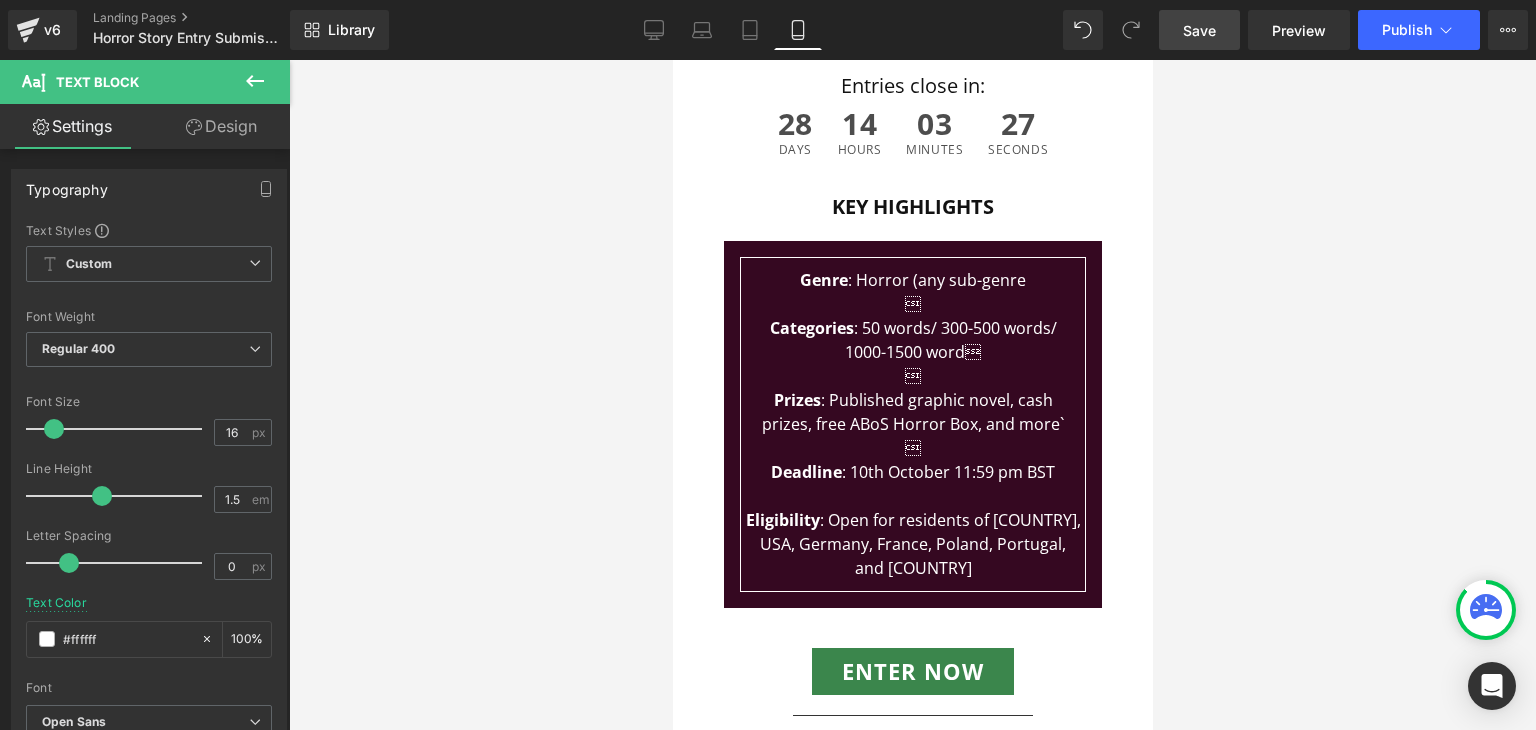 scroll, scrollTop: 451, scrollLeft: 0, axis: vertical 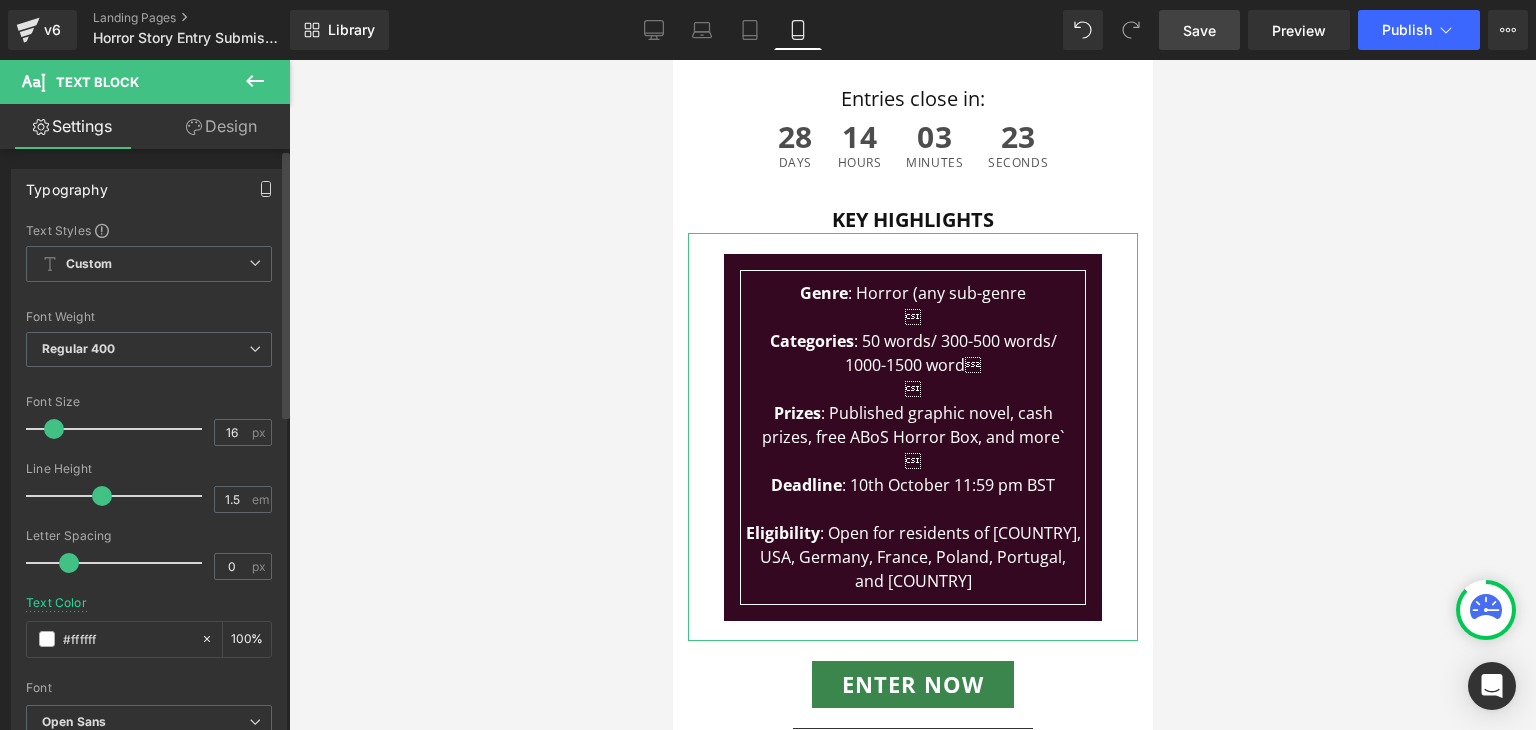 click 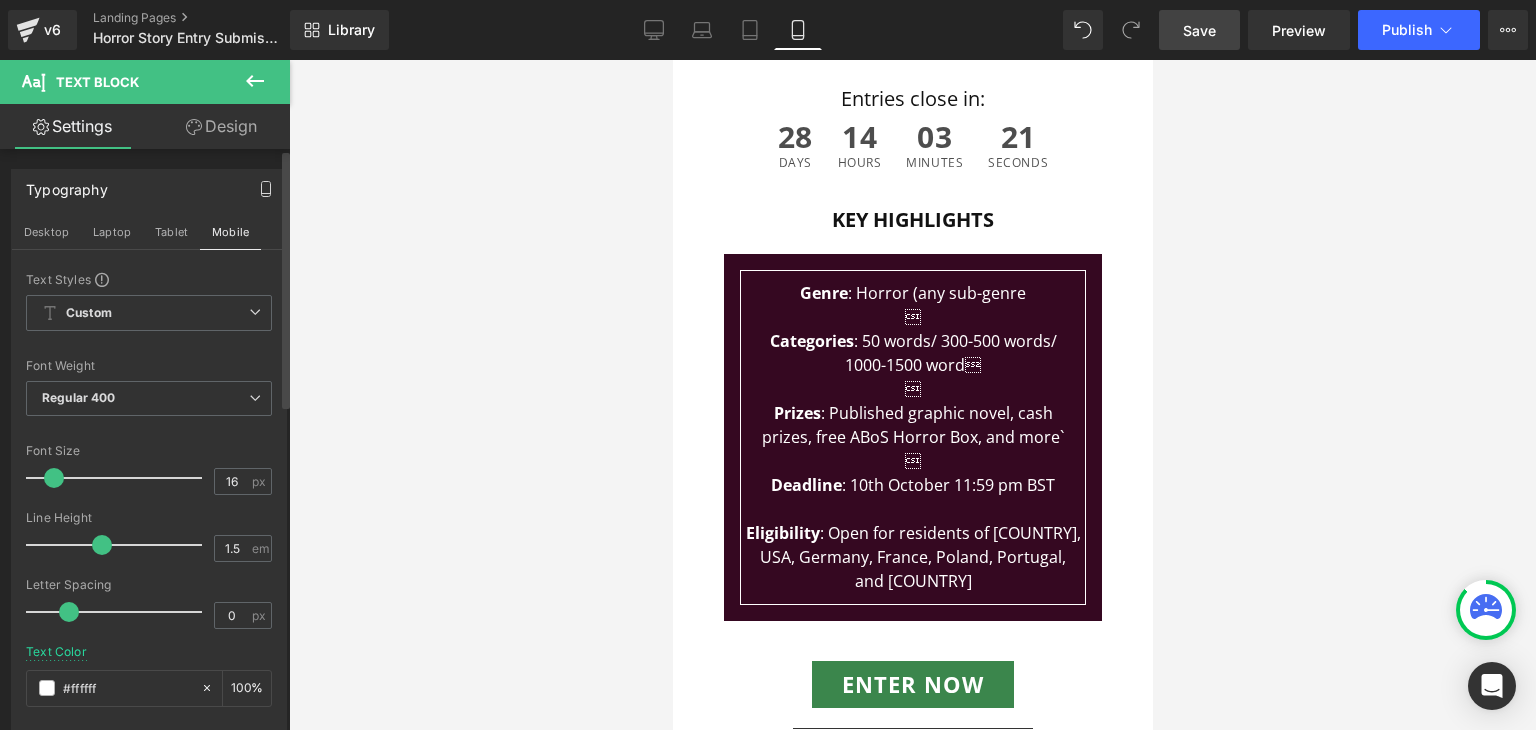 click at bounding box center (912, 395) 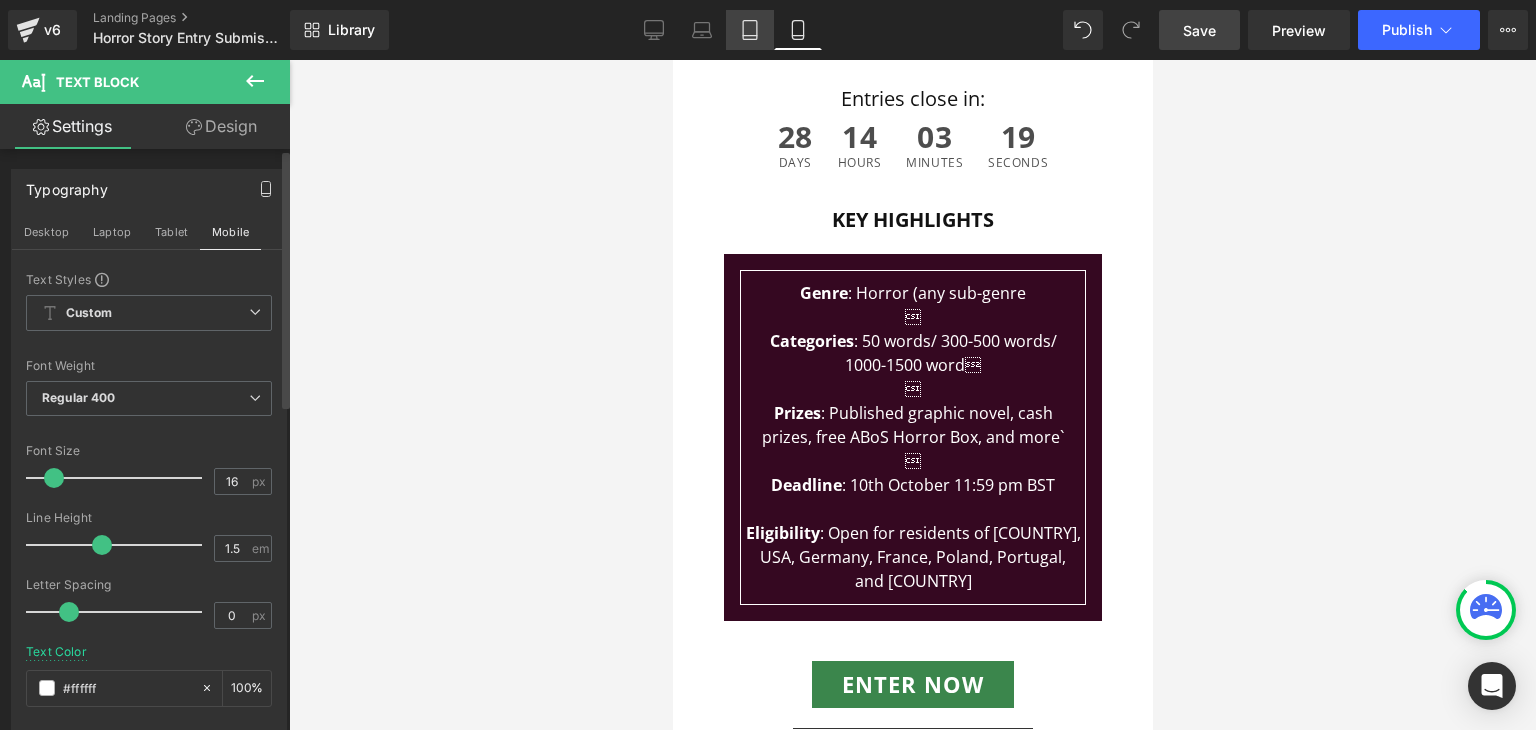 click 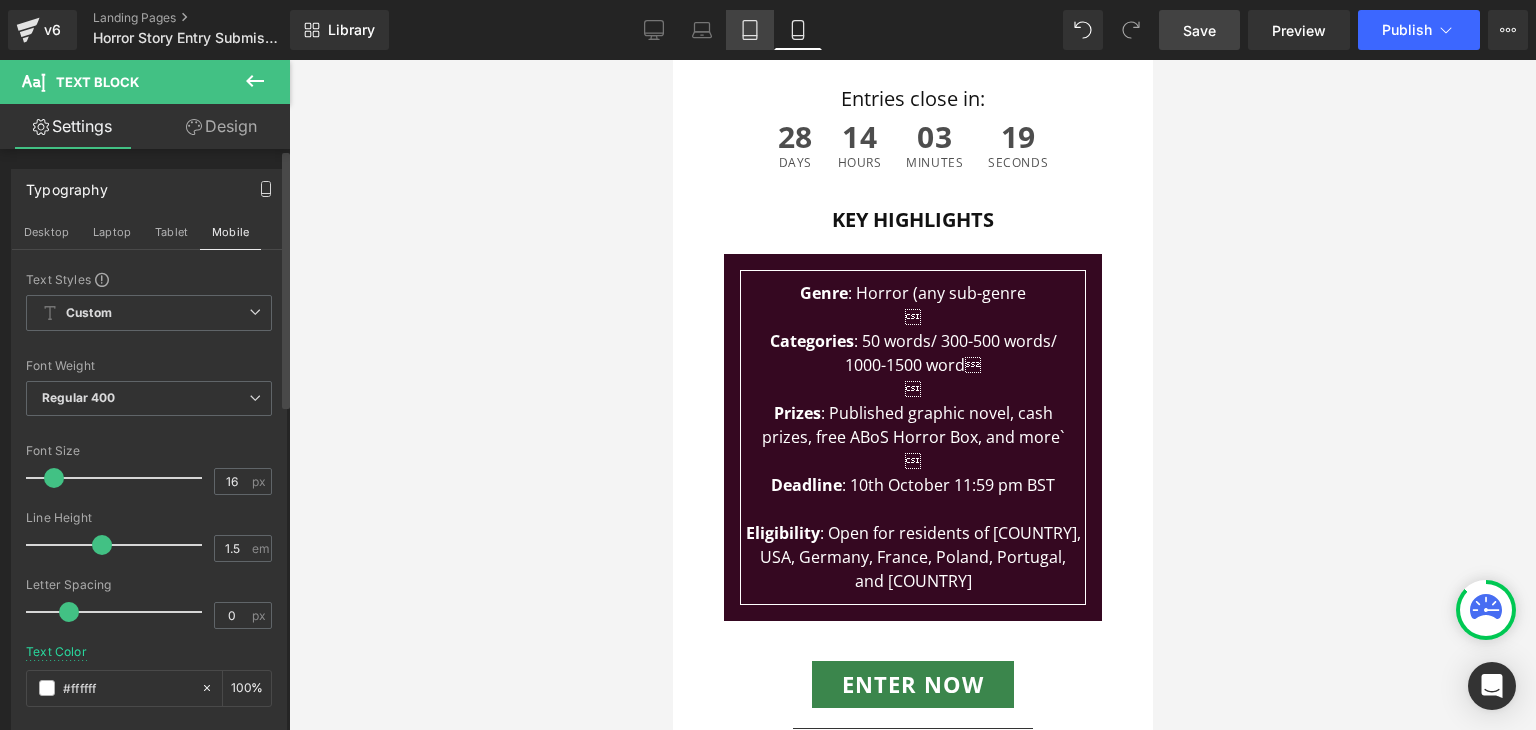 type on "#121212" 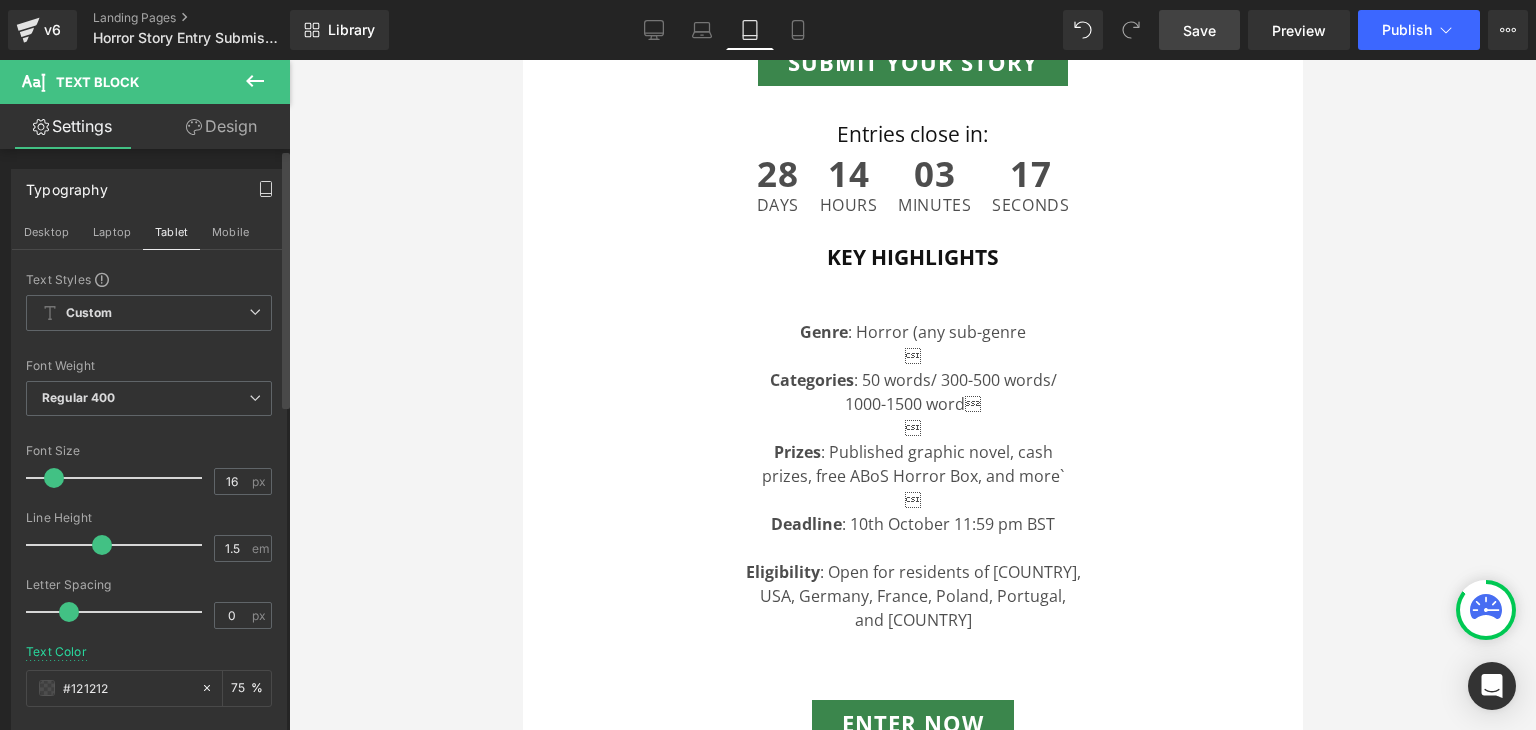 scroll, scrollTop: 602, scrollLeft: 0, axis: vertical 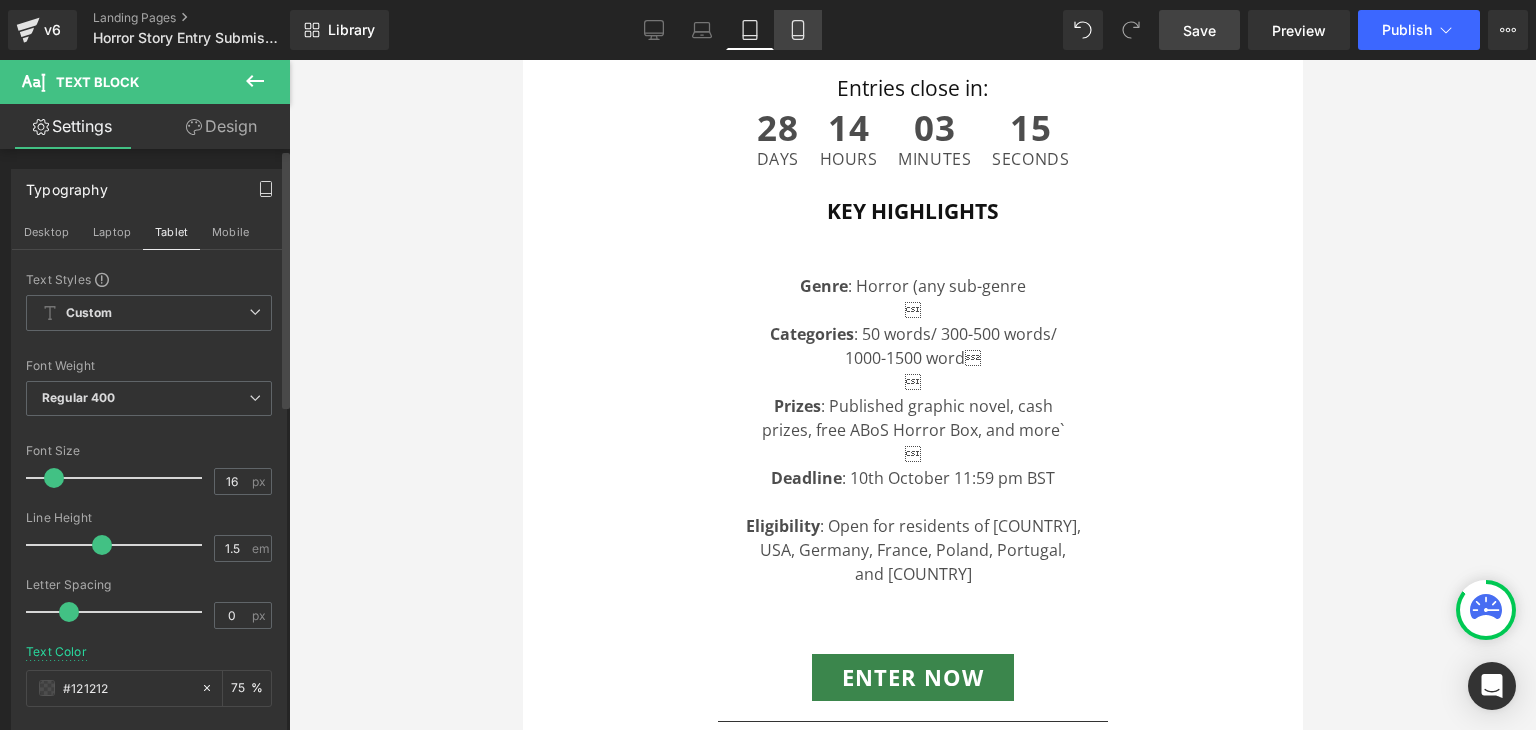 click 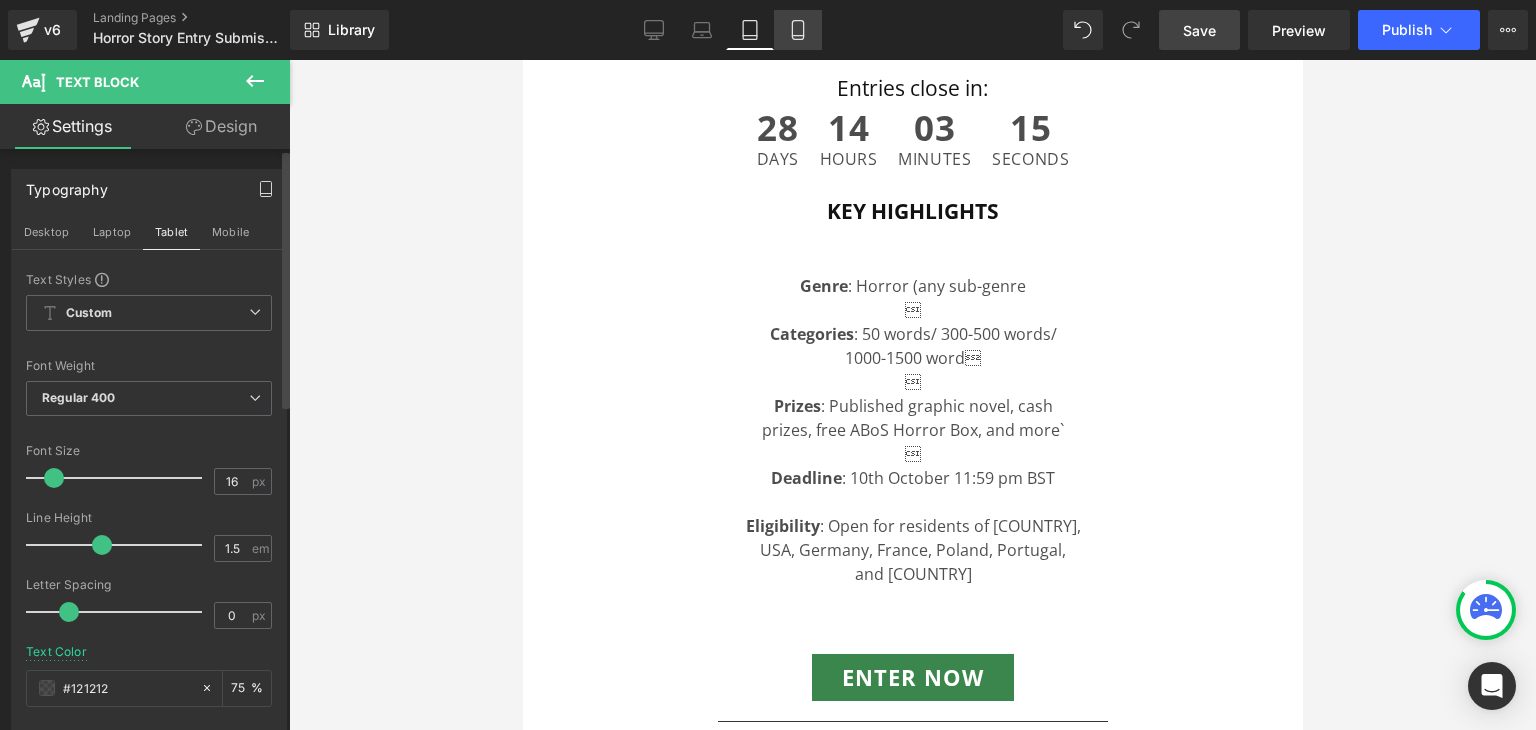 type on "#ffffff" 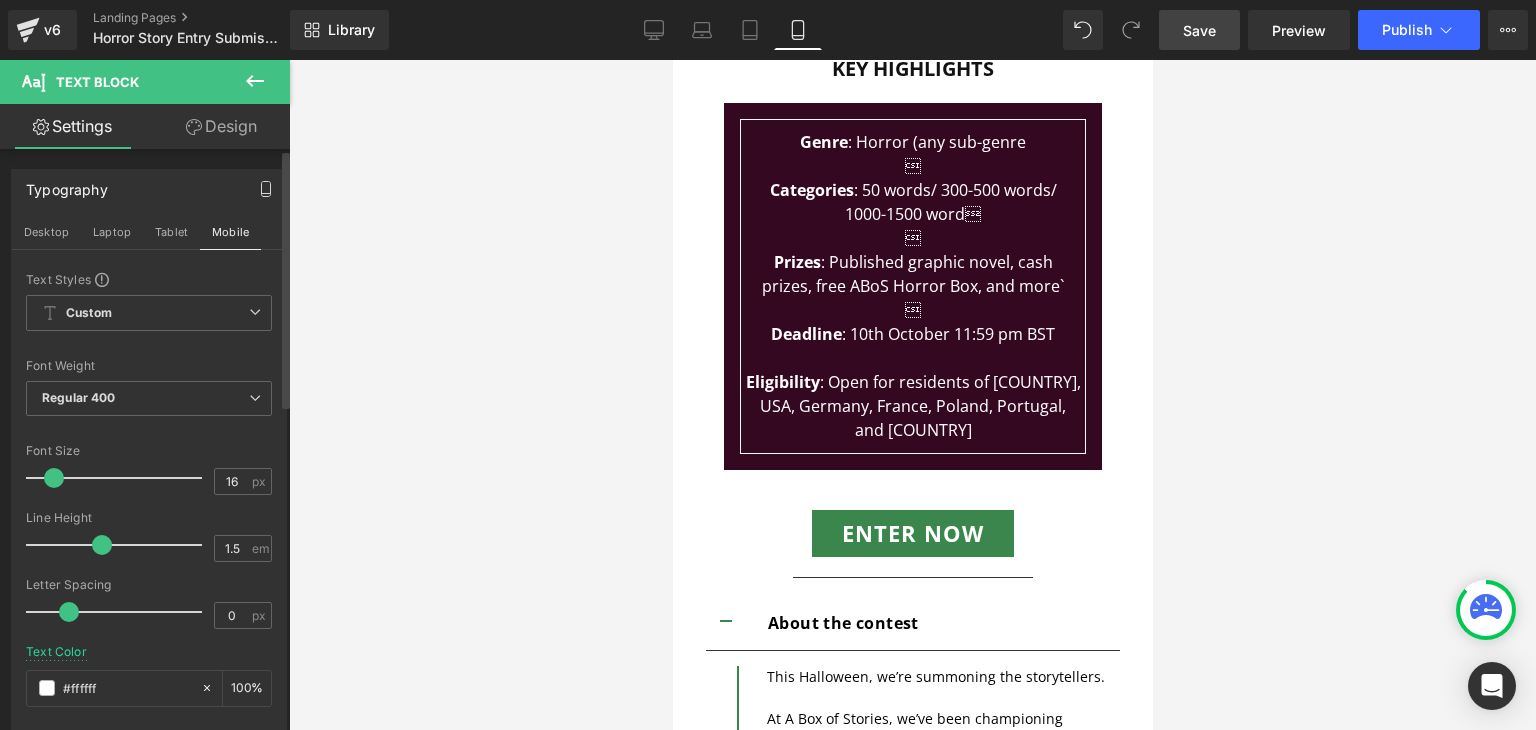 scroll, scrollTop: 459, scrollLeft: 0, axis: vertical 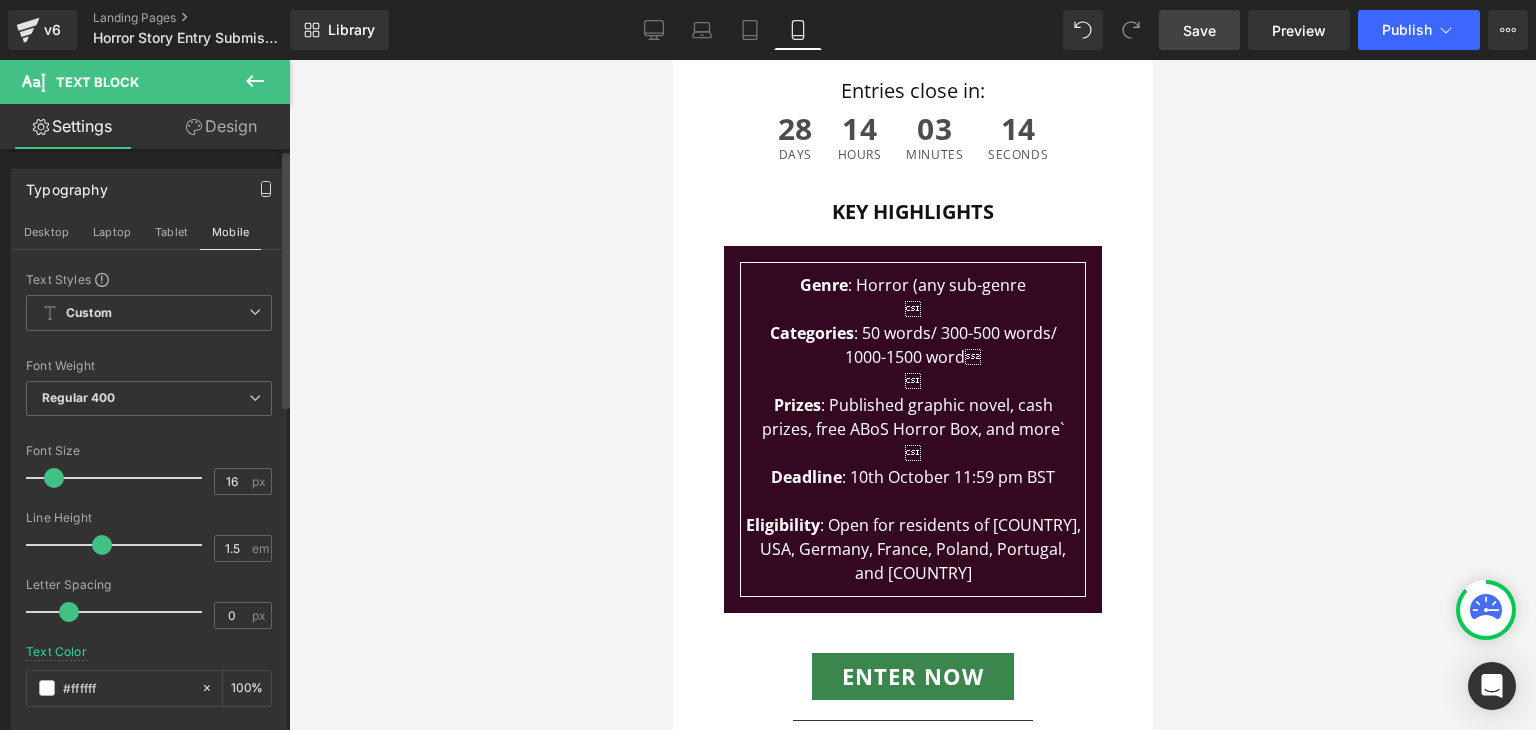 click at bounding box center (912, 395) 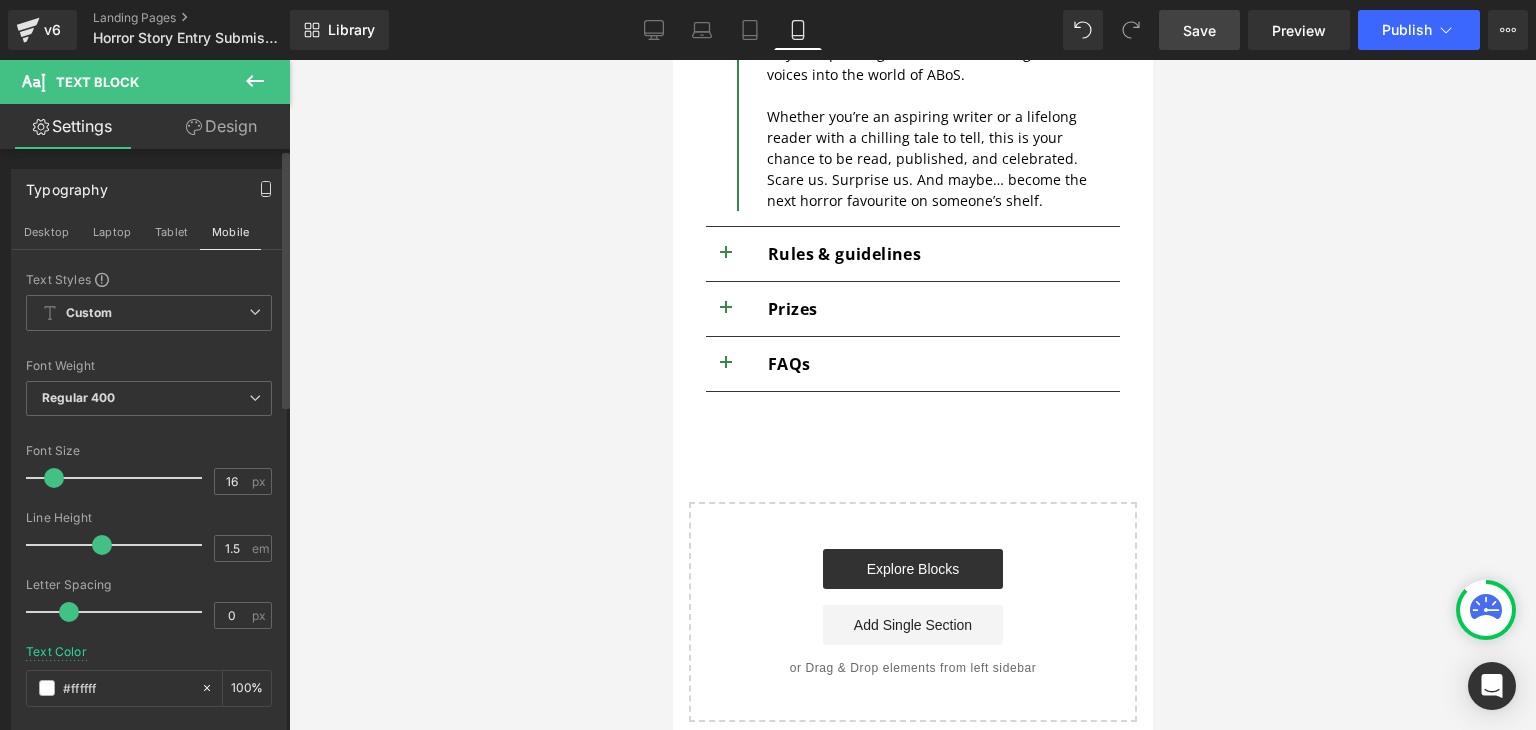 scroll, scrollTop: 1409, scrollLeft: 0, axis: vertical 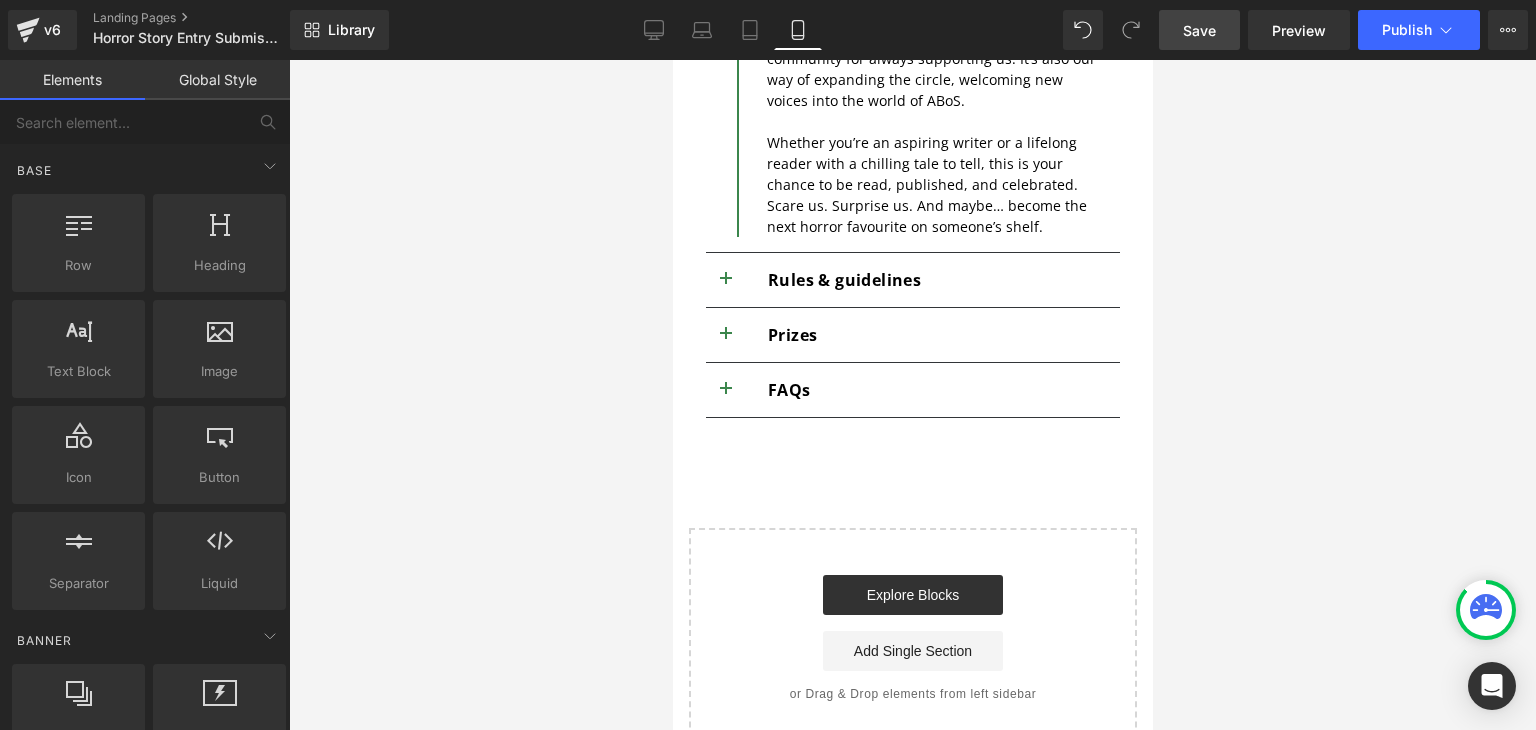 click on "Image         FRIGHT FICTION STORY CONTEST Heading         Submit your original horror story and have a chance to get your own graphic novel published + cash prizes + free book boxes and MORE. Text Block         SUBMIT YOUR STORY Button         Row         Row         Entries close in: Heading
28 Days
14 Hours
03 Minutes
09 Seconds
Countdown Timer         Row         KEY HIGHLIGHTS Heading         Genre : Horror (any sub-genre   Categories : 50 words/ 300-500 words/ 1000-1500 word  Prizes : Published graphic novel, cash prizes, free ABoS Horror Box, and more`  Deadline : 10th October 11:59 pm BST Eligibility : Open for residents of UK, USA, Germany, France, Poland, Portugal, and Republic of Ireland Text Block         ENTER NOW Button         Row         Separator
About the contest Text Block" at bounding box center (912, -259) 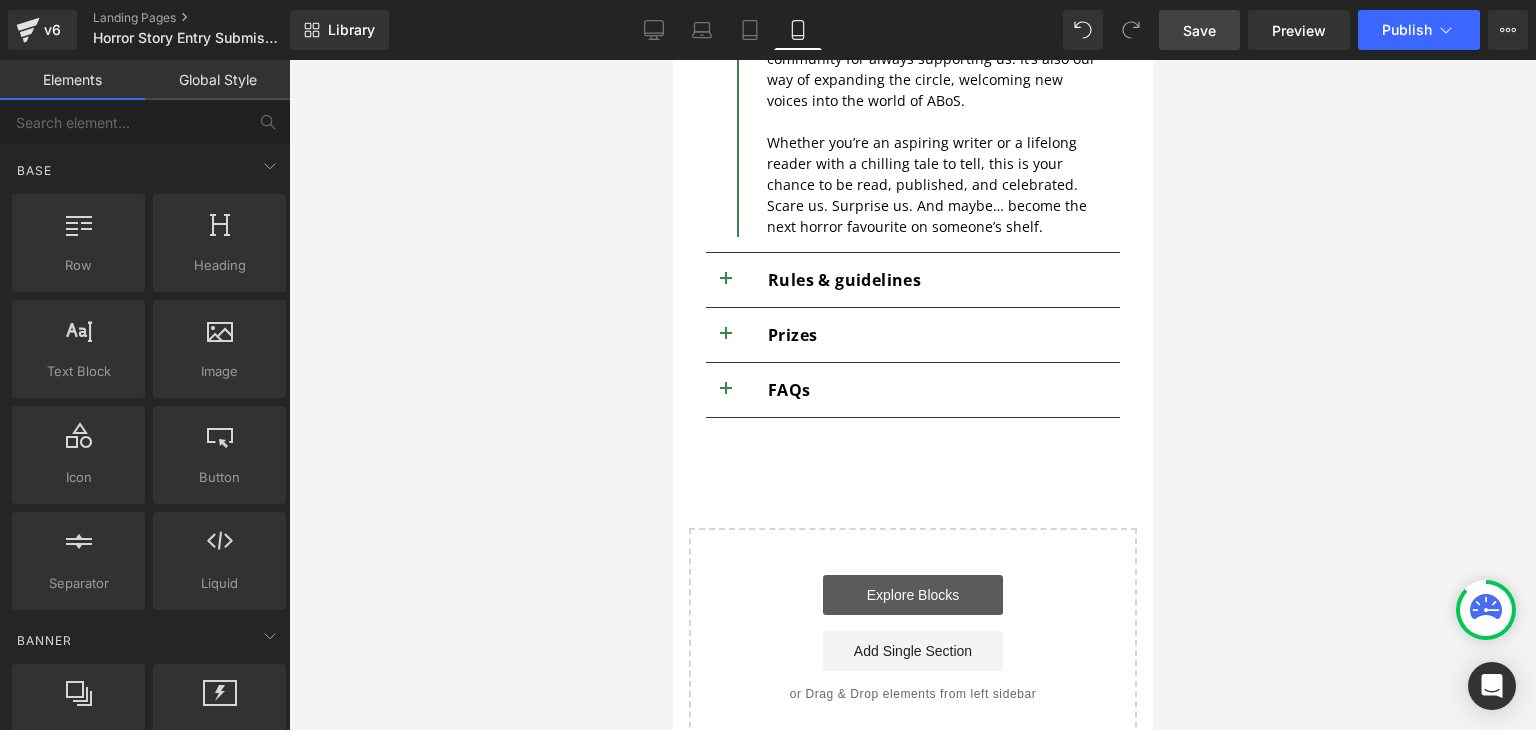 click on "Explore Blocks" at bounding box center [912, 595] 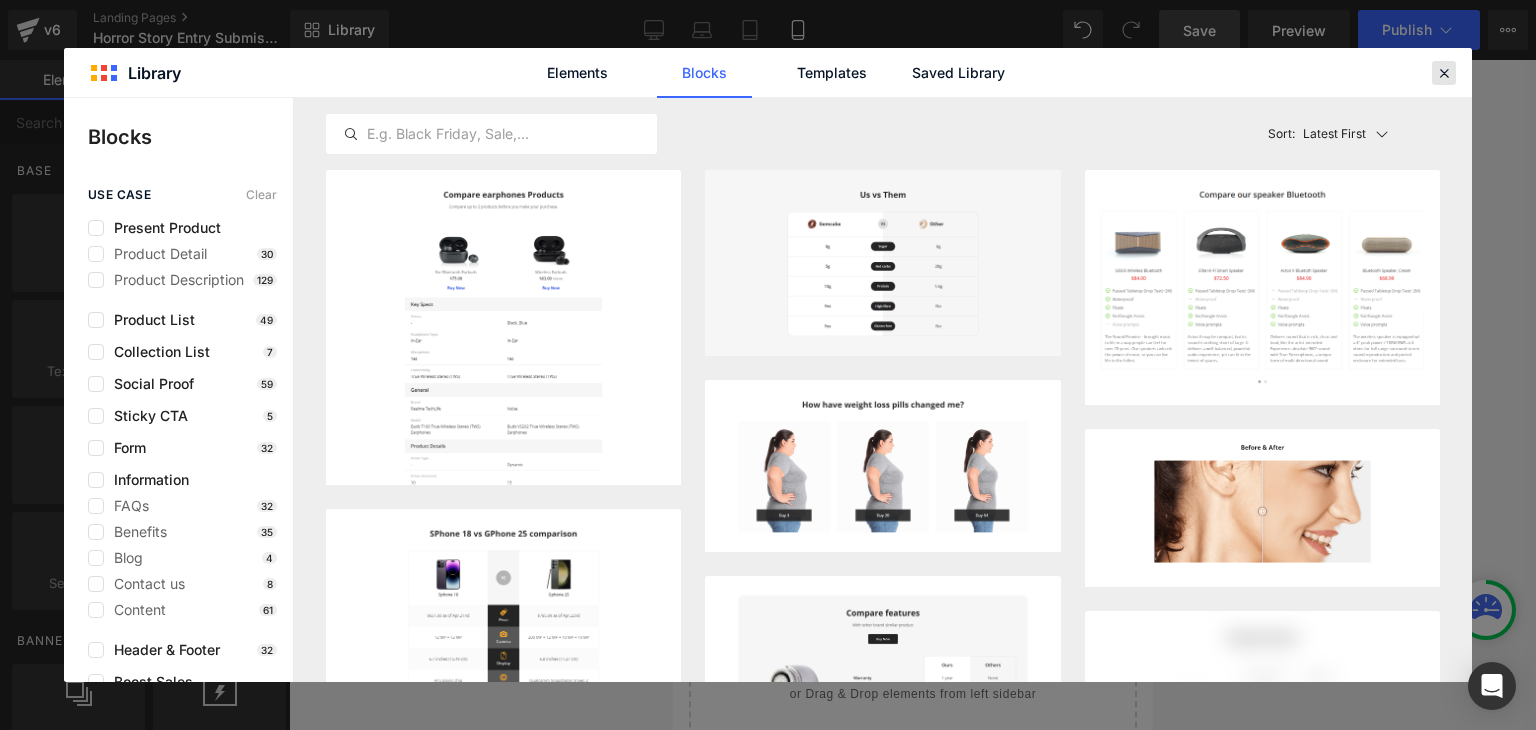 click at bounding box center (1444, 73) 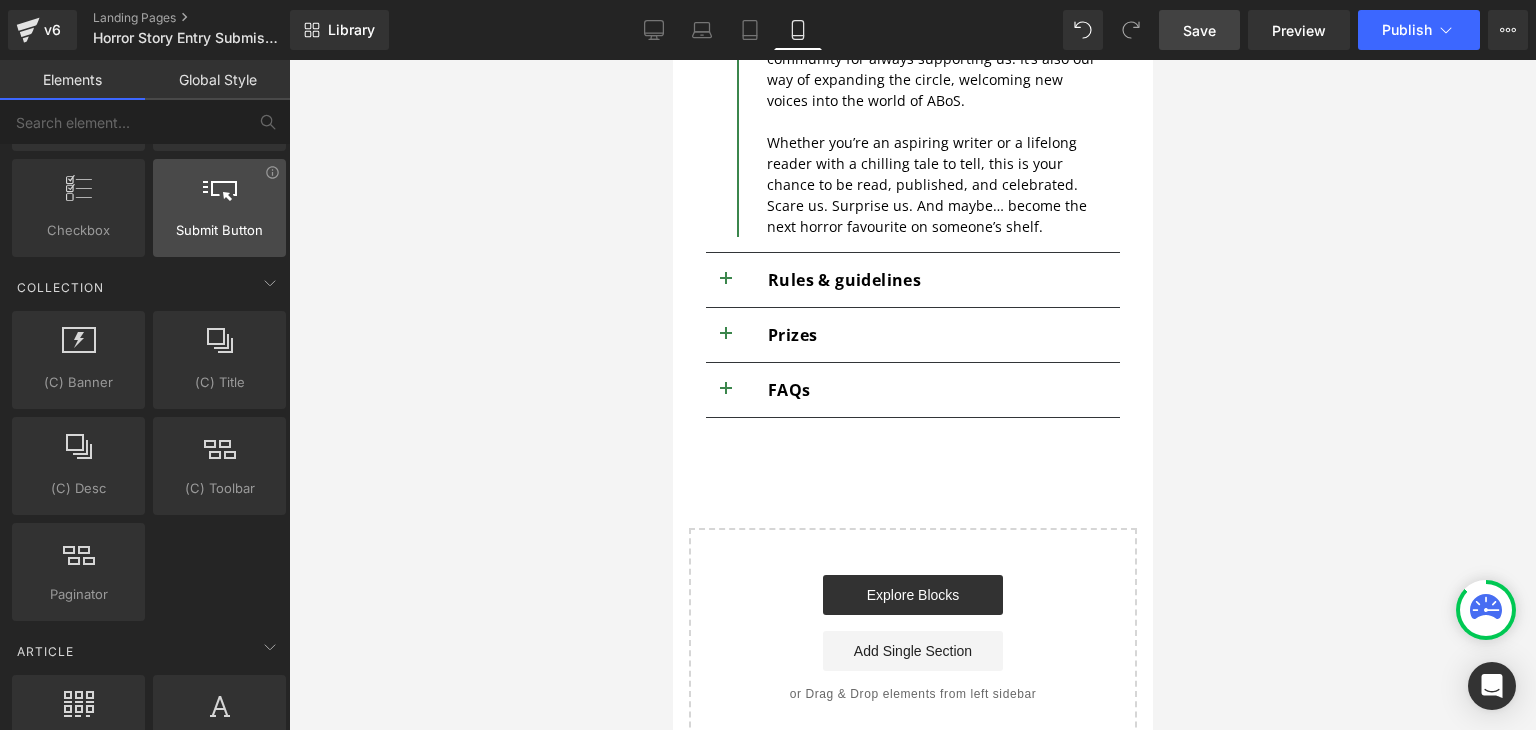 scroll, scrollTop: 3196, scrollLeft: 0, axis: vertical 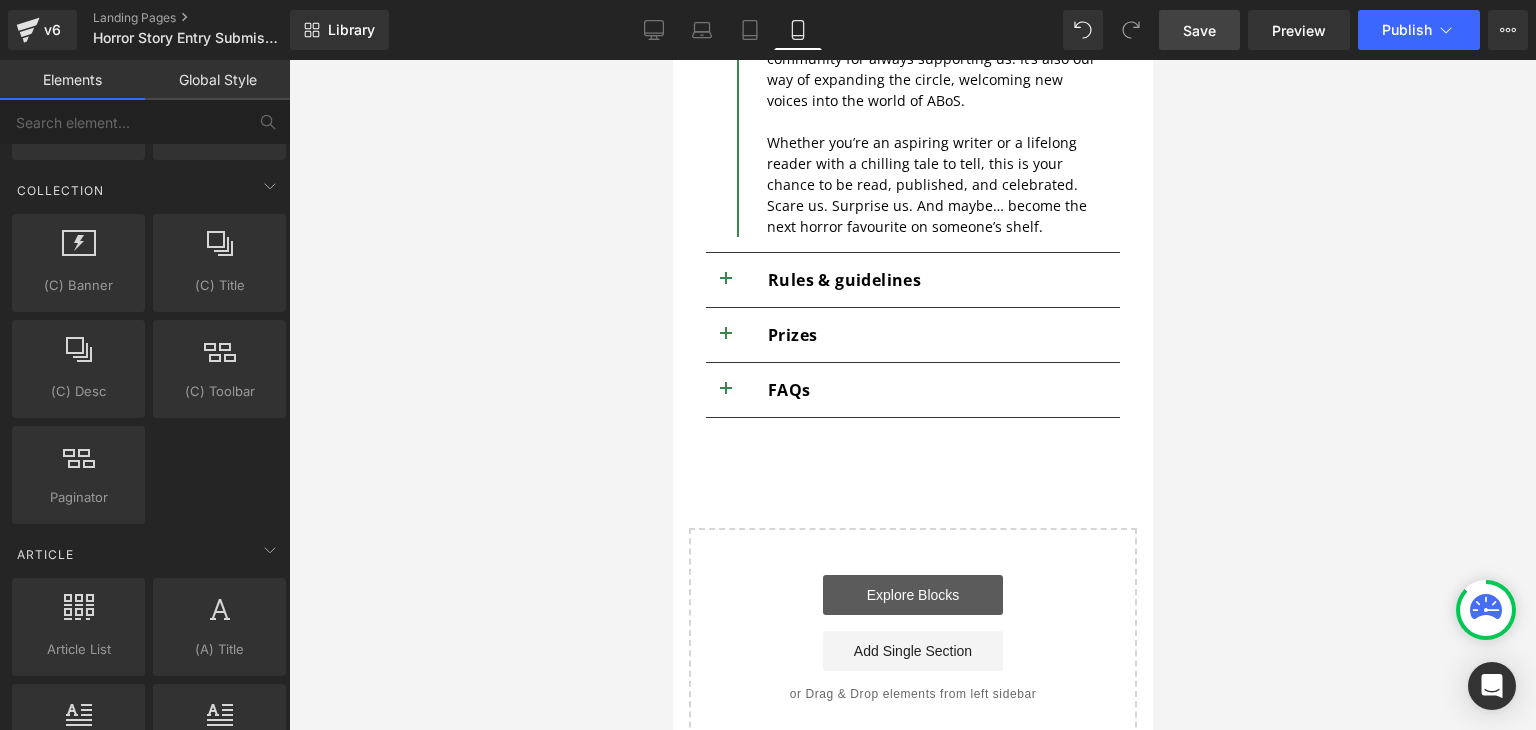 click on "Explore Blocks" at bounding box center [912, 595] 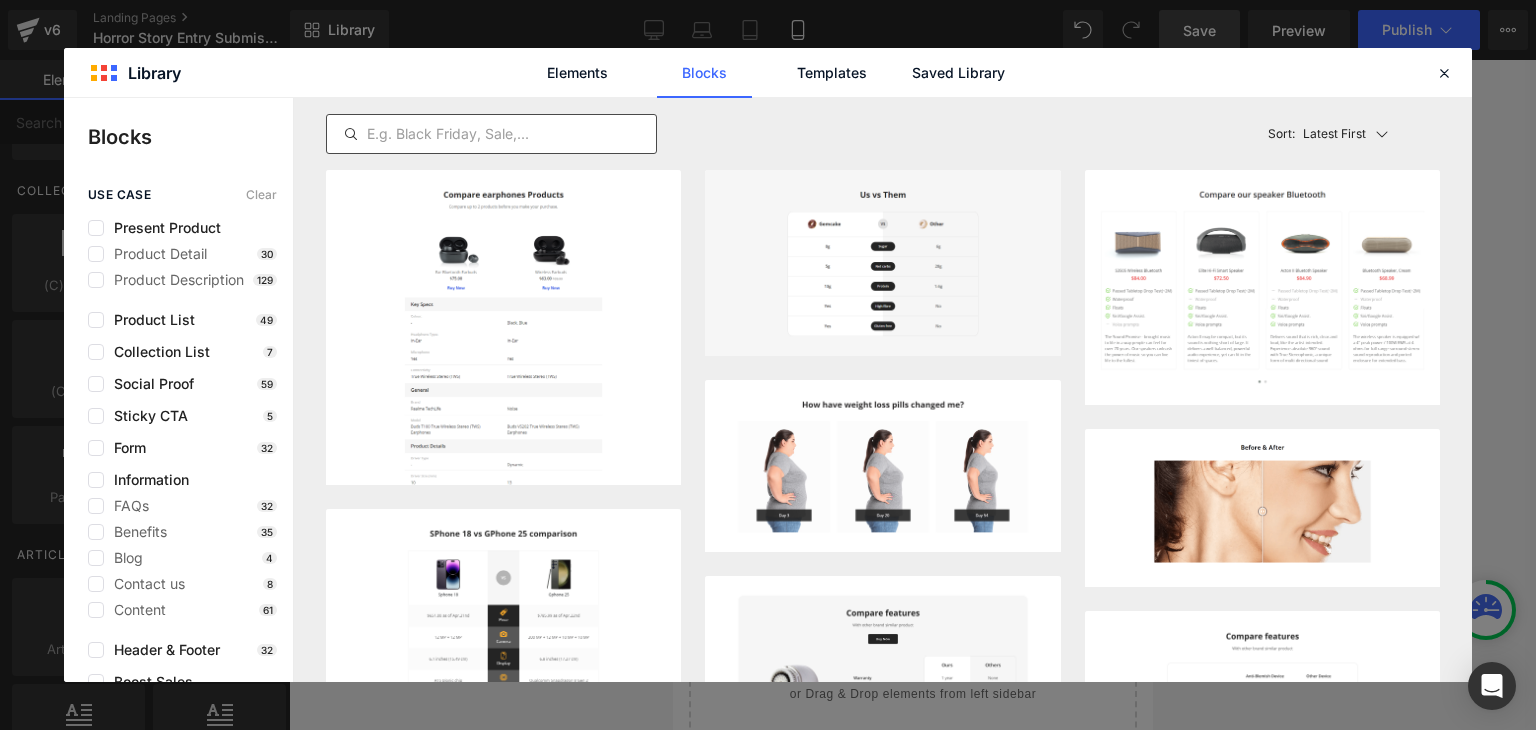 click at bounding box center (491, 134) 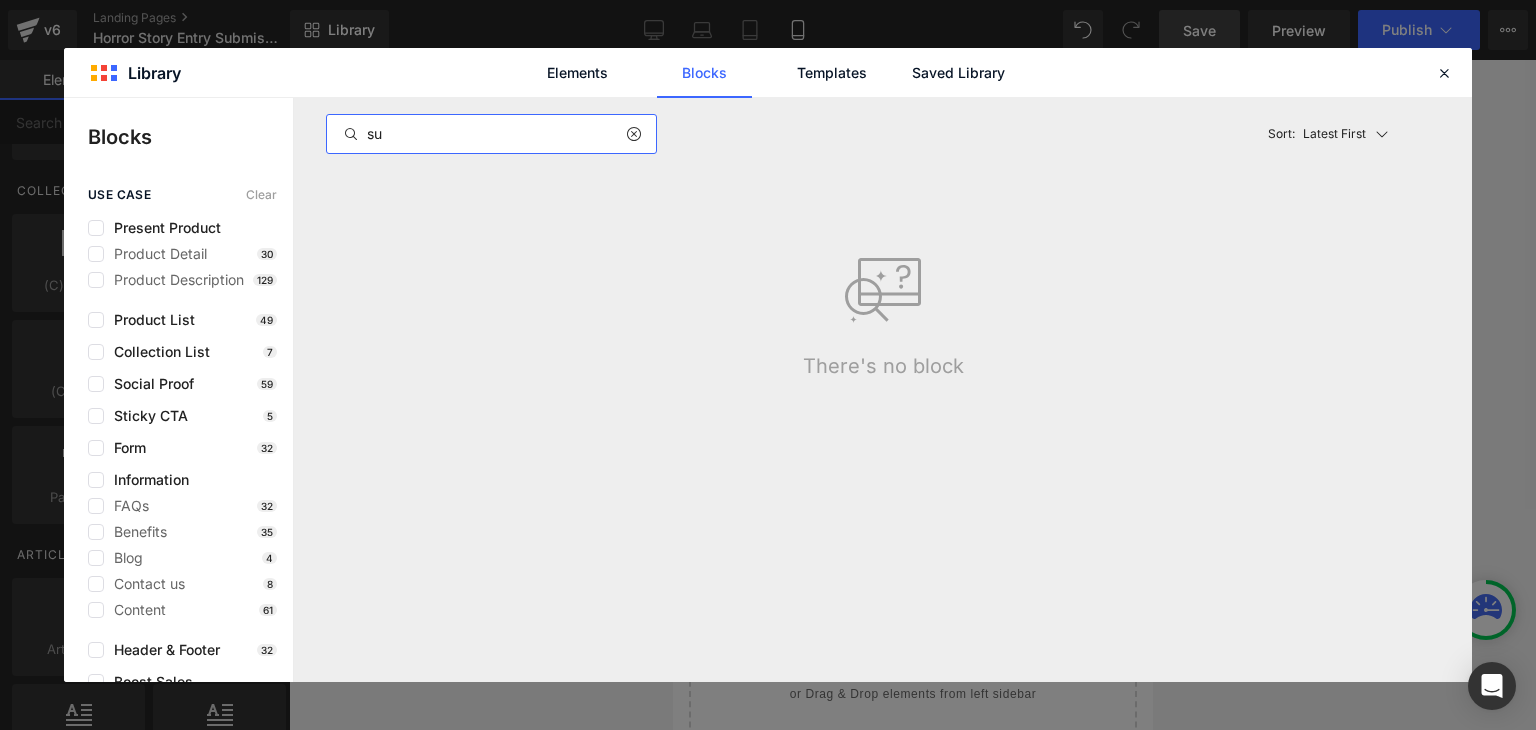 type on "s" 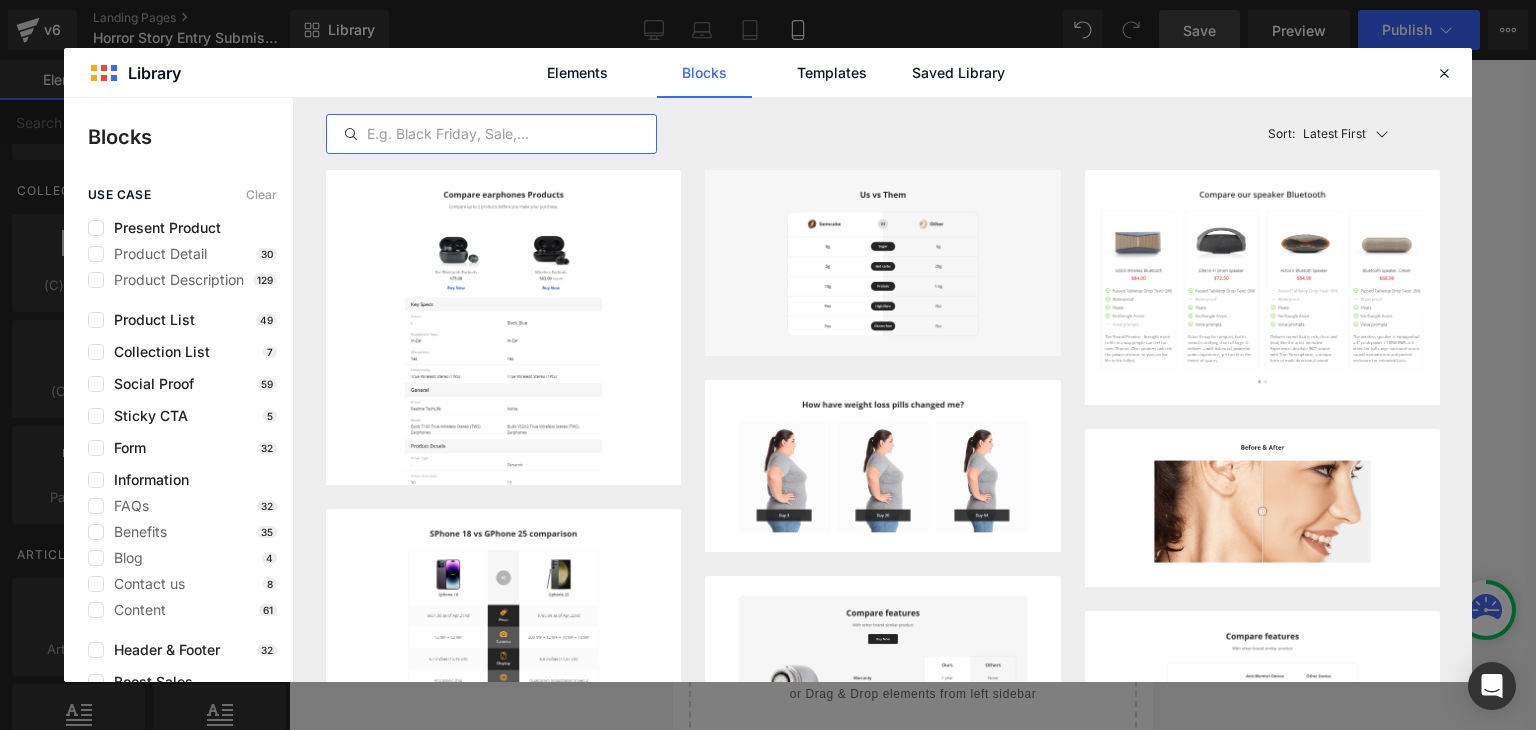 type on "s" 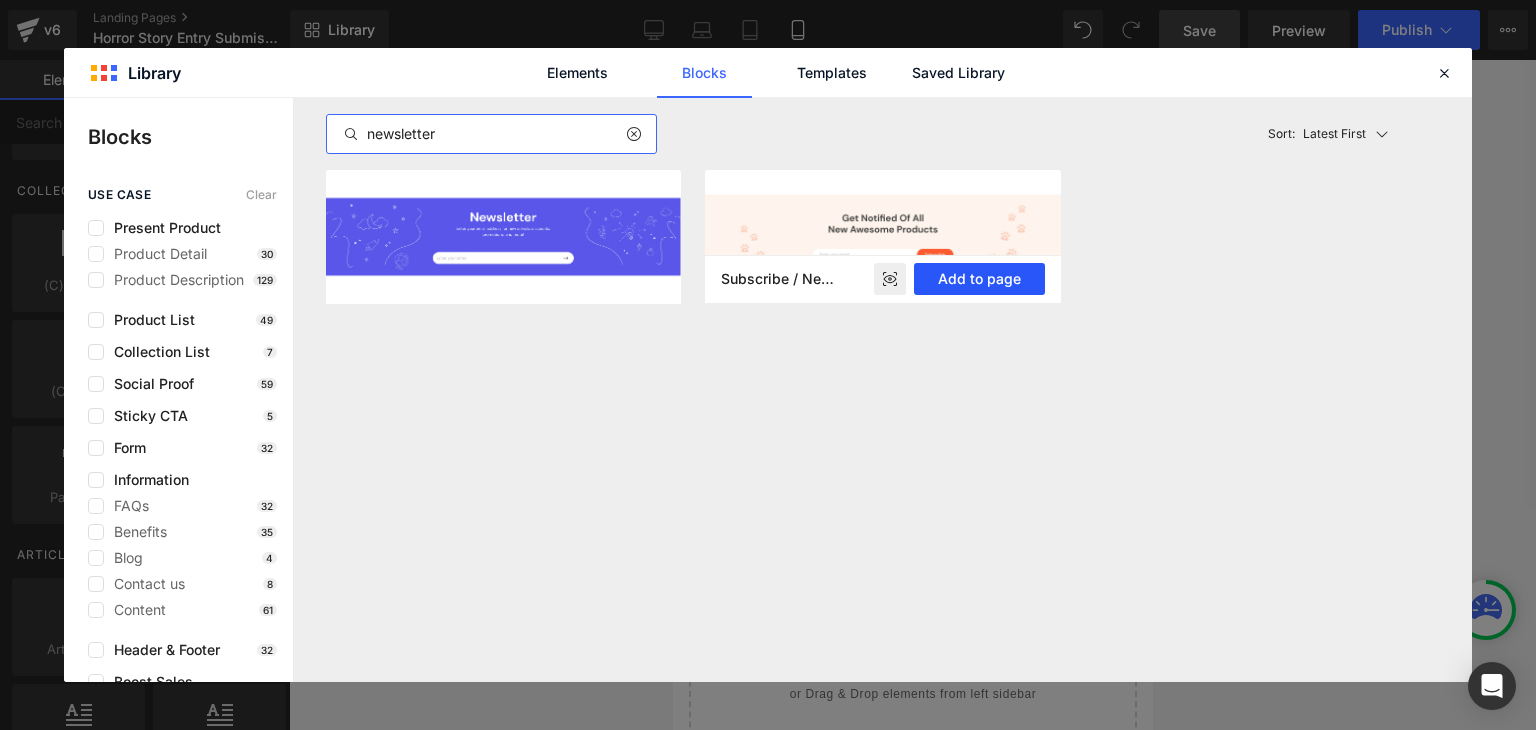 type on "newsletter" 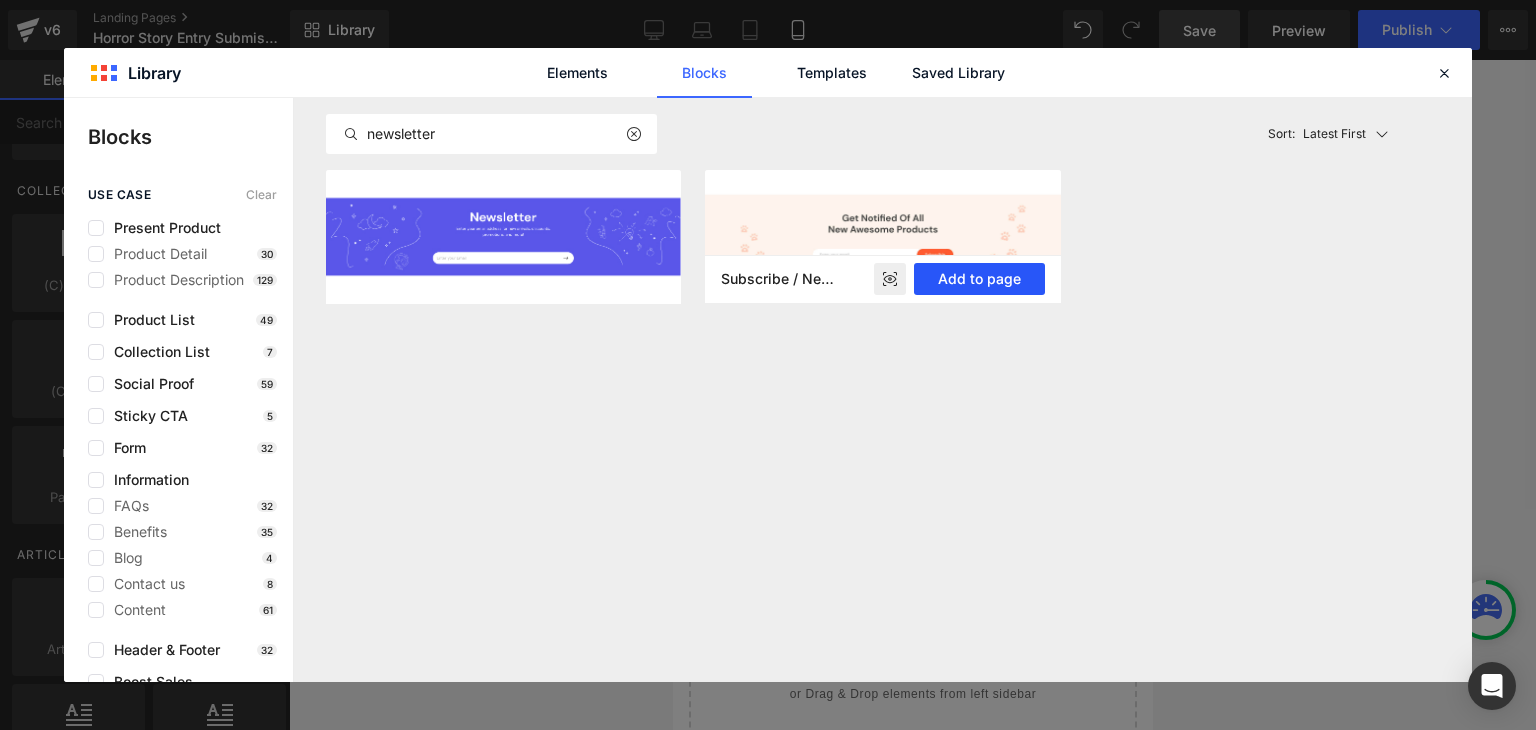click on "Add to page" at bounding box center [979, 279] 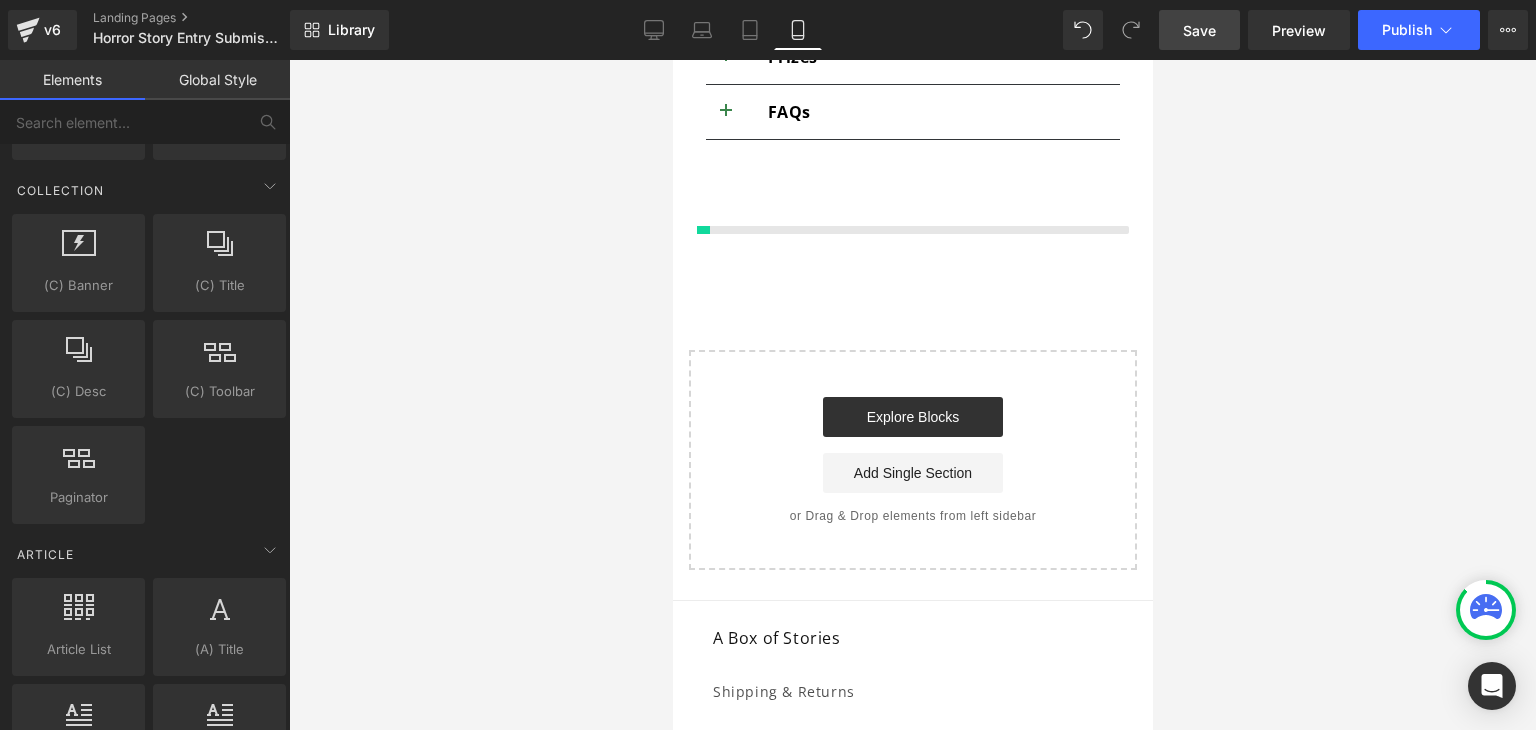scroll, scrollTop: 1691, scrollLeft: 0, axis: vertical 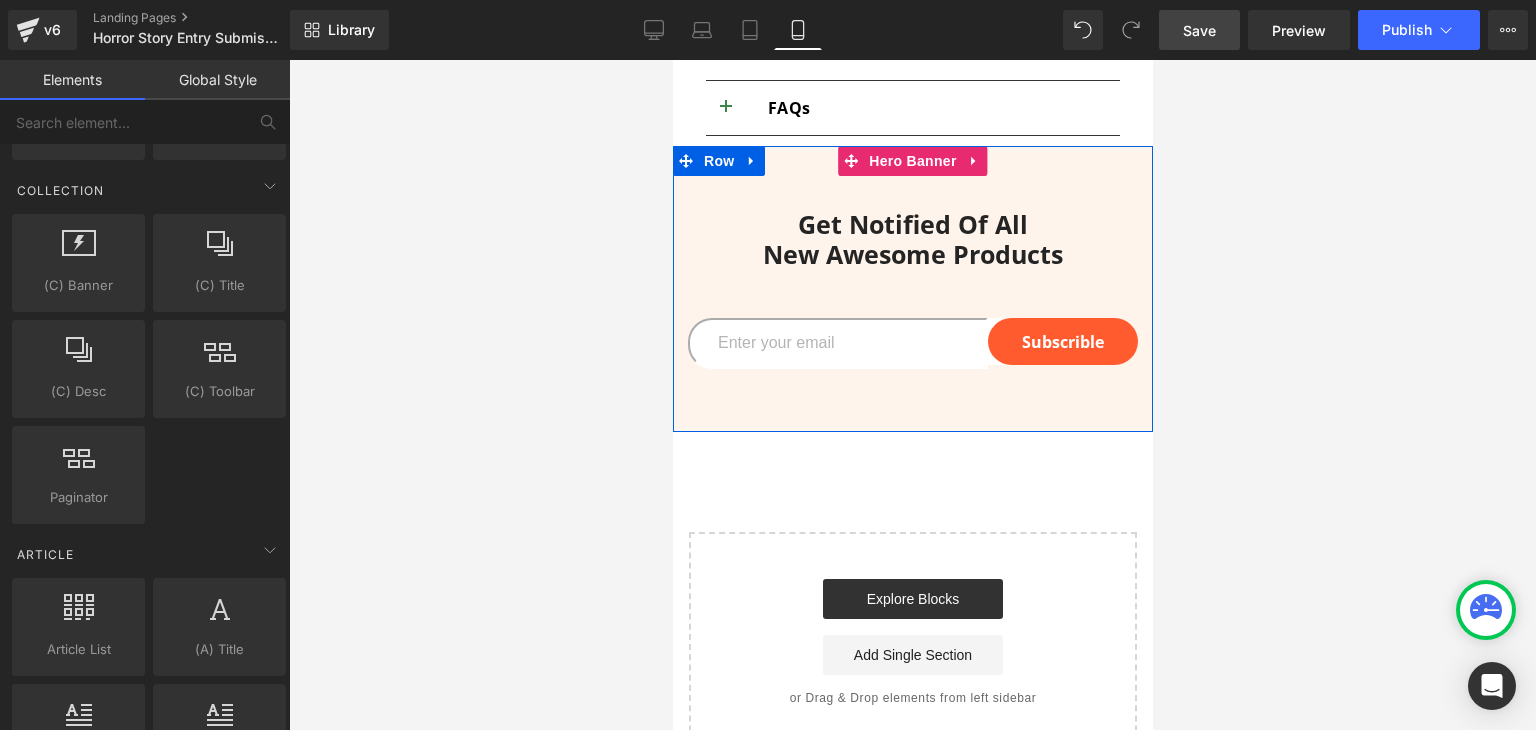 click at bounding box center [912, 289] 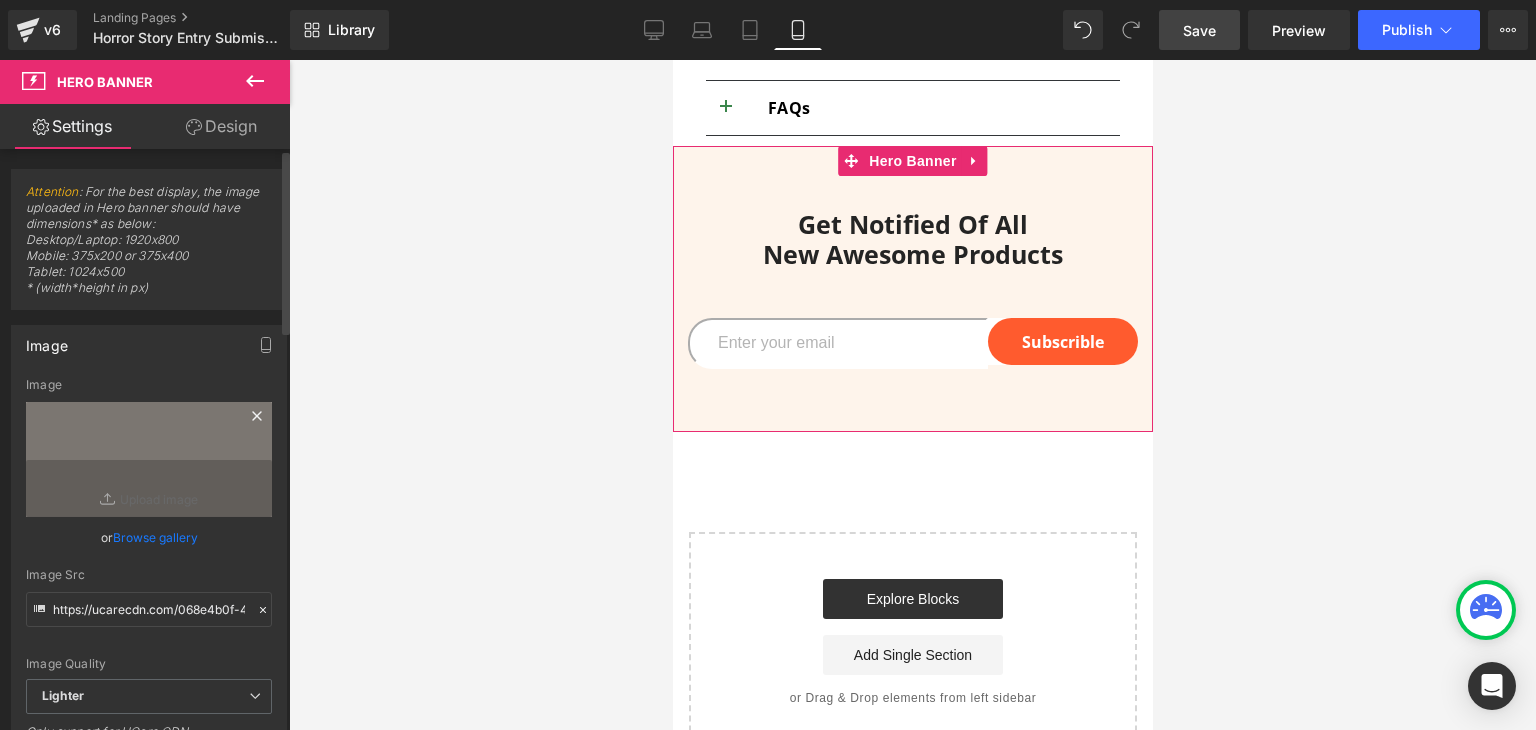 click 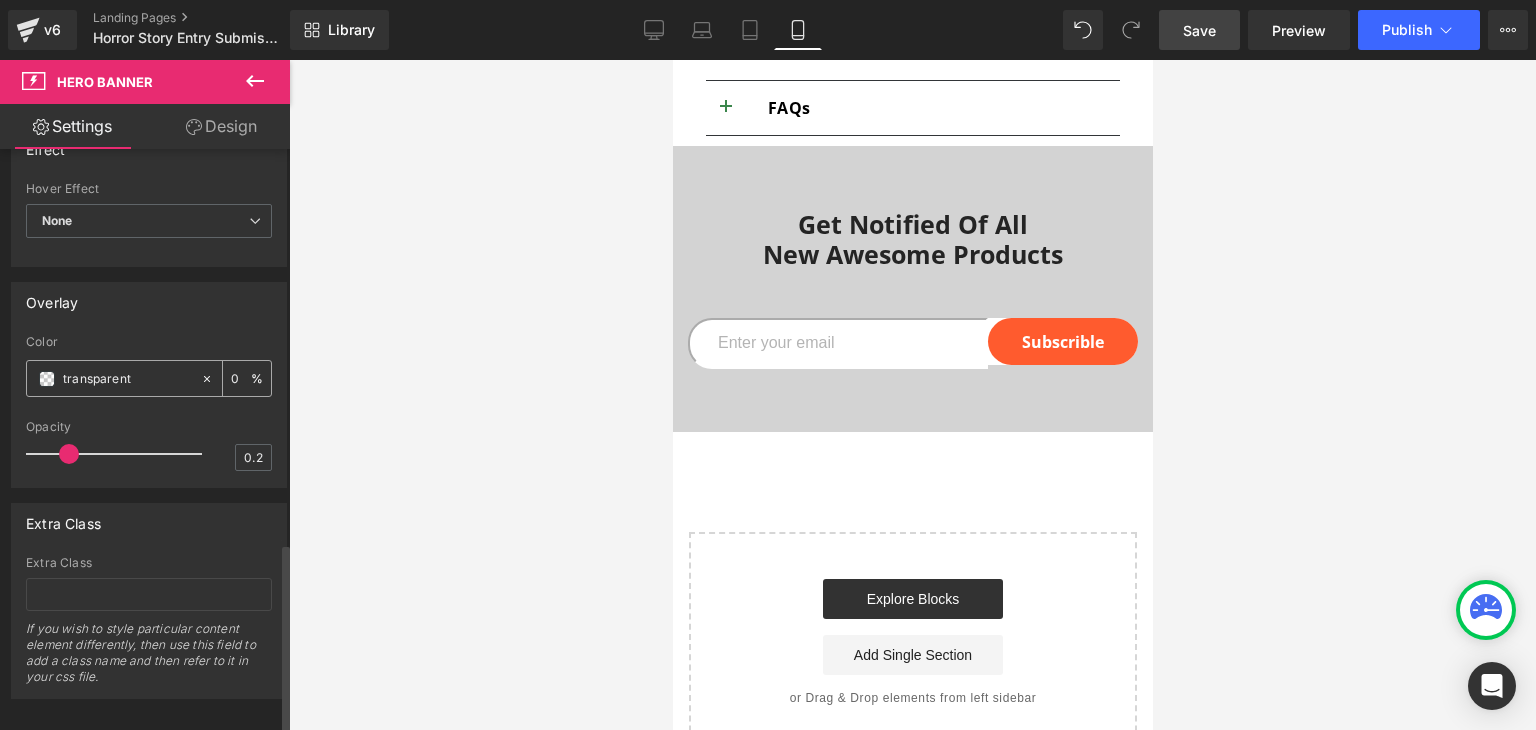 scroll, scrollTop: 1220, scrollLeft: 0, axis: vertical 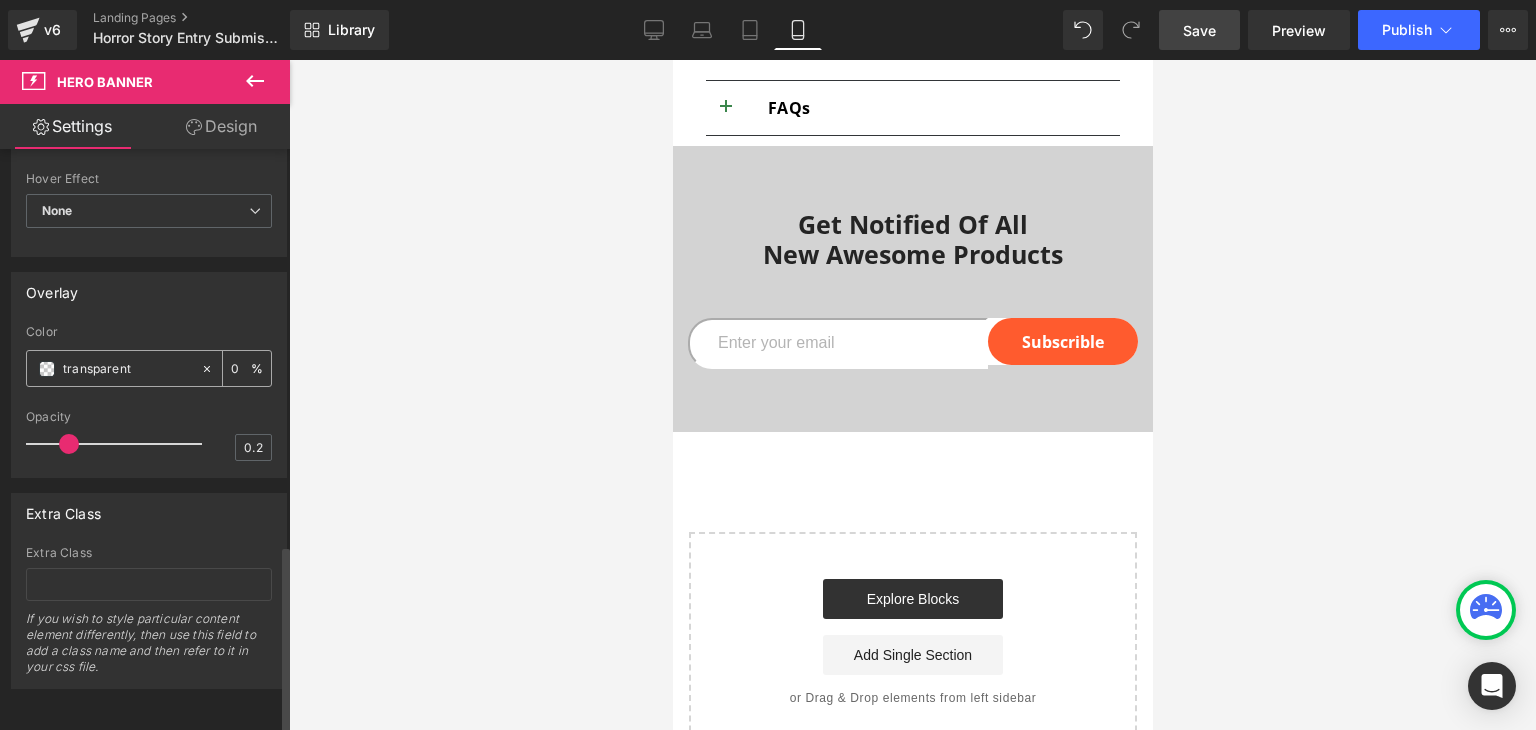 click on "transparent" at bounding box center (127, 369) 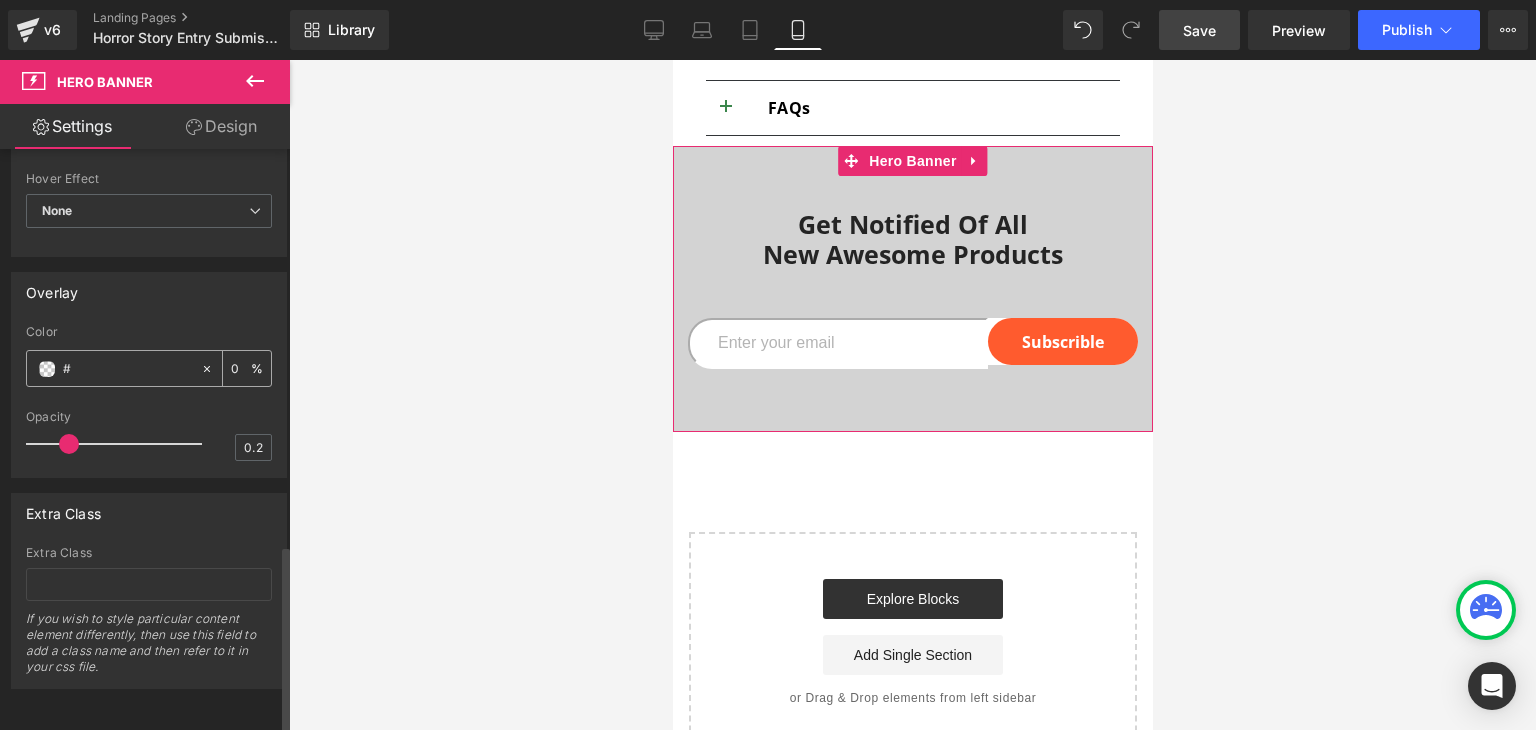 paste on "350821" 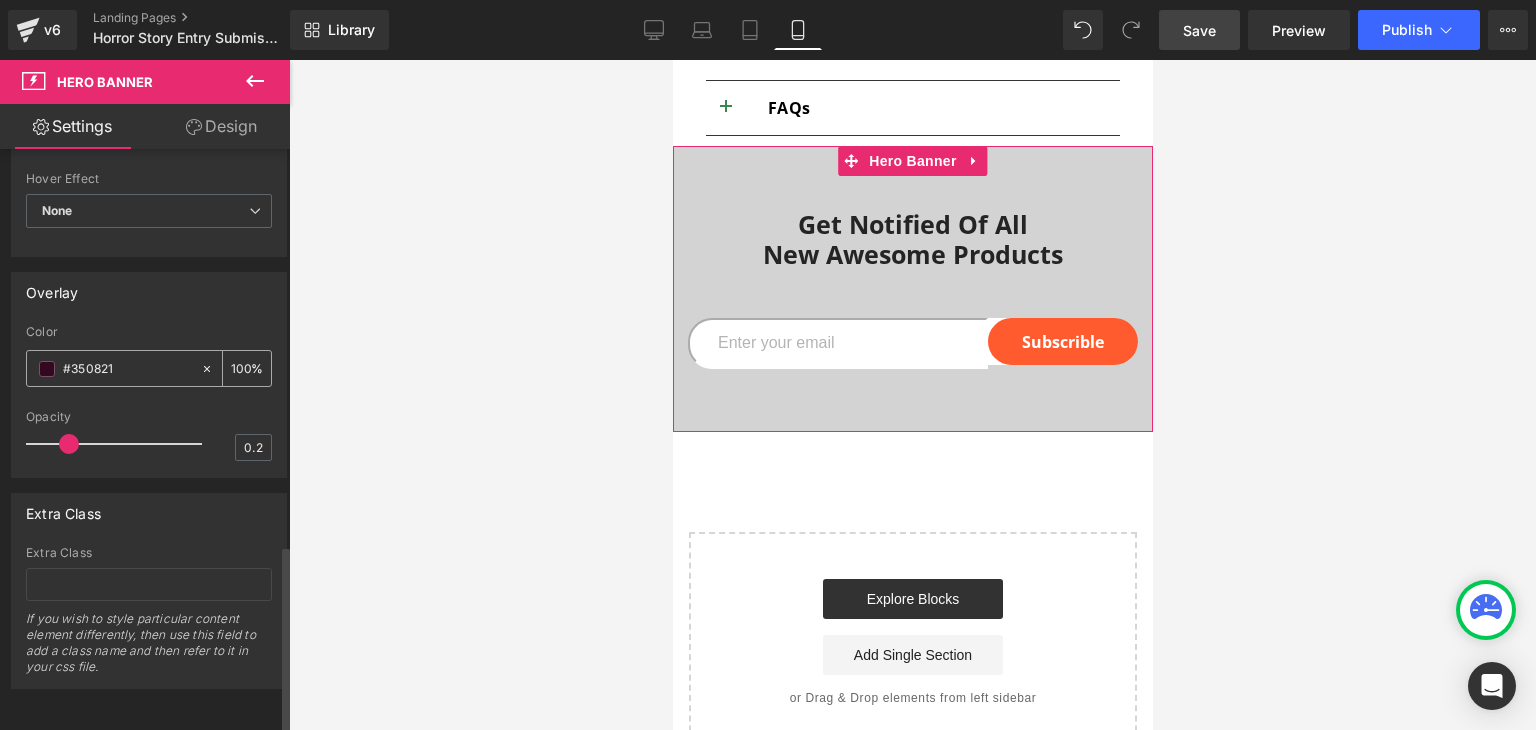 type on "#350821" 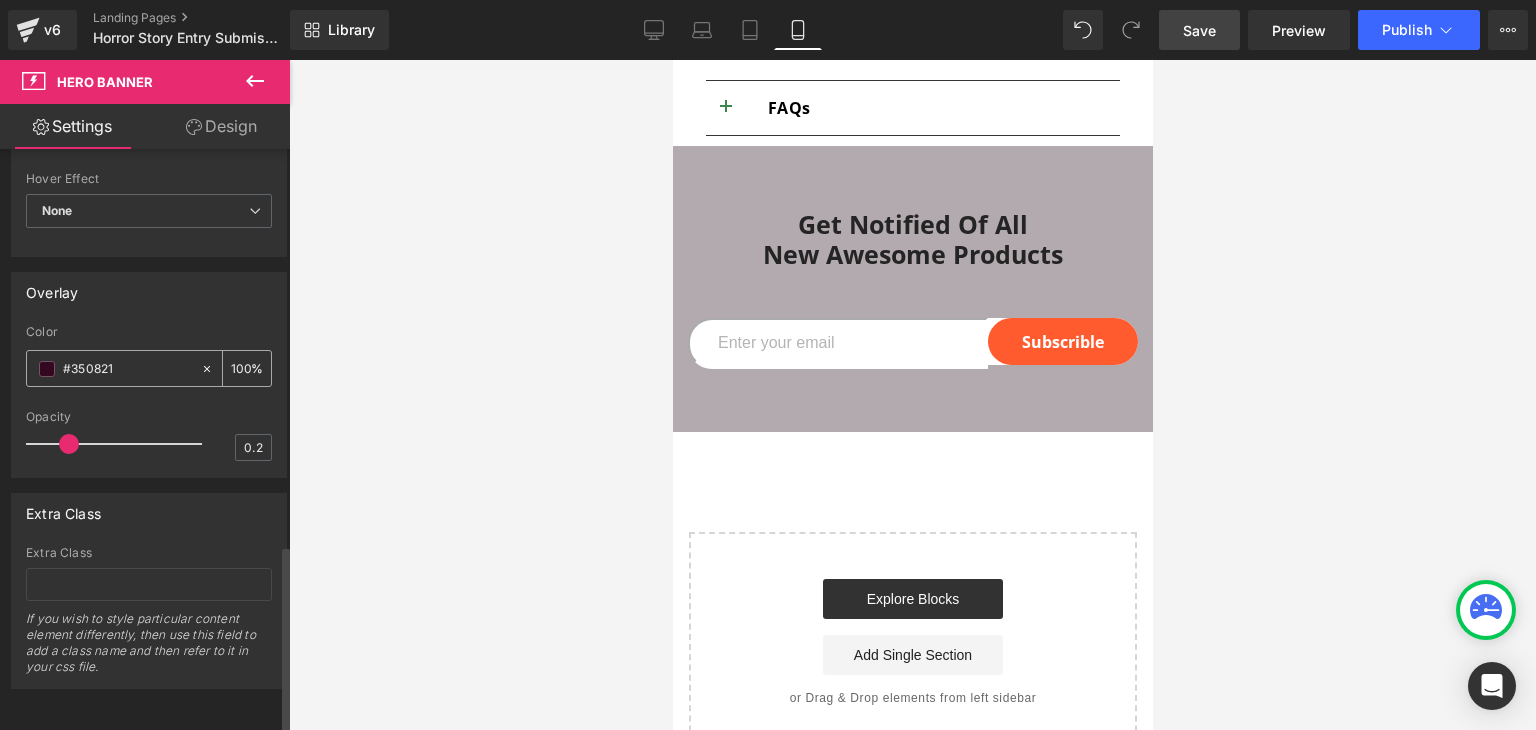 click on "#350821" at bounding box center [113, 368] 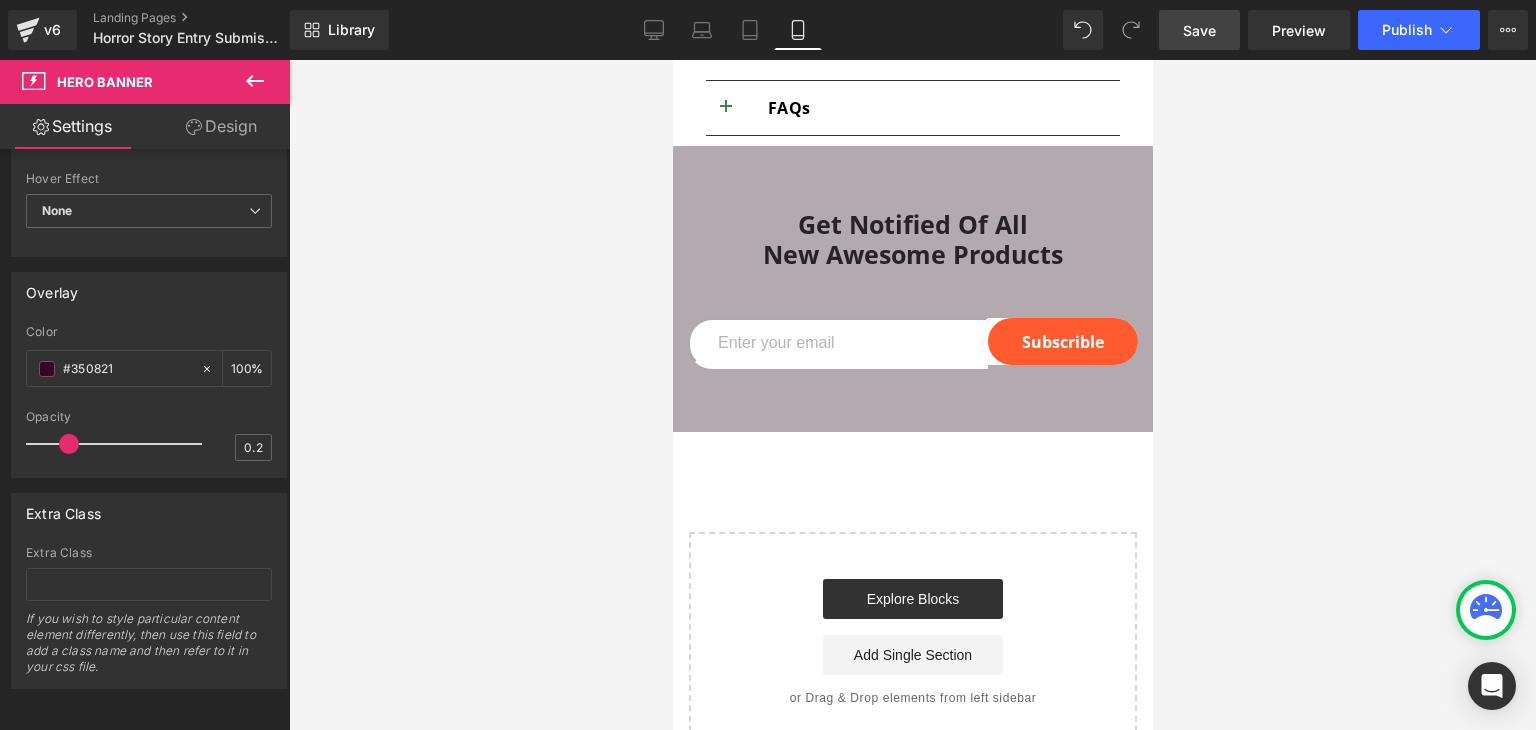 click at bounding box center (912, 395) 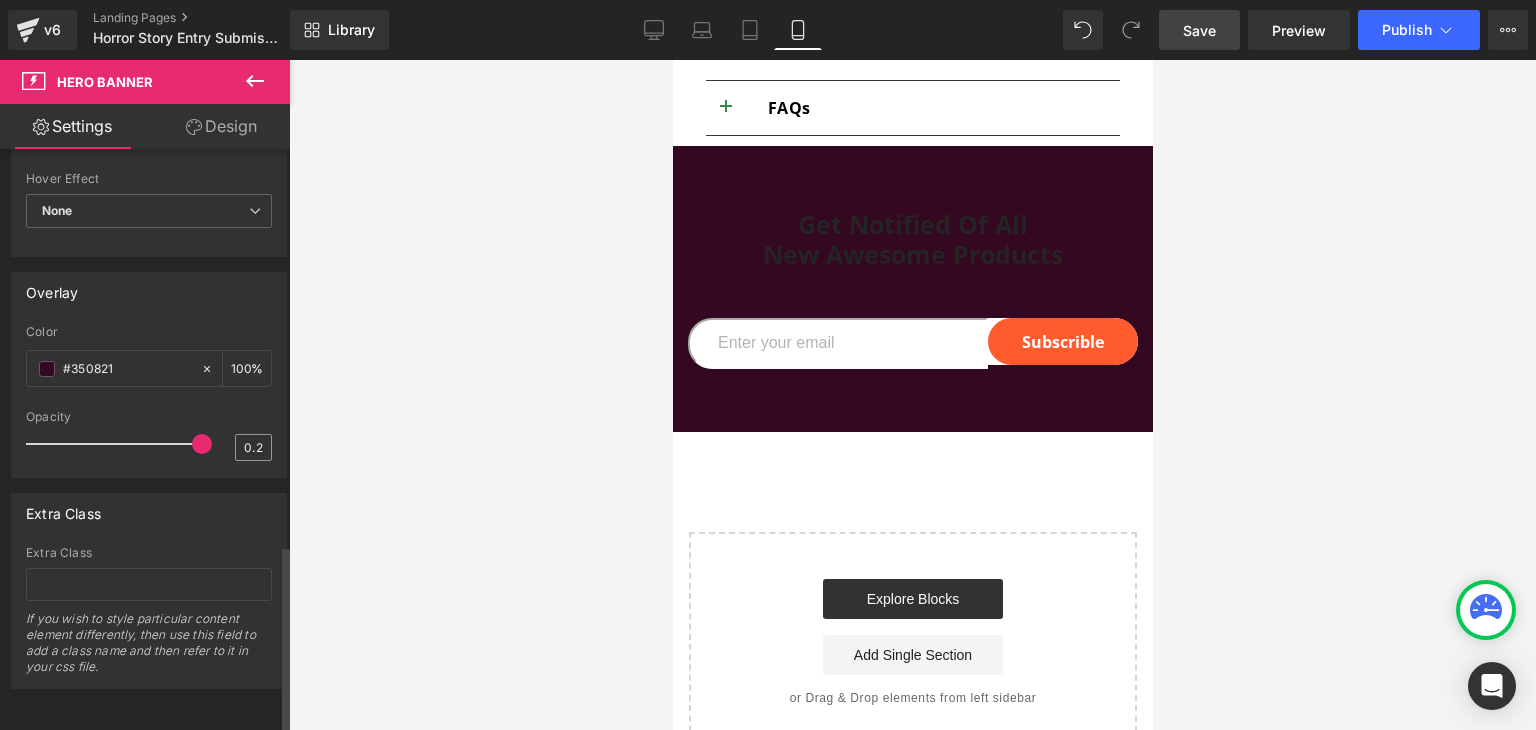 drag, startPoint x: 68, startPoint y: 422, endPoint x: 257, endPoint y: 445, distance: 190.39433 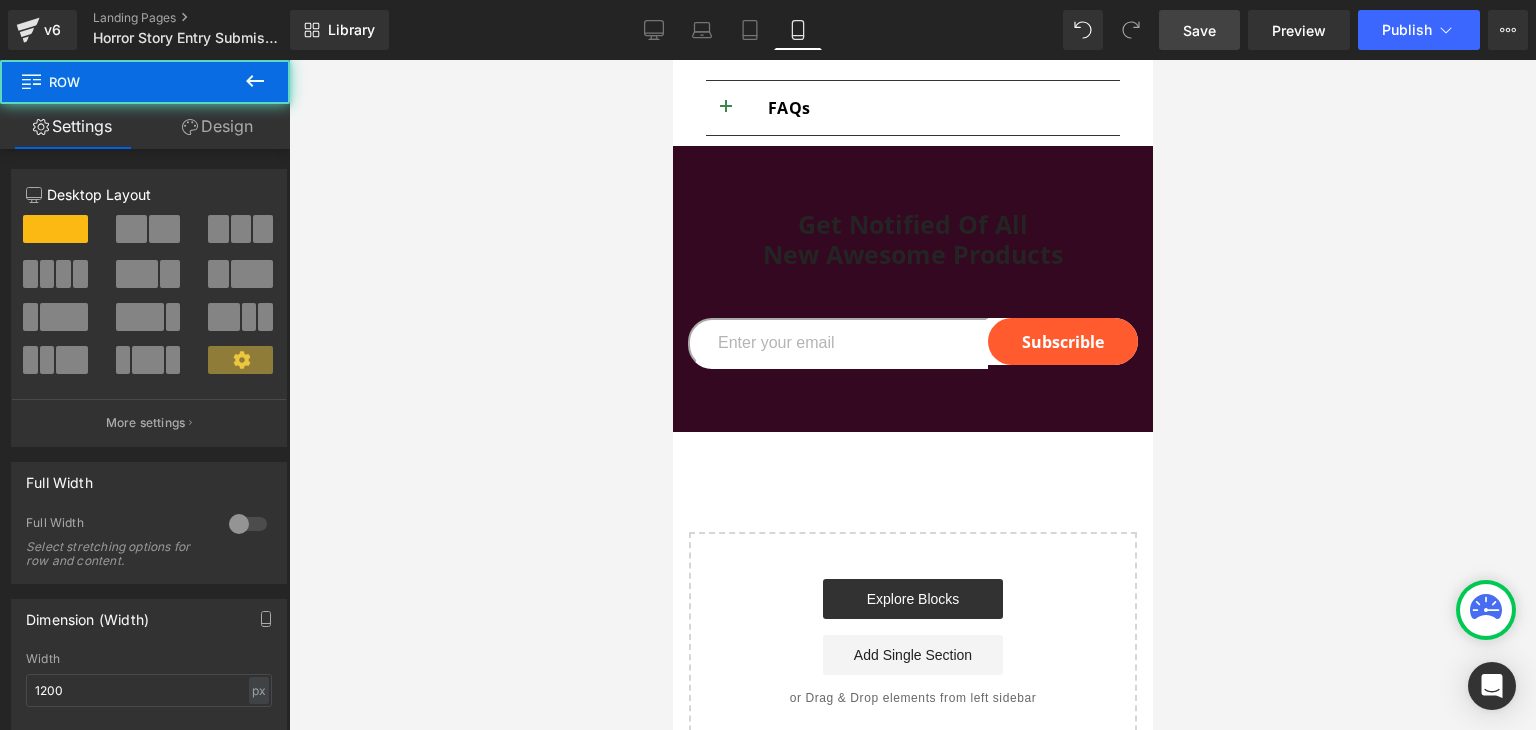 click at bounding box center [912, 395] 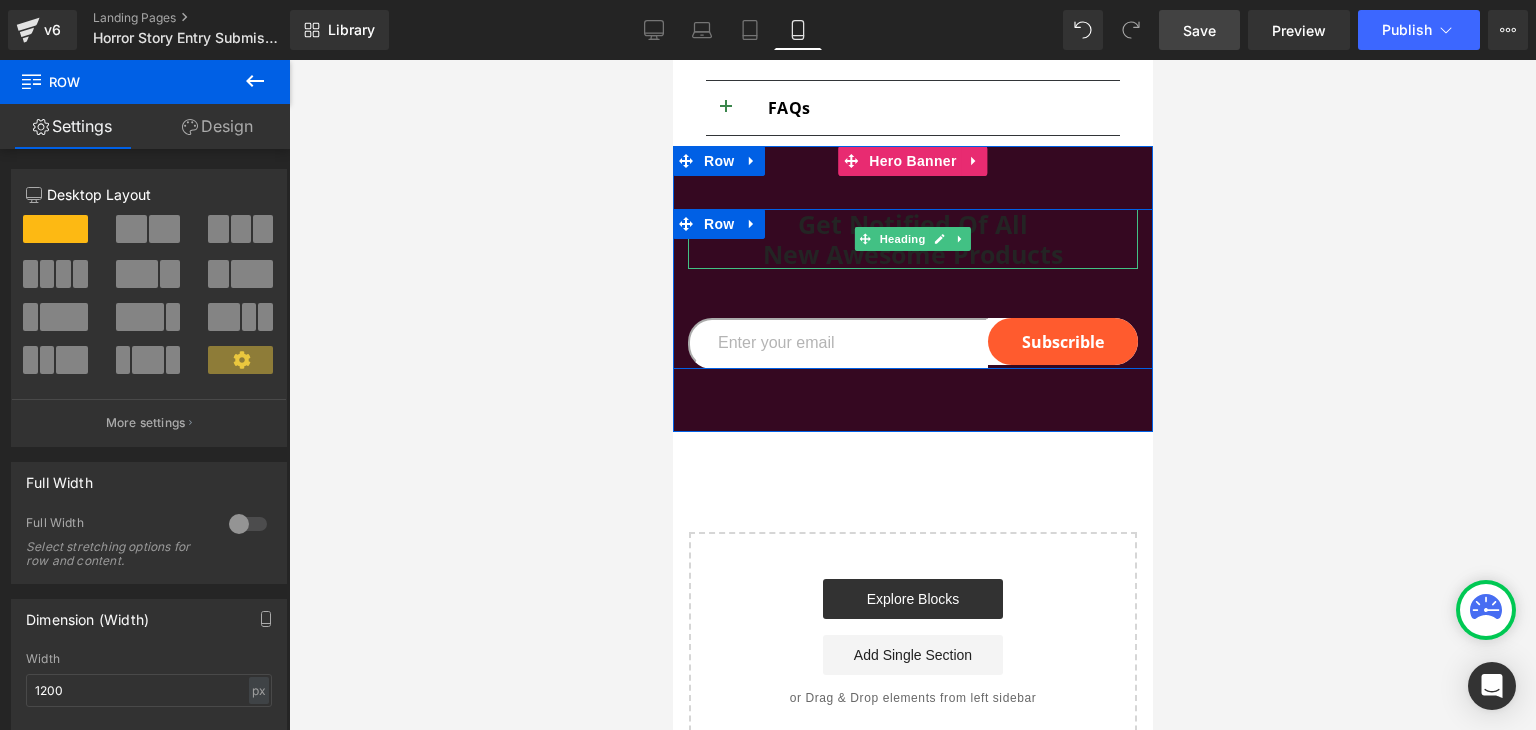click on "New Awesome Products" at bounding box center (912, 254) 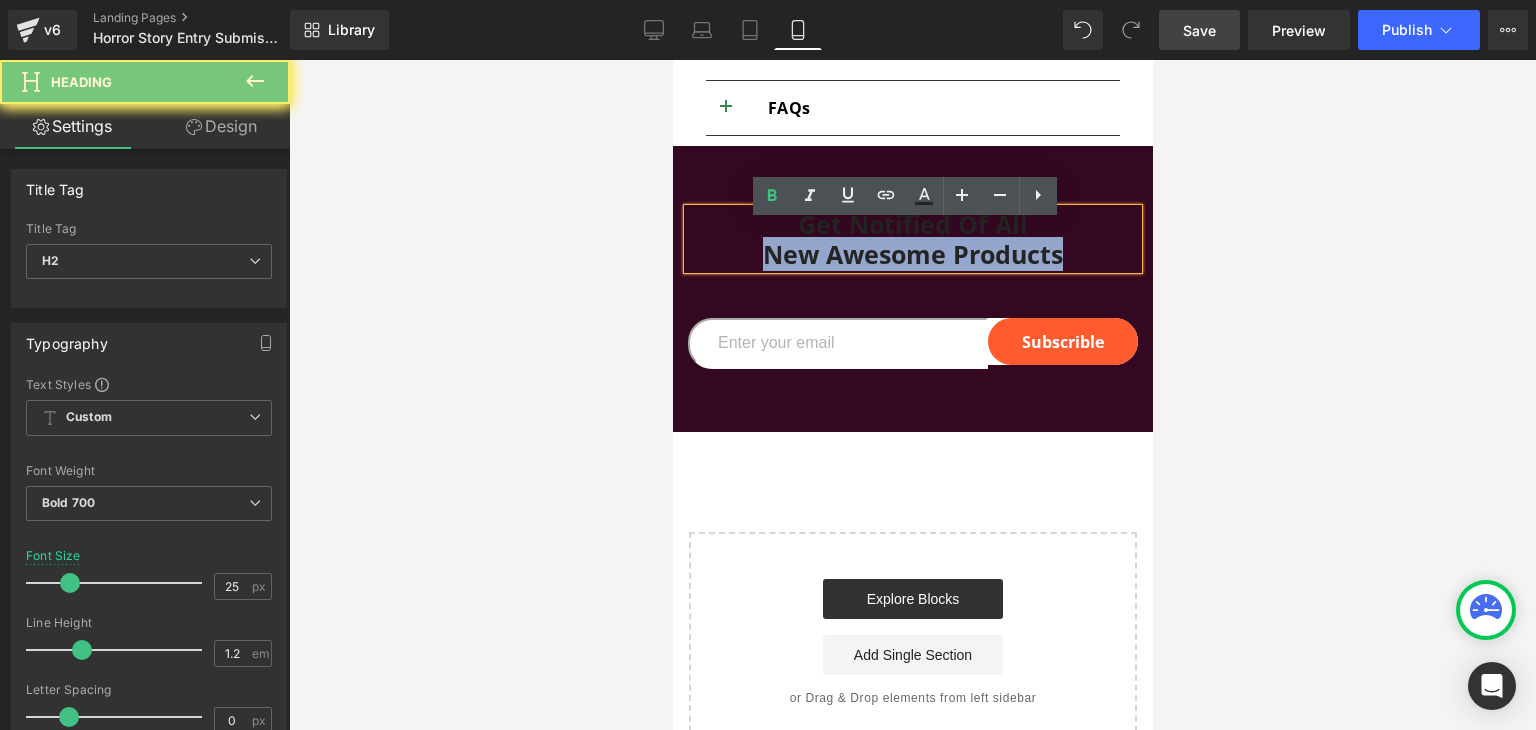 click on "New Awesome Products" at bounding box center [912, 254] 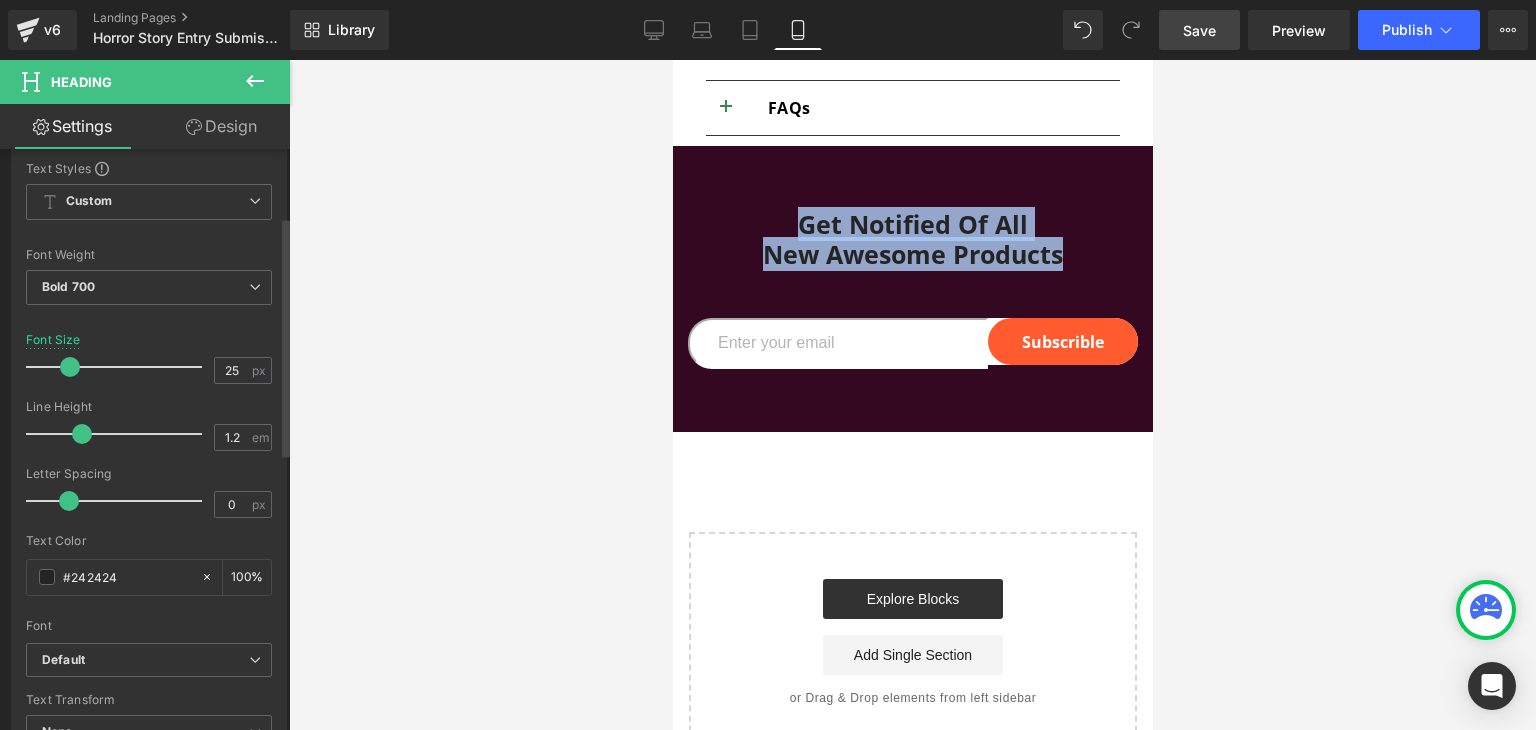 scroll, scrollTop: 230, scrollLeft: 0, axis: vertical 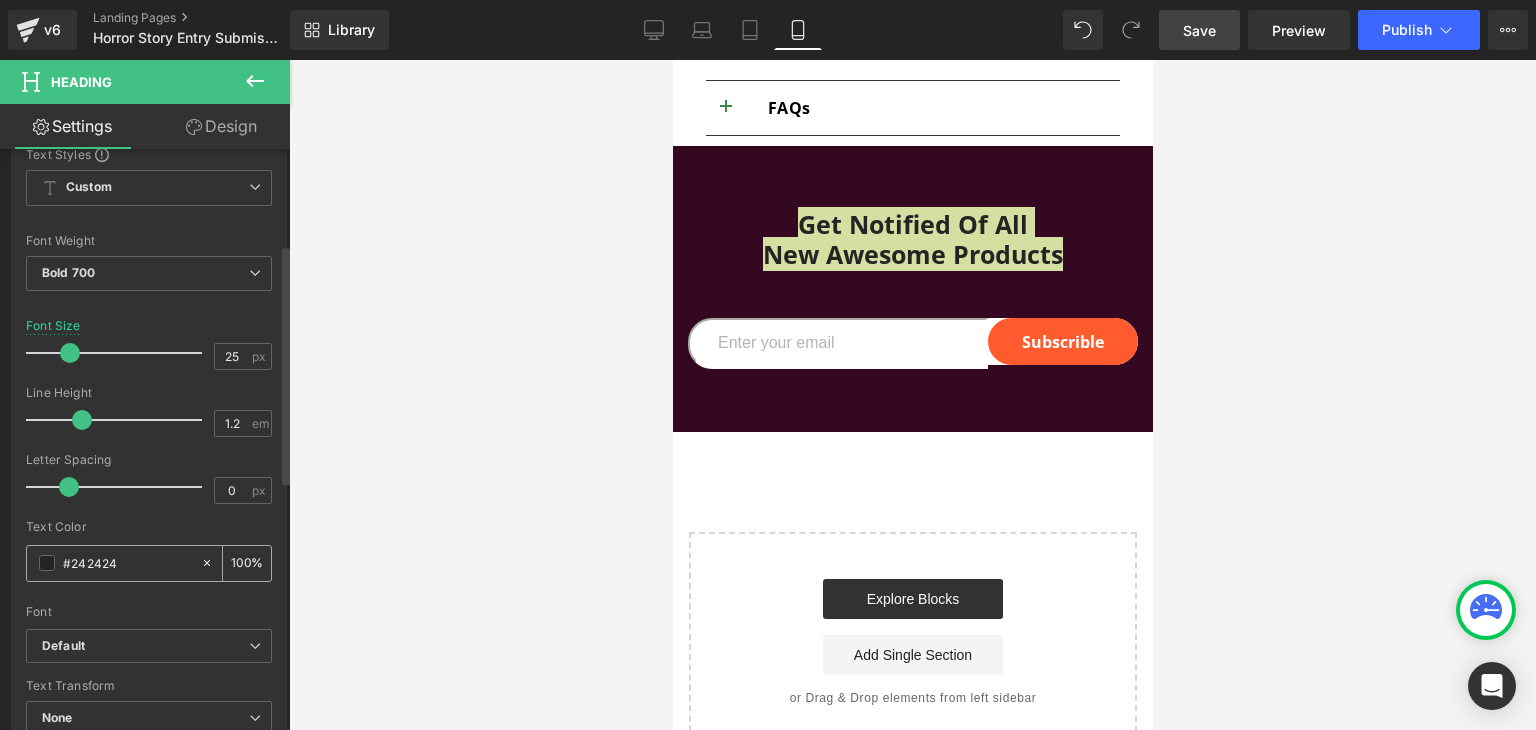 click on "#242424" at bounding box center (127, 563) 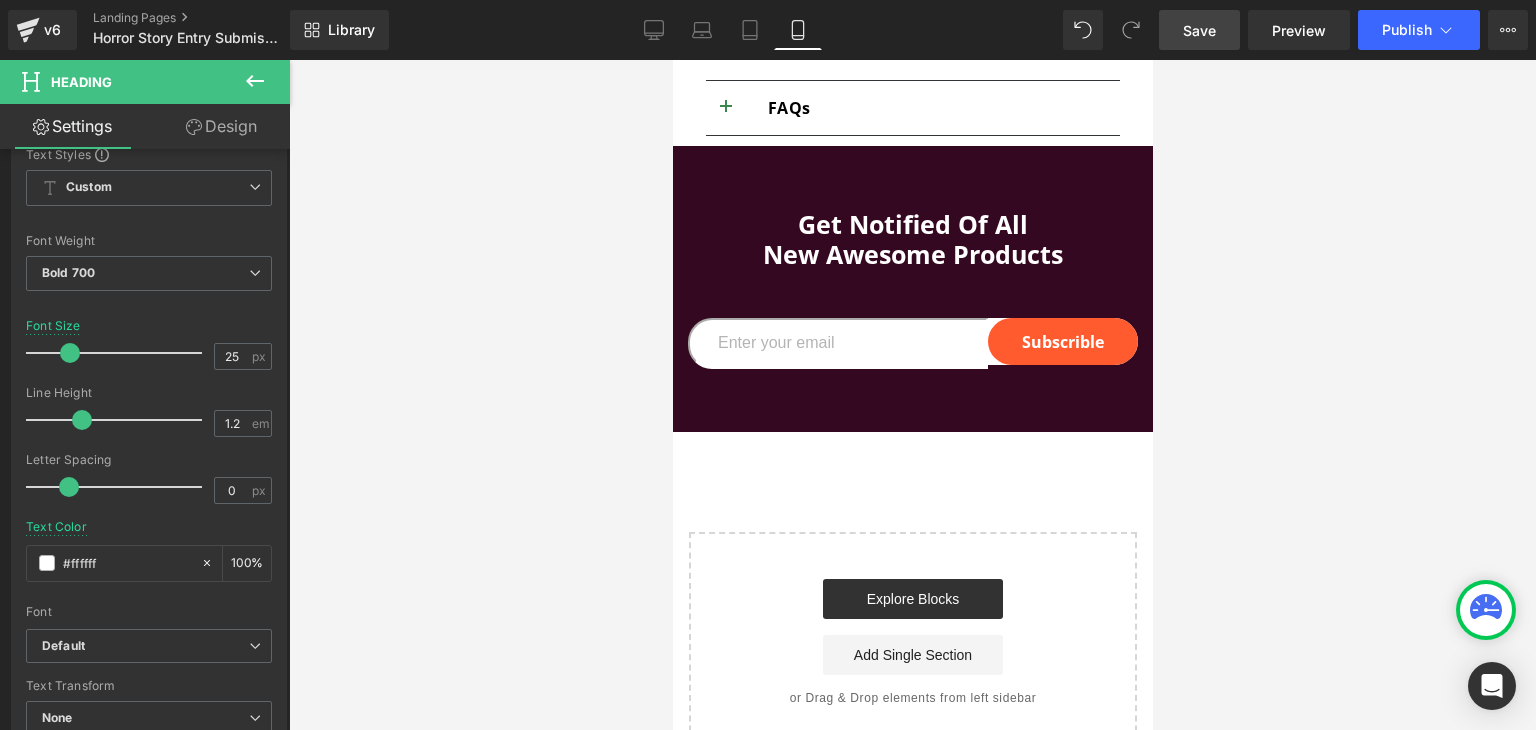 type on "#ffffff" 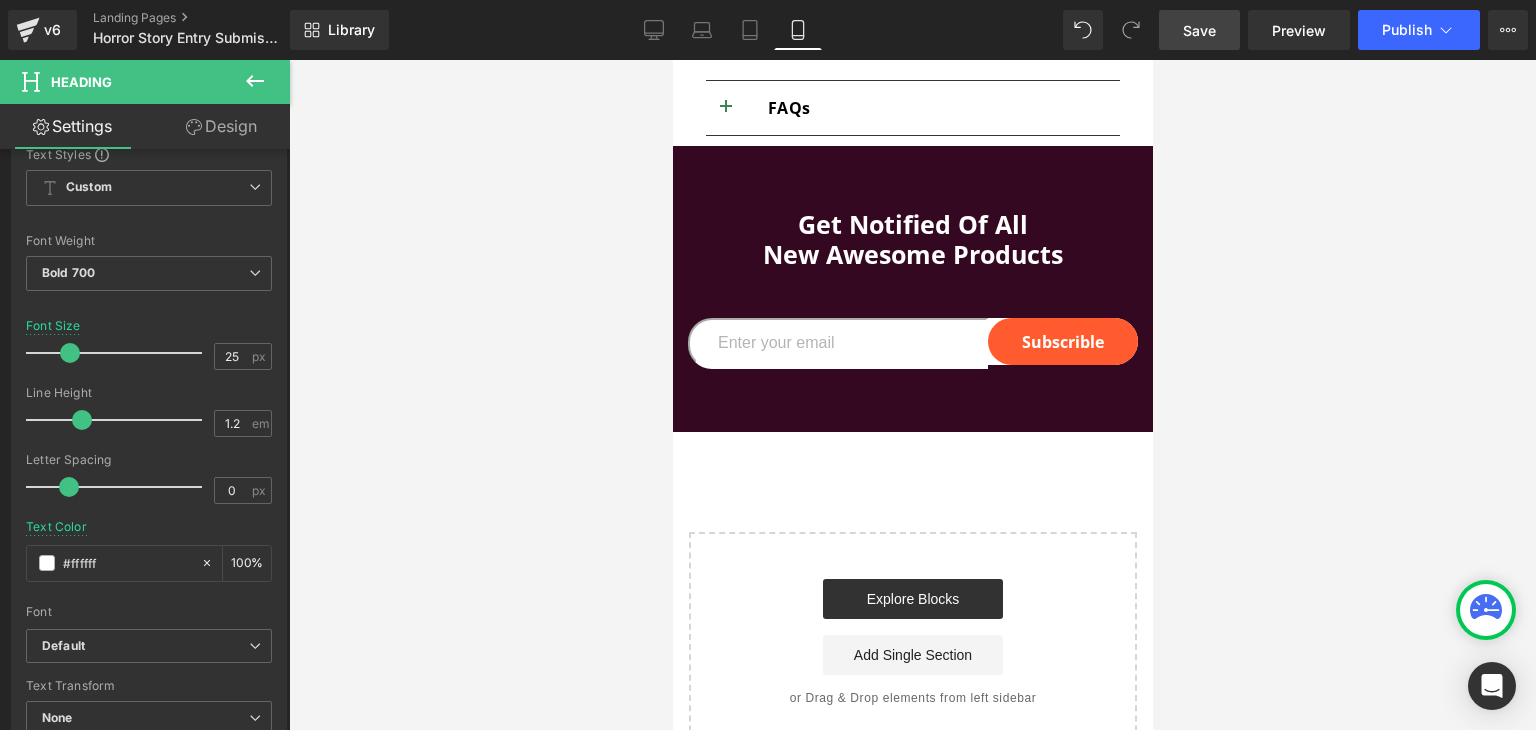 click at bounding box center [912, 395] 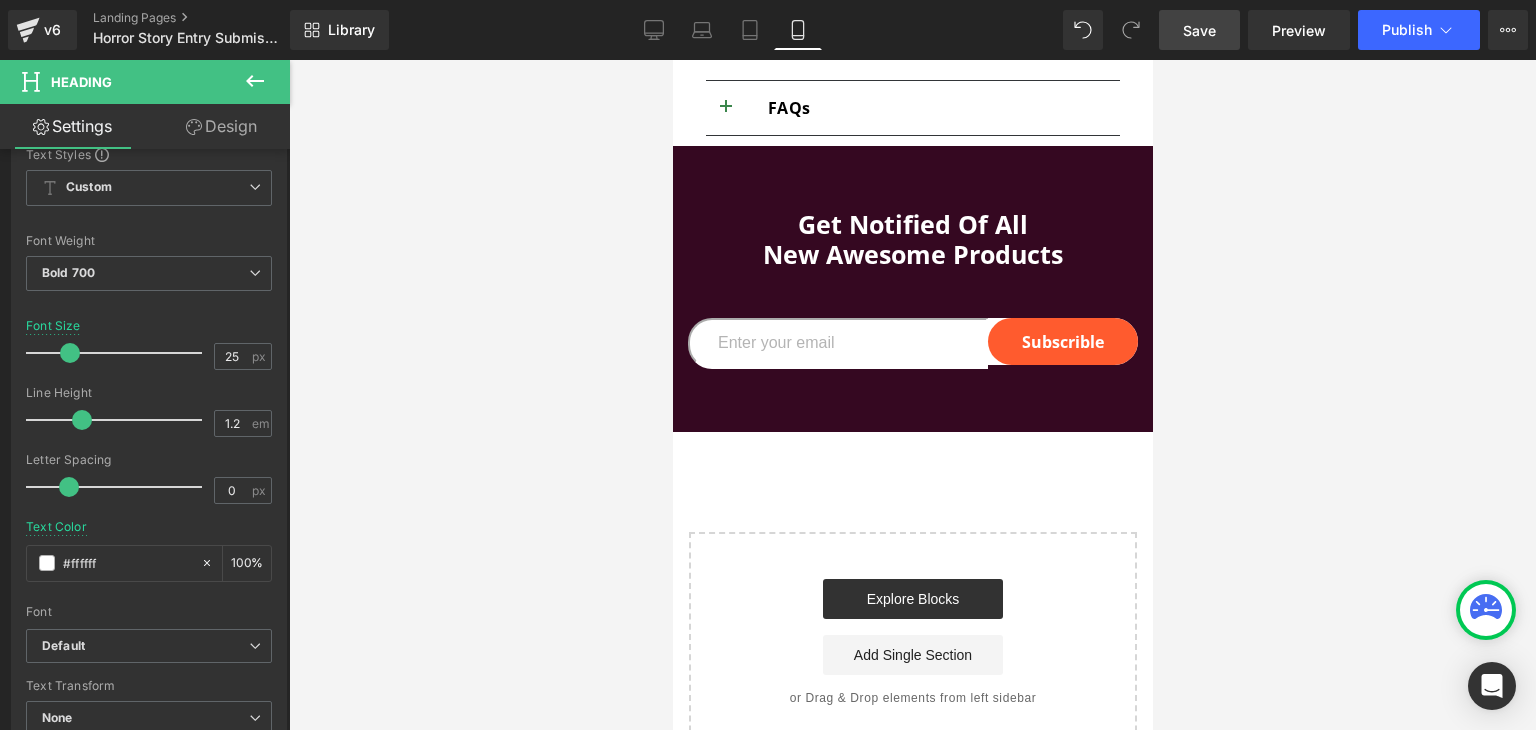 click at bounding box center [912, 395] 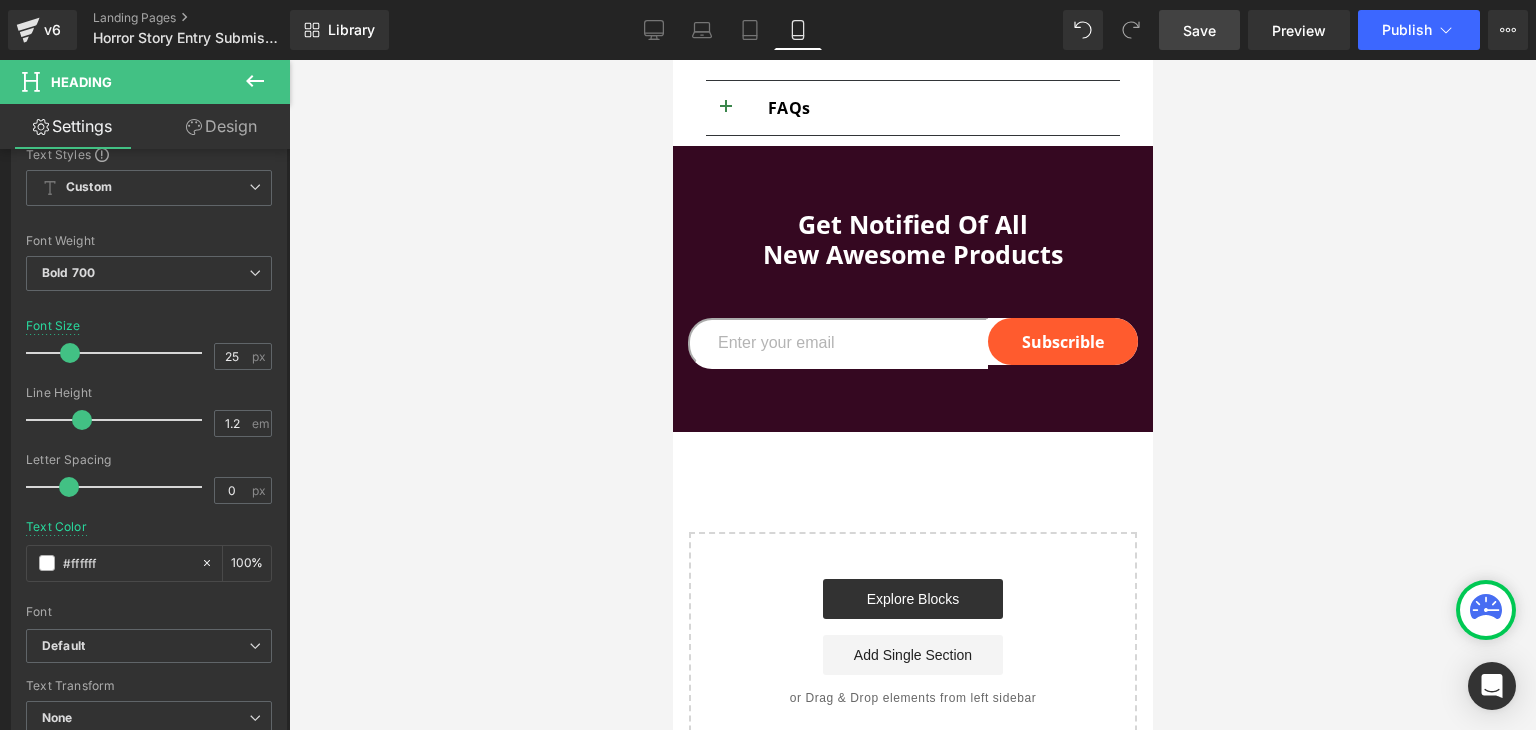 click at bounding box center [912, 395] 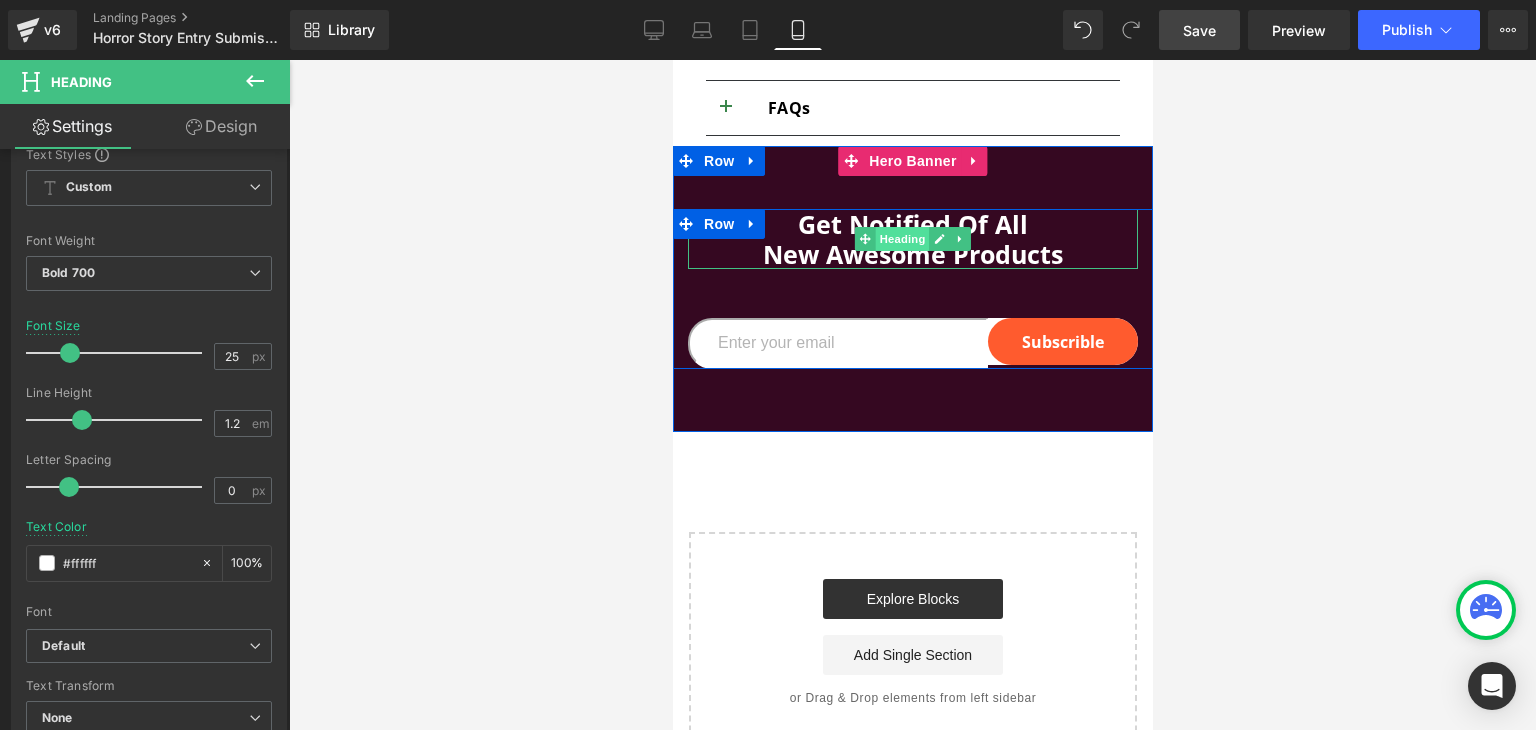 click on "Heading" at bounding box center (902, 239) 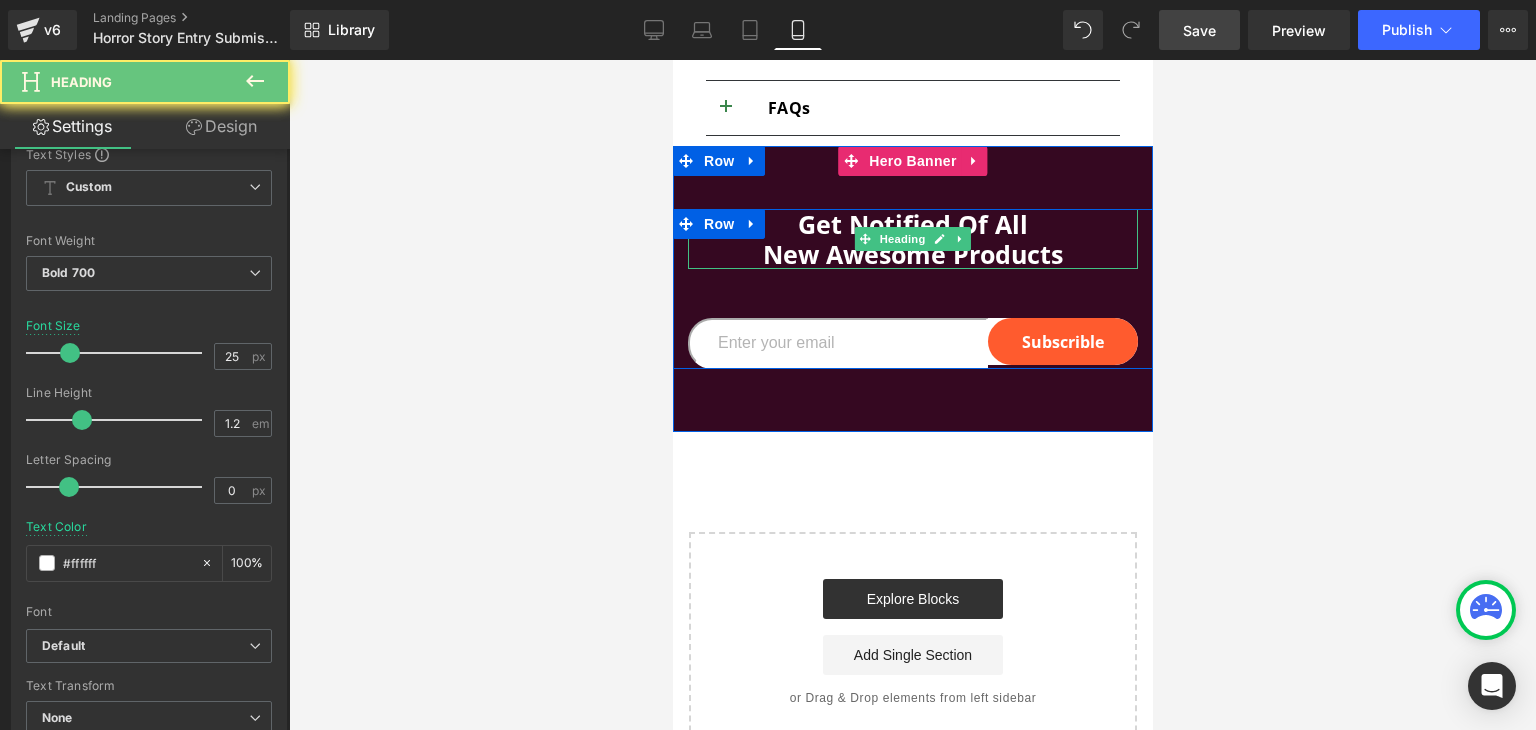 click on "New Awesome Products" at bounding box center (912, 254) 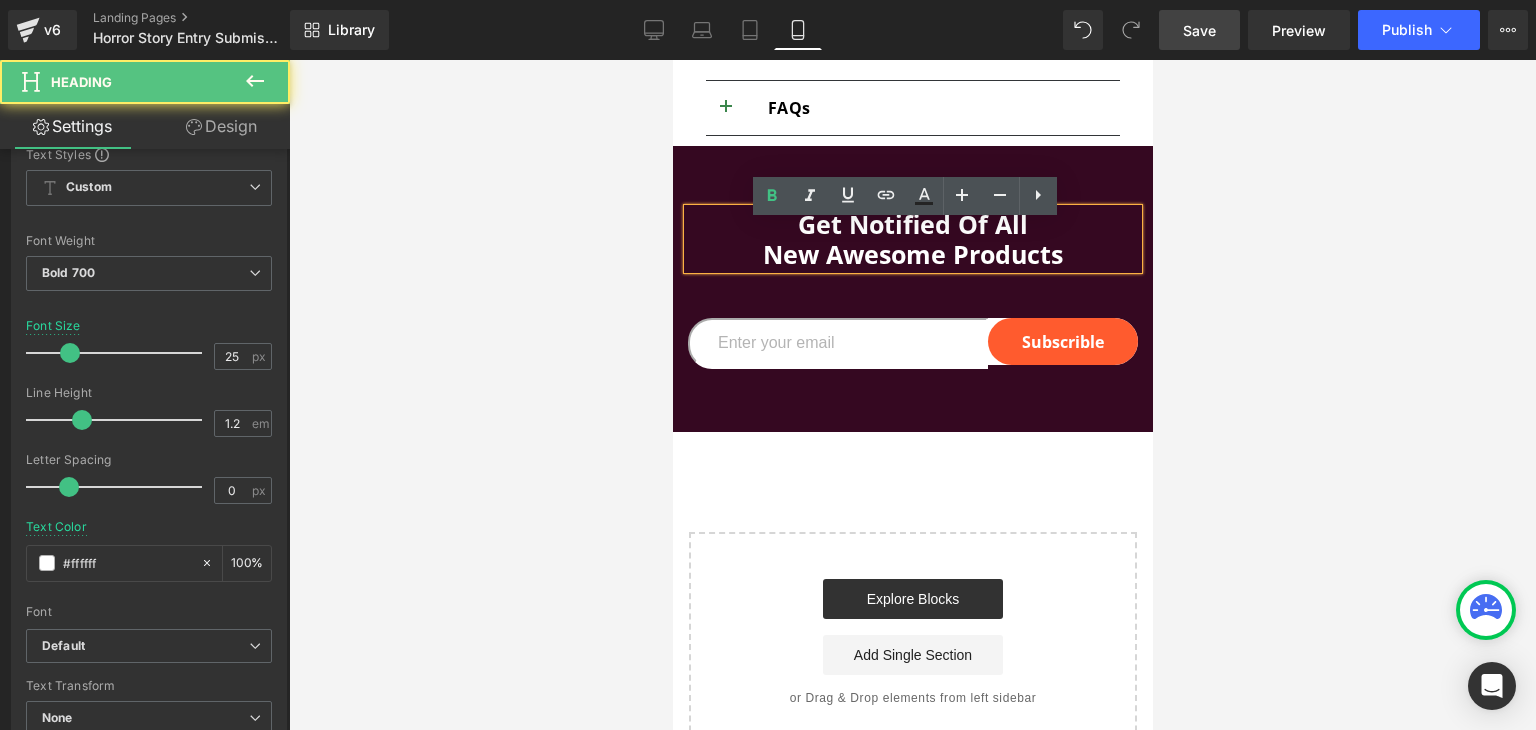 click on "New Awesome Products" at bounding box center [912, 254] 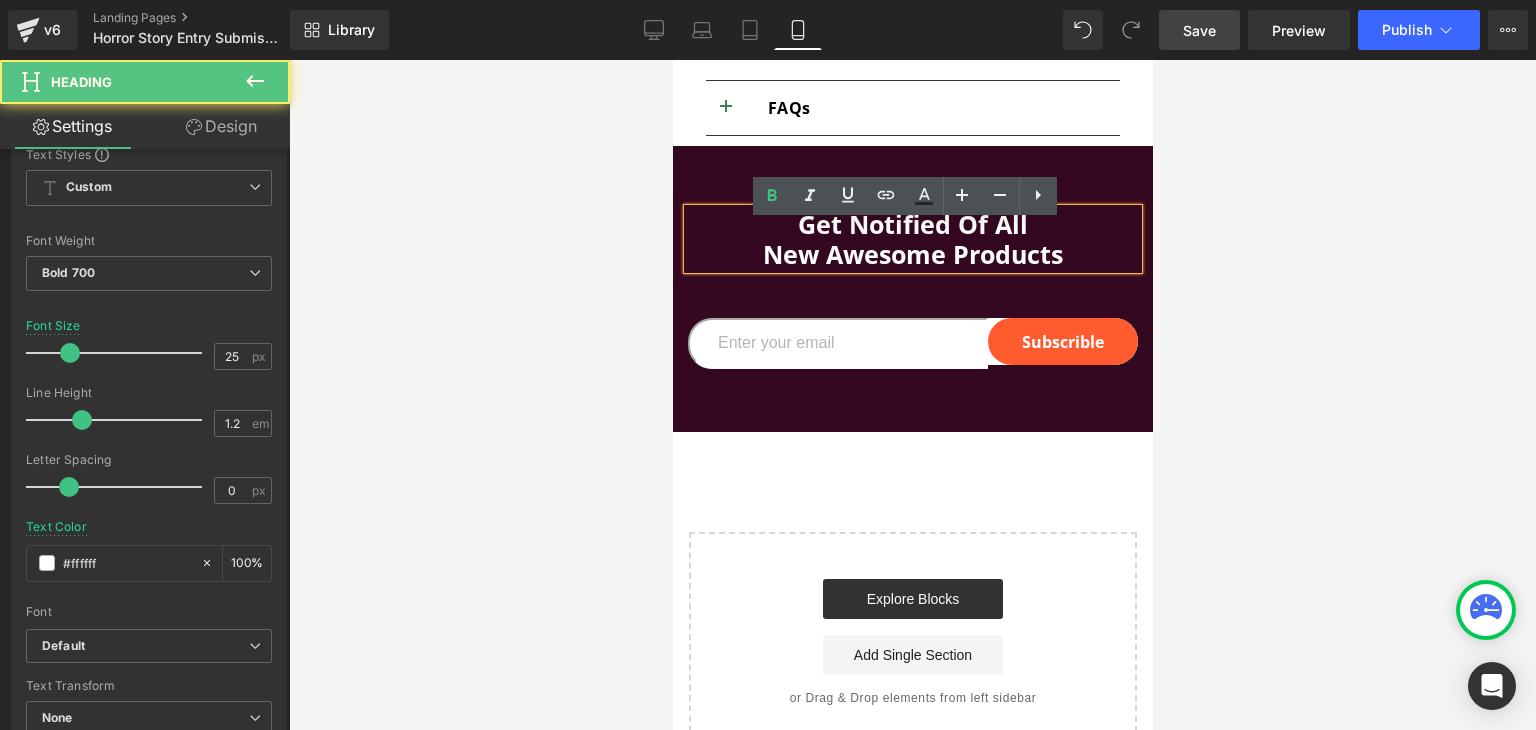 click on "New Awesome Products" at bounding box center [912, 254] 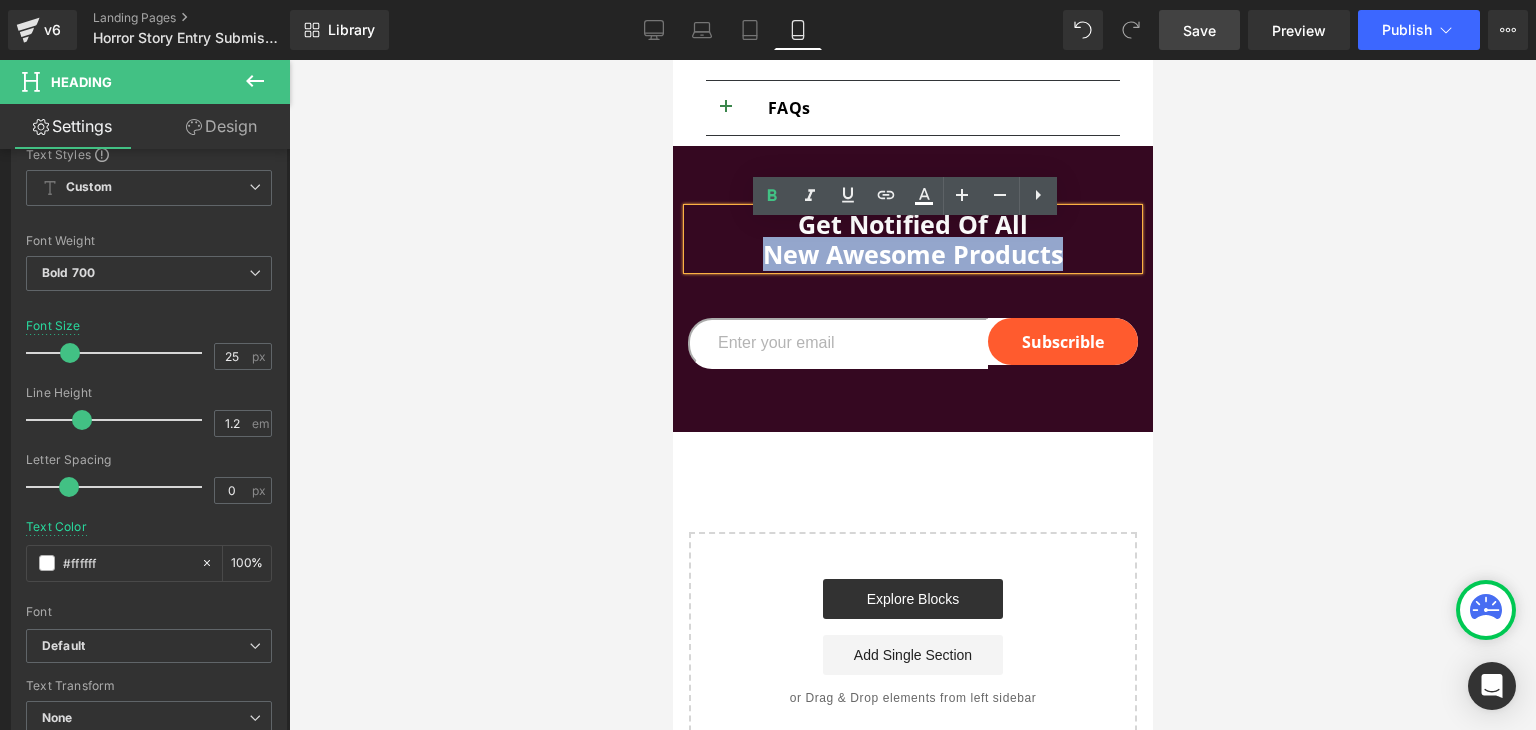 click on "New Awesome Products" at bounding box center [912, 254] 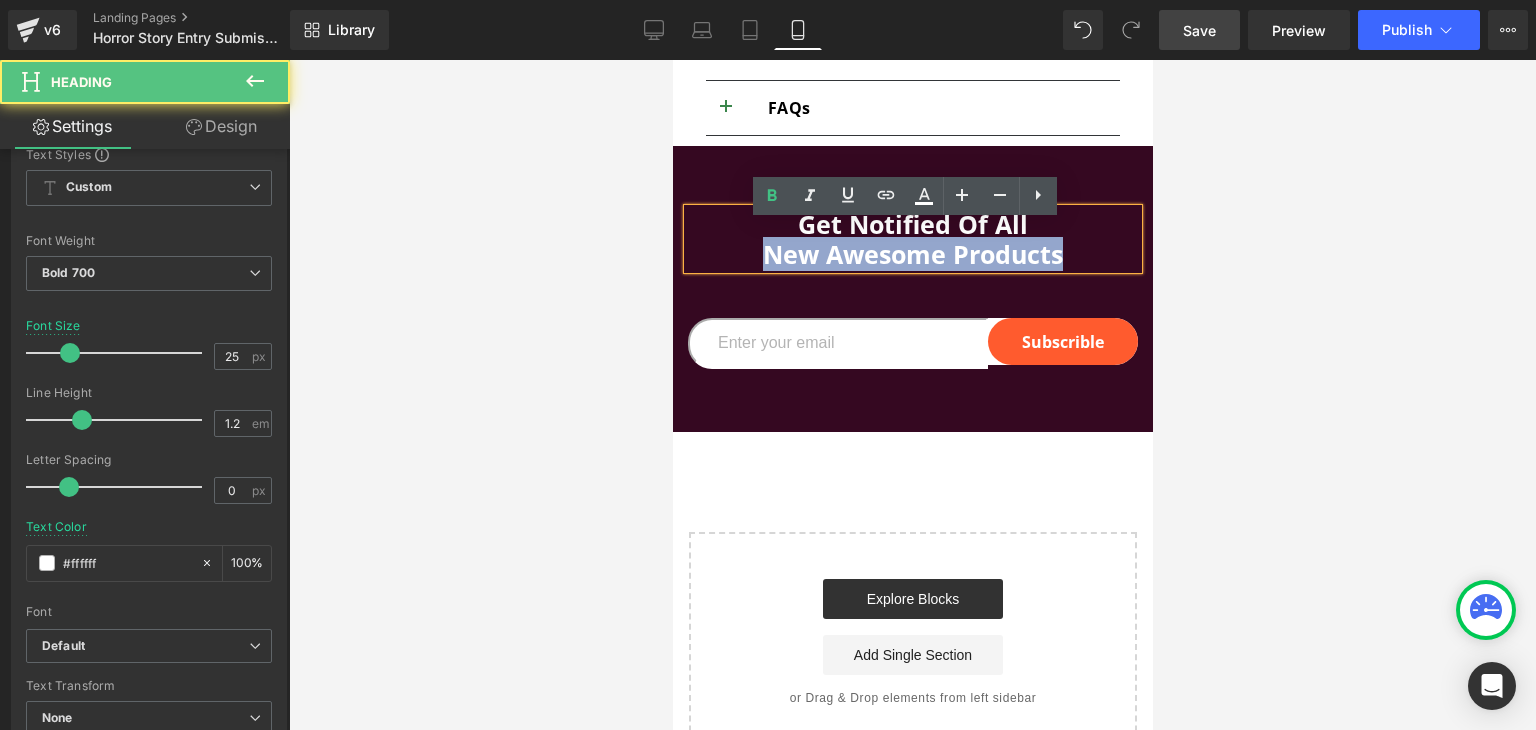 drag, startPoint x: 1059, startPoint y: 262, endPoint x: 926, endPoint y: 266, distance: 133.06013 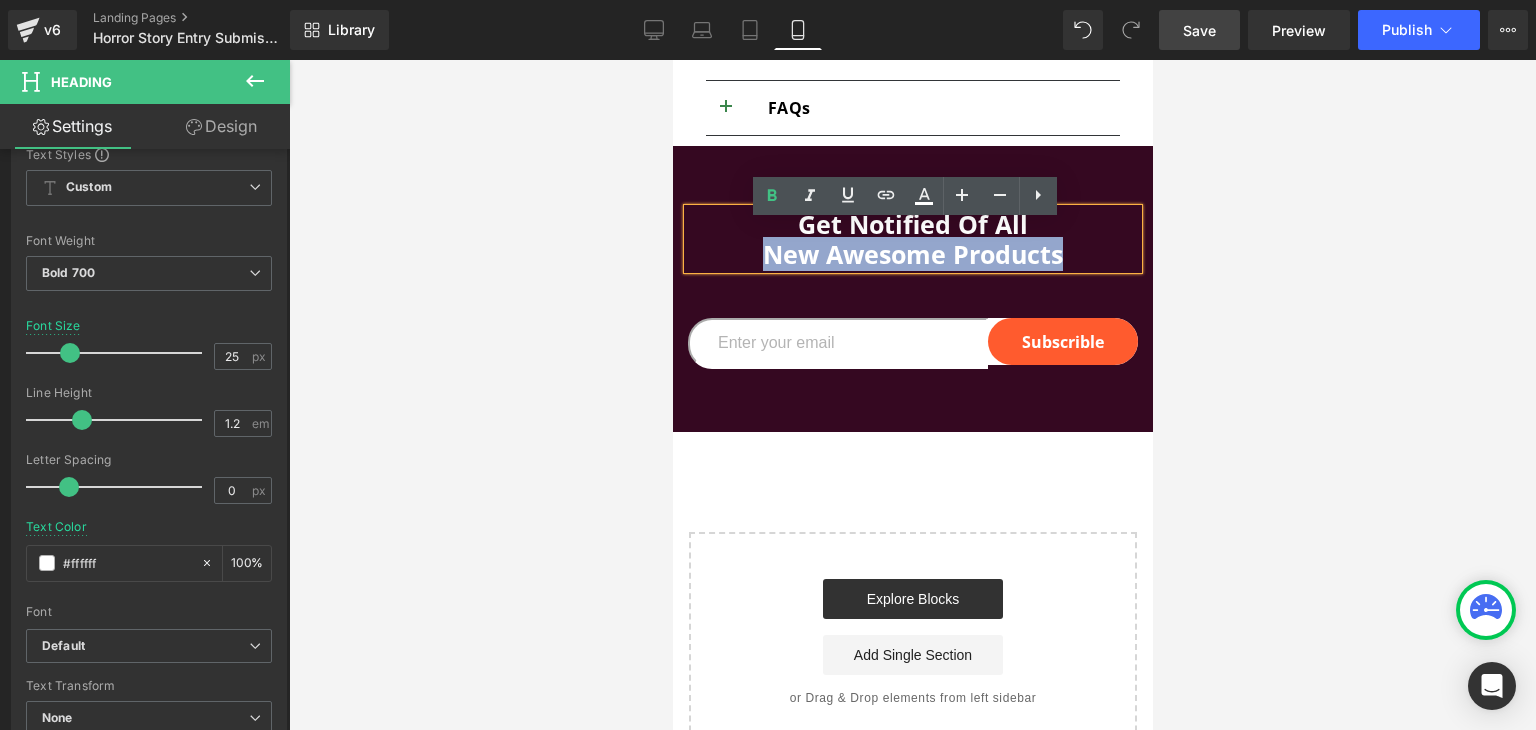 click on "New Awesome Products" at bounding box center (912, 254) 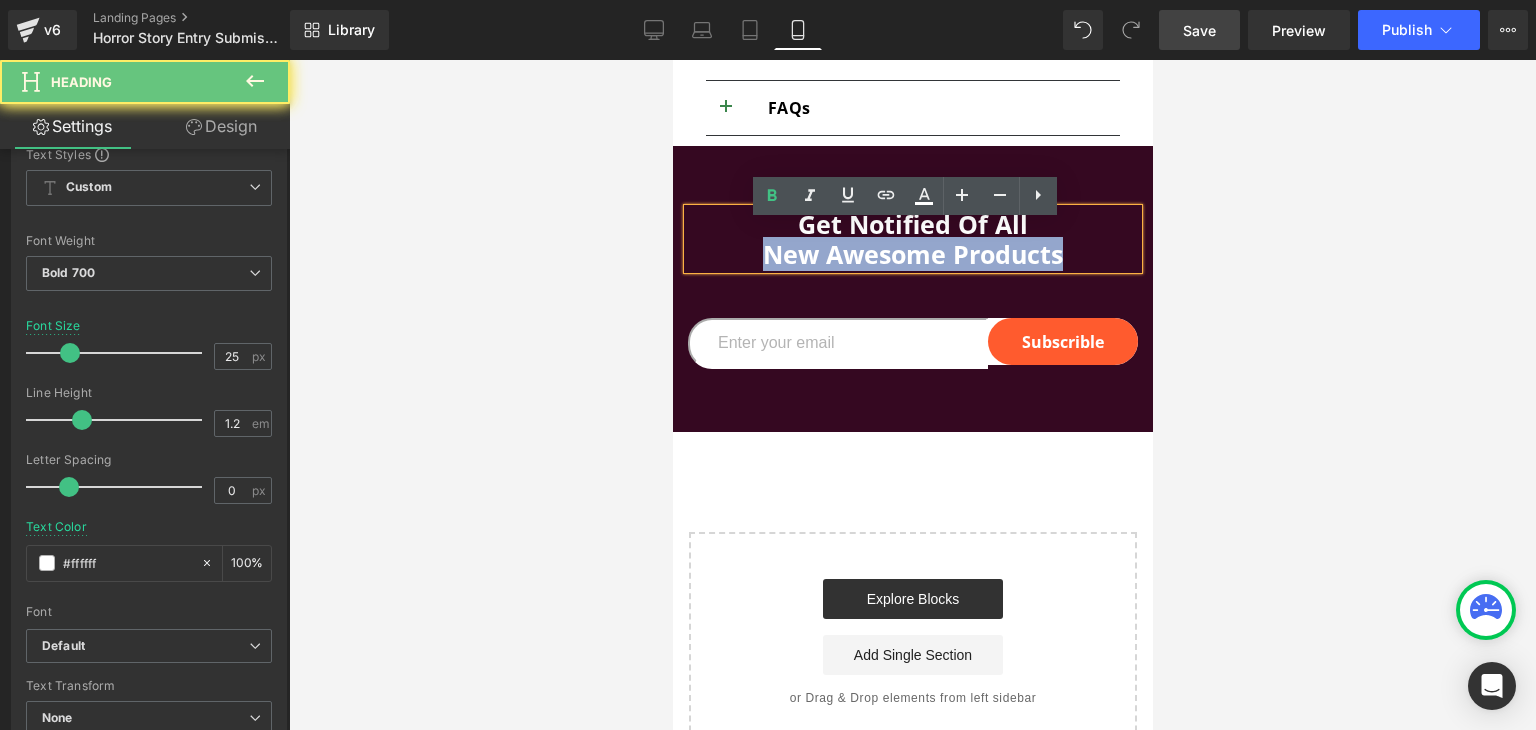 click on "New Awesome Products" at bounding box center (912, 254) 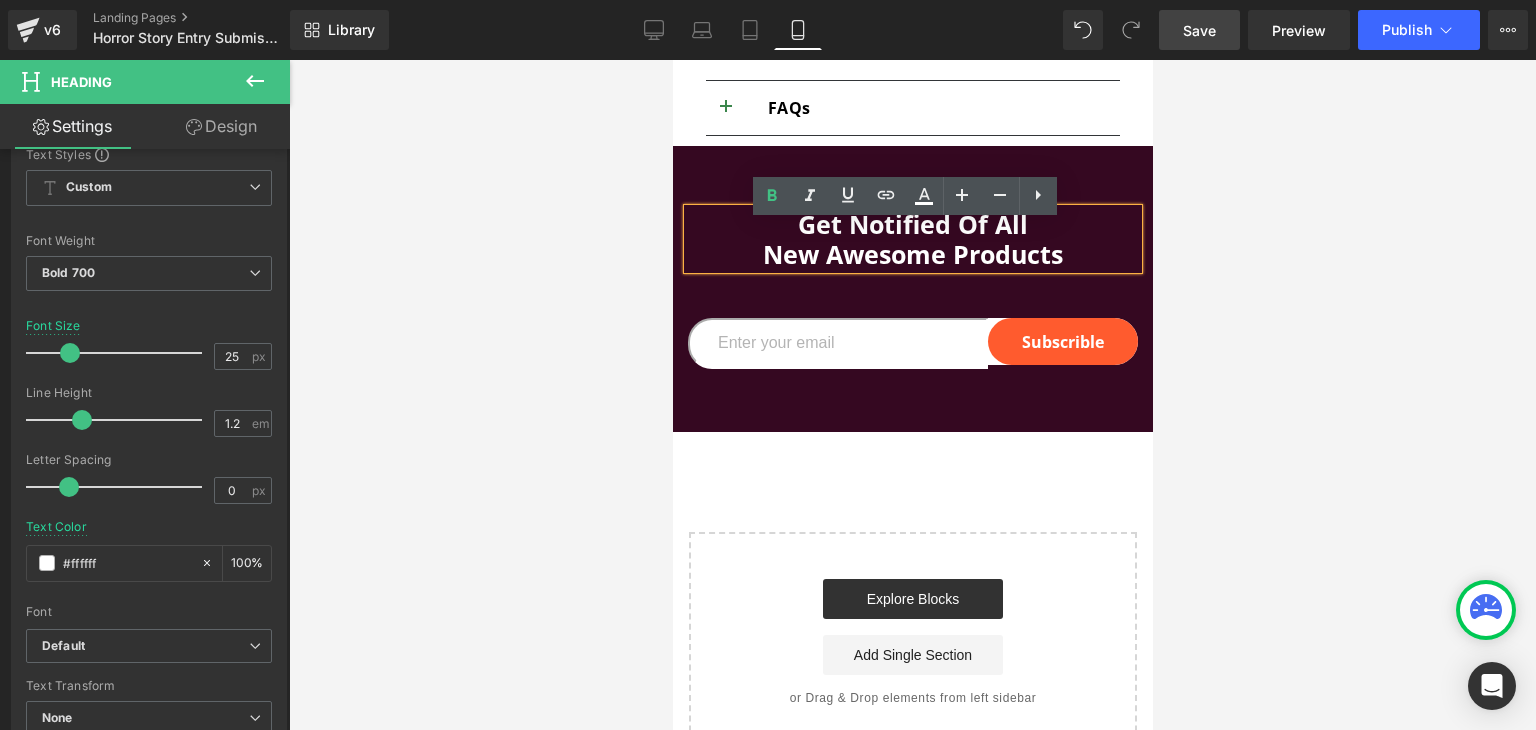 click on "Get Notified Of All" at bounding box center (912, 224) 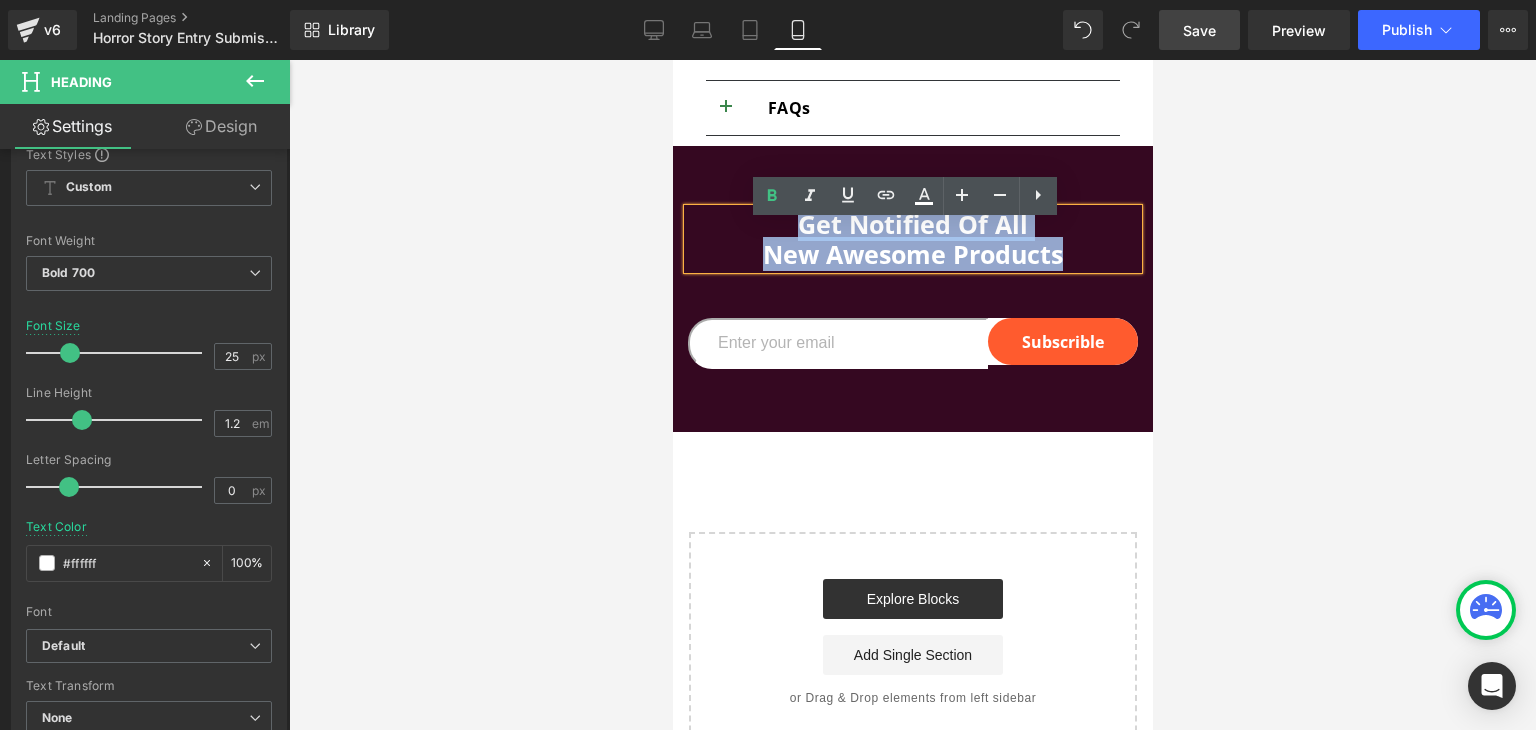 drag, startPoint x: 905, startPoint y: 243, endPoint x: 917, endPoint y: 251, distance: 14.422205 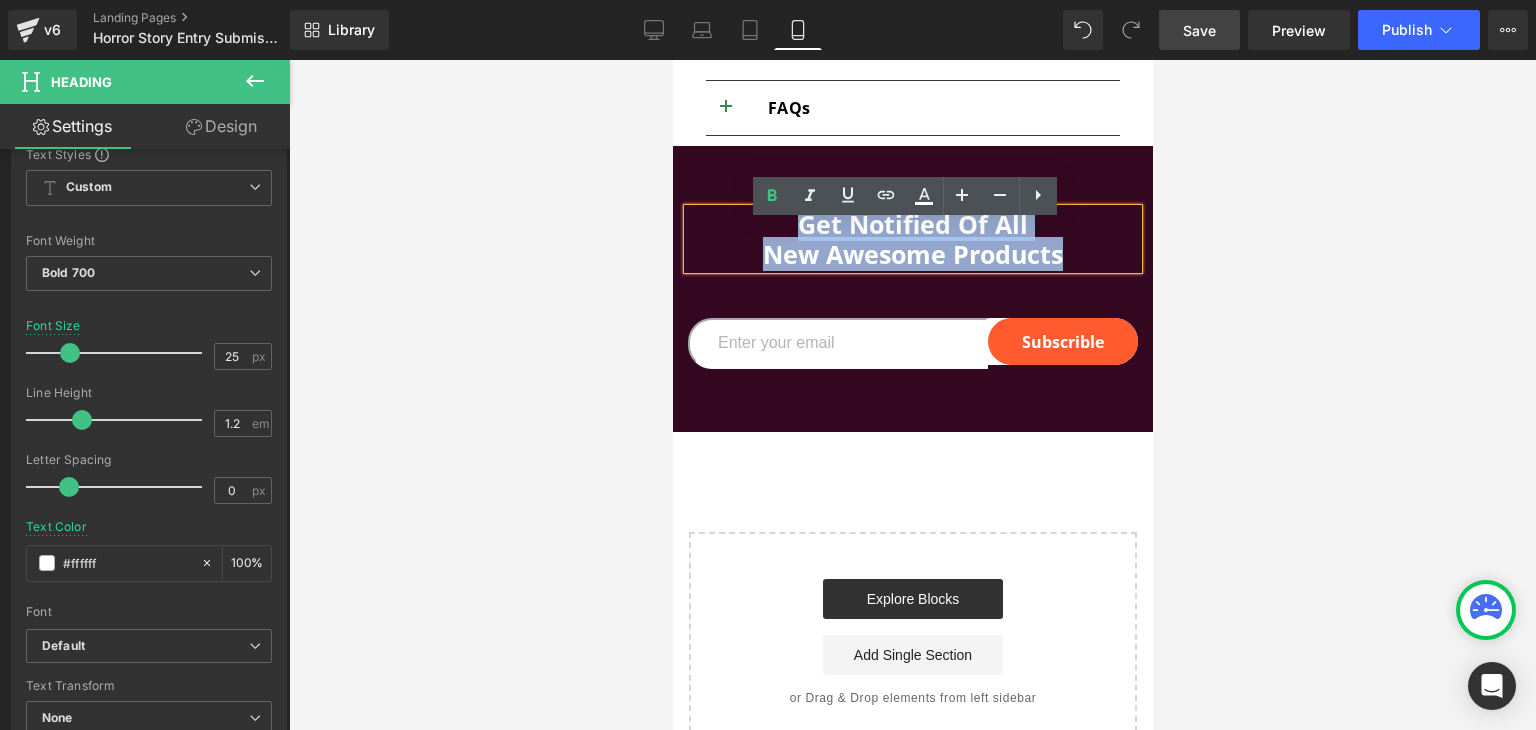 click on "Get Notified Of All New Awesome Products" at bounding box center [912, 239] 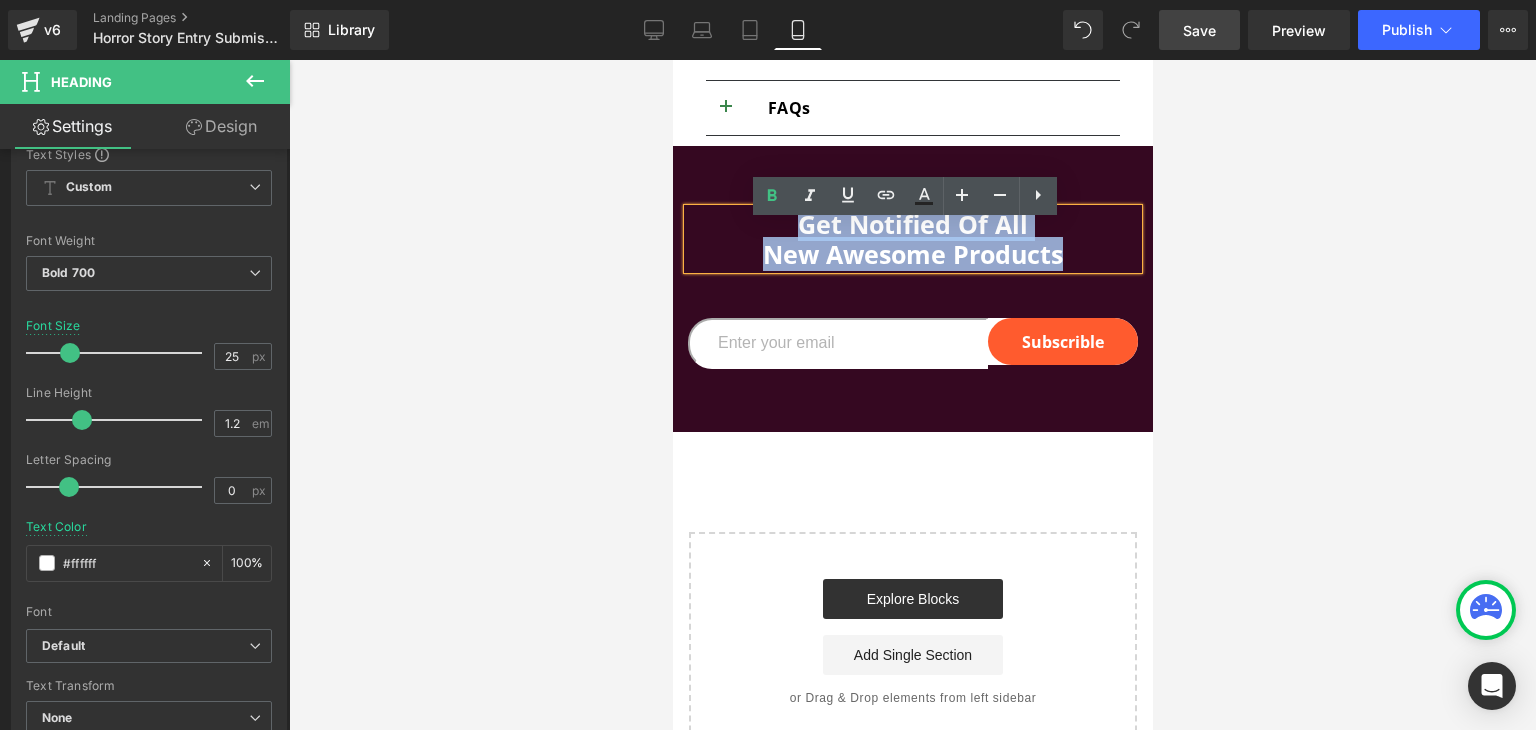 type 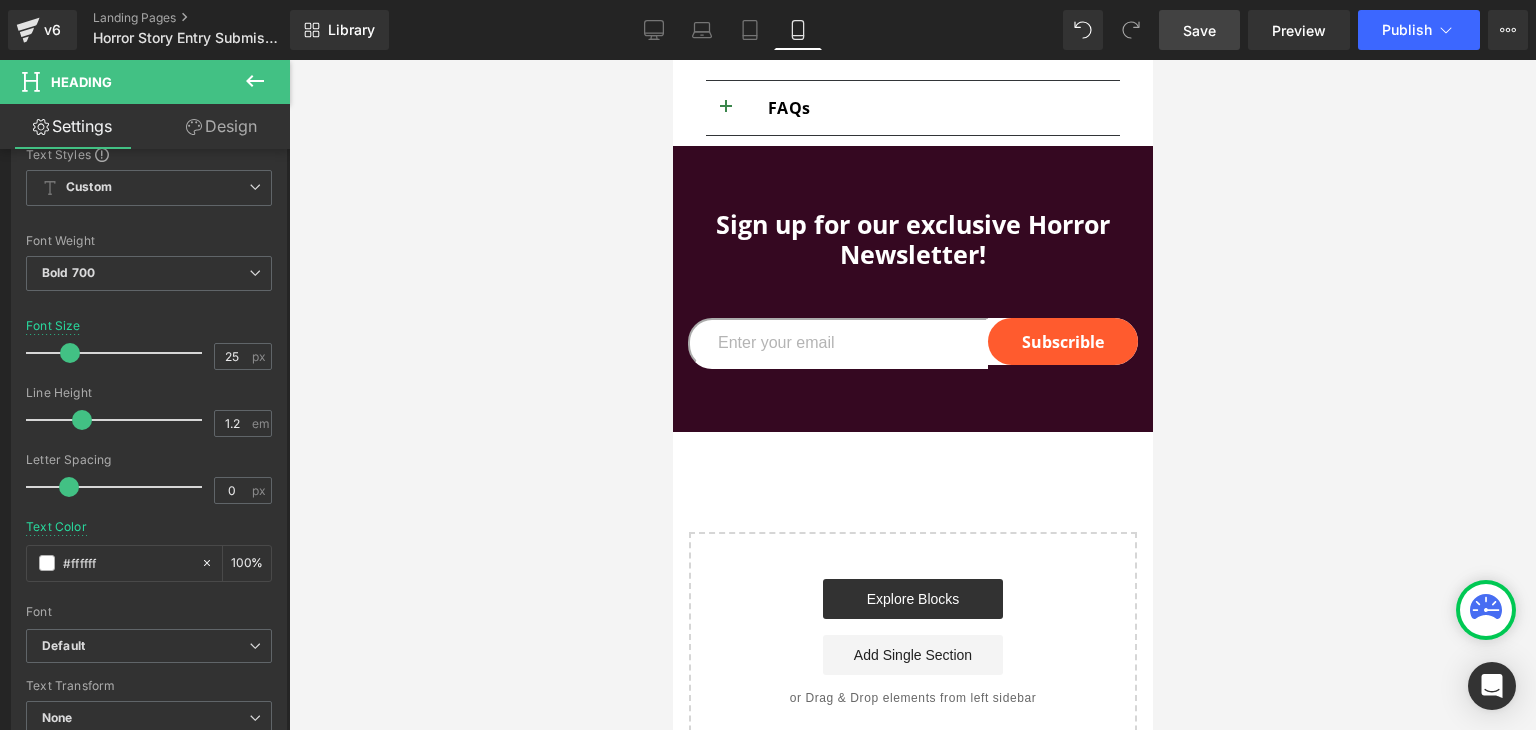 click at bounding box center (912, 395) 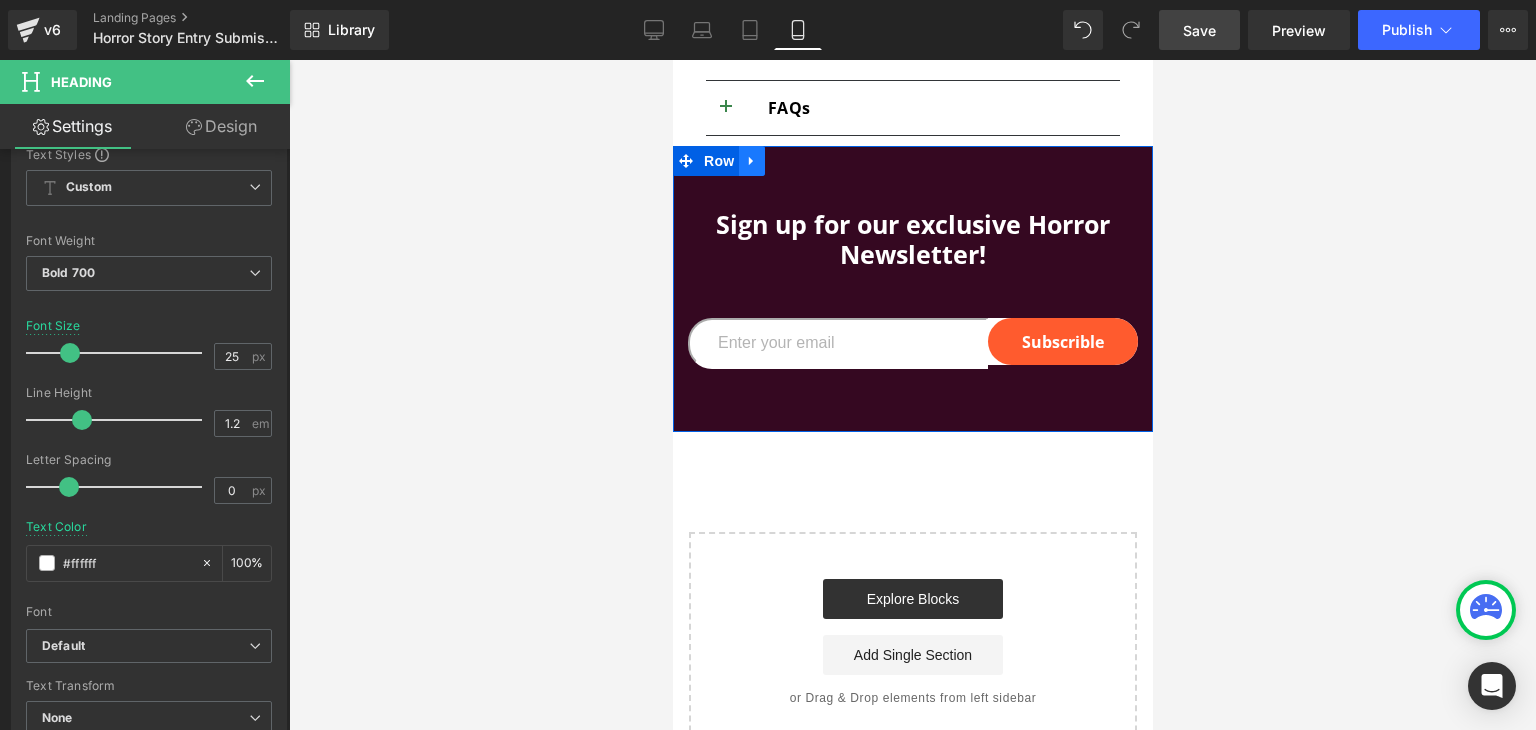 click 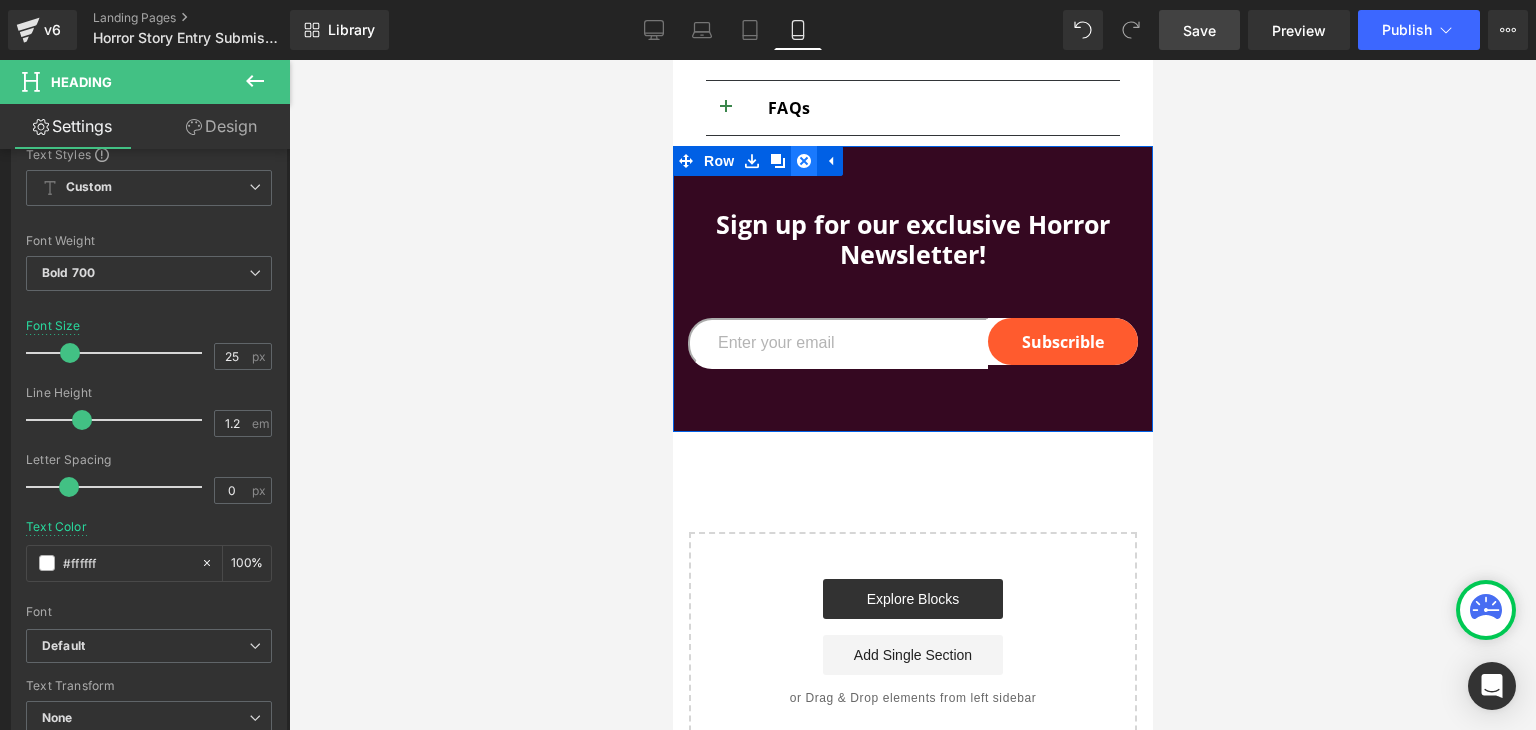 click 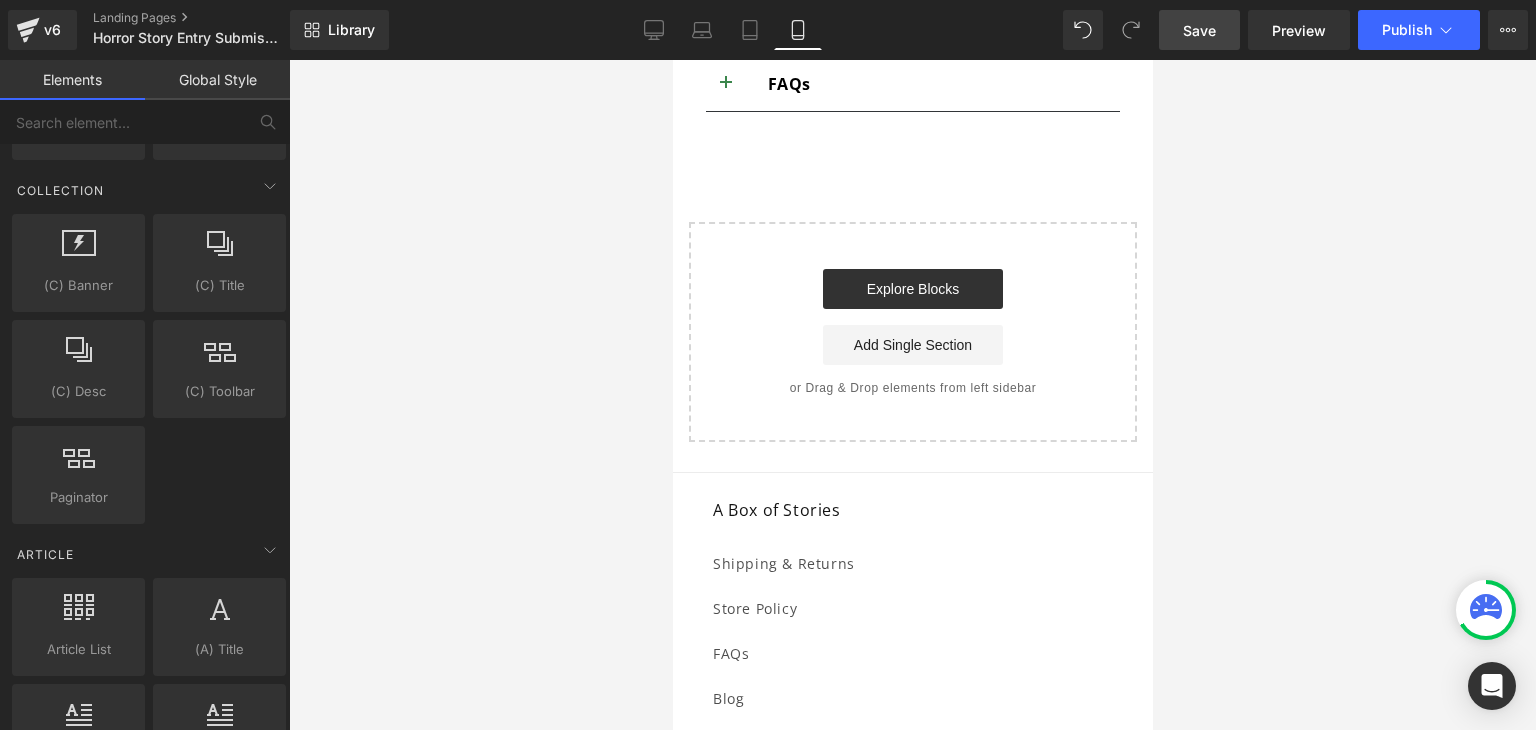 scroll, scrollTop: 1667, scrollLeft: 0, axis: vertical 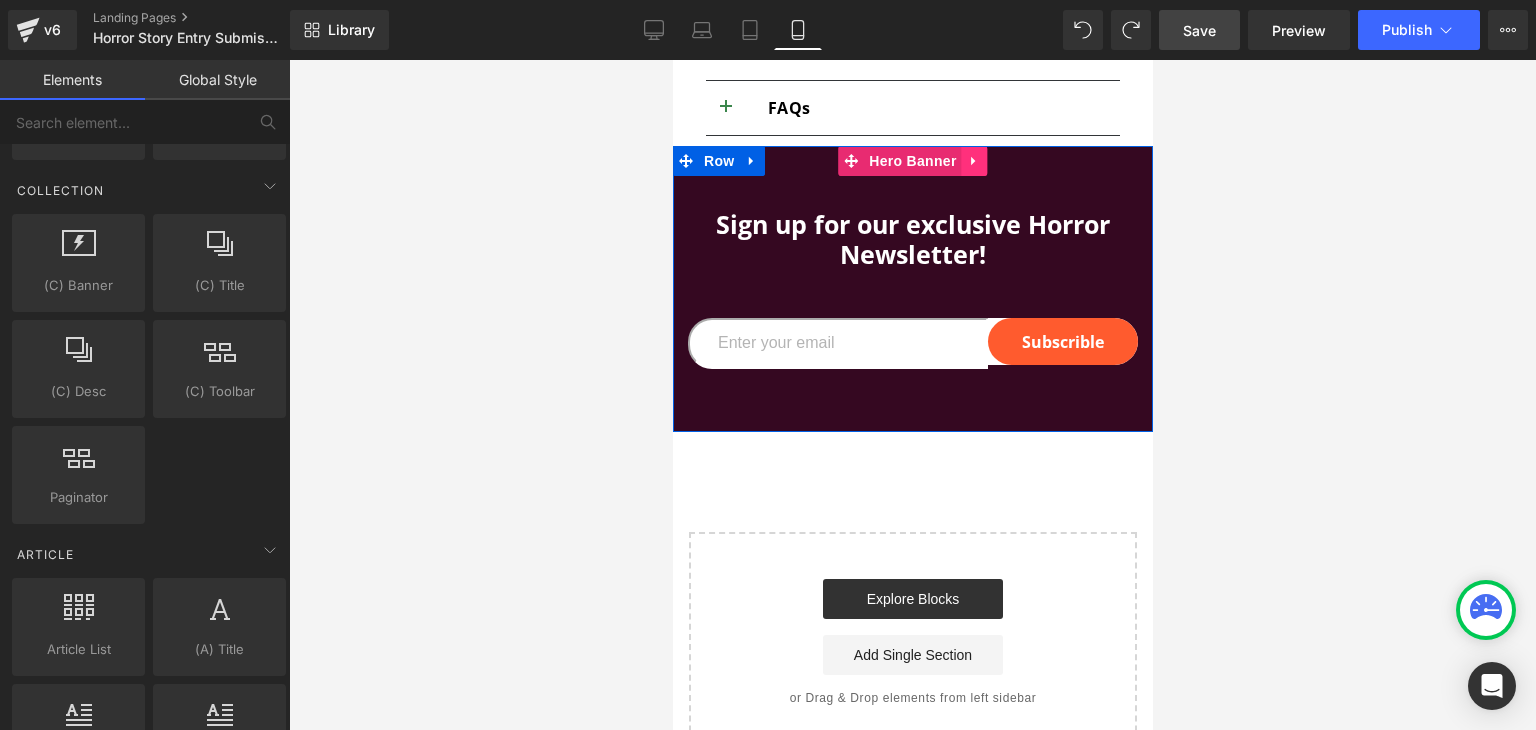 click at bounding box center [974, 161] 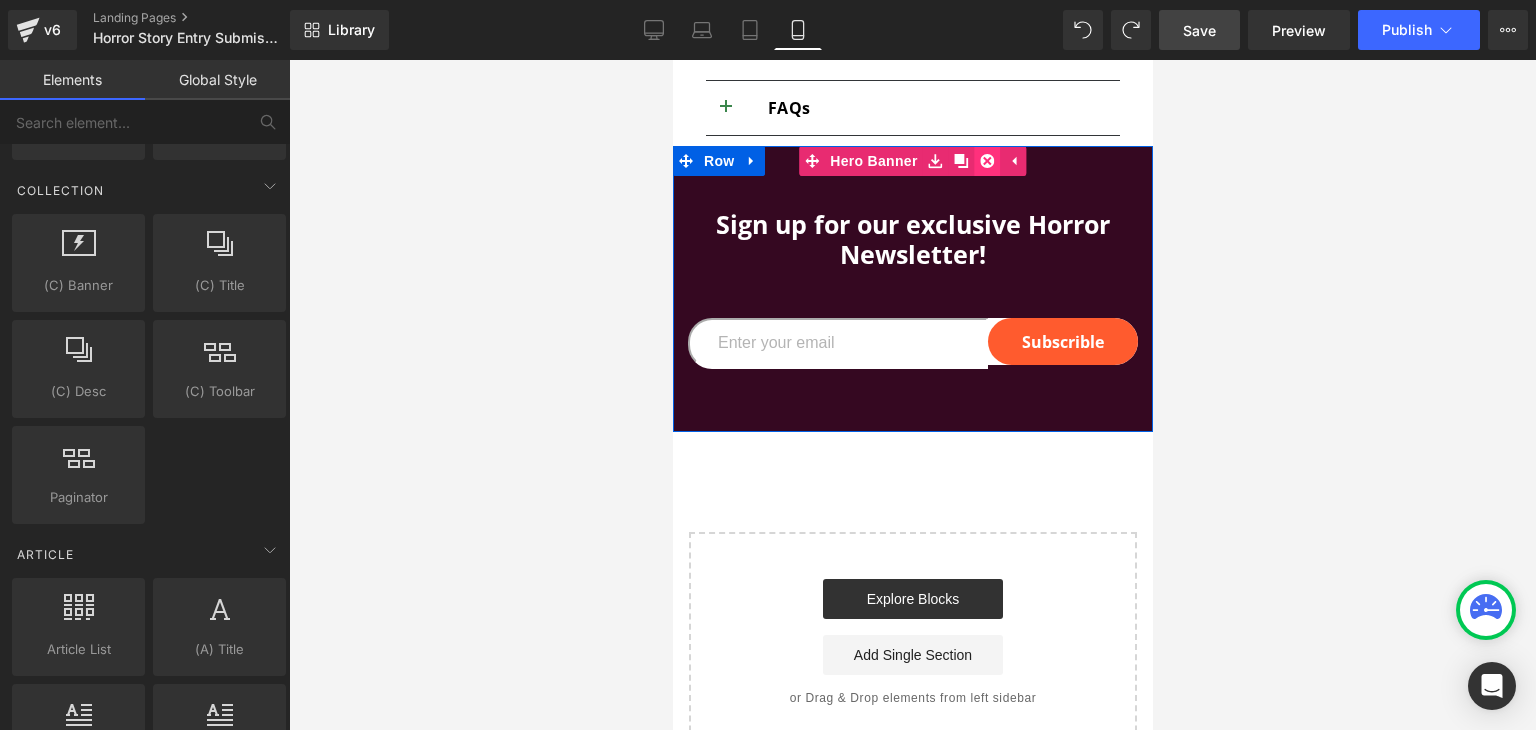 click 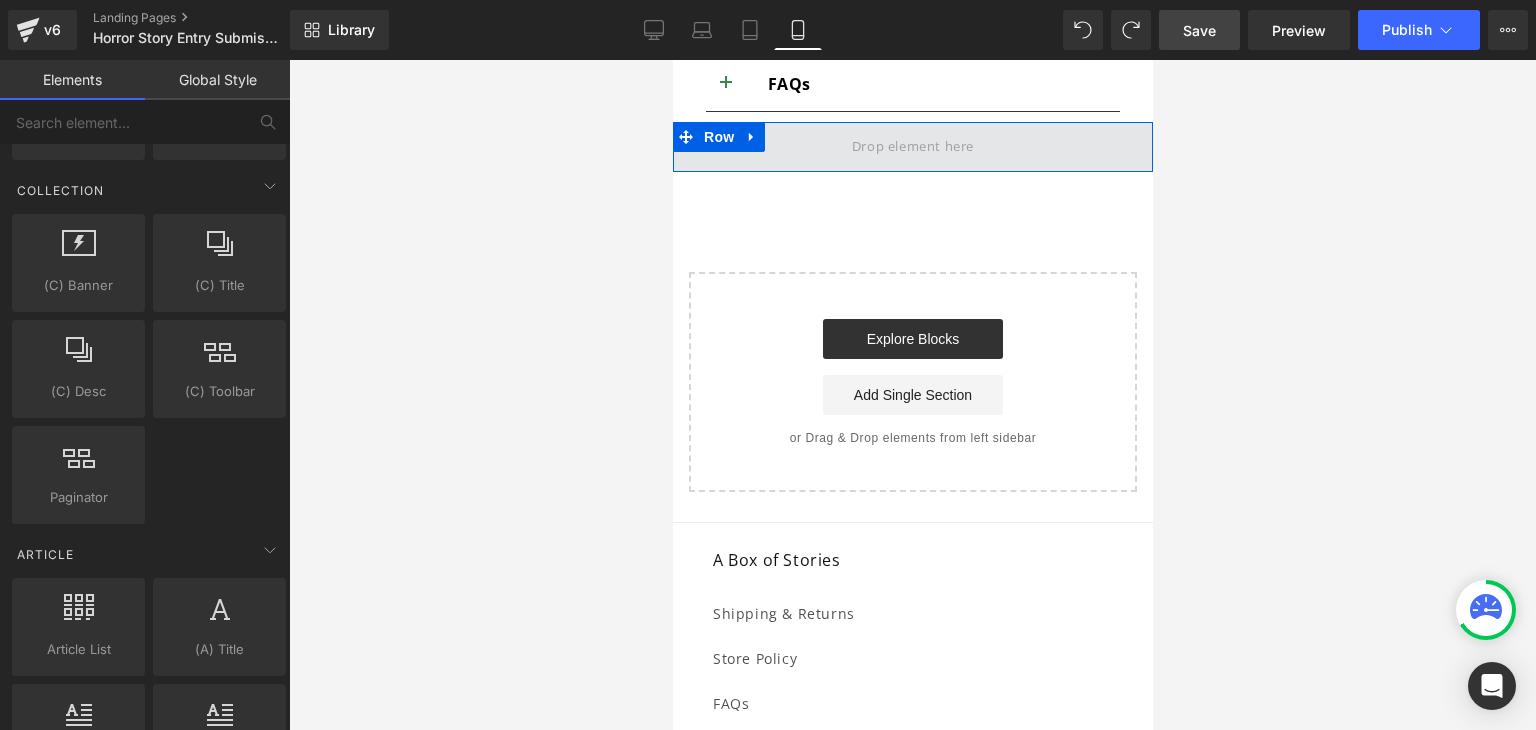 scroll, scrollTop: 1643, scrollLeft: 0, axis: vertical 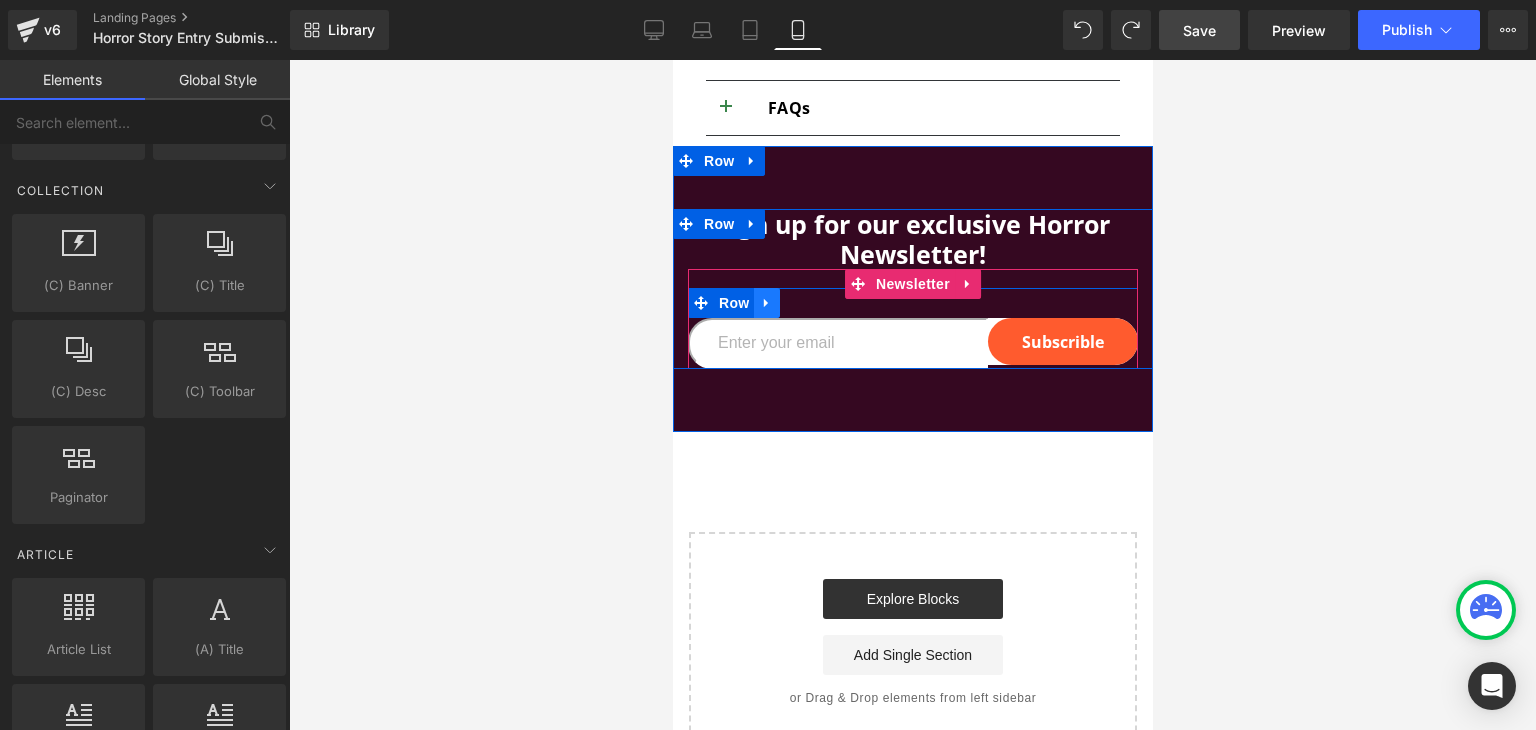 click at bounding box center (766, 303) 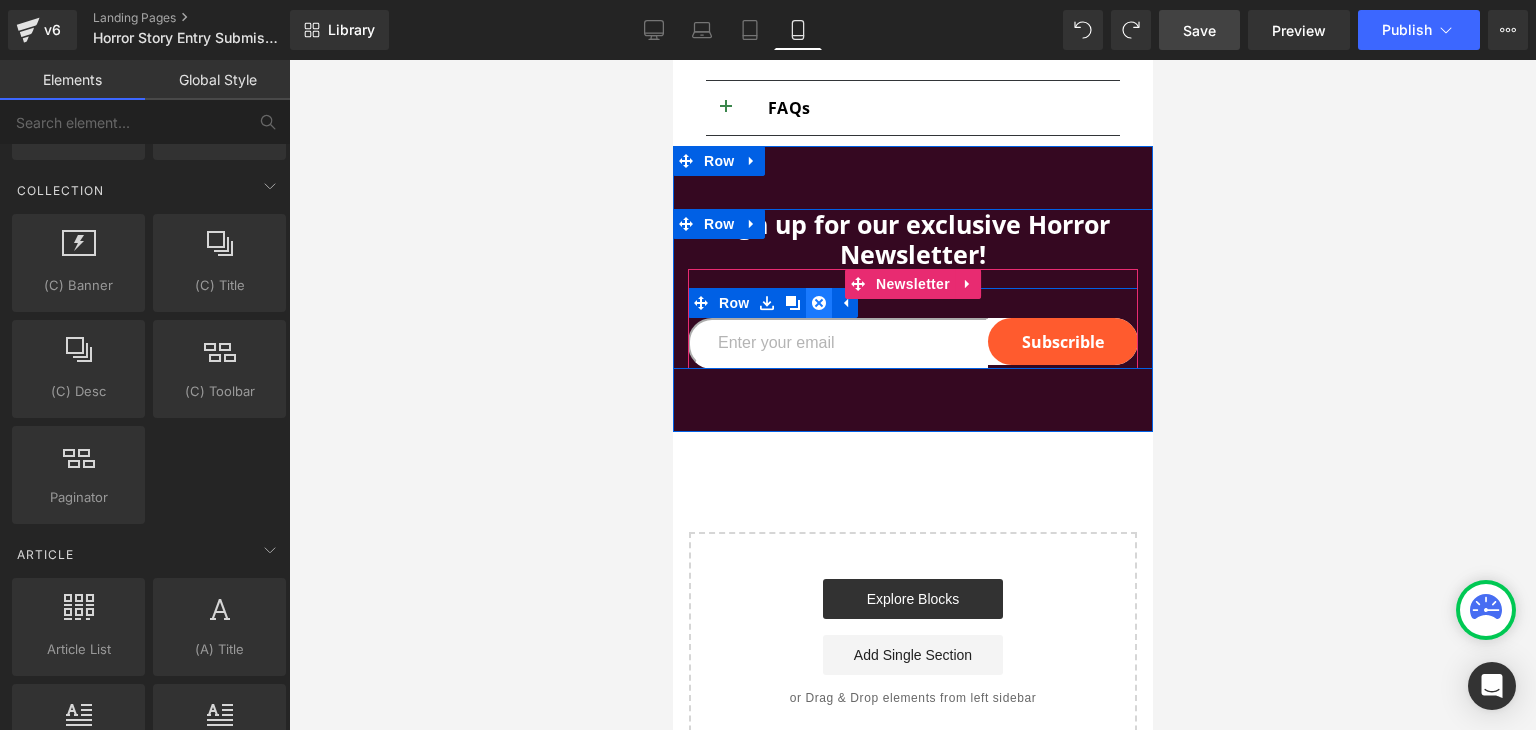 click 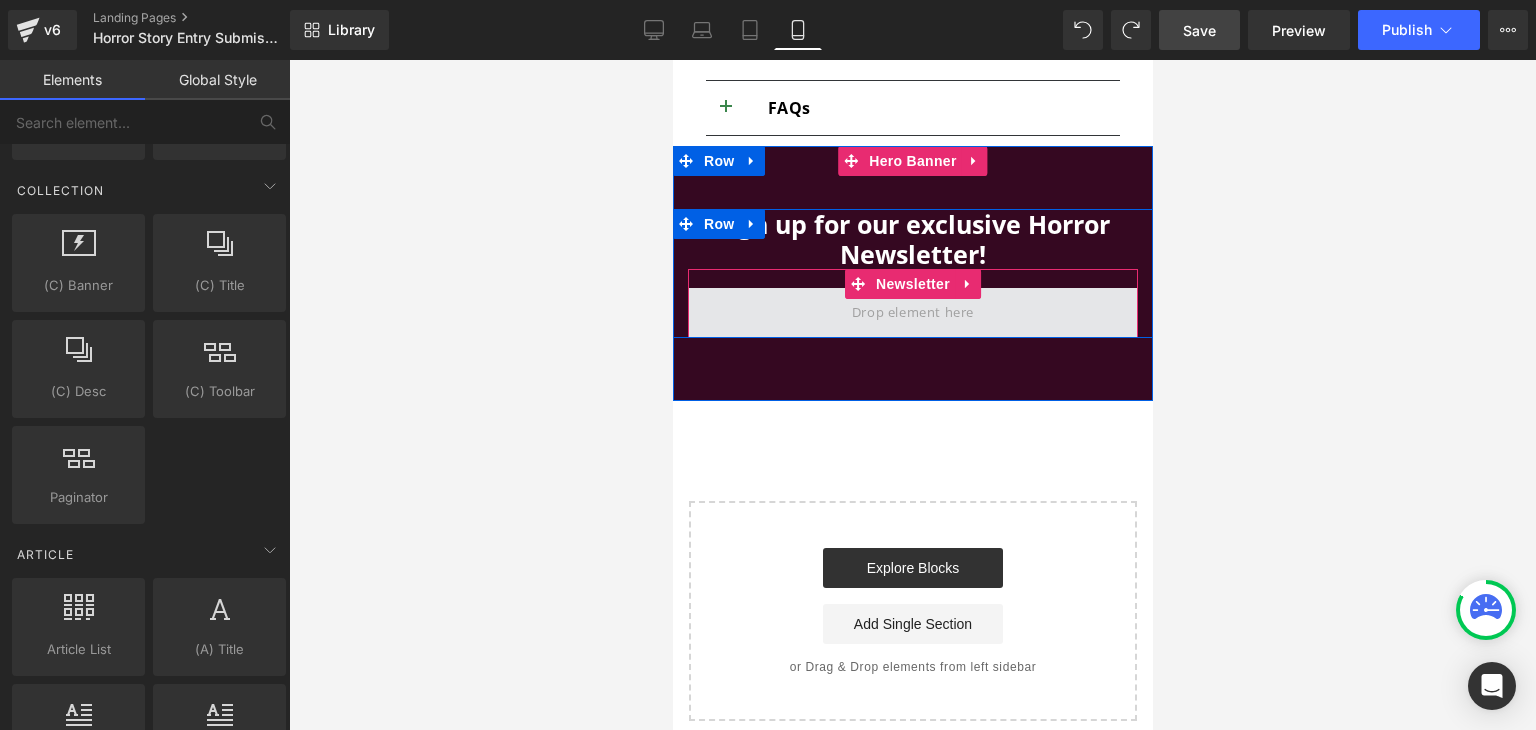 scroll, scrollTop: 1619, scrollLeft: 0, axis: vertical 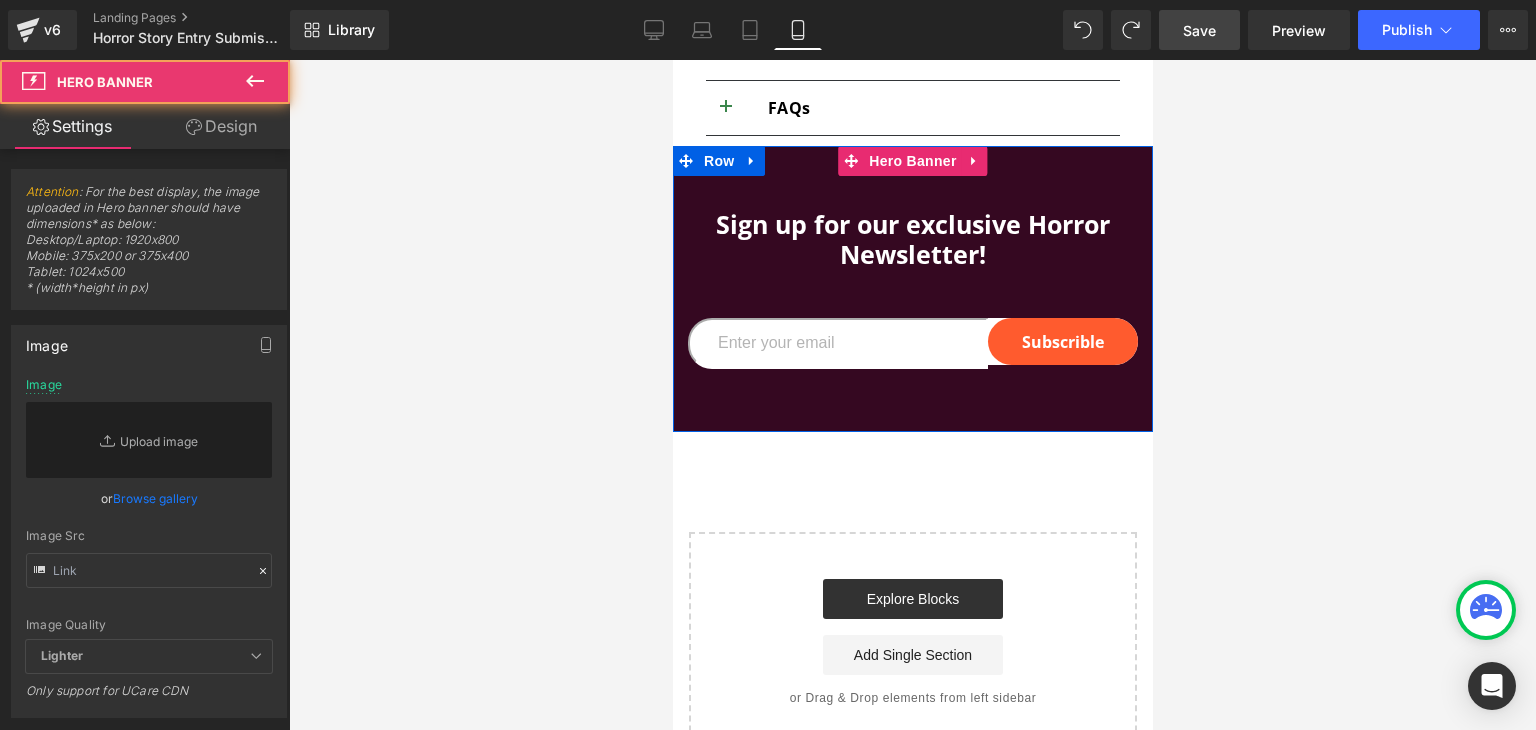 click at bounding box center [912, 289] 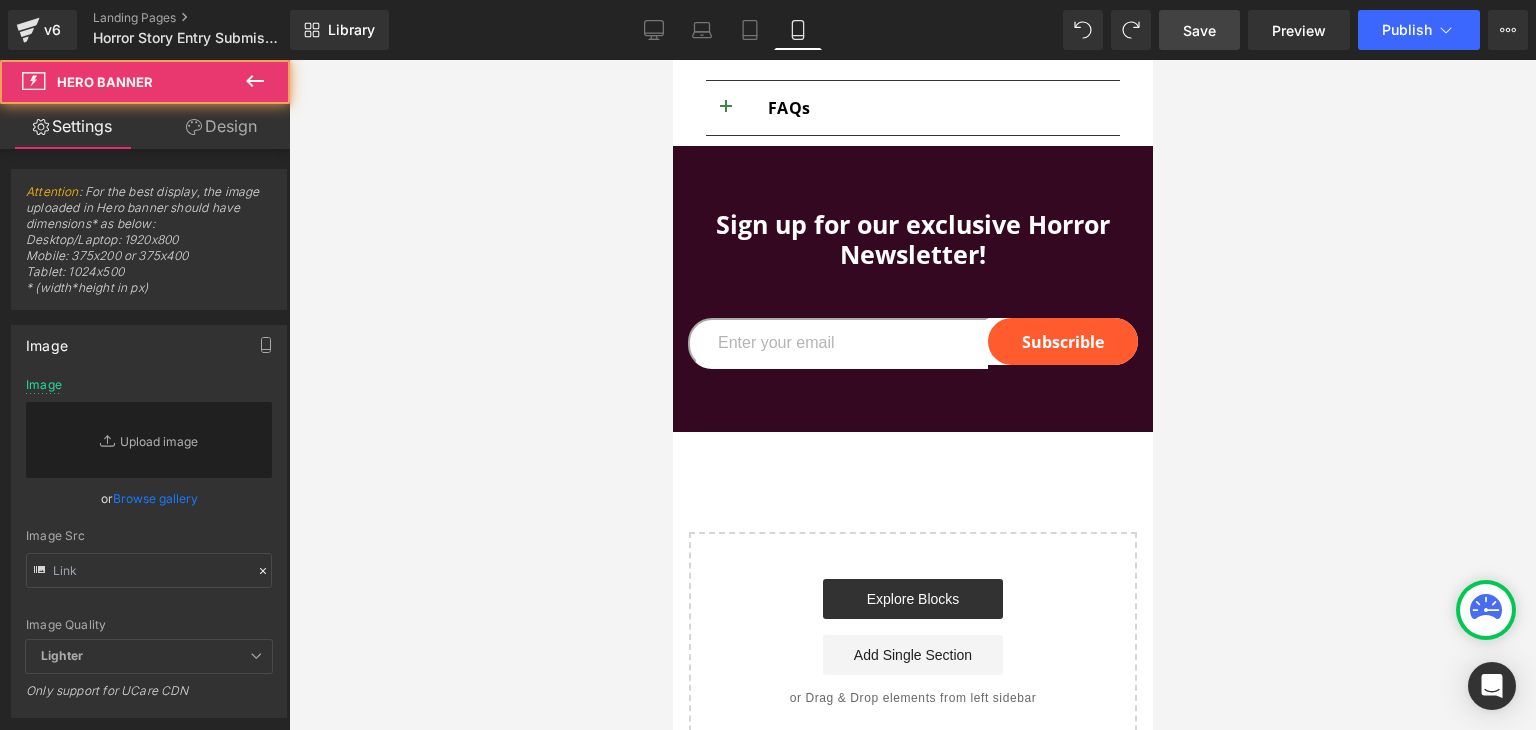 click at bounding box center [912, 395] 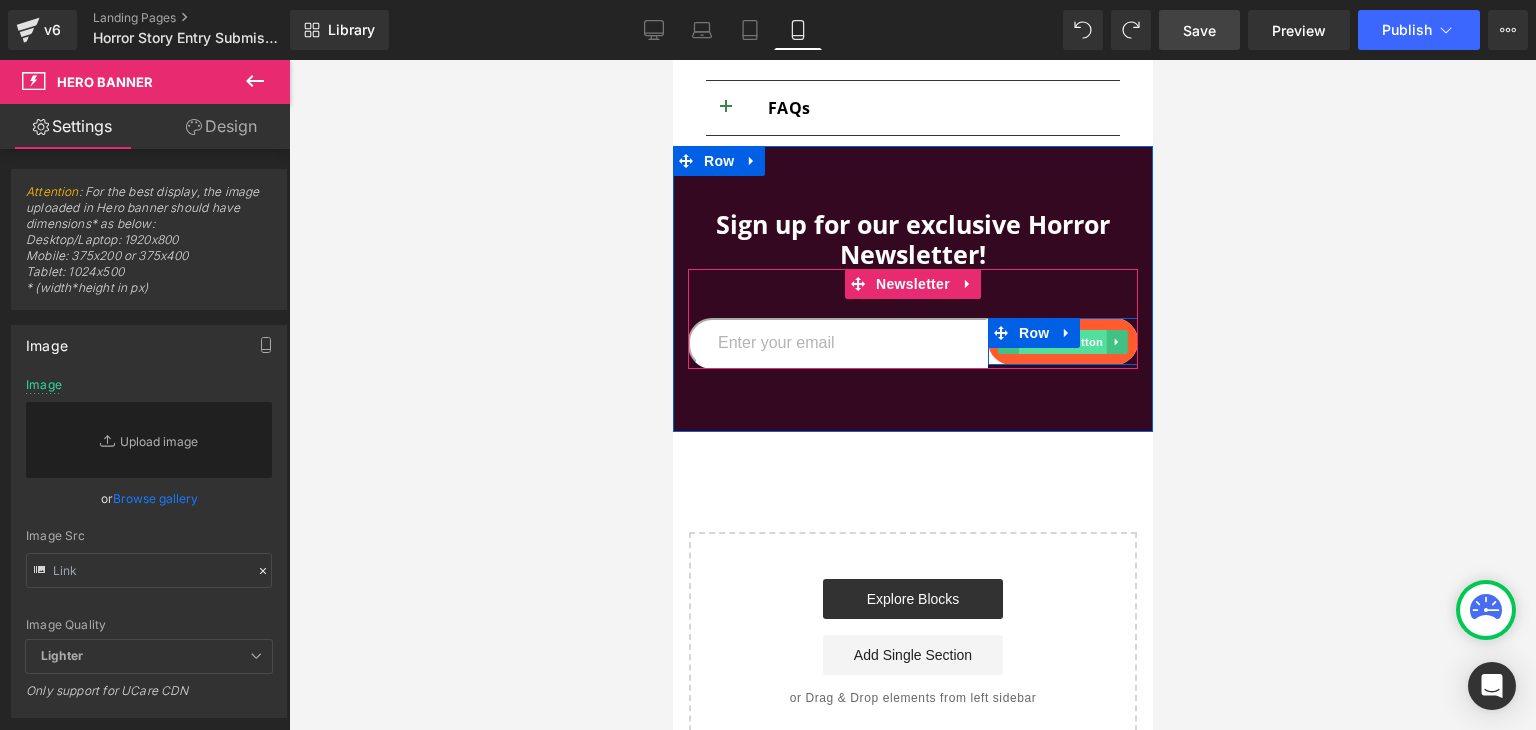 click on "Submit Button" at bounding box center [1062, 342] 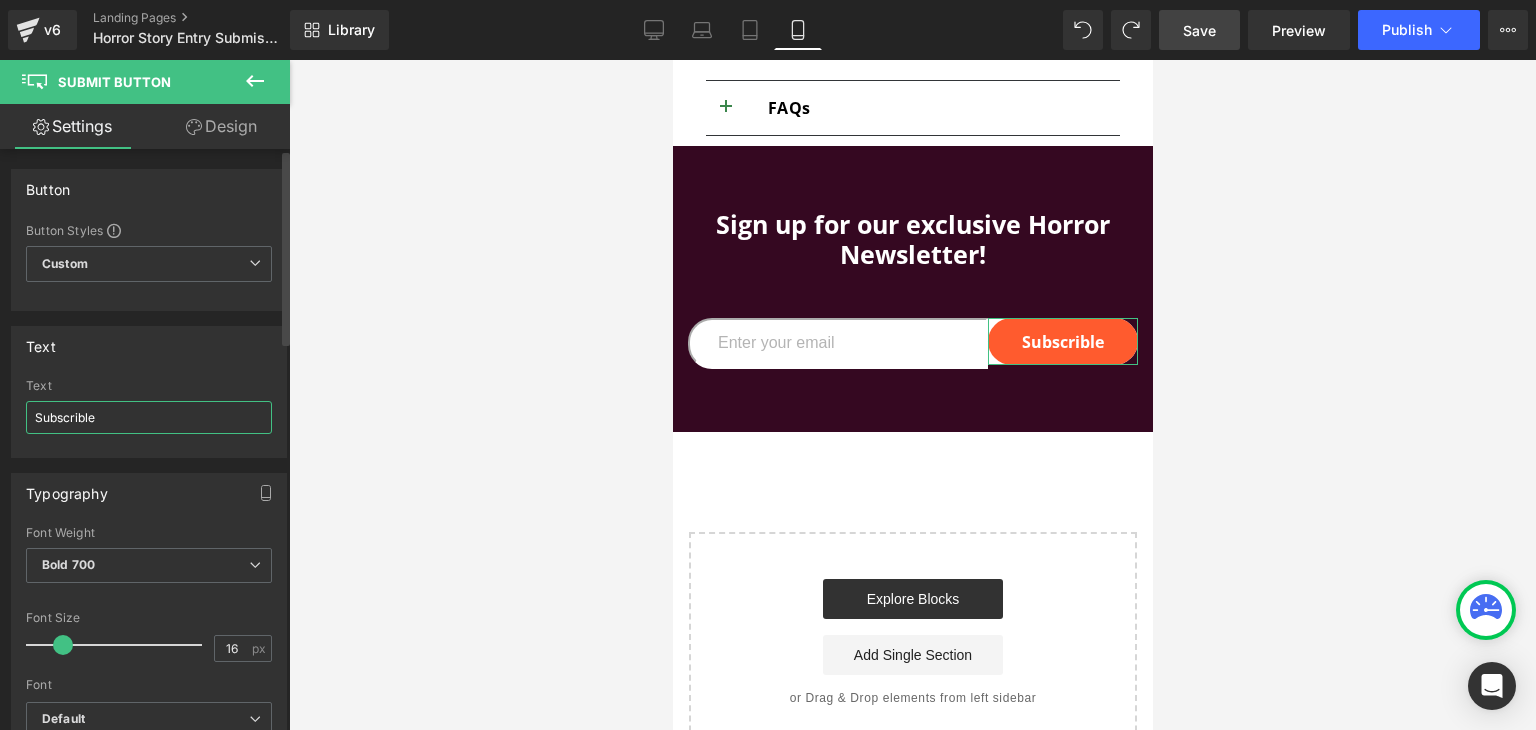 click on "Subscrible" at bounding box center [149, 417] 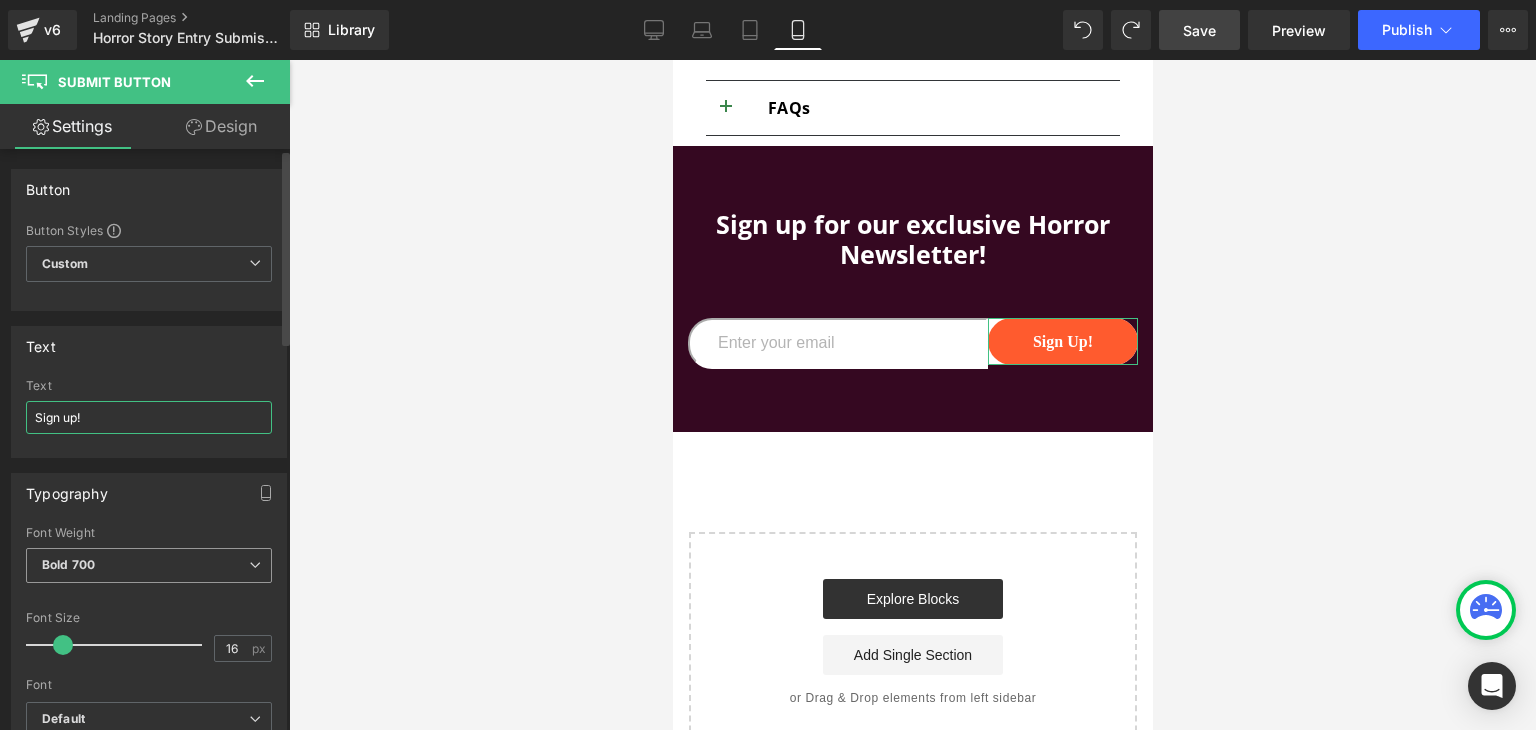 type on "Sign up!" 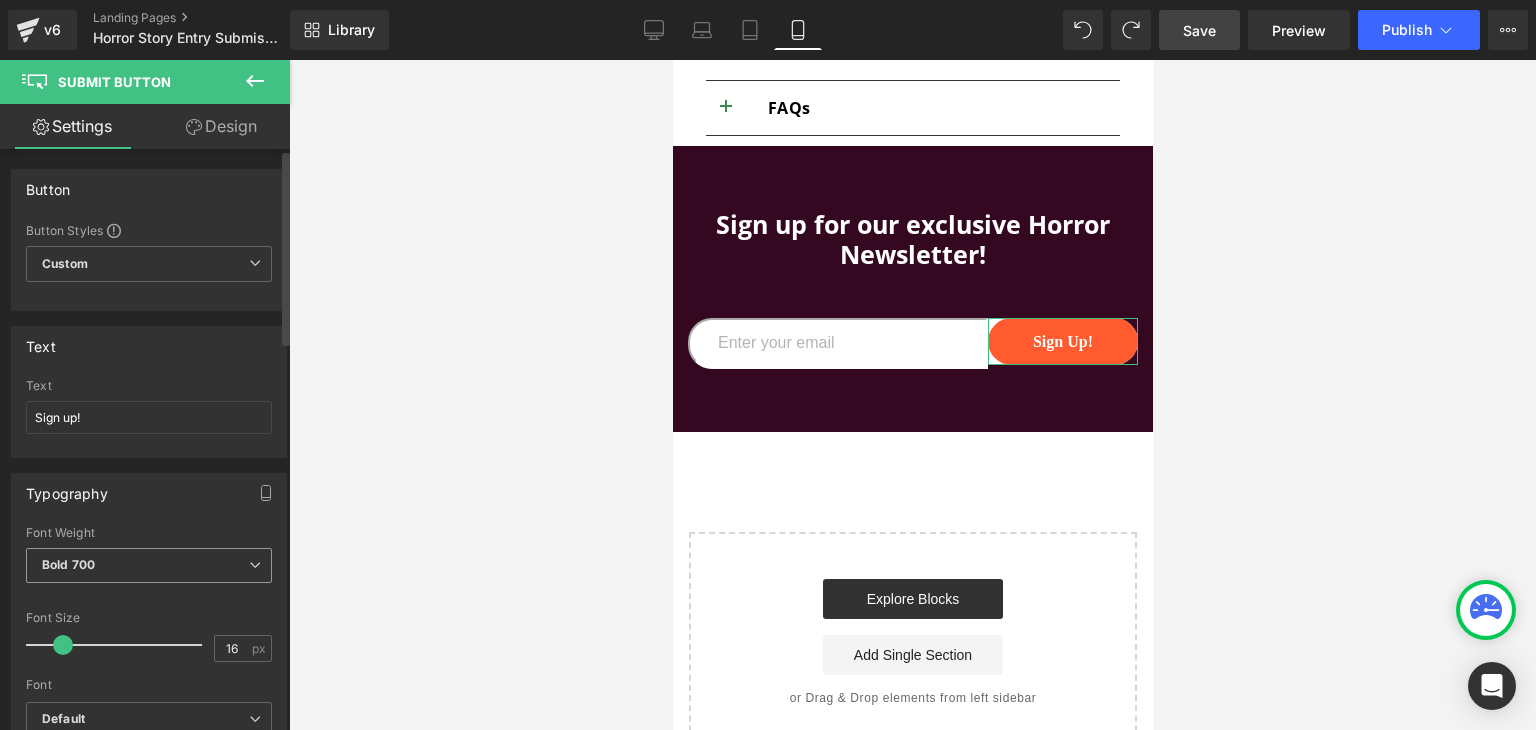 click on "Bold 700" at bounding box center [149, 565] 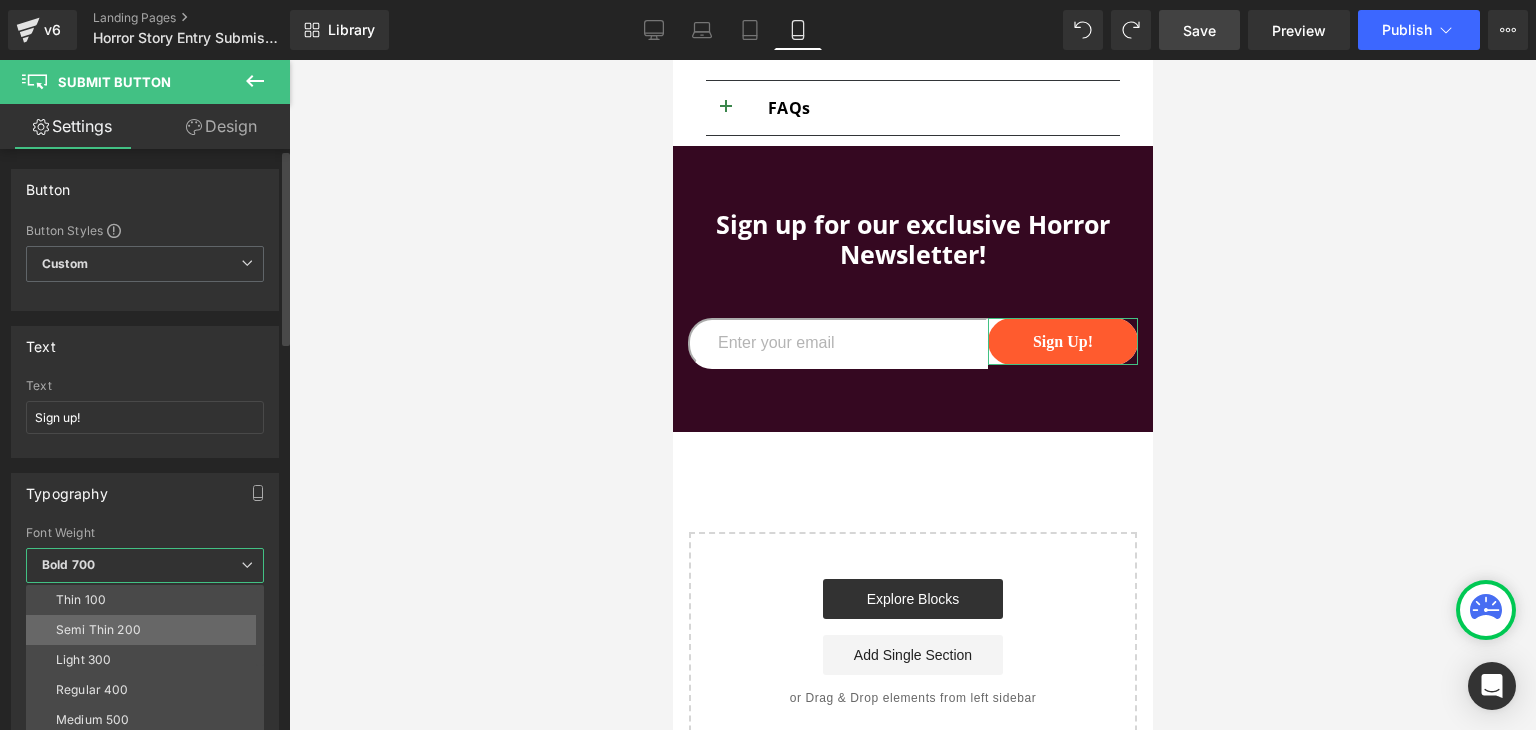 scroll, scrollTop: 10, scrollLeft: 0, axis: vertical 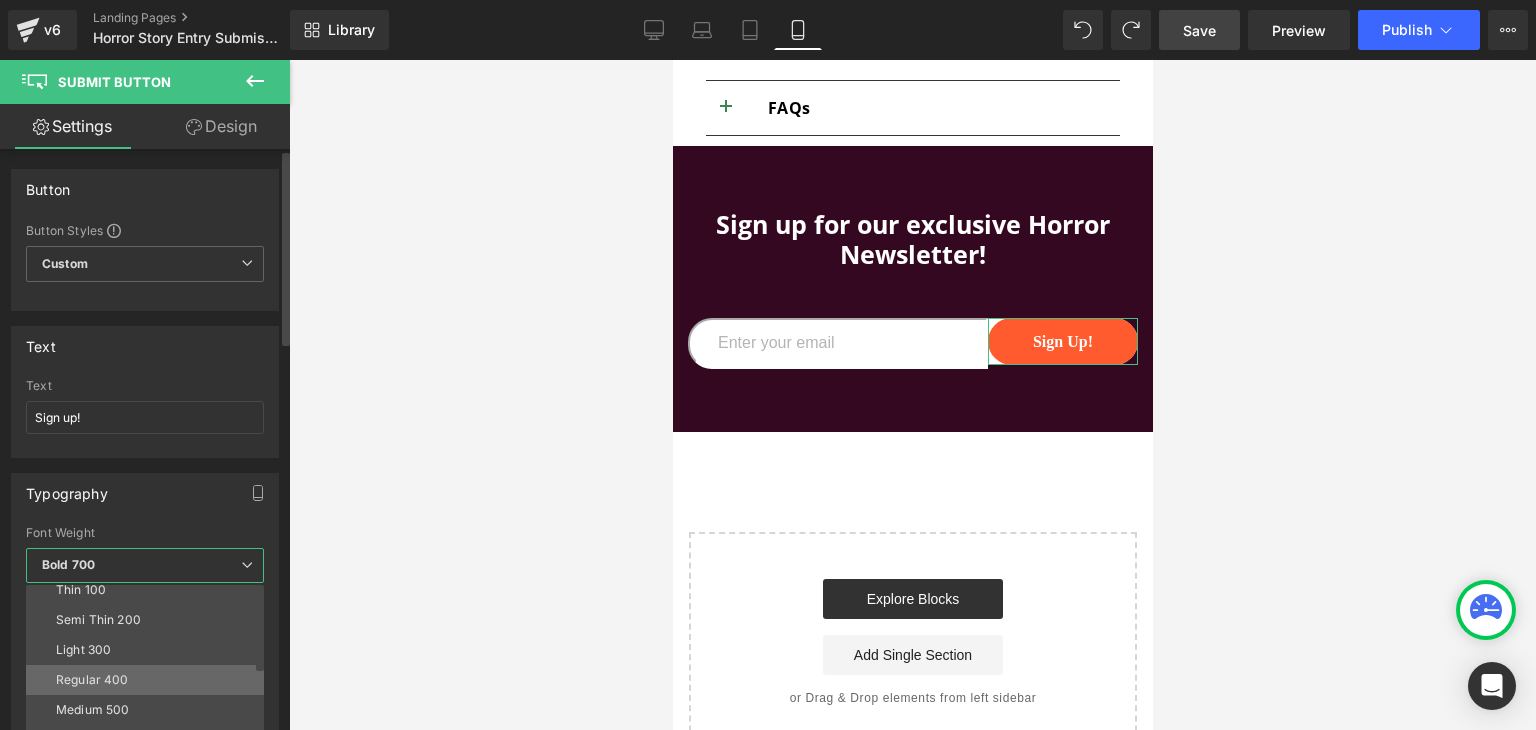 click on "Regular 400" at bounding box center [92, 680] 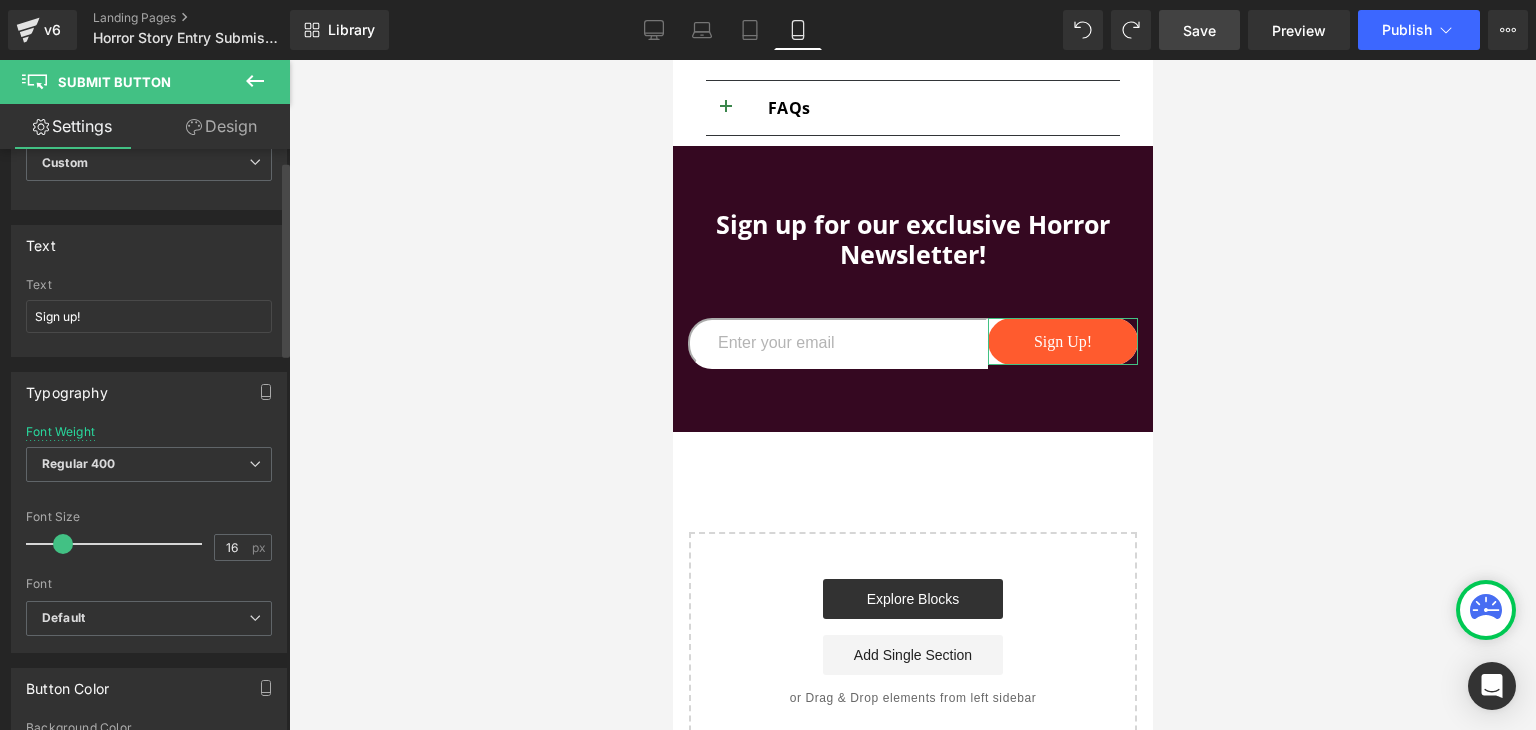 scroll, scrollTop: 106, scrollLeft: 0, axis: vertical 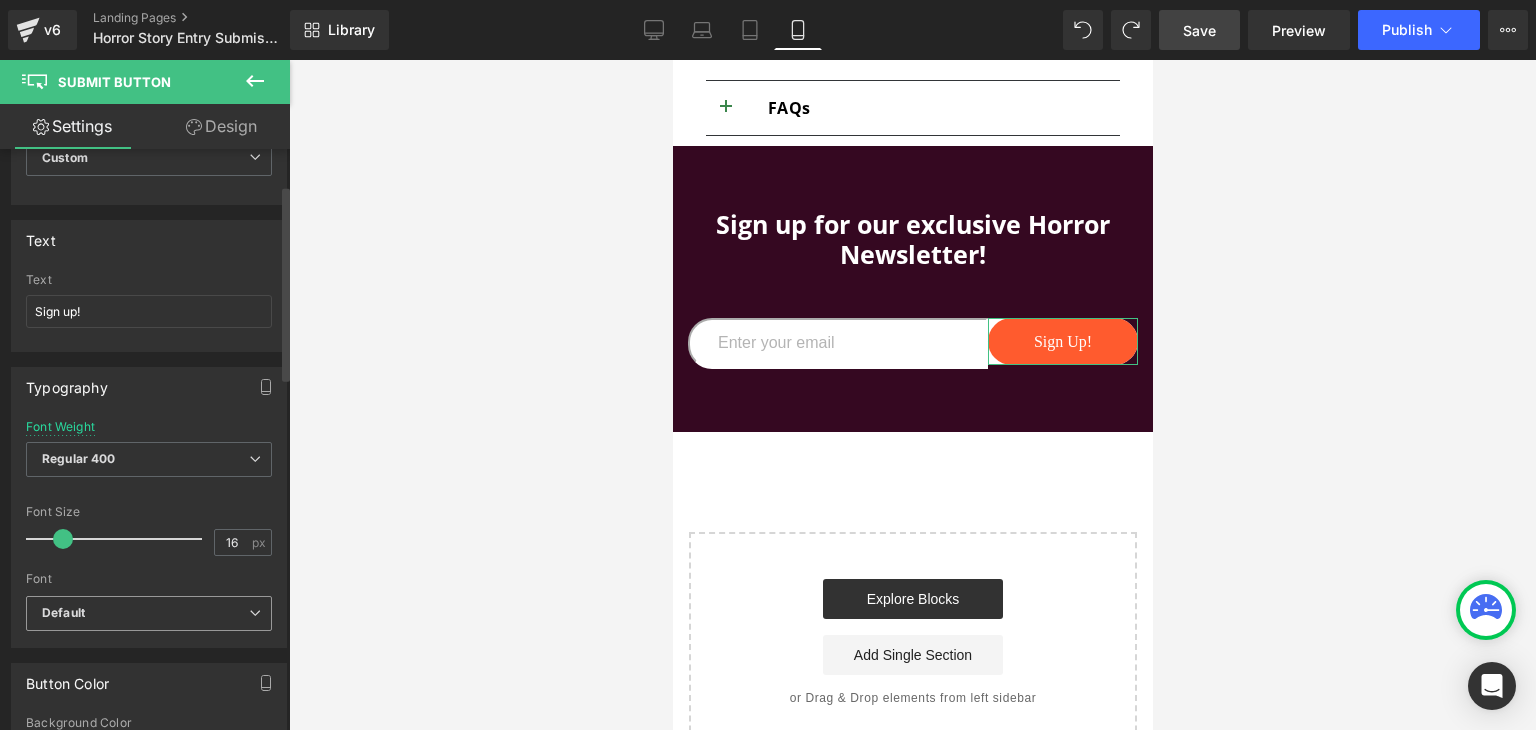 click on "Default" at bounding box center (149, 613) 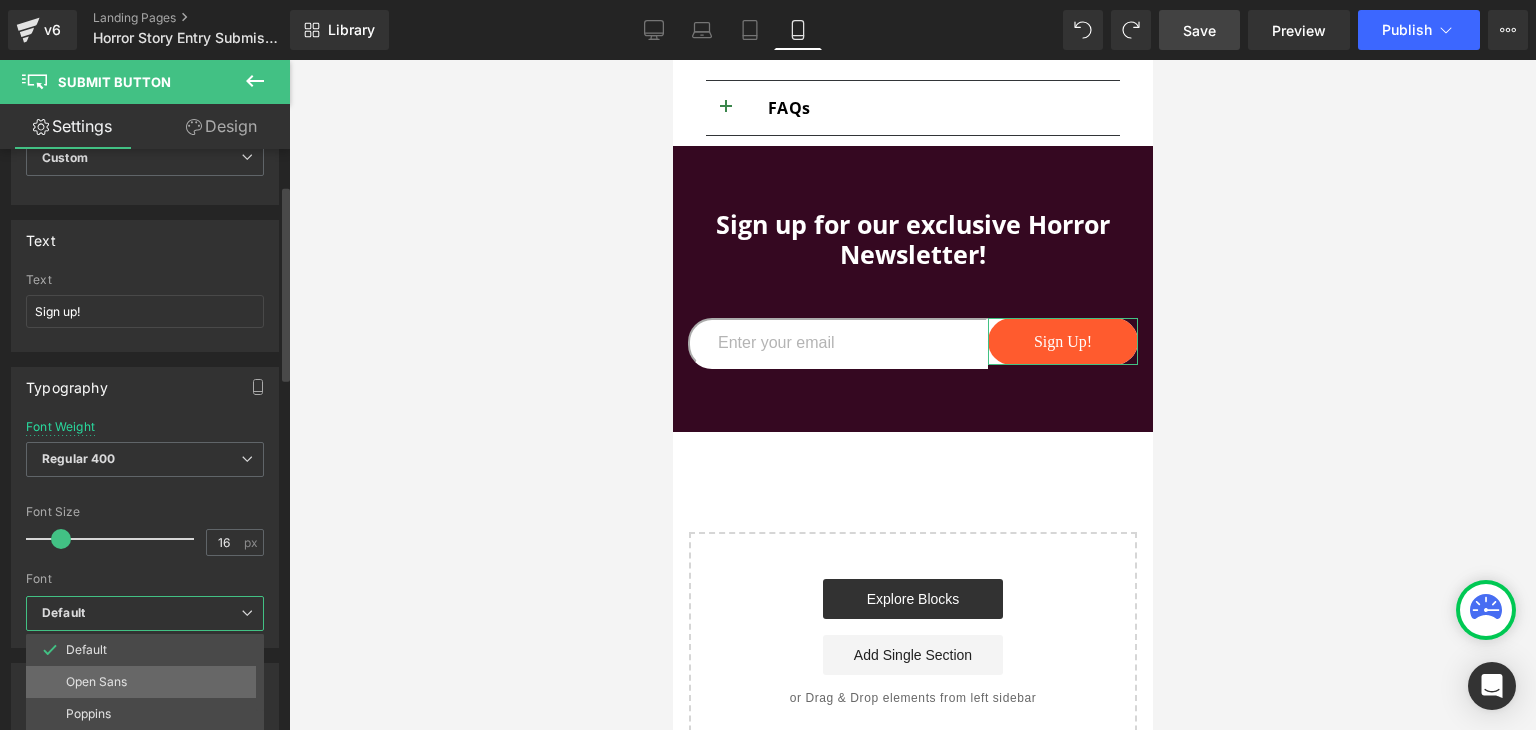 click on "Open Sans" at bounding box center [149, 682] 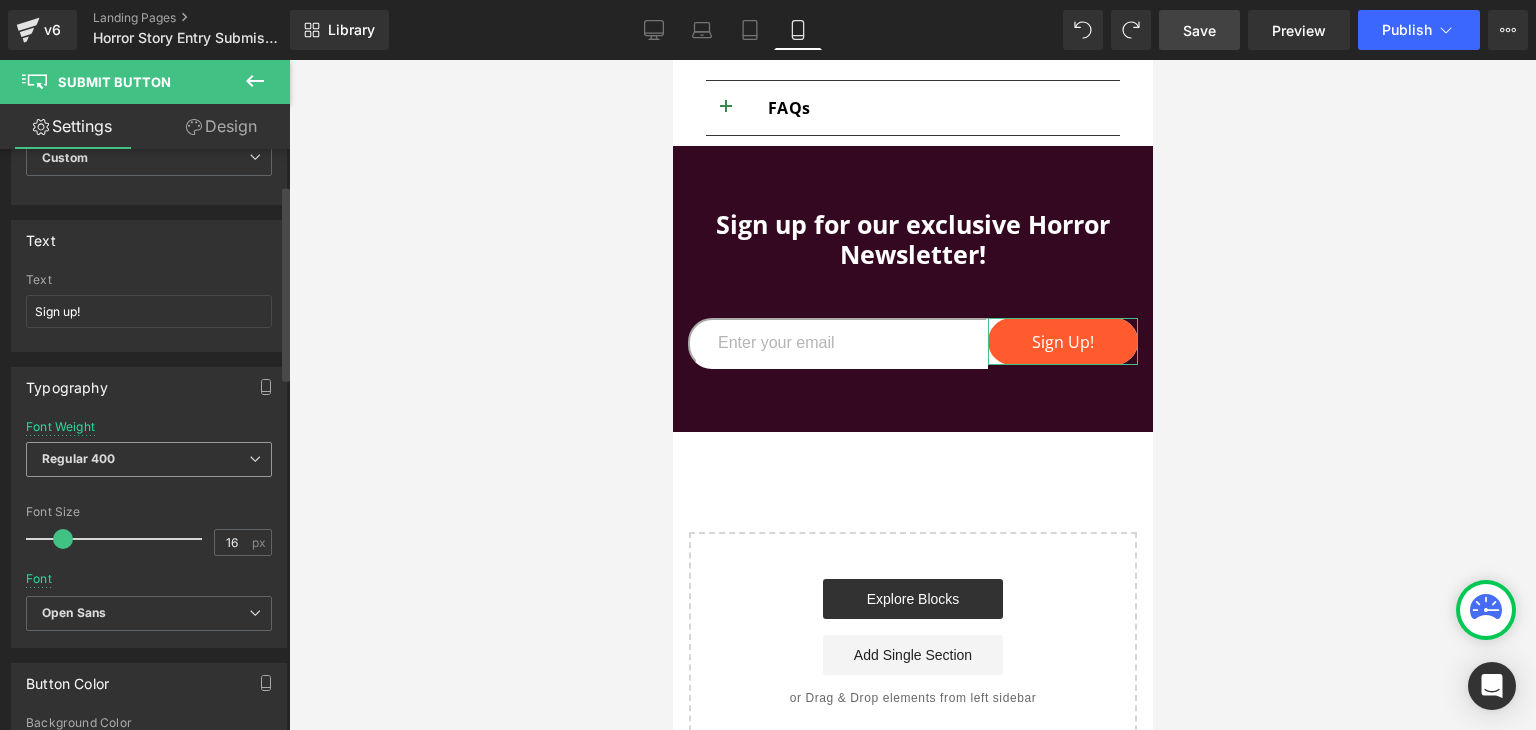 click on "Regular 400" at bounding box center (149, 459) 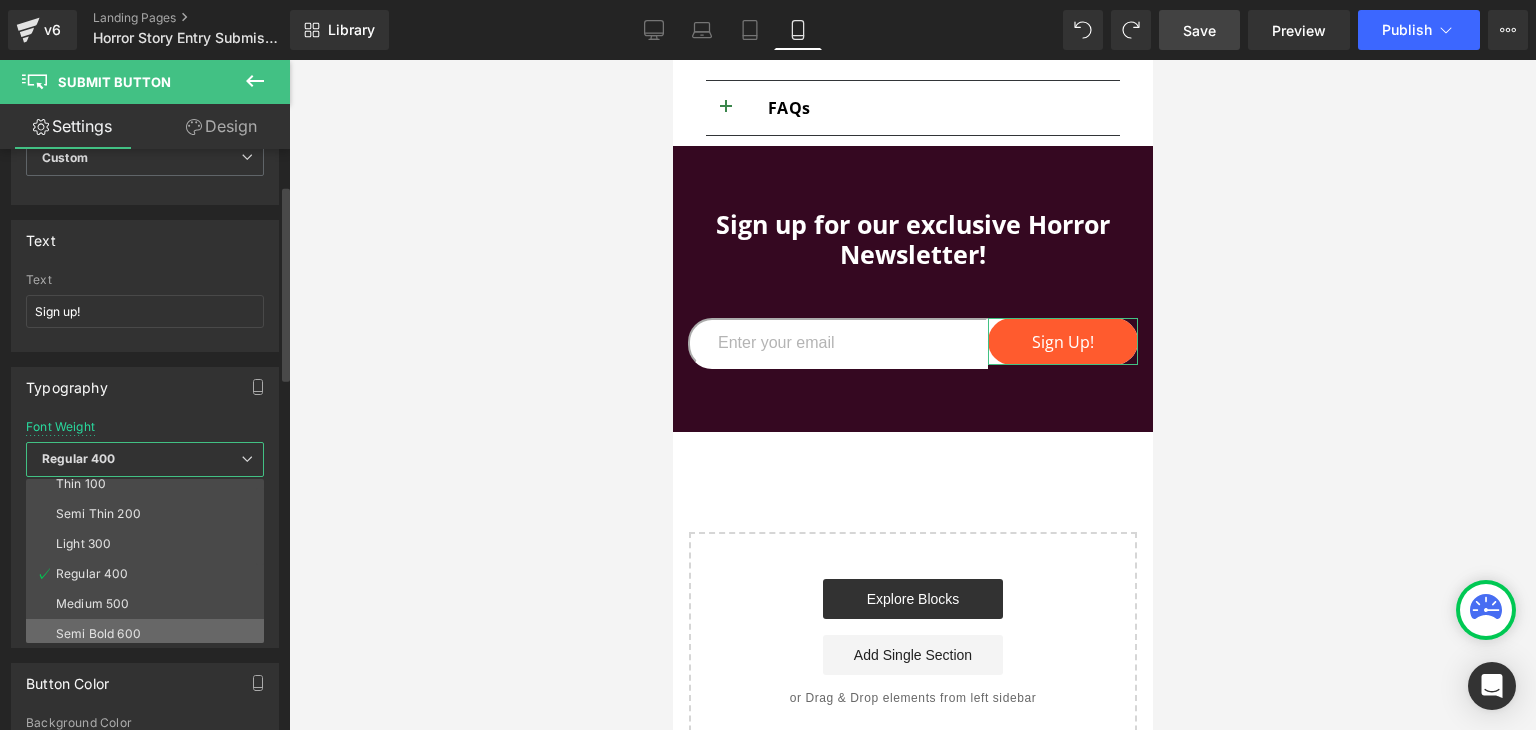click on "Semi Bold 600" at bounding box center [98, 634] 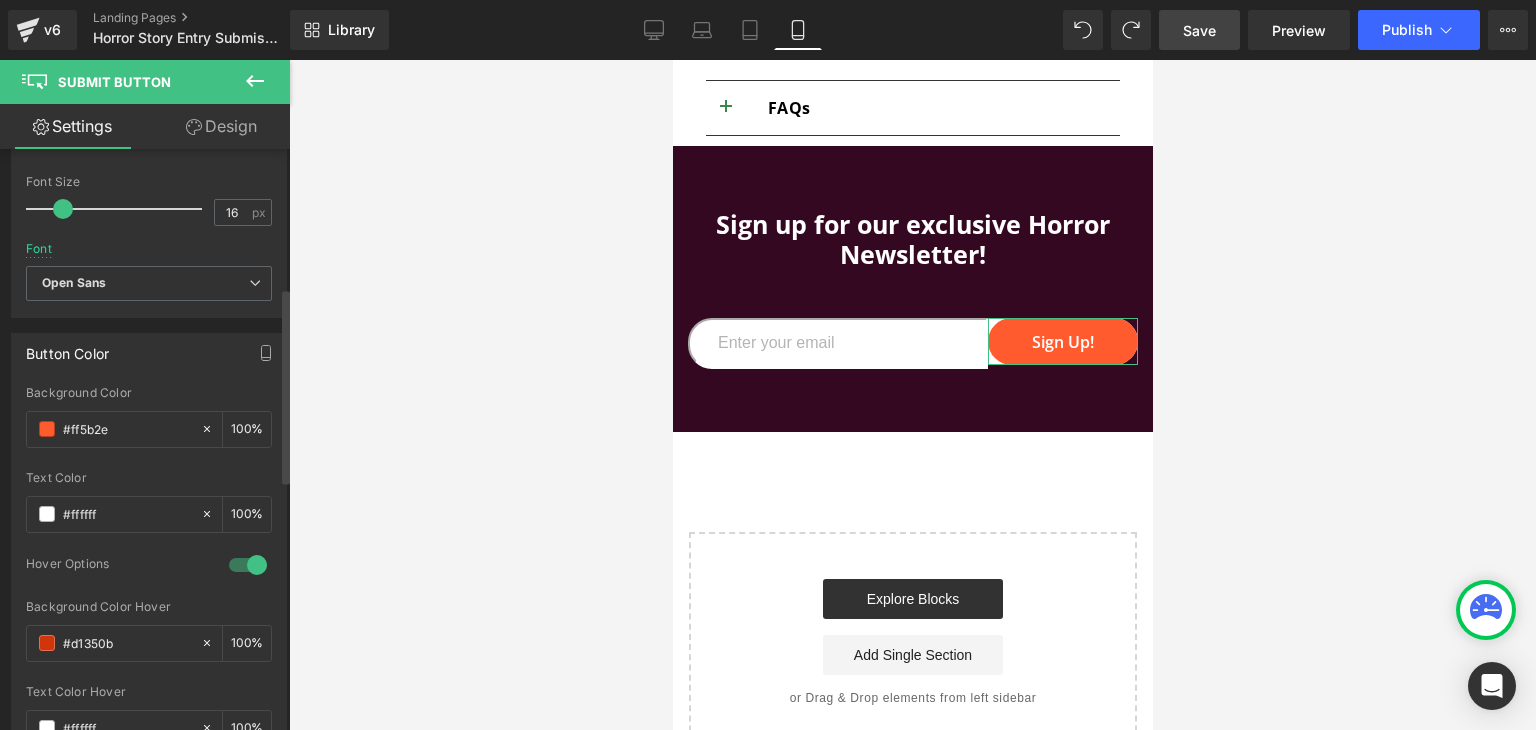 scroll, scrollTop: 440, scrollLeft: 0, axis: vertical 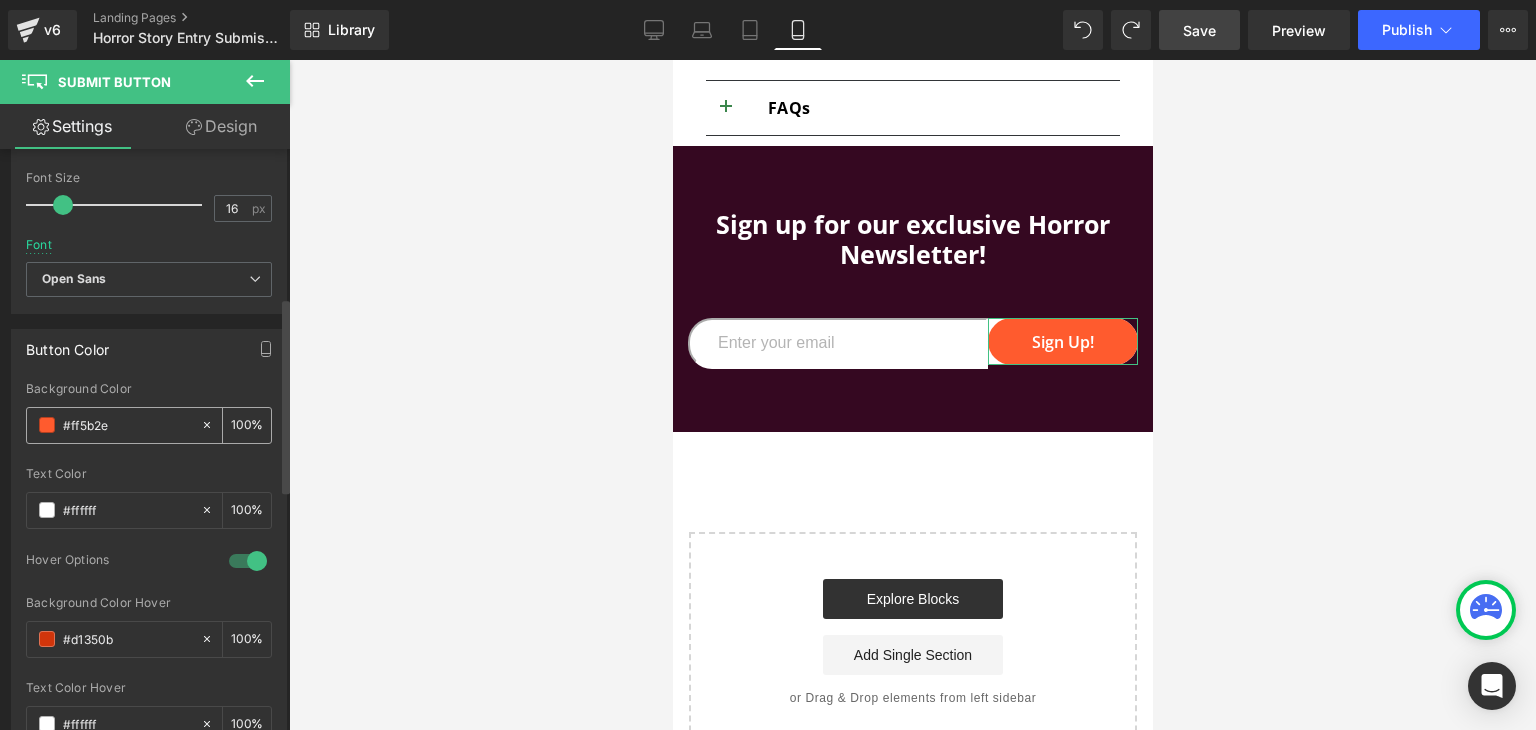 click on "#ff5b2e" at bounding box center [127, 425] 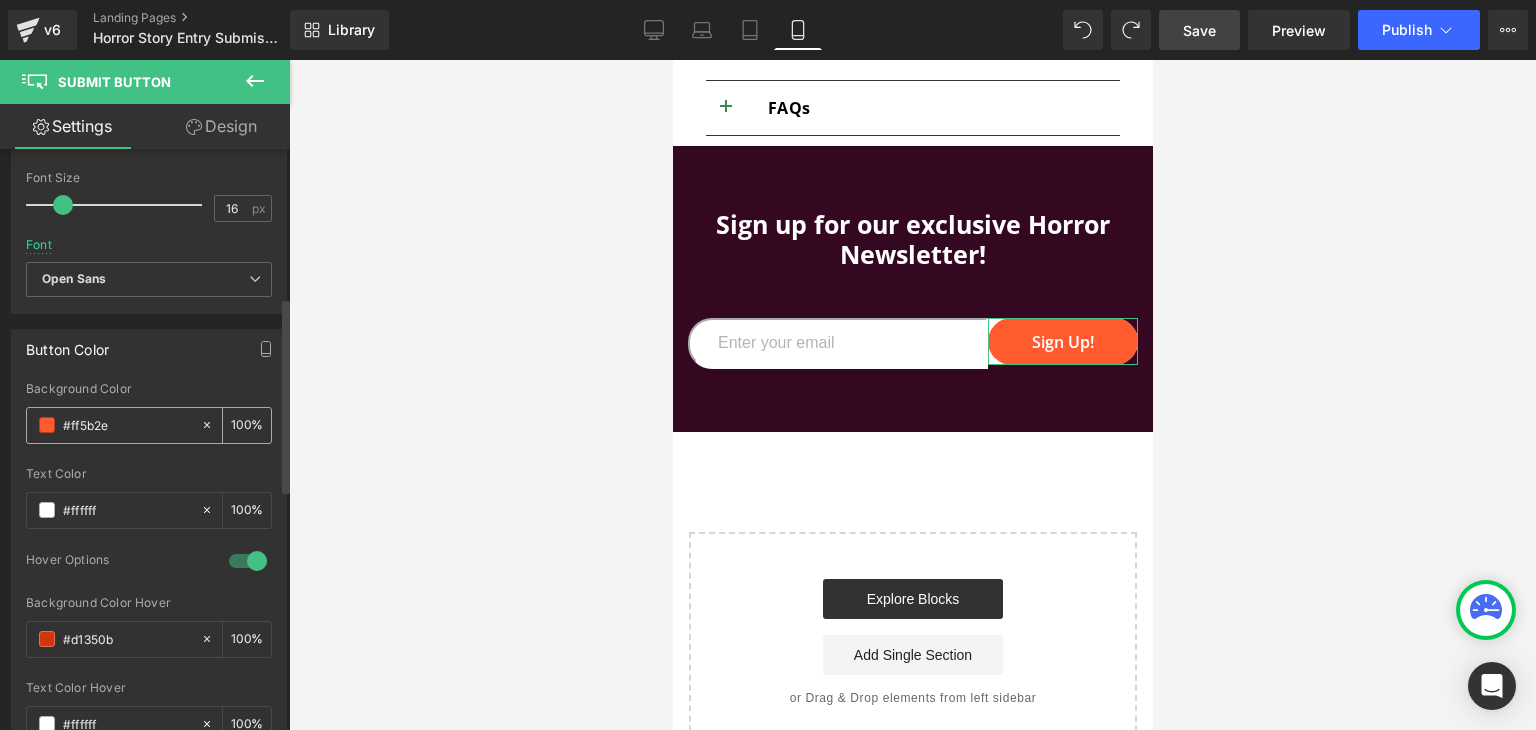 paste on "6B3051" 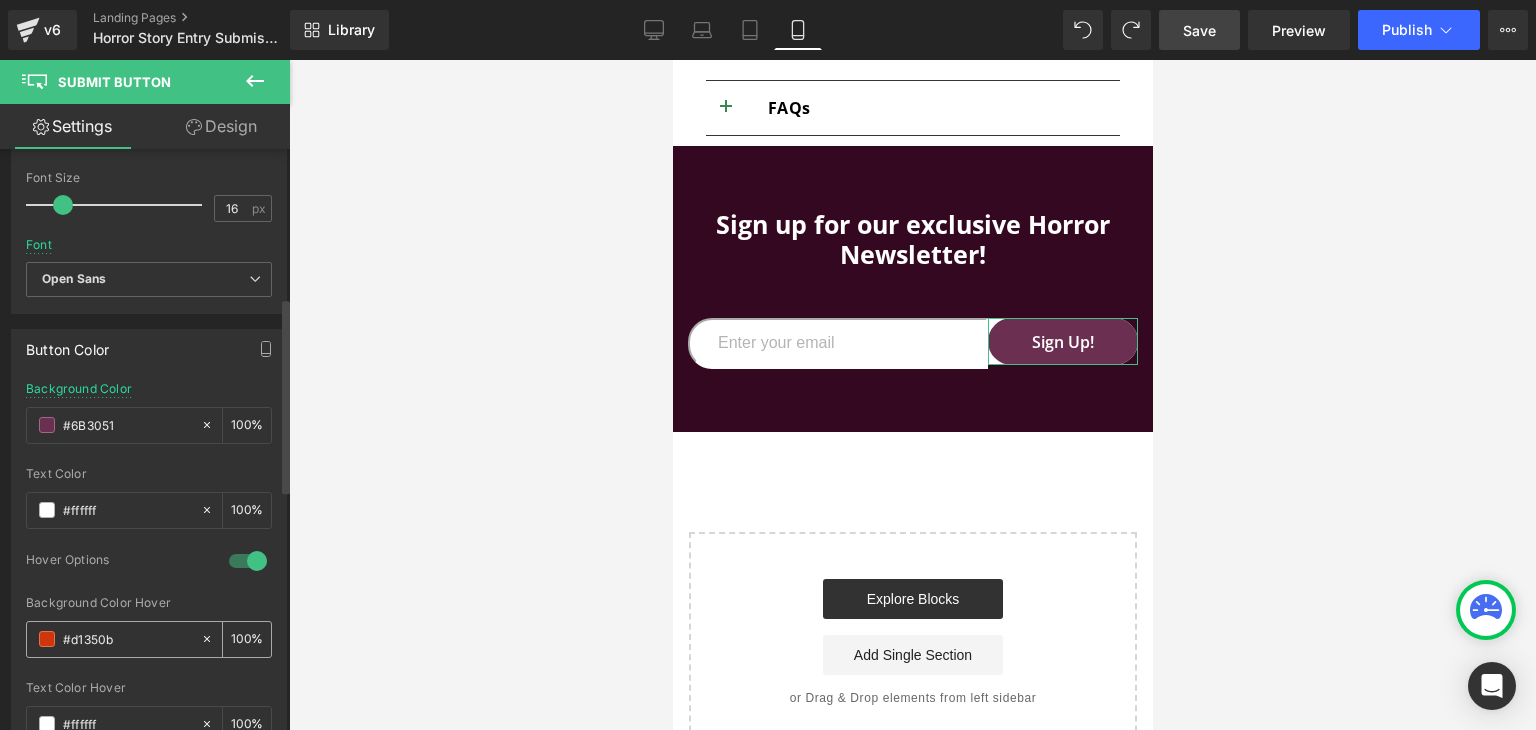 type on "#6B3051" 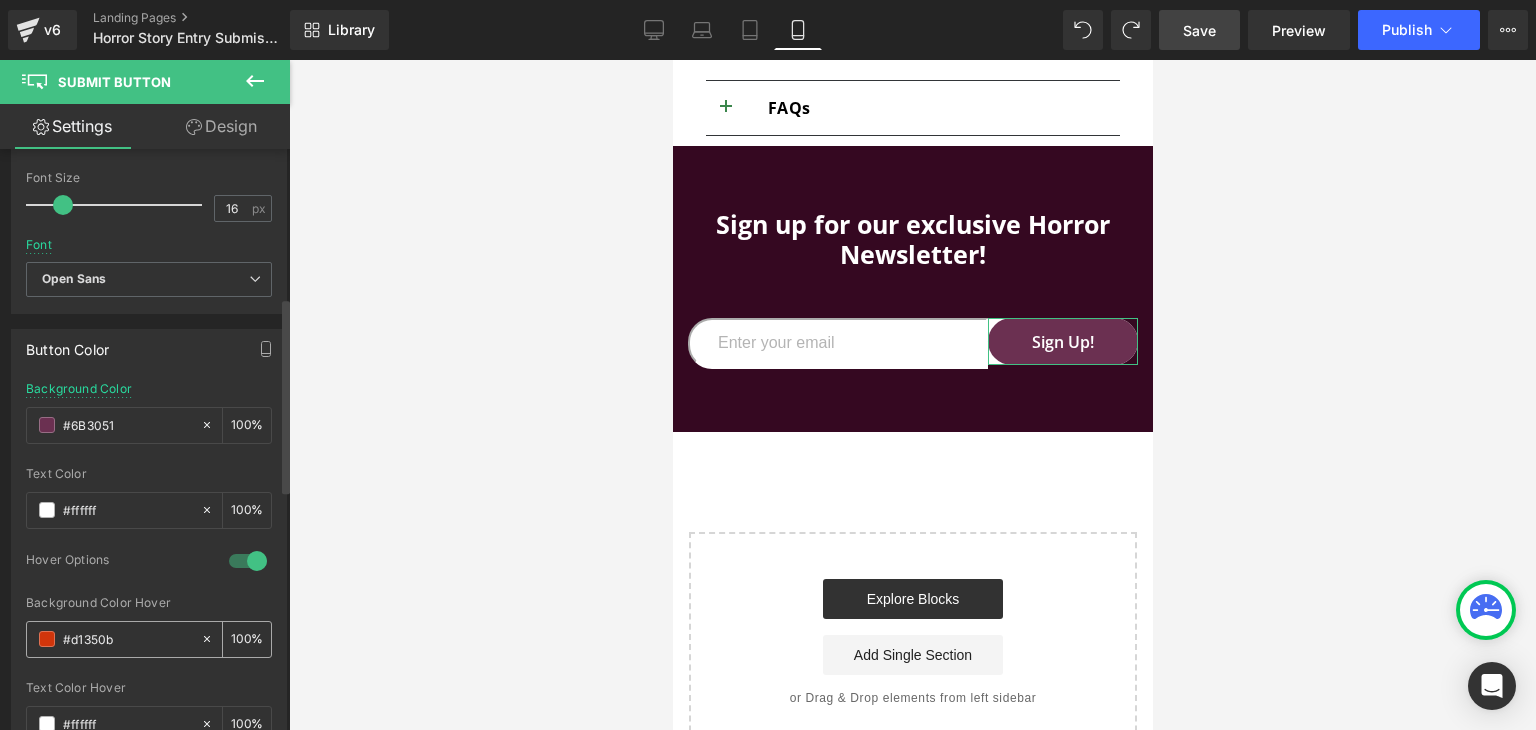 click on "#d1350b" at bounding box center (113, 639) 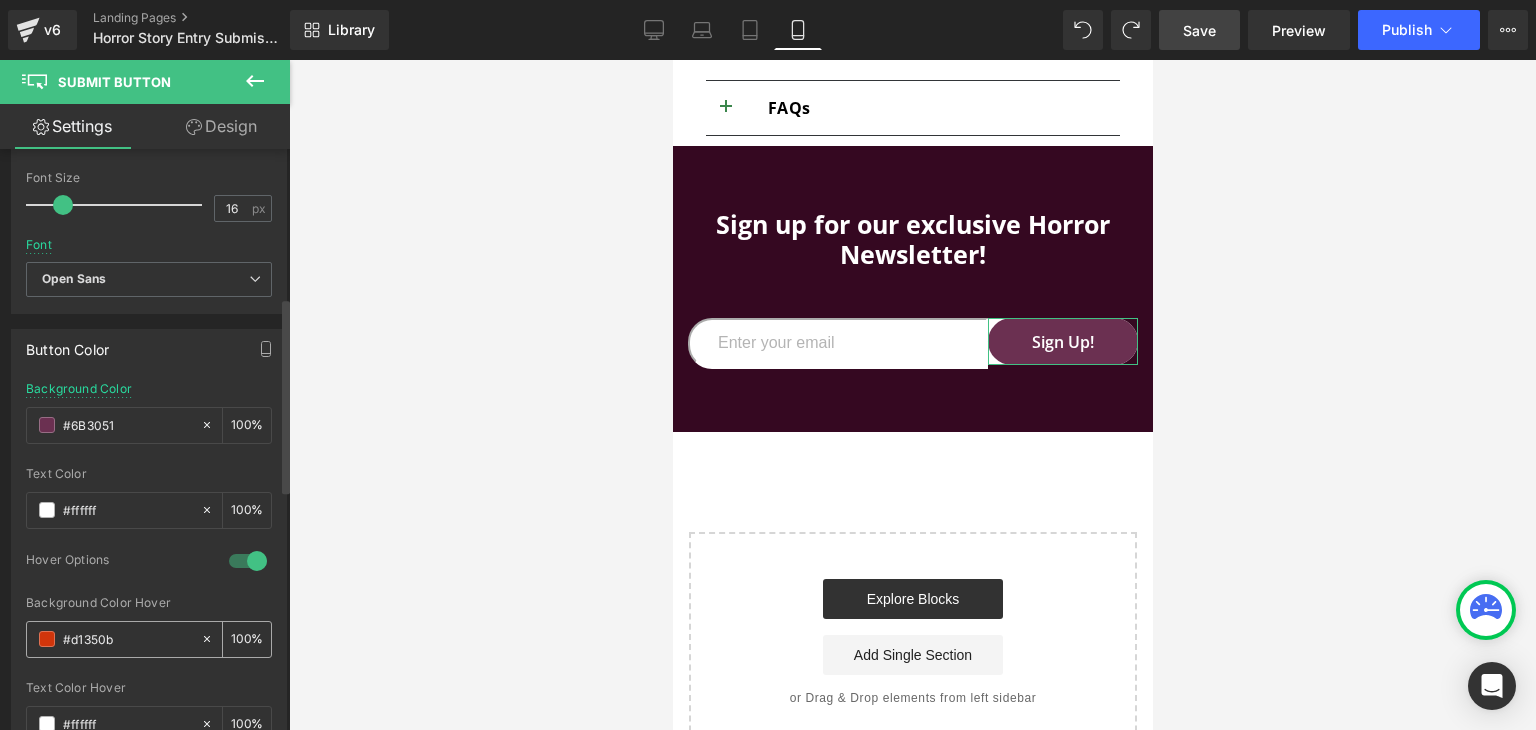 click on "#d1350b" at bounding box center [127, 639] 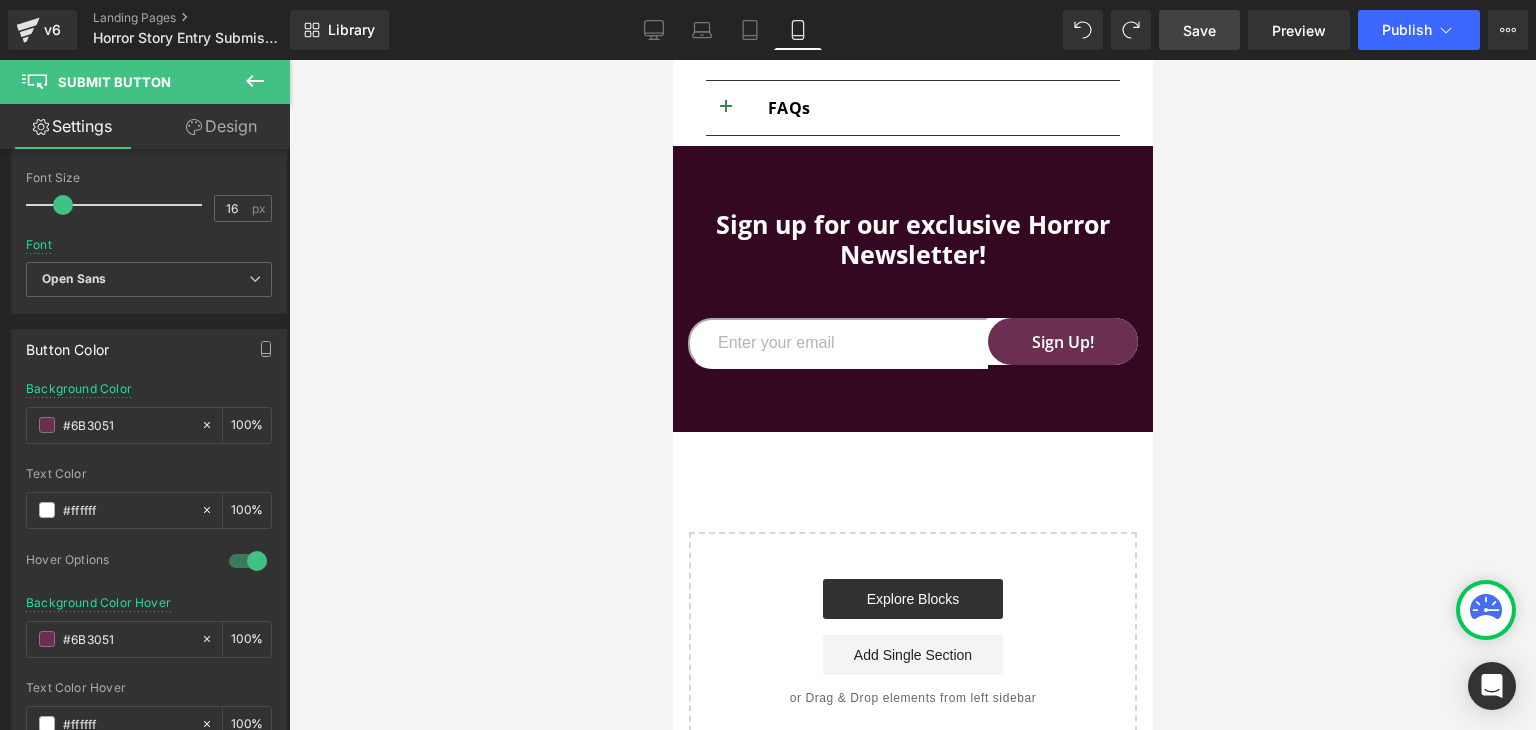 type on "#6B3051" 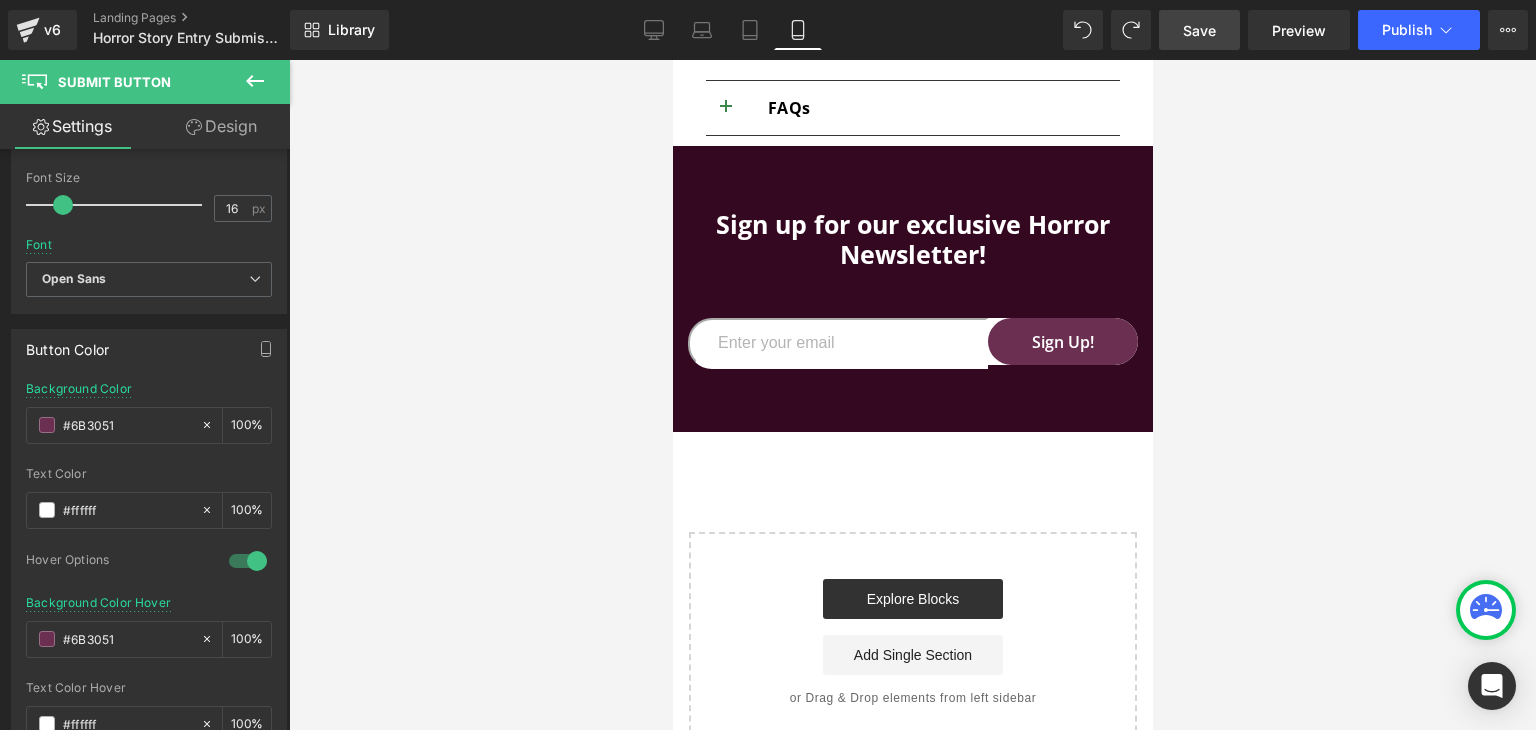 click at bounding box center [912, 395] 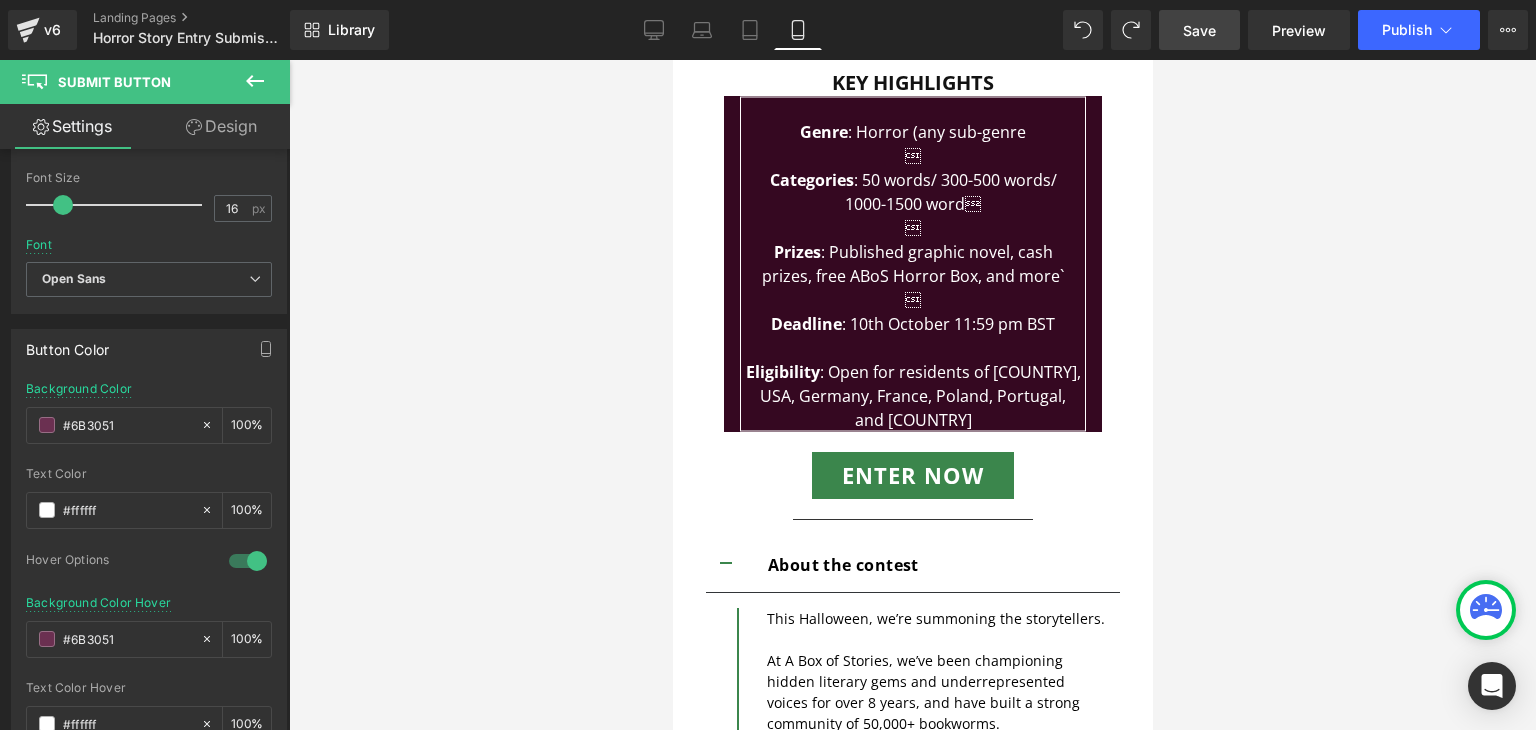 scroll, scrollTop: 633, scrollLeft: 0, axis: vertical 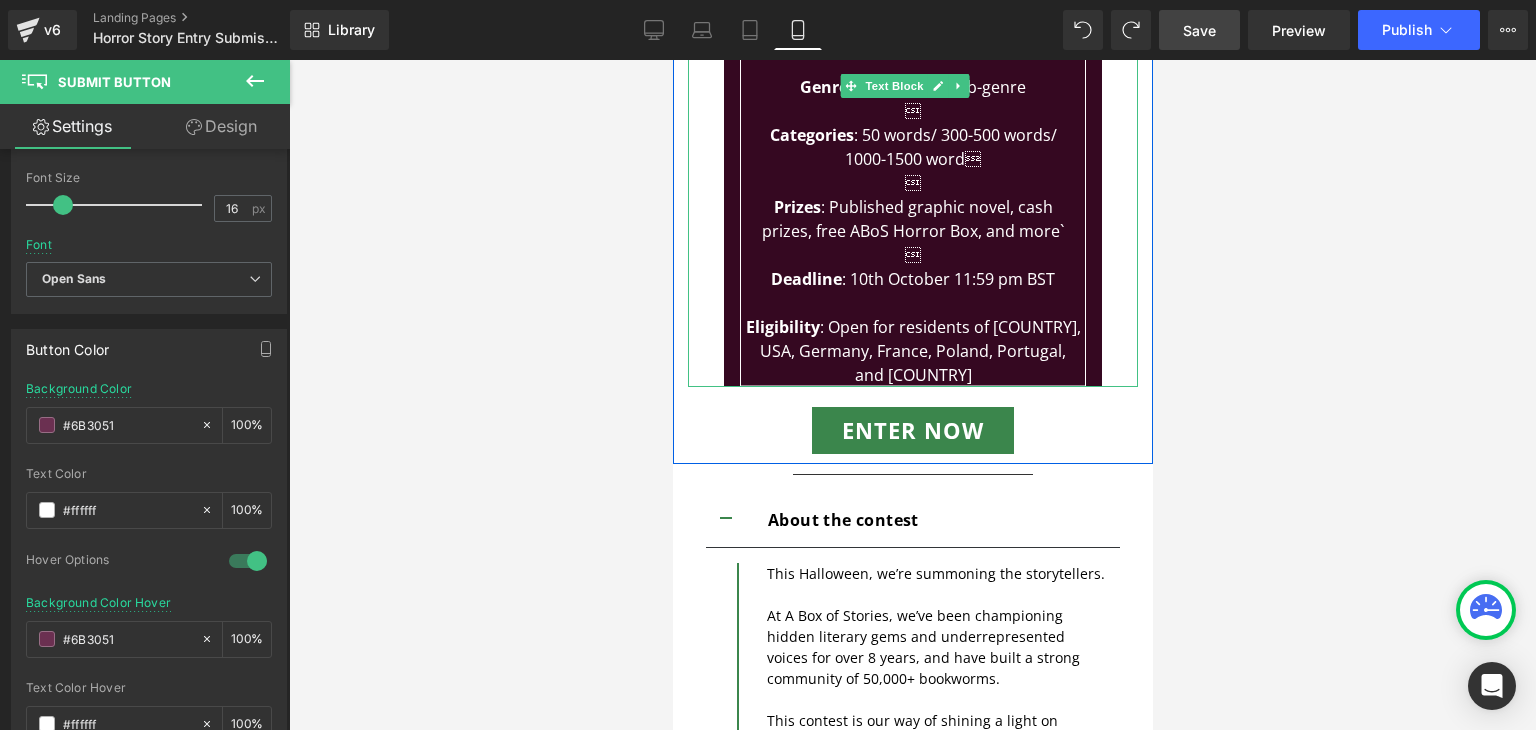 click on "and Republic of Ireland" at bounding box center (912, 375) 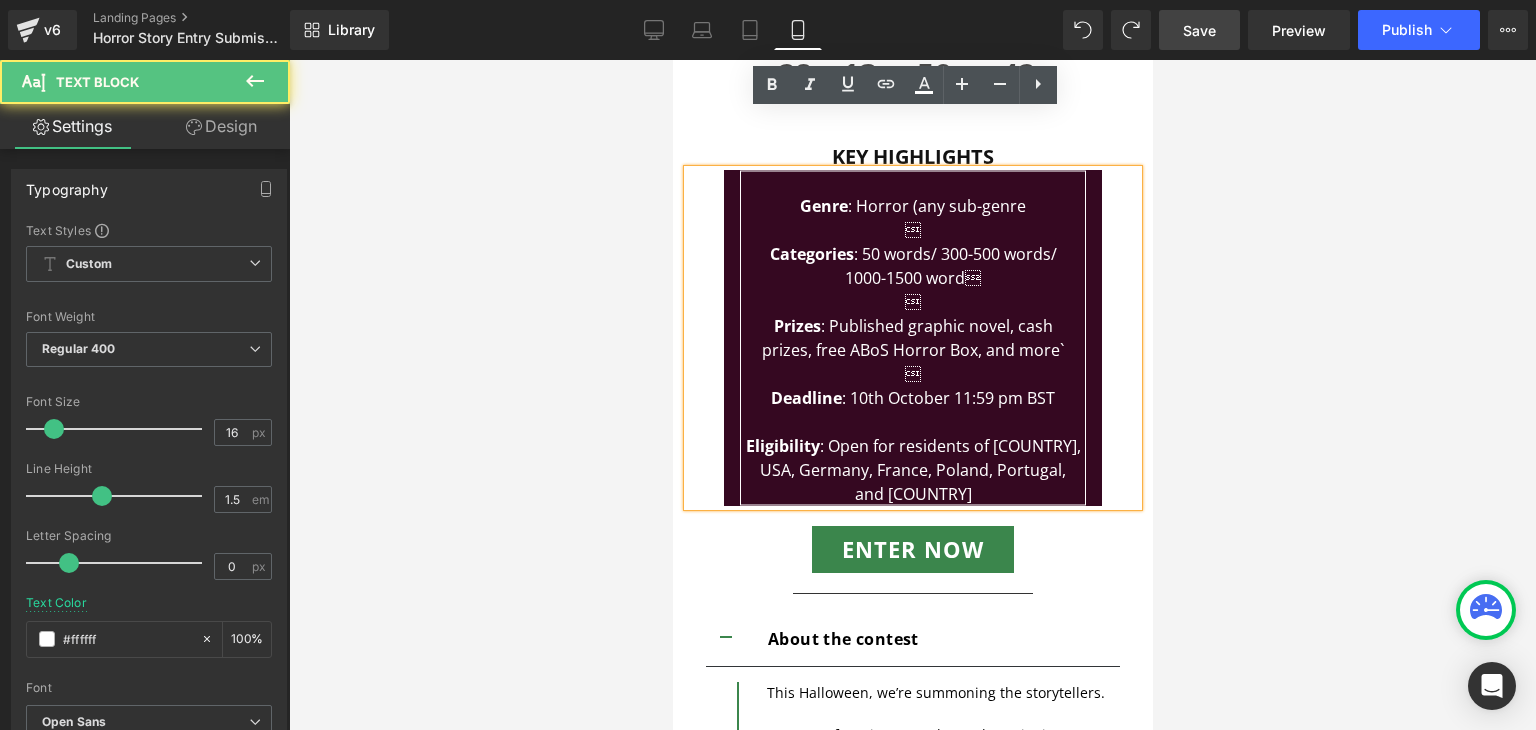 scroll, scrollTop: 456, scrollLeft: 0, axis: vertical 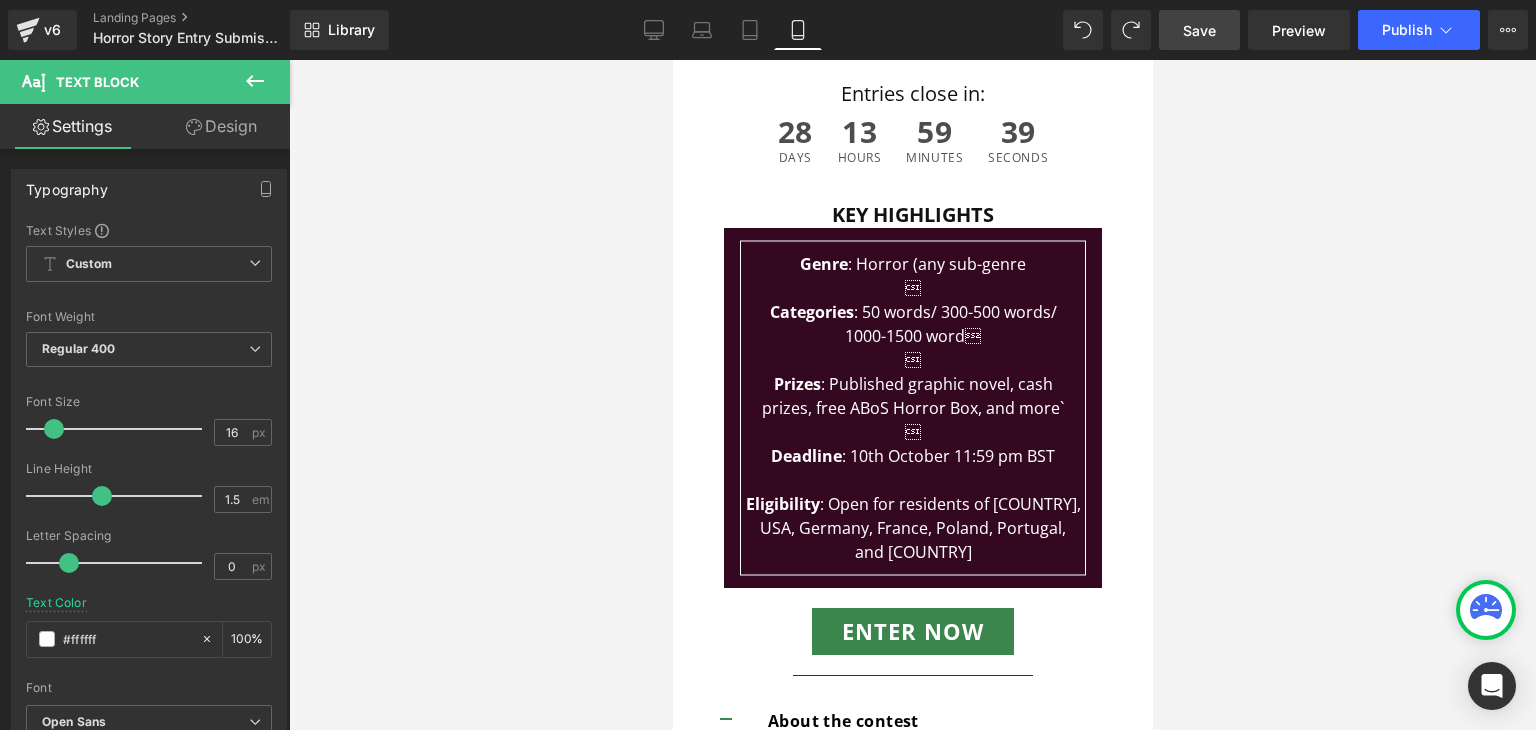 click at bounding box center (912, 395) 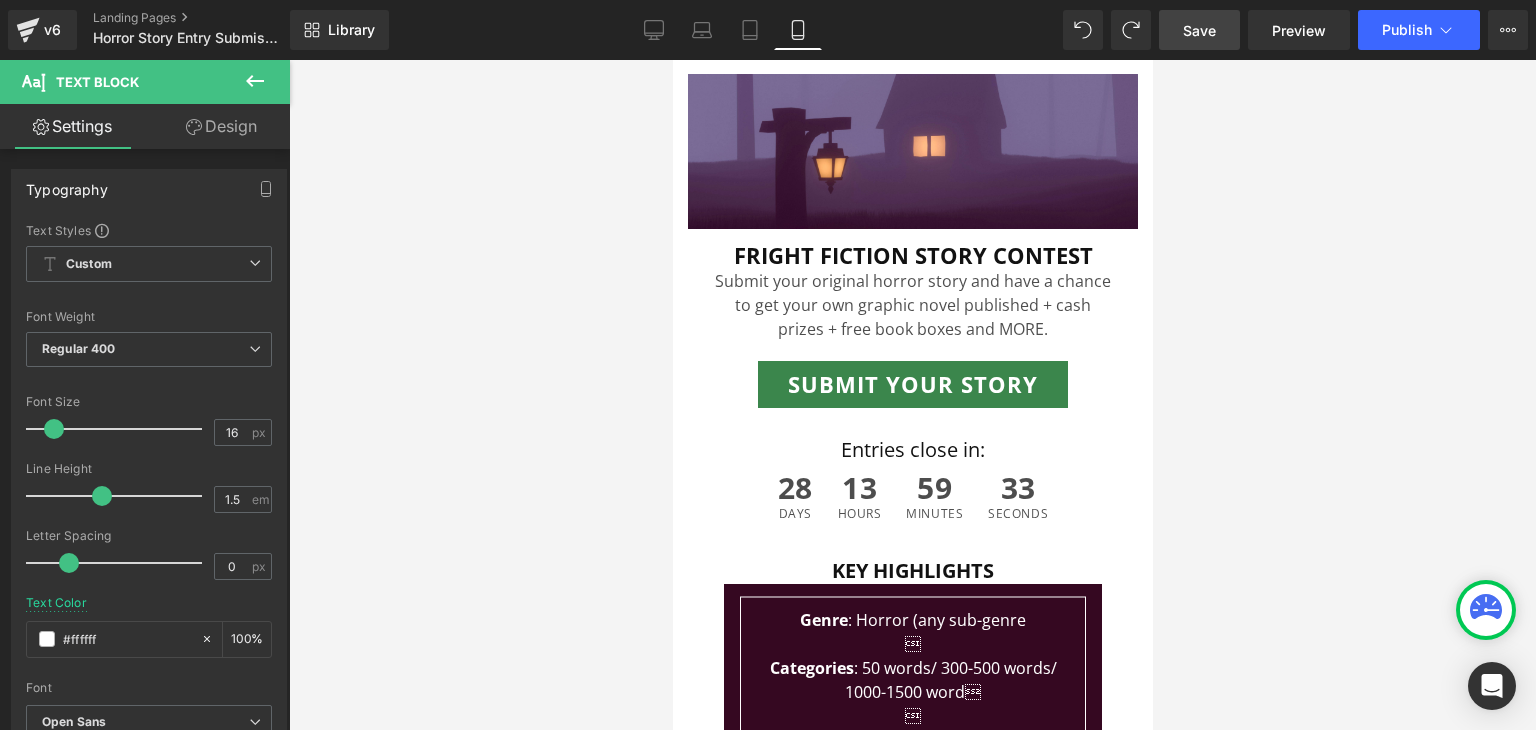 scroll, scrollTop: 18, scrollLeft: 0, axis: vertical 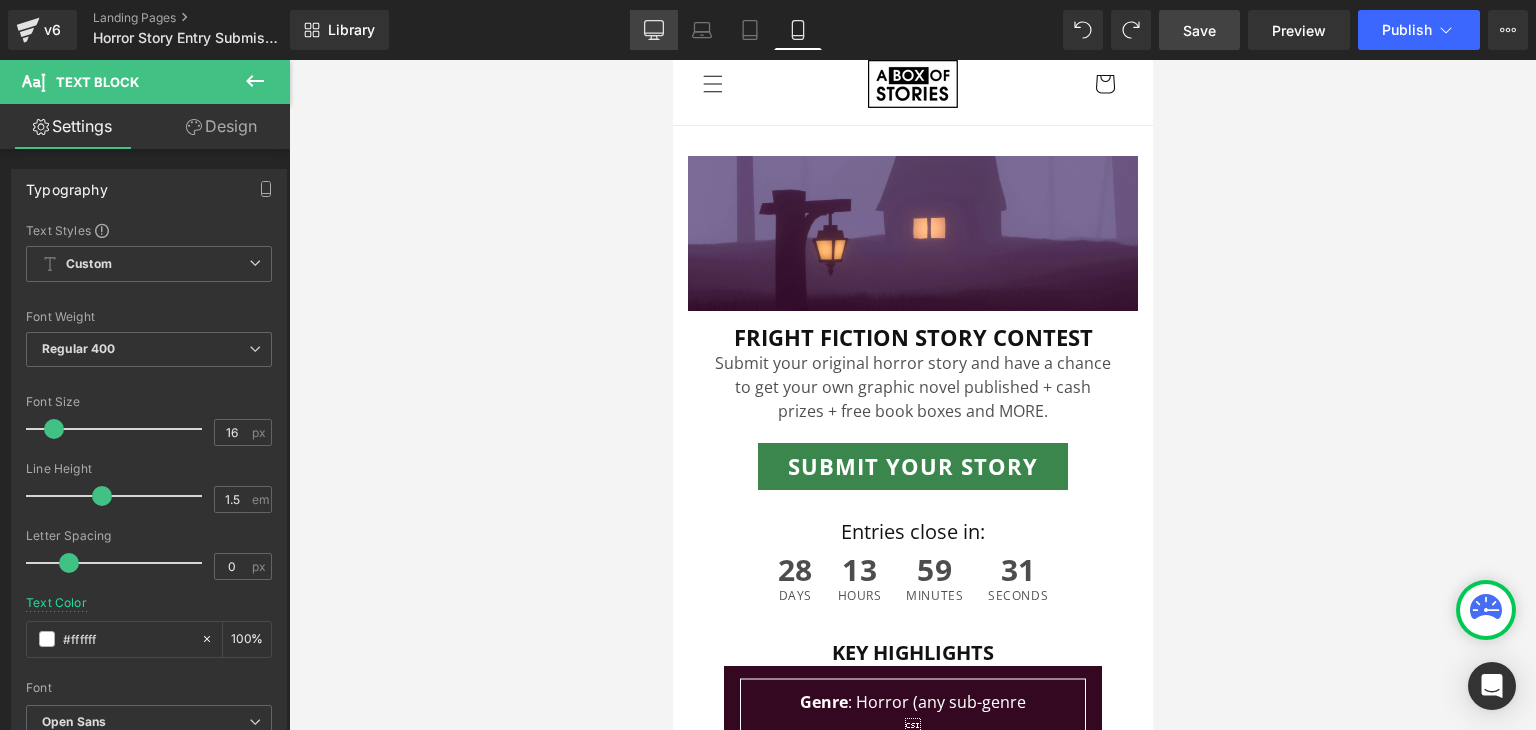 click 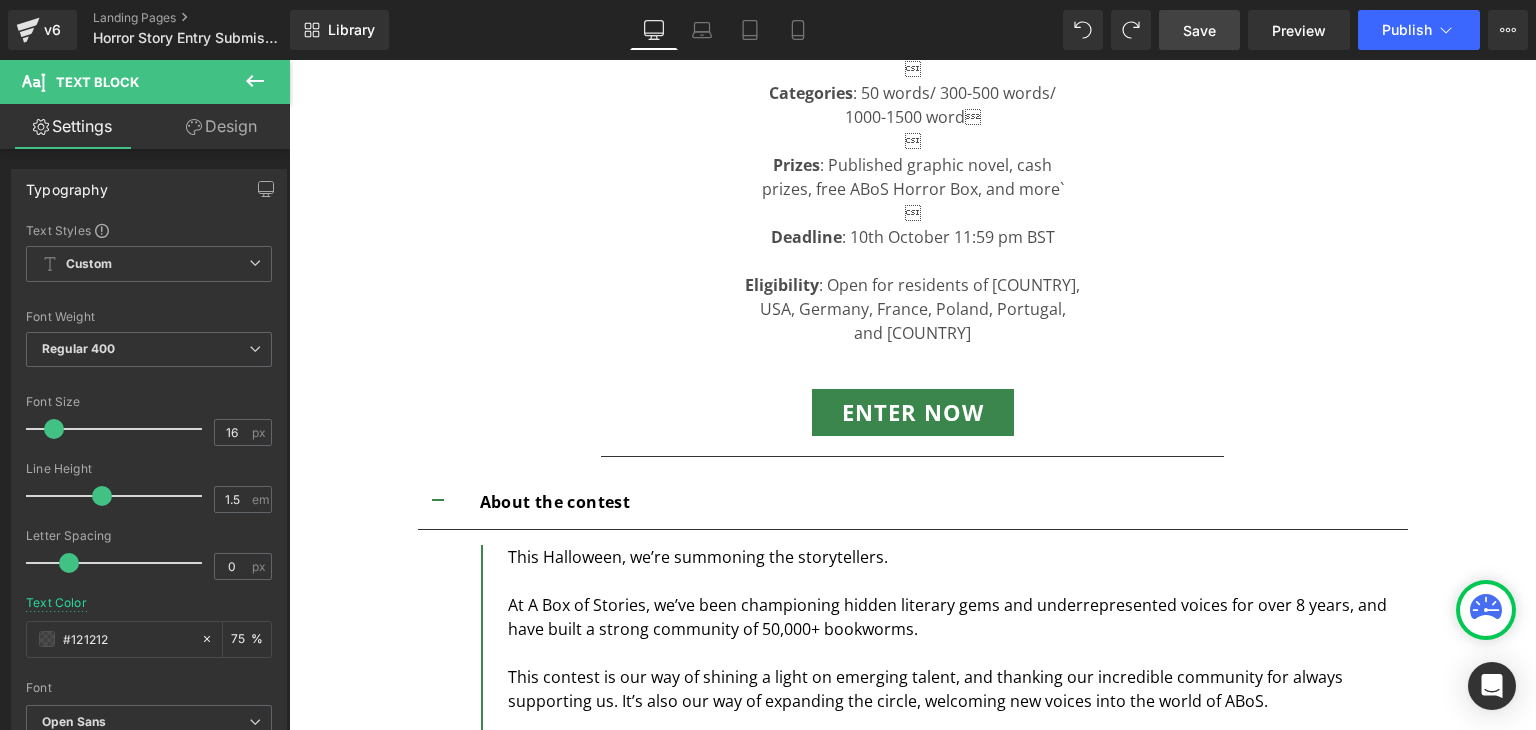 scroll, scrollTop: 920, scrollLeft: 0, axis: vertical 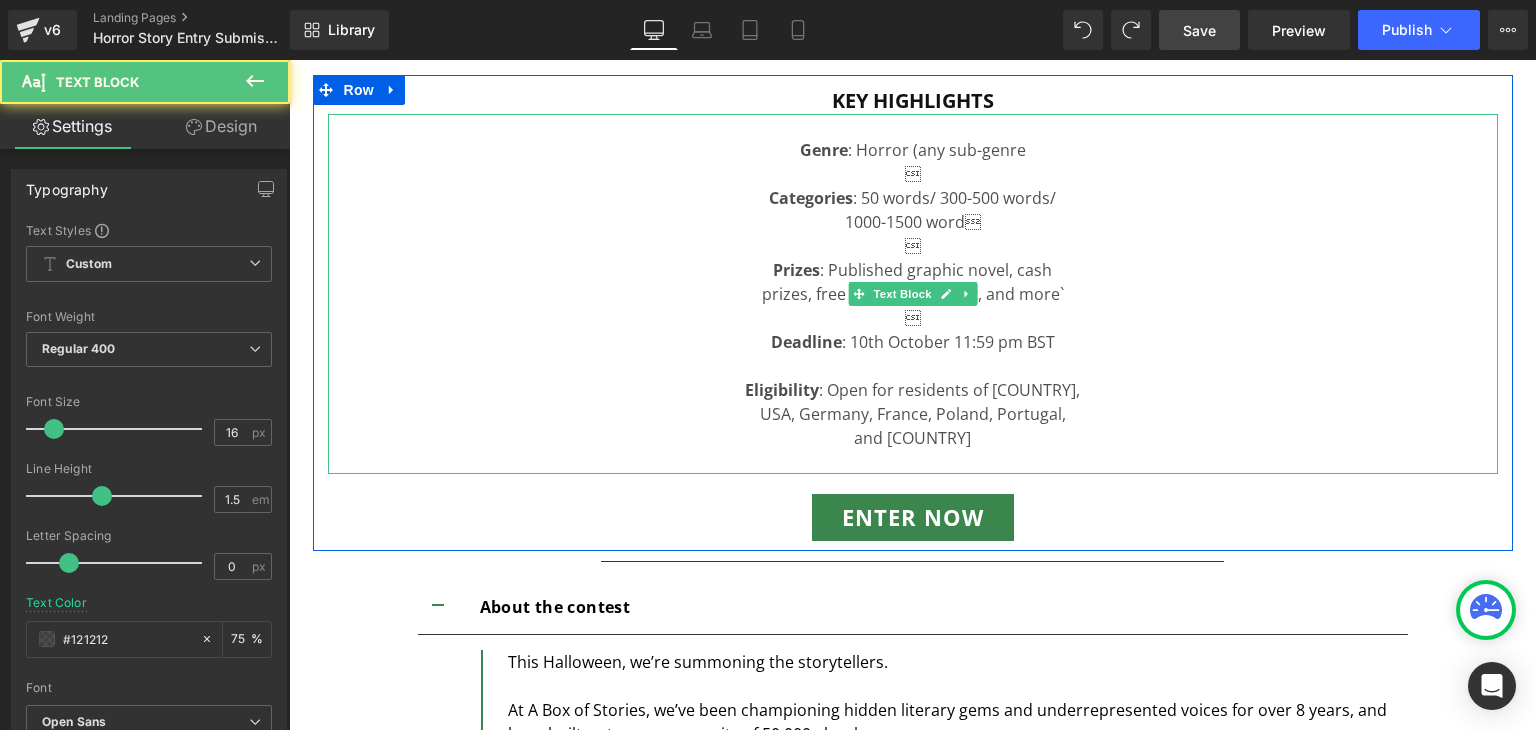 click on "USA, Germany, France, Poland, Portugal," at bounding box center (913, 414) 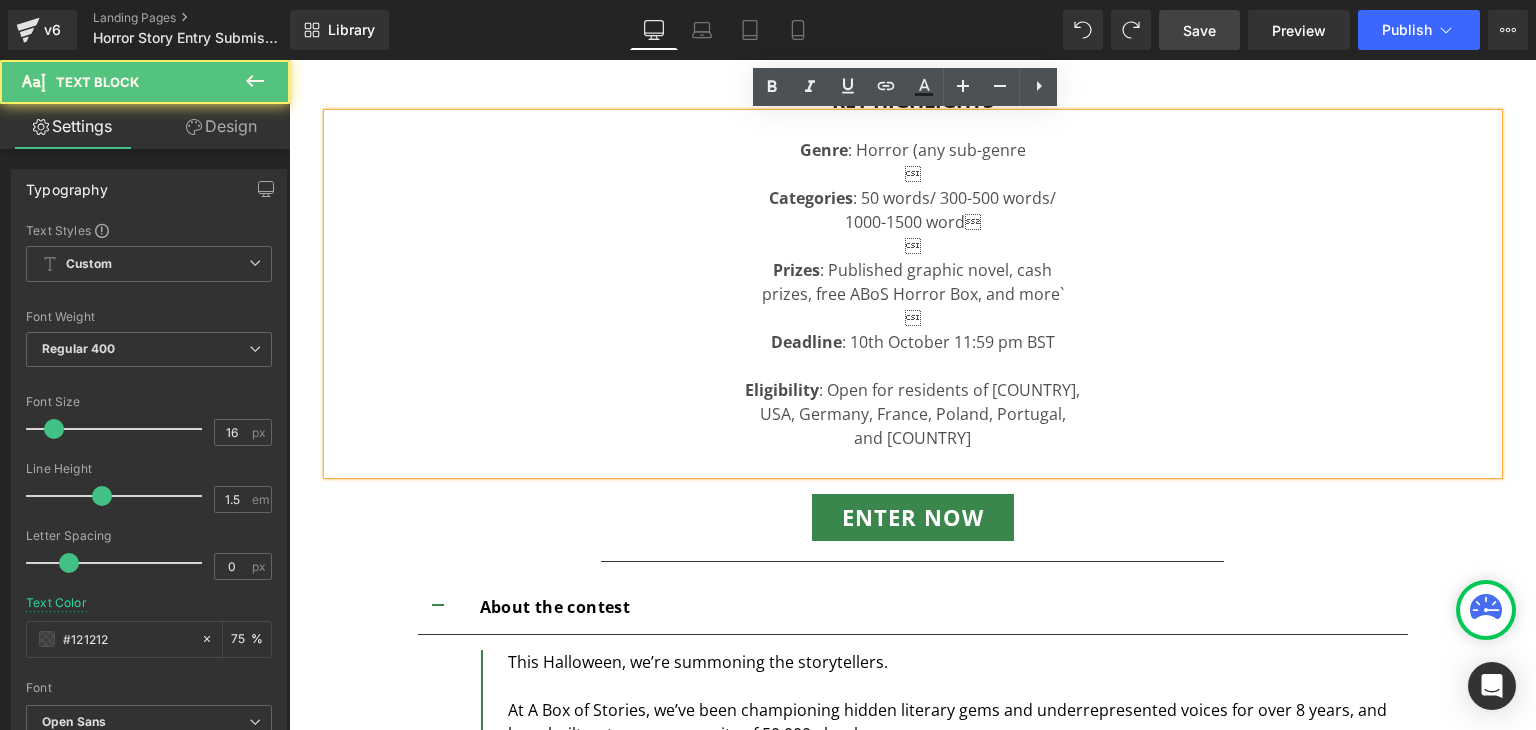 click on "1000-1500 word" at bounding box center (913, 222) 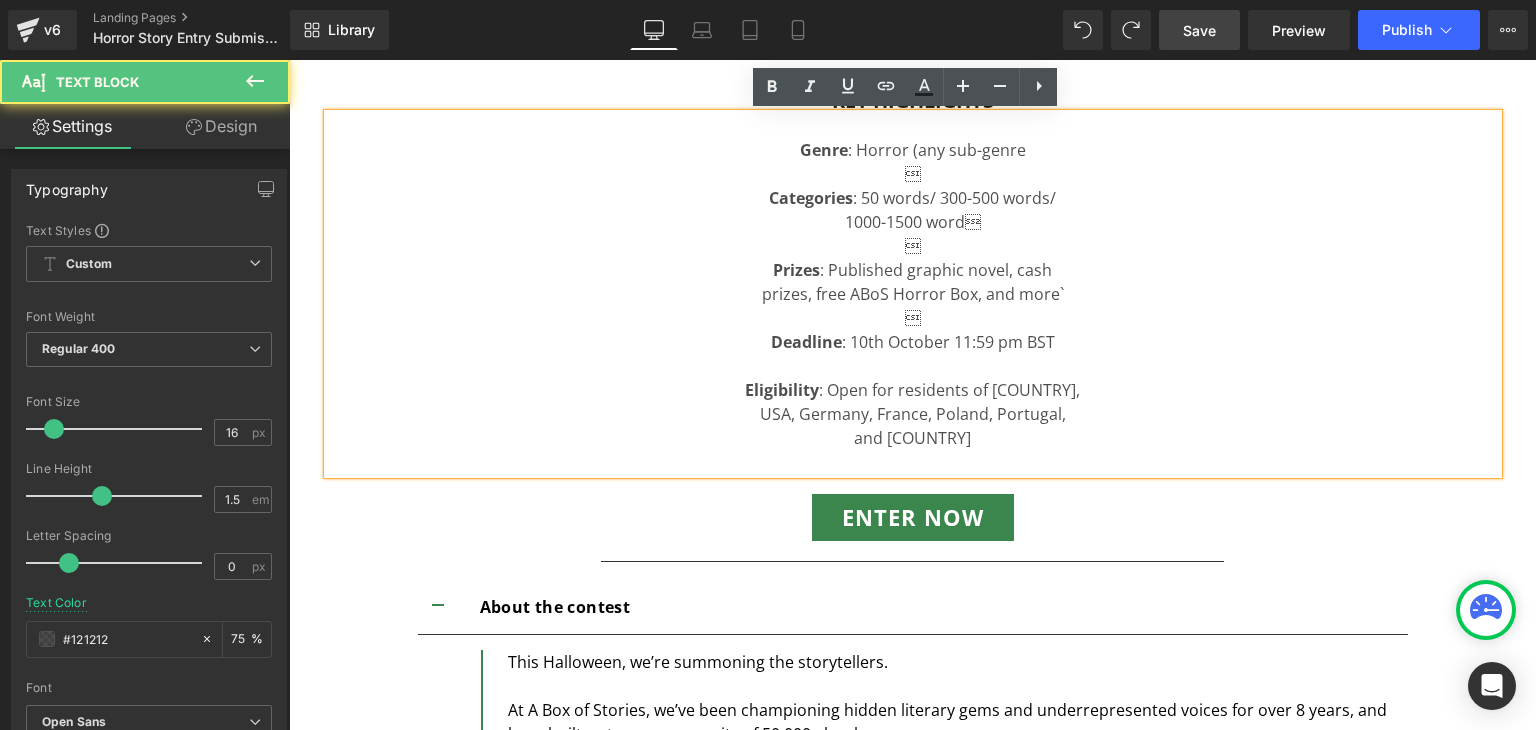 click on "1000-1500 word" at bounding box center (913, 222) 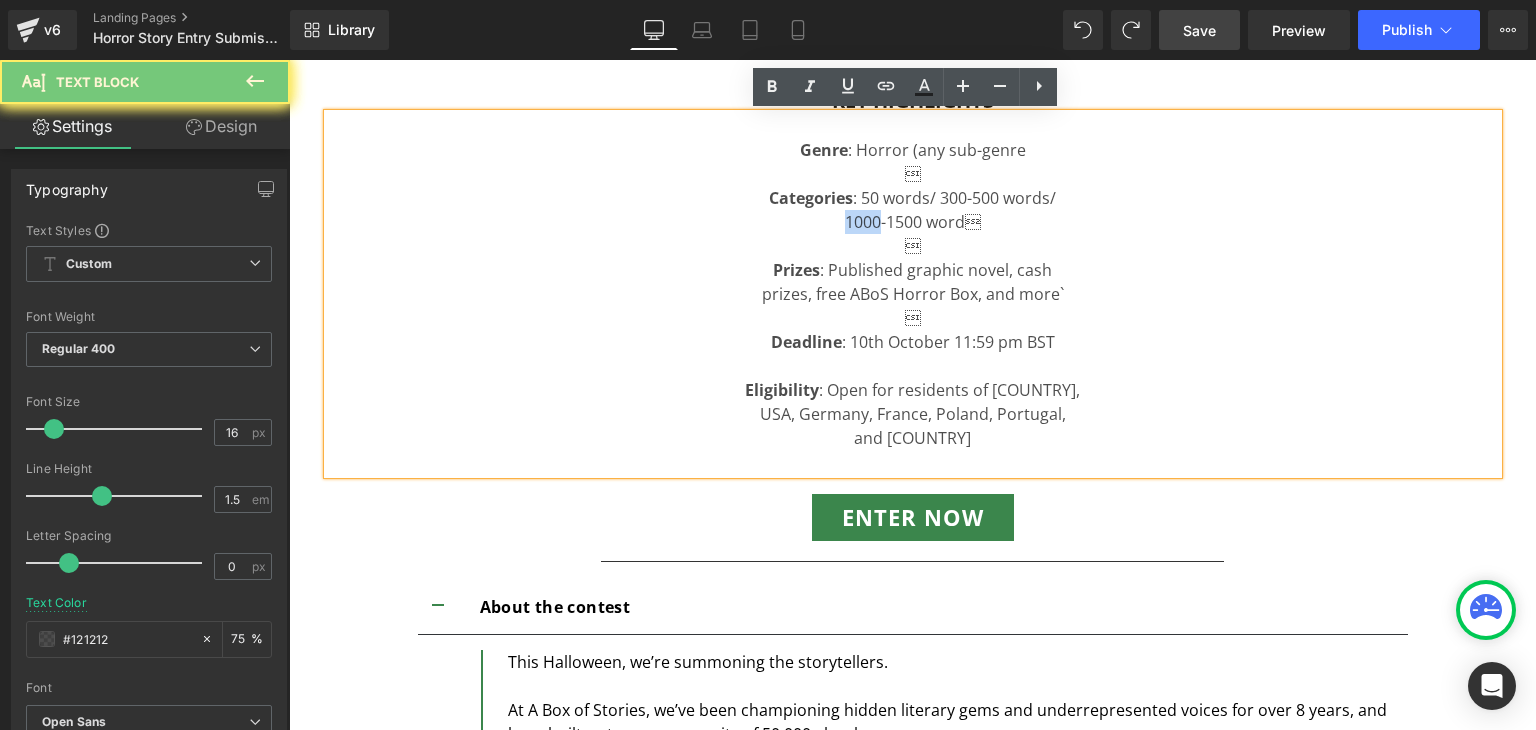click on "1000-1500 word" at bounding box center [913, 222] 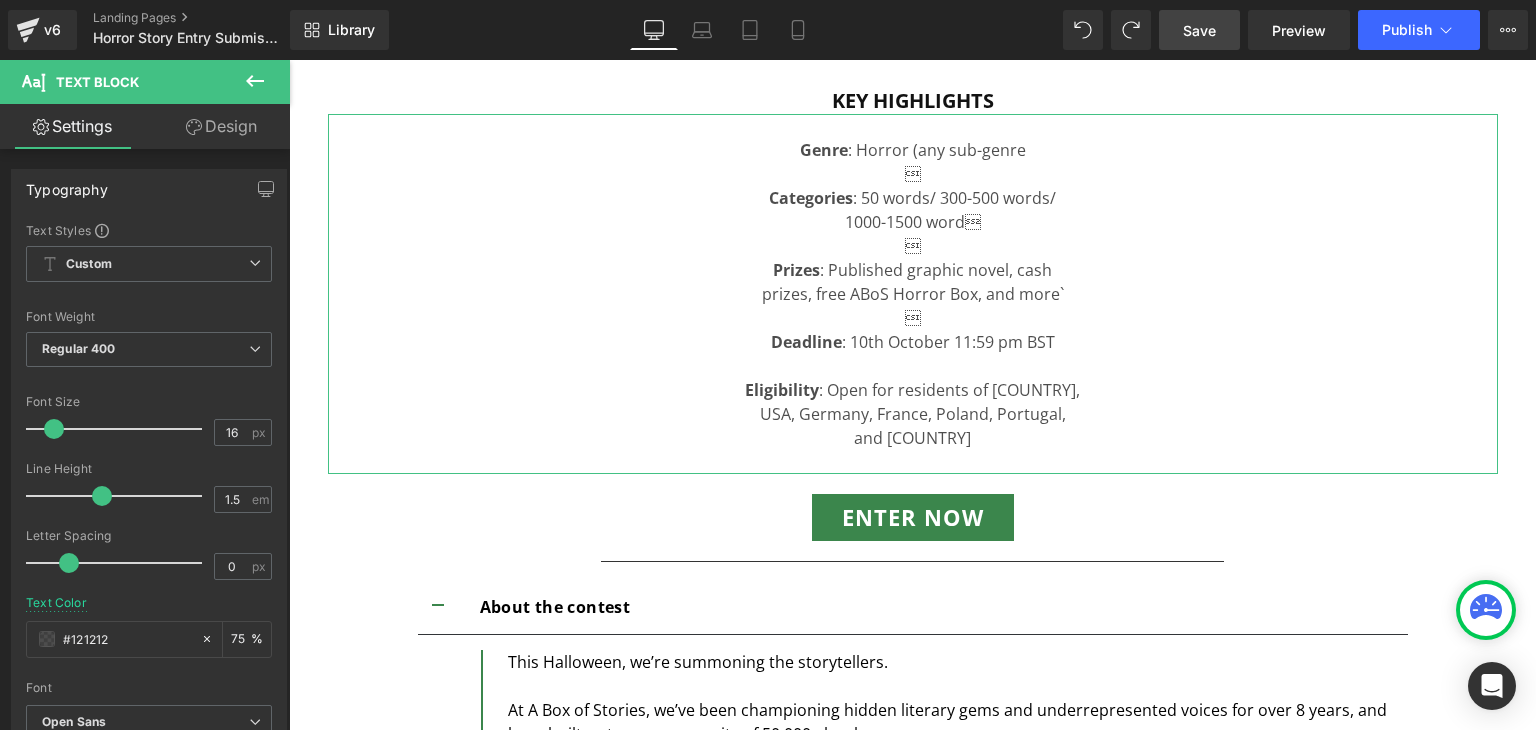 click on "Design" at bounding box center [221, 126] 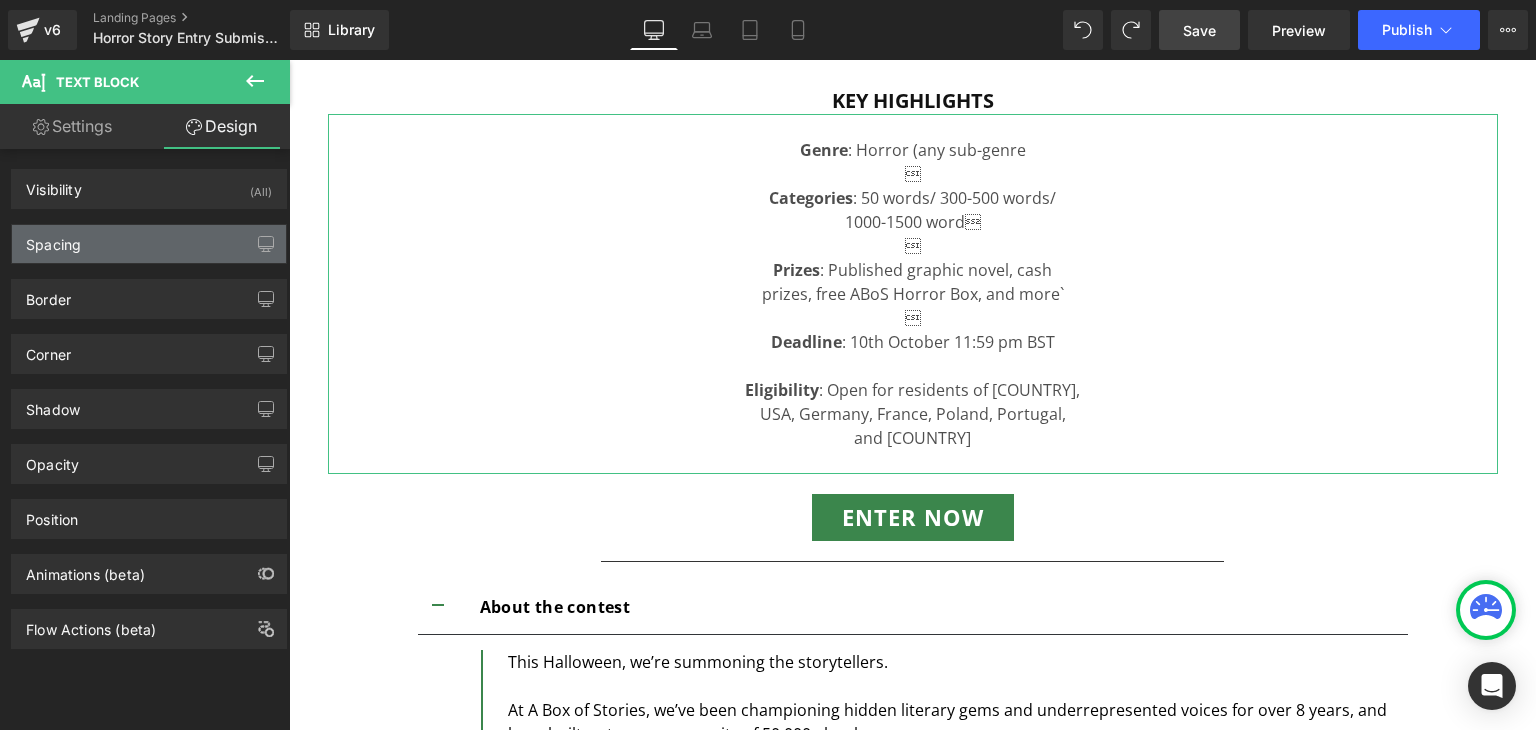 click on "Spacing" at bounding box center [149, 244] 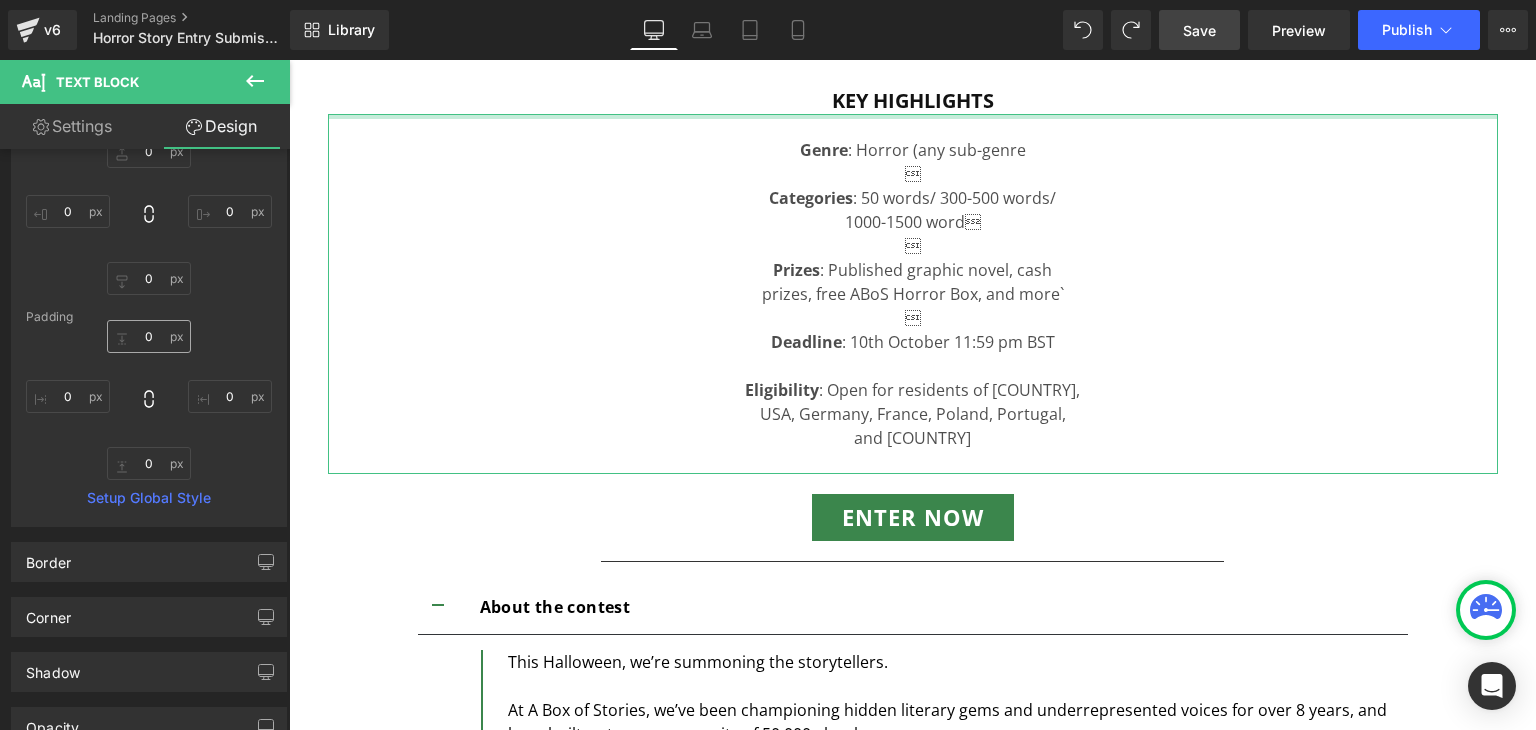 scroll, scrollTop: 183, scrollLeft: 0, axis: vertical 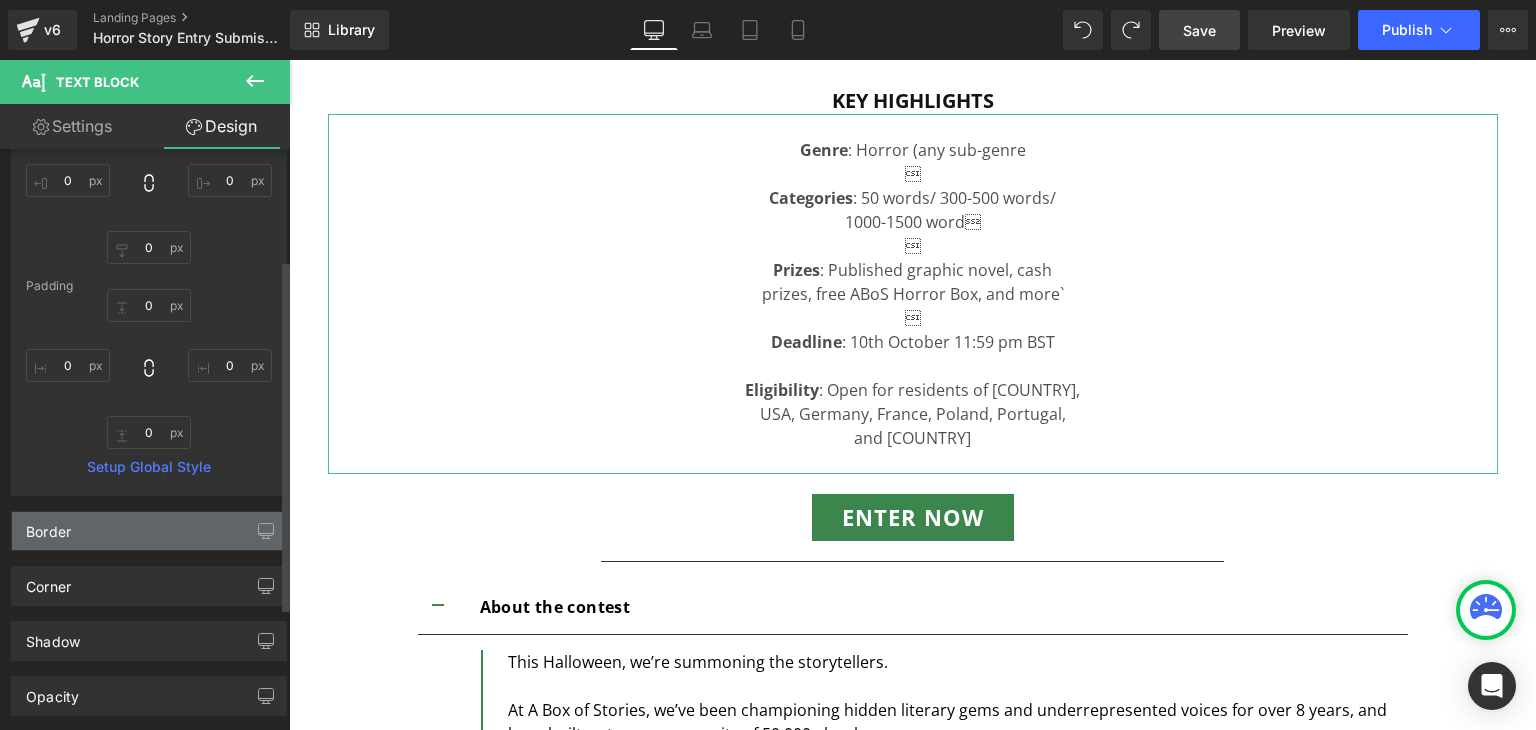click on "Border" at bounding box center [149, 531] 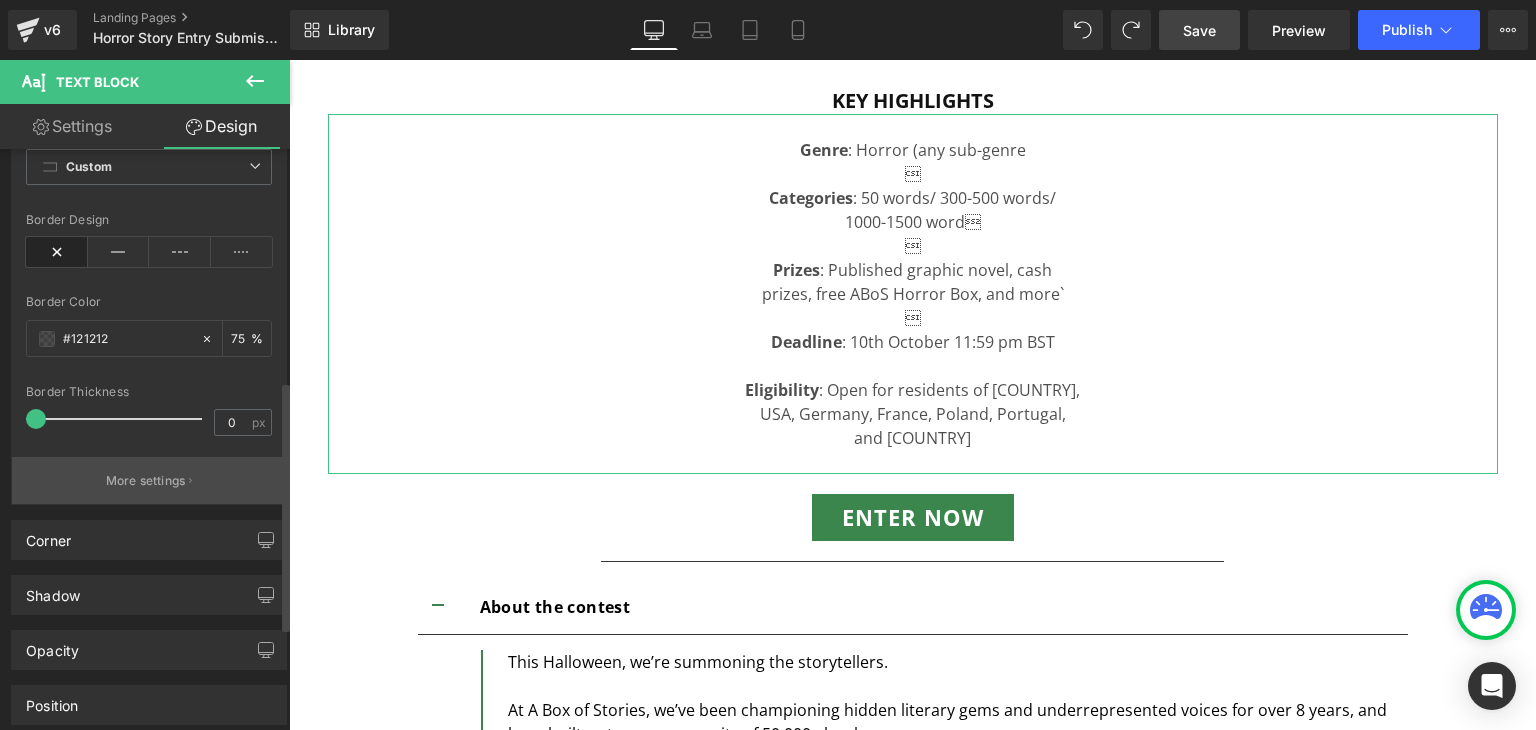 scroll, scrollTop: 676, scrollLeft: 0, axis: vertical 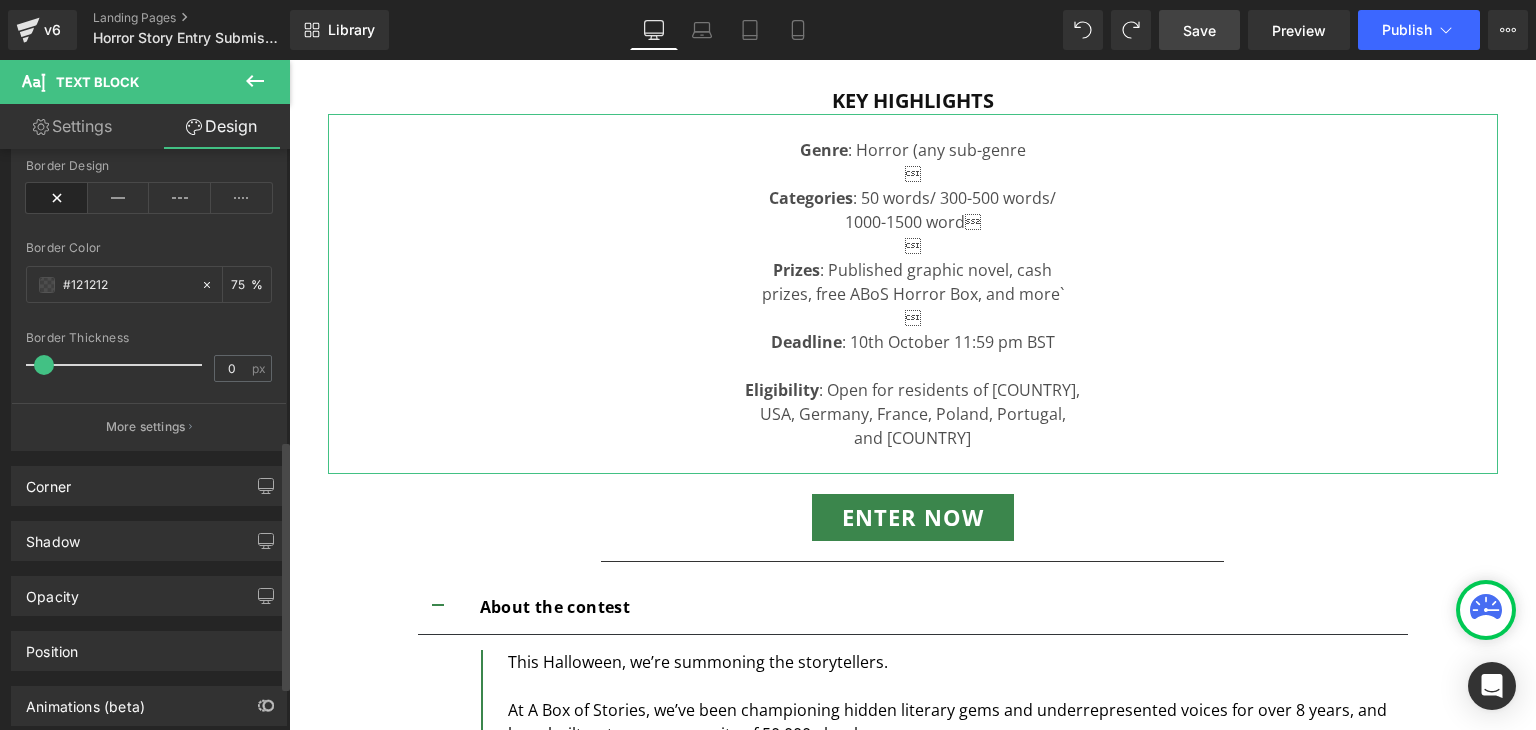 click at bounding box center [119, 365] 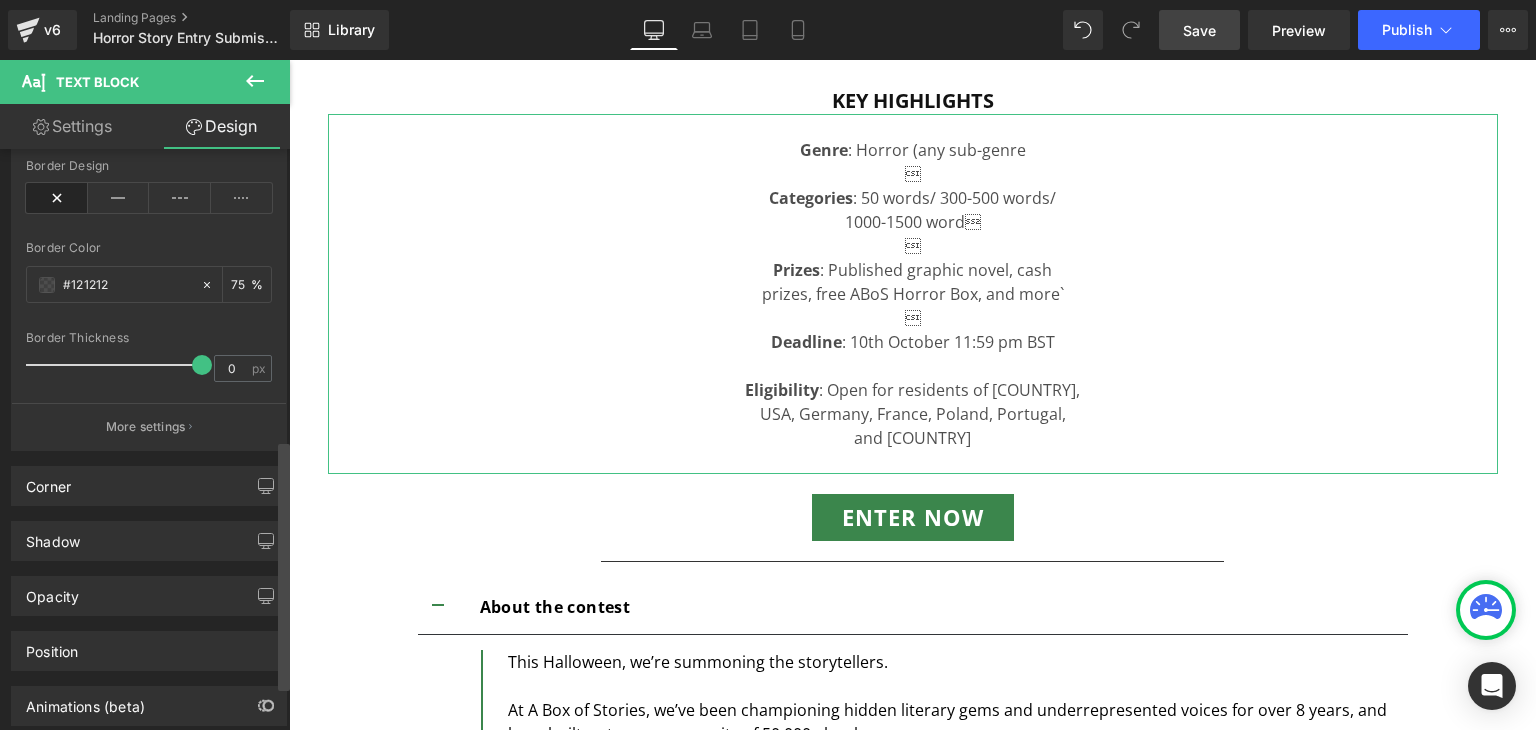 drag, startPoint x: 42, startPoint y: 361, endPoint x: 287, endPoint y: 428, distance: 253.99606 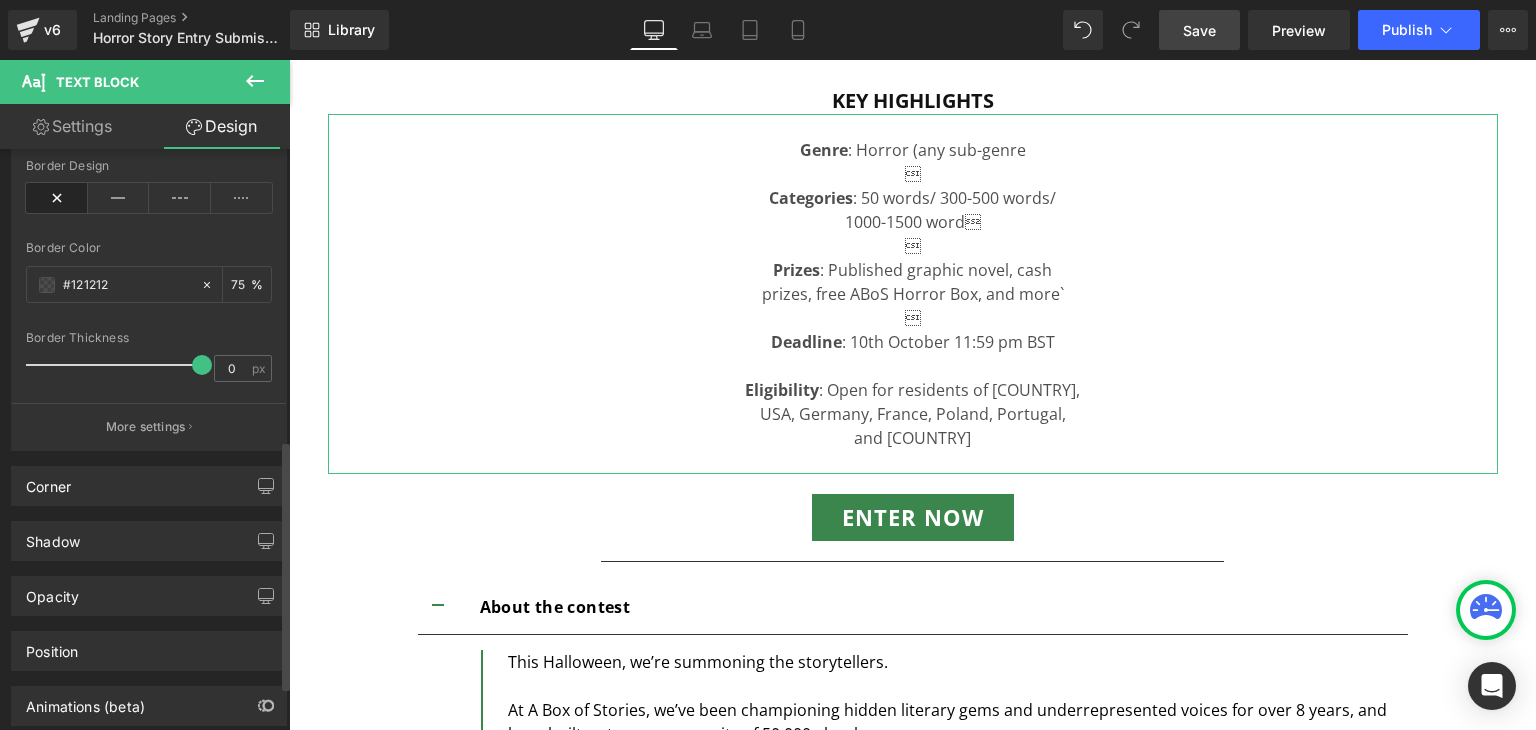 click on "Border Style Custom
Custom
Setup Global Style
Custom
Setup Global Style
Border Design
Border Color #121212 75 %
Border Thickness 0 px
More settings" at bounding box center [149, 260] 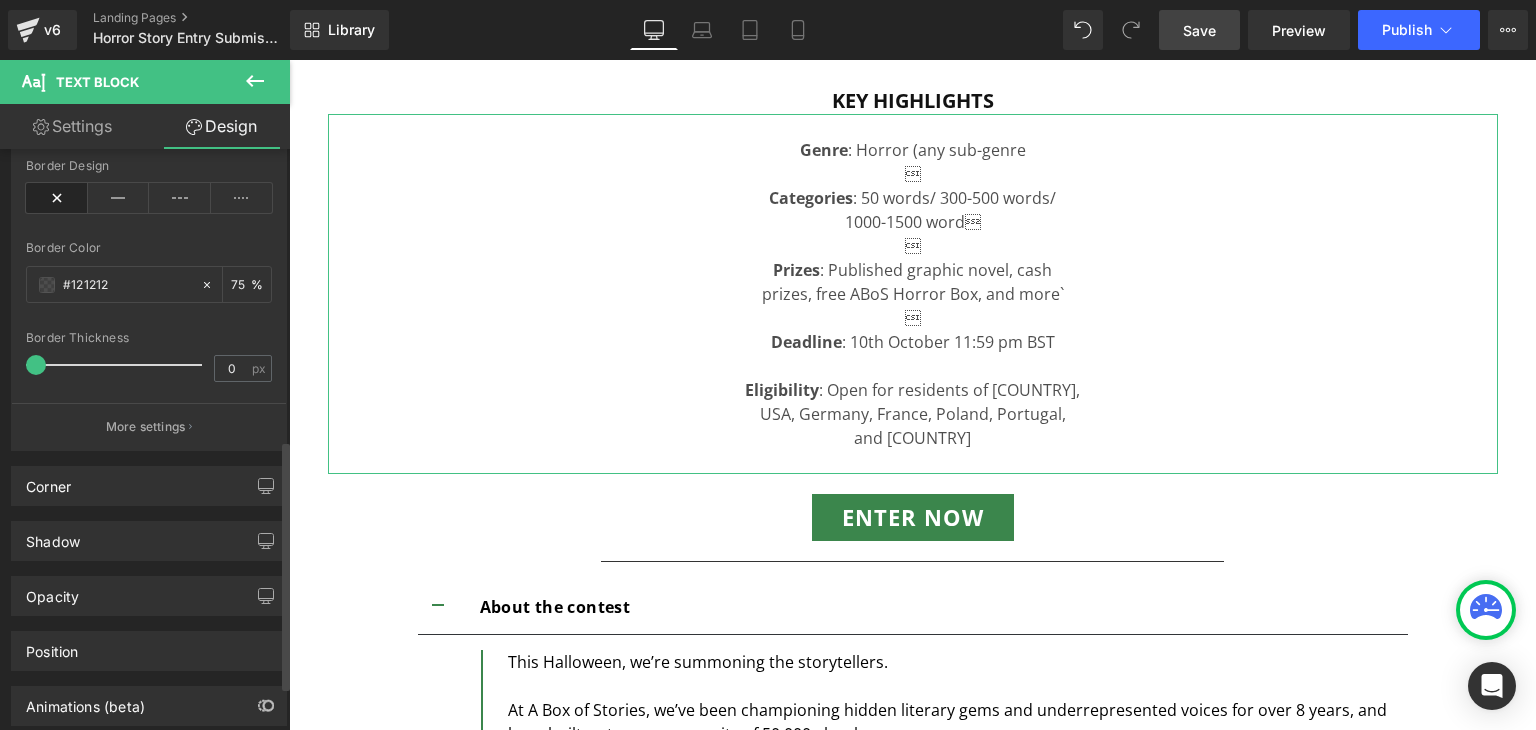 drag, startPoint x: 182, startPoint y: 356, endPoint x: 0, endPoint y: 370, distance: 182.53767 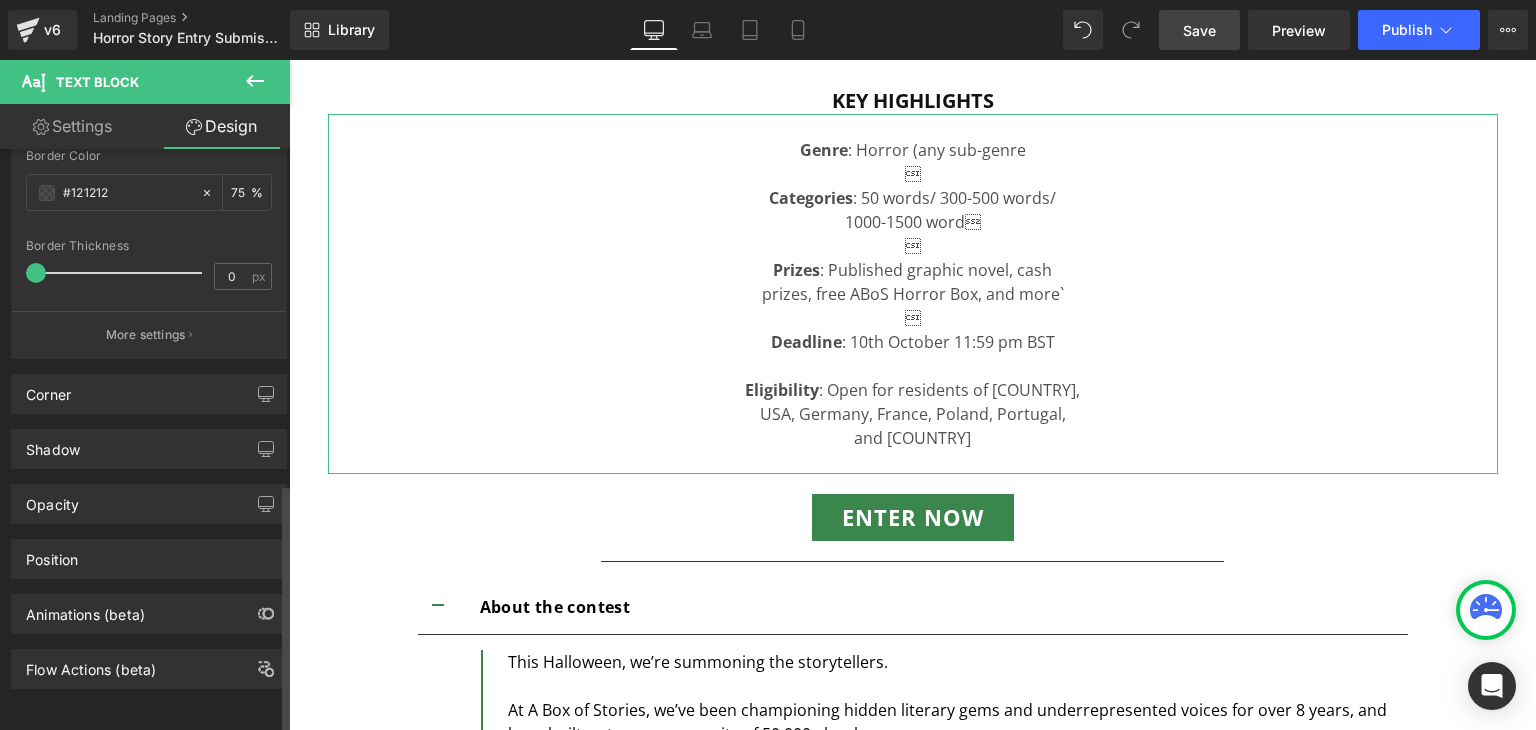 scroll, scrollTop: 779, scrollLeft: 0, axis: vertical 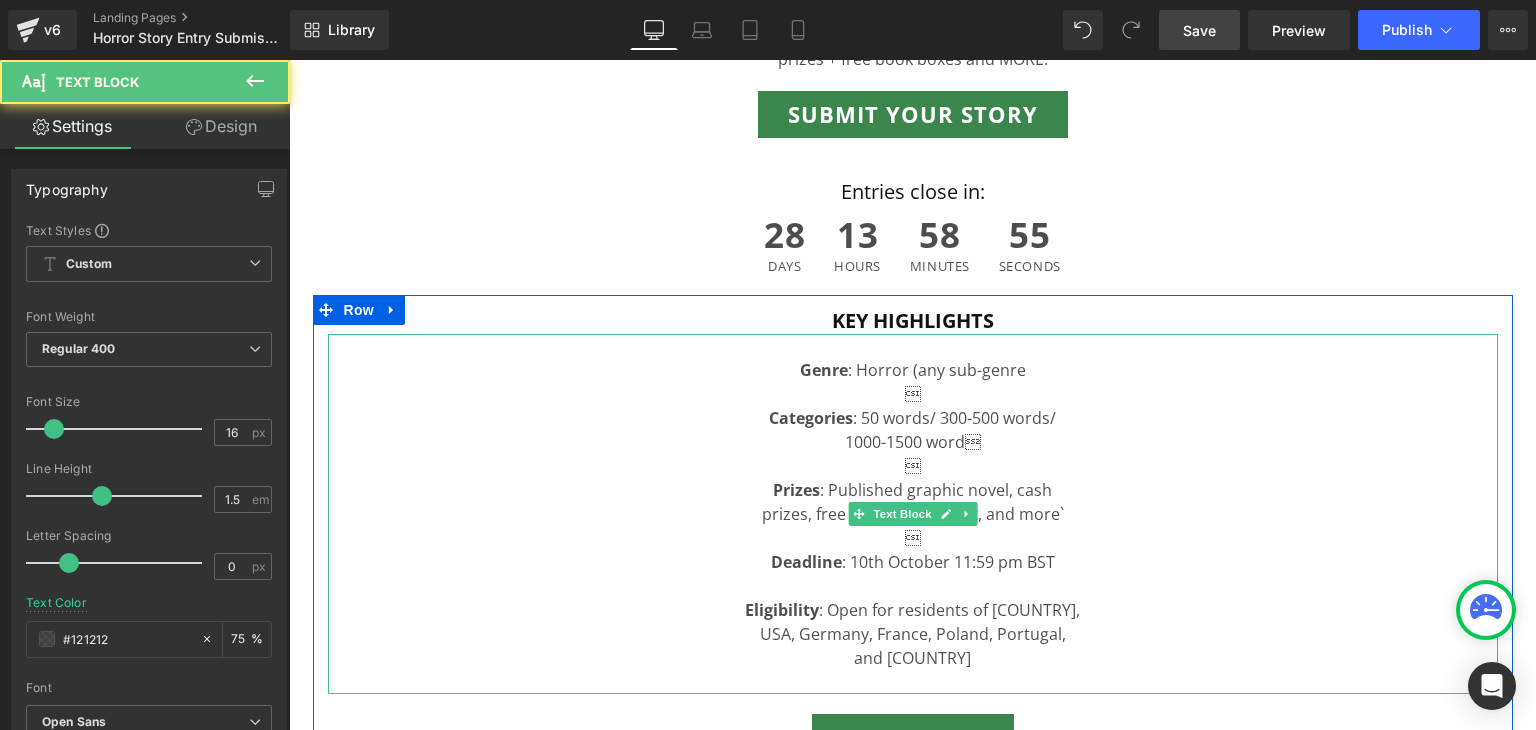 click on " Prizes : Published graphic novel, cash" at bounding box center [913, 478] 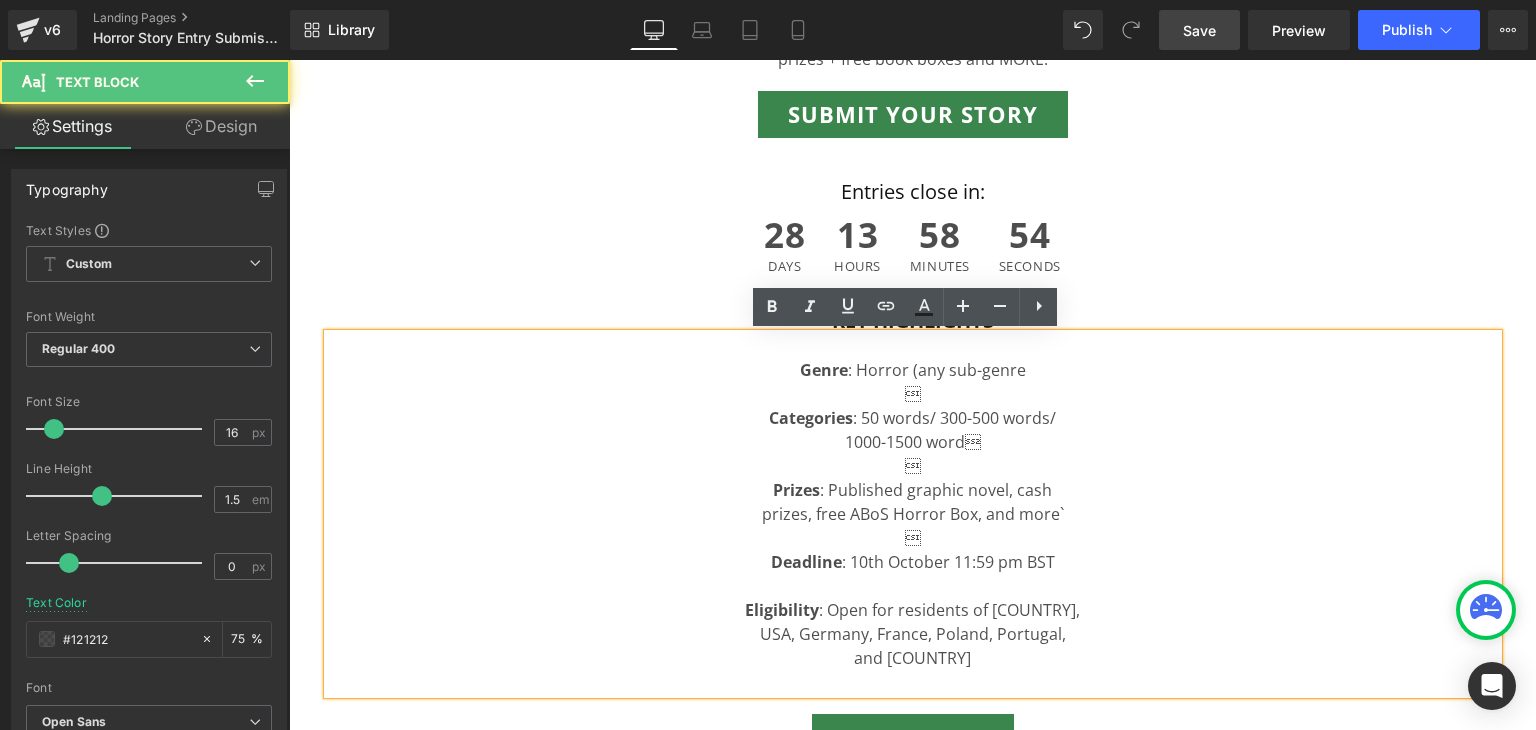 click at bounding box center (913, 346) 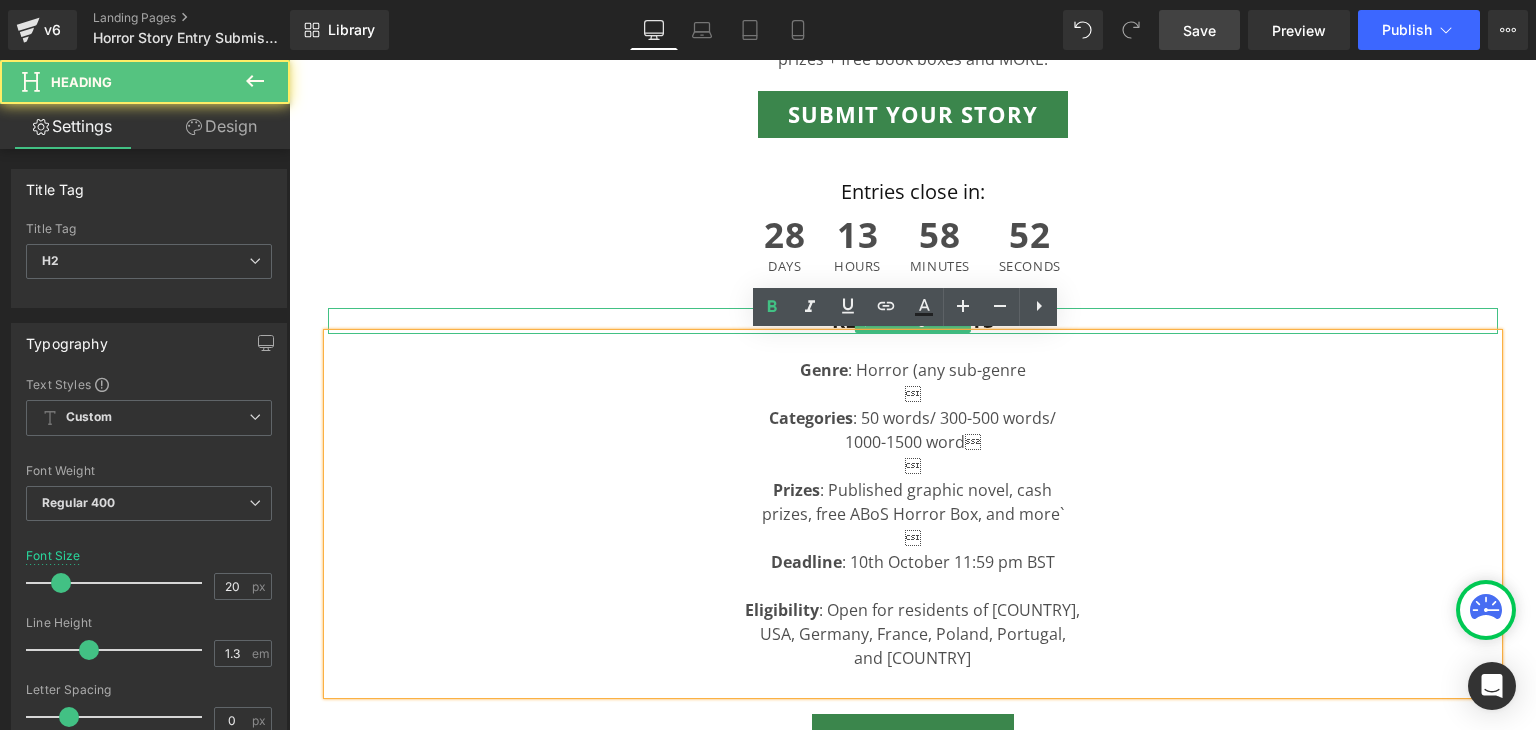 click on "KEY HIGHLIGHTS" at bounding box center (913, 321) 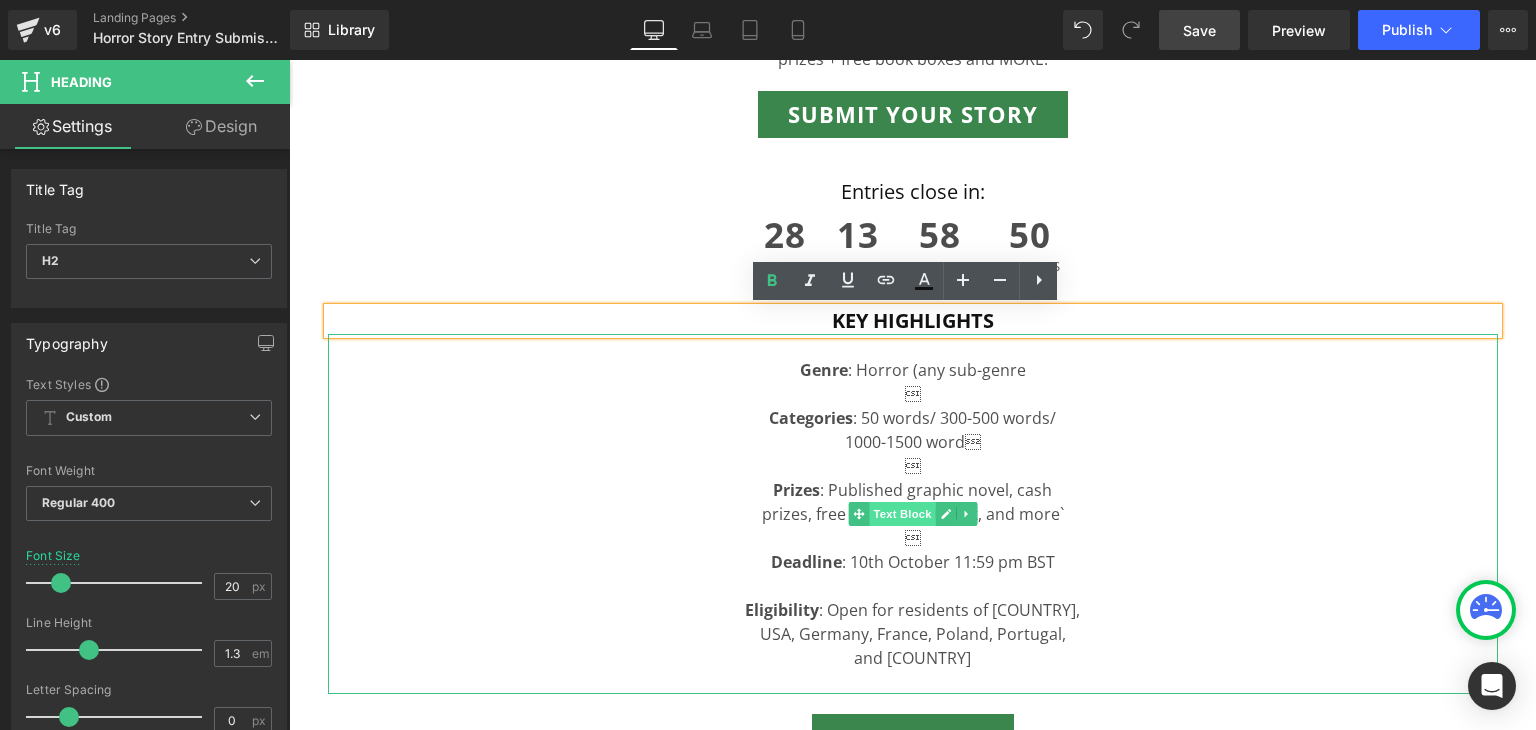 click on "Text Block" at bounding box center [902, 514] 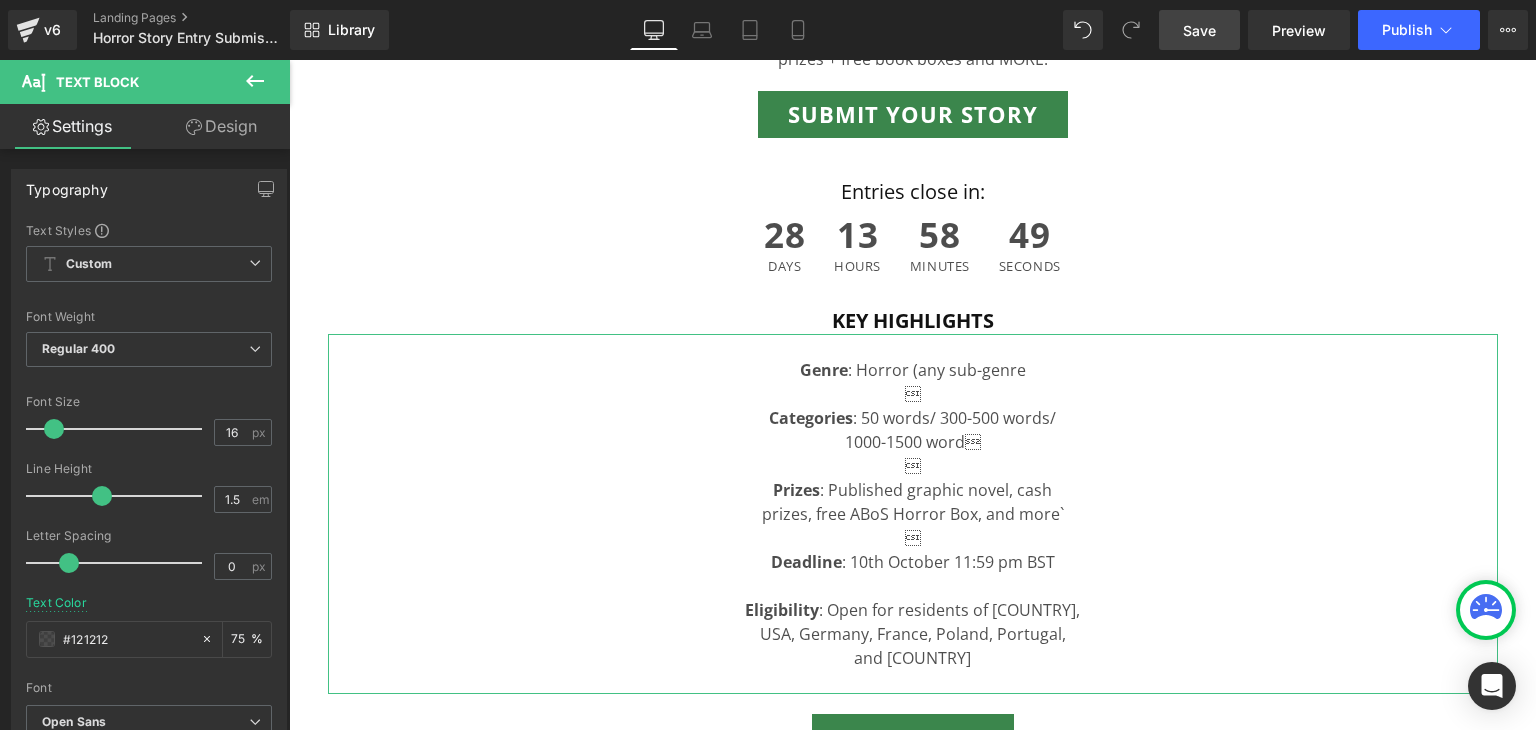 click on "Design" at bounding box center (221, 126) 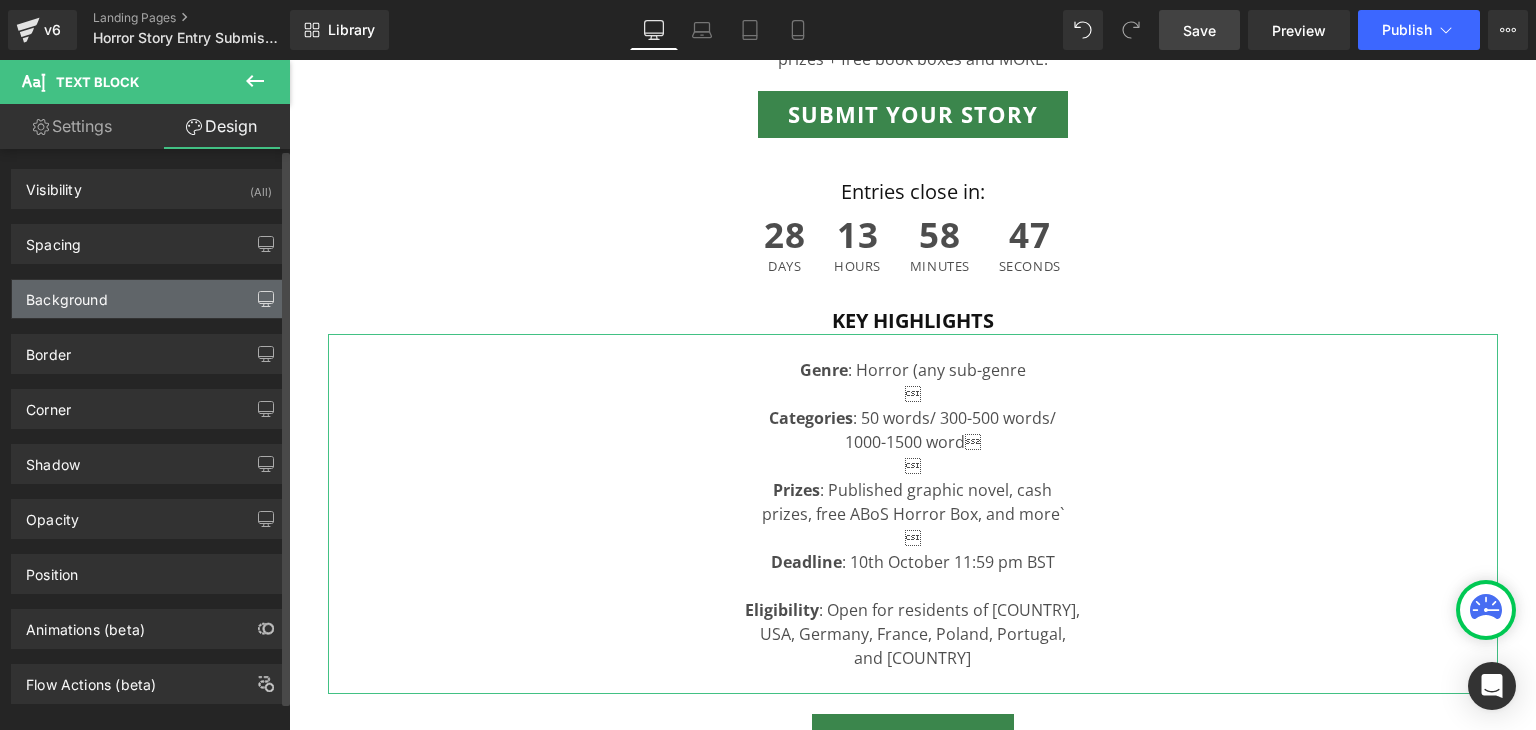 click at bounding box center [266, 299] 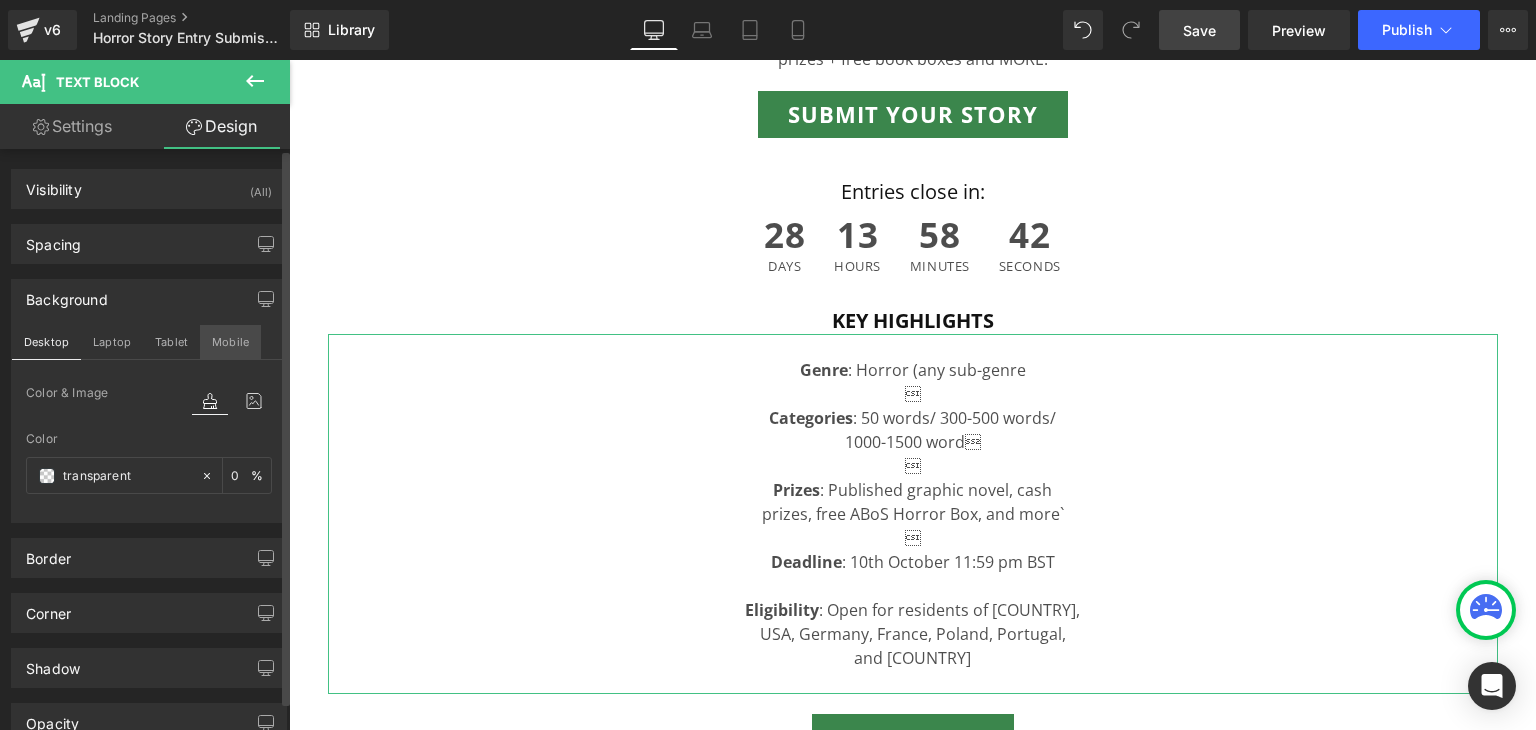 click on "Mobile" at bounding box center [230, 342] 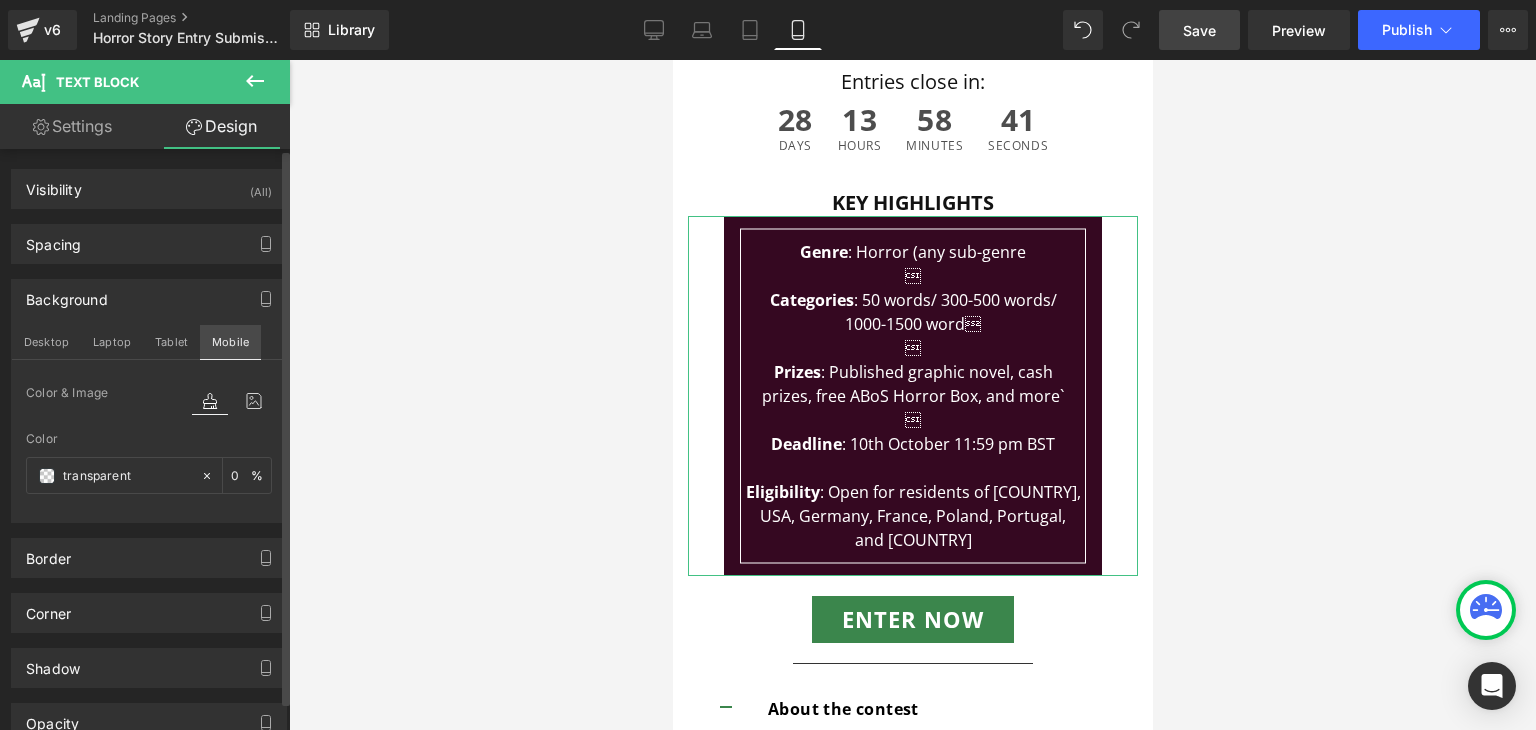scroll, scrollTop: 344, scrollLeft: 0, axis: vertical 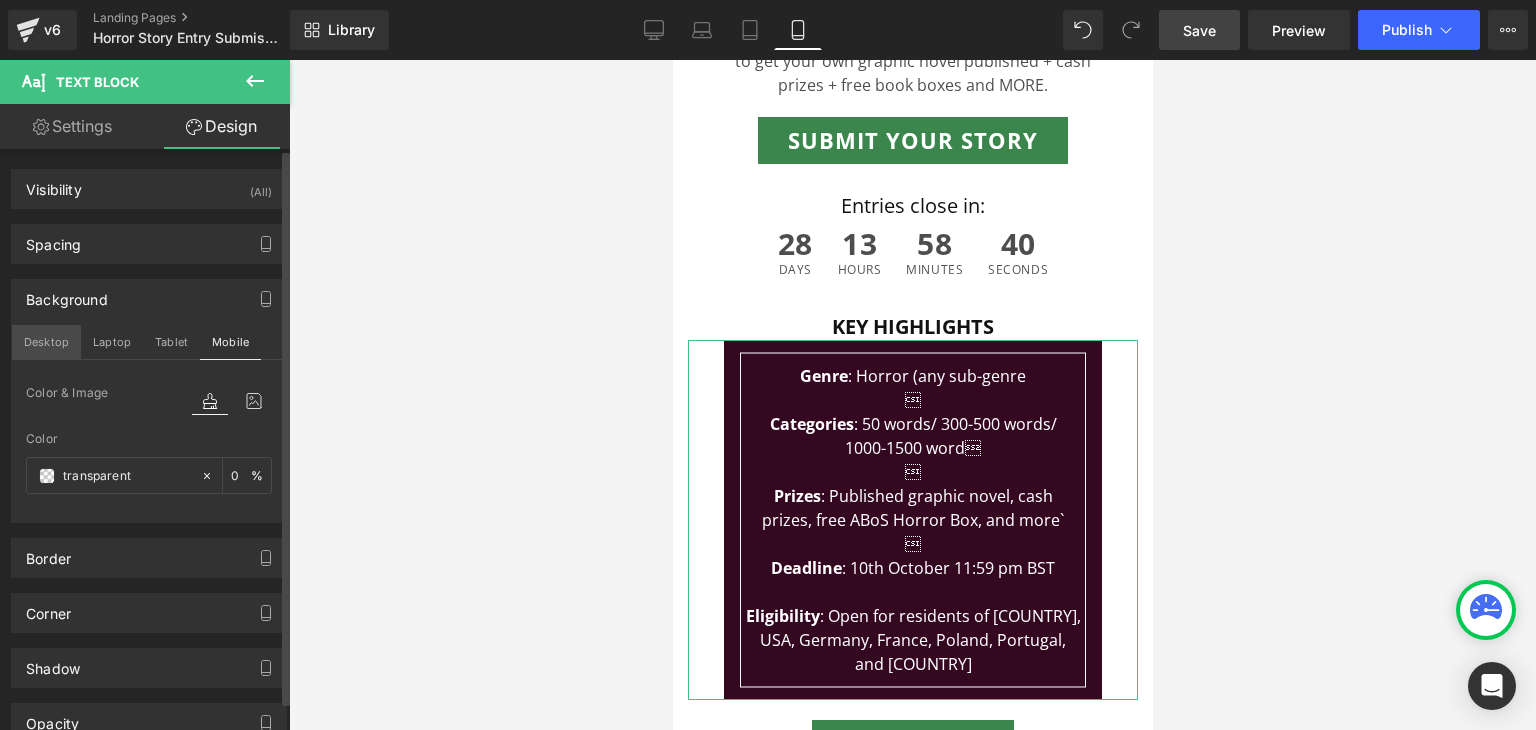 click on "Desktop" at bounding box center [46, 342] 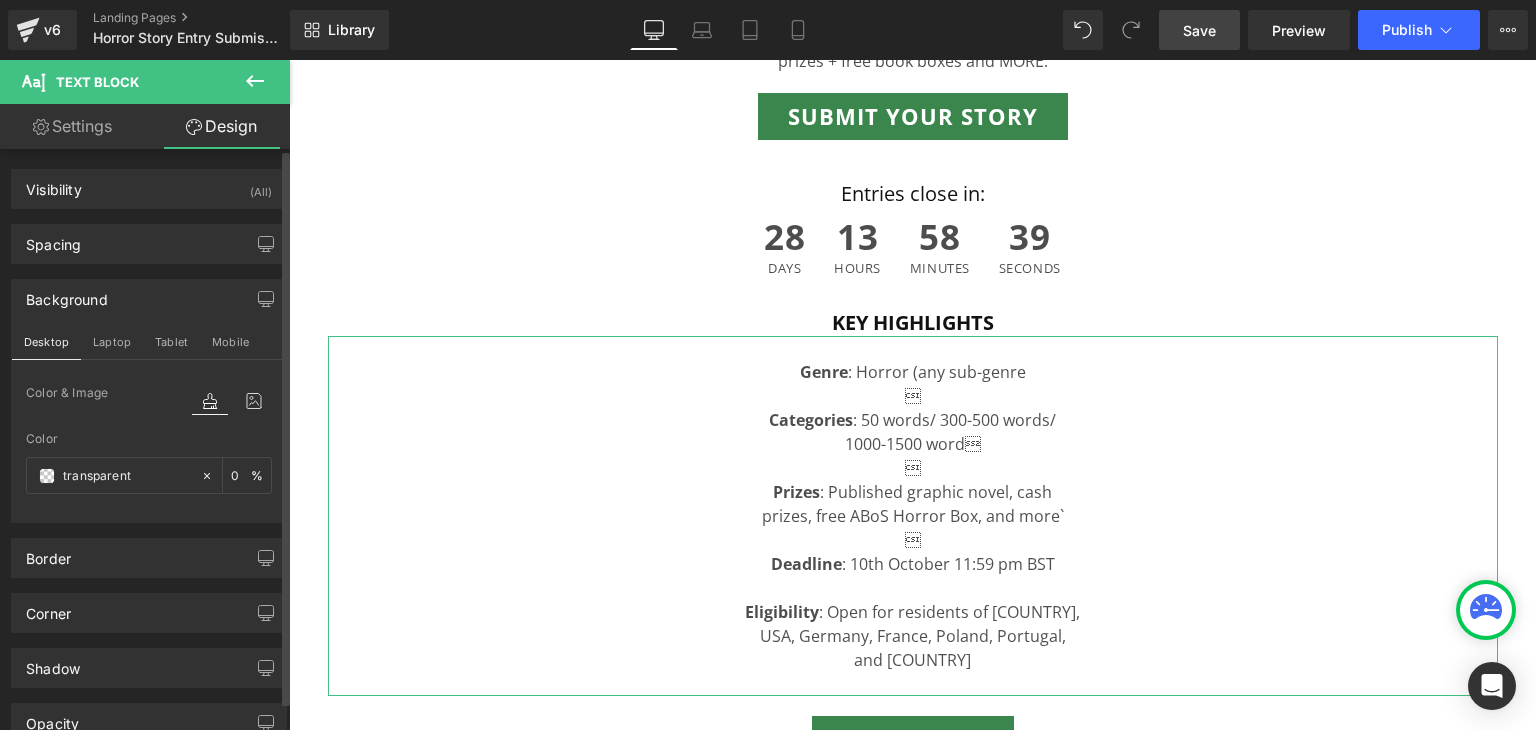 scroll, scrollTop: 700, scrollLeft: 0, axis: vertical 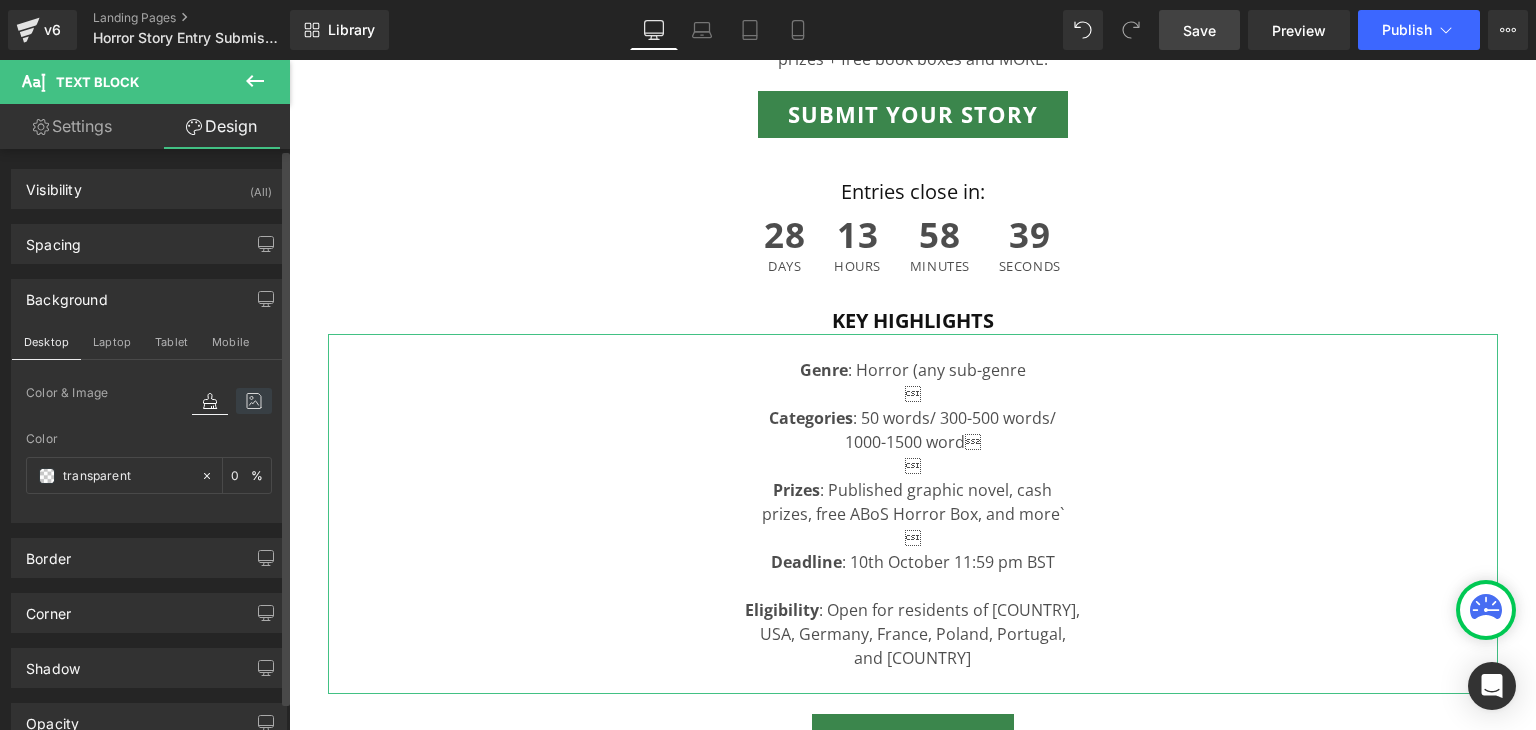 click at bounding box center [254, 401] 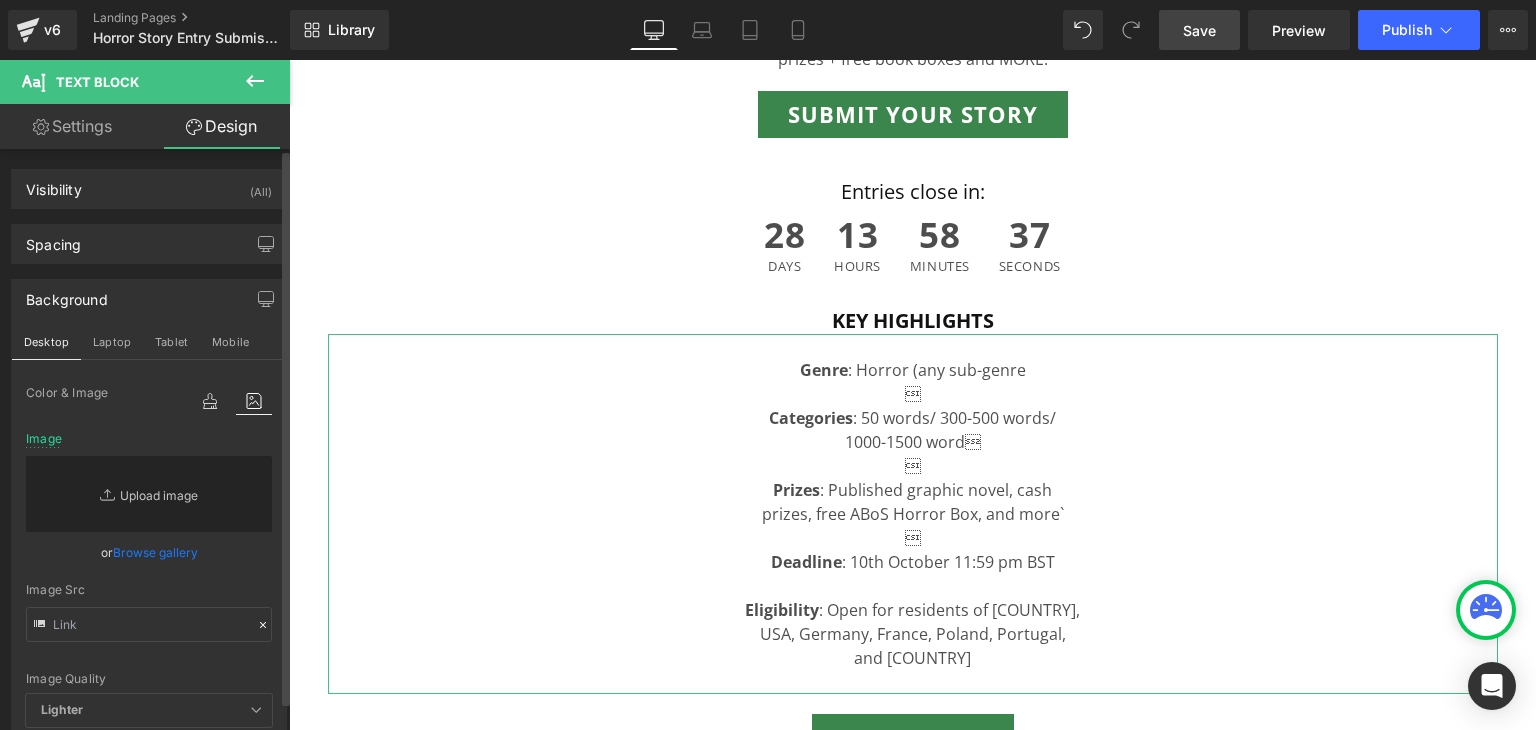 click on "Replace Image" at bounding box center (149, 494) 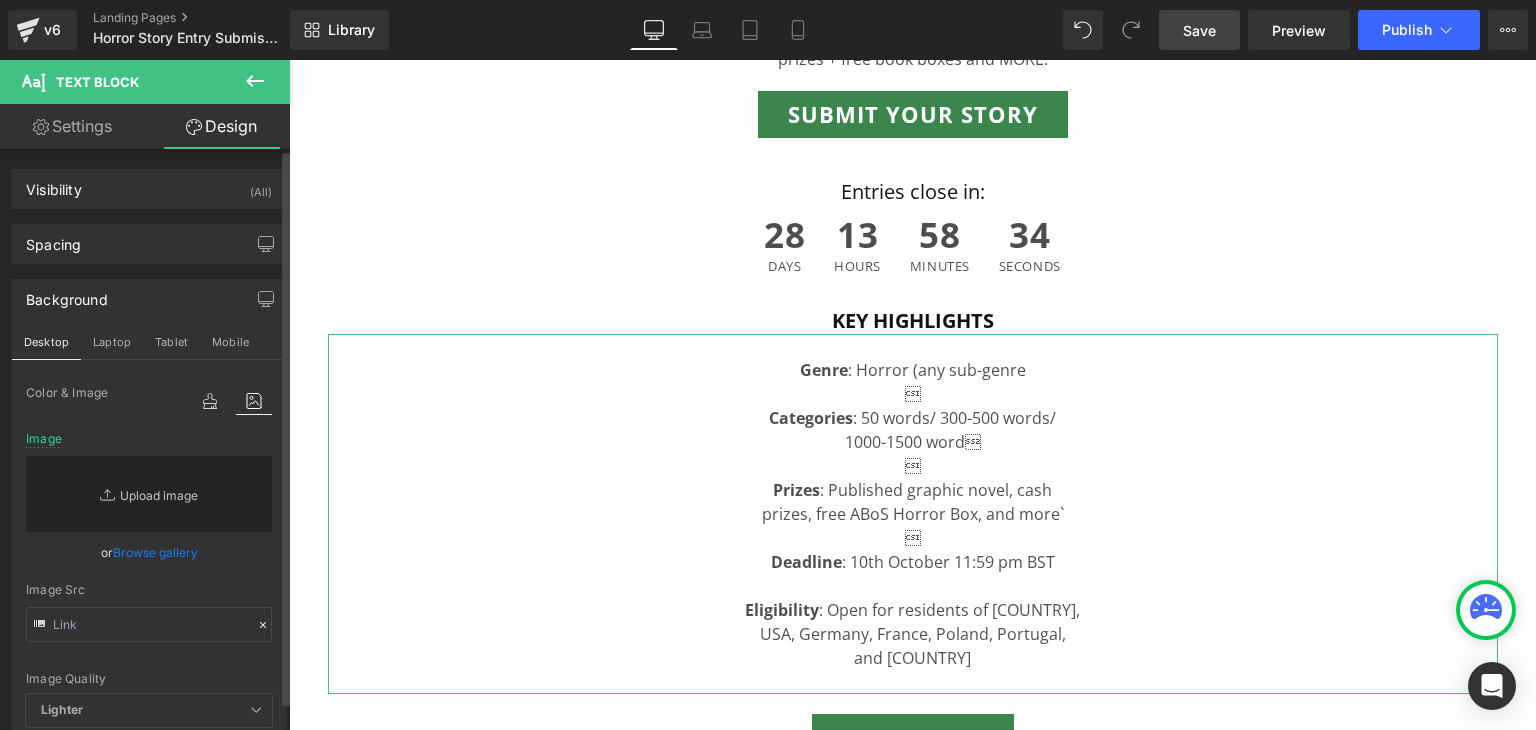 type on "C:\fakepath\Group 1000006955.png" 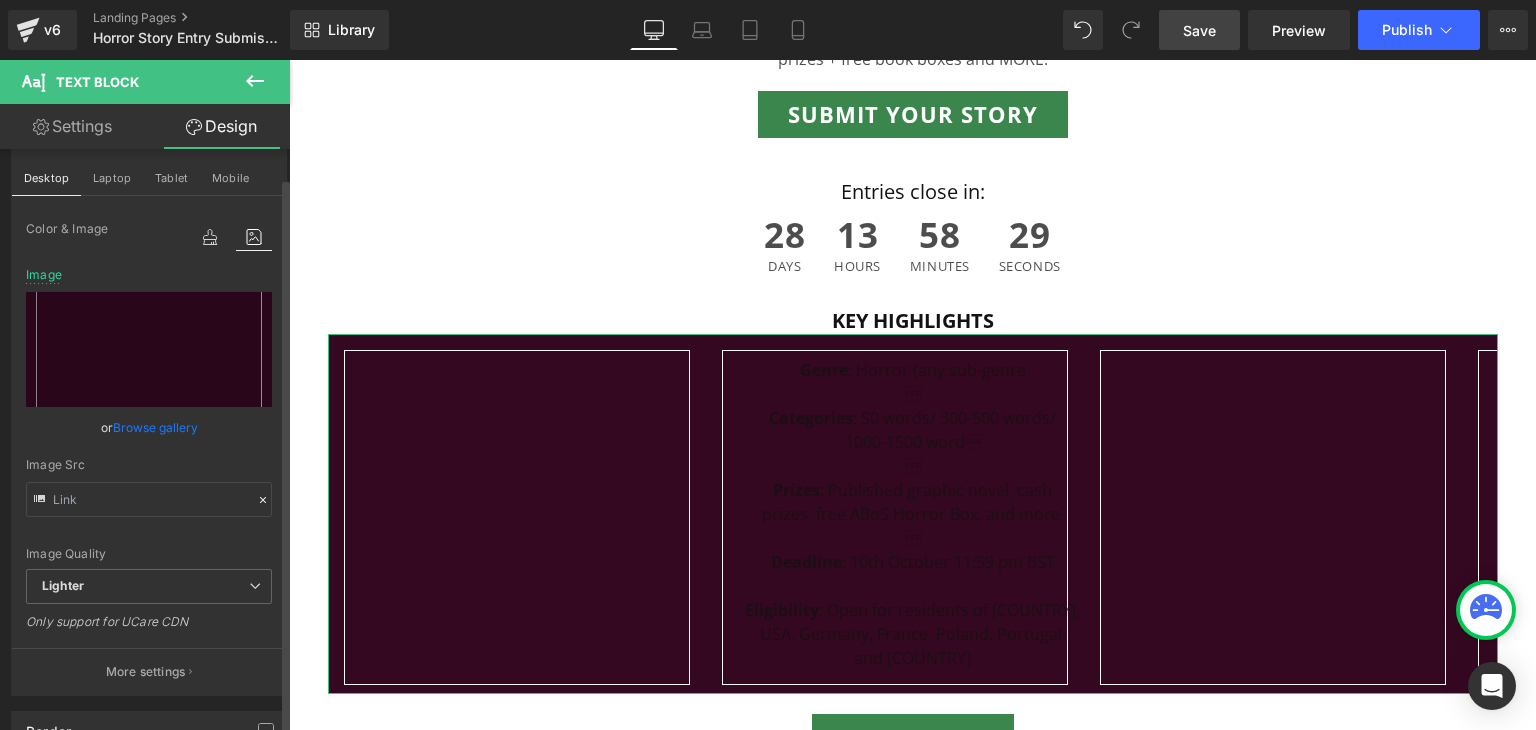 scroll, scrollTop: 173, scrollLeft: 0, axis: vertical 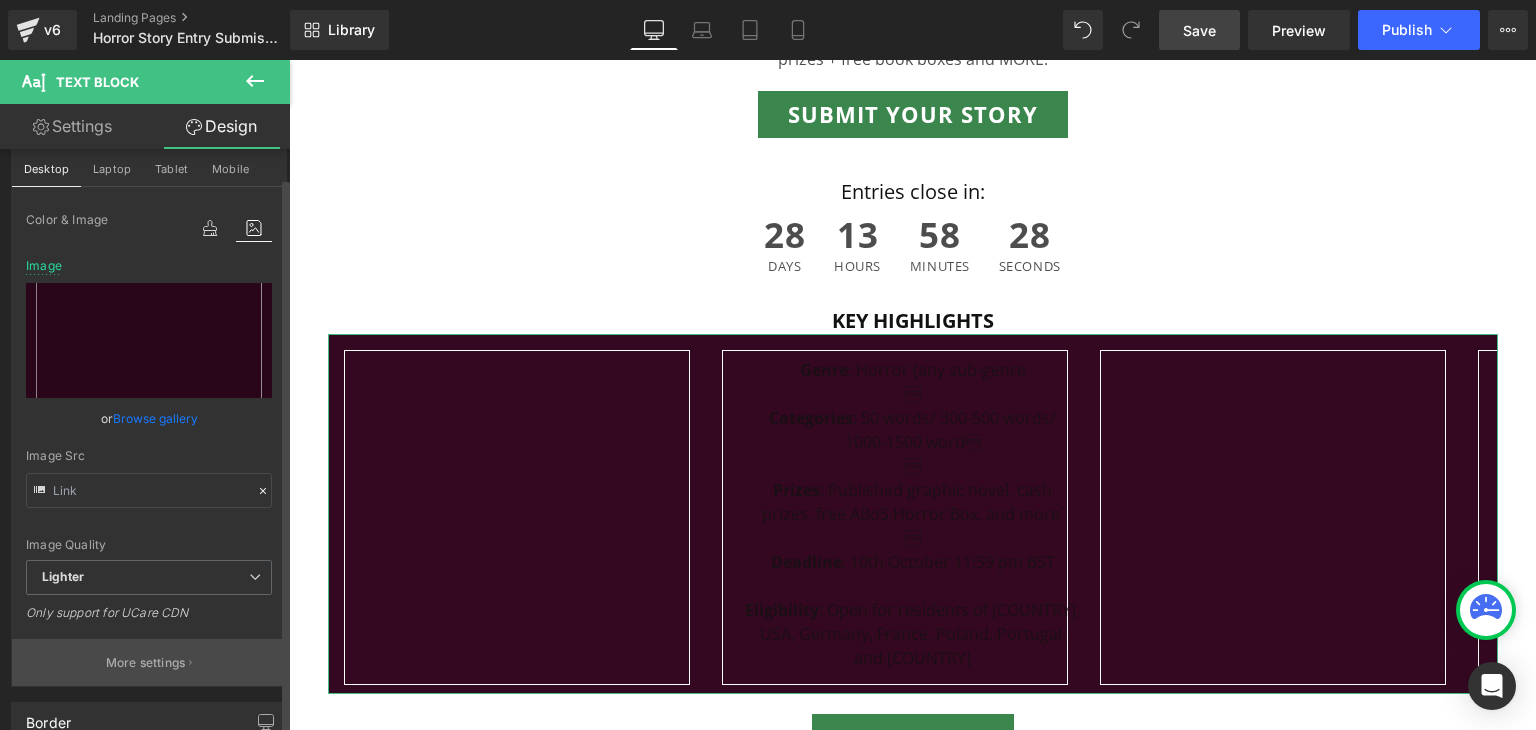 click on "More settings" at bounding box center [146, 663] 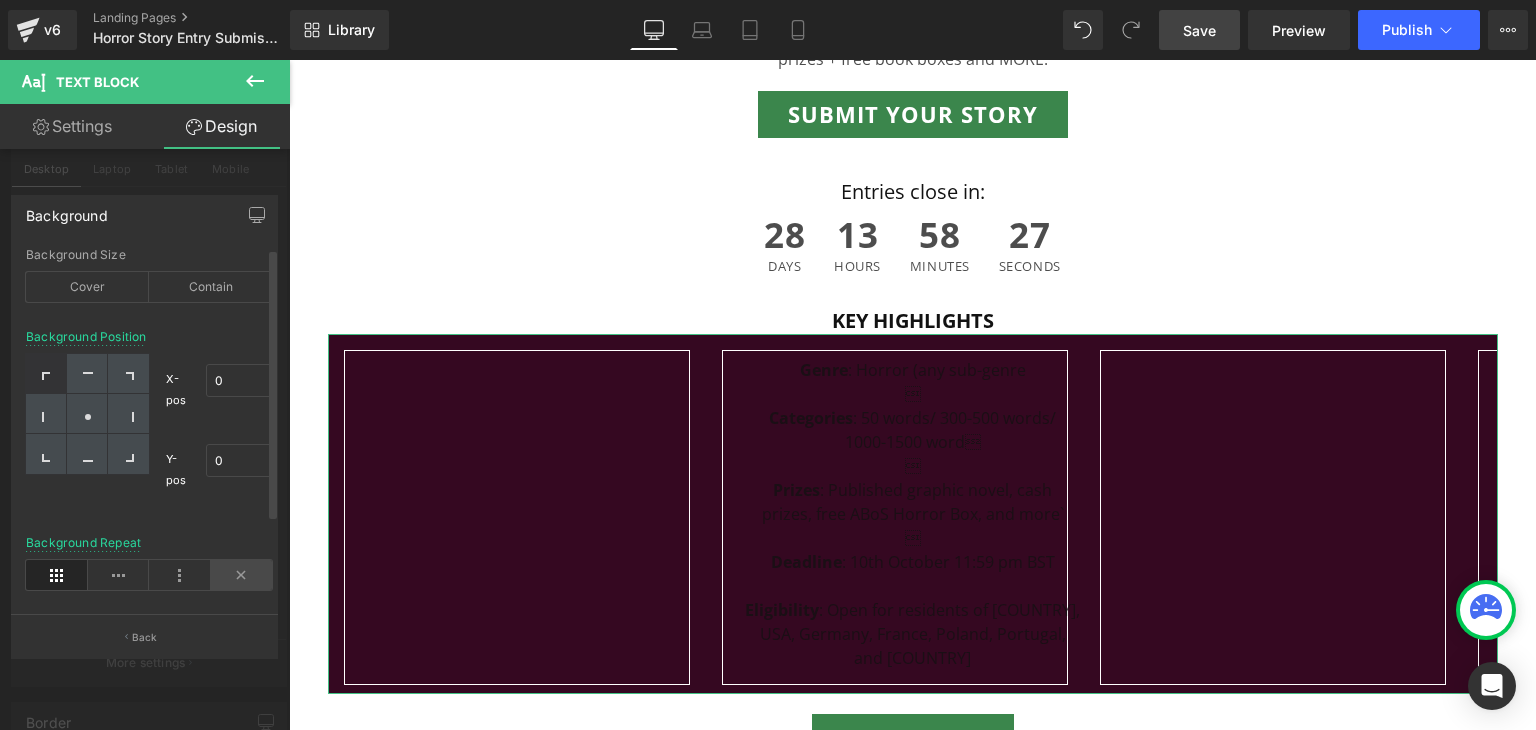 click at bounding box center [242, 575] 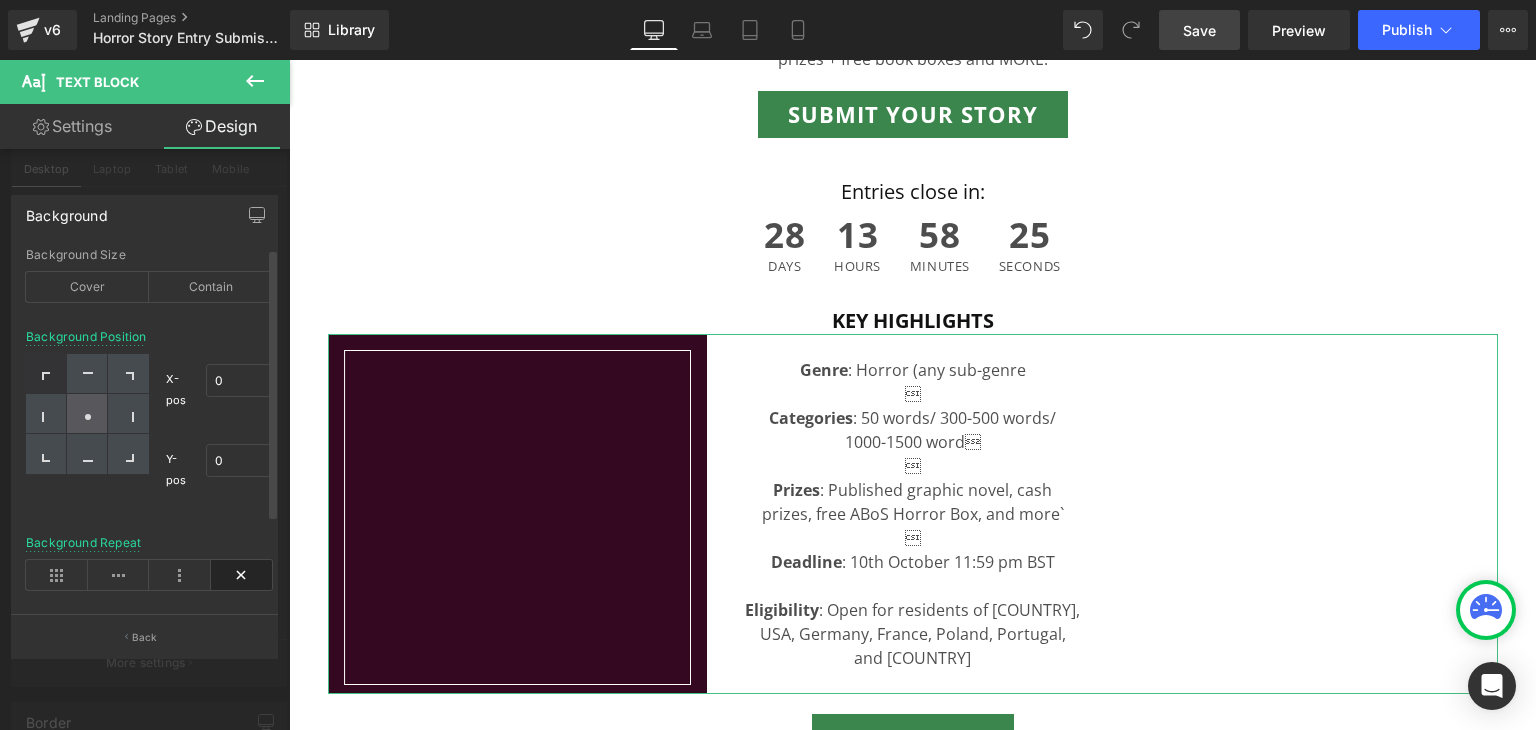 click at bounding box center [87, 414] 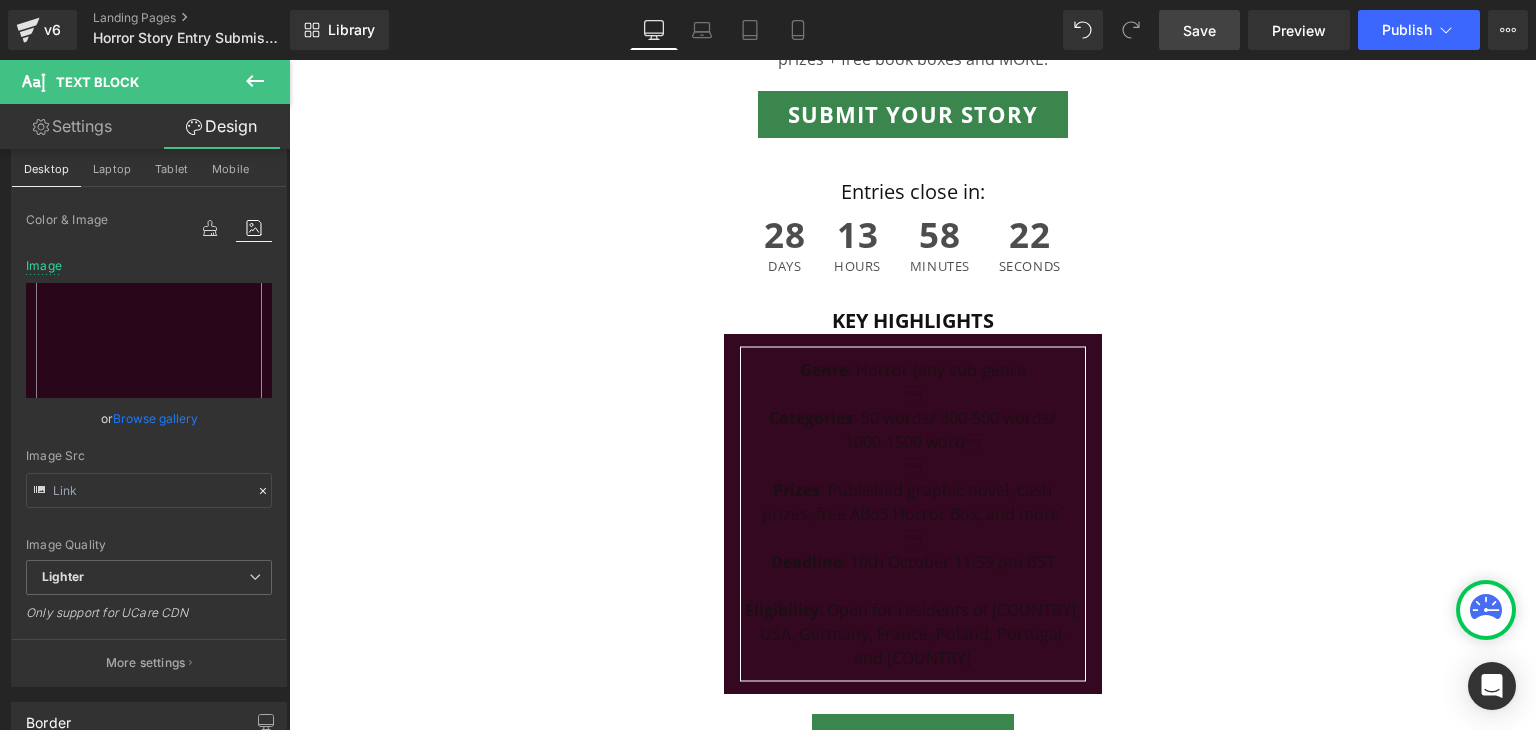 click on "Skip to content
Subscription Boxes
Horror Book Club
Gift Boxes
Advent Calendar
Bookstore
Student Discount
Refer Friend
Our Mission
Blog
Log in
Country/region
GBP
£ | United Kingdom" at bounding box center [912, 963] 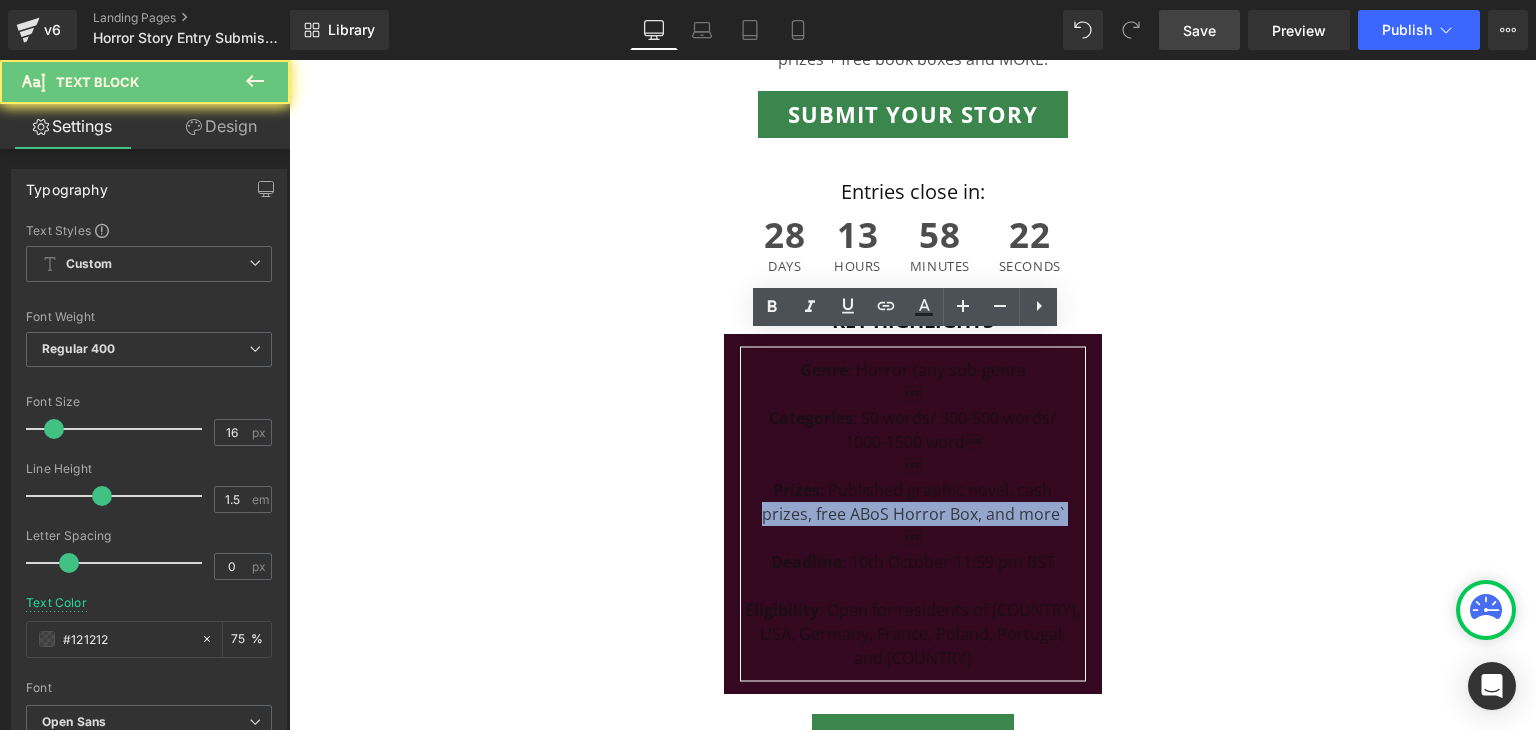 click on "prizes, free ABoS Horror Box, and more`" at bounding box center [913, 514] 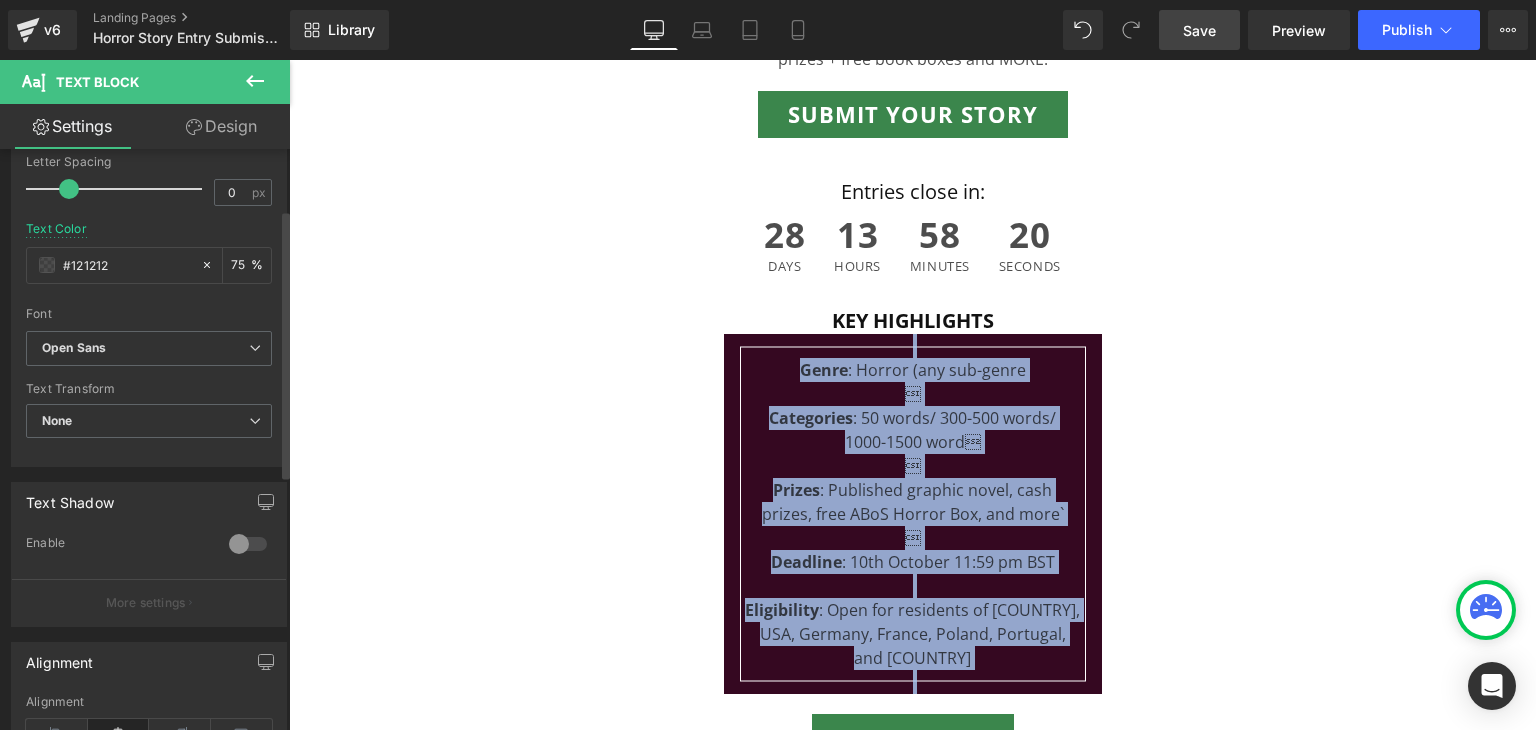scroll, scrollTop: 386, scrollLeft: 0, axis: vertical 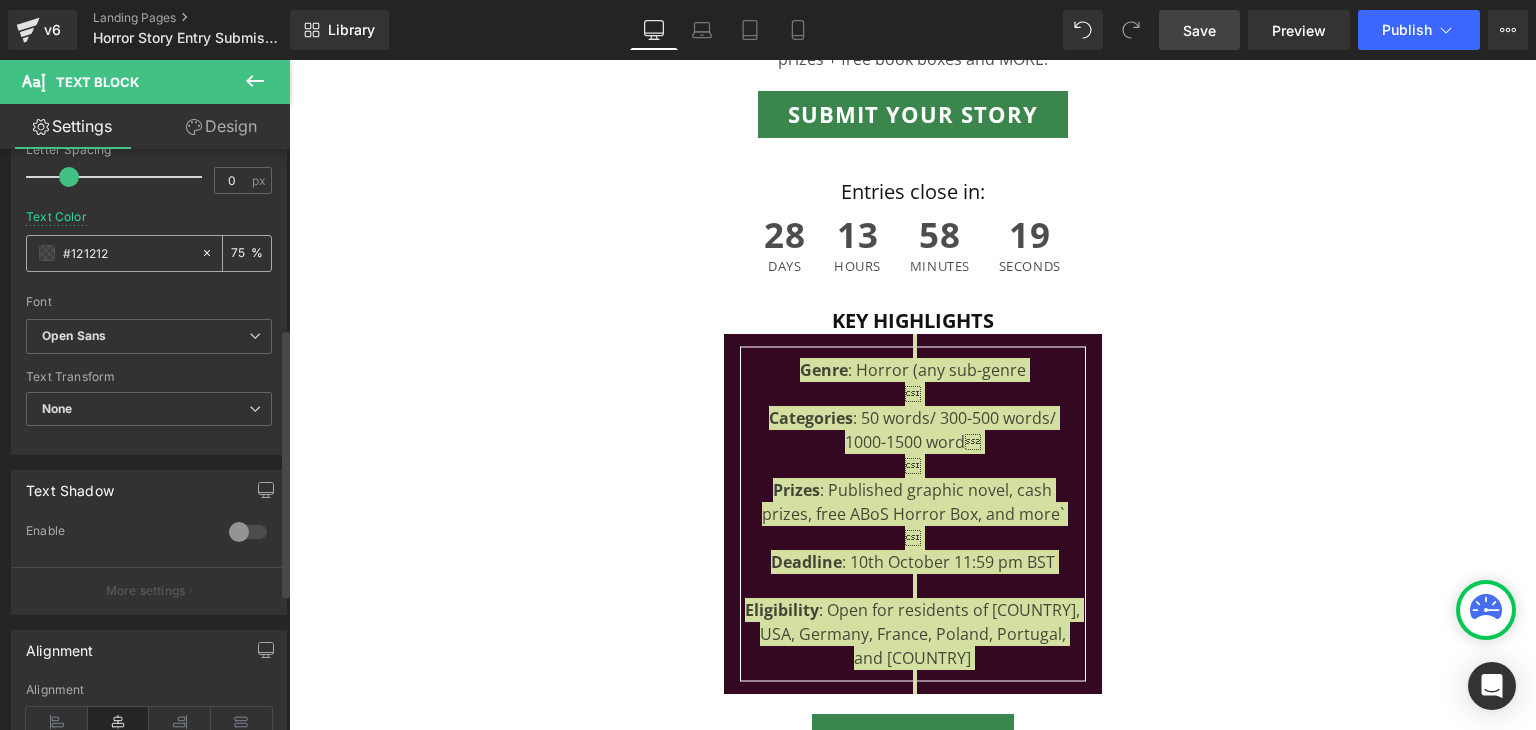 click on "#121212" at bounding box center [127, 253] 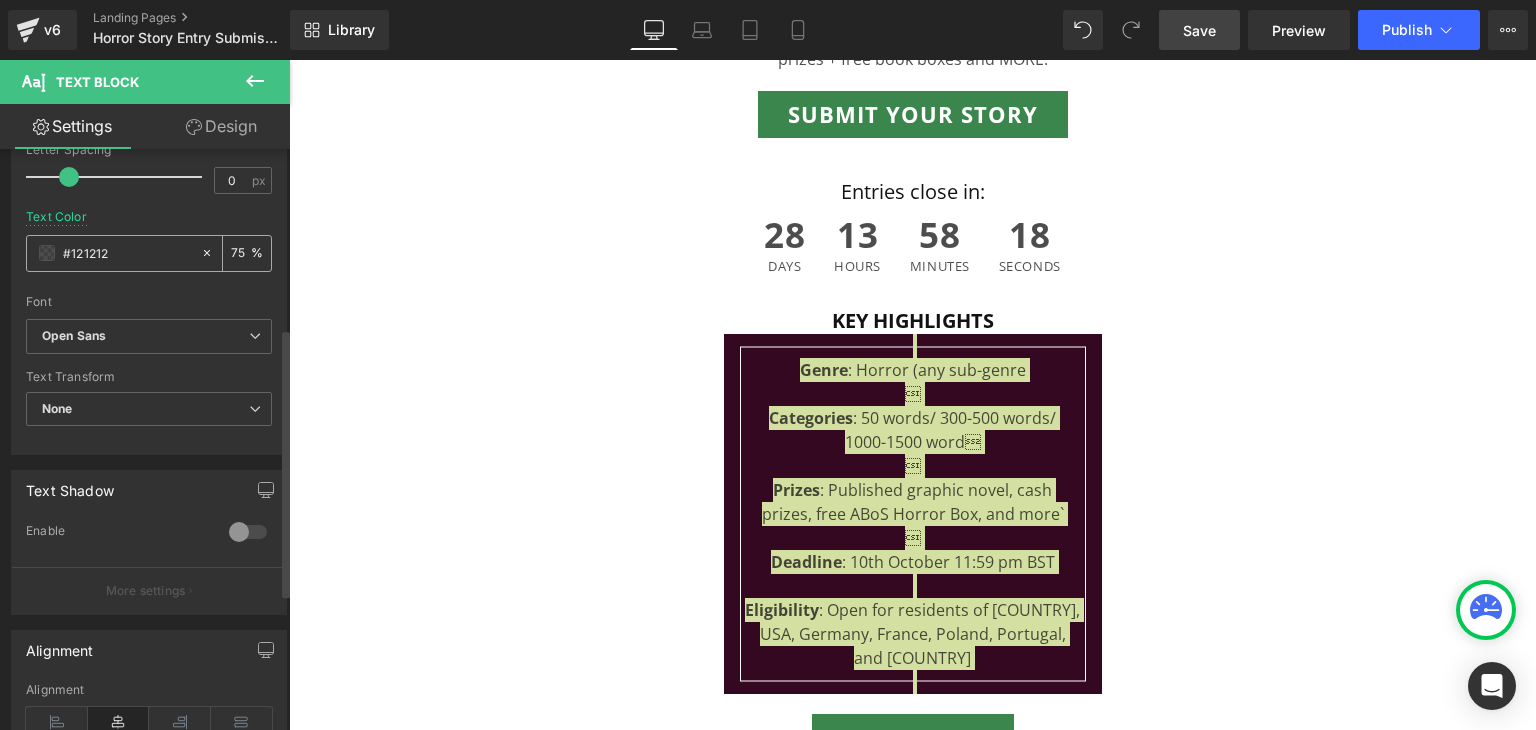 click on "#121212" at bounding box center (127, 253) 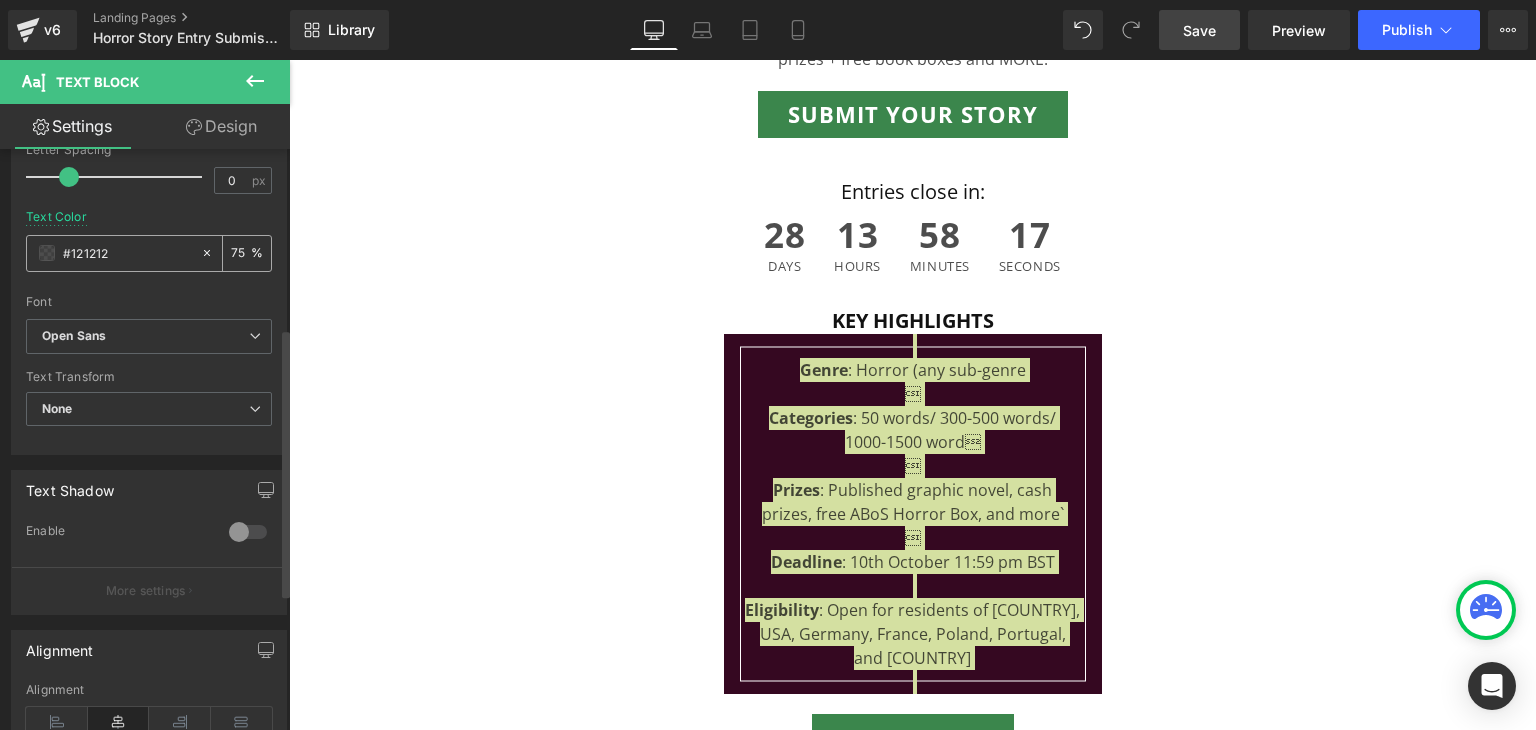 click on "#121212" at bounding box center (127, 253) 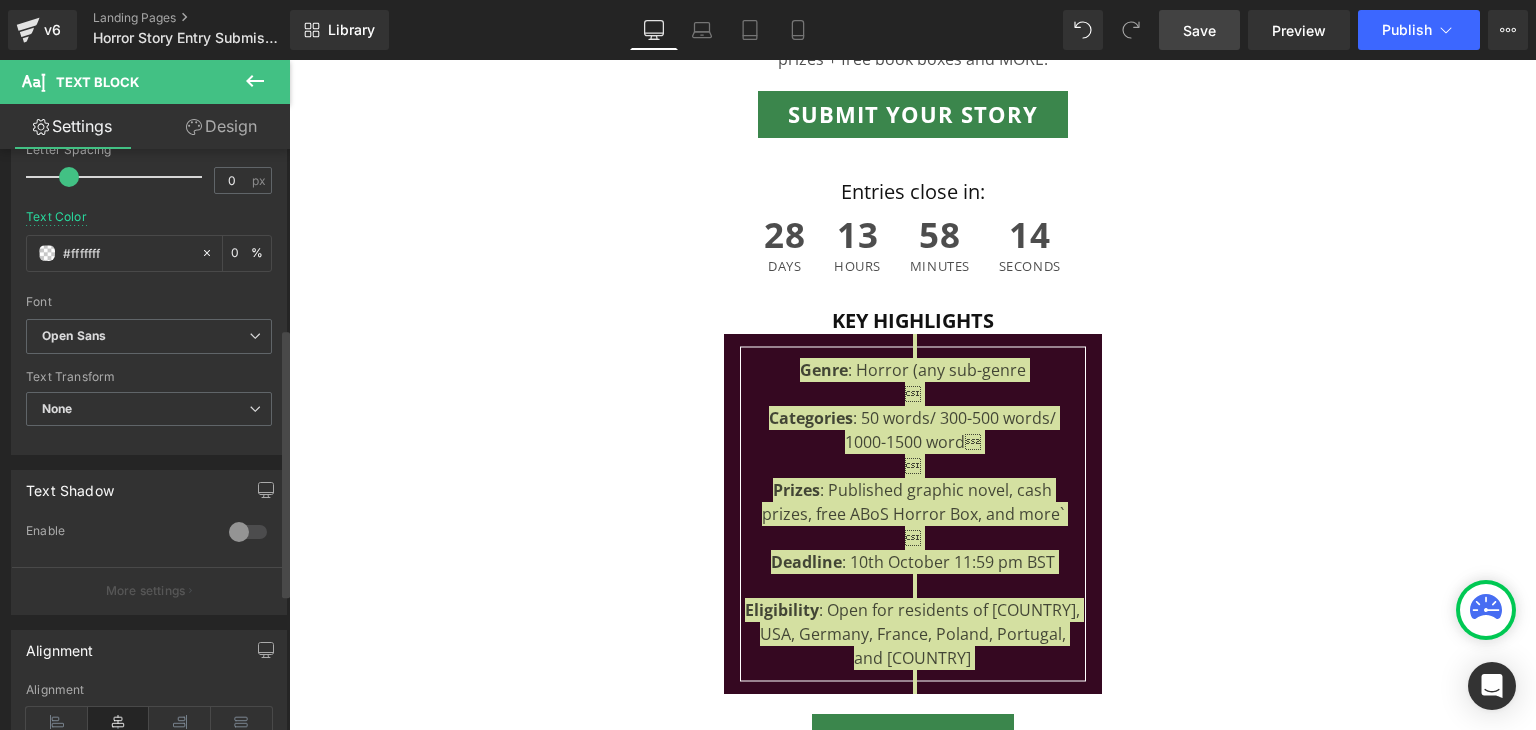 click on "Font" at bounding box center (149, 302) 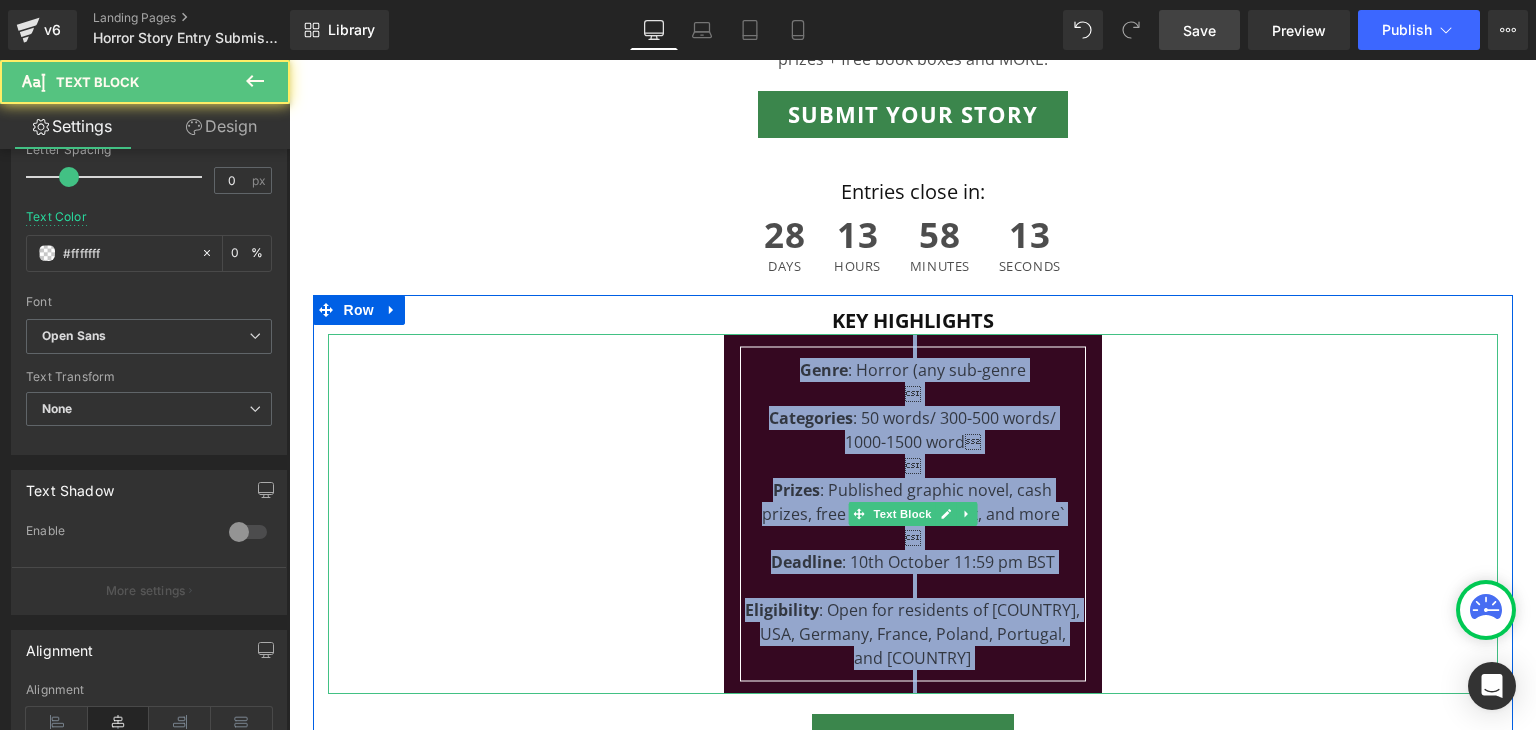 click on "  Categories : 50 words/ 300-500 words/" at bounding box center (913, 406) 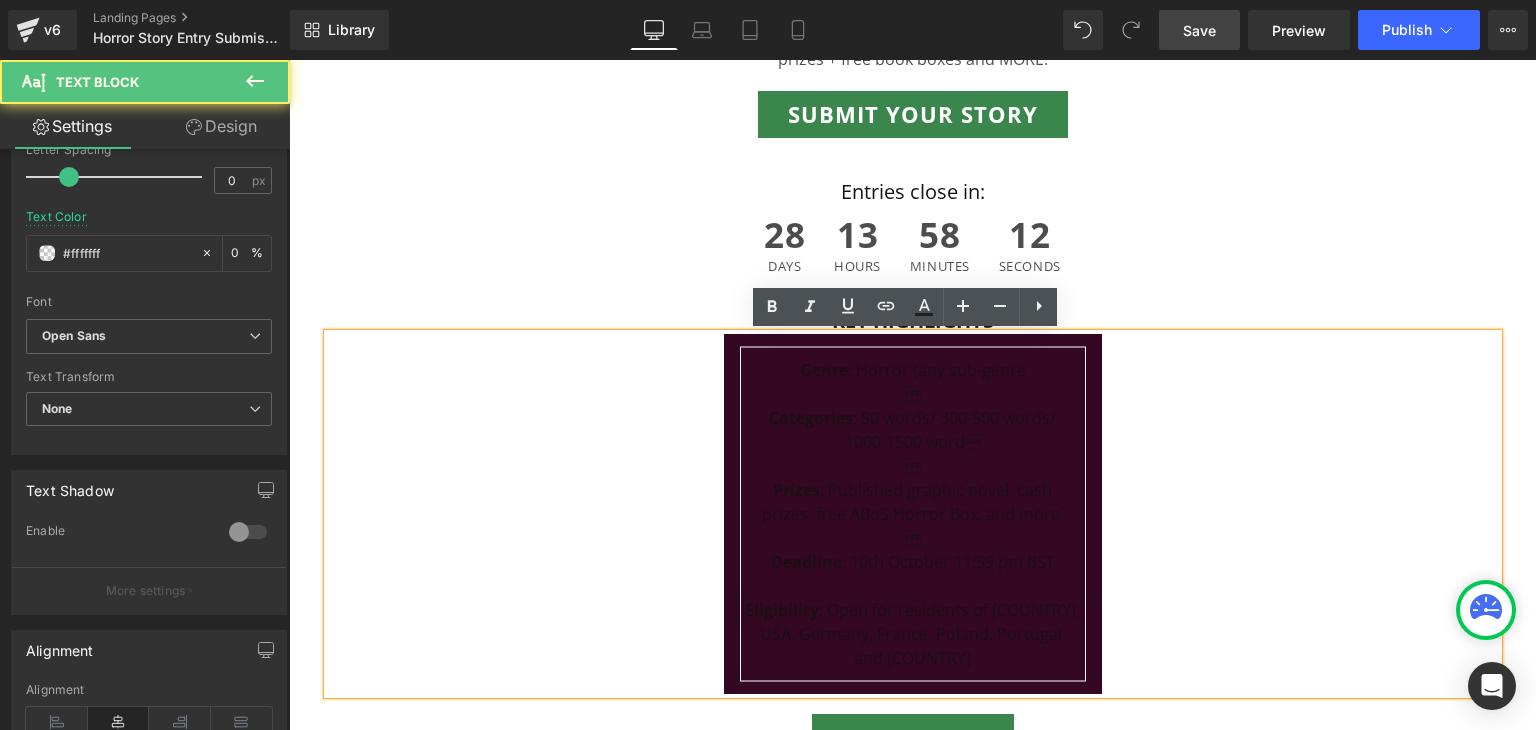 click on " Deadline : 10th October 11:59 pm BST" at bounding box center (913, 550) 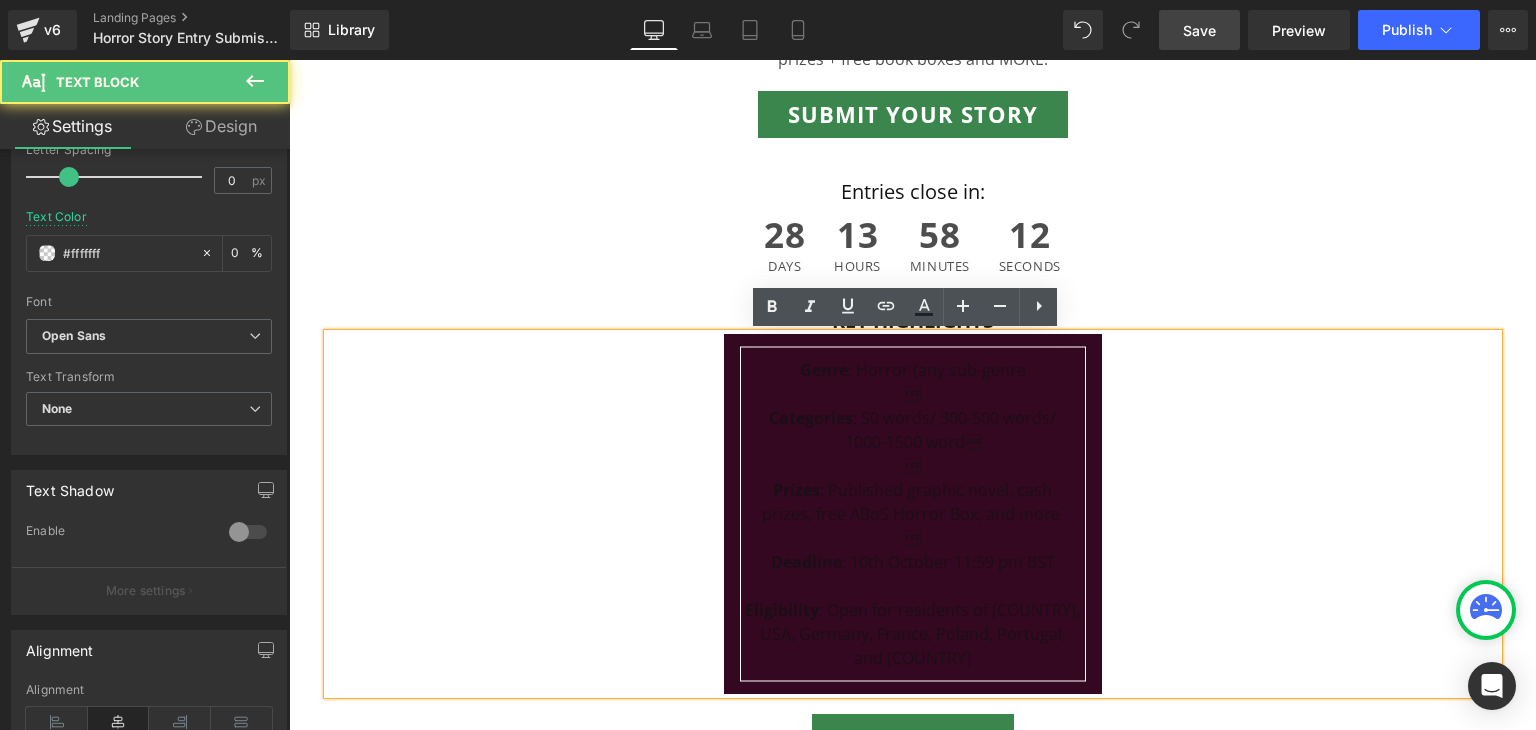 click on " Deadline : 10th October 11:59 pm BST" at bounding box center (913, 550) 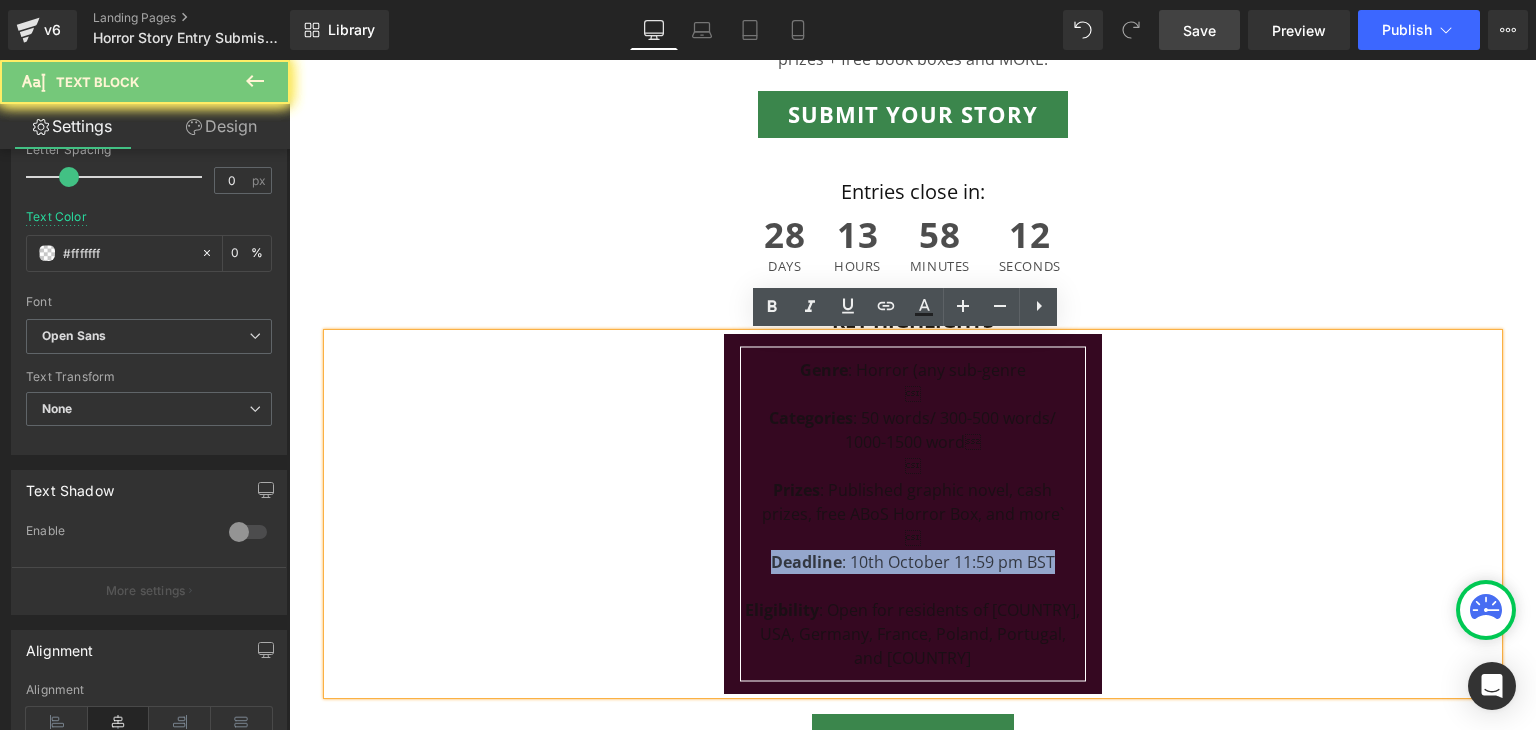 click on " Deadline : 10th October 11:59 pm BST" at bounding box center (913, 550) 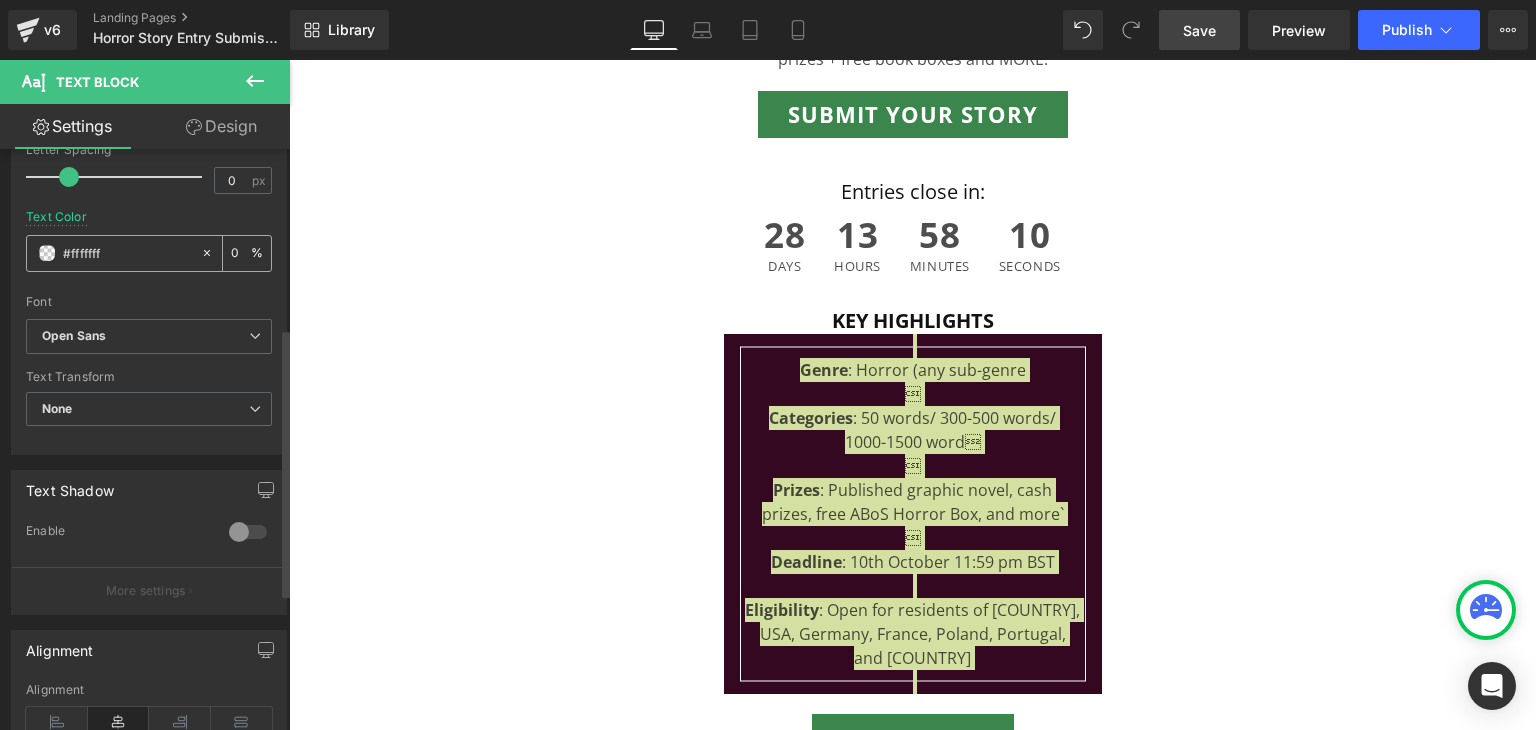 click on "#fffffff" at bounding box center (127, 253) 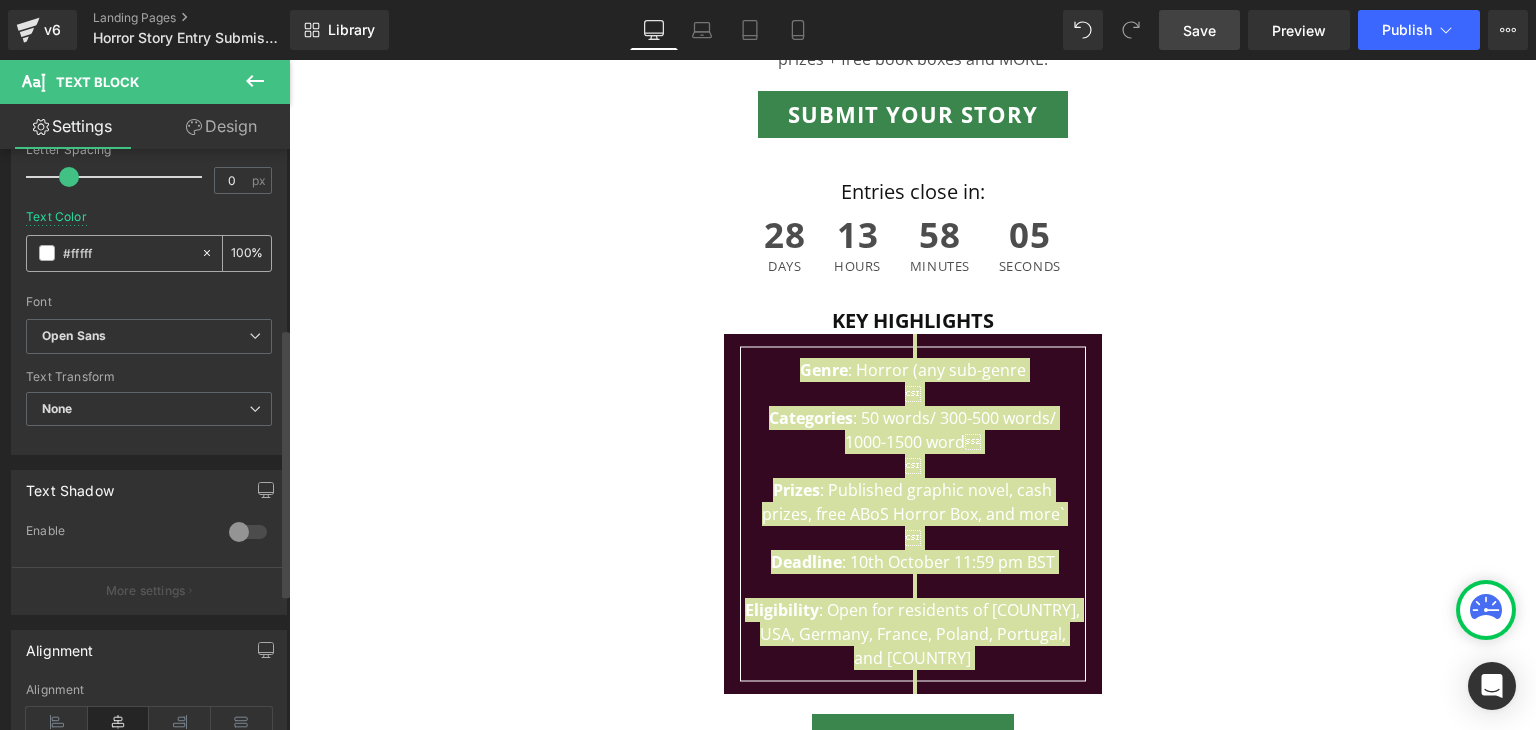 type on "#ffffff" 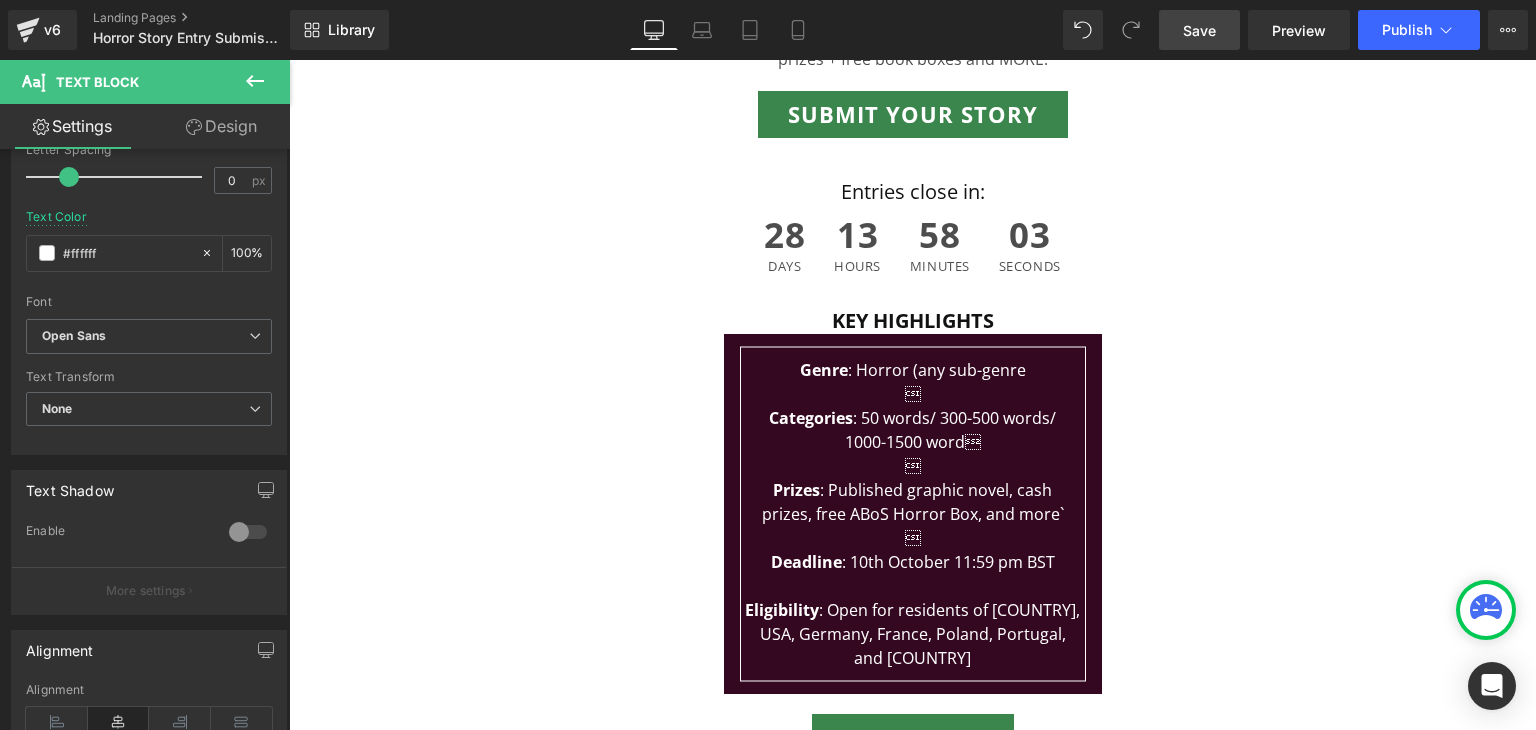click on "Image         FRIGHT FICTION STORY CONTEST Heading         Submit your original horror story and have a chance to get your own graphic novel published + cash prizes + free book boxes and MORE. Text Block         SUBMIT YOUR STORY Button         Row         Row         Entries close in: Heading
28 Days
13 Hours
58 Minutes
03 Seconds
Countdown Timer         Row         KEY HIGHLIGHTS Heading         Genre : Horror (any sub-genre   Categories : 50 words/ 300-500 words/ 1000-1500 word  Prizes : Published graphic novel, cash prizes, free ABoS Horror Box, and more`  Deadline : 10th October 11:59 pm BST Eligibility : Open for residents of UK, USA, Germany, France, Poland, Portugal, and Republic of Ireland Text Block         ENTER NOW Button         Row         Separator
About the contest Text Block" at bounding box center (912, 780) 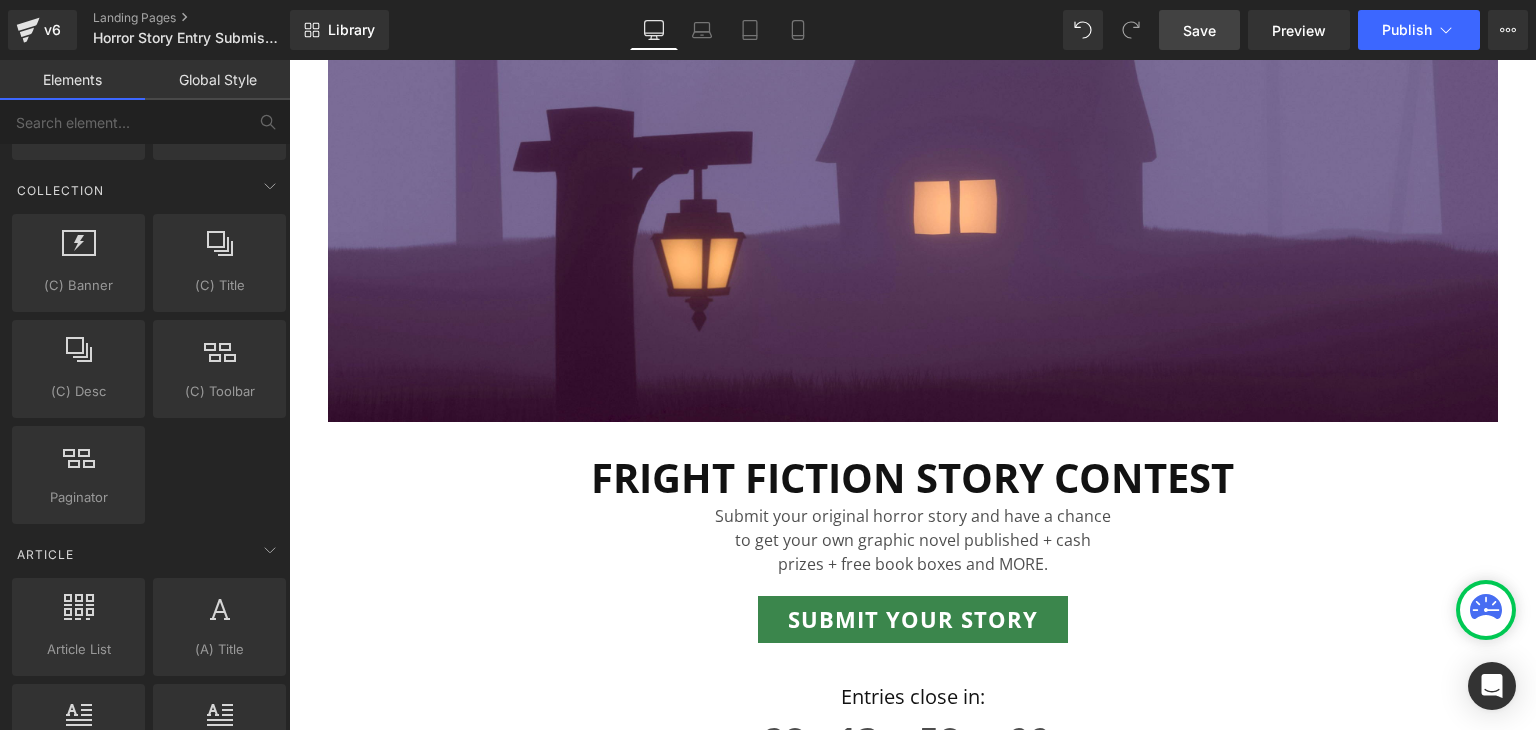 scroll, scrollTop: 183, scrollLeft: 0, axis: vertical 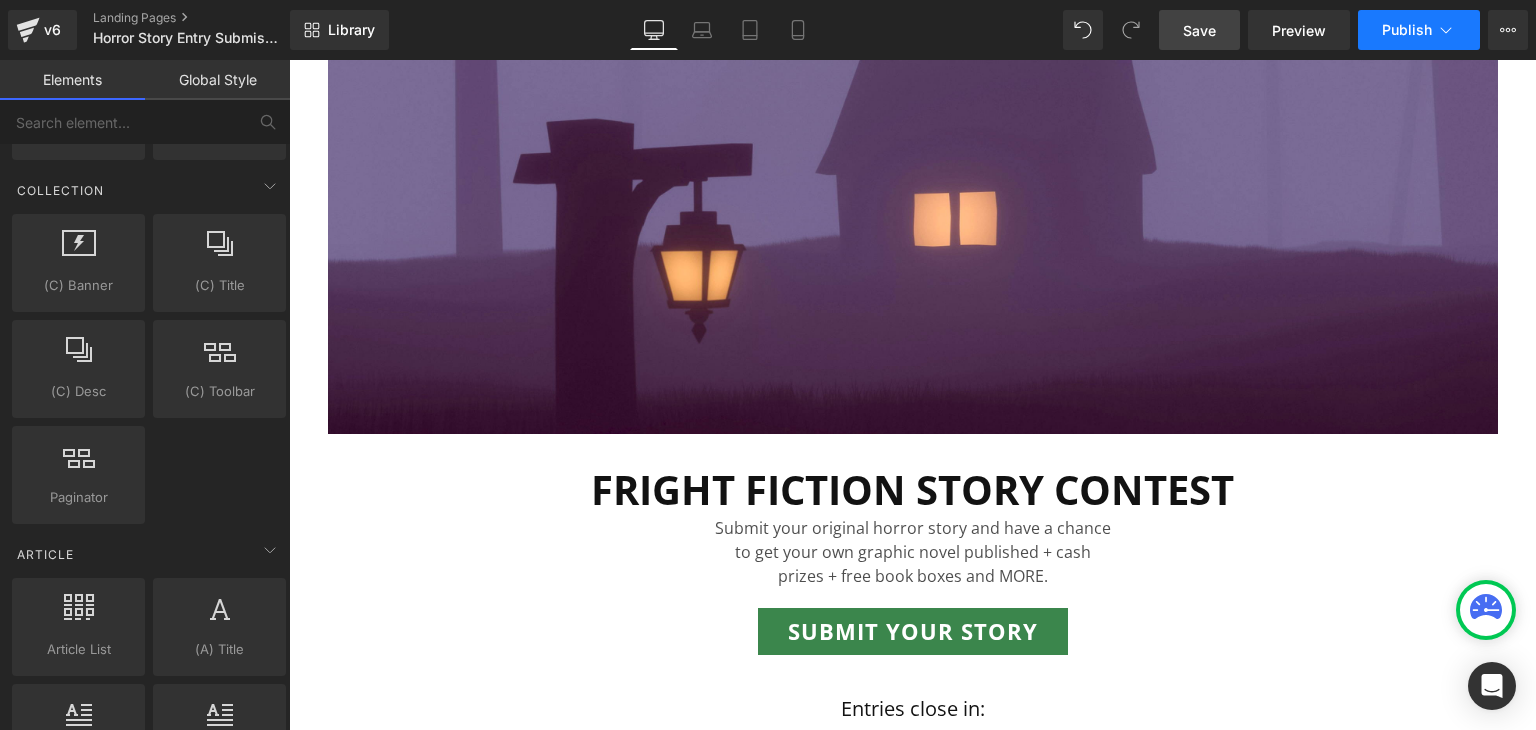 click on "Publish" at bounding box center (1407, 30) 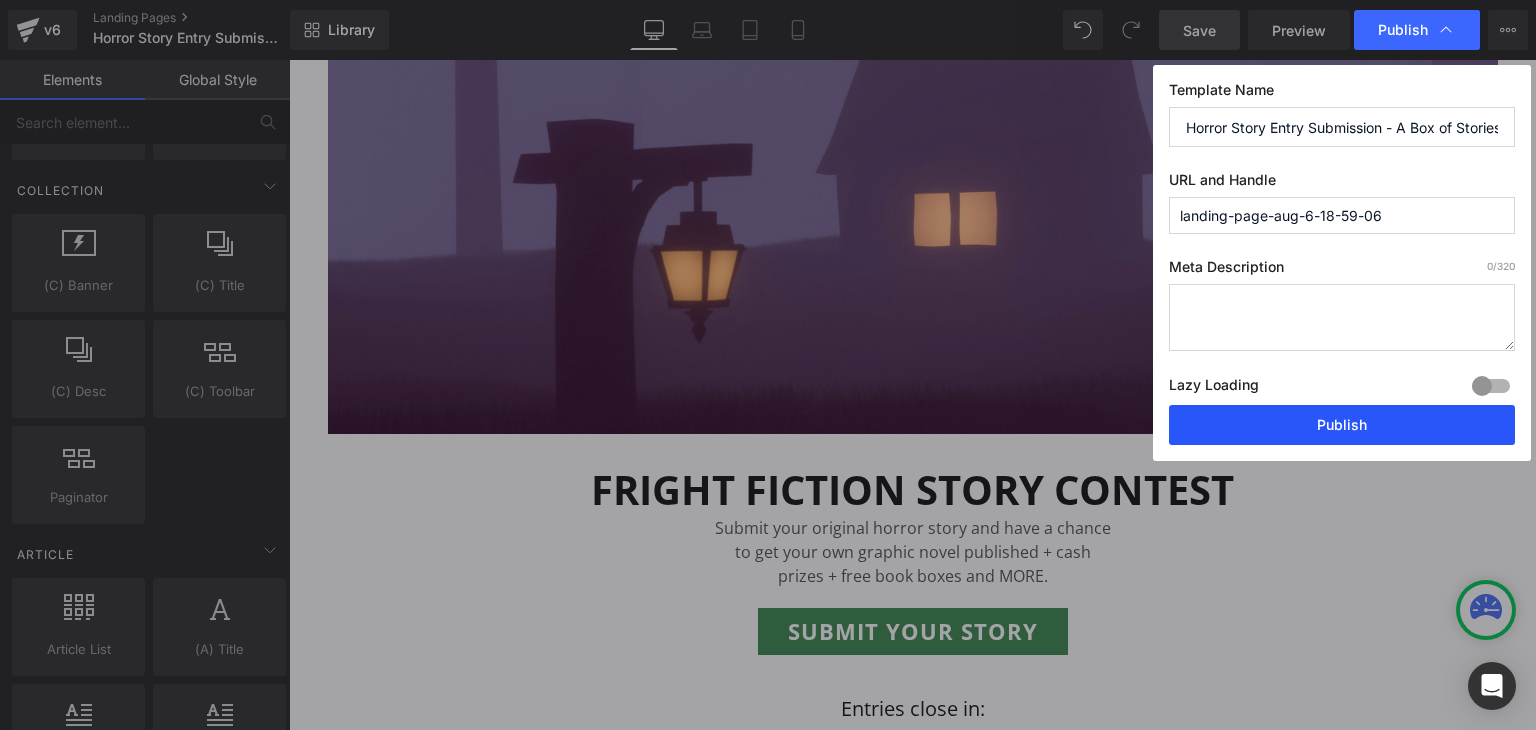 click on "Publish" at bounding box center (1342, 425) 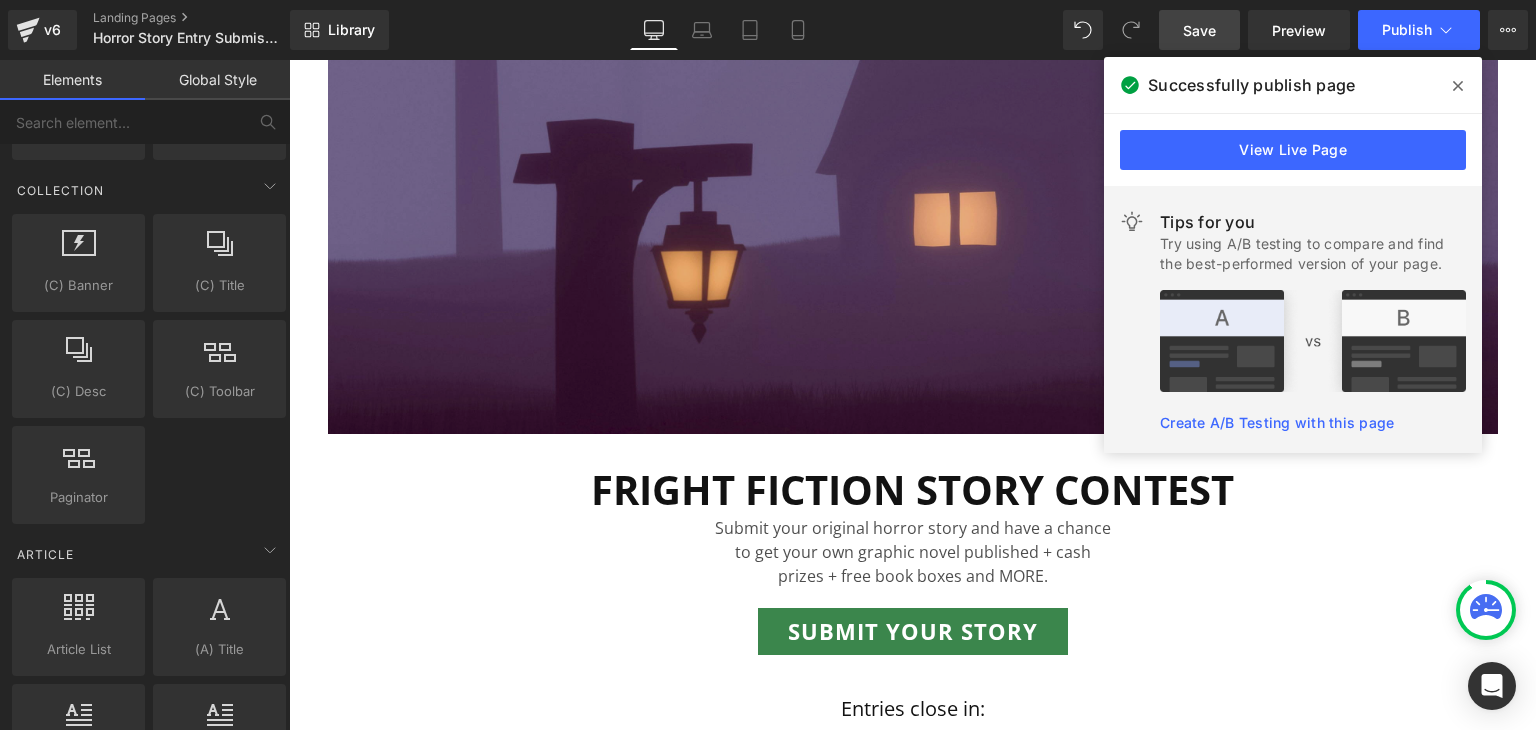 click on "View Live Page" at bounding box center (1293, 150) 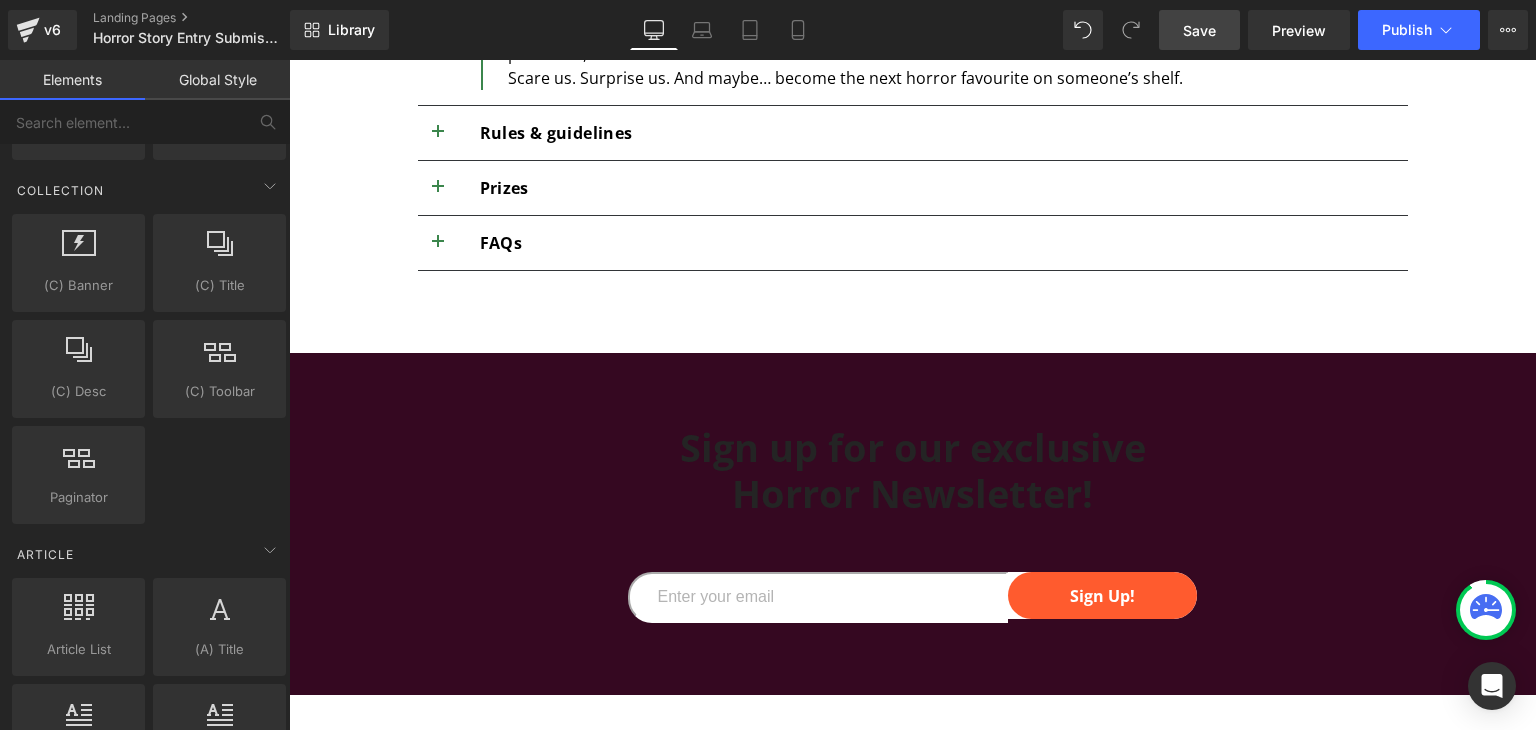 scroll, scrollTop: 1746, scrollLeft: 0, axis: vertical 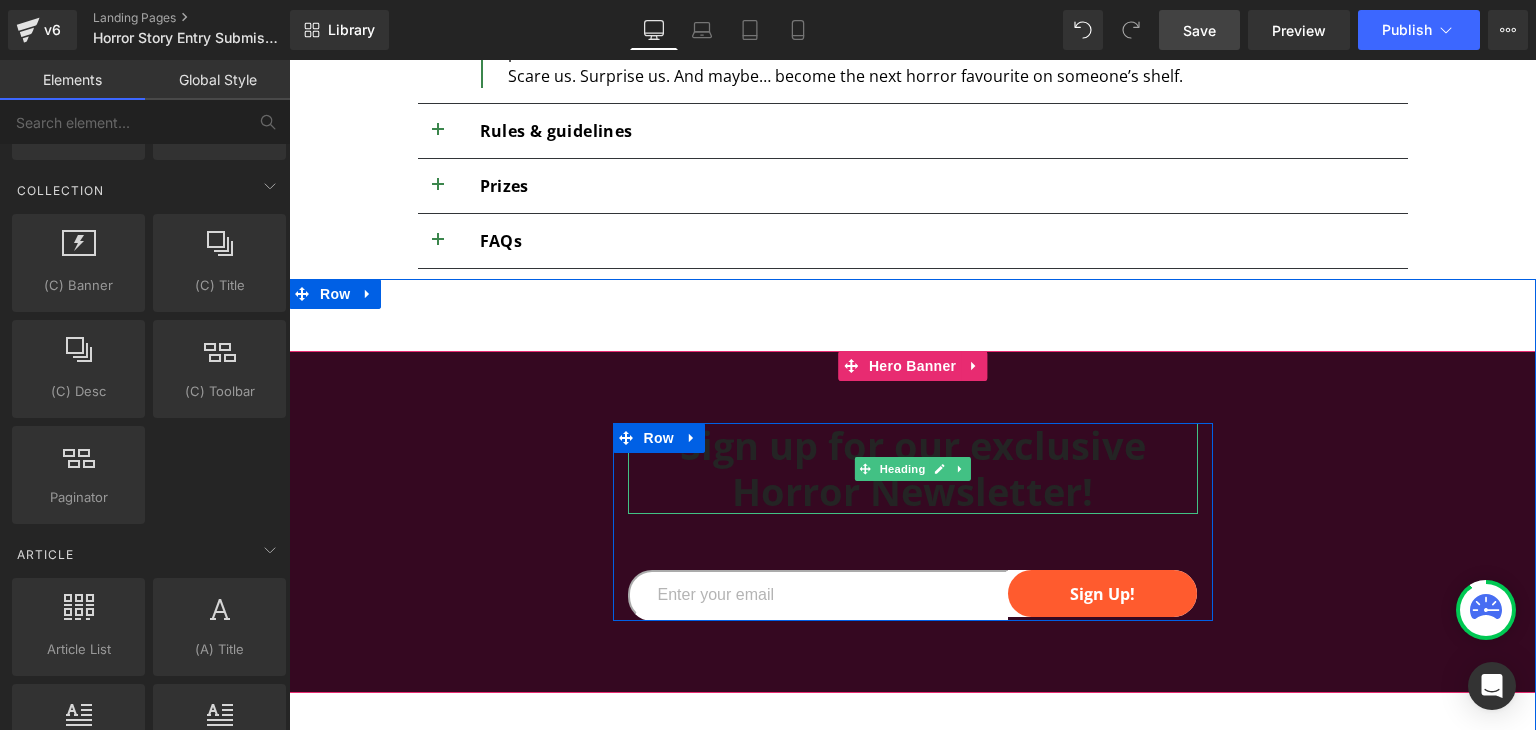 click on "Sign up for our exclusive Horror Newsletter!" at bounding box center (913, 468) 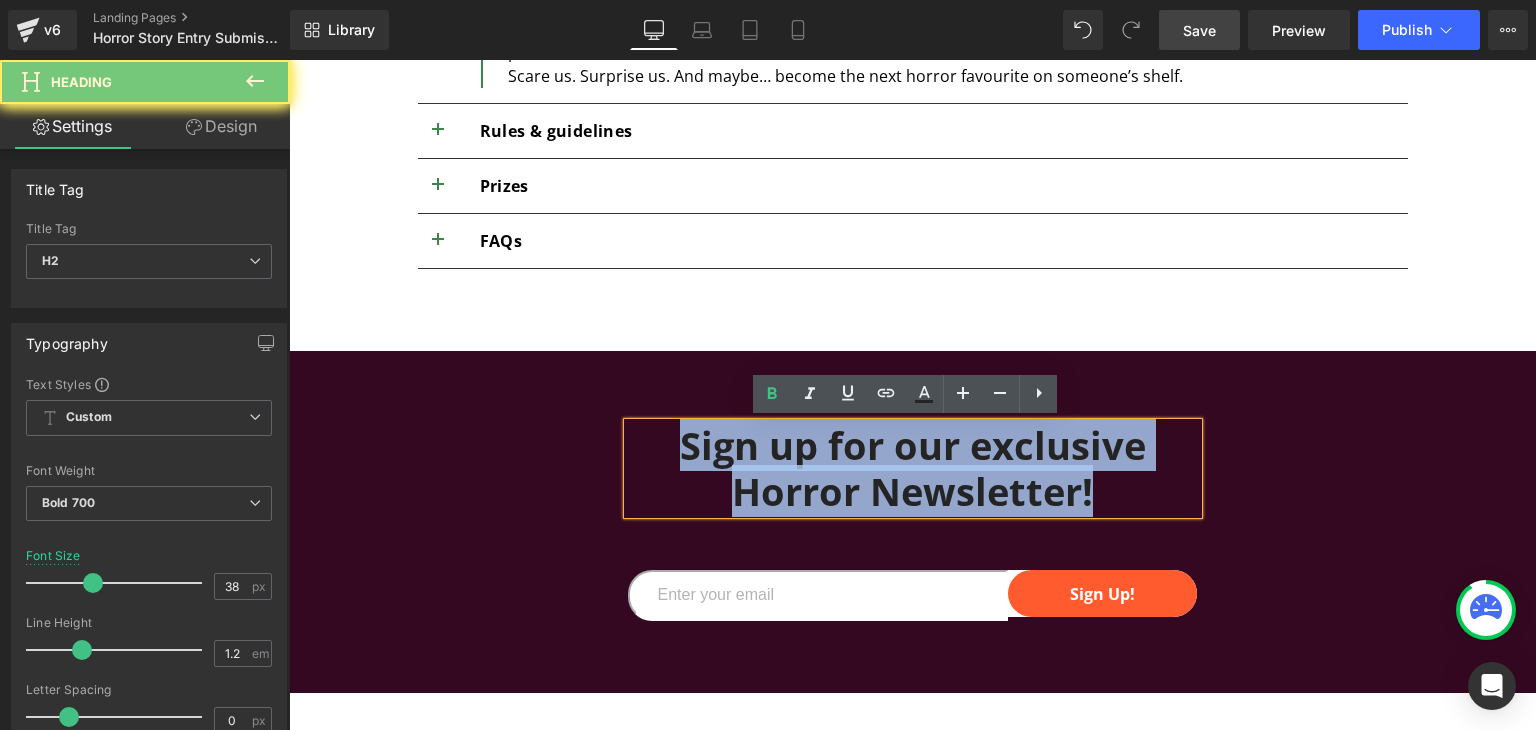 click on "Sign up for our exclusive Horror Newsletter!" at bounding box center [913, 468] 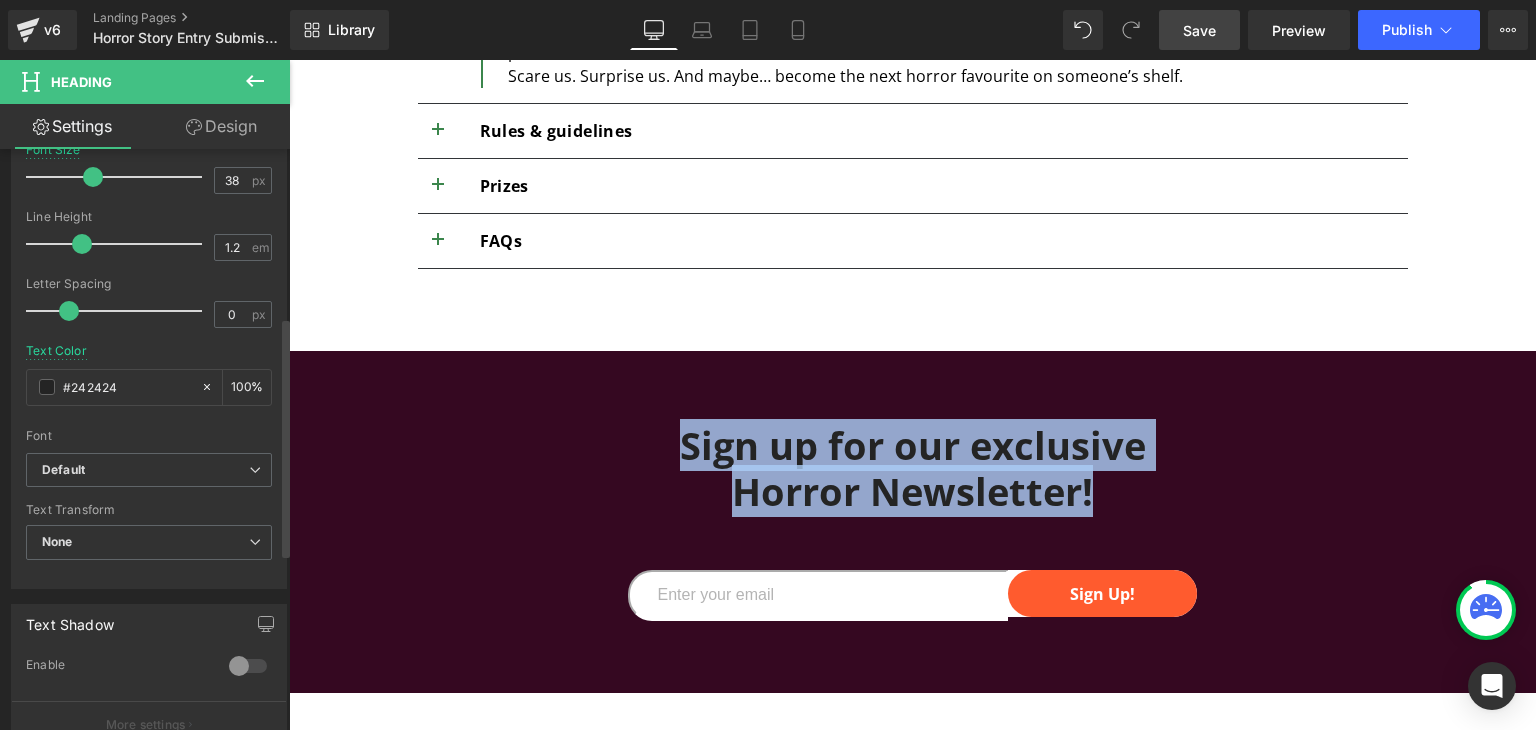 scroll, scrollTop: 456, scrollLeft: 0, axis: vertical 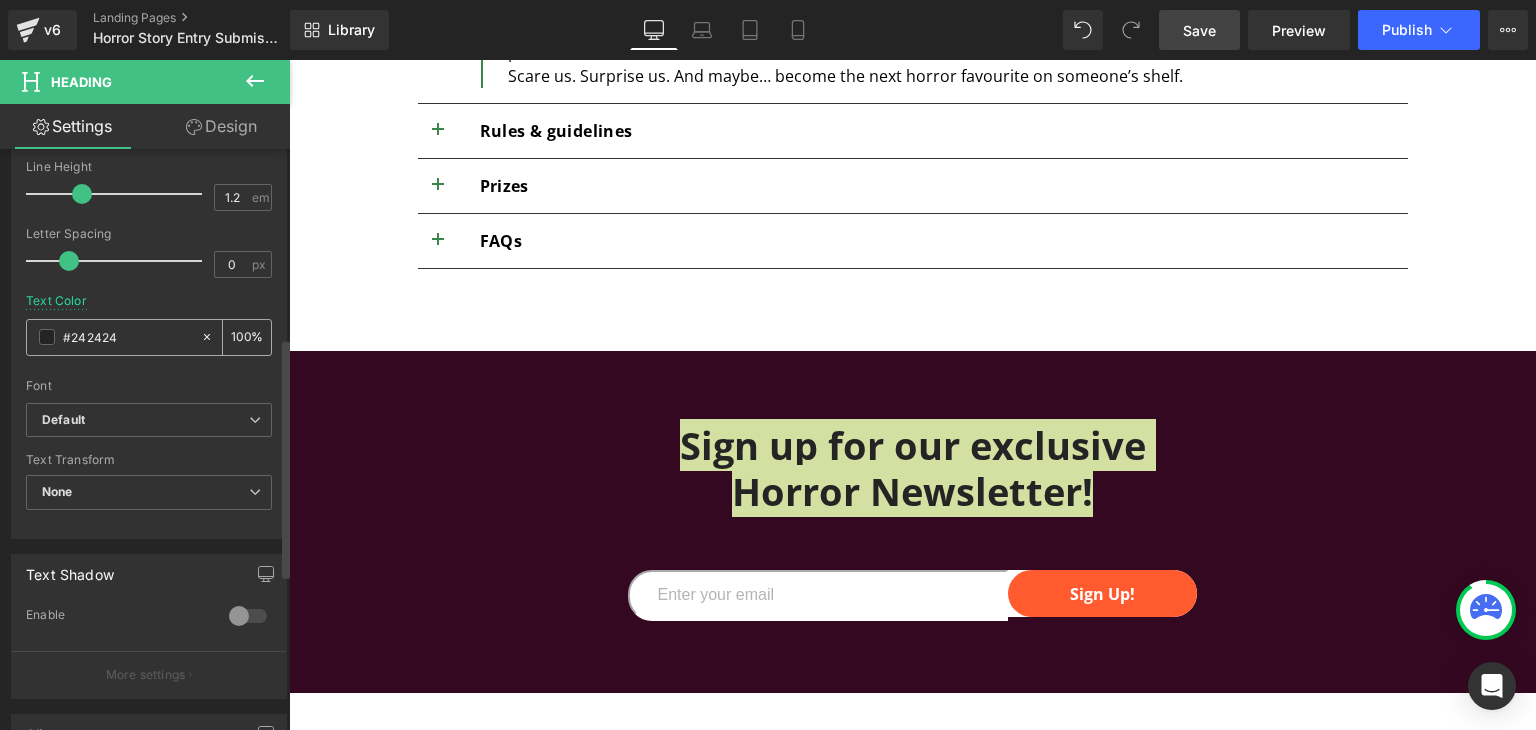 click on "#242424" at bounding box center [127, 337] 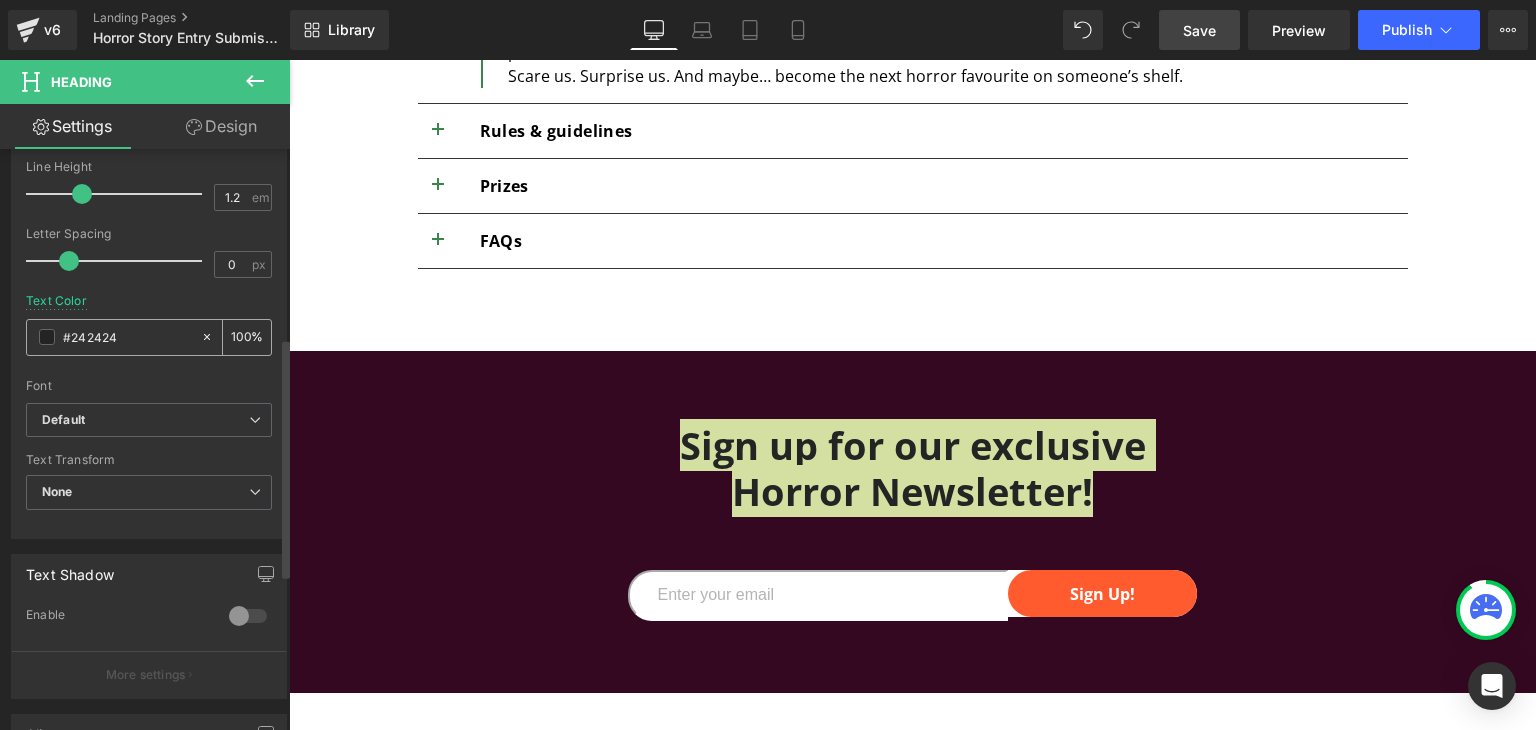 click on "#242424" at bounding box center [127, 337] 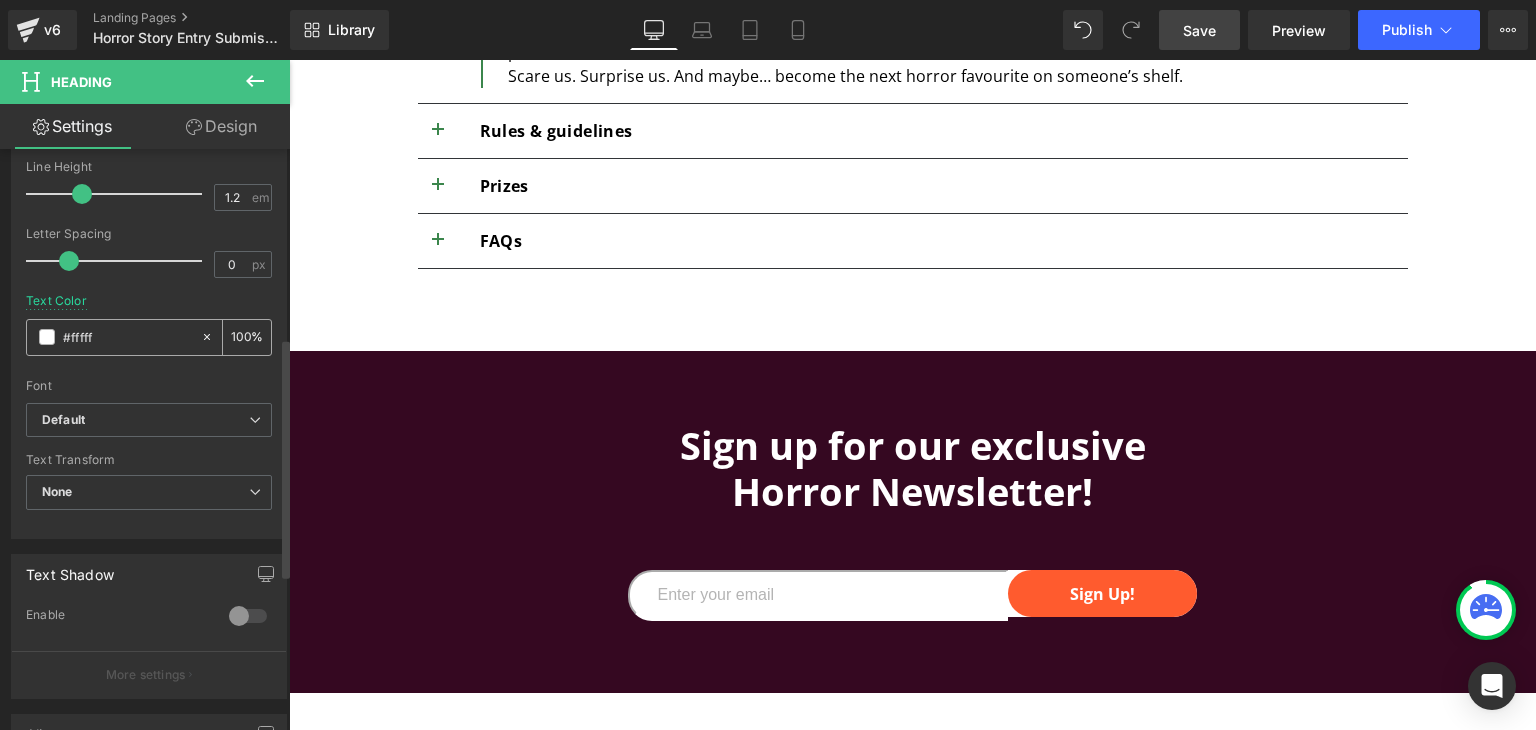 type on "#ffffff" 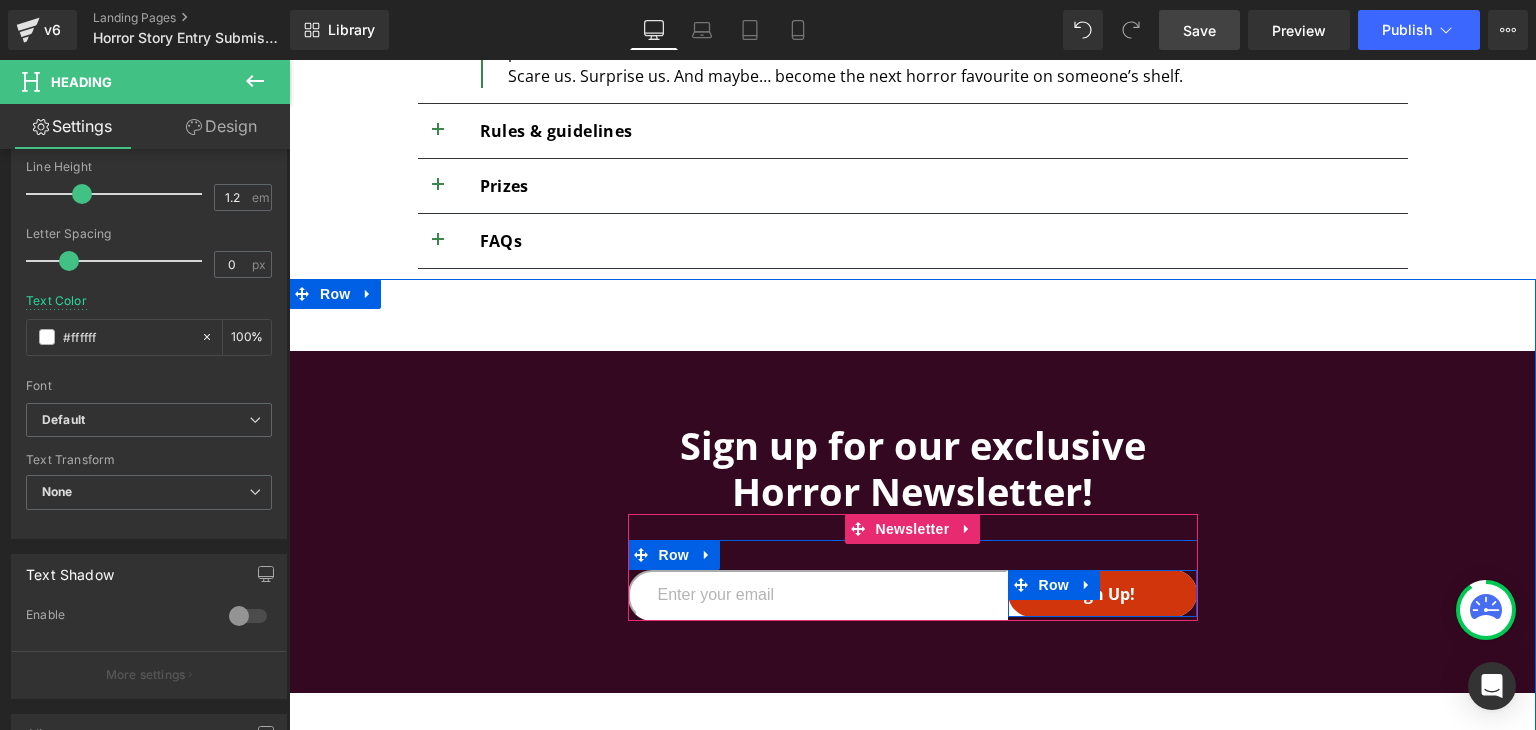 click on "Row" at bounding box center (1054, 585) 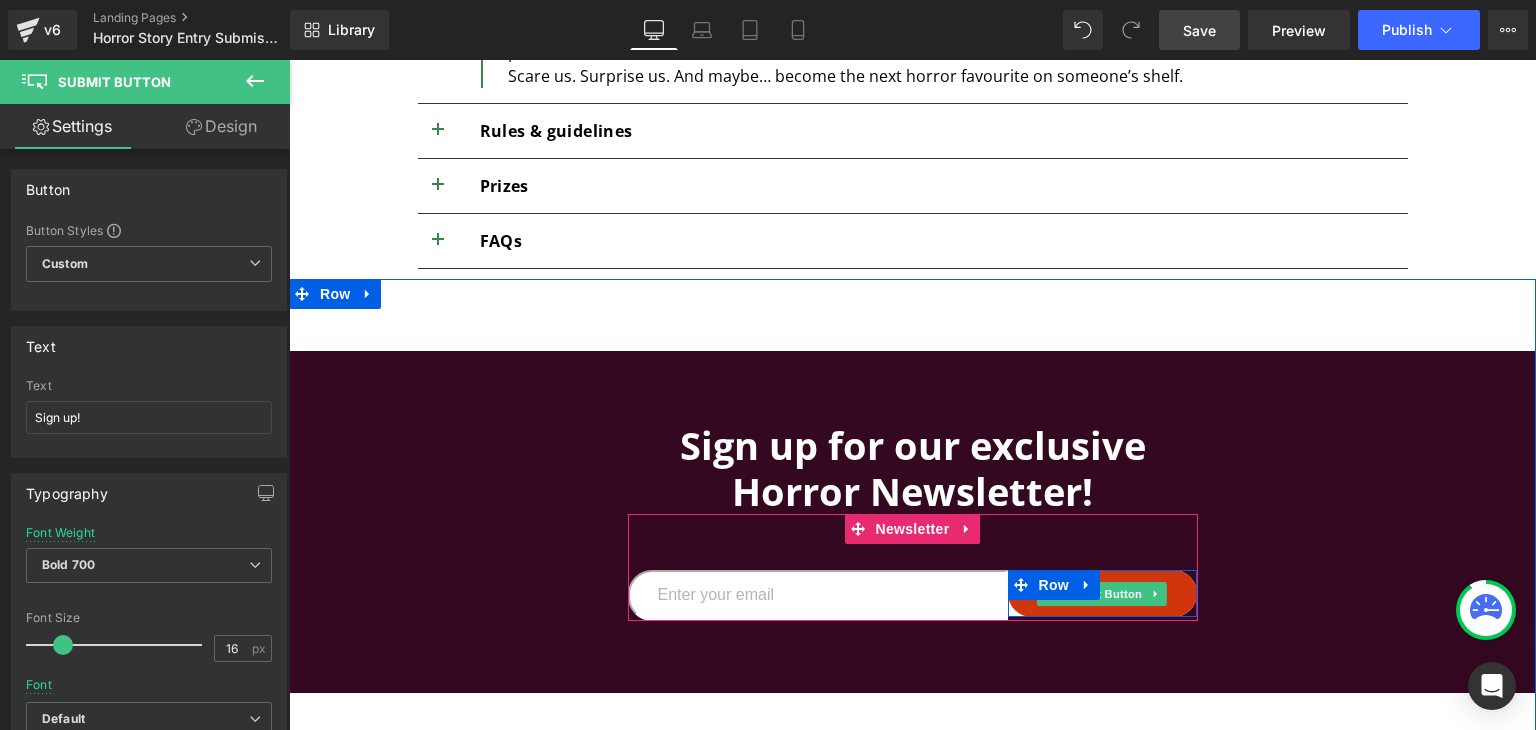 click on "Sign up!" at bounding box center (1103, 593) 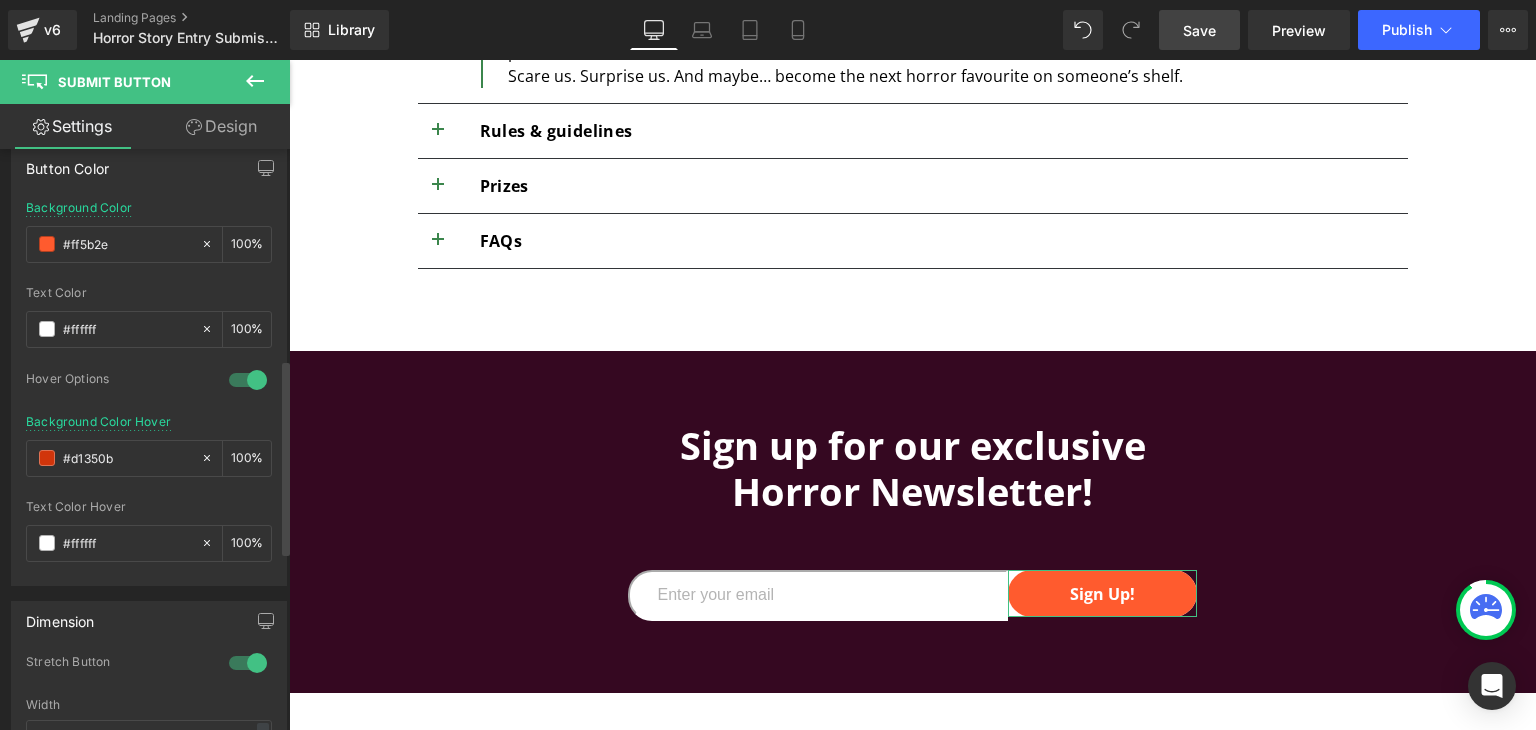 scroll, scrollTop: 623, scrollLeft: 0, axis: vertical 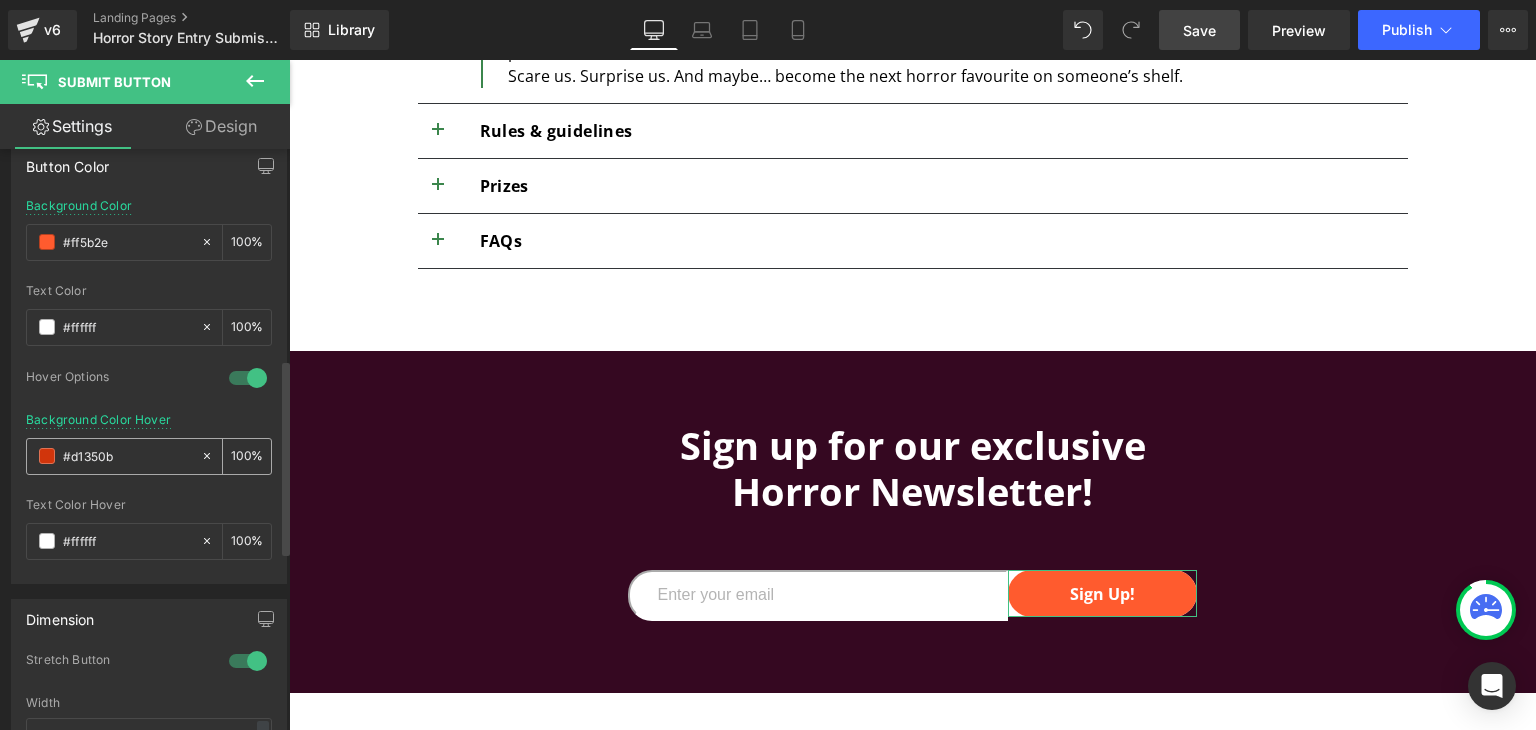 click on "#d1350b" at bounding box center [127, 456] 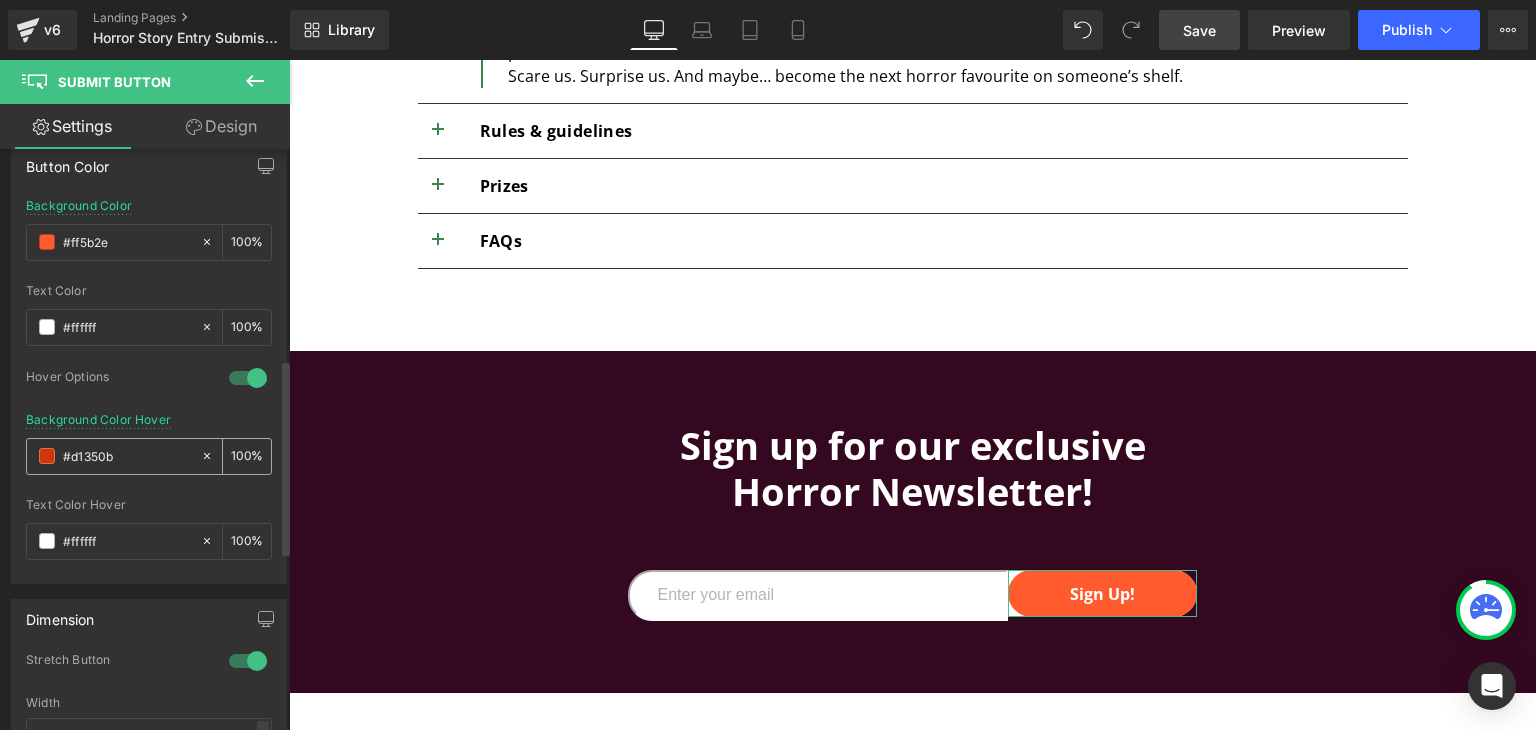 click on "#d1350b" at bounding box center (127, 456) 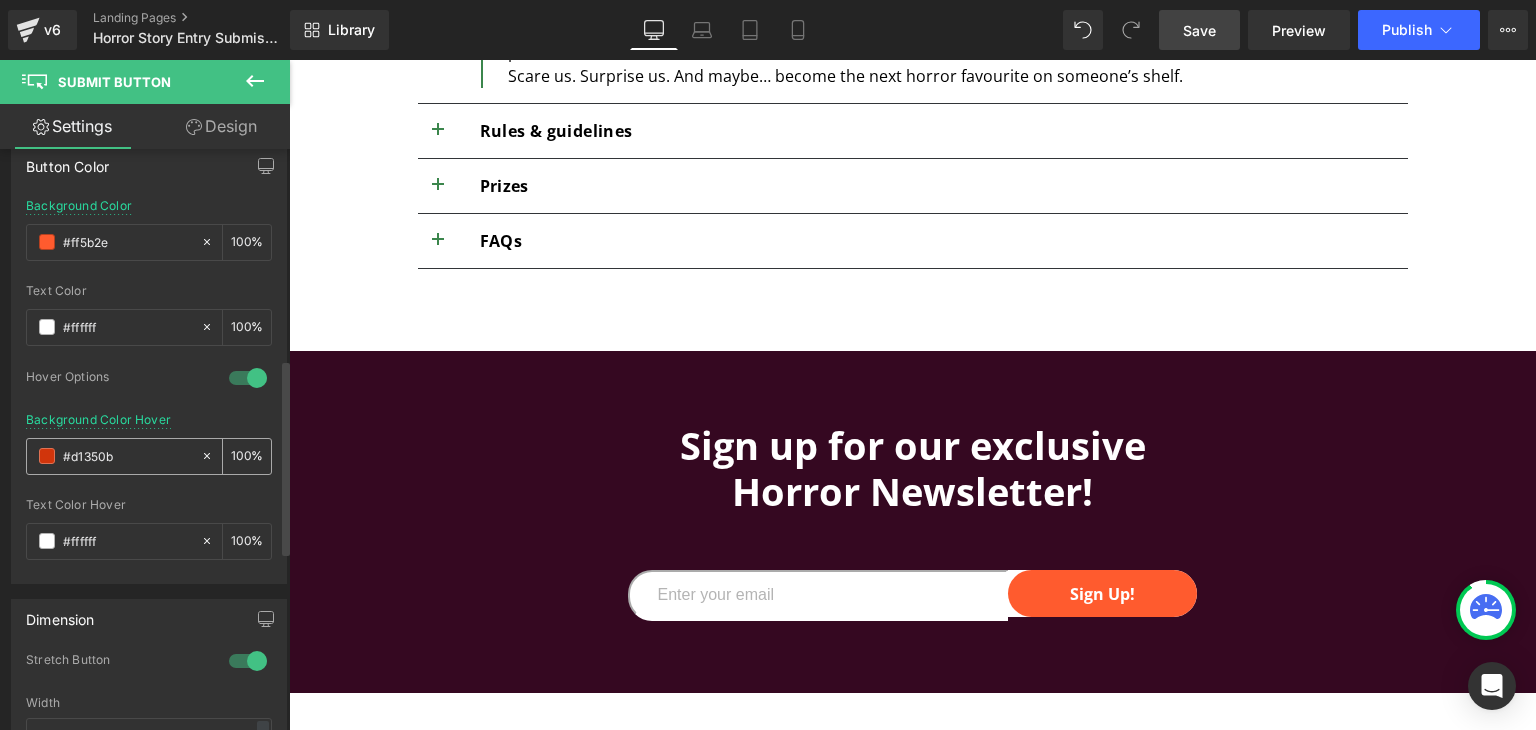 paste on "6B3051" 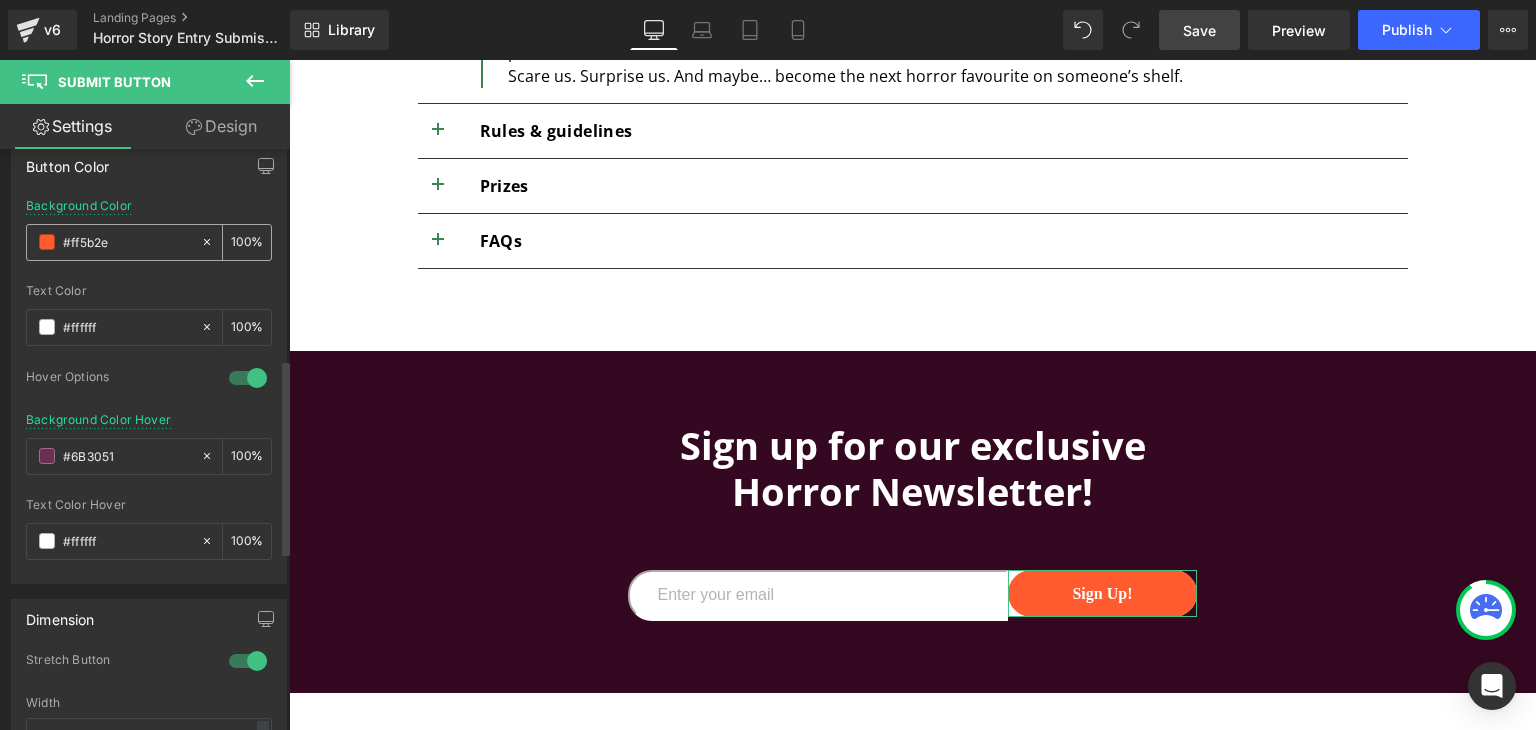type on "#6B3051" 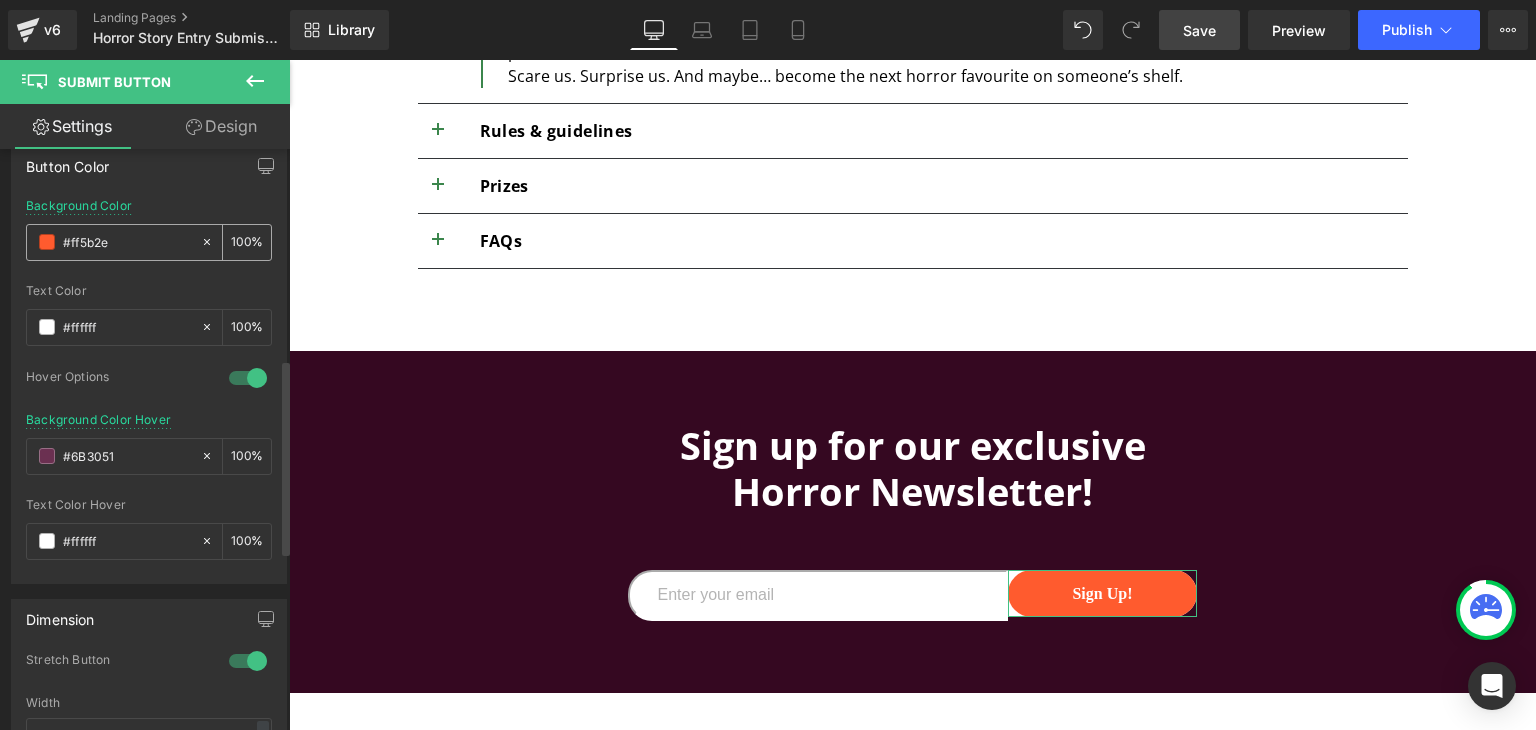 paste on "6B3051" 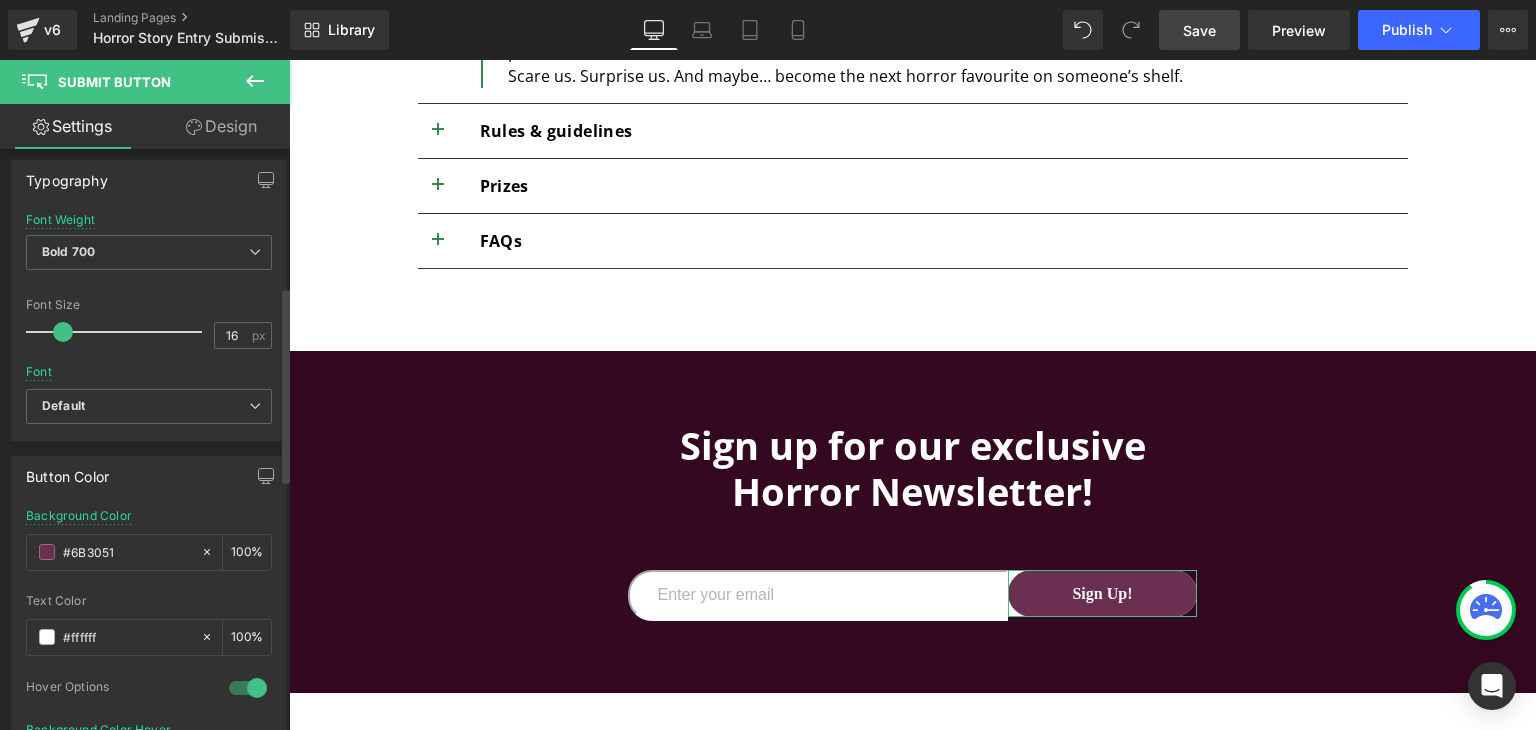 scroll, scrollTop: 286, scrollLeft: 0, axis: vertical 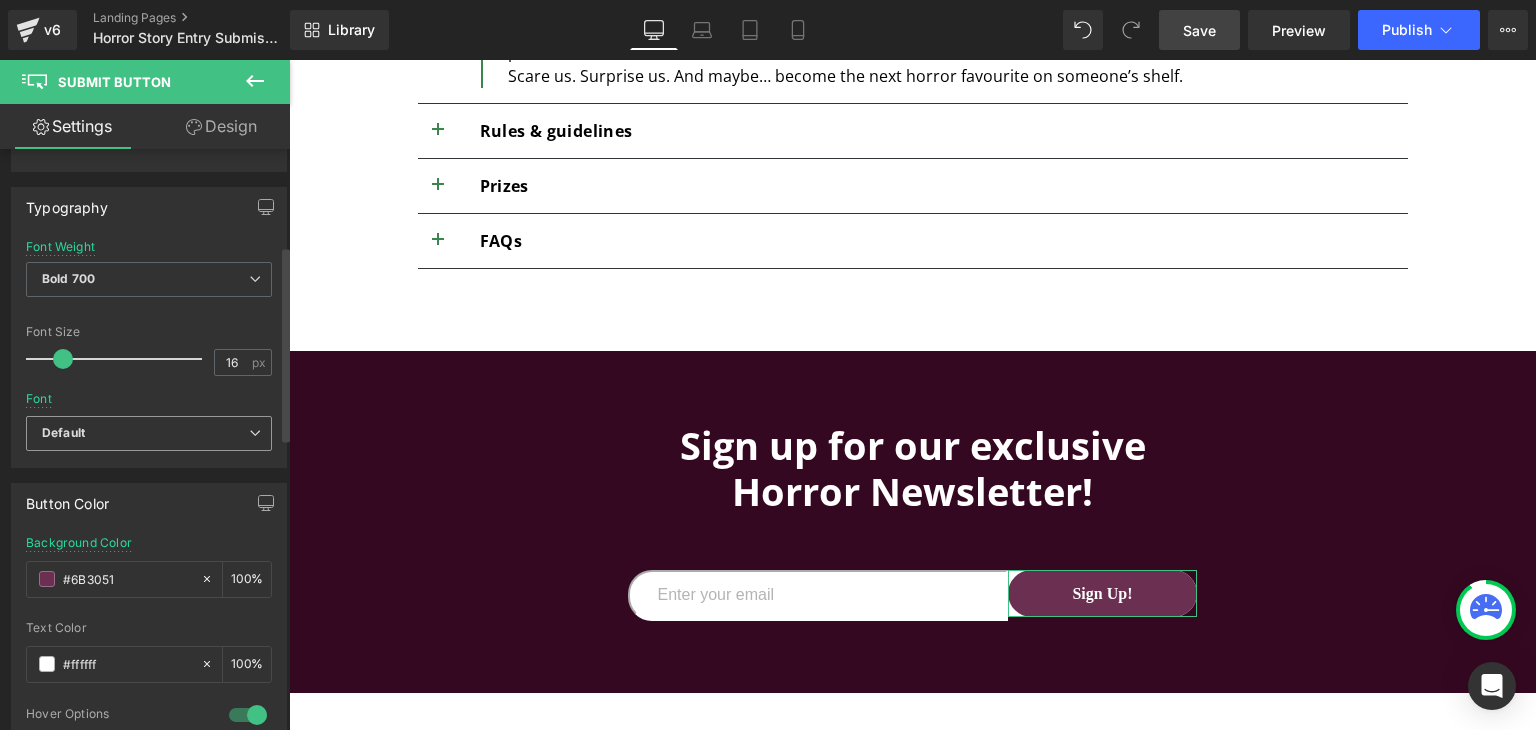 type on "#6B3051" 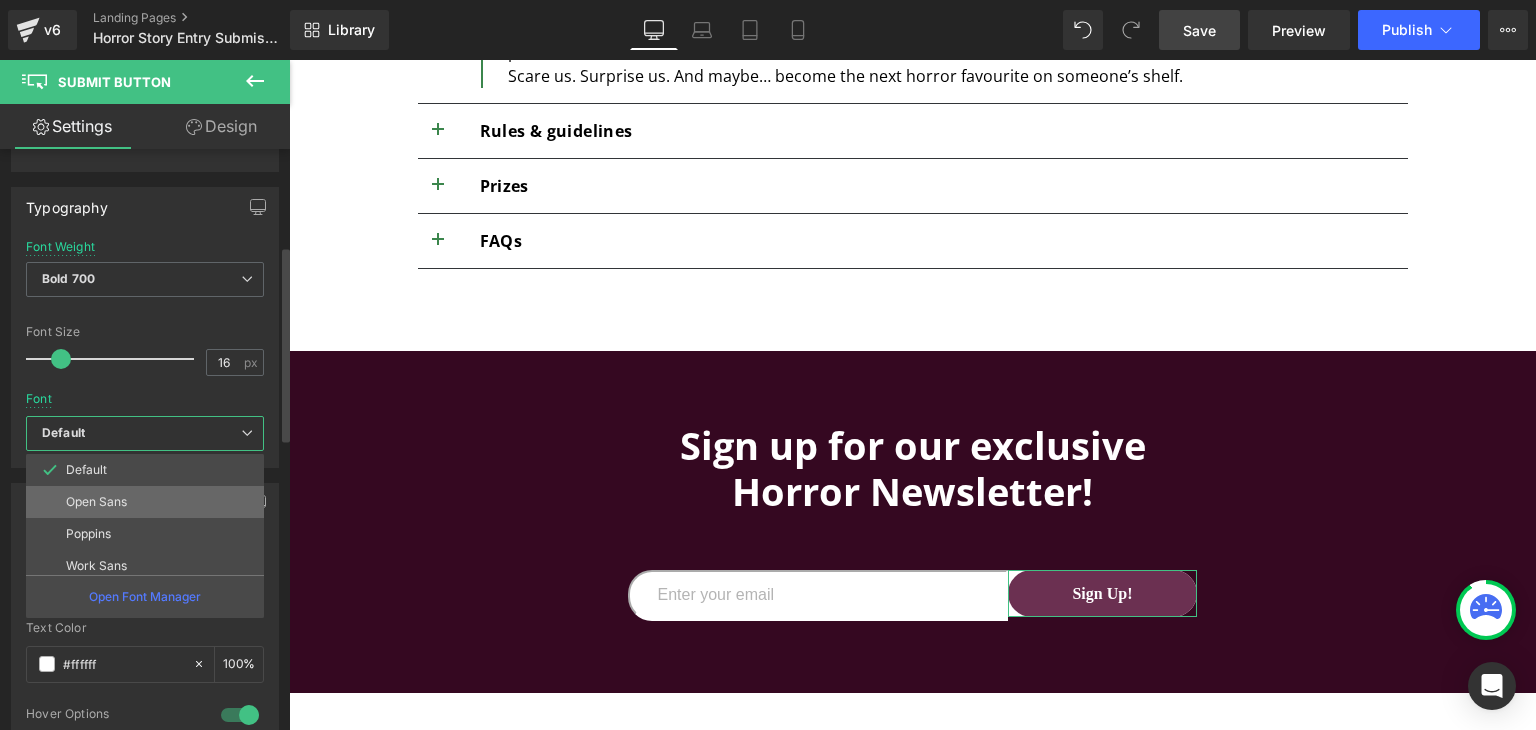 click on "Open Sans" at bounding box center [149, 502] 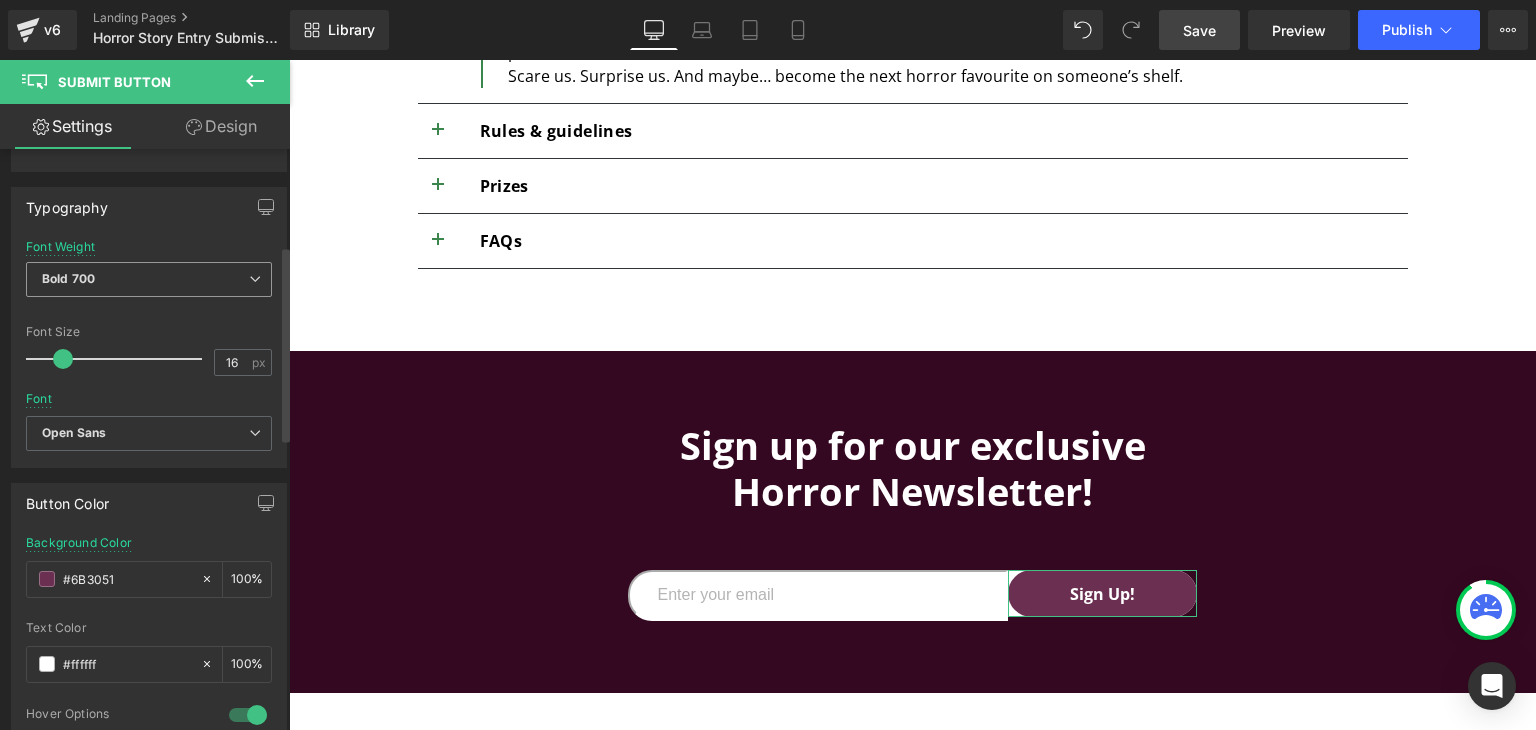 click on "Bold 700" at bounding box center (149, 279) 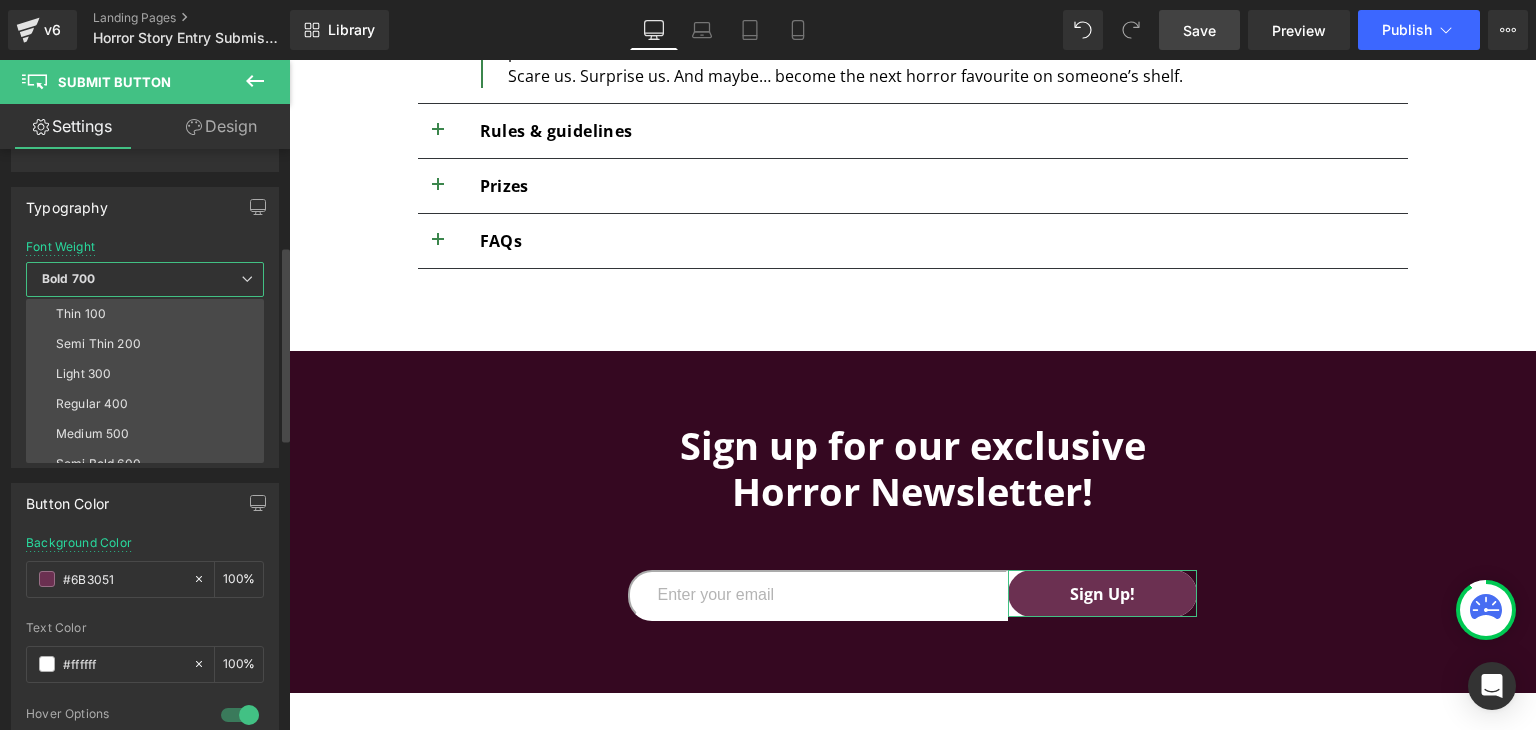 click on "Typography" at bounding box center (145, 207) 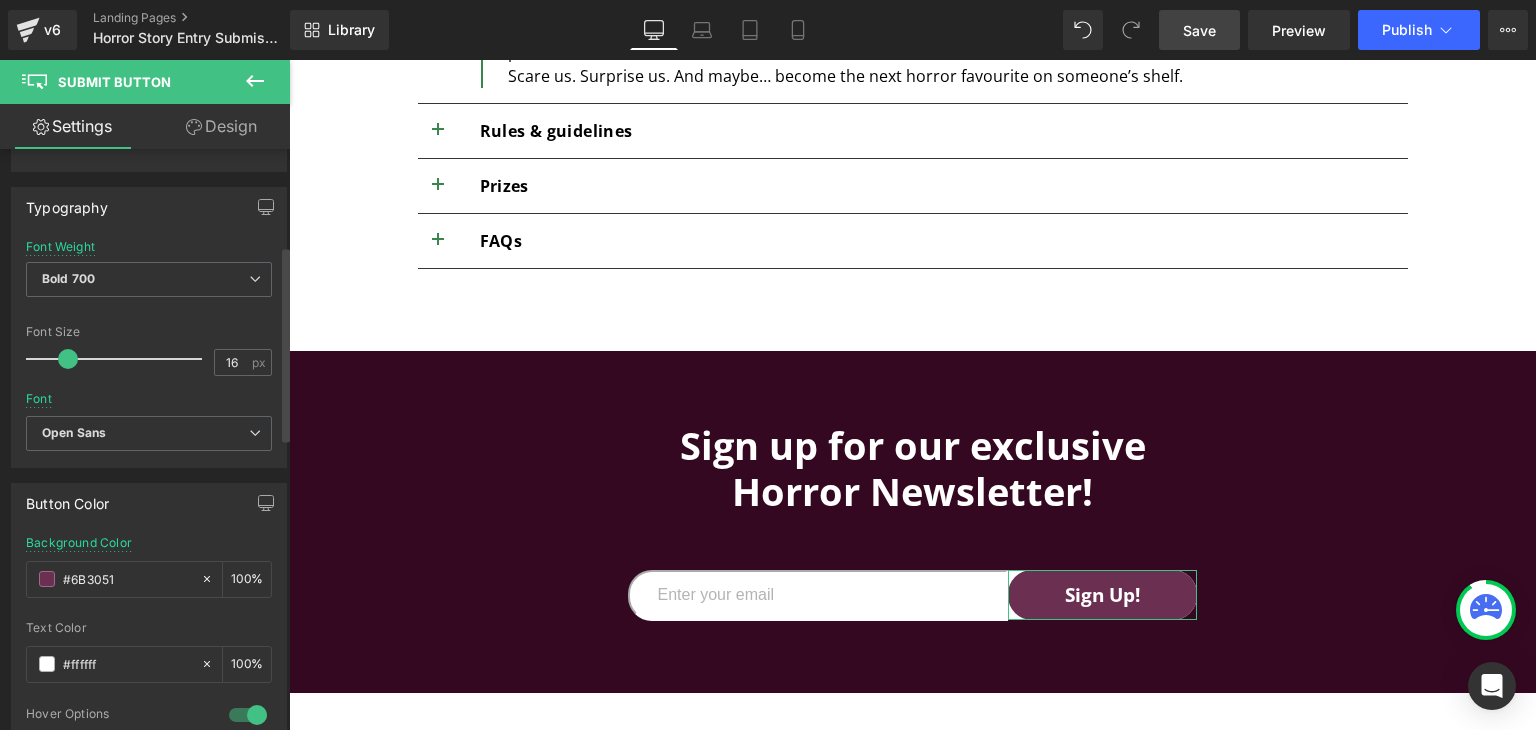 click at bounding box center (68, 359) 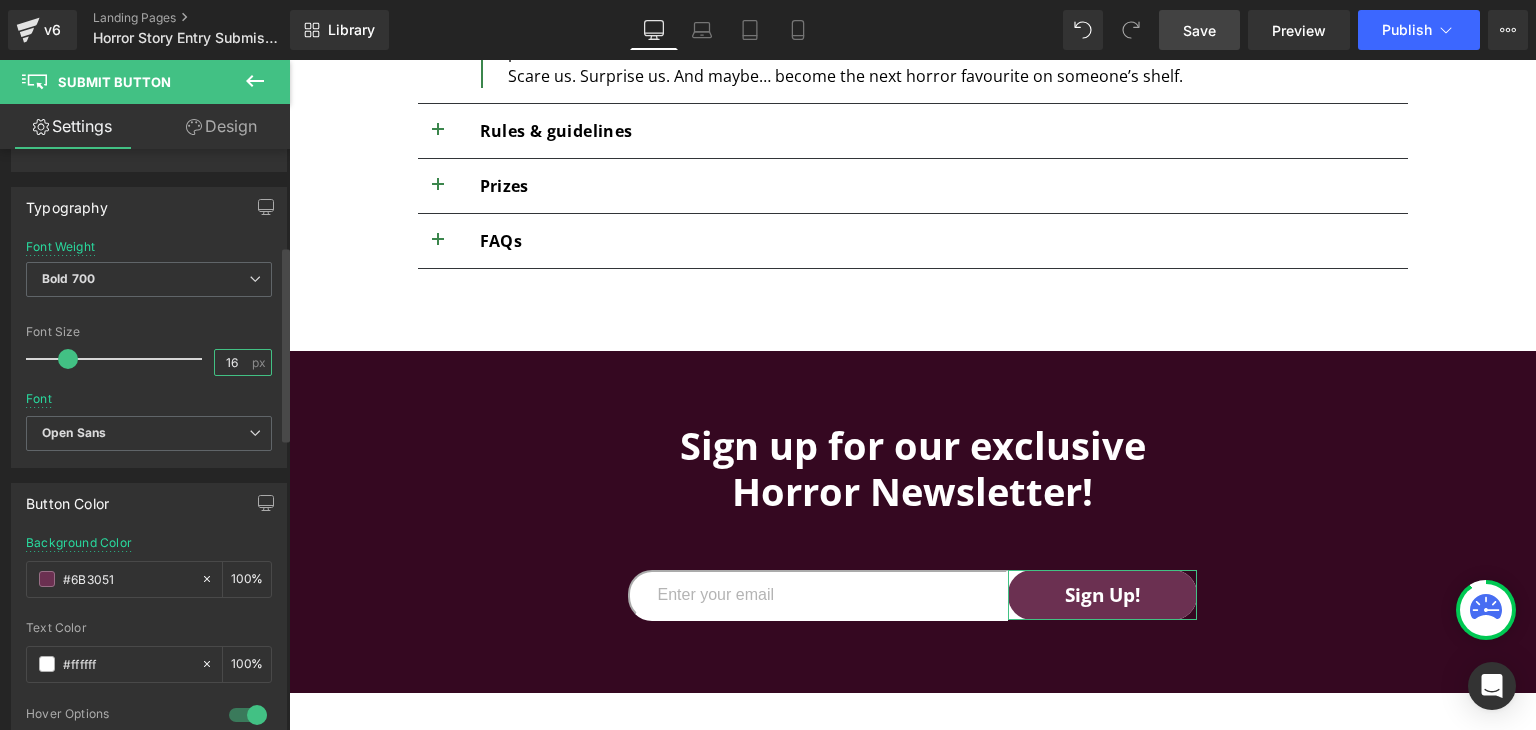 click on "16" at bounding box center [232, 362] 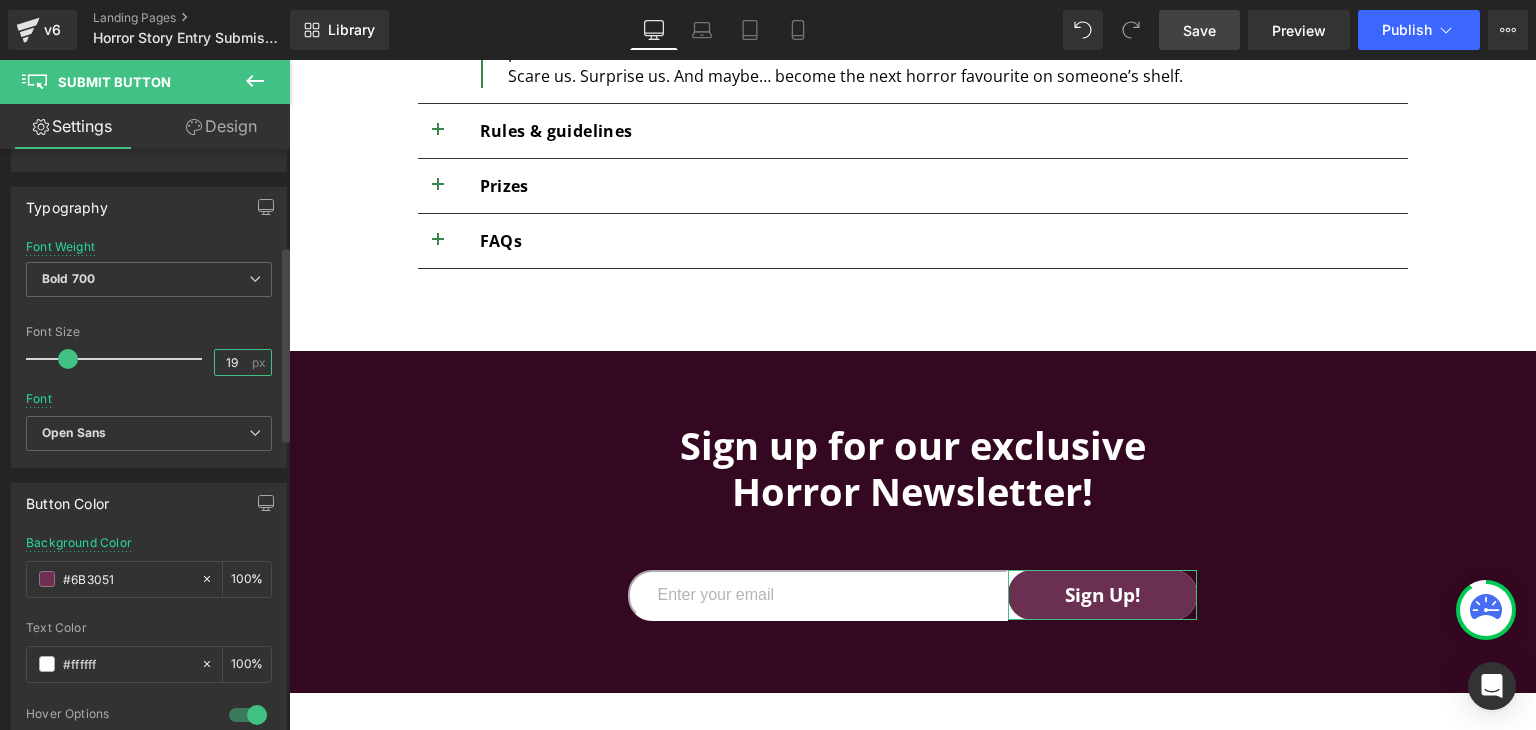 type on "1" 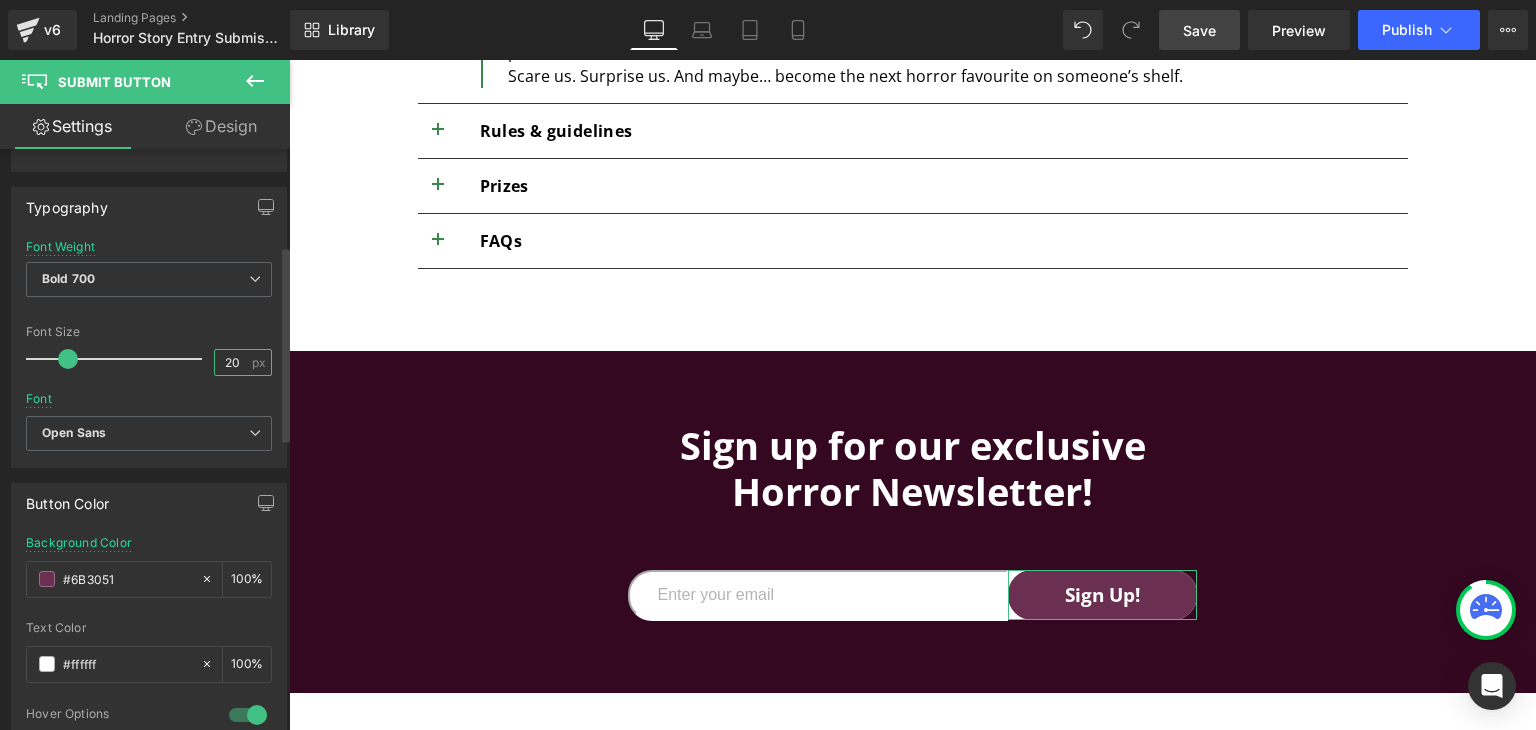 type on "20" 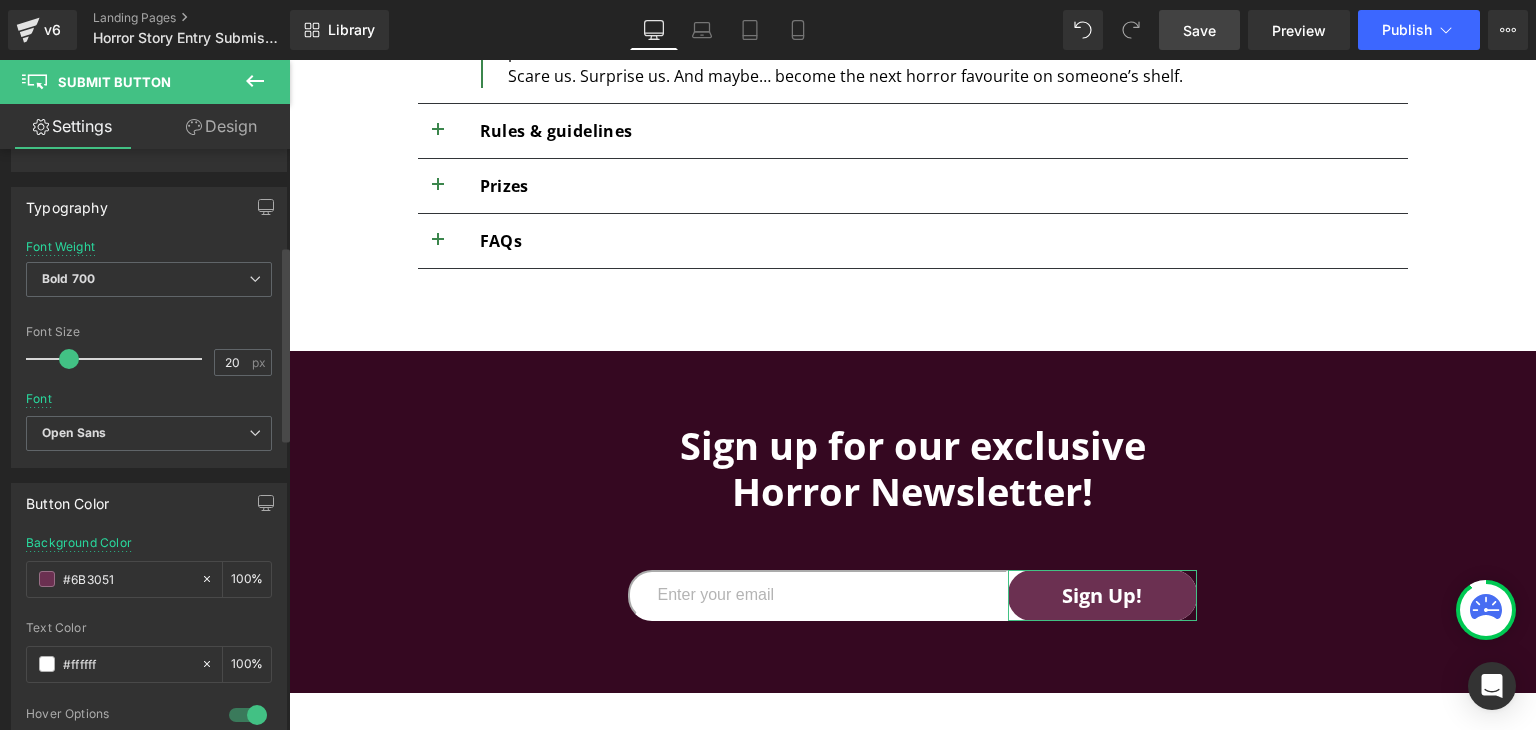 click on "Font Size" at bounding box center (149, 332) 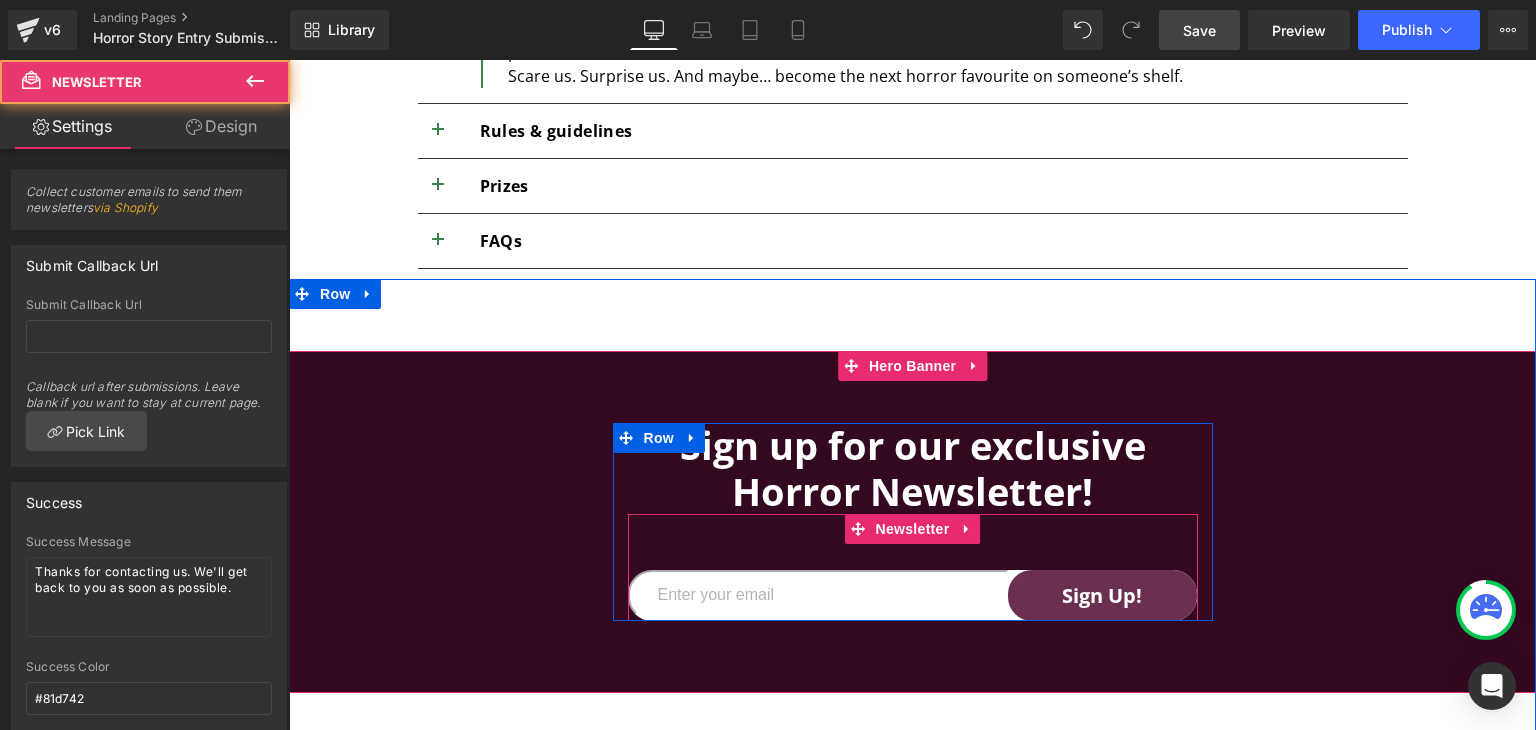 click on "Email Field         Sign up! Submit Button         Row         Row
Newsletter" at bounding box center (913, 567) 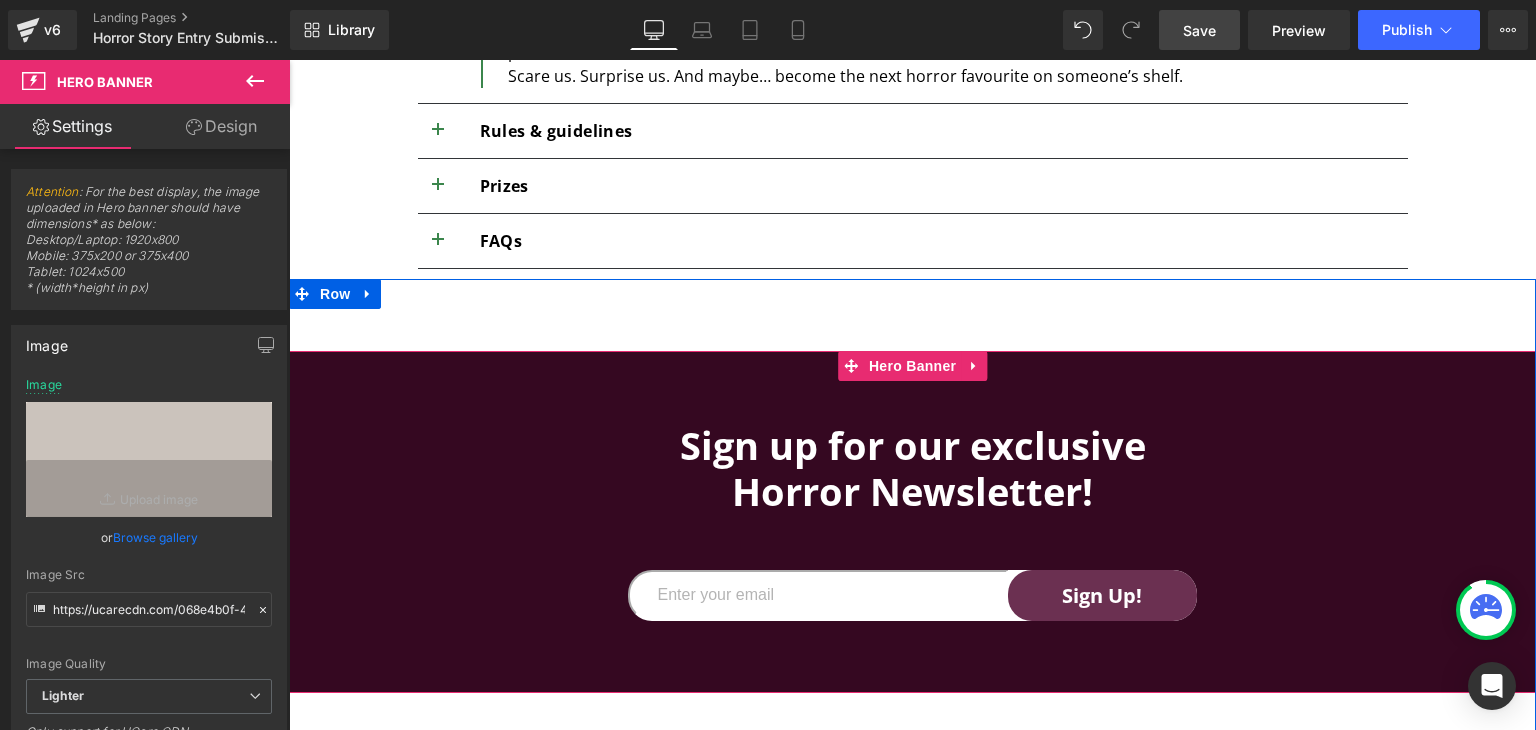 click on "Sign up for our exclusive Horror Newsletter! Heading
Email Field         Sign up! Submit Button         Row         Row
Newsletter         Row" at bounding box center [912, 522] 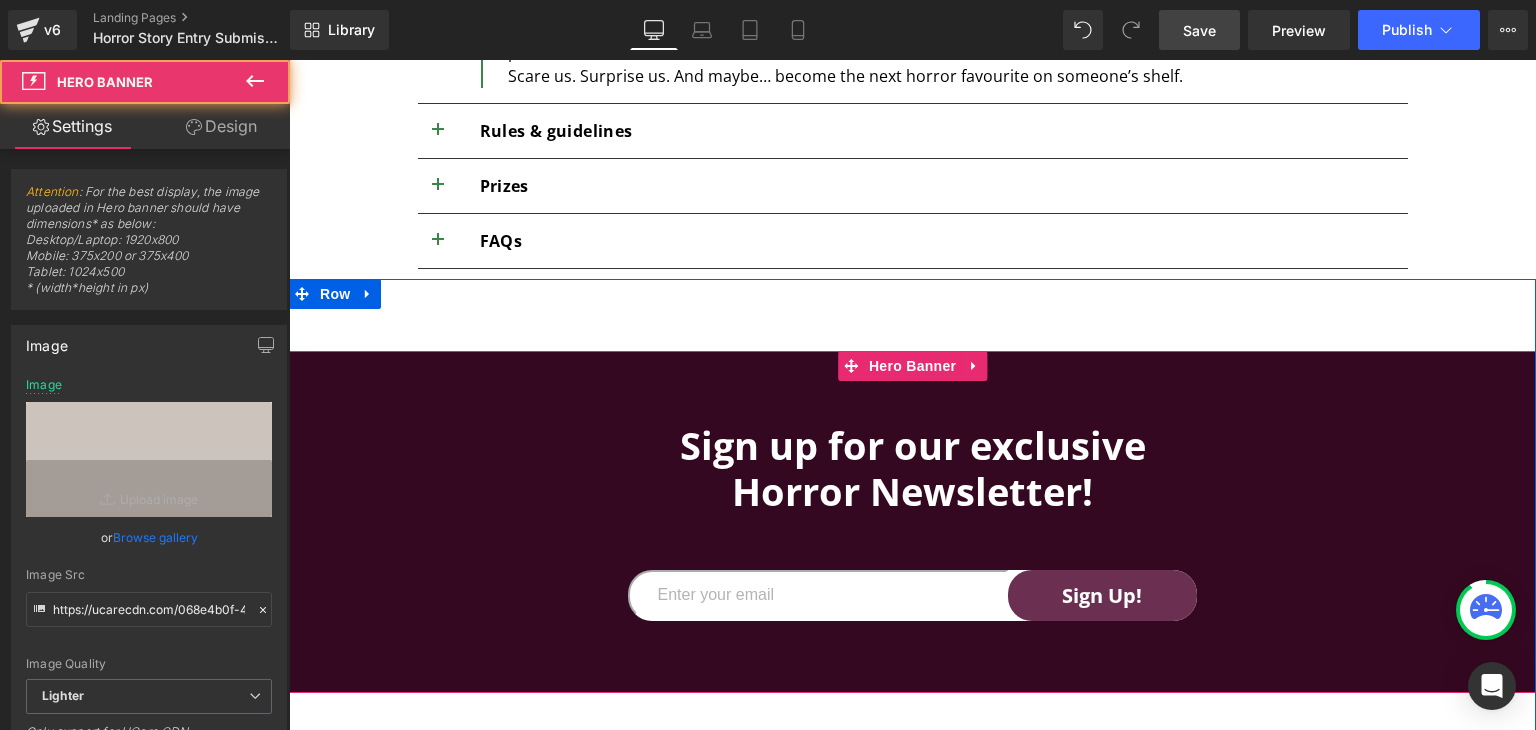 click on "Sign up for our exclusive Horror Newsletter! Heading
Email Field         Sign up! Submit Button         Row         Row
Newsletter         Row" at bounding box center [912, 522] 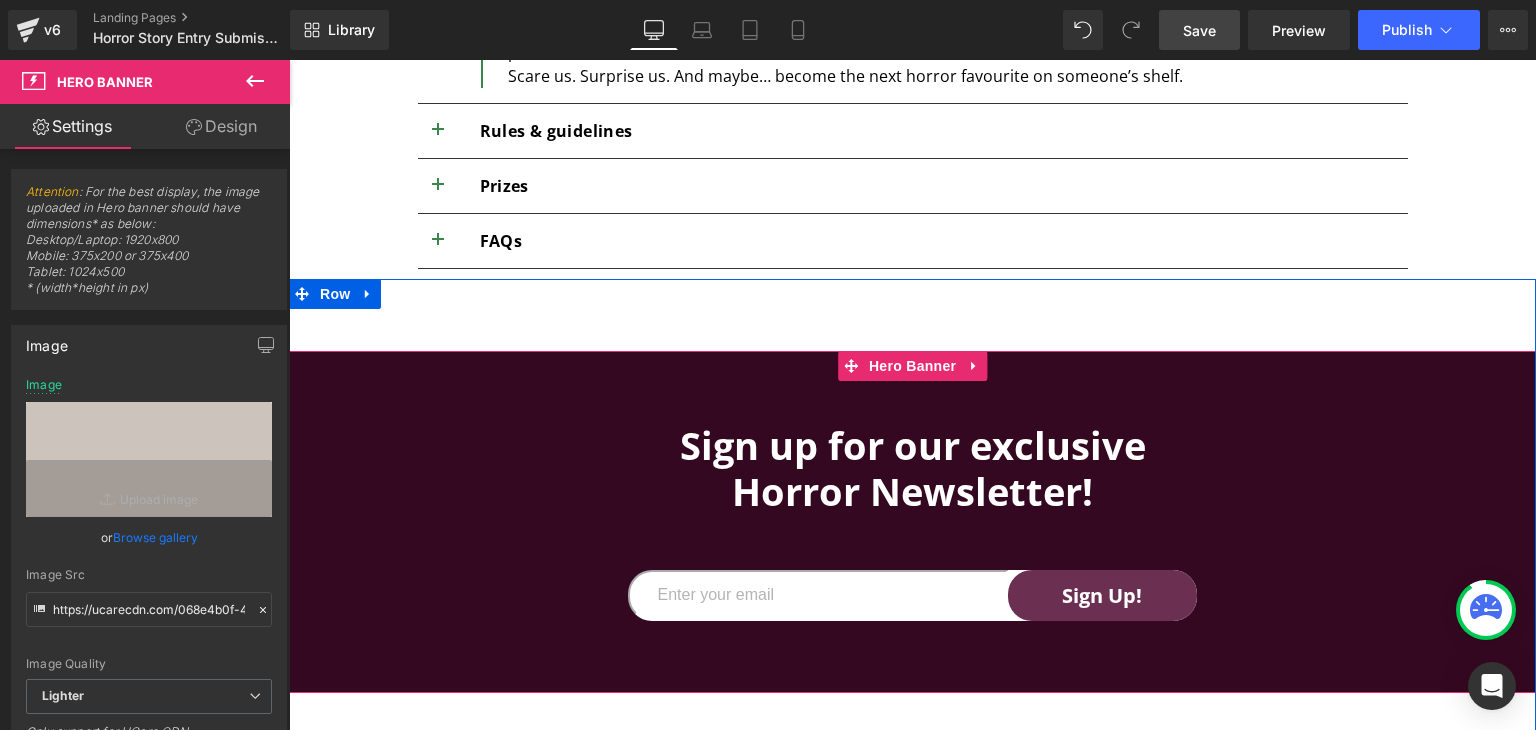 click at bounding box center (912, 522) 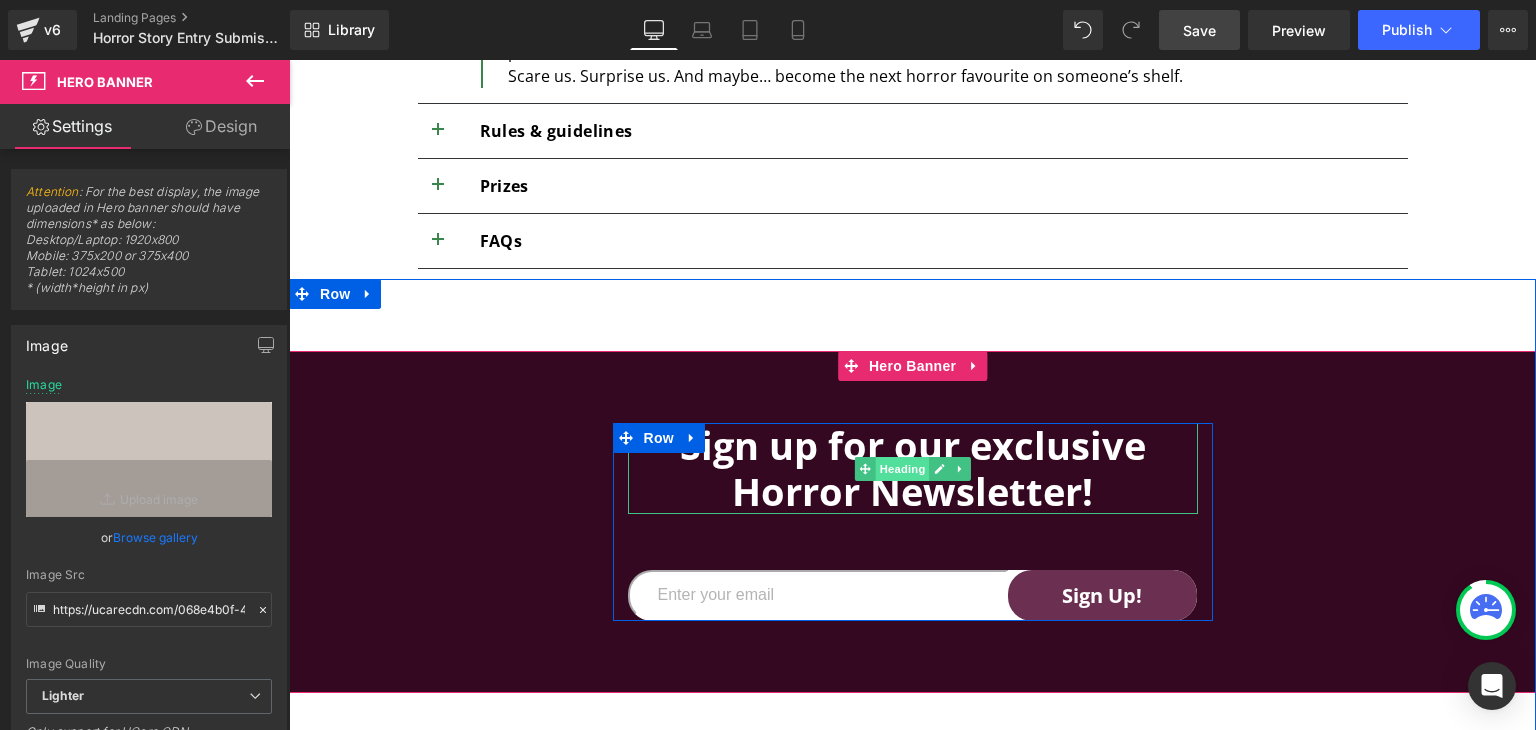 click on "Heading" at bounding box center [902, 469] 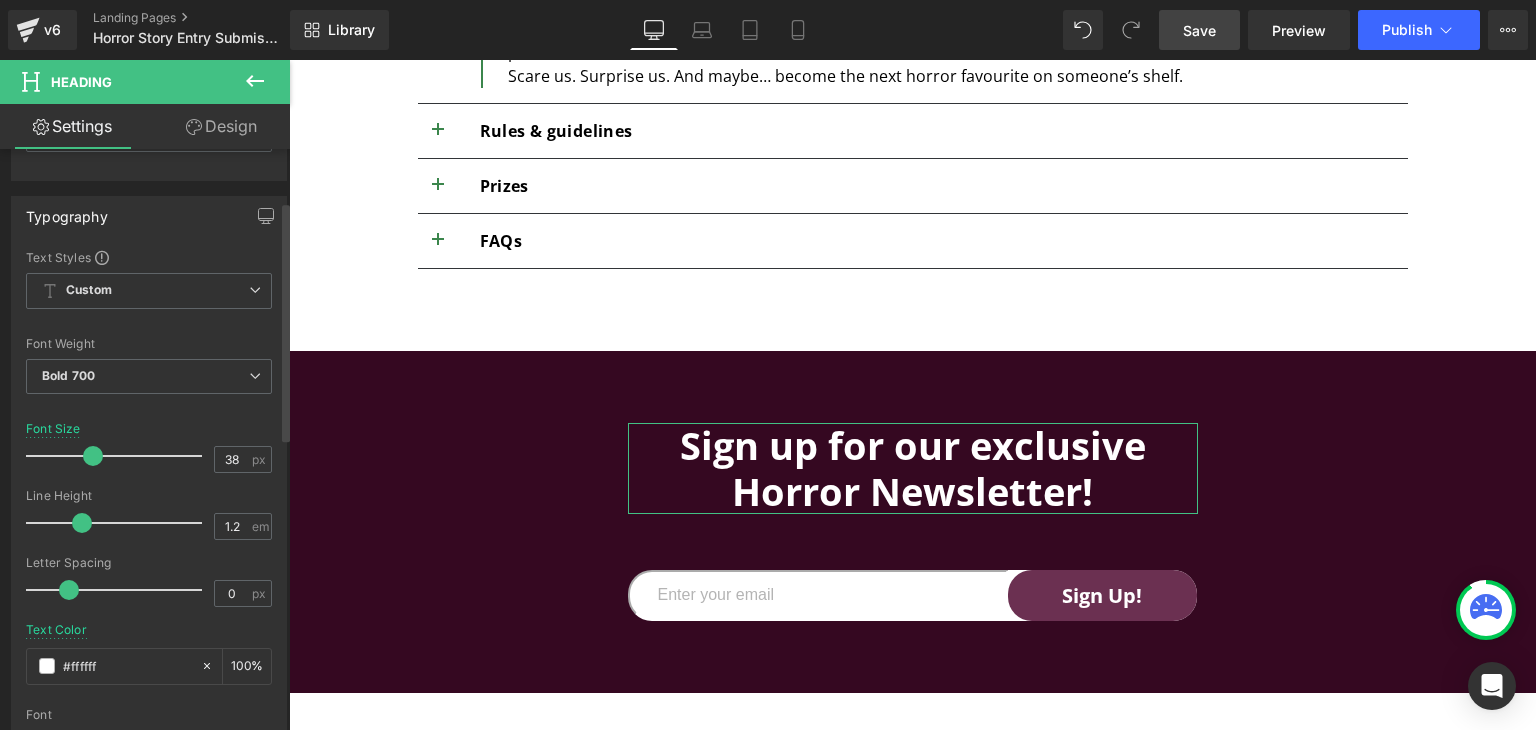 scroll, scrollTop: 126, scrollLeft: 0, axis: vertical 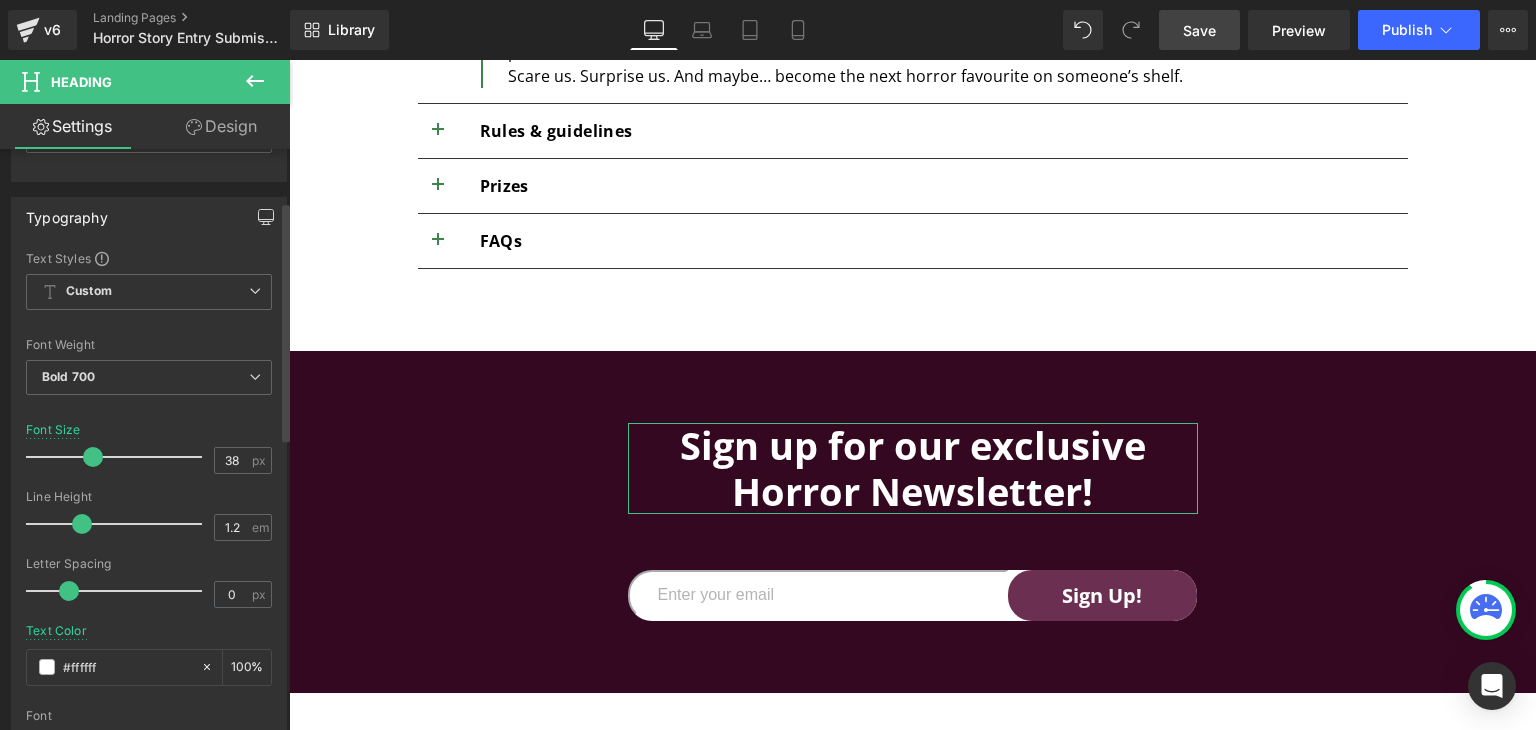 click at bounding box center [266, 217] 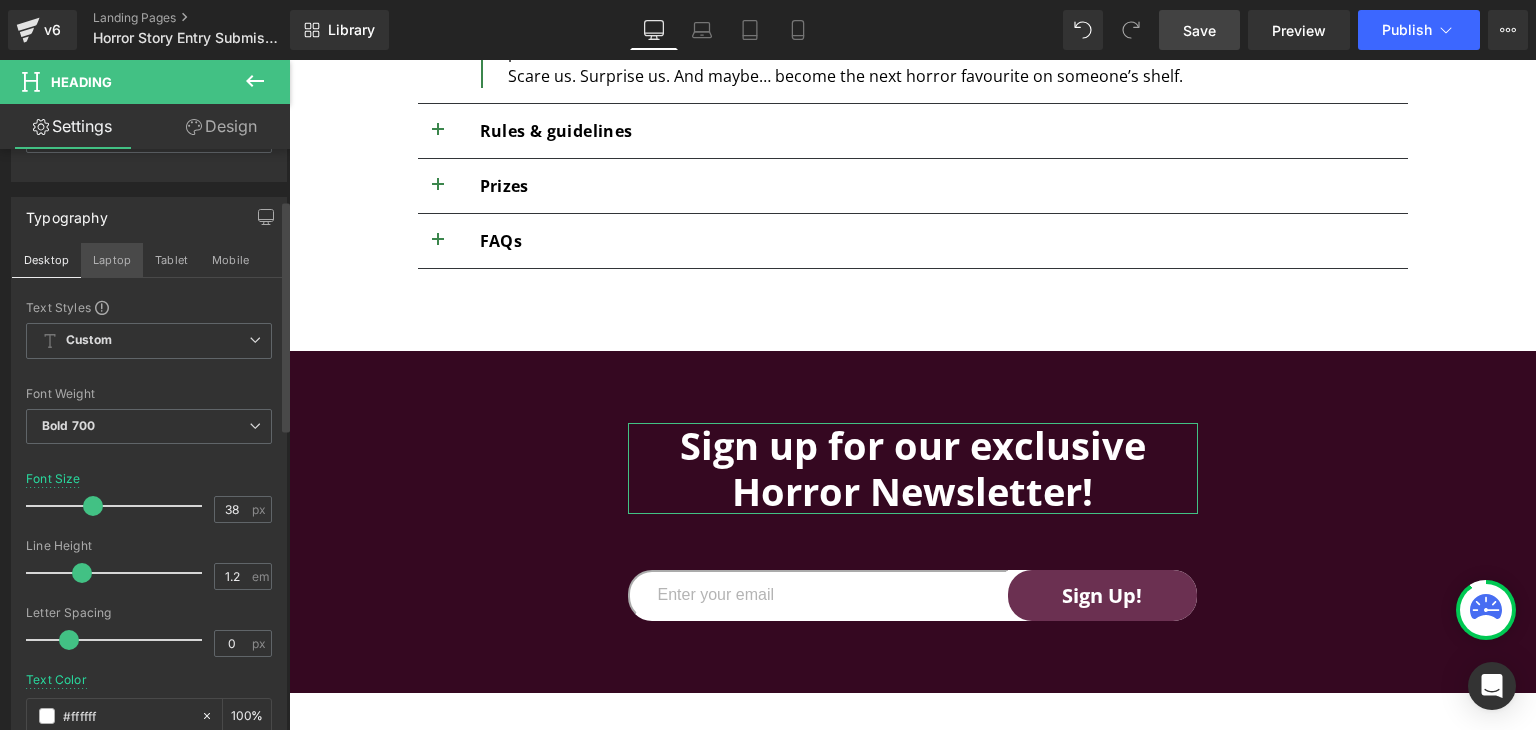 click on "Laptop" at bounding box center [112, 260] 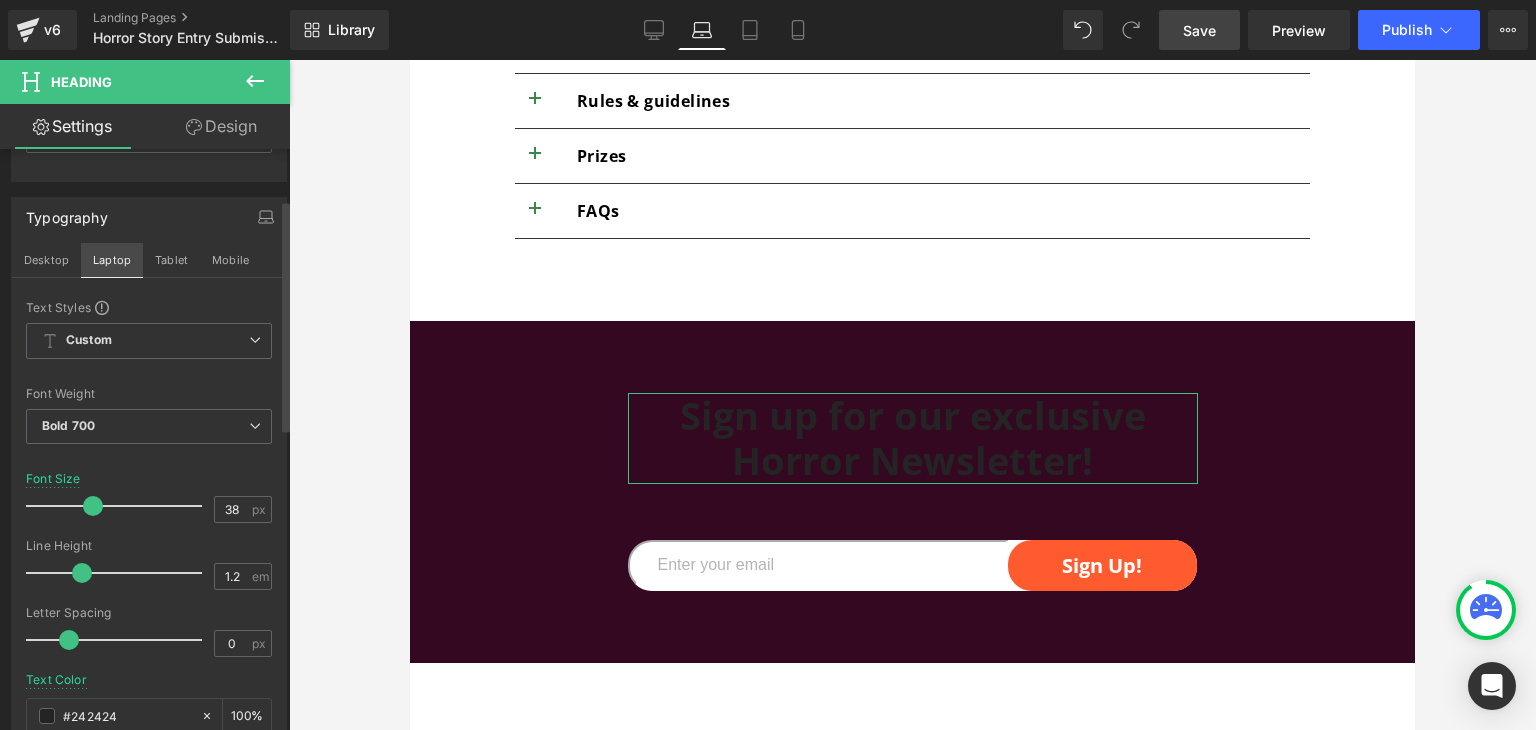 scroll, scrollTop: 1711, scrollLeft: 0, axis: vertical 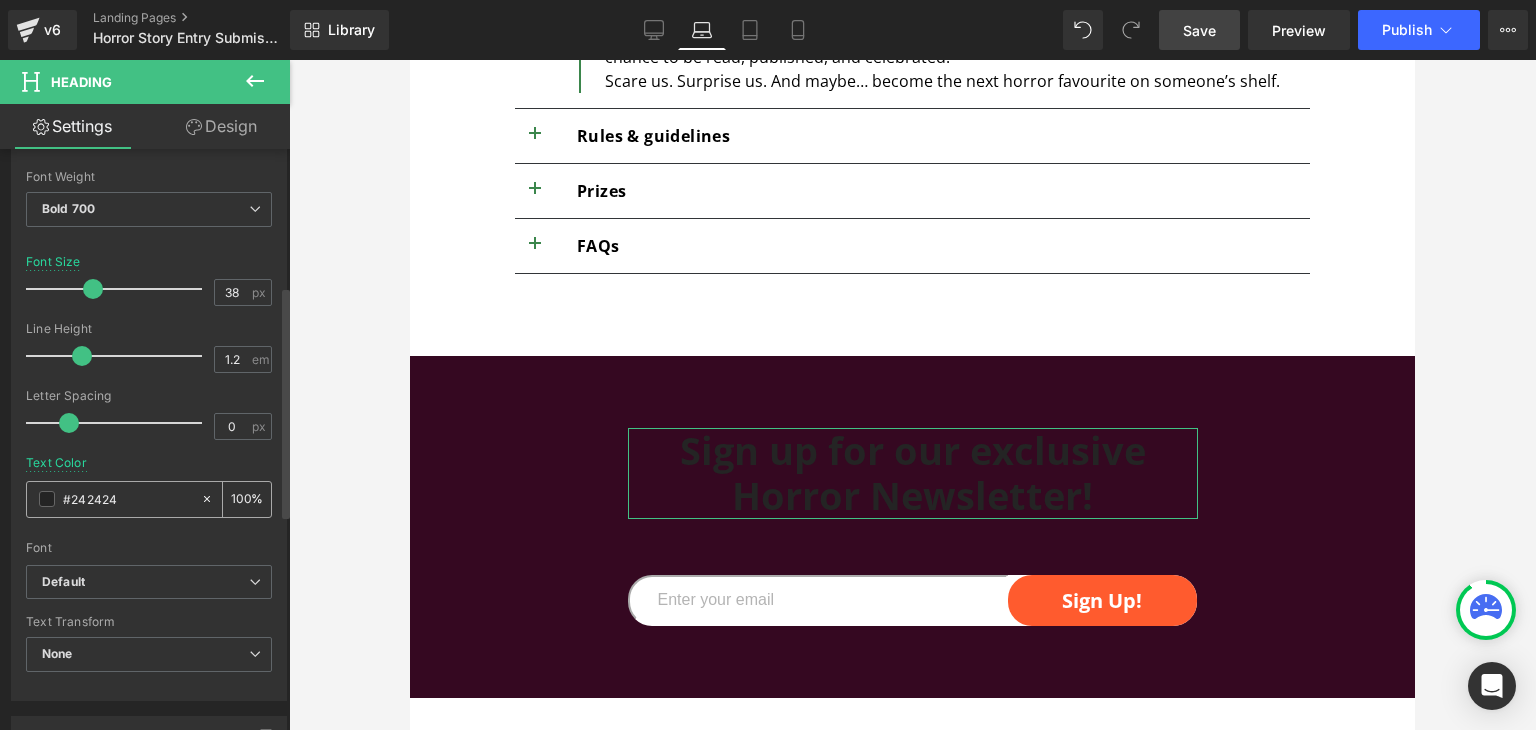 click on "#ffffff" at bounding box center [113, 499] 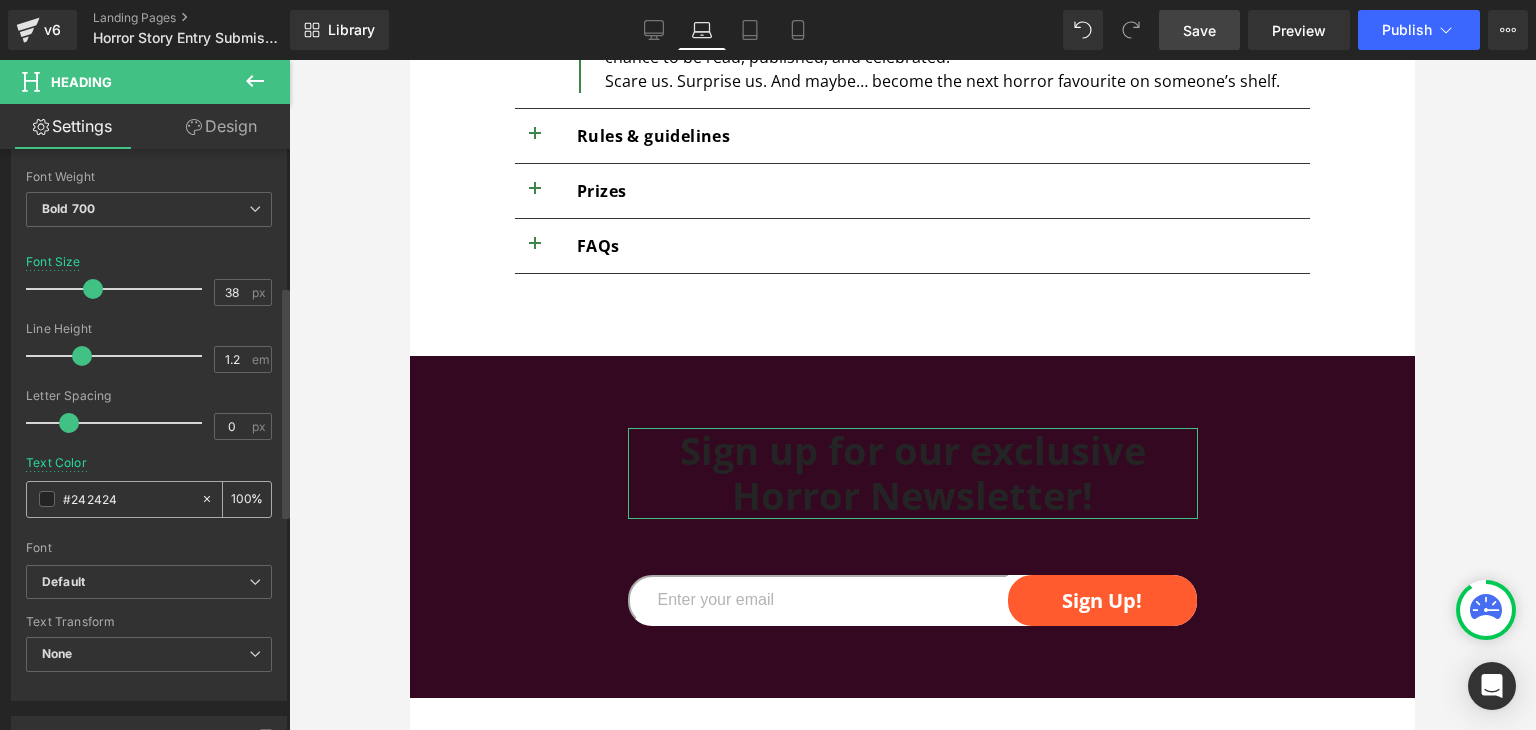 click on "#ffffff" at bounding box center [127, 499] 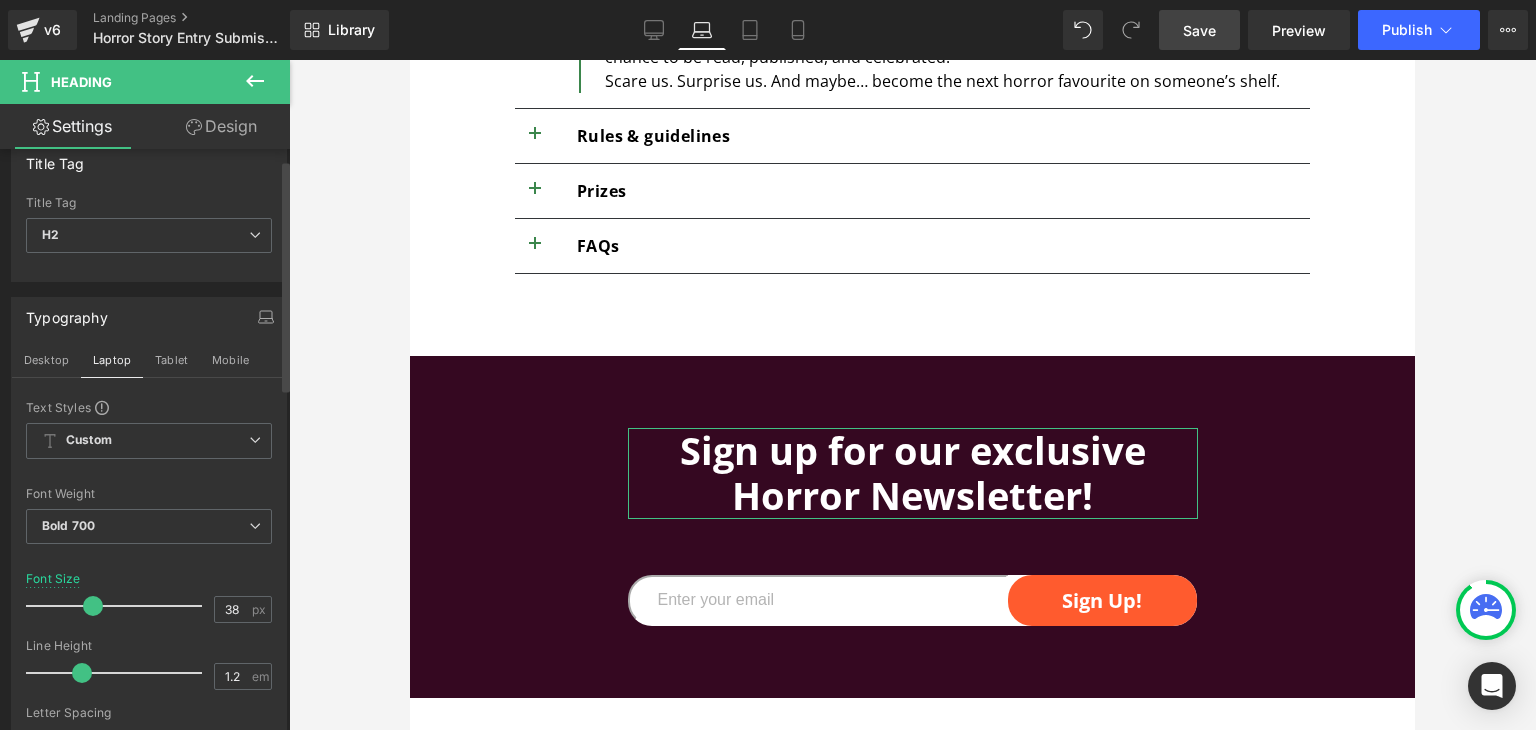 scroll, scrollTop: 0, scrollLeft: 0, axis: both 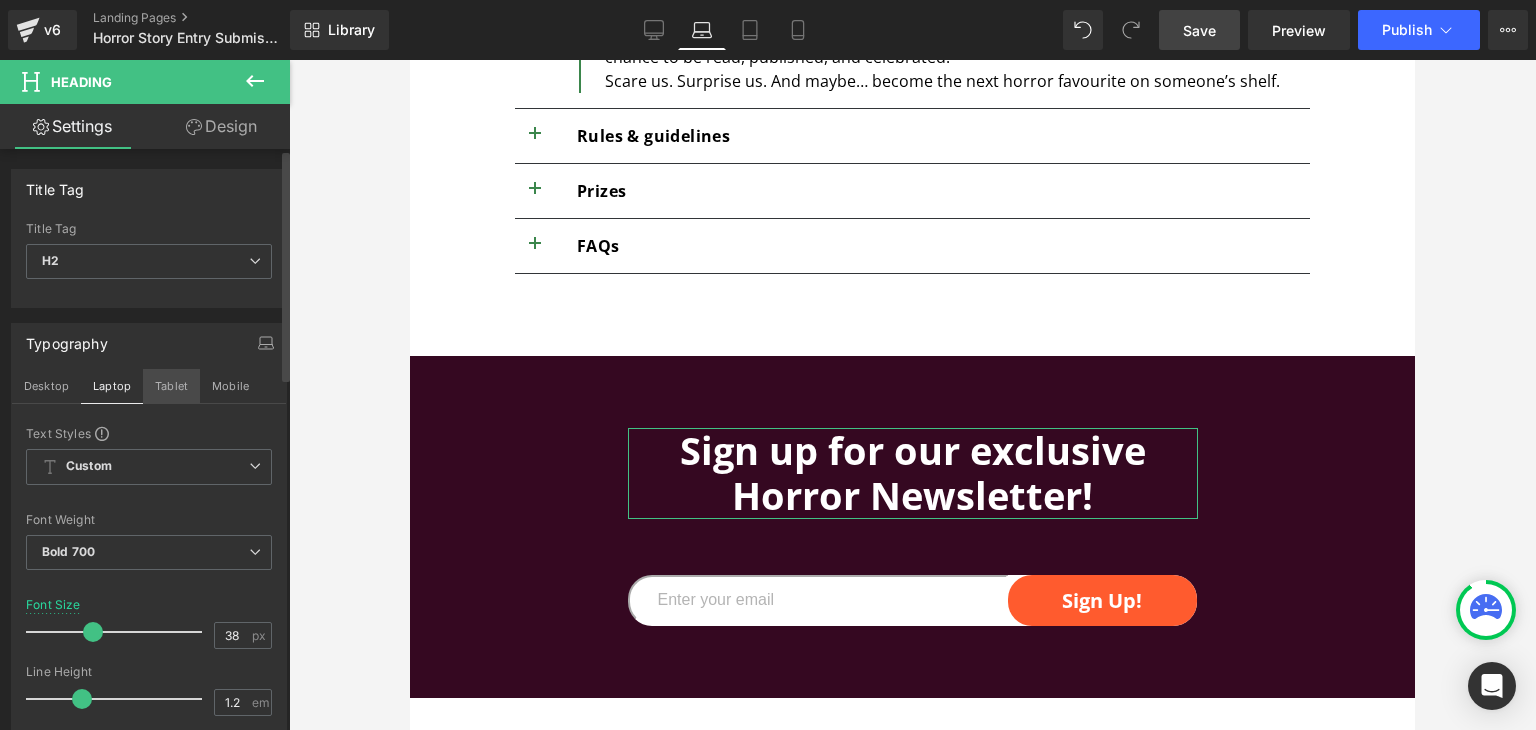 click on "Tablet" at bounding box center [171, 386] 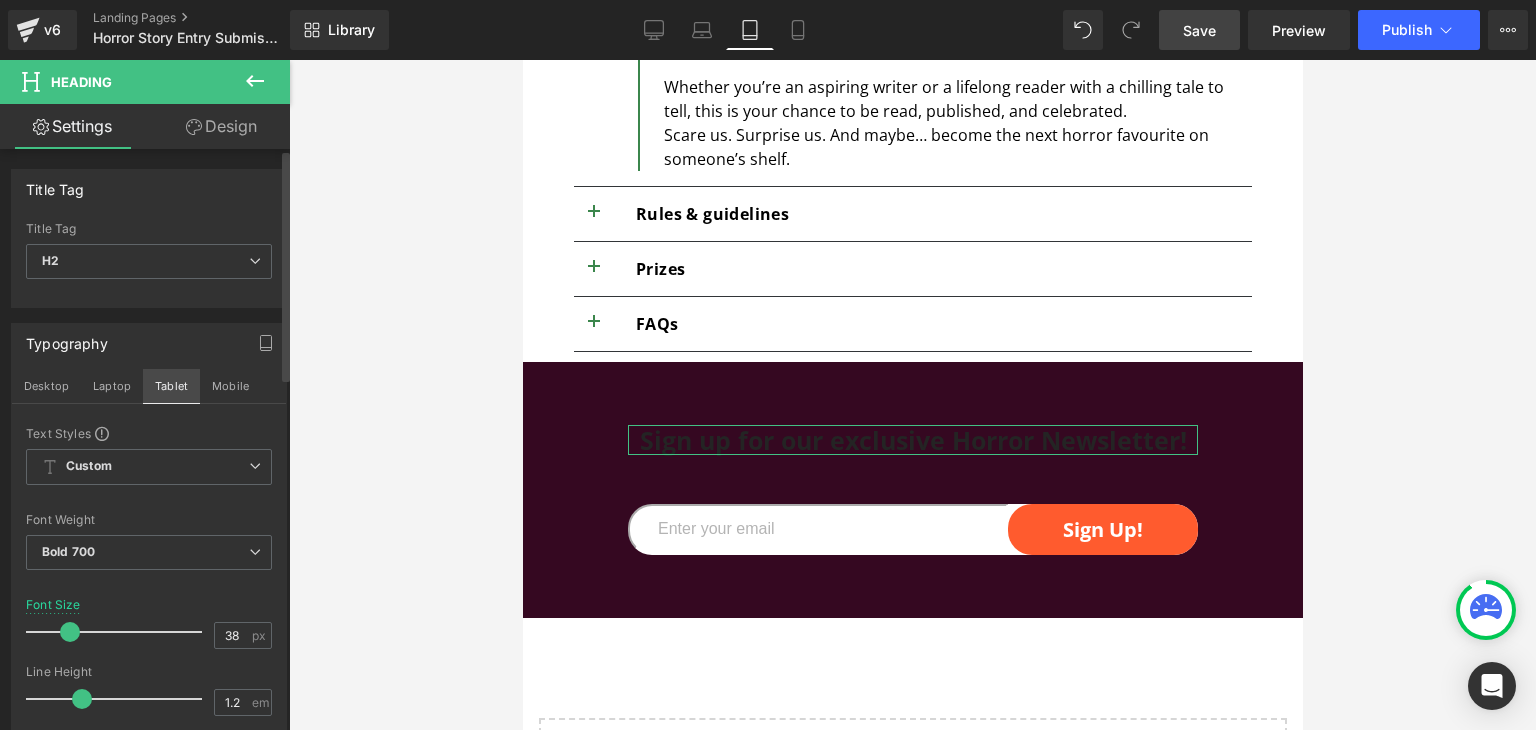scroll, scrollTop: 1526, scrollLeft: 0, axis: vertical 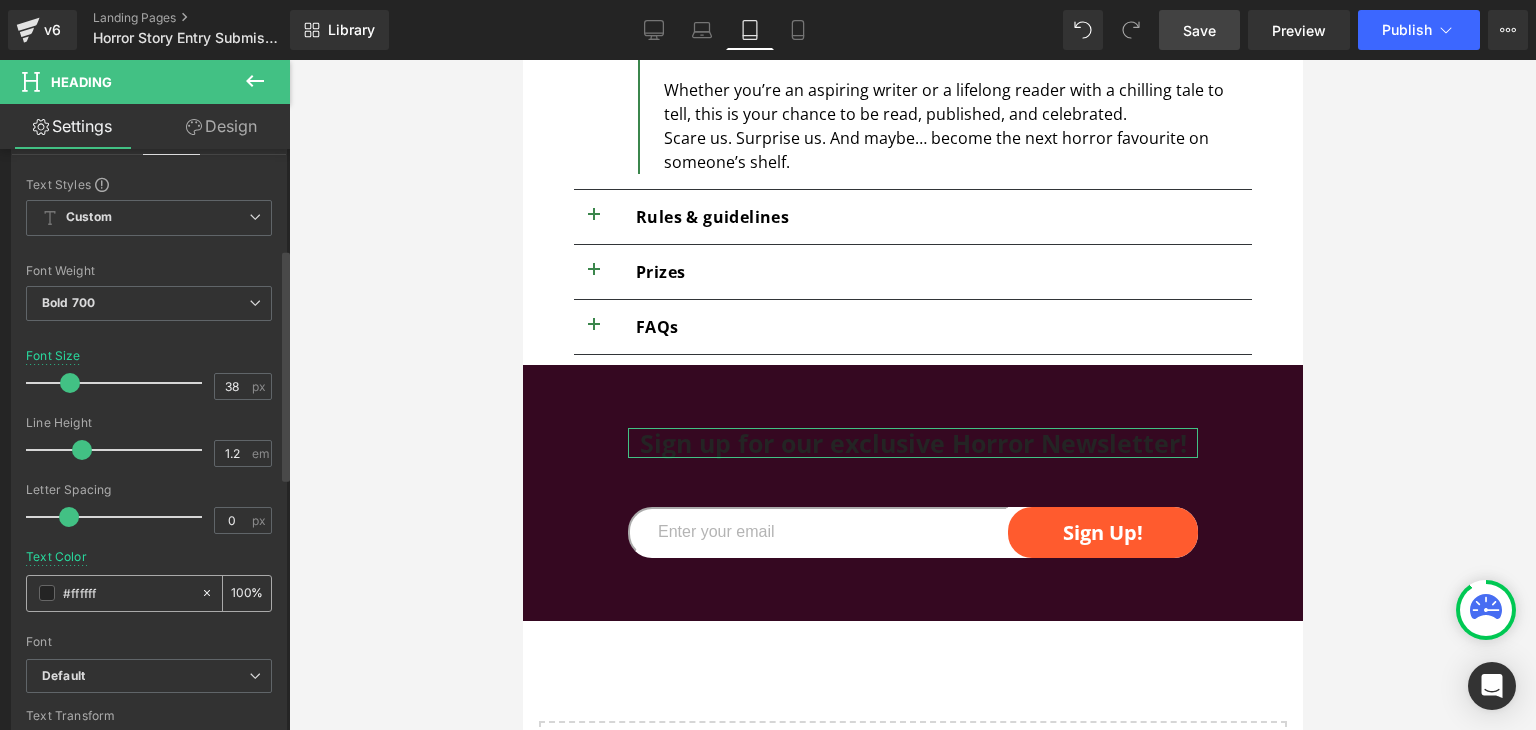 click on "#ffffff" at bounding box center (127, 593) 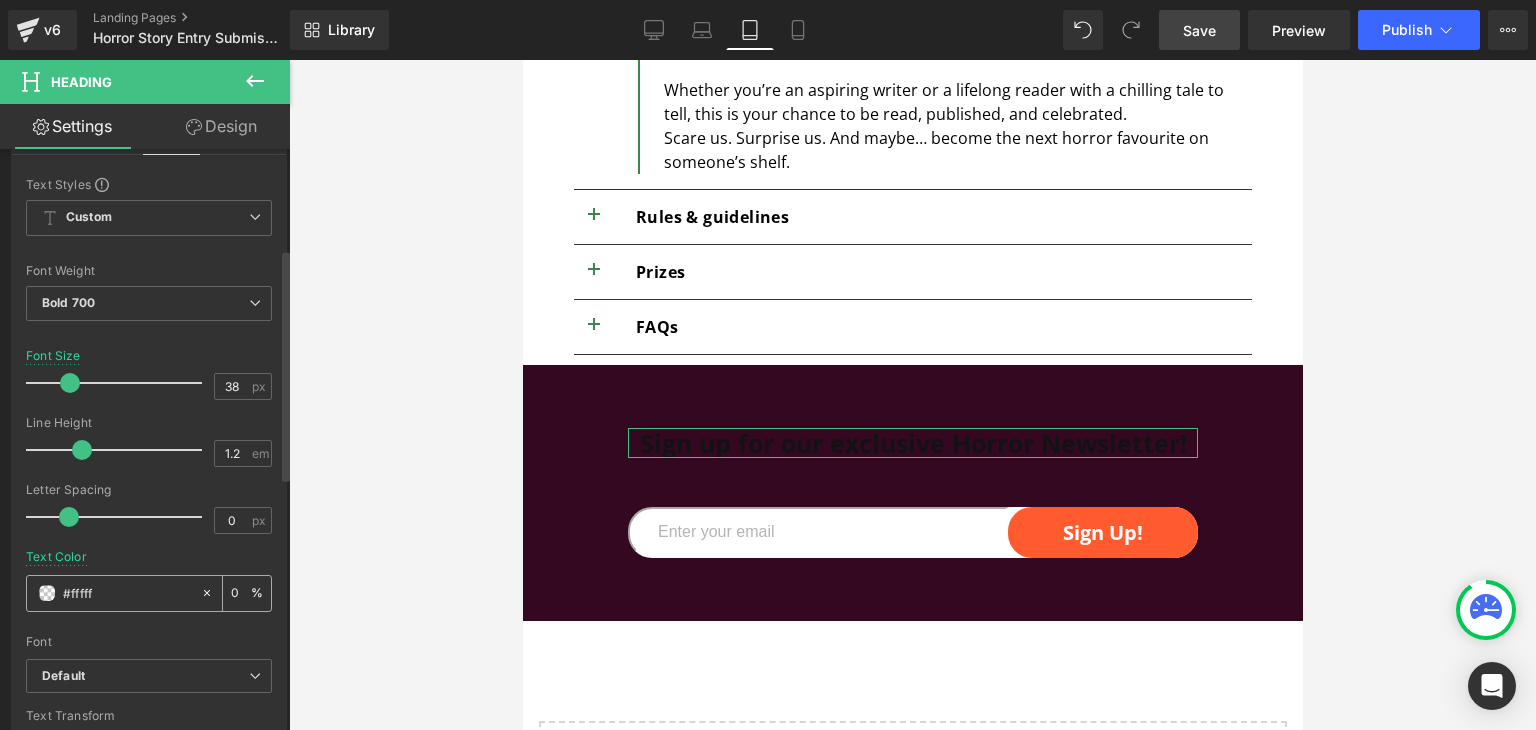 type on "#ffffff" 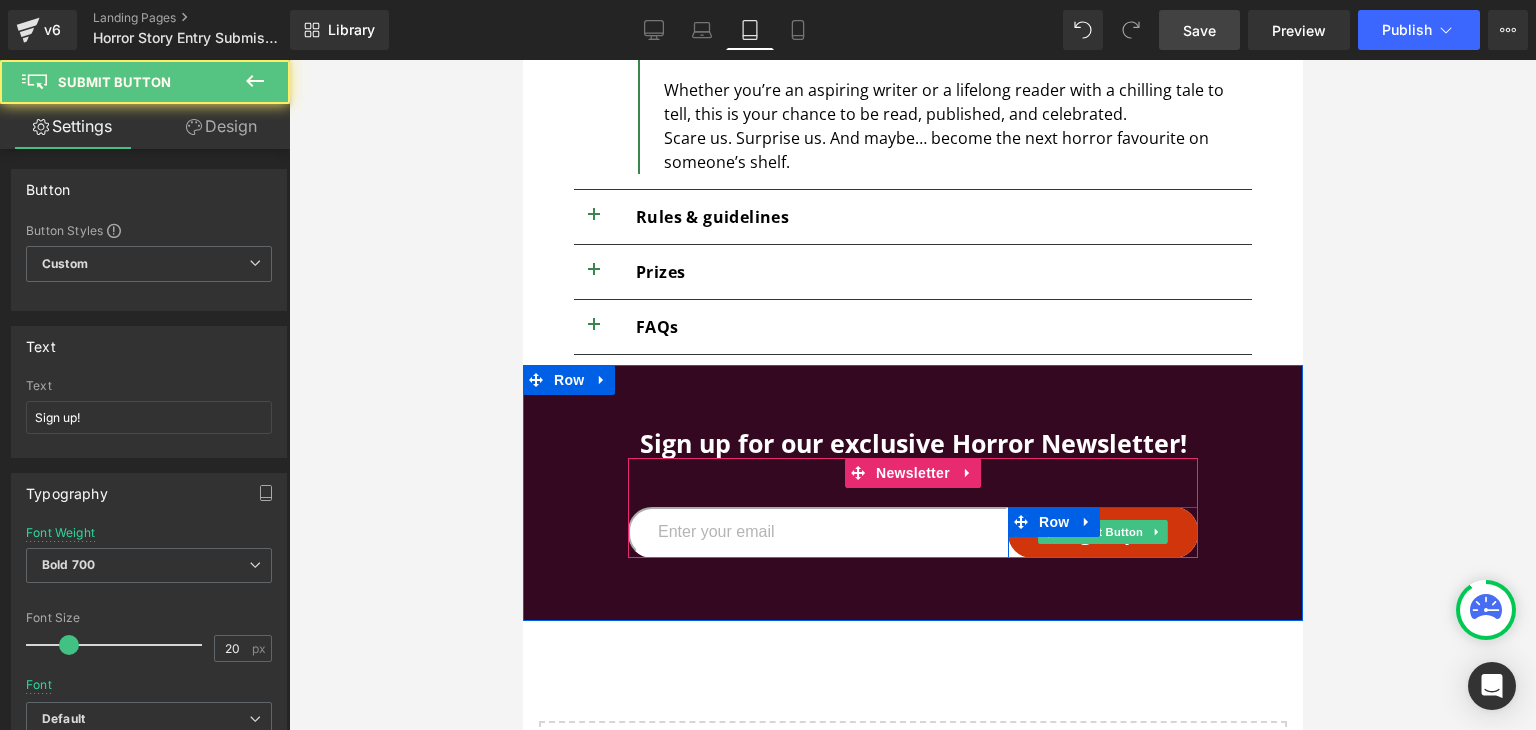 click on "Sign up!" at bounding box center [1102, 532] 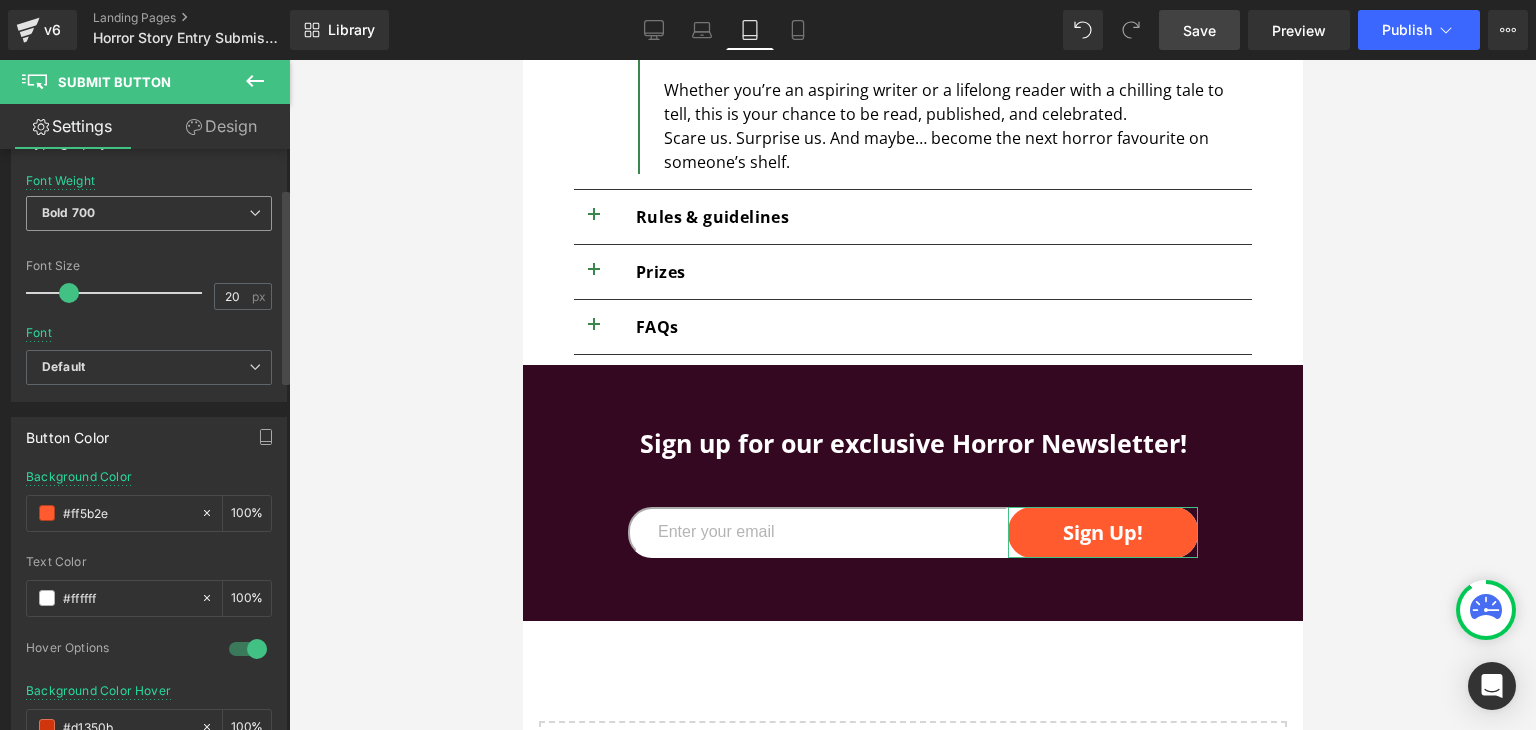 scroll, scrollTop: 366, scrollLeft: 0, axis: vertical 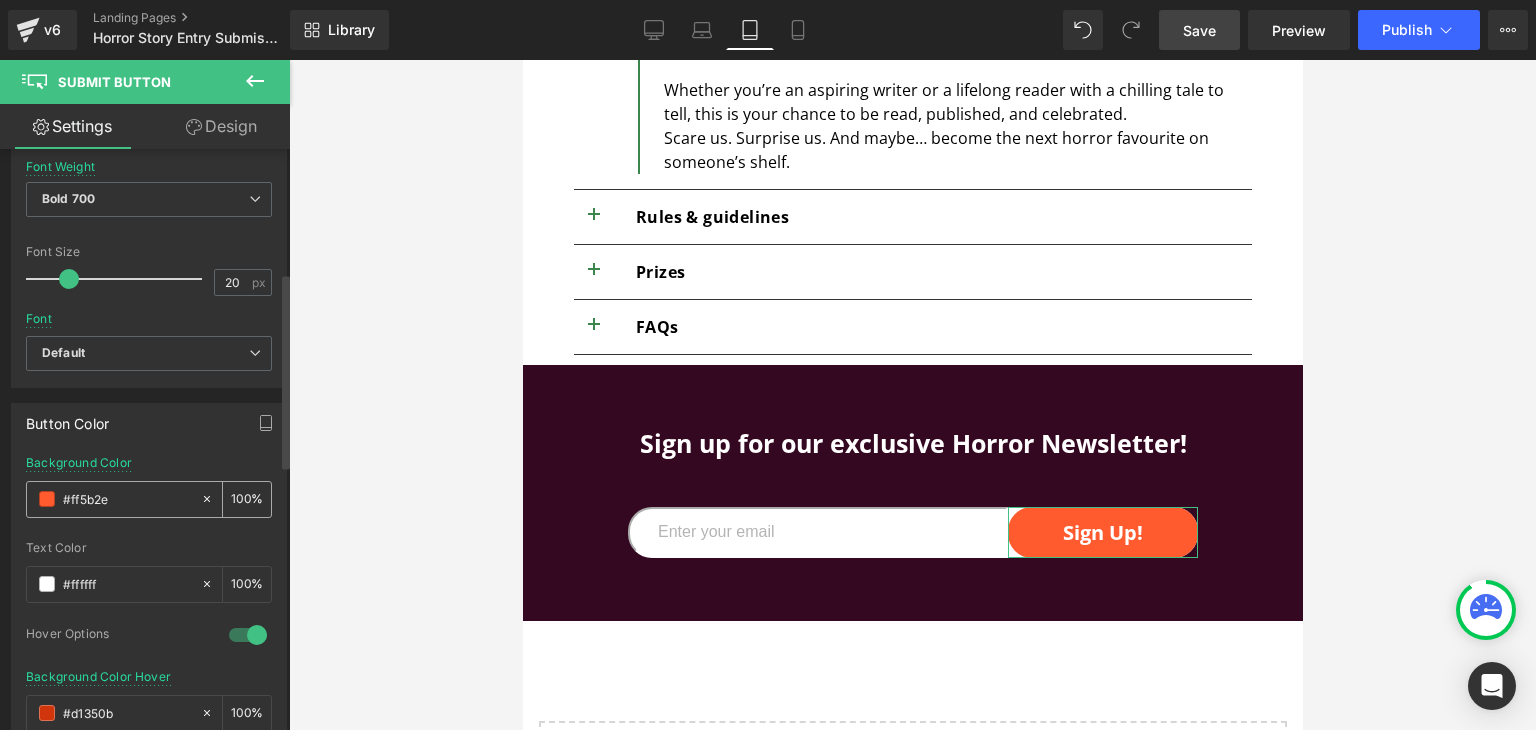 click on "#ff5b2e" at bounding box center [127, 499] 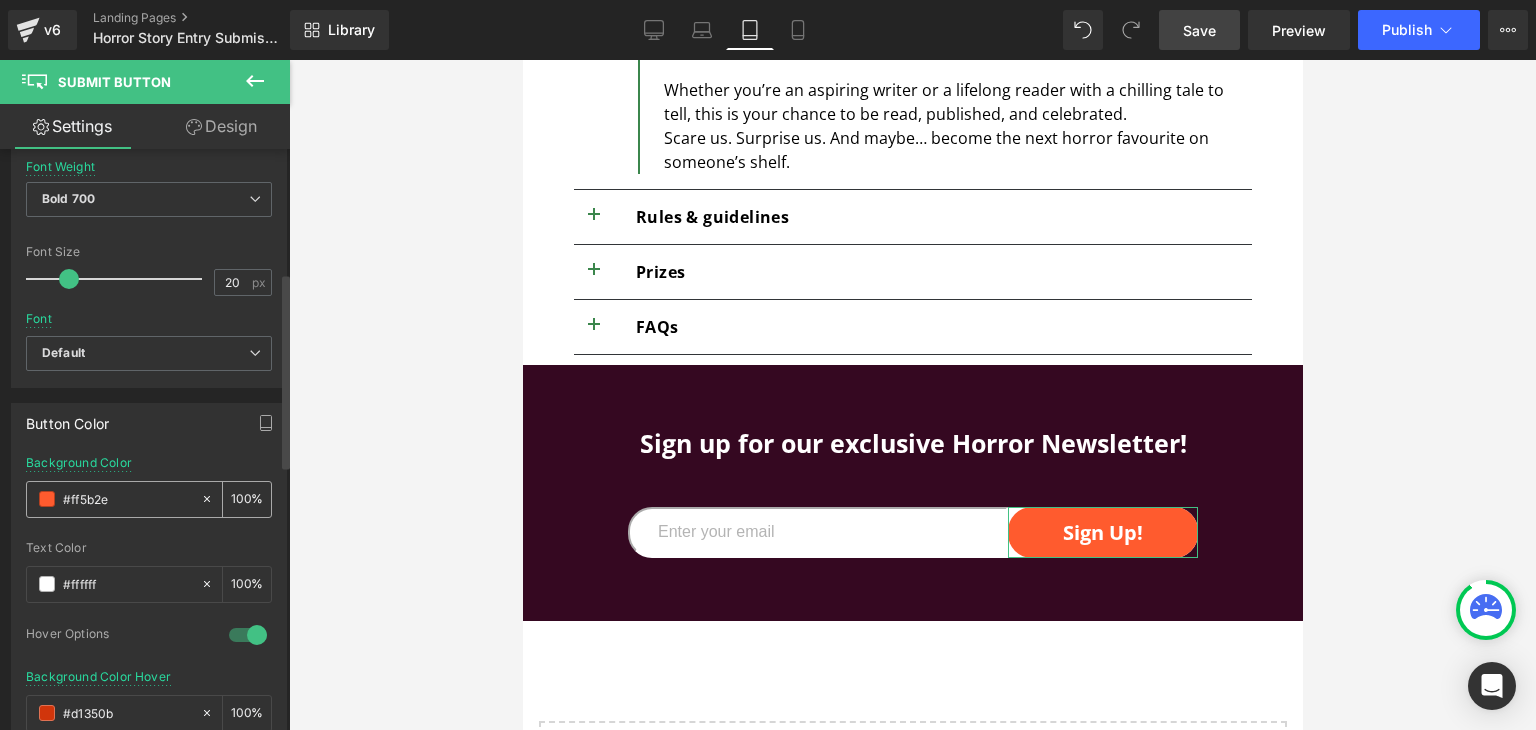 paste on "6B3051" 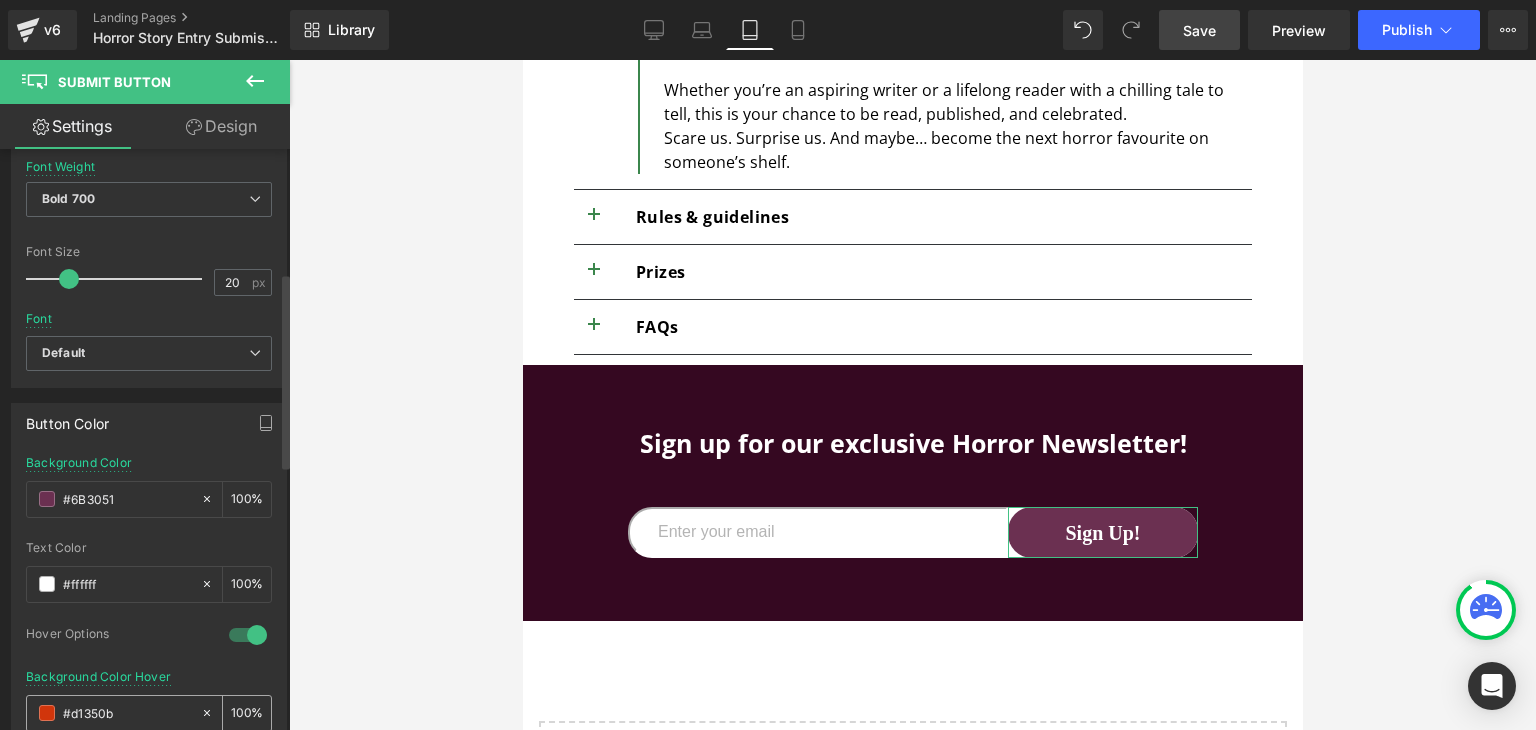 type on "#6B3051" 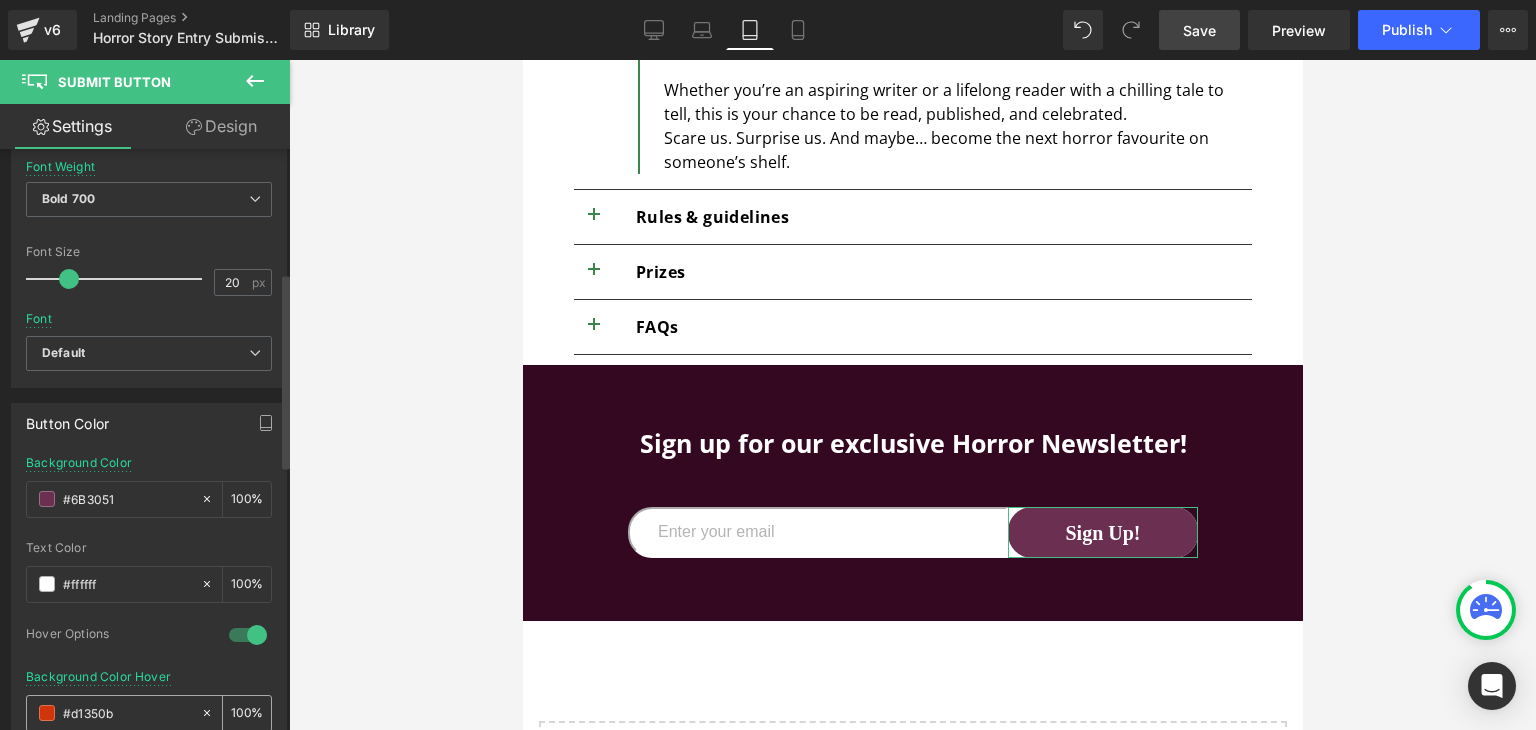 click on "#d1350b" at bounding box center [127, 713] 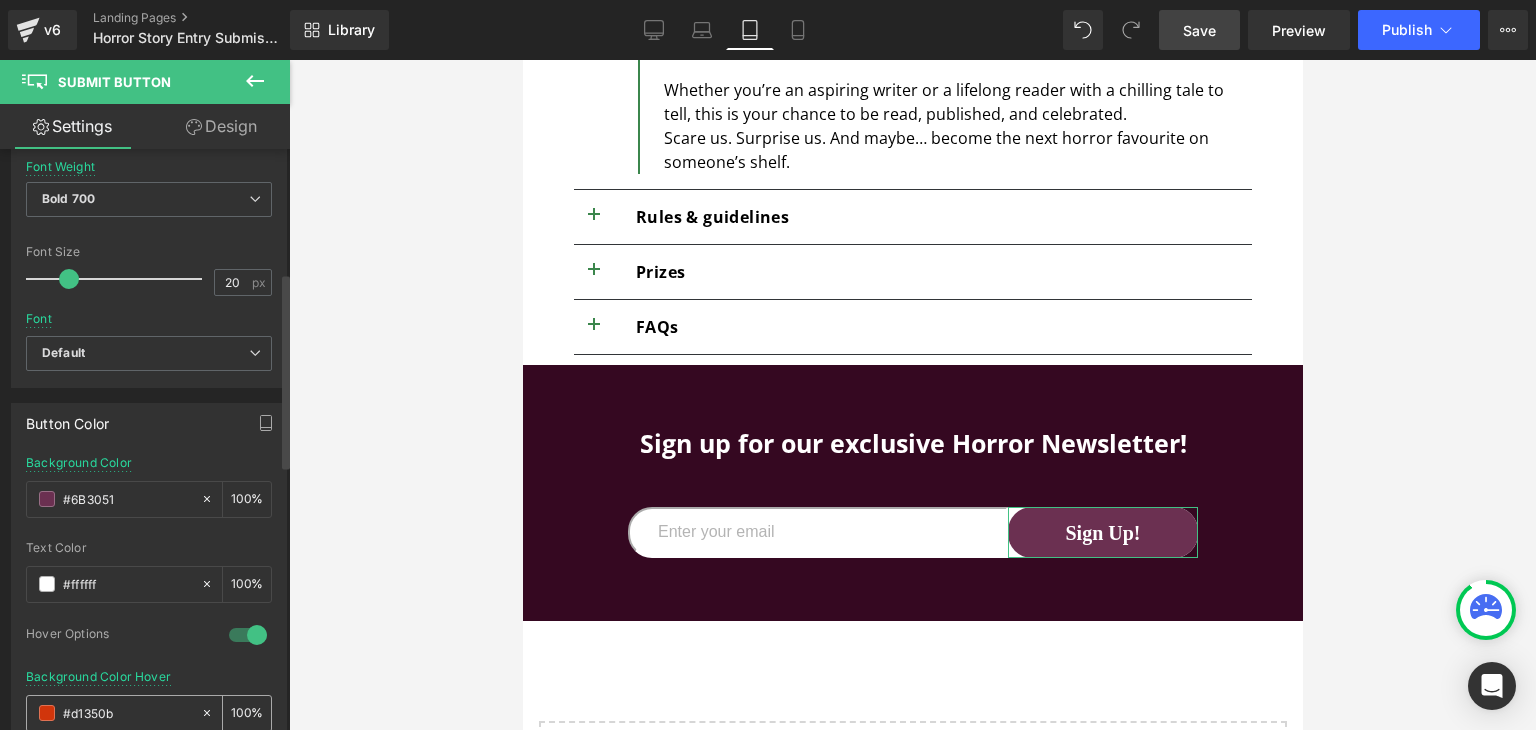 paste on "6B3051" 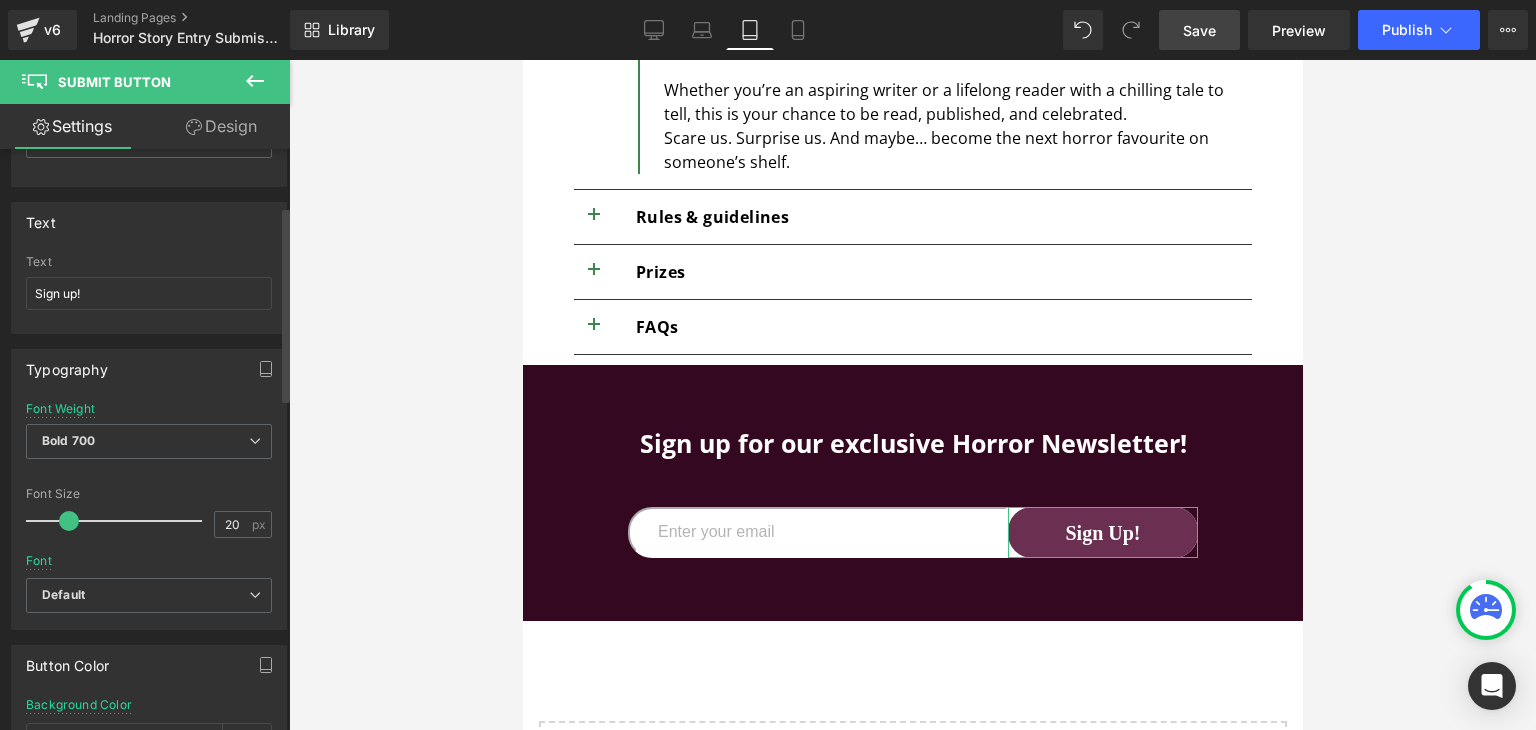 scroll, scrollTop: 123, scrollLeft: 0, axis: vertical 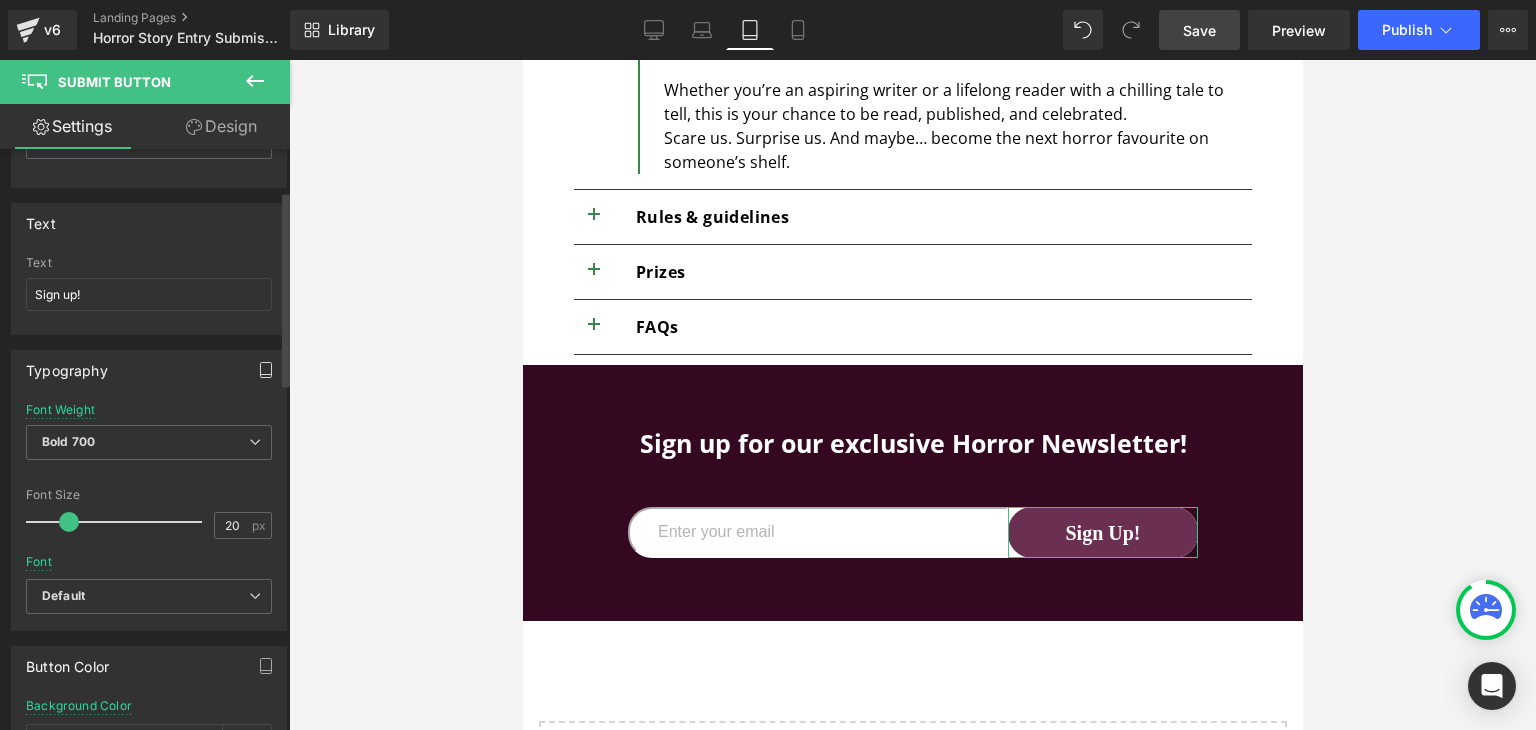 type on "#6B3051" 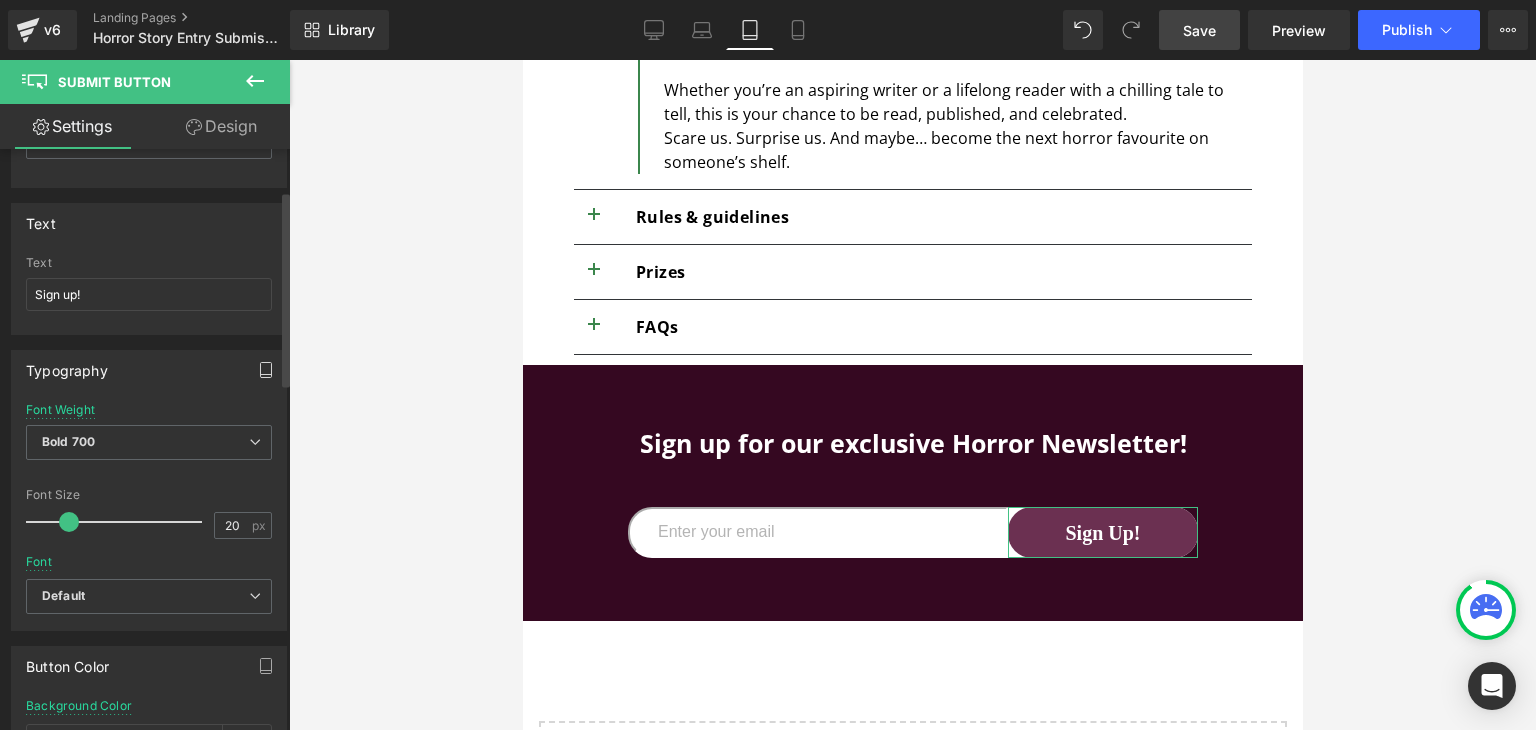 click 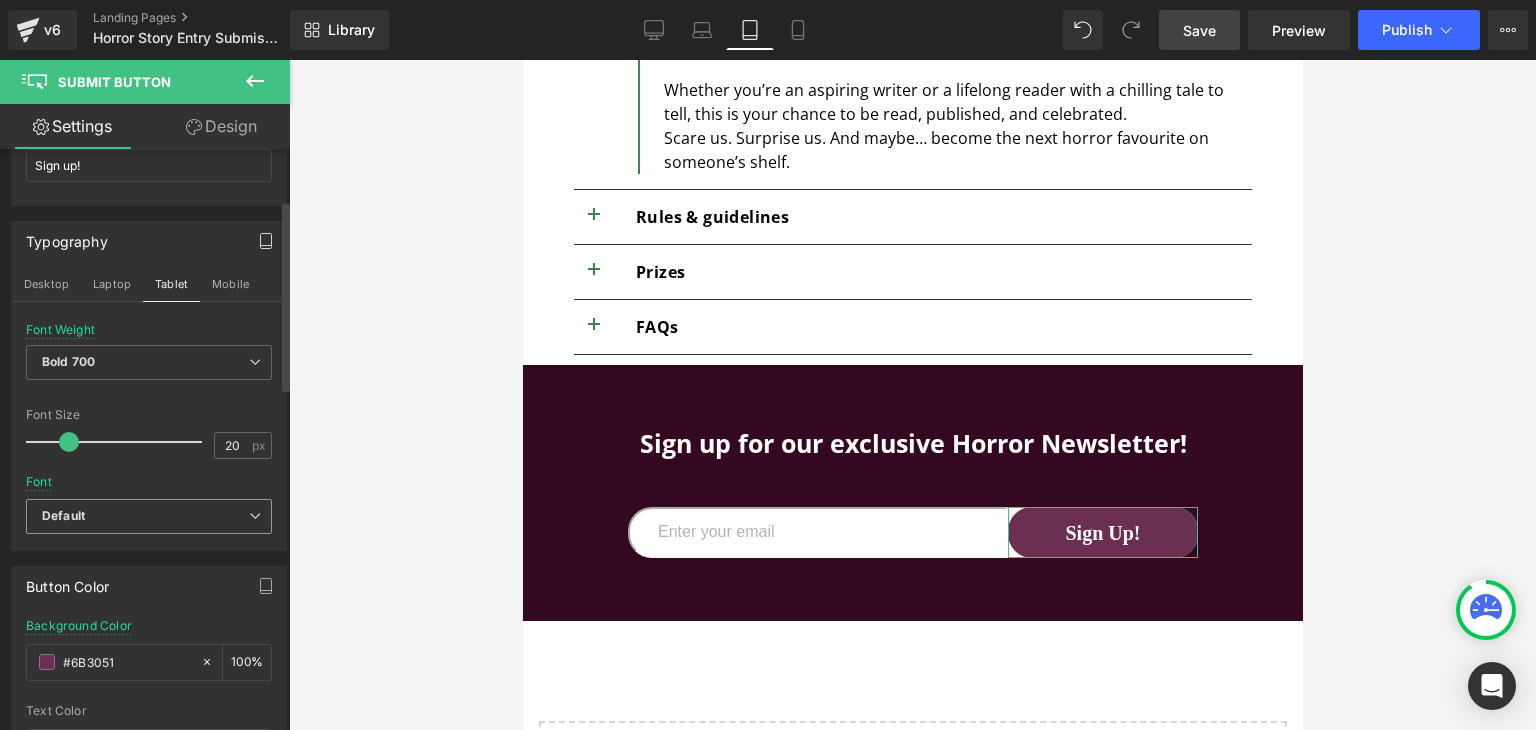 scroll, scrollTop: 260, scrollLeft: 0, axis: vertical 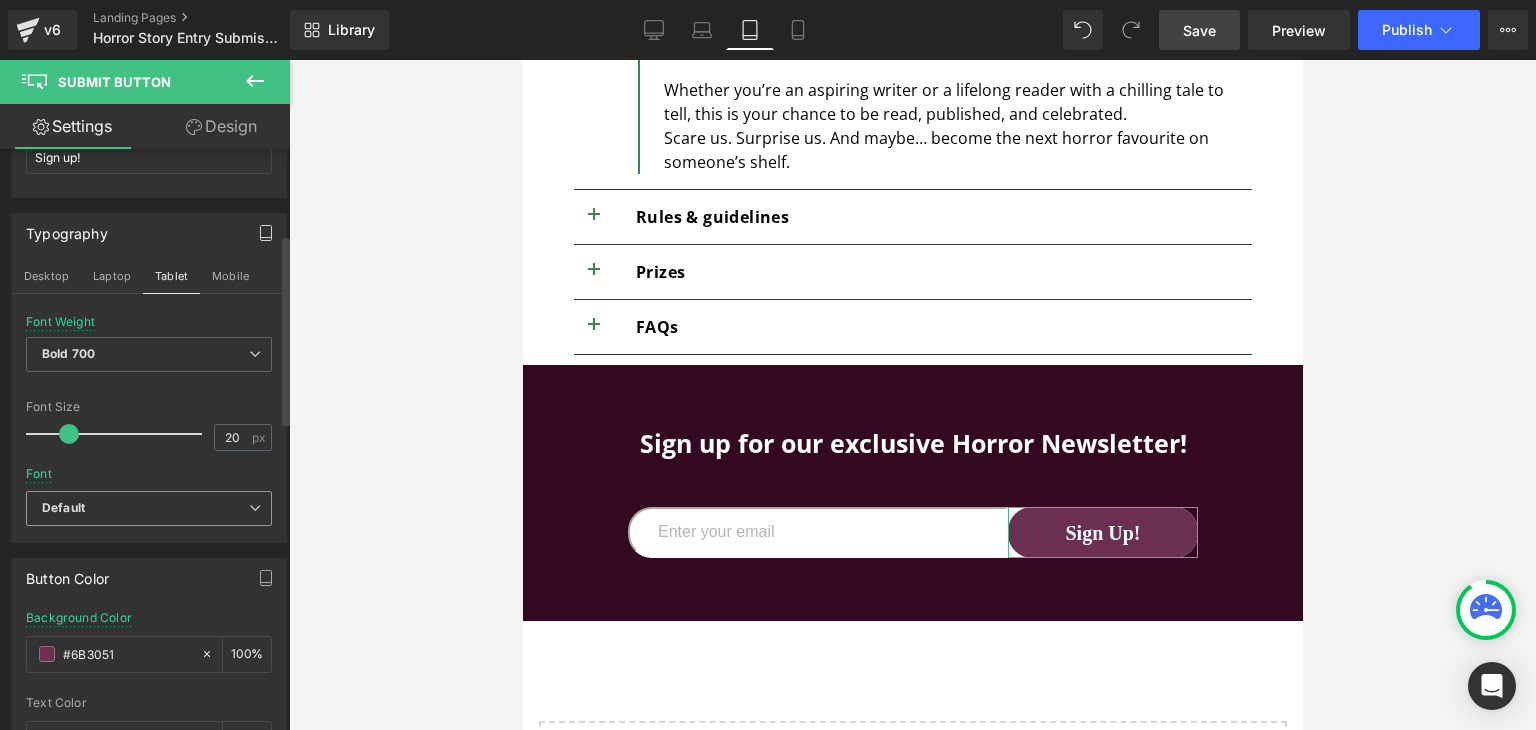 click on "Default" at bounding box center [145, 508] 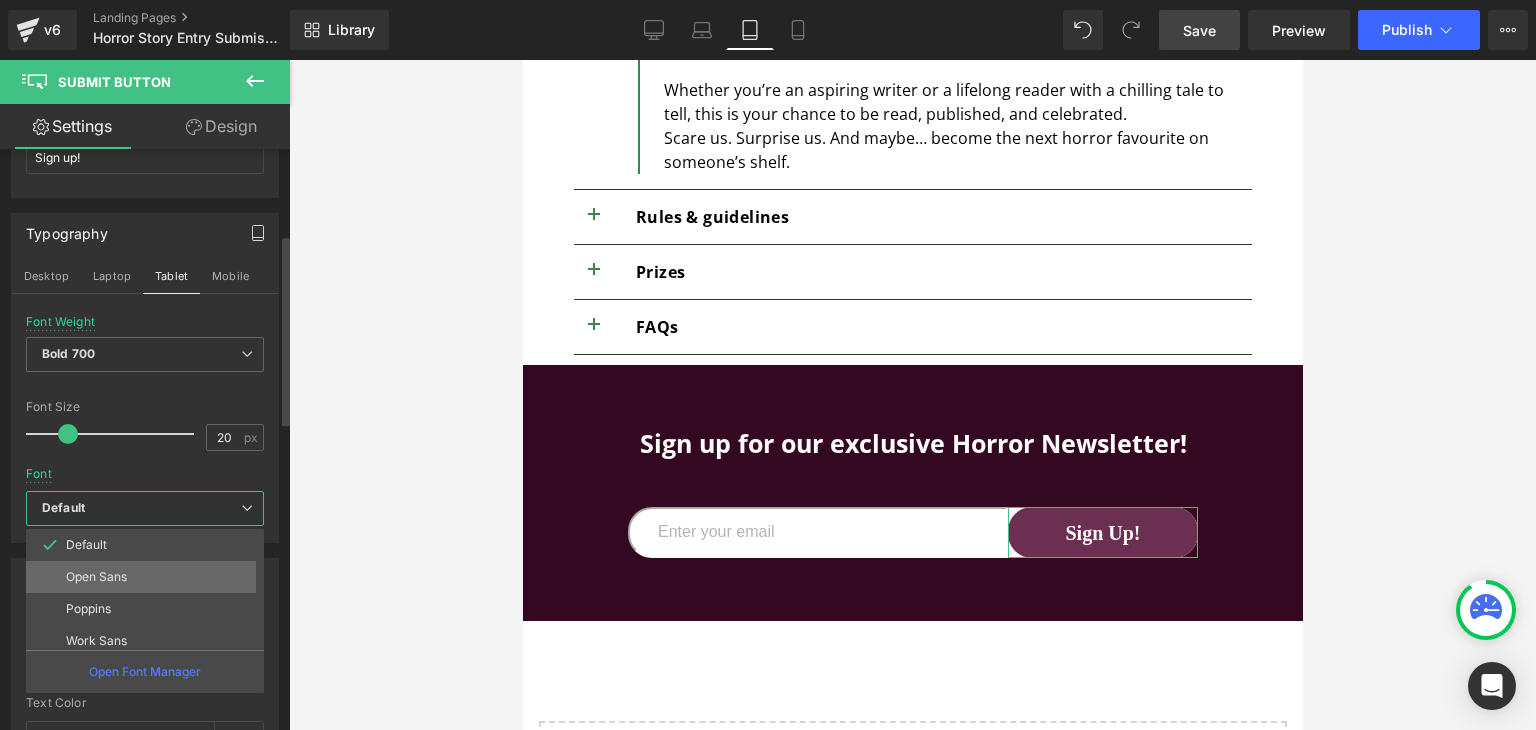 click on "Open Sans" at bounding box center (149, 577) 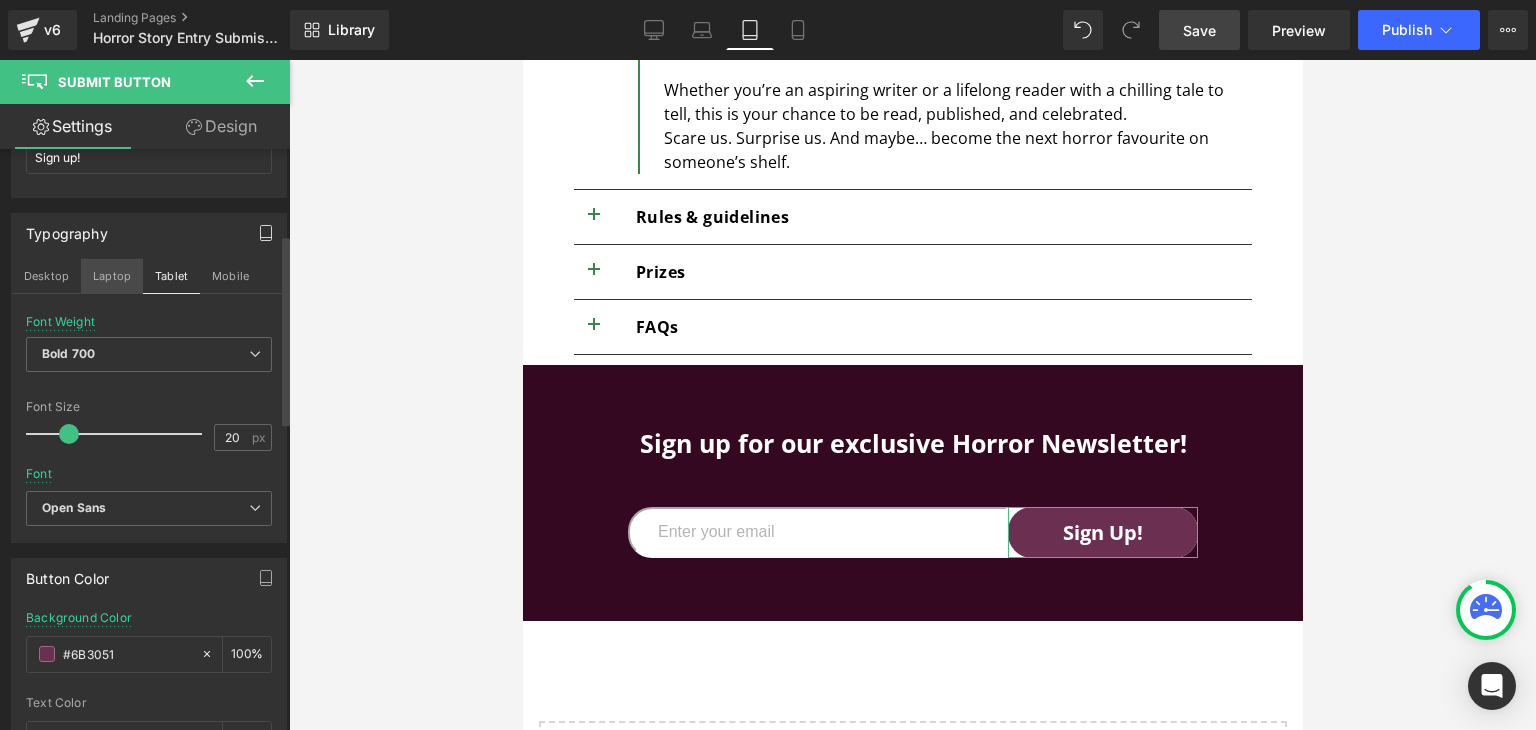 click on "Laptop" at bounding box center (112, 276) 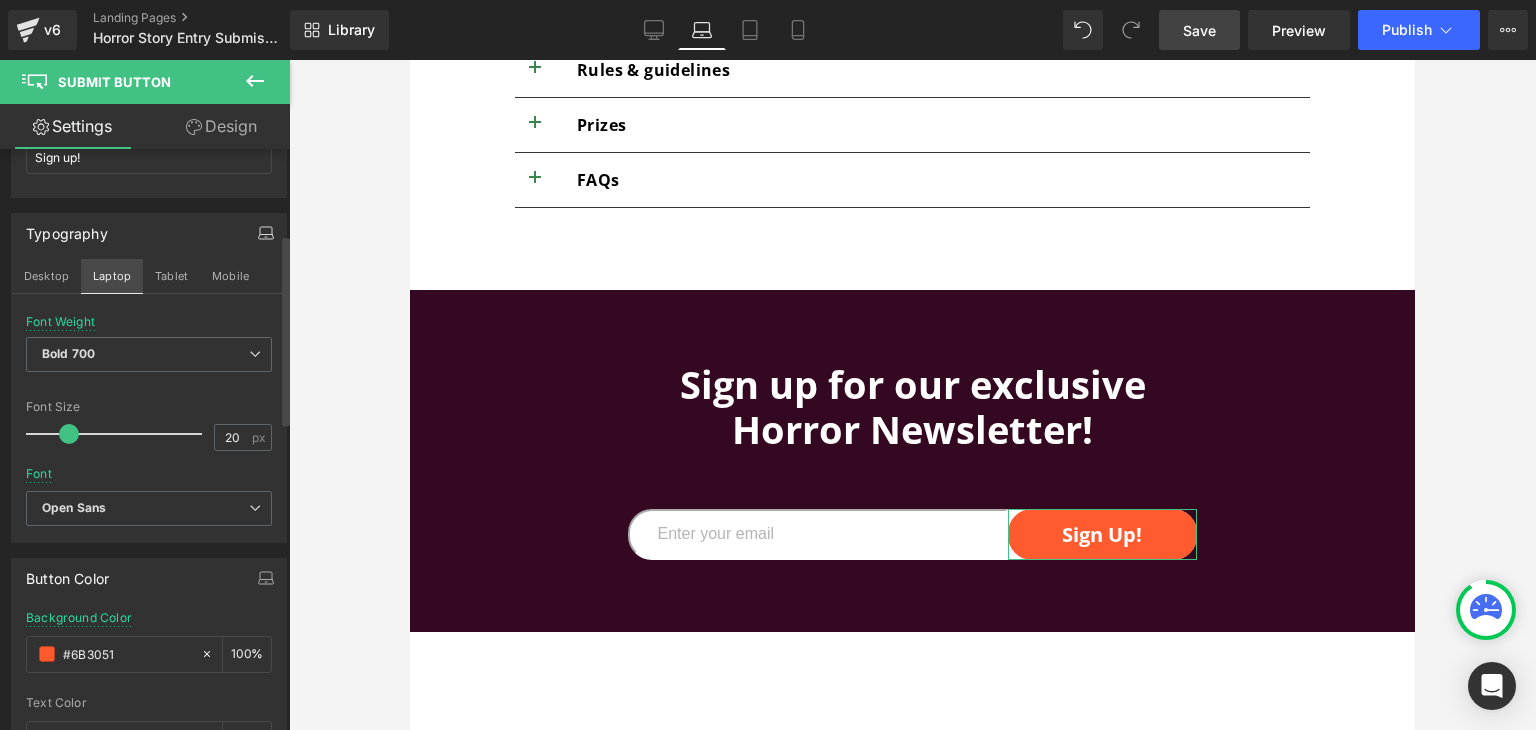 scroll, scrollTop: 1780, scrollLeft: 0, axis: vertical 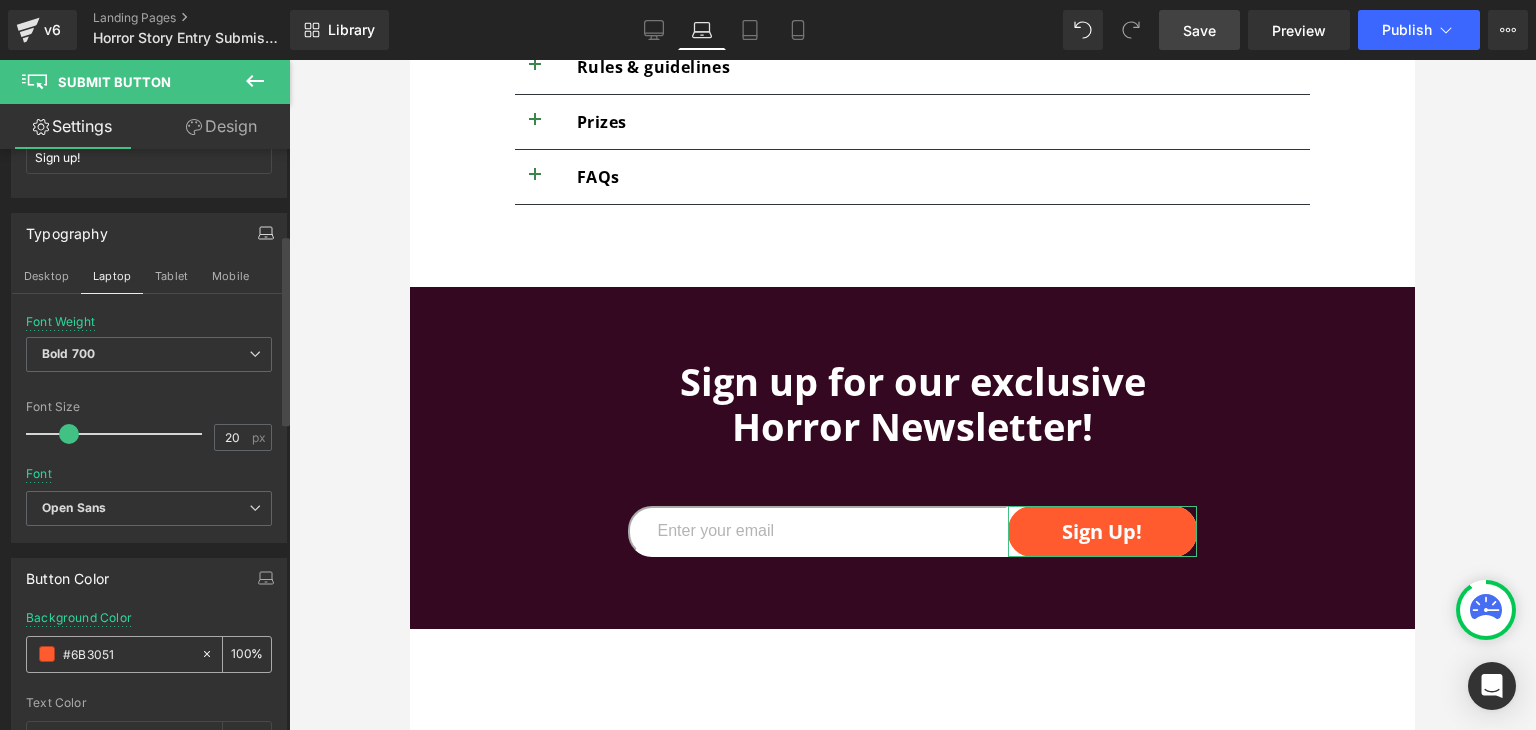 drag, startPoint x: 117, startPoint y: 667, endPoint x: 124, endPoint y: 654, distance: 14.764823 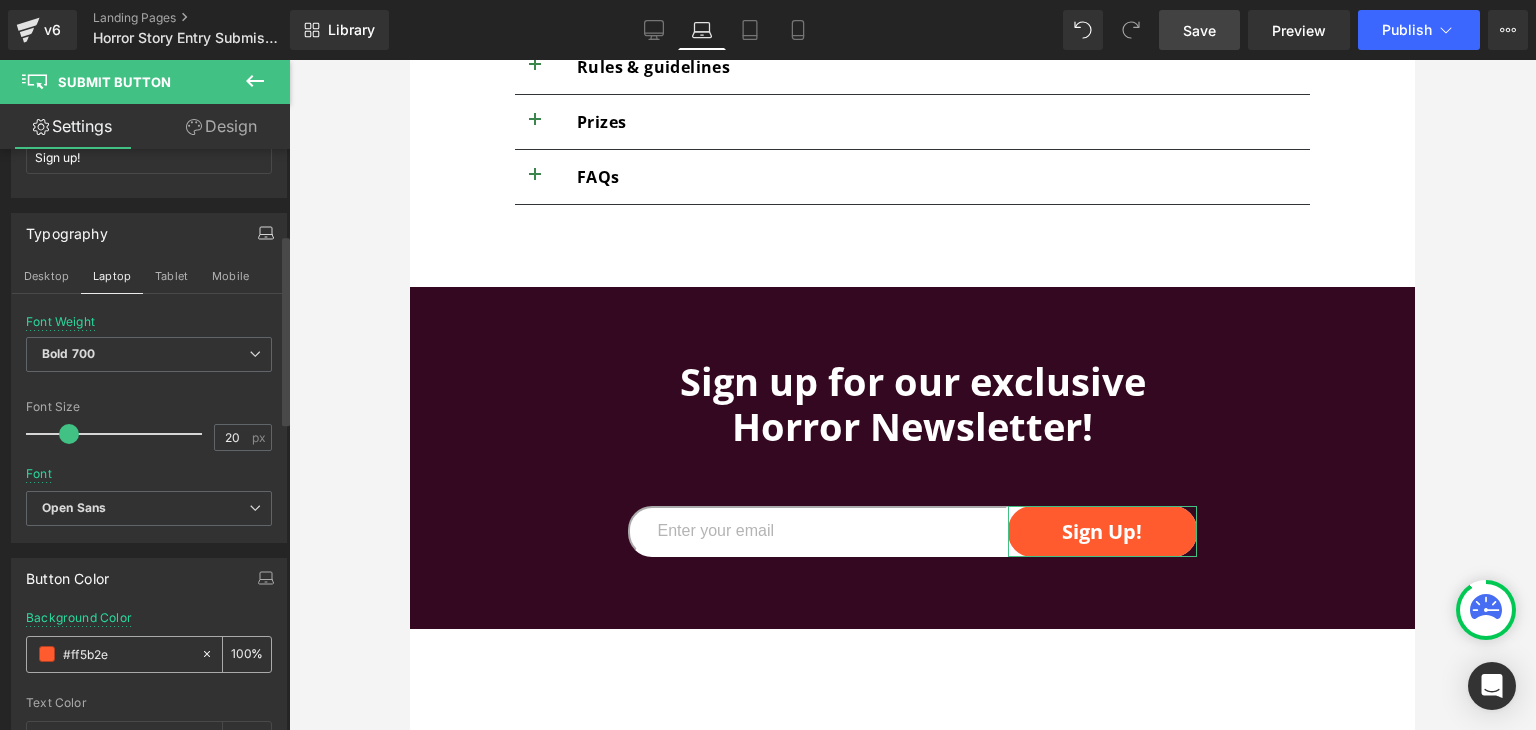 paste on "6B3051" 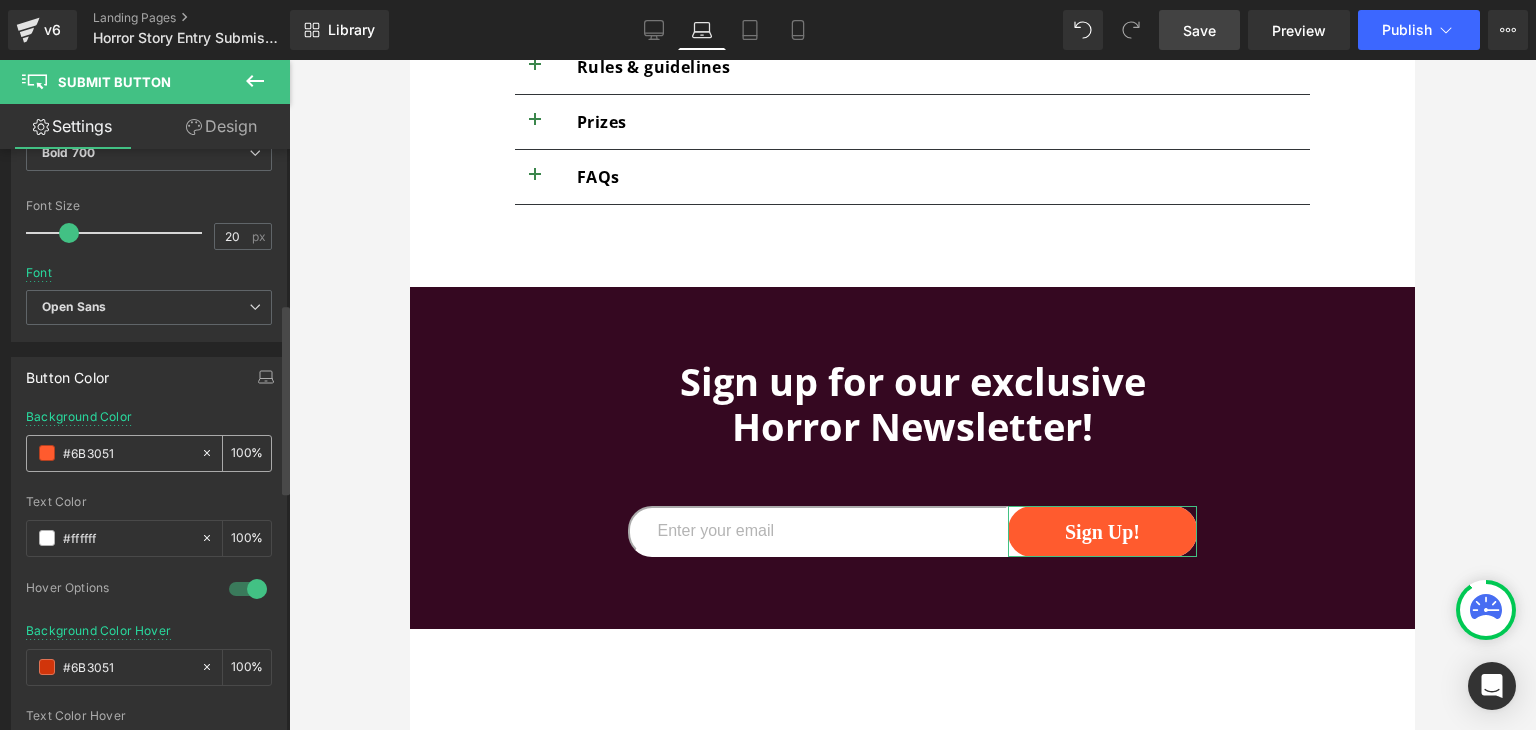 scroll, scrollTop: 476, scrollLeft: 0, axis: vertical 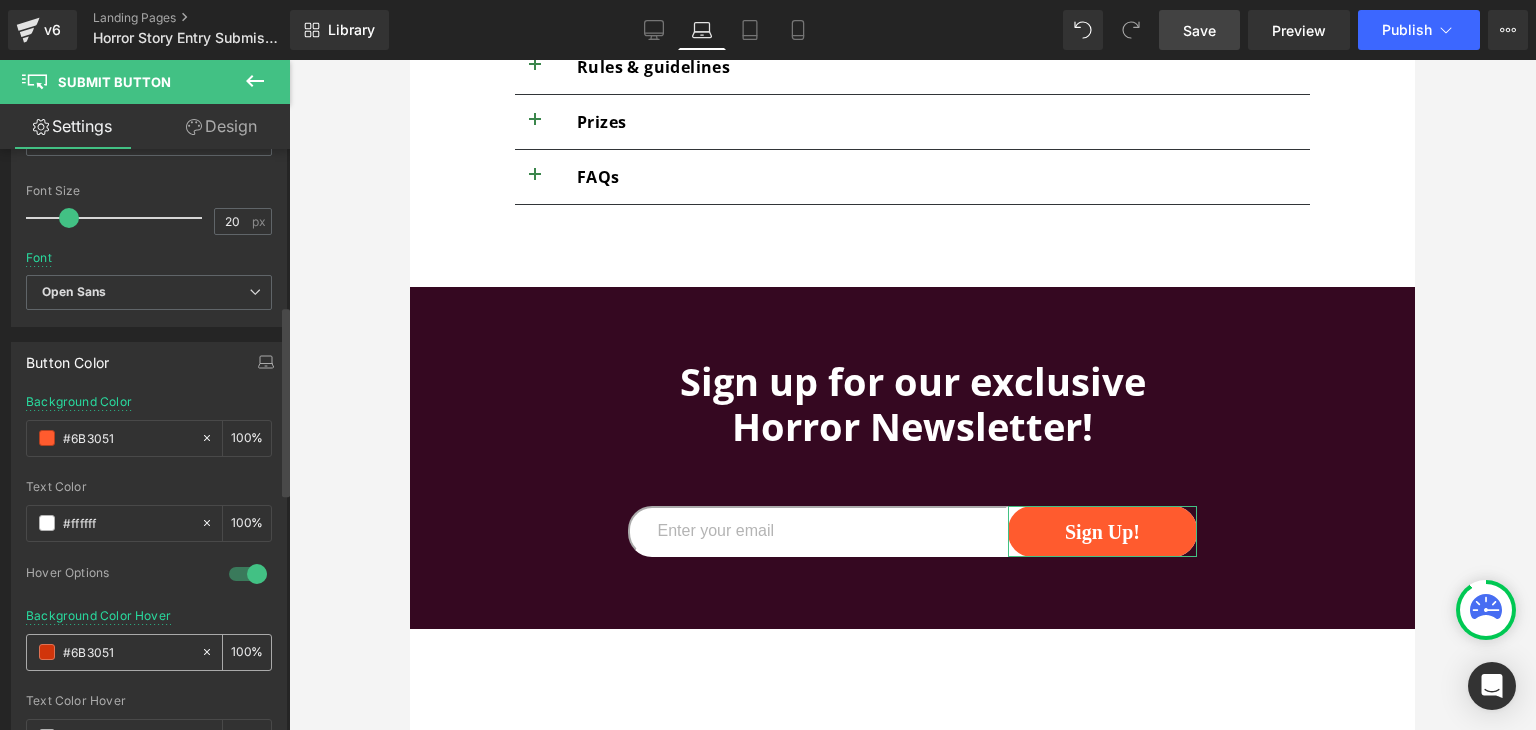 type on "#6B3051" 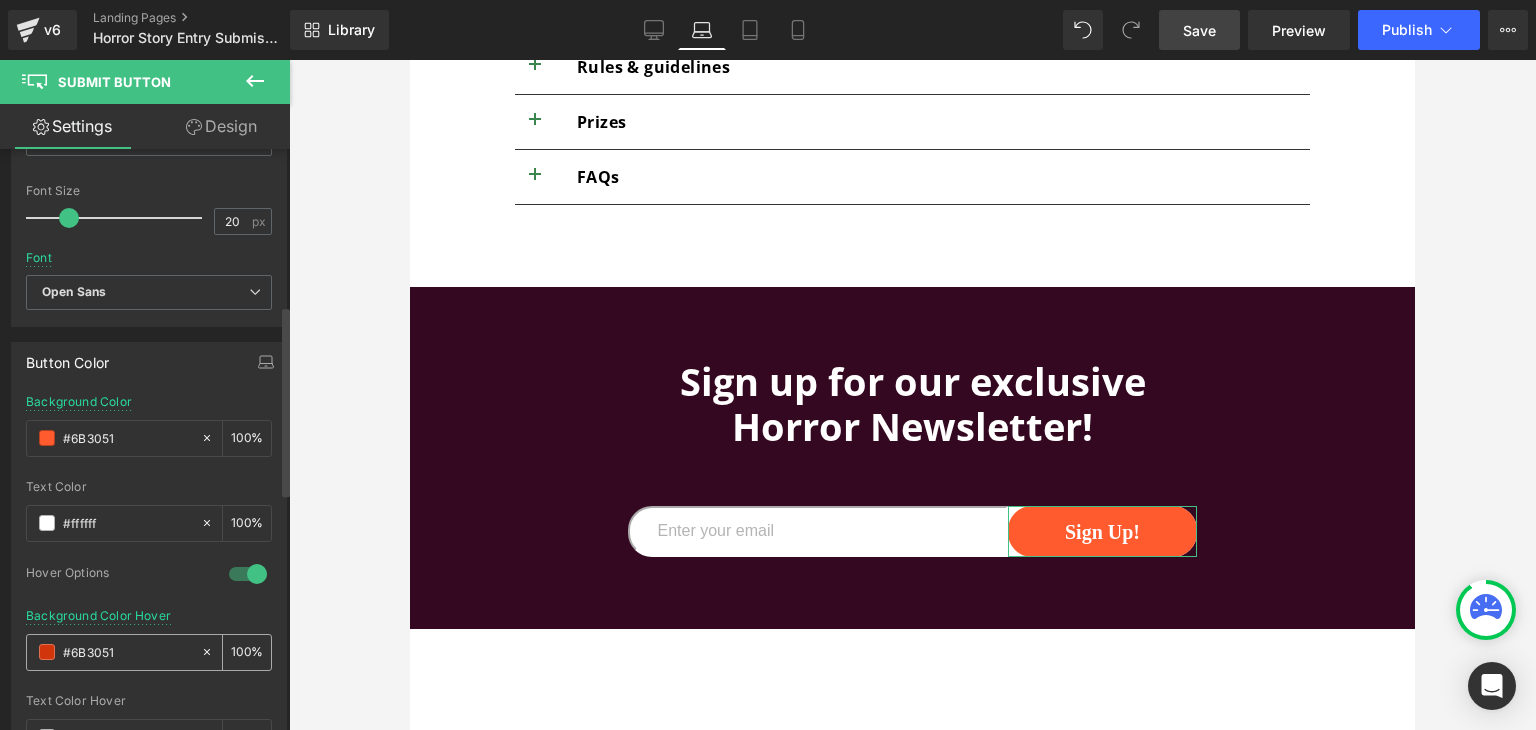 click on "#6B3051" at bounding box center [127, 652] 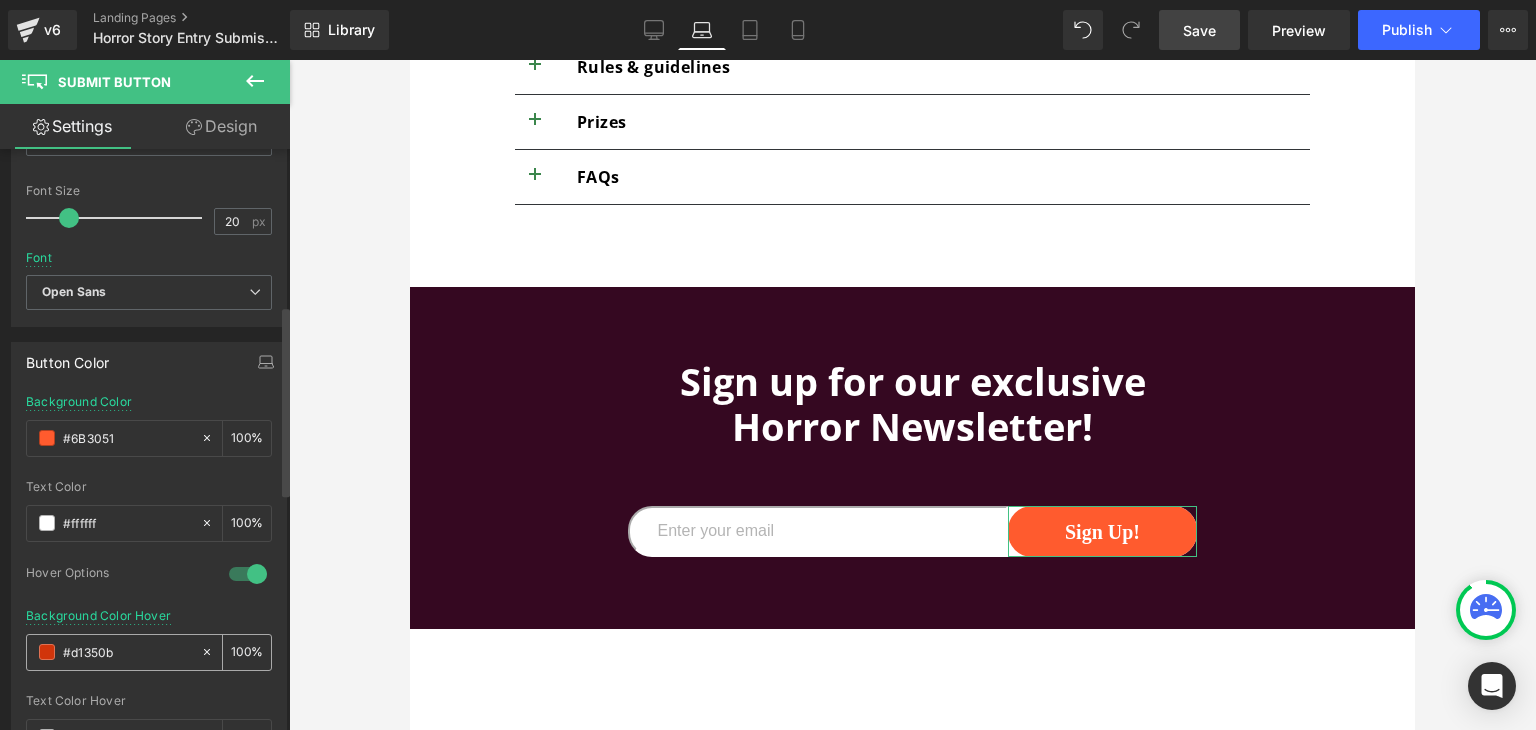 paste on "6B3051" 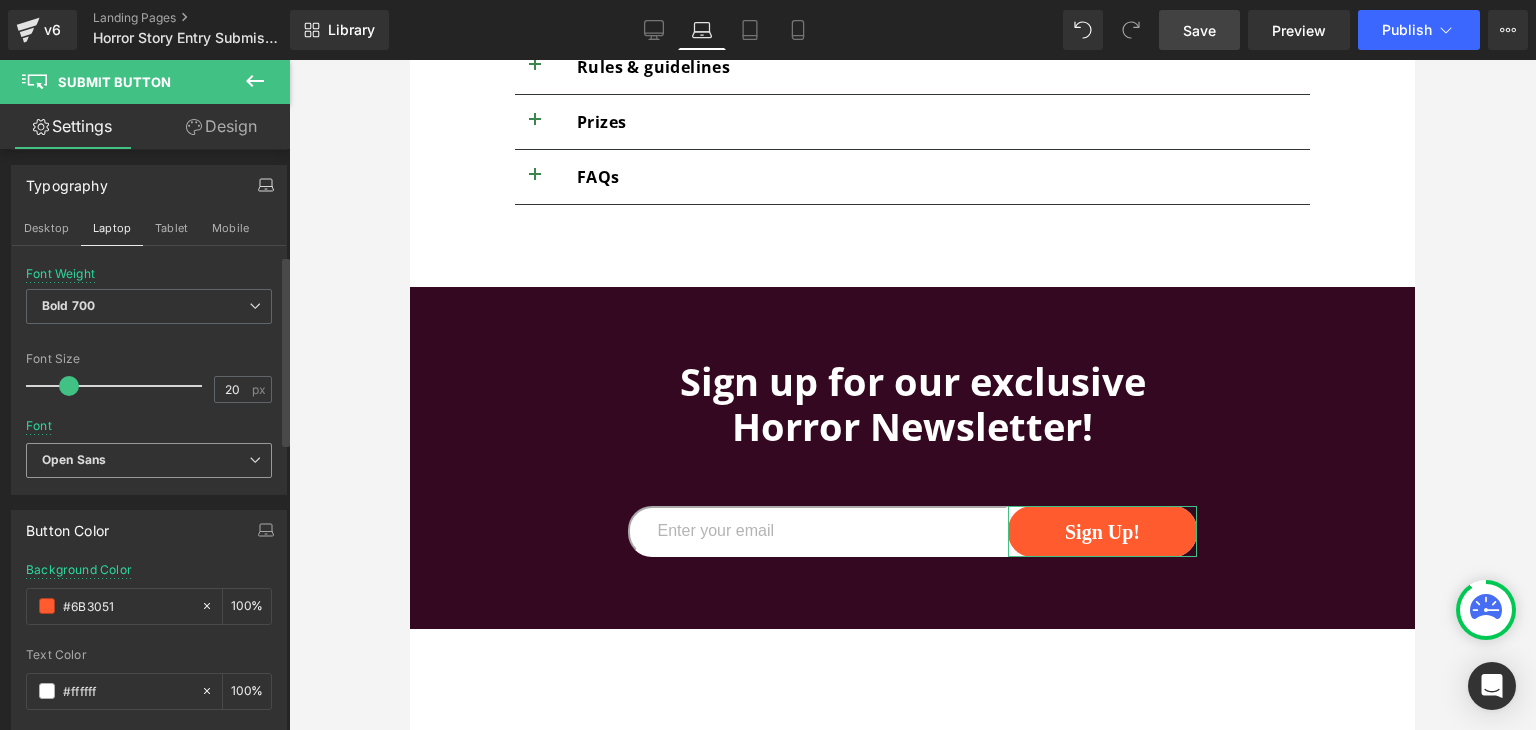 scroll, scrollTop: 286, scrollLeft: 0, axis: vertical 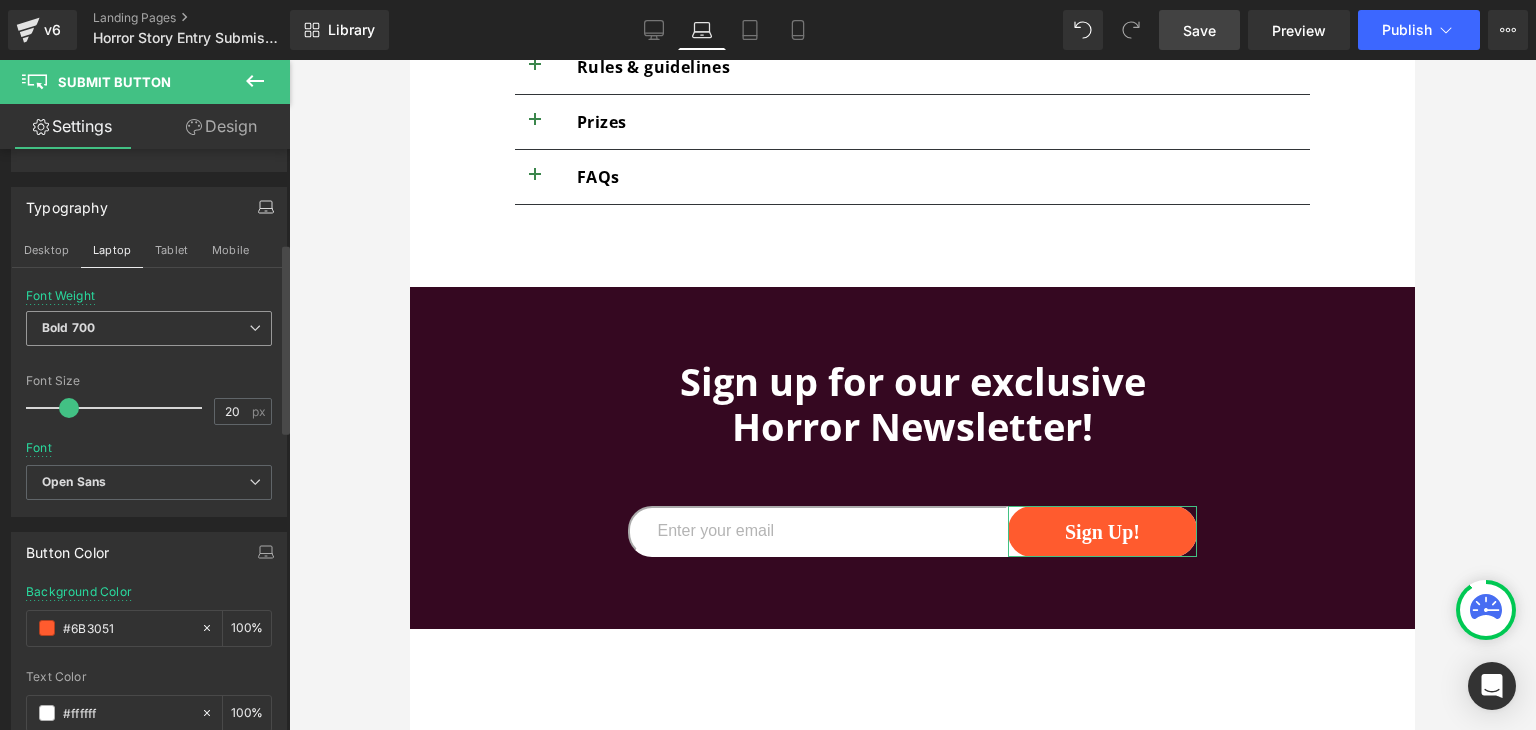 type on "#6B3051" 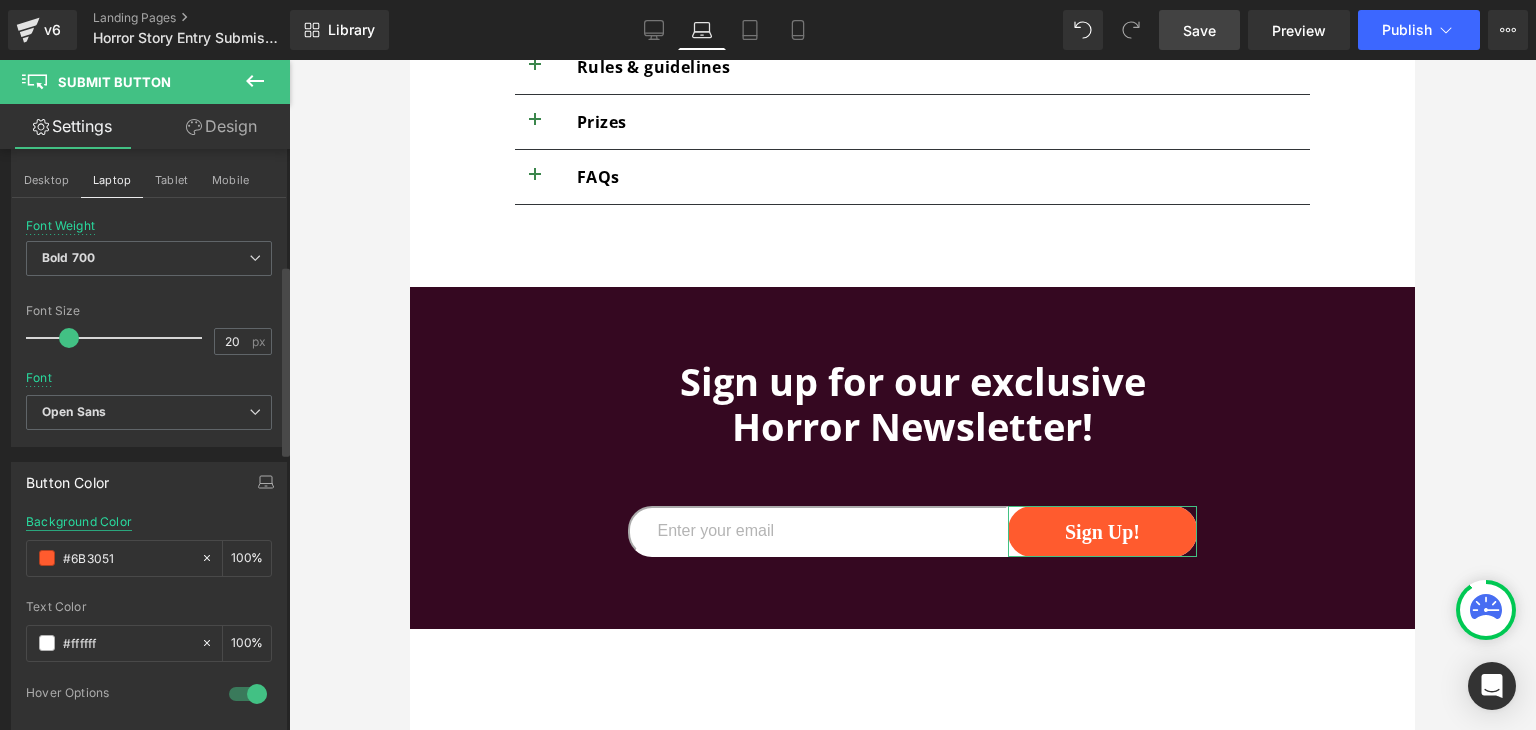 scroll, scrollTop: 360, scrollLeft: 0, axis: vertical 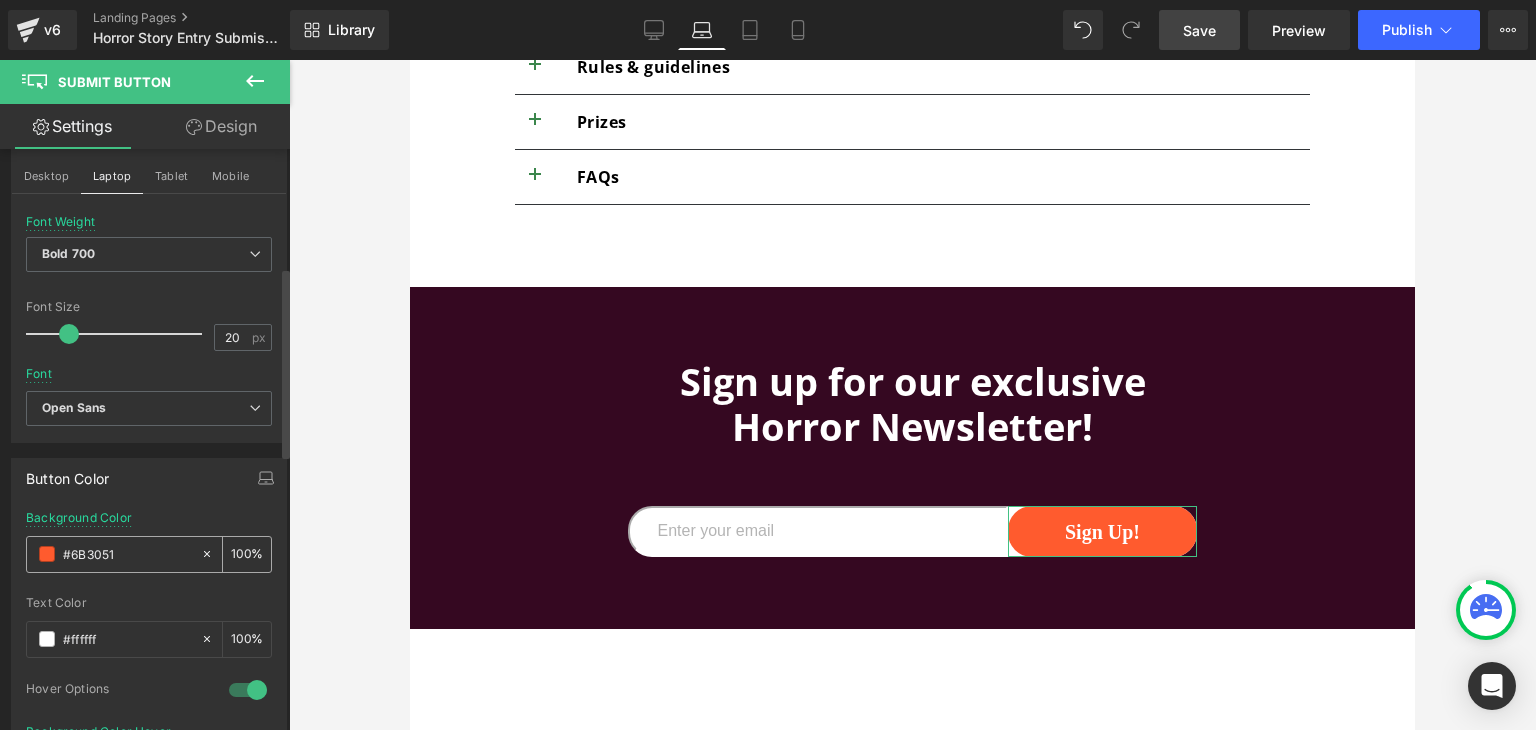 click on "#6B3051" at bounding box center (127, 554) 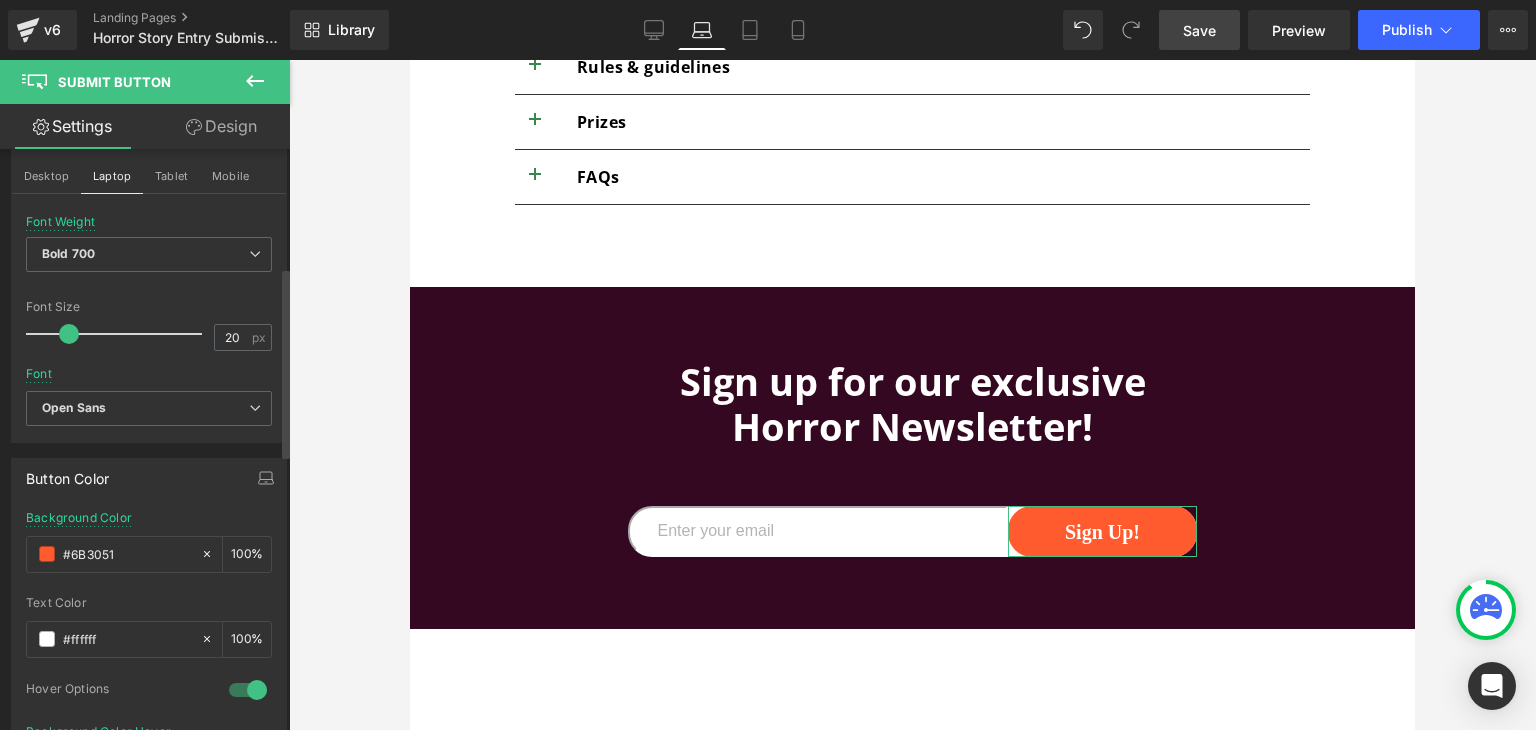 click on "Button Color #FF5B2E Background Color #6B3051 100 % #ffffff Text Color #ffffff 100 % 1 Hover Options rgba(209, 53, 11, 1) Background Color Hover #6B3051 100 % rgba(255, 255, 255, 1) Text Color Hover #ffffff 100 %" at bounding box center [149, 677] 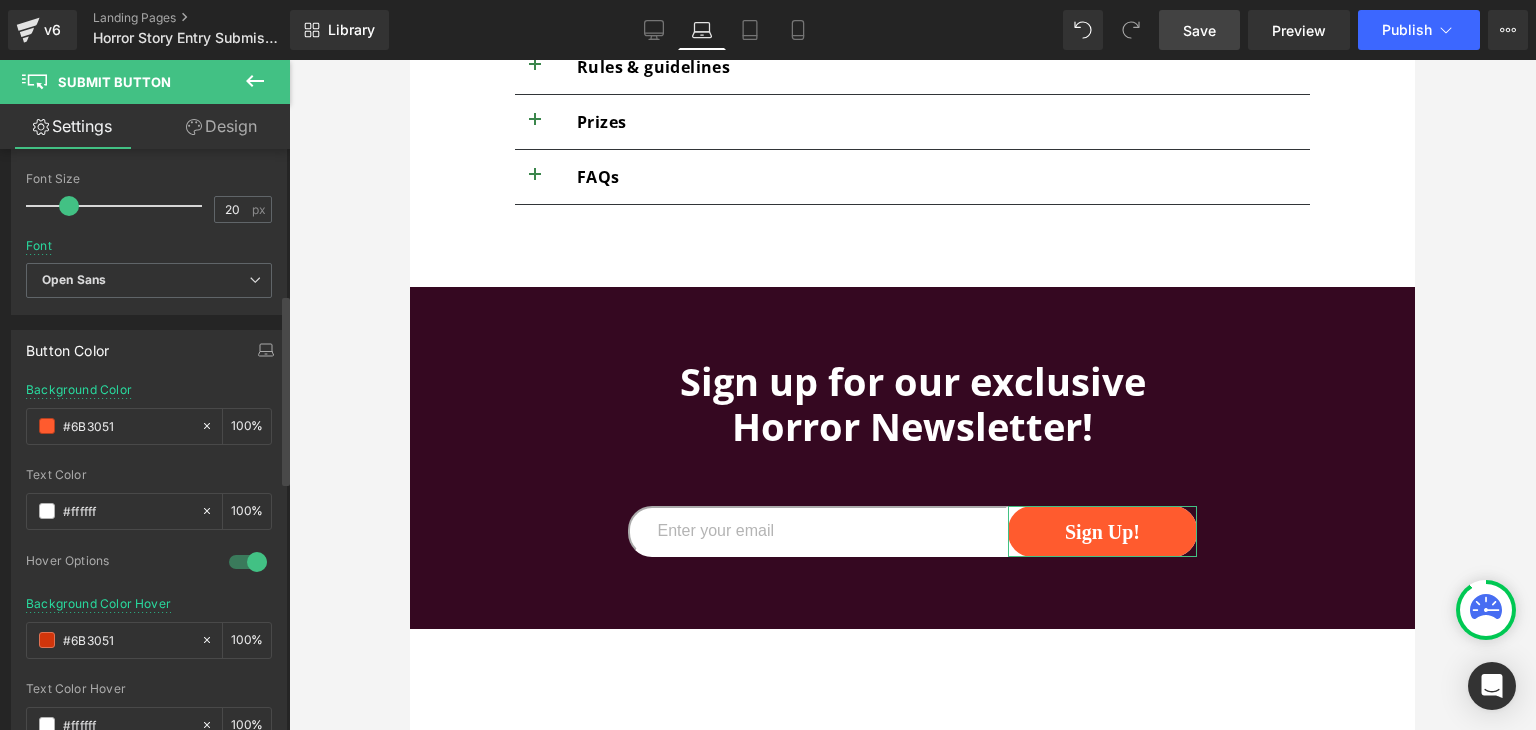scroll, scrollTop: 516, scrollLeft: 0, axis: vertical 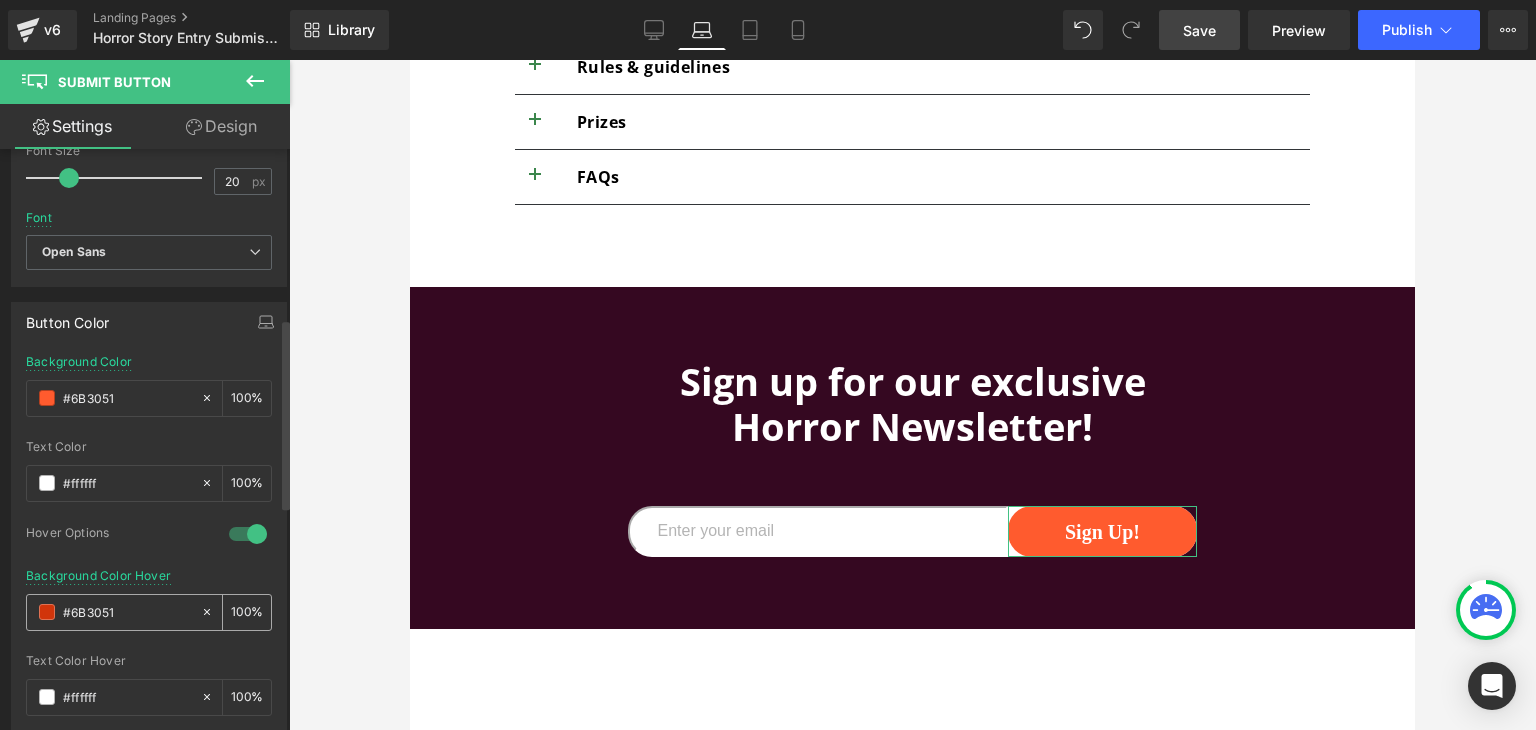 click on "#6B3051" at bounding box center (127, 612) 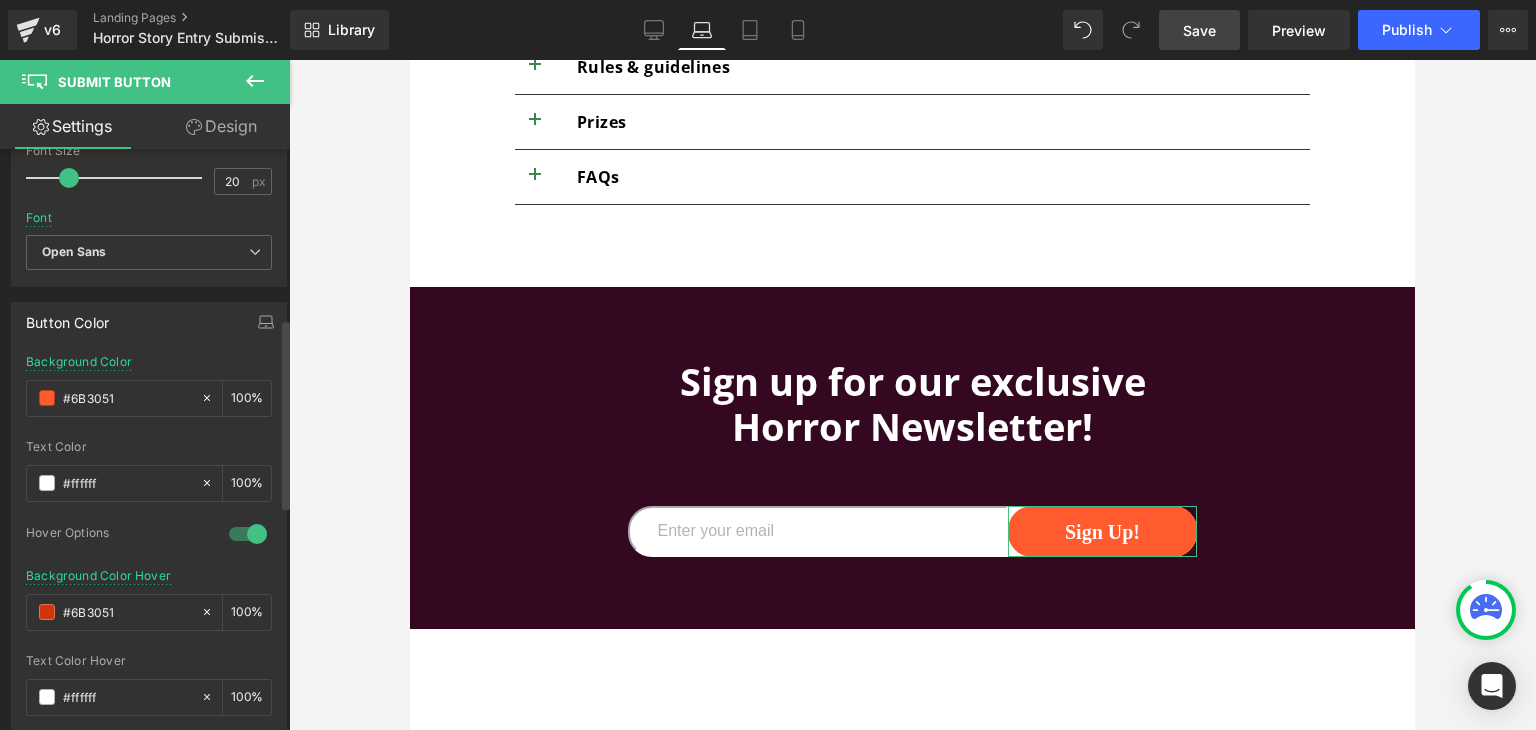 click on "Hover Options" at bounding box center [117, 535] 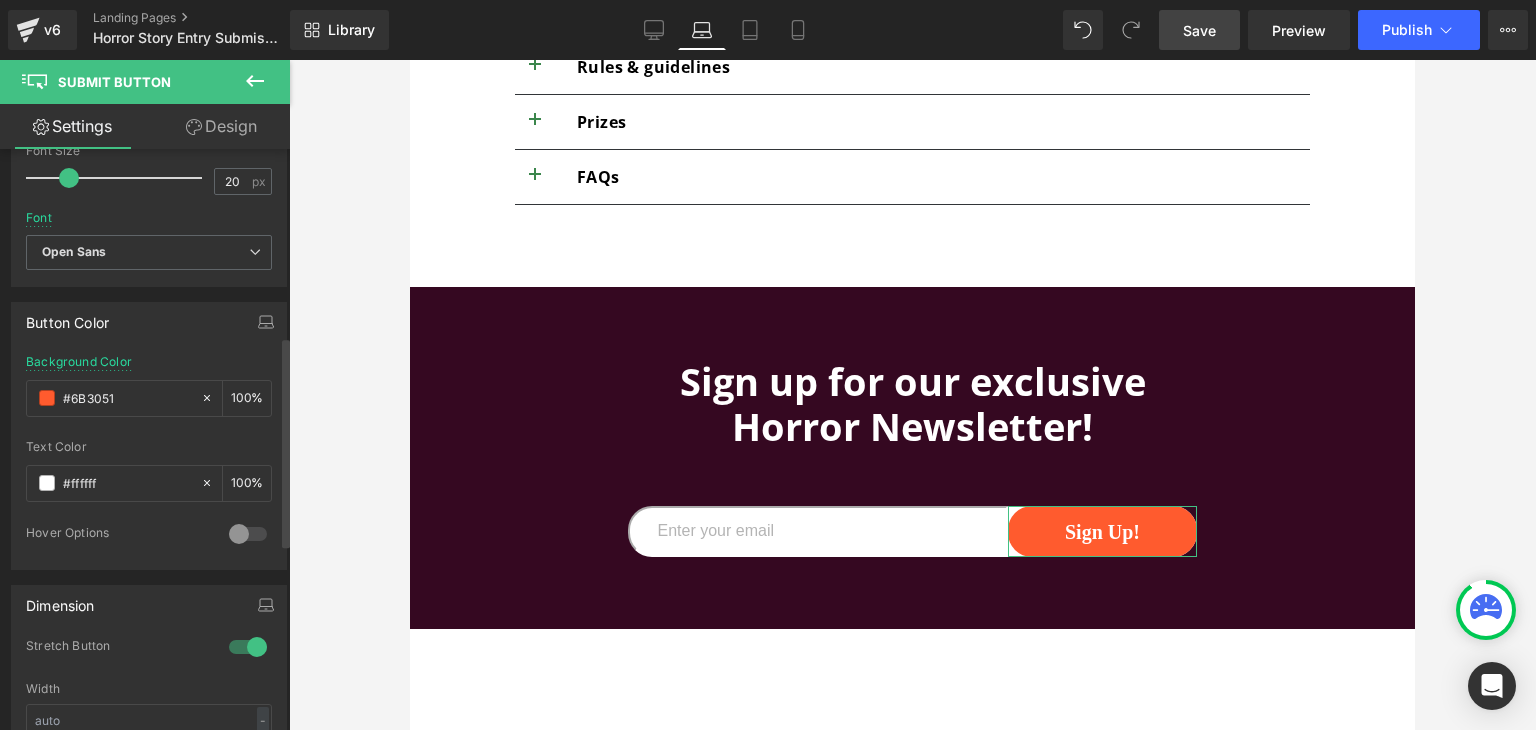 click at bounding box center [248, 534] 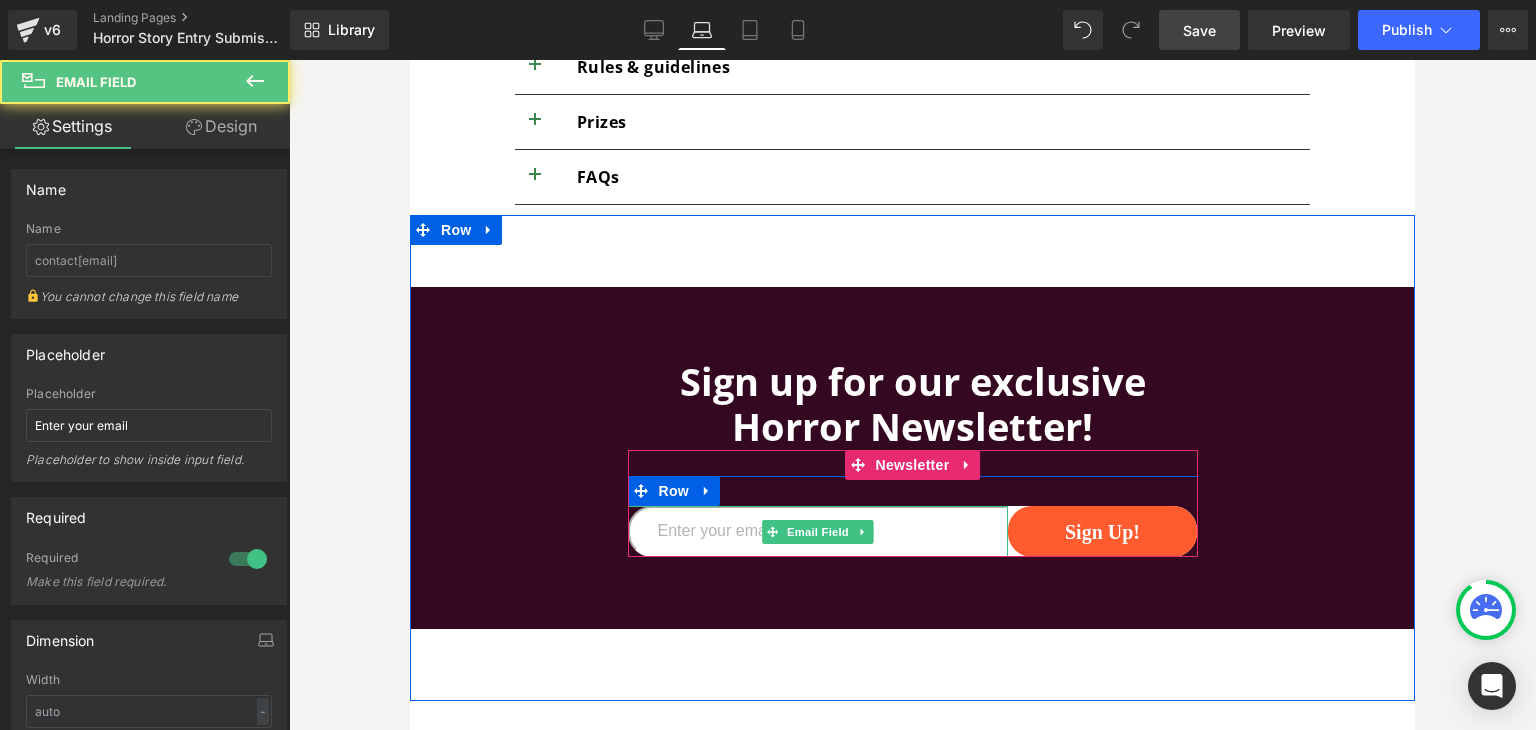click at bounding box center (818, 531) 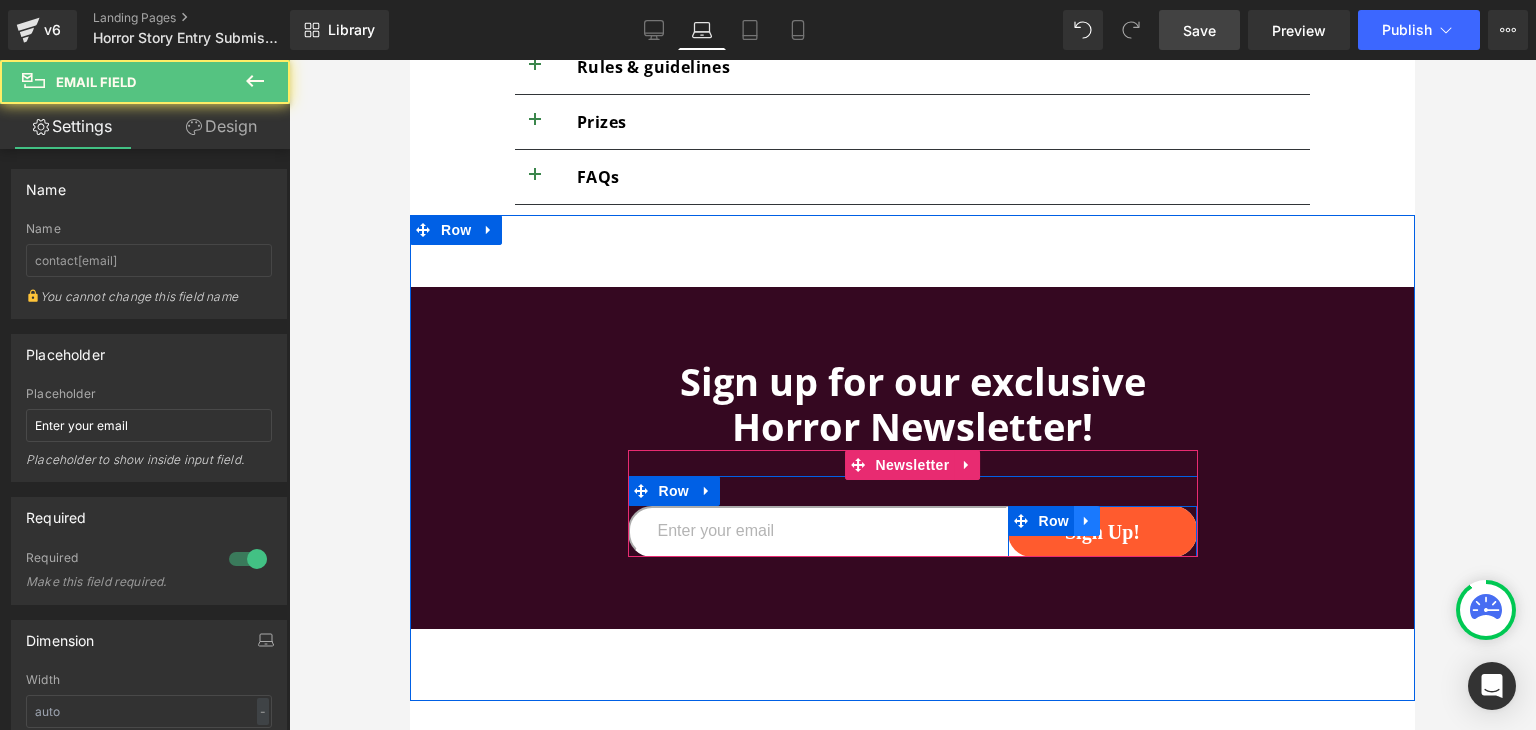 click 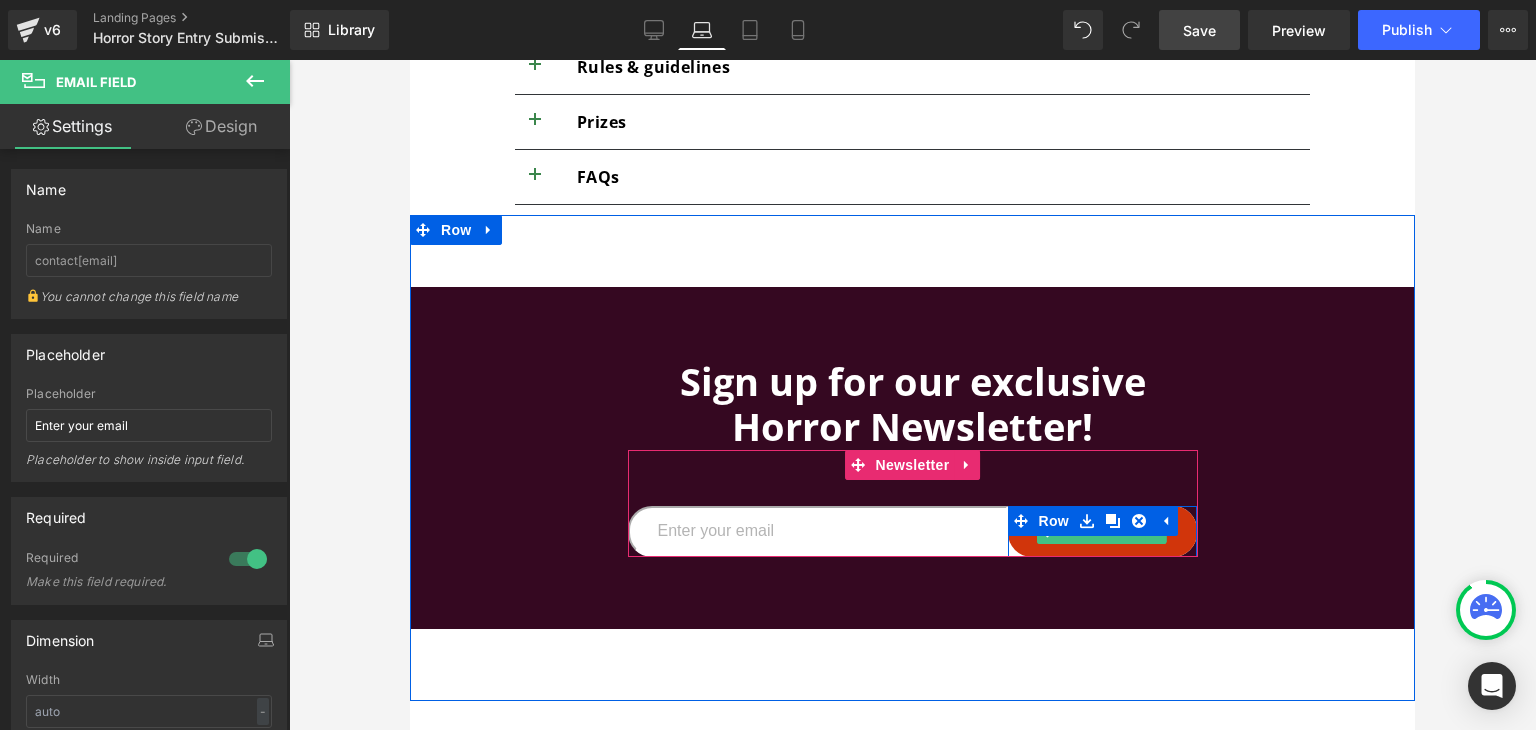 click on "Submit Button" at bounding box center (1102, 532) 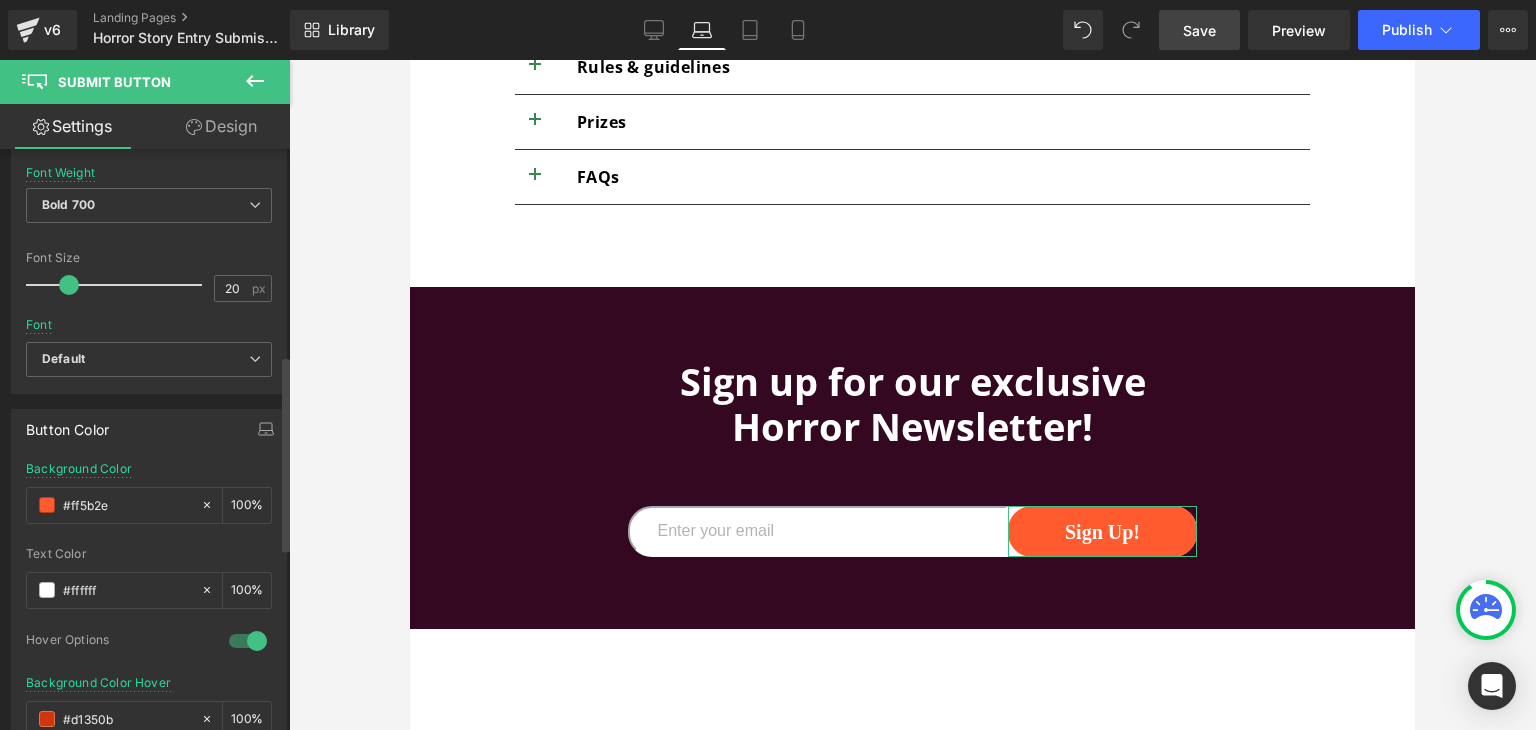 scroll, scrollTop: 613, scrollLeft: 0, axis: vertical 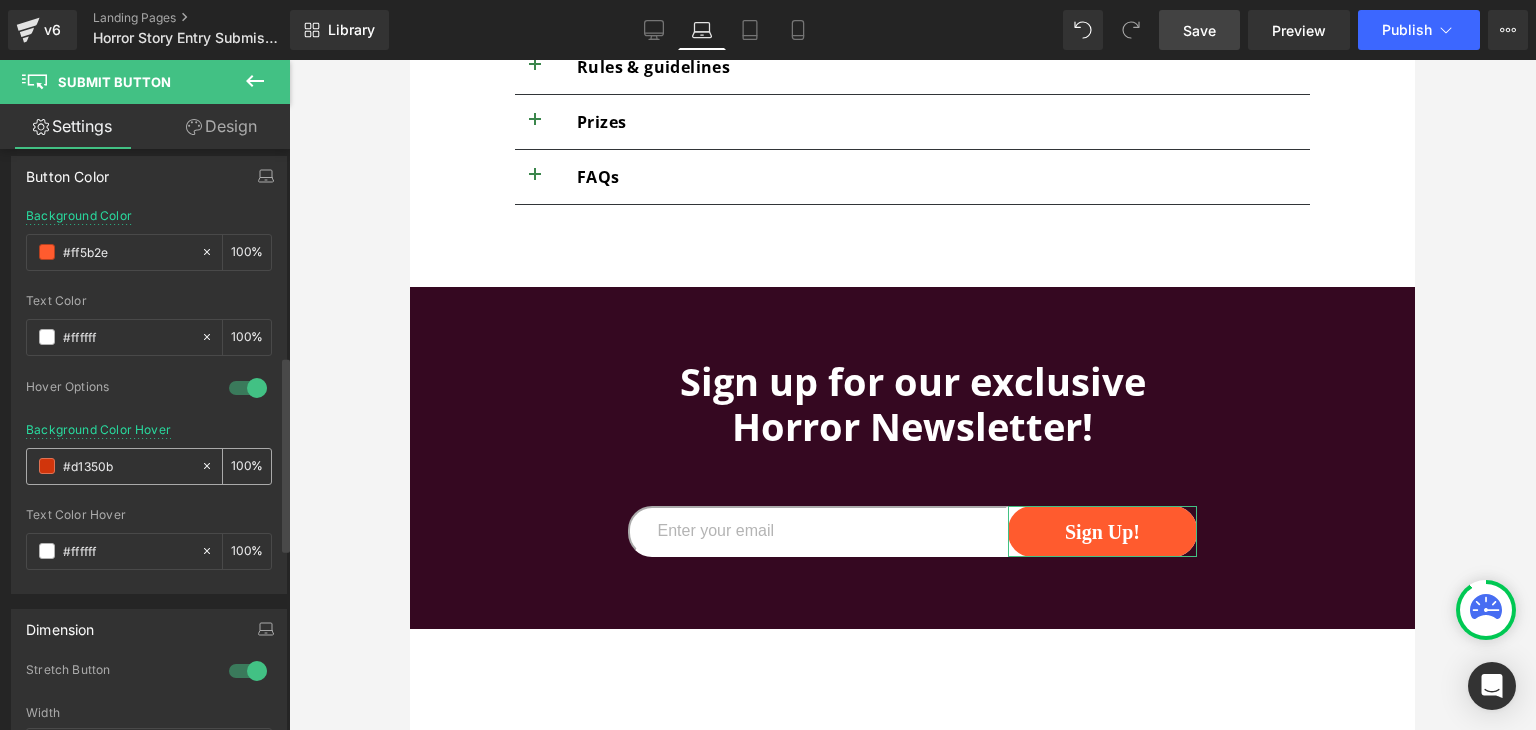 click on "#d1350b" at bounding box center (127, 466) 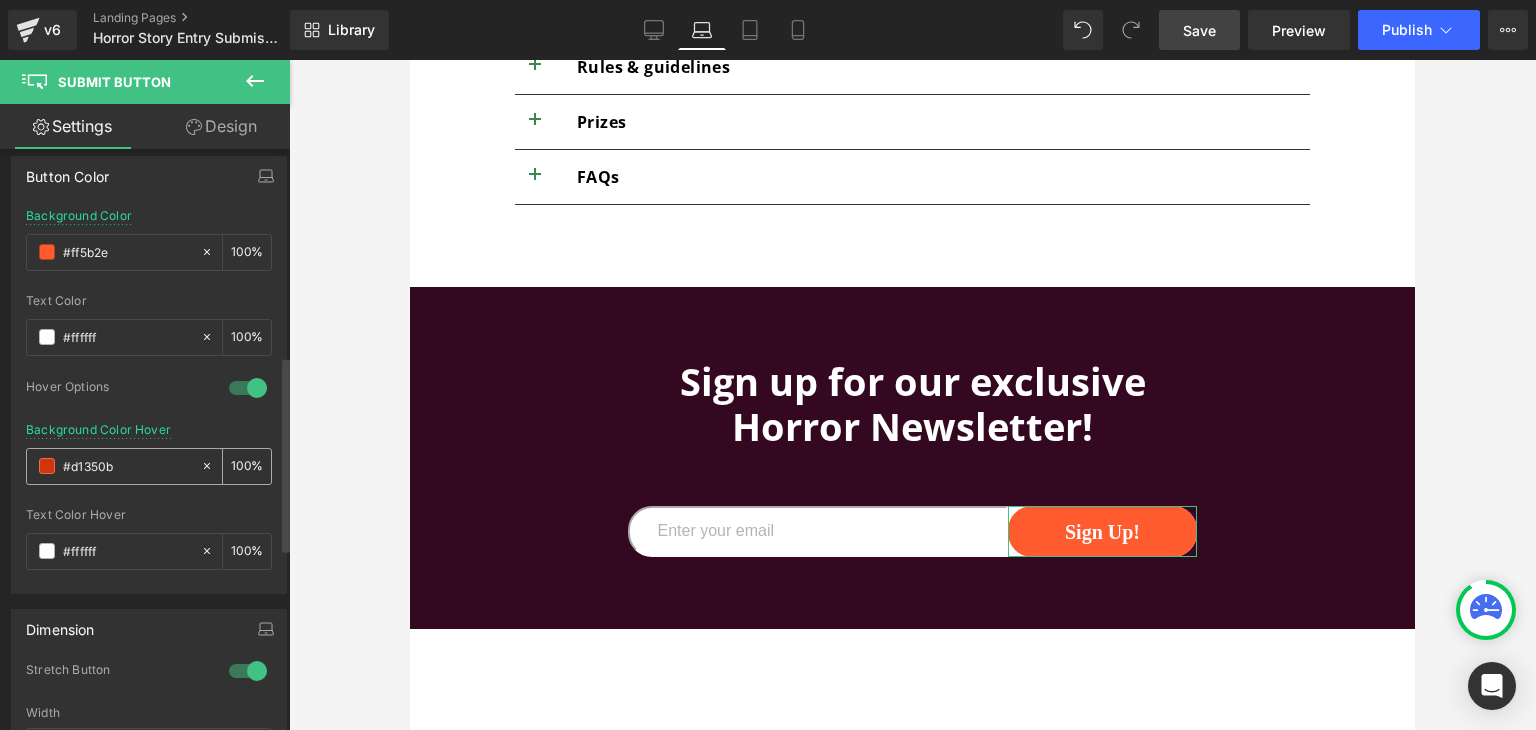 paste on "6B3051" 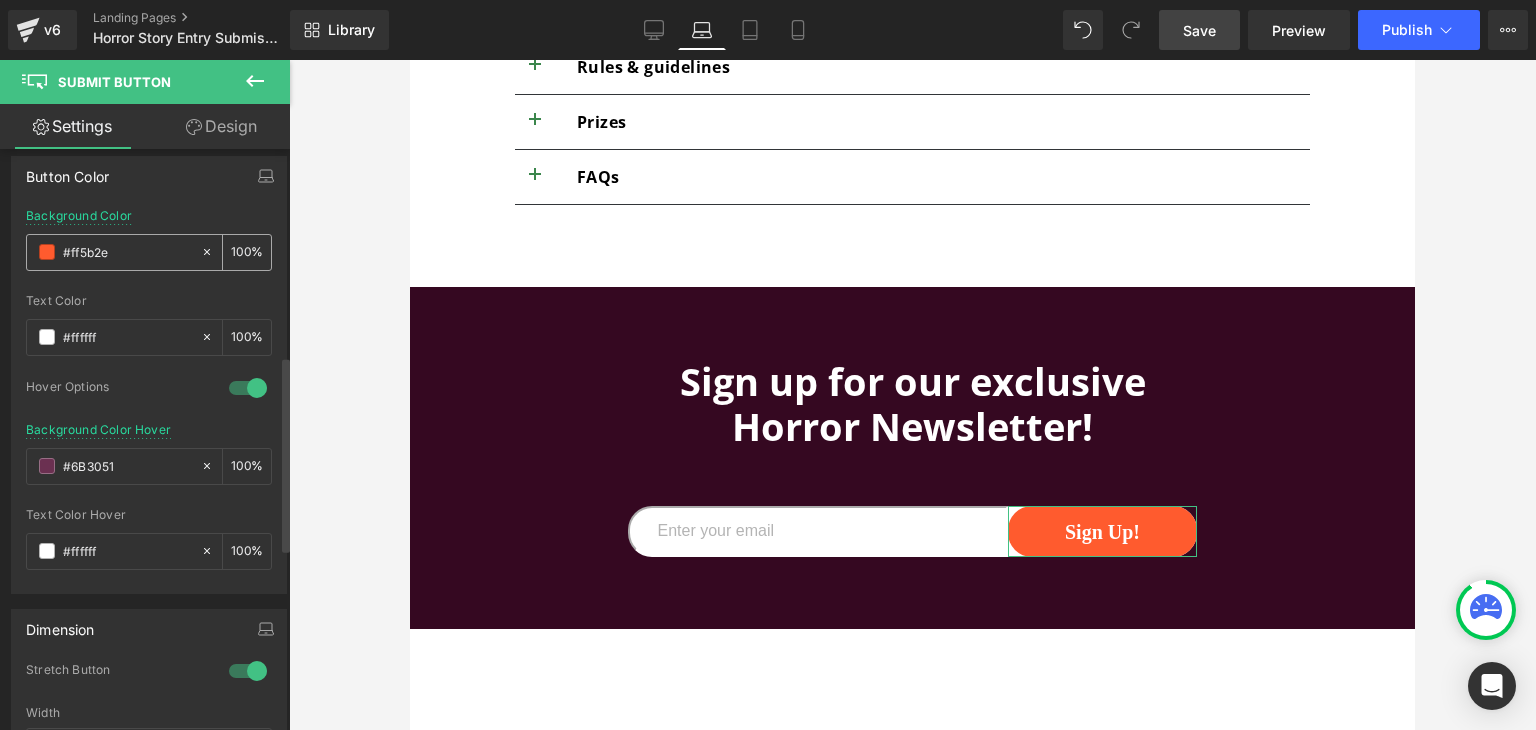 type on "#6B3051" 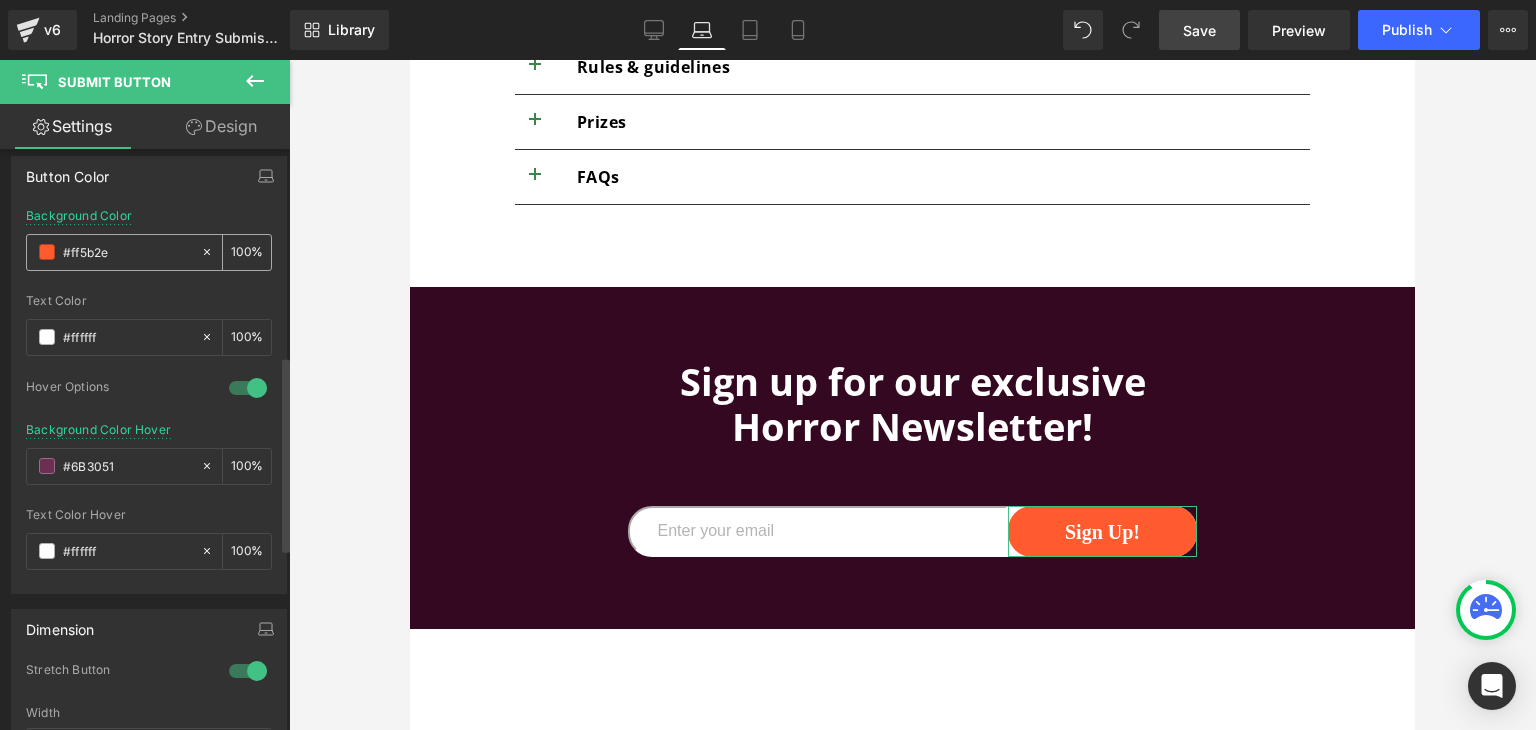 click on "#ff5b2e" at bounding box center (127, 252) 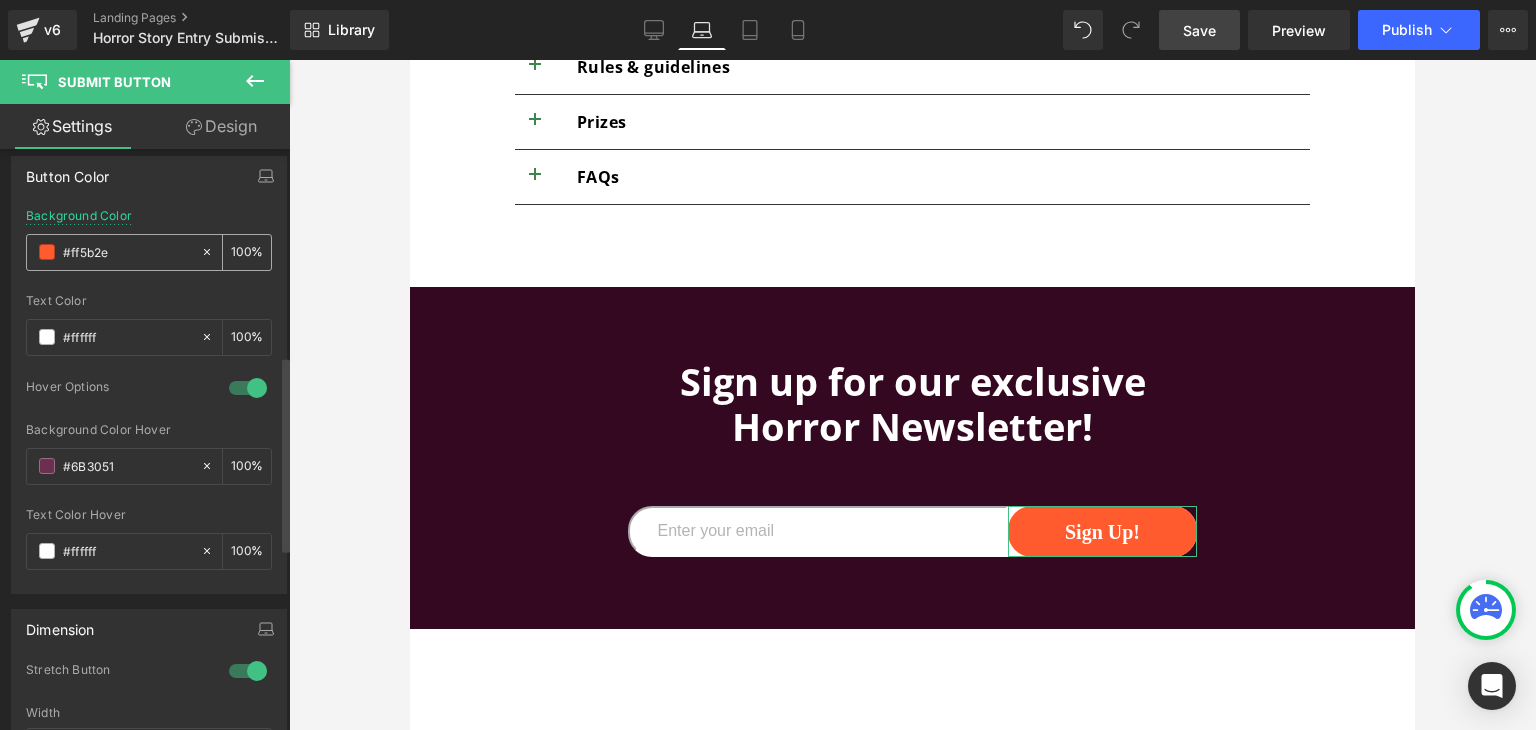 paste on "6B3051" 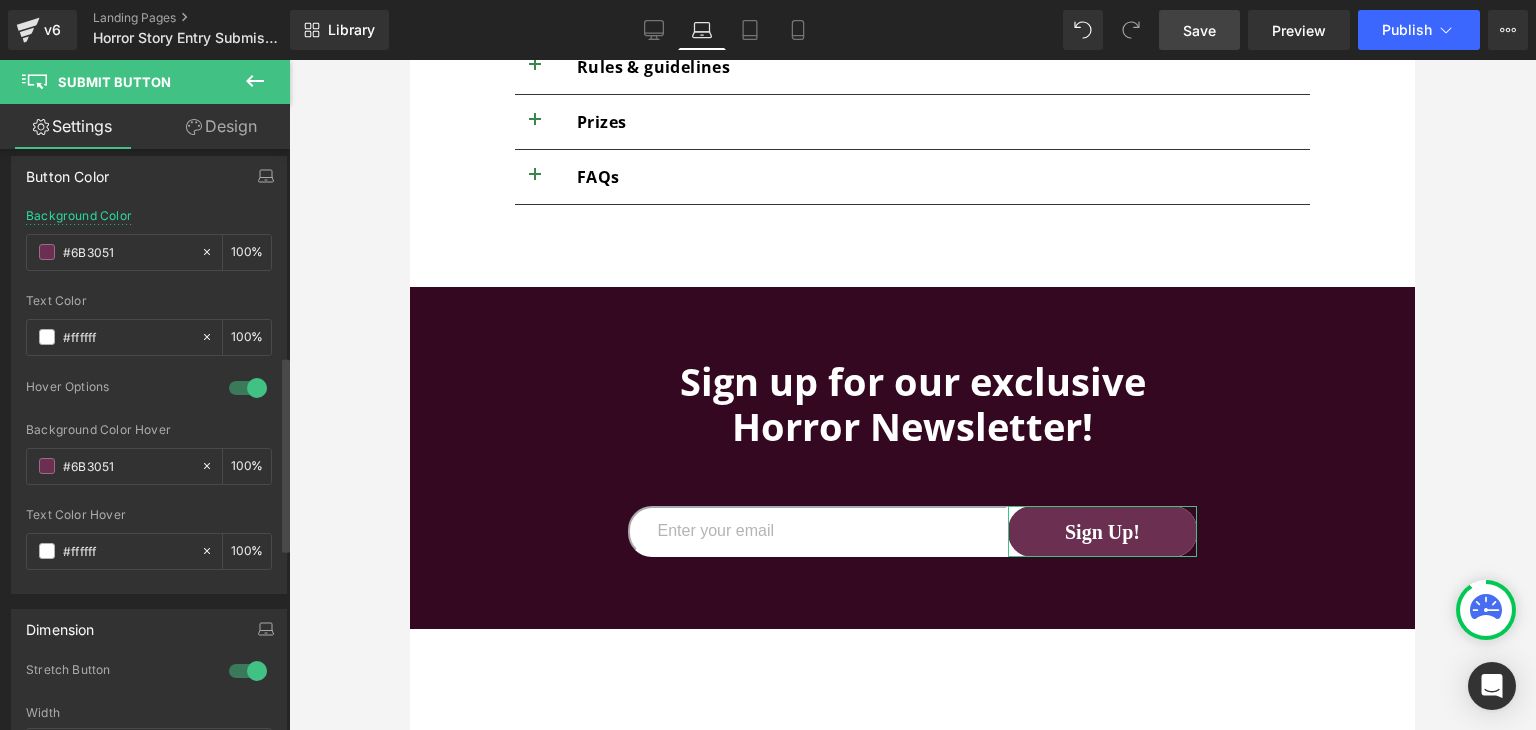 type on "#6B3051" 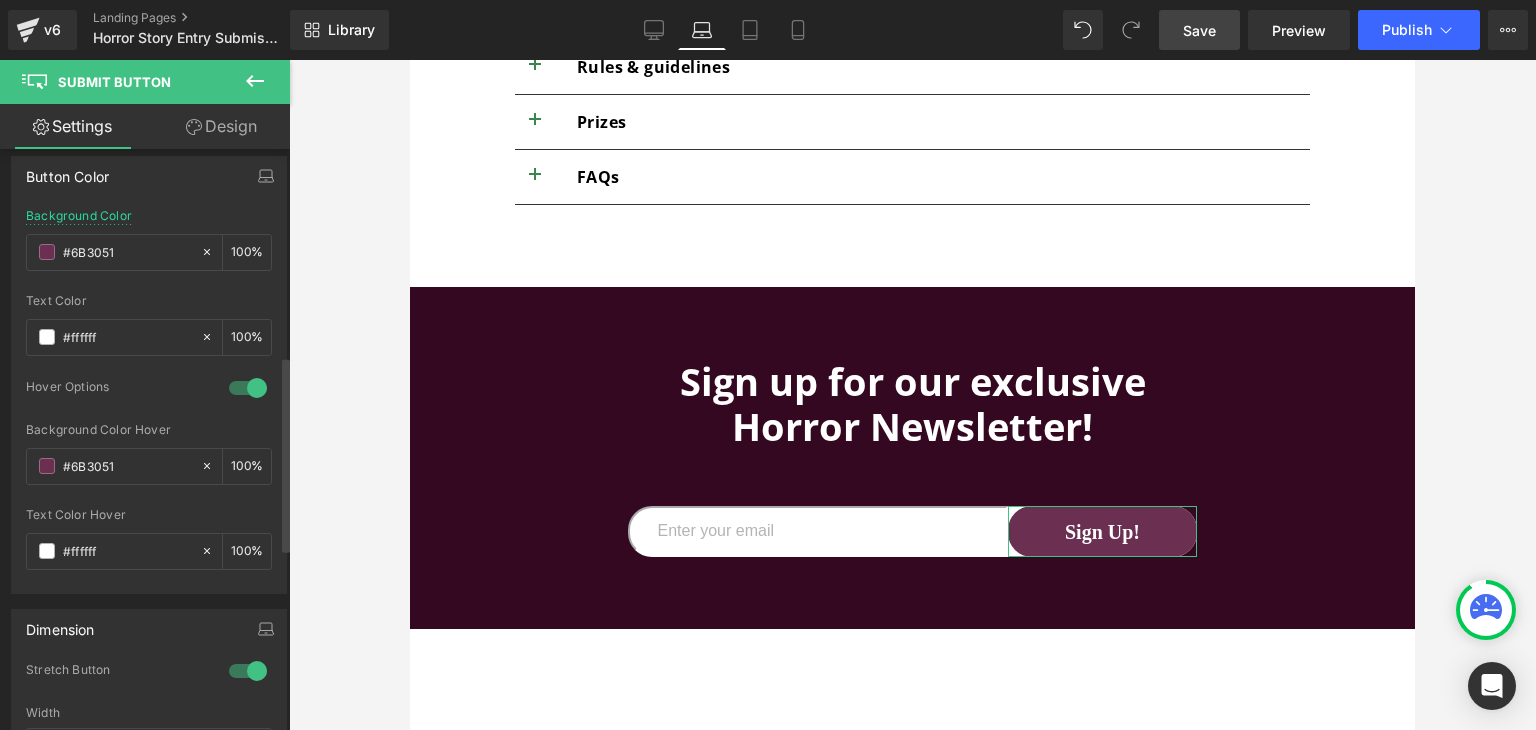click at bounding box center (149, 287) 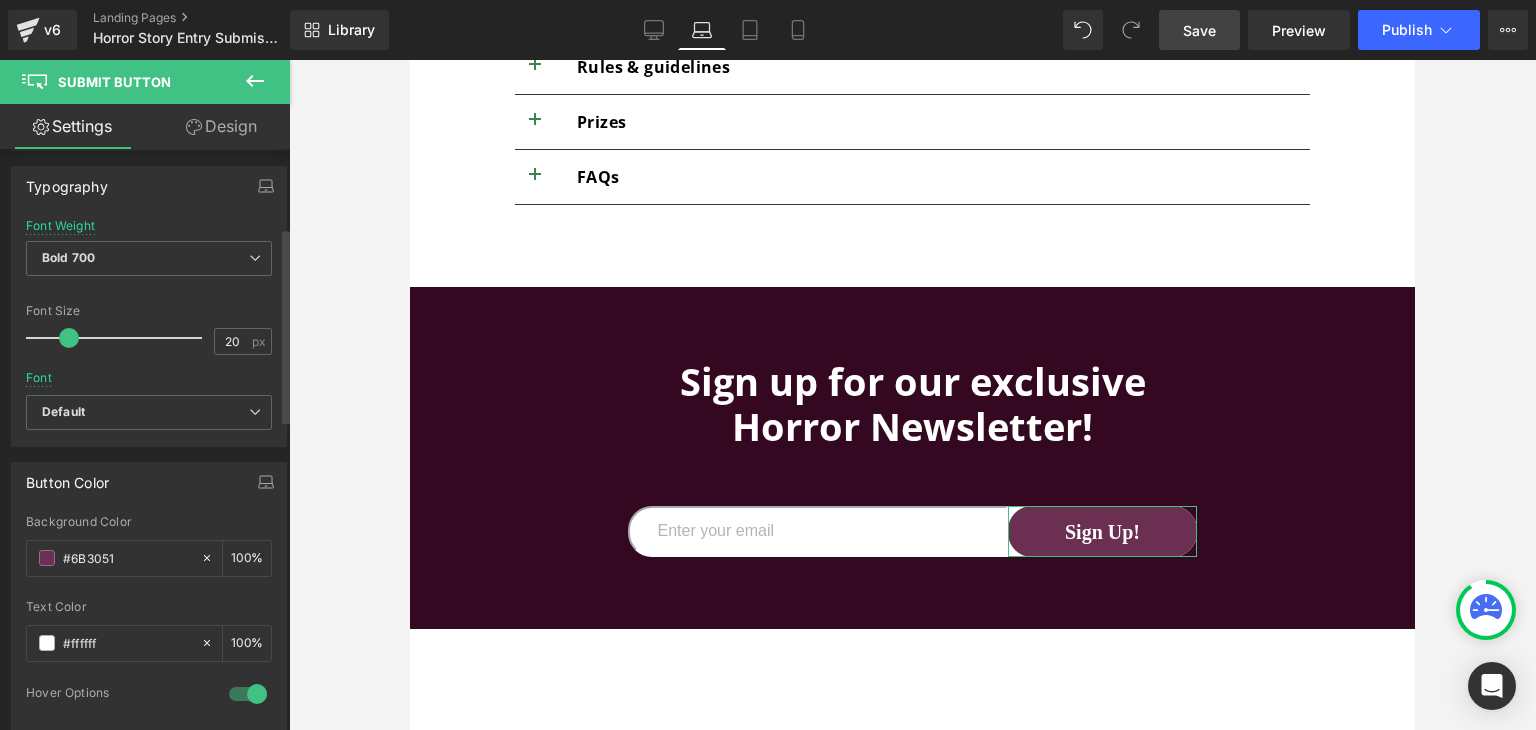 scroll, scrollTop: 232, scrollLeft: 0, axis: vertical 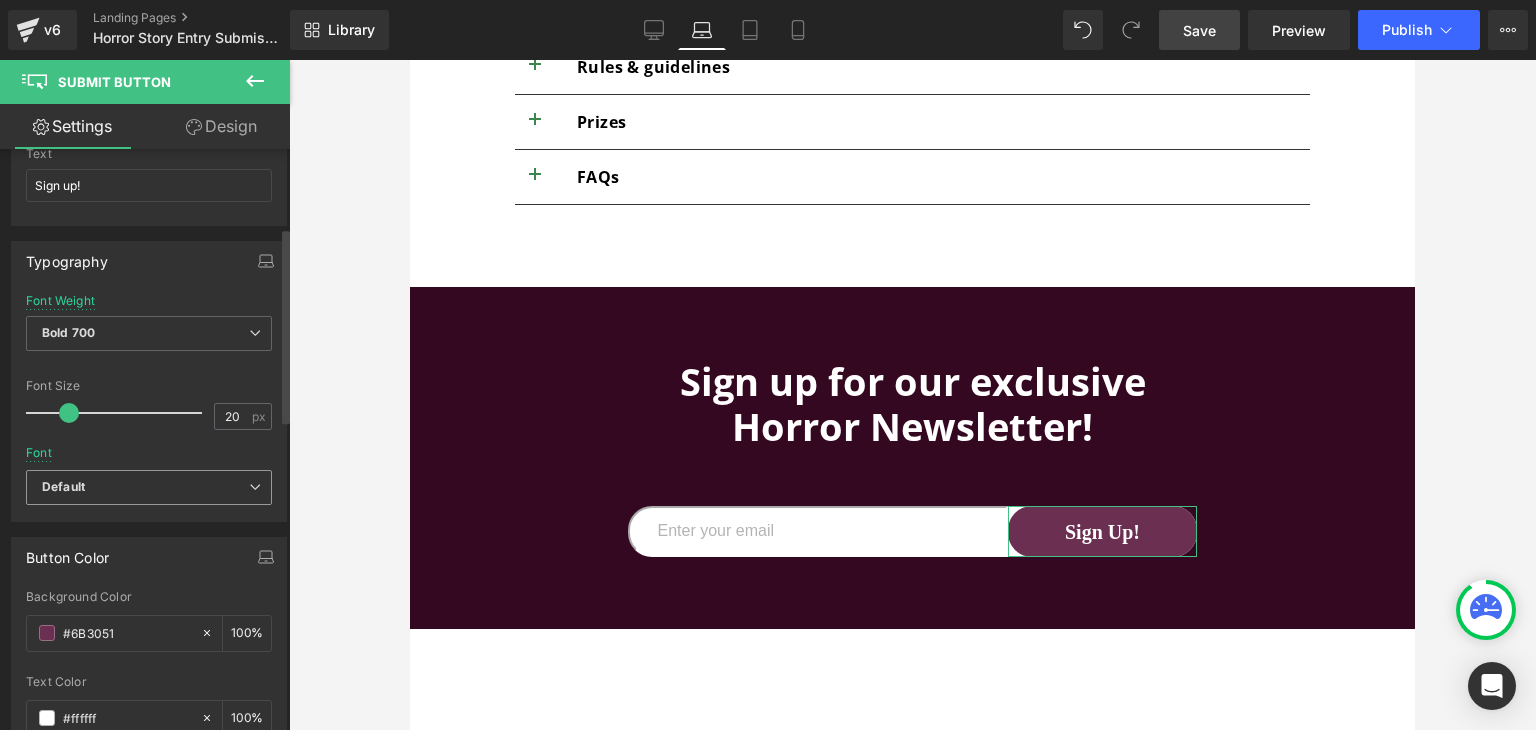 click on "Default" at bounding box center (145, 487) 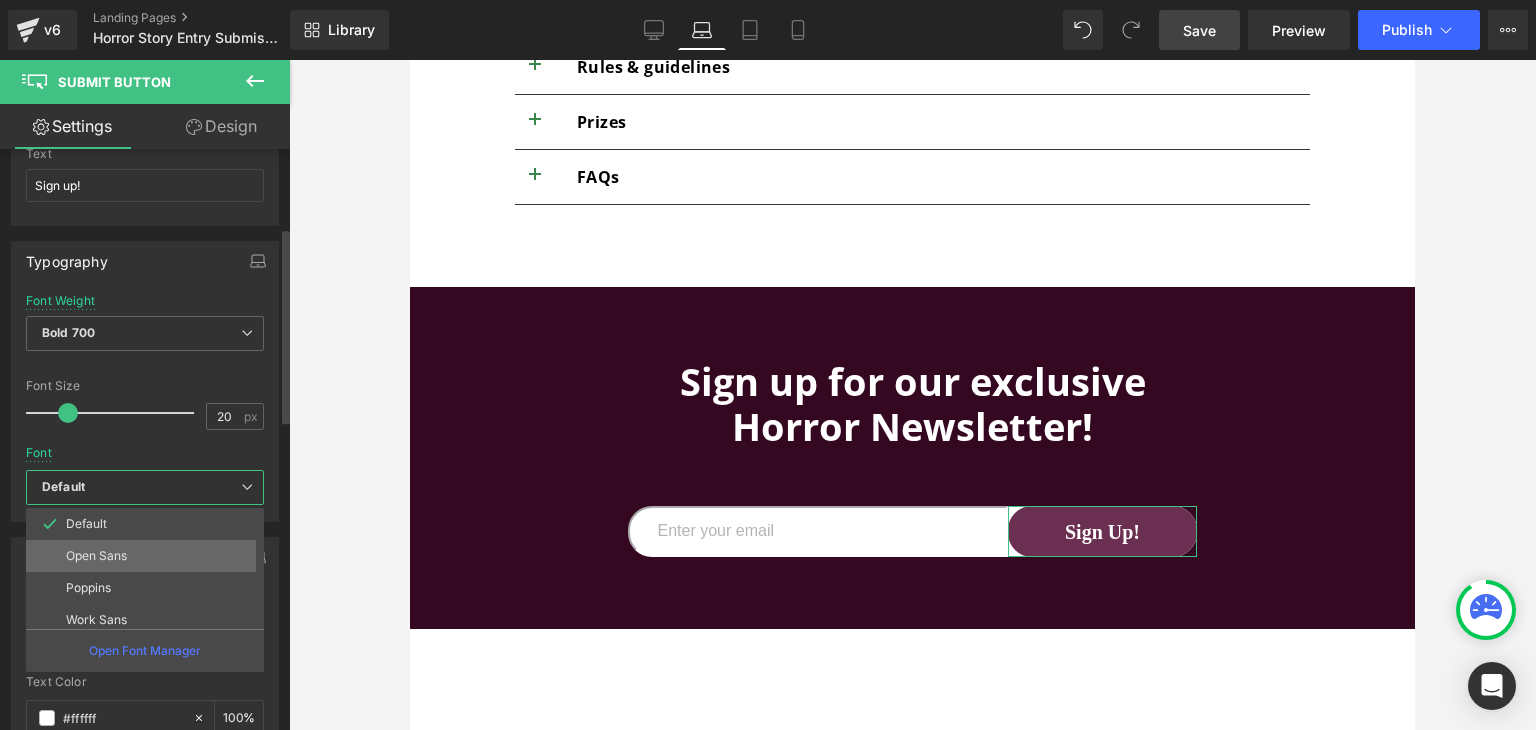 click on "Open Sans" at bounding box center [149, 556] 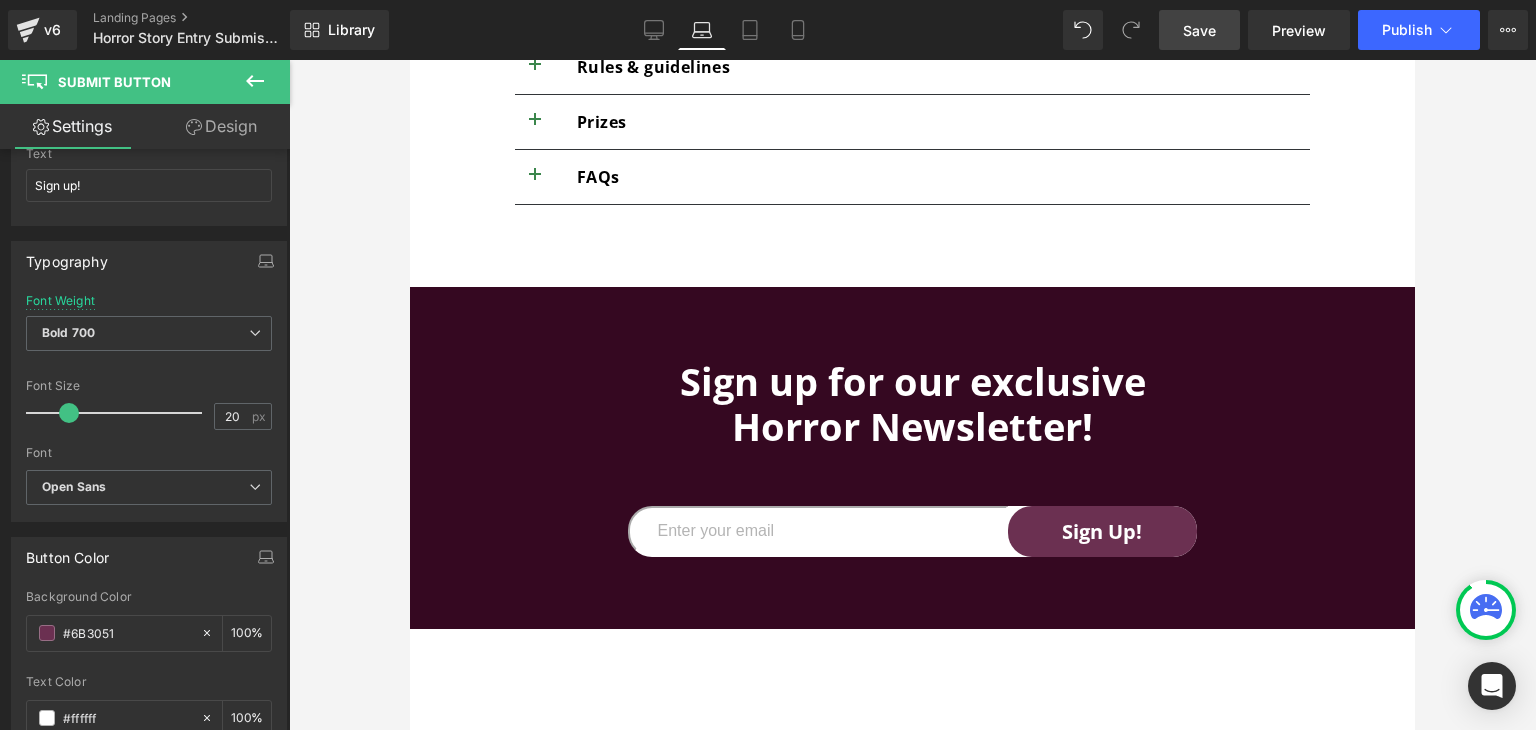 drag, startPoint x: 384, startPoint y: 472, endPoint x: 121, endPoint y: 329, distance: 299.36267 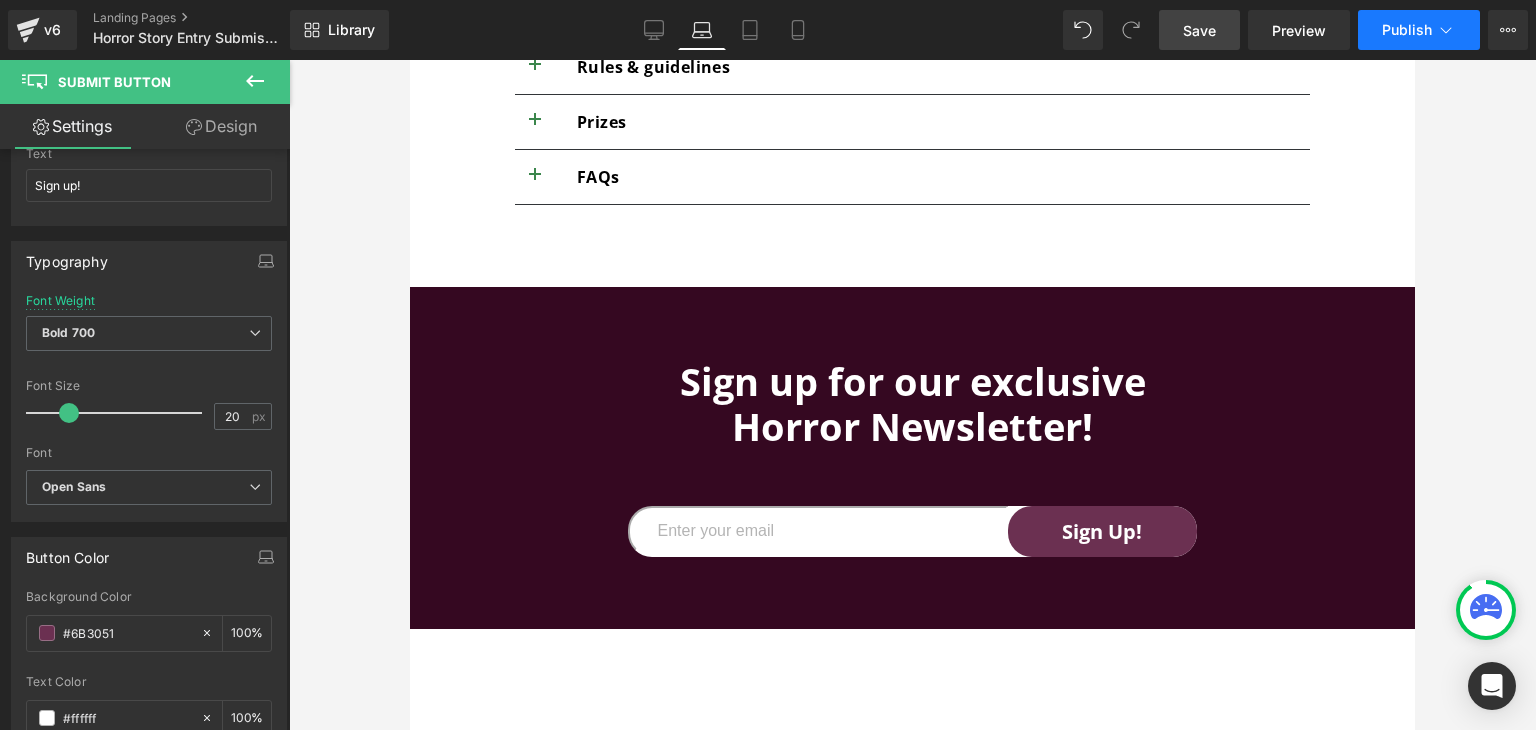 click on "Publish" at bounding box center (1407, 30) 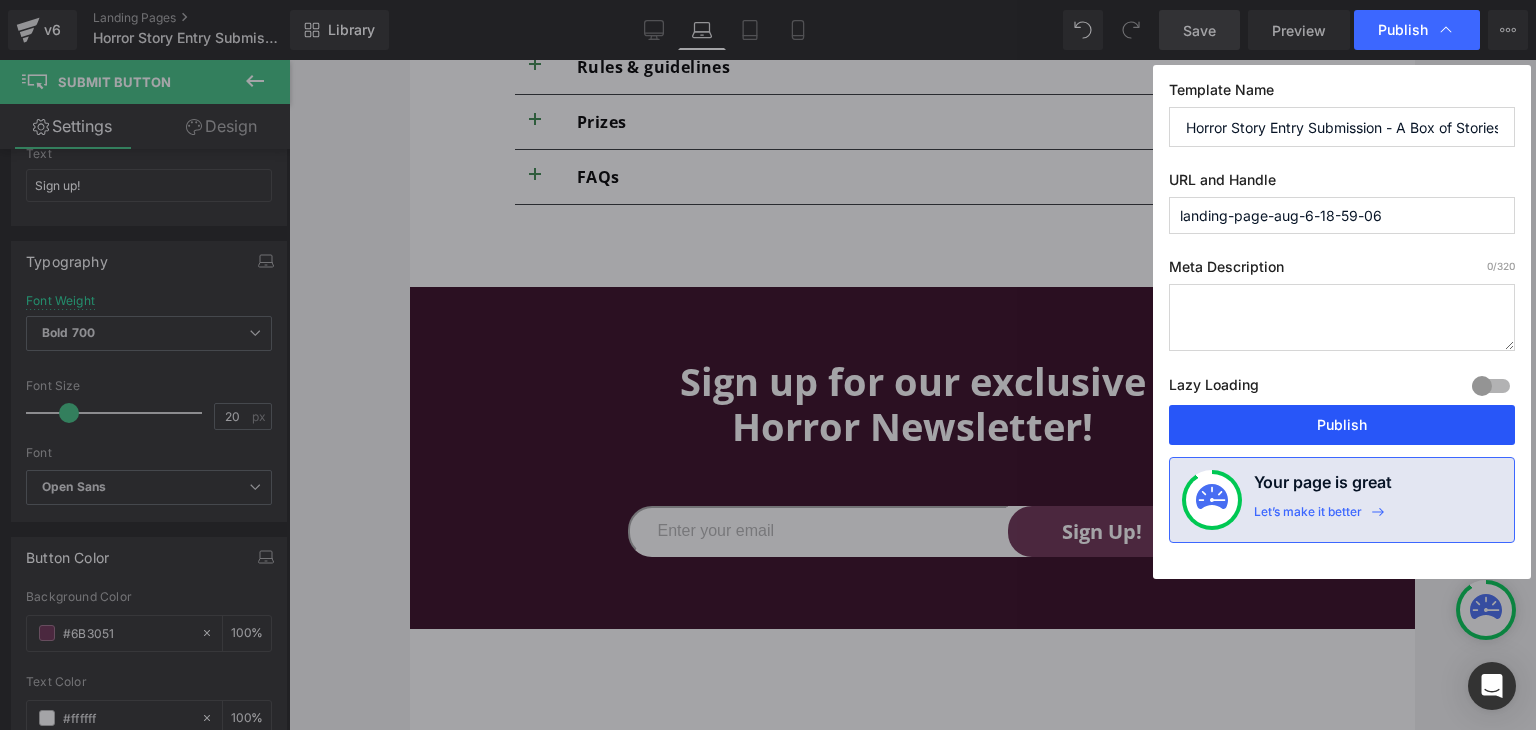 click on "Publish" at bounding box center (1342, 425) 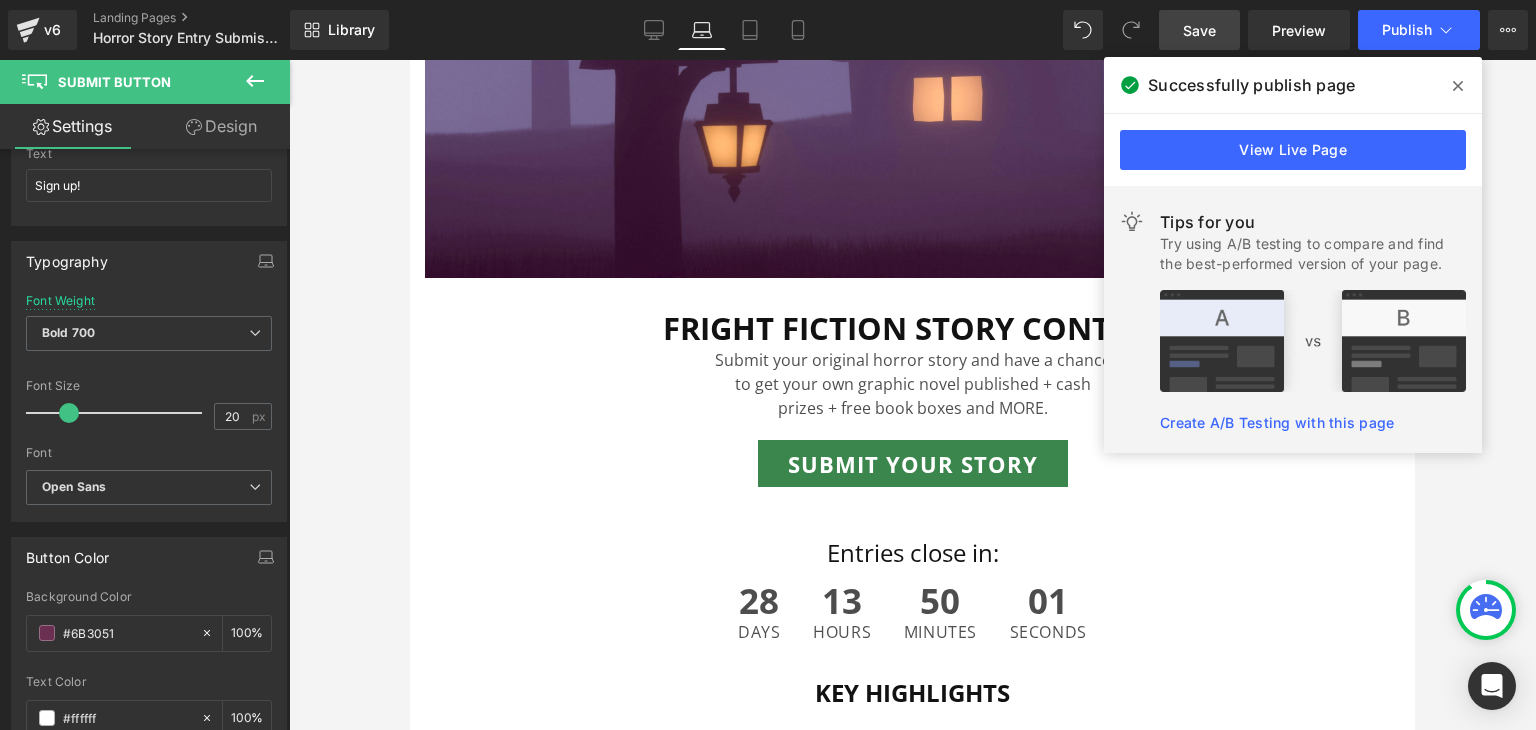 scroll, scrollTop: 293, scrollLeft: 0, axis: vertical 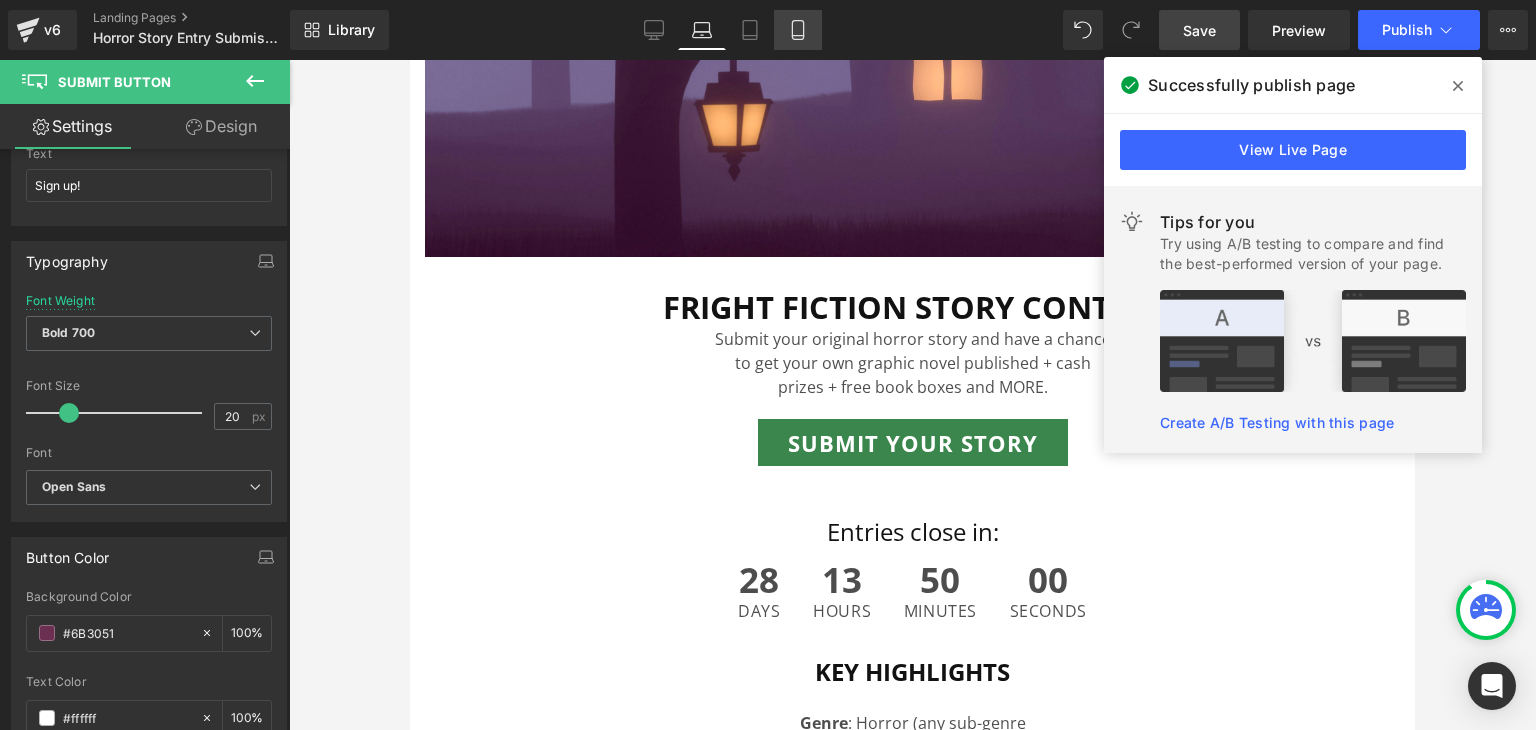 click on "Mobile" at bounding box center [798, 30] 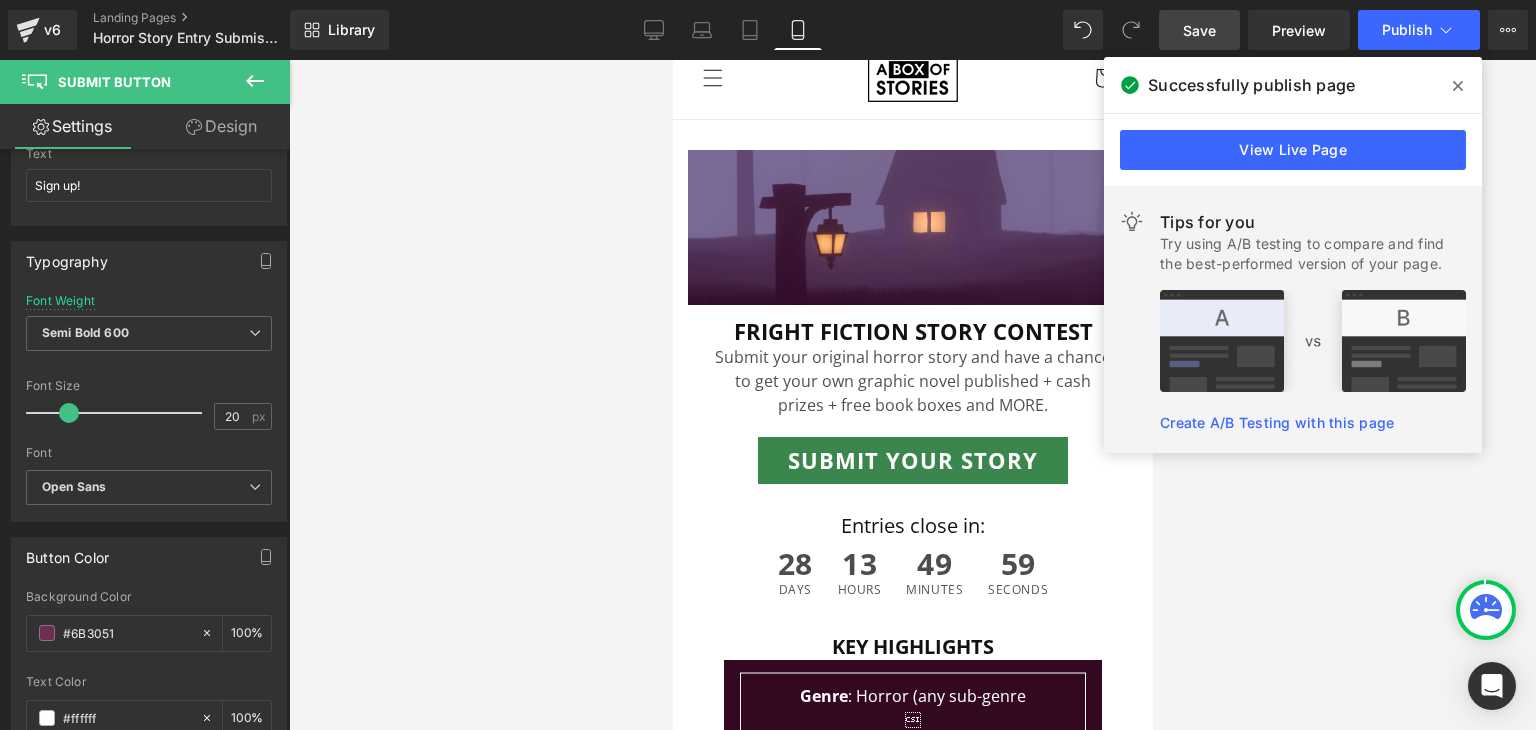 scroll, scrollTop: 0, scrollLeft: 0, axis: both 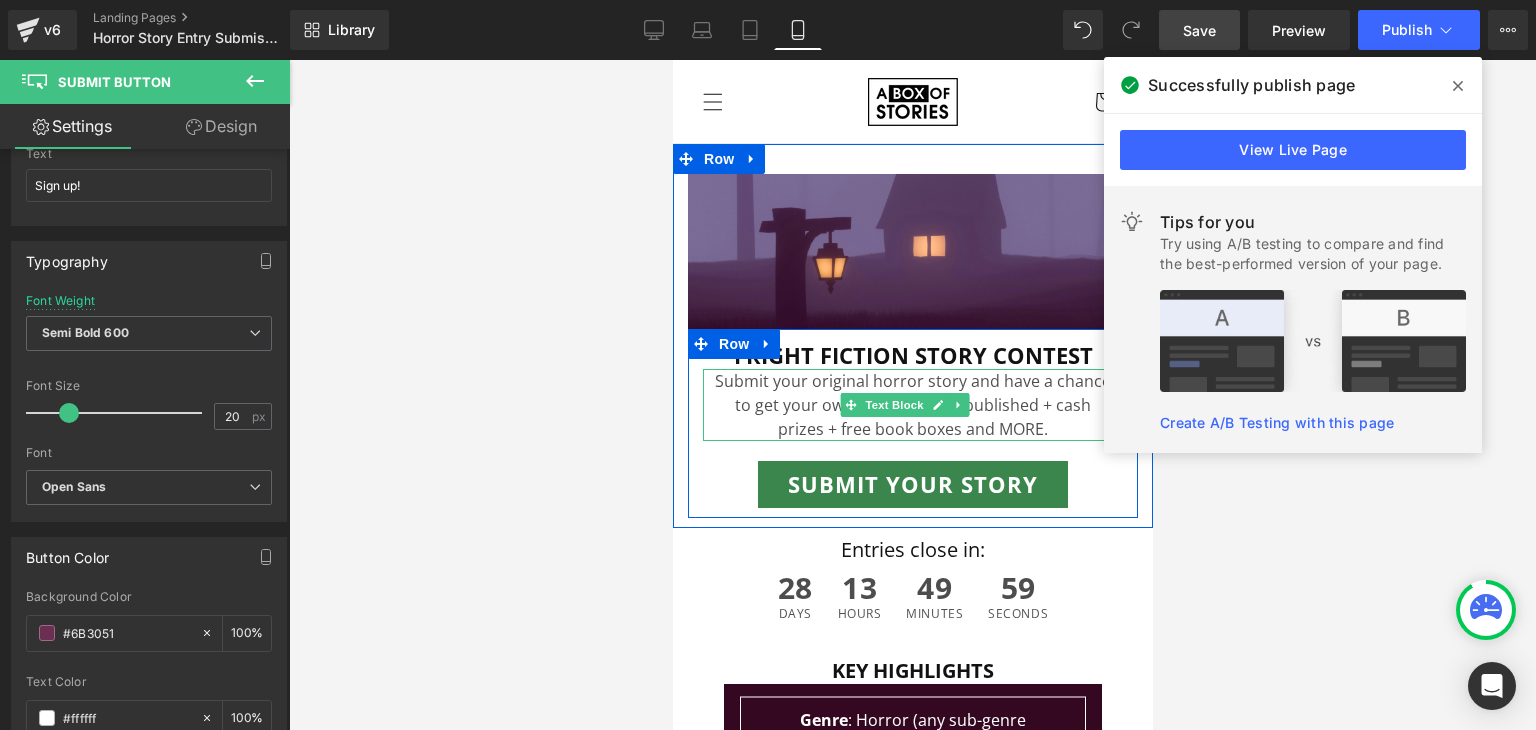 click on "Text Block" at bounding box center (894, 405) 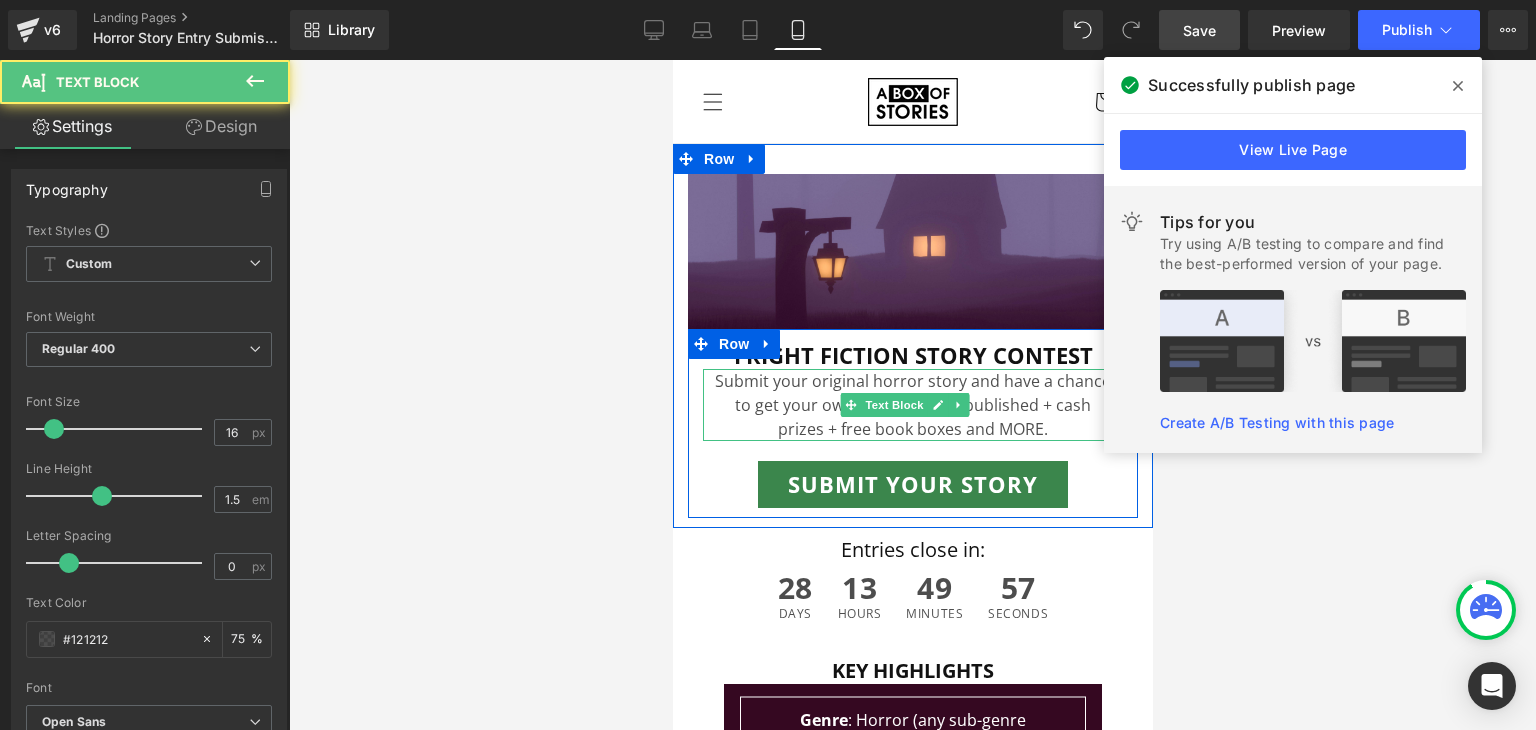click on "to get your own graphic novel published + cash" at bounding box center [912, 405] 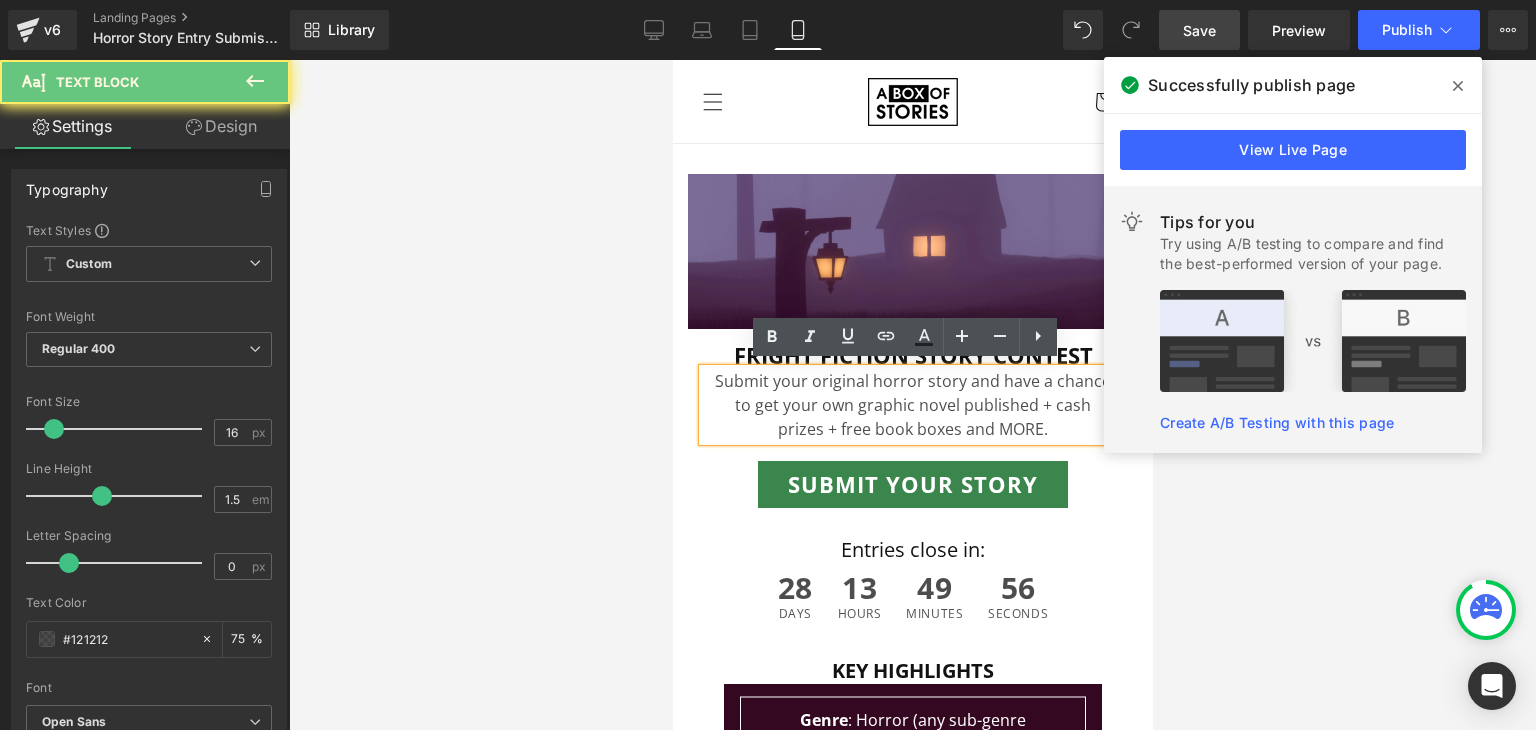 click on "to get your own graphic novel published + cash" at bounding box center [912, 405] 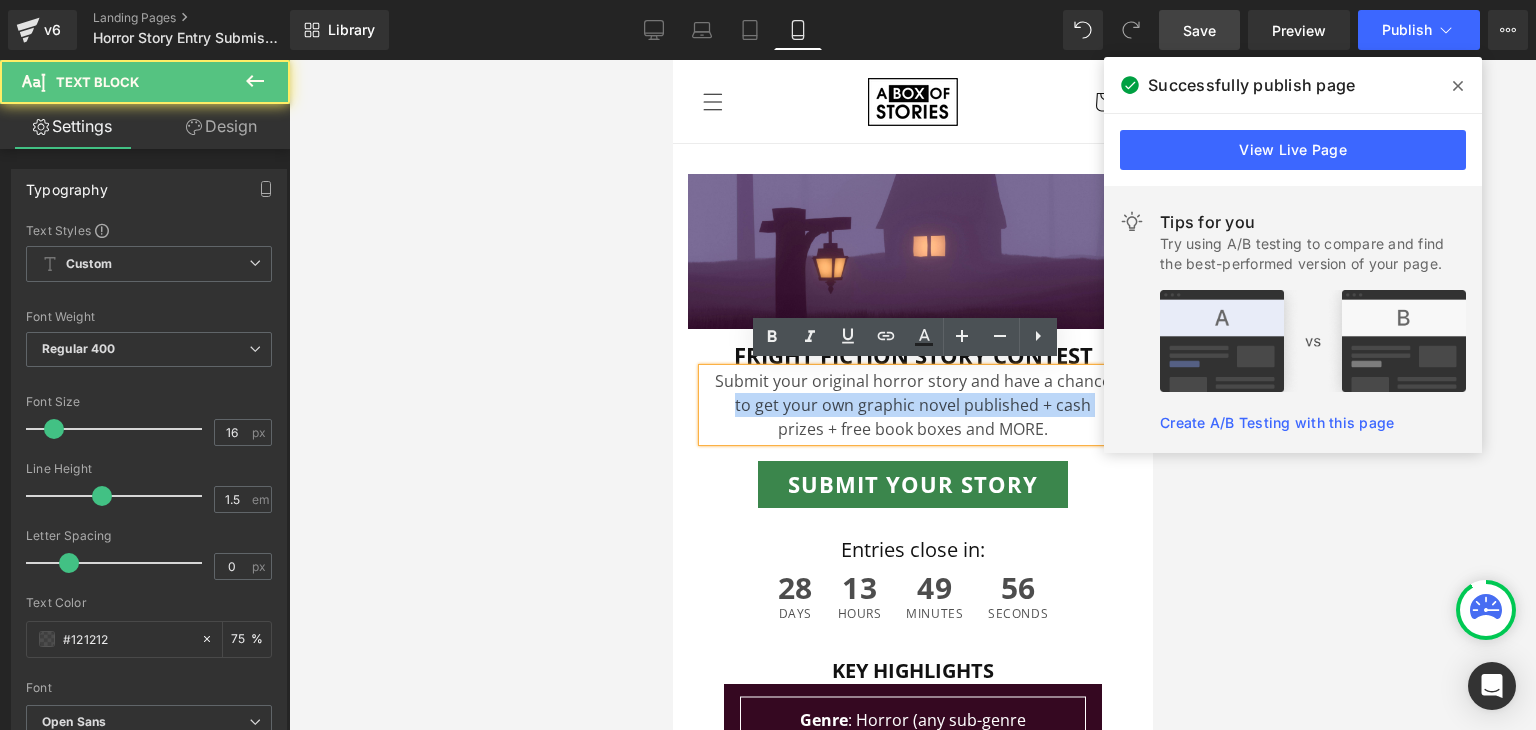 click on "to get your own graphic novel published + cash" at bounding box center (912, 405) 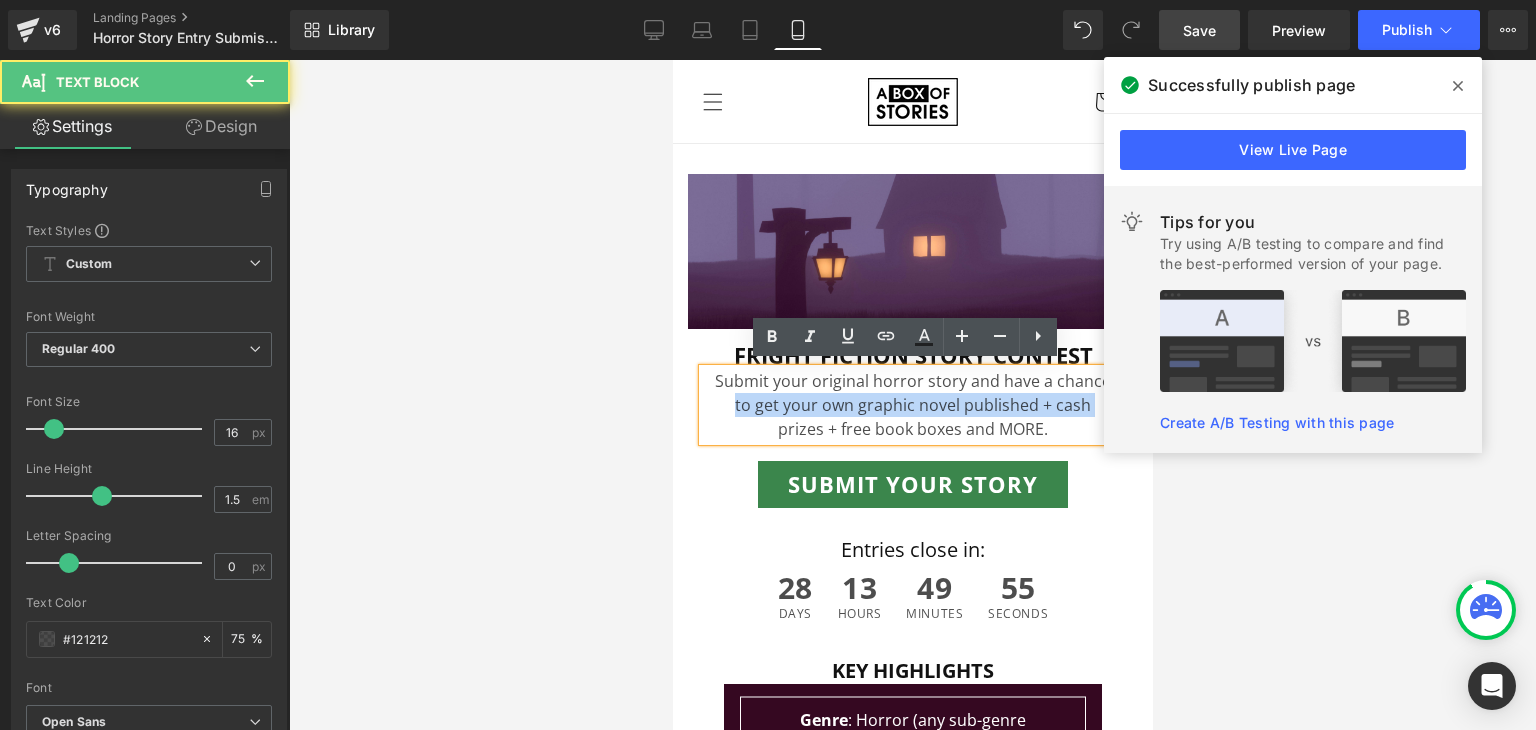 click on "to get your own graphic novel published + cash" at bounding box center [912, 405] 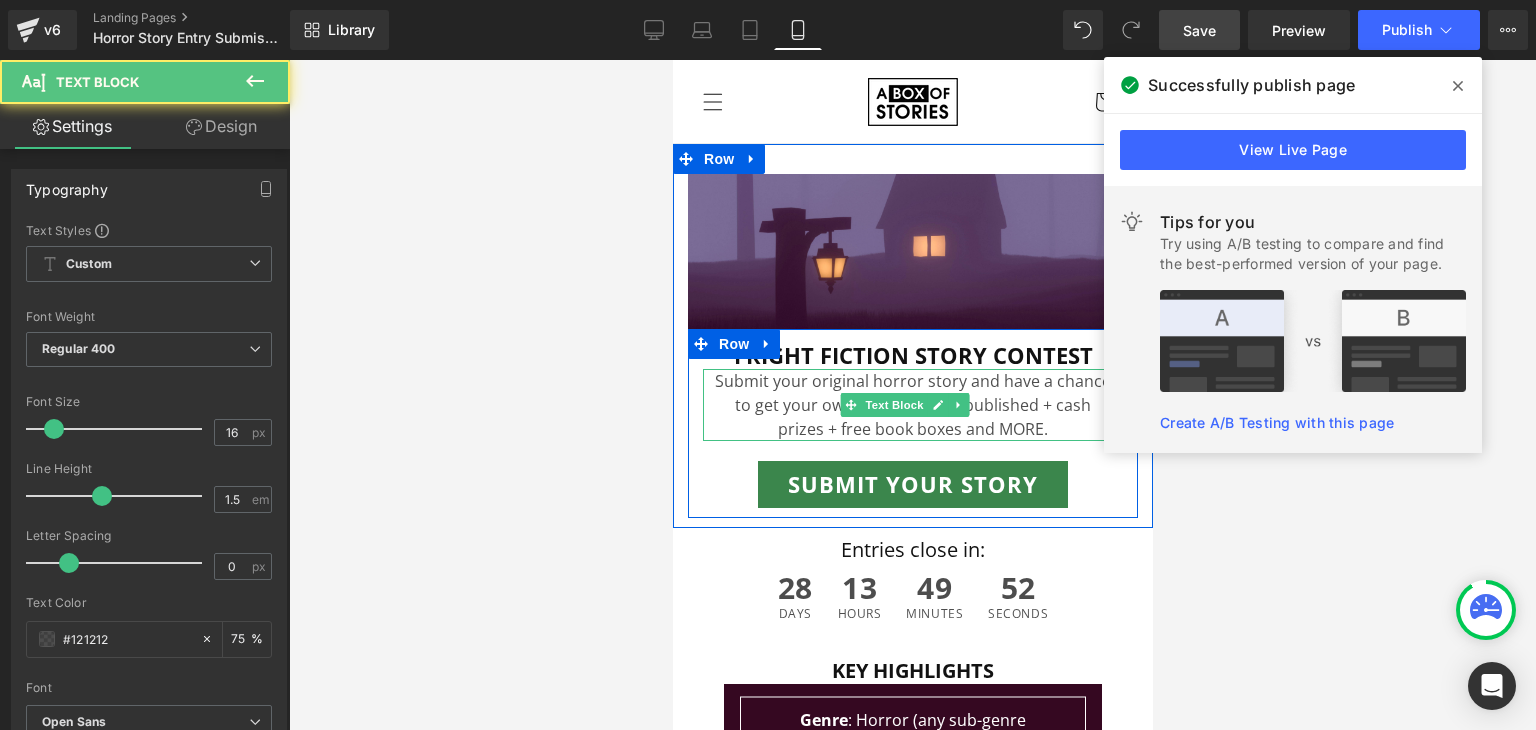 click on "to get your own graphic novel published + cash" at bounding box center (912, 405) 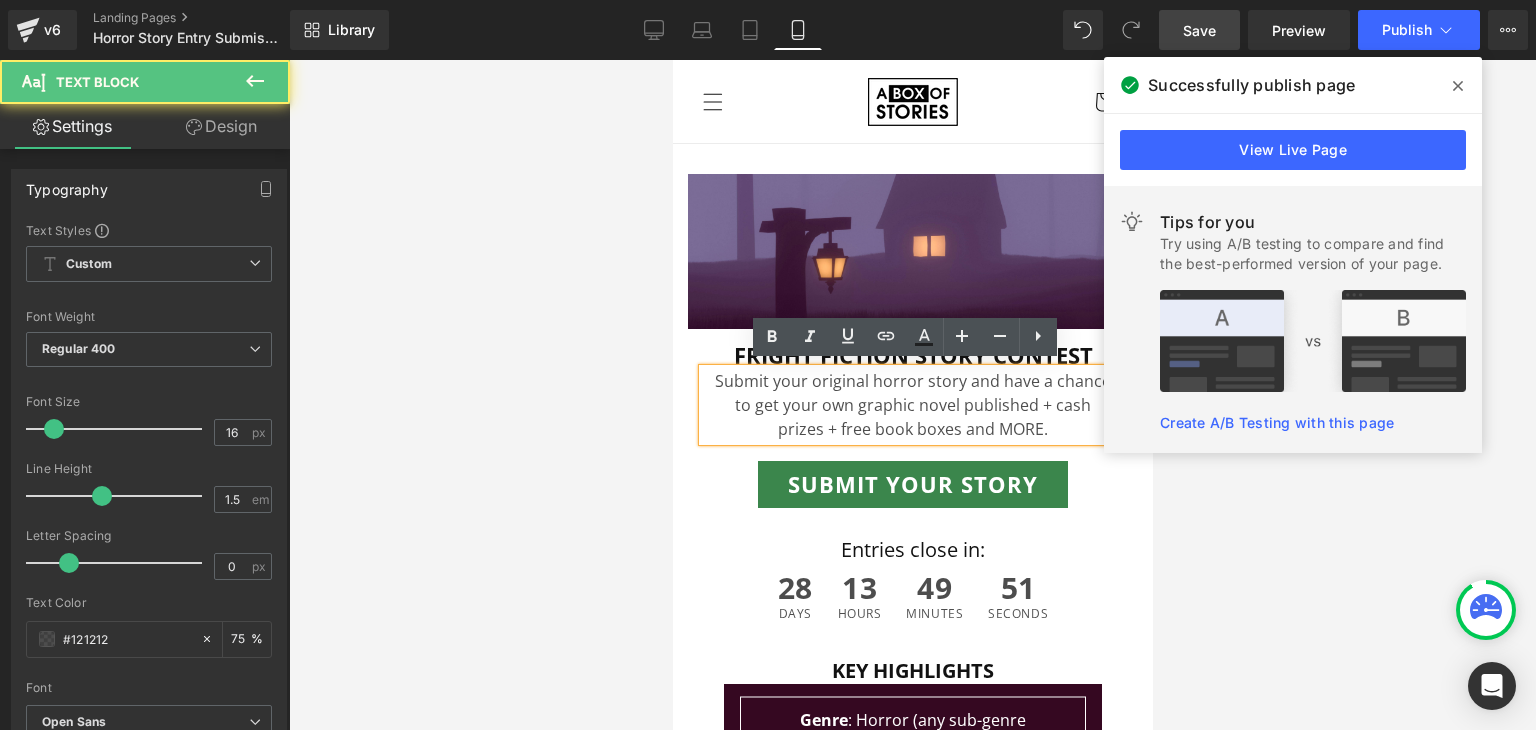 type 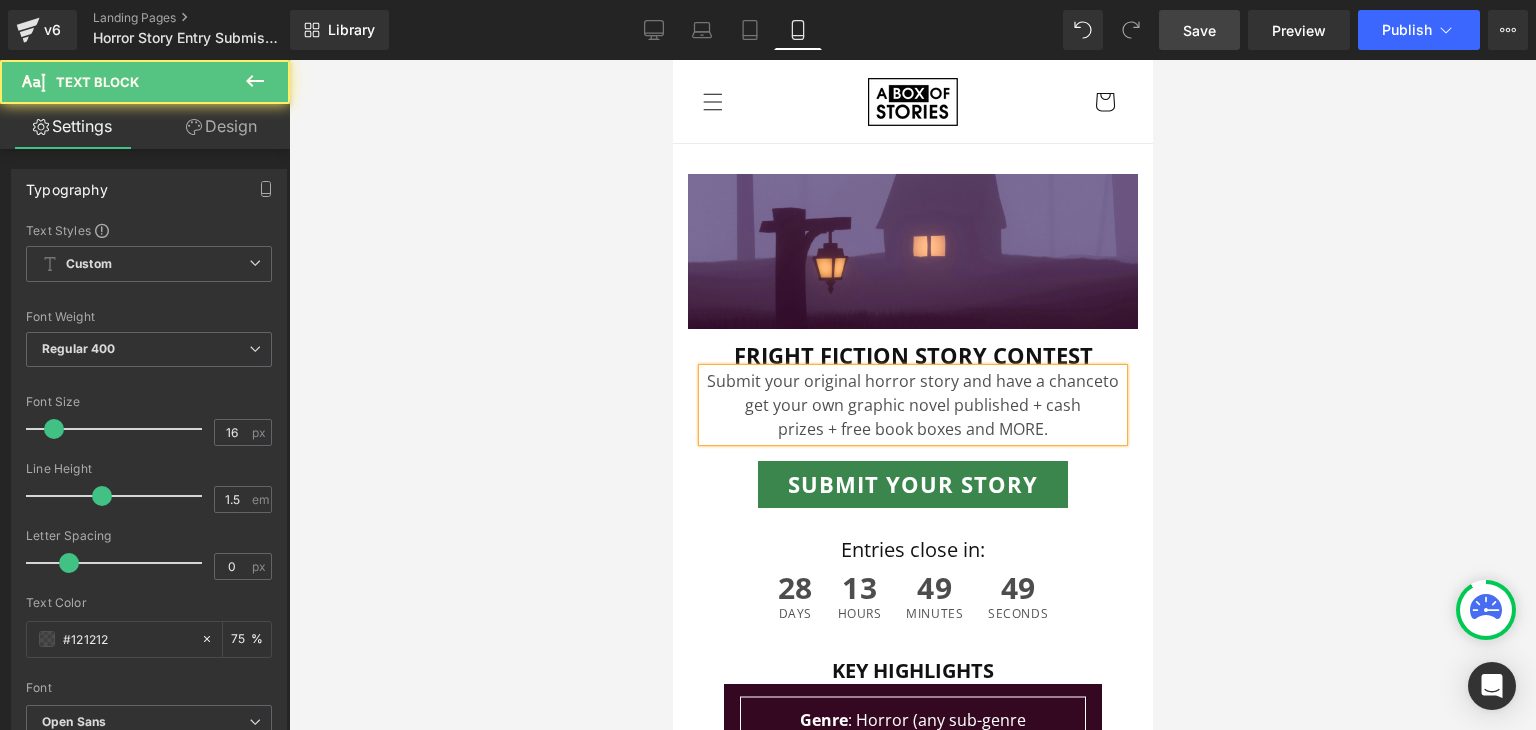 click on "Submit your original horror story and have a chance  to get your own graphic novel published + cash" at bounding box center [912, 393] 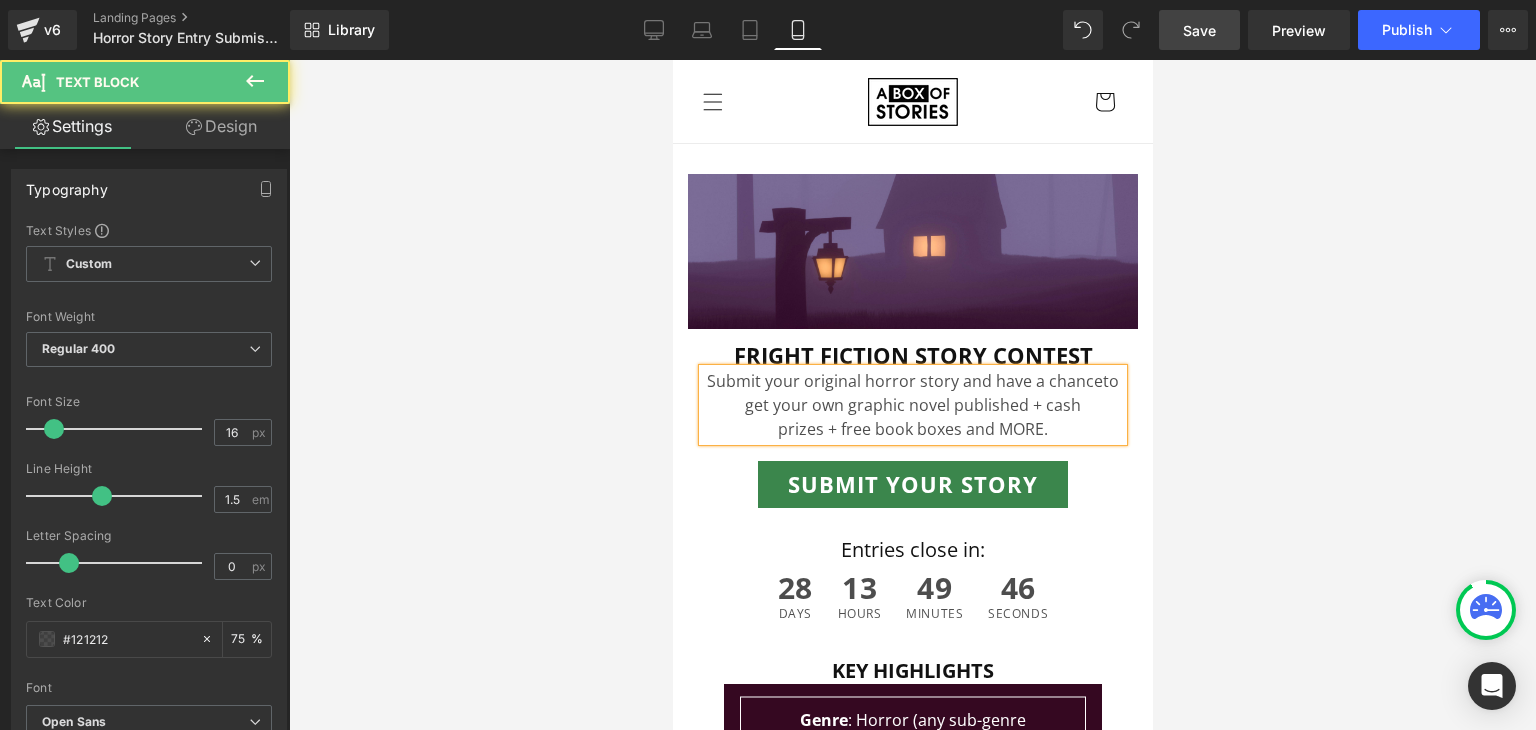 click on "prizes + free book boxes and MORE." at bounding box center [912, 429] 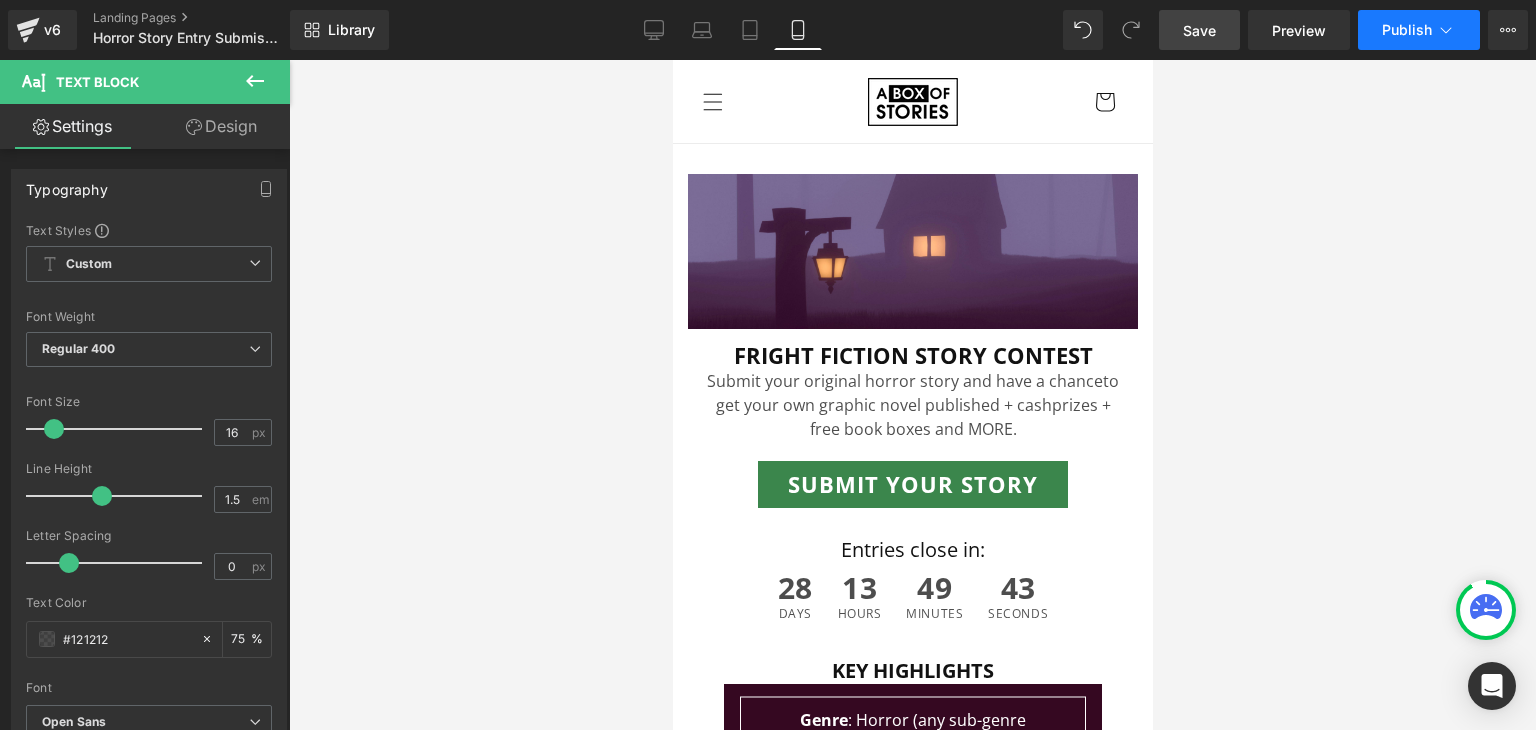 click on "Publish" at bounding box center [1407, 30] 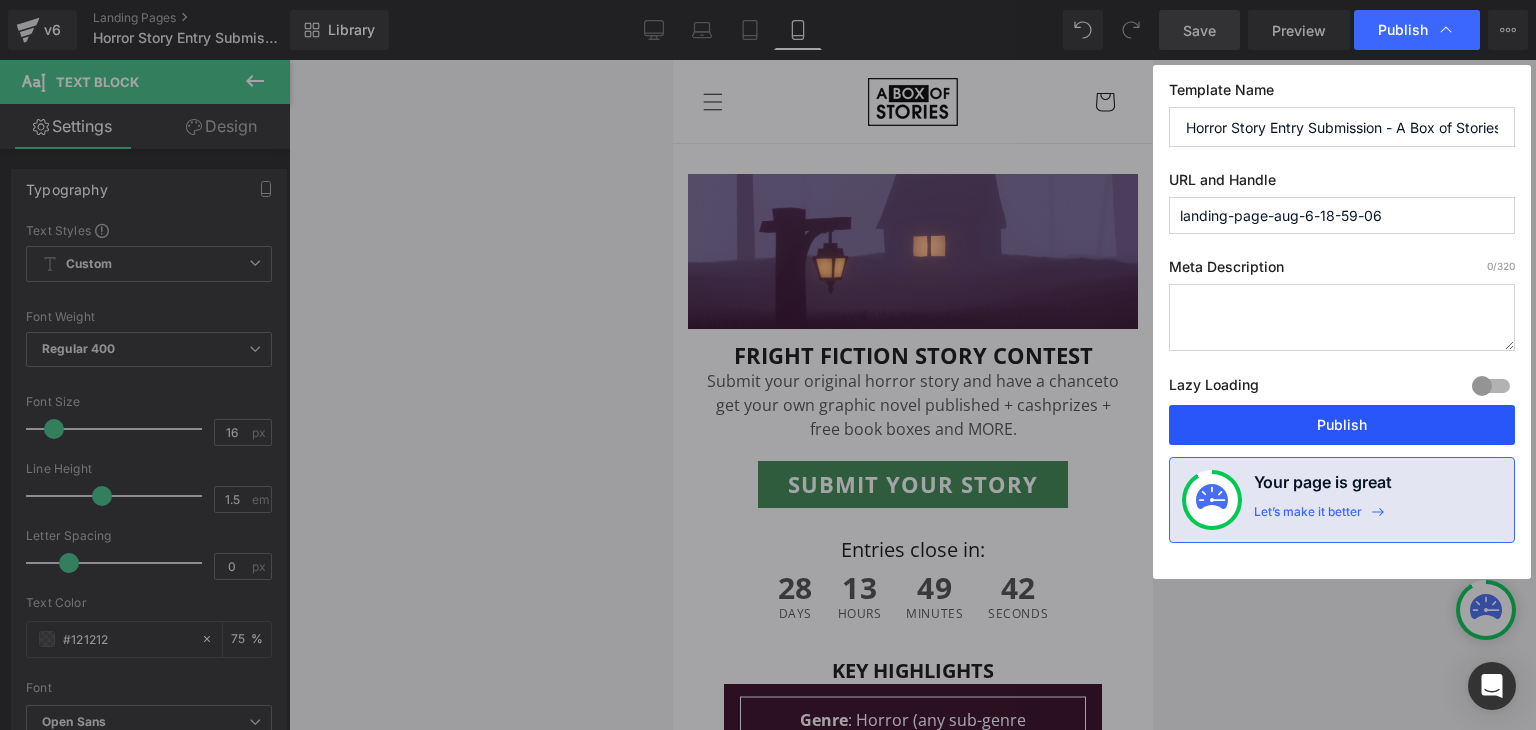click on "Publish" at bounding box center [1342, 425] 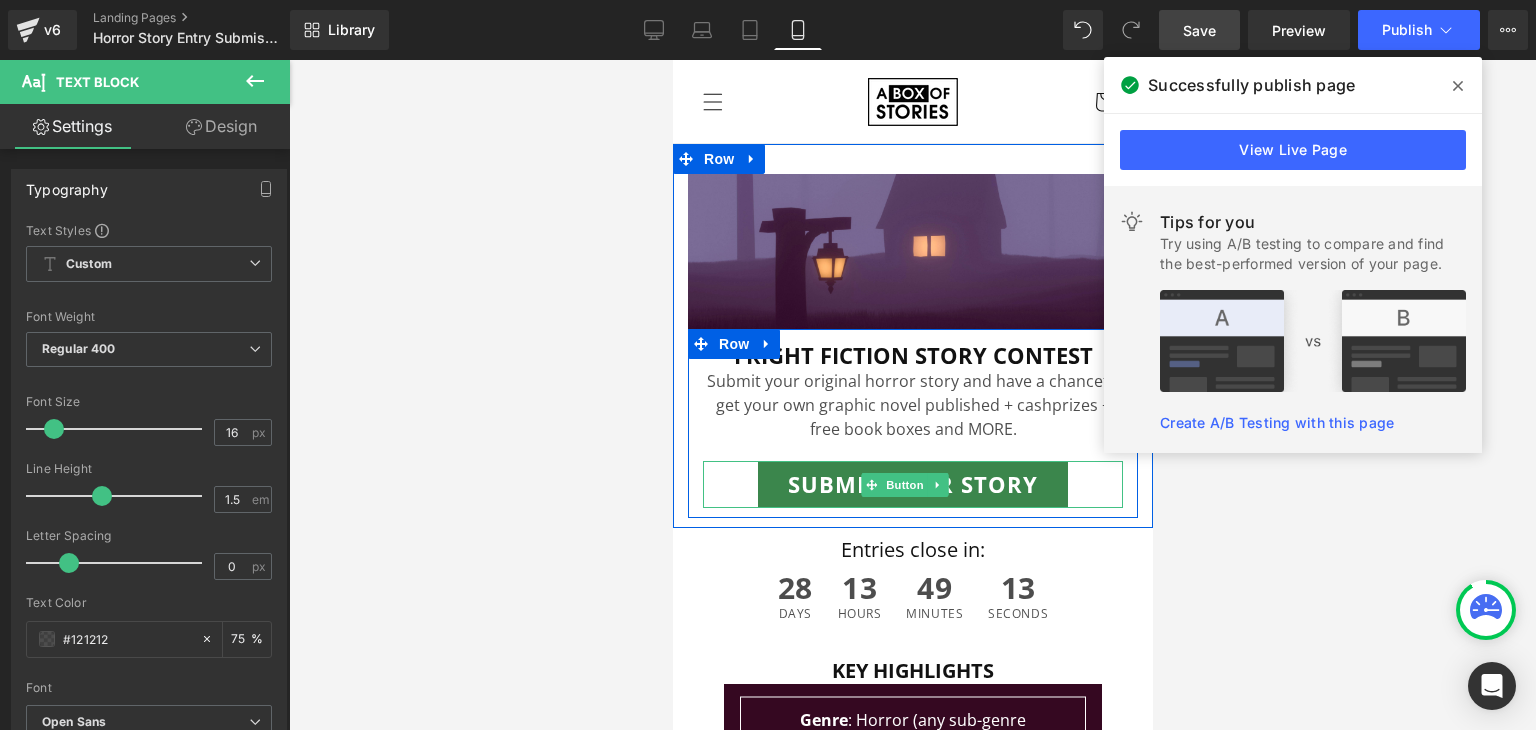 click on "SUBMIT YOUR STORY" at bounding box center [912, 484] 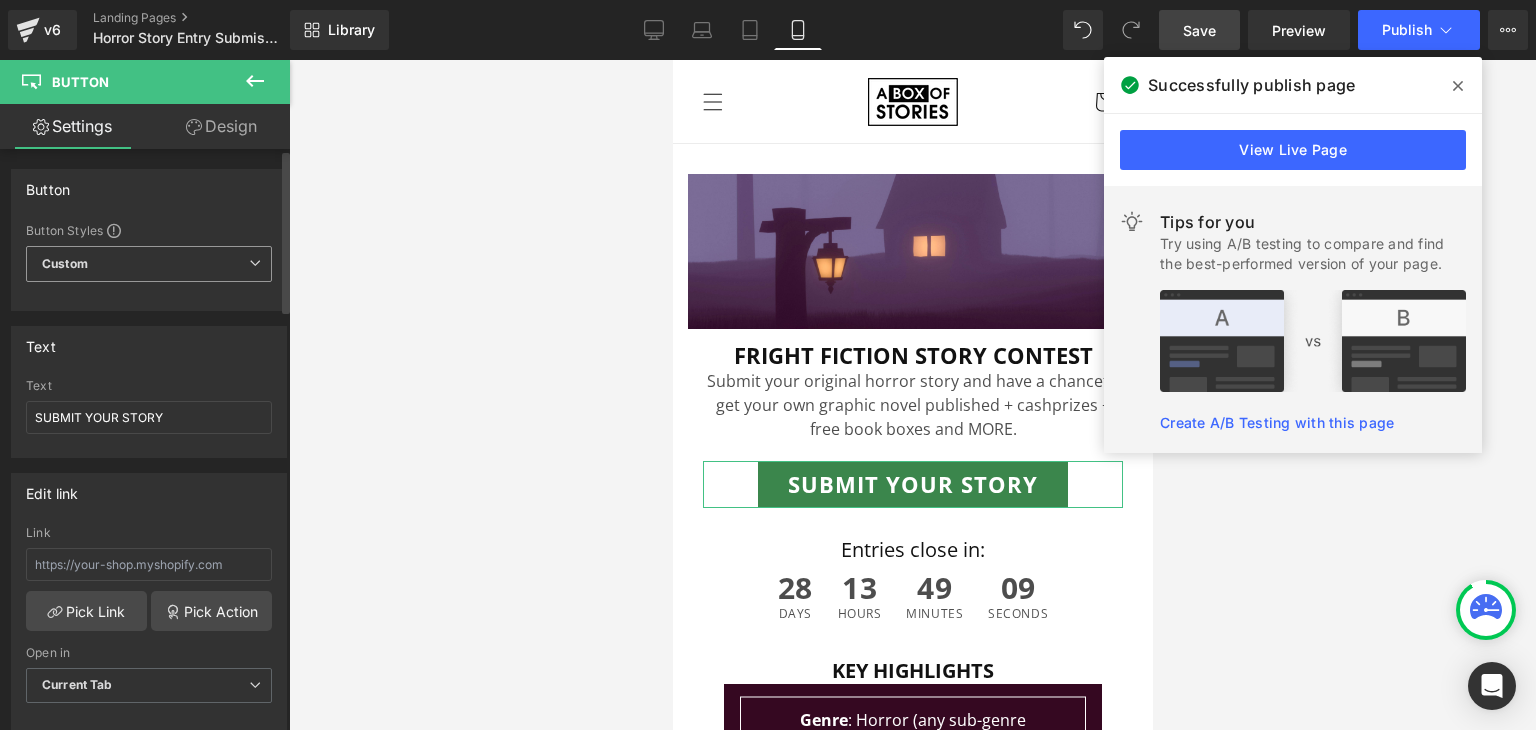 click on "Custom
Setup Global Style" at bounding box center (149, 264) 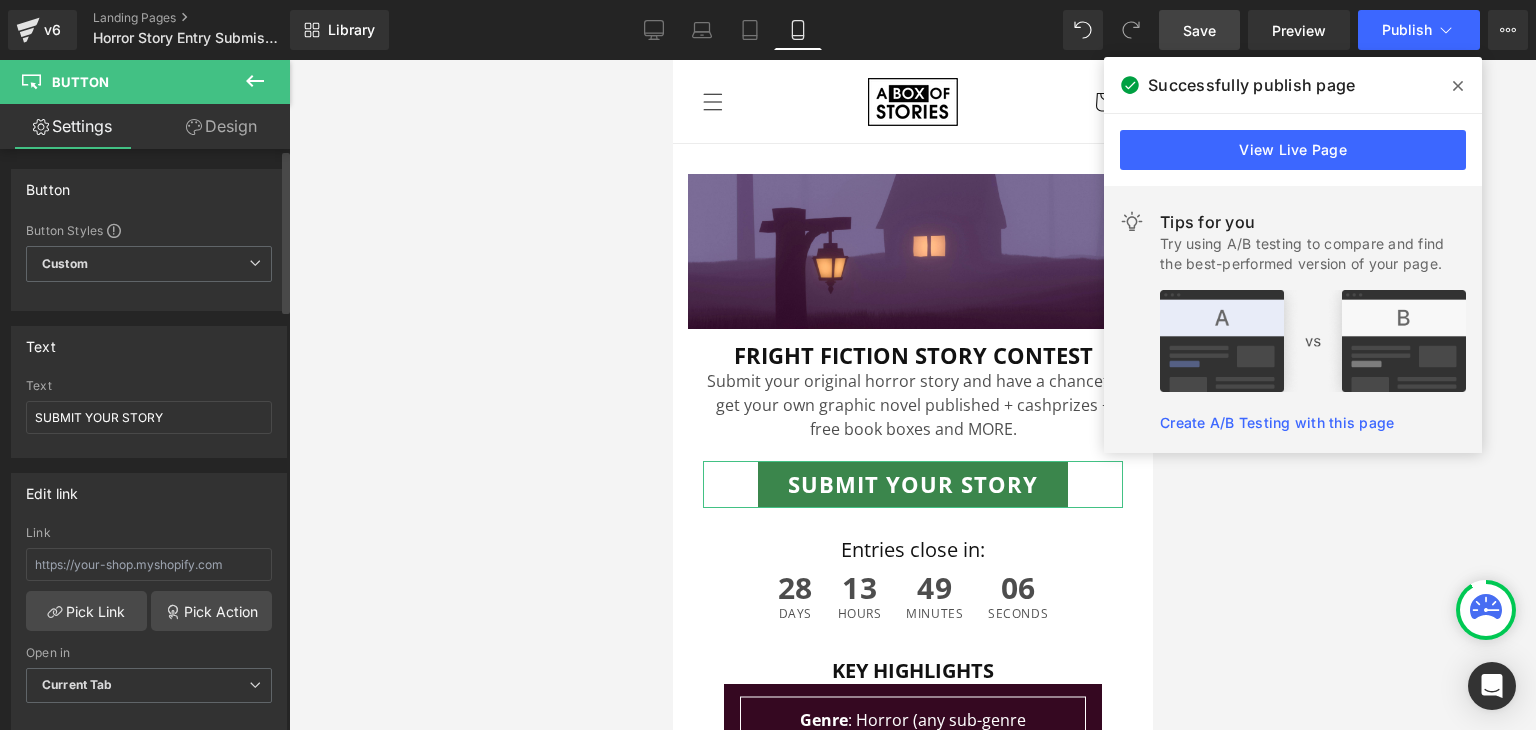 click on "Button
Button Styles Custom
Custom
Setup Global Style
Custom
Setup Global Style
Button Size Large Medium Small
Large
Large Medium Small" at bounding box center (149, 240) 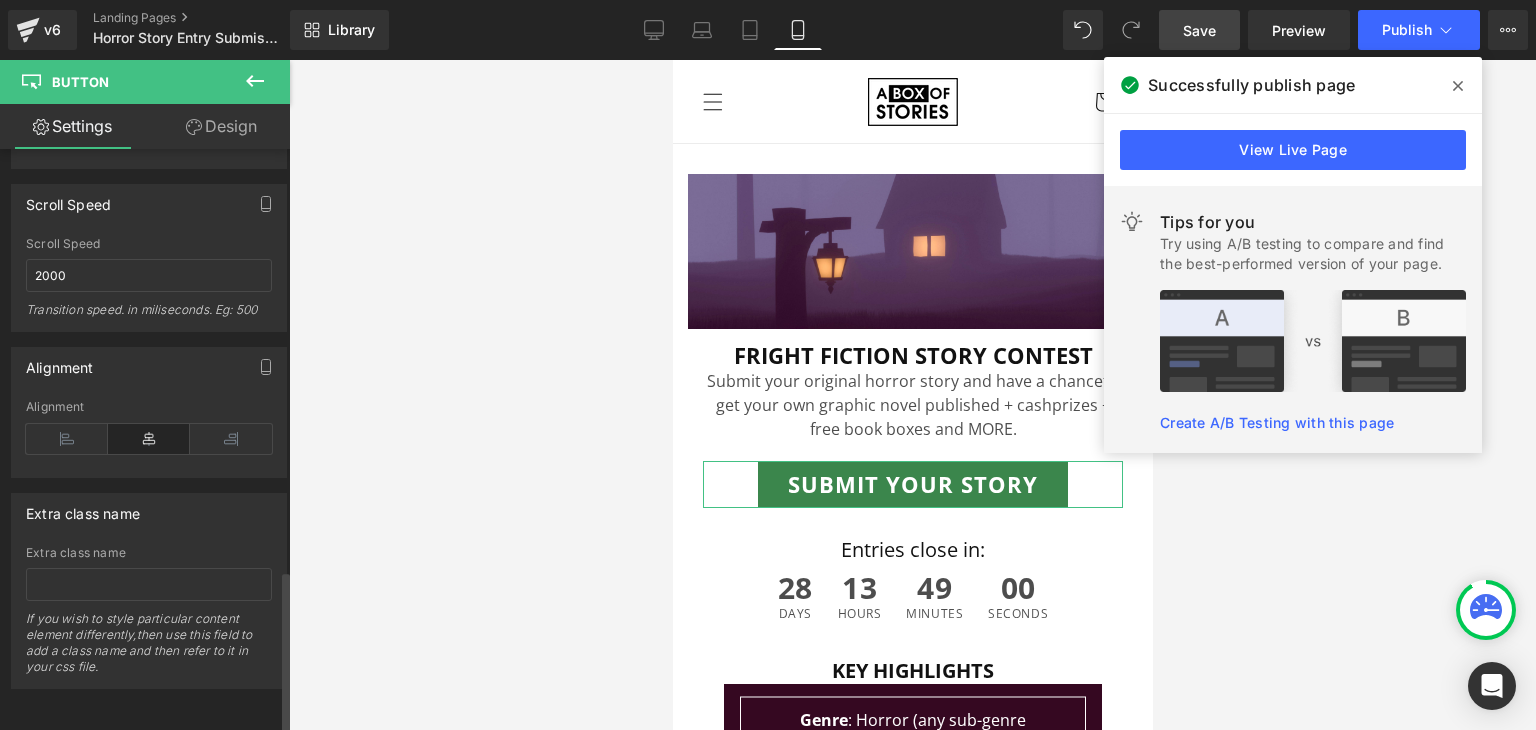 scroll, scrollTop: 1503, scrollLeft: 0, axis: vertical 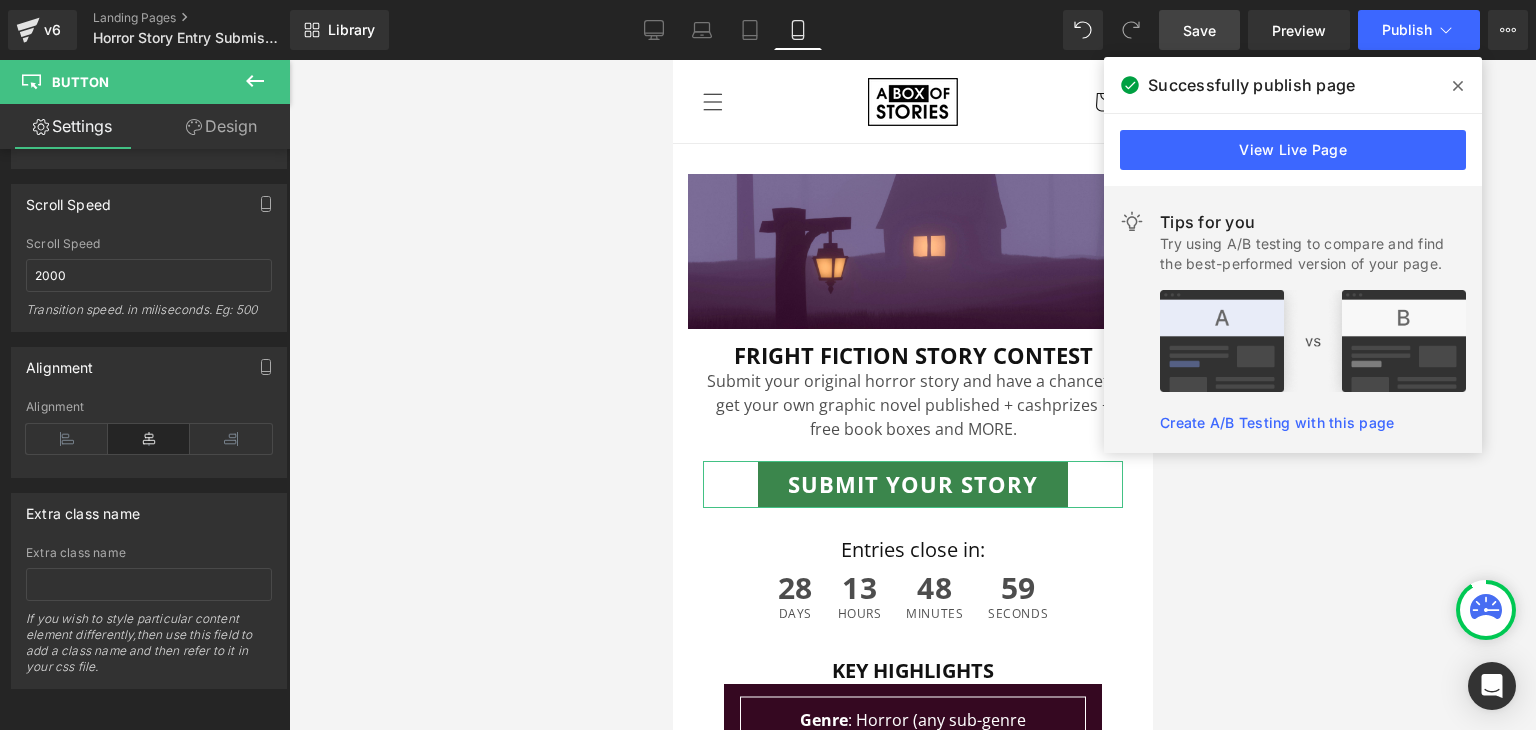click on "Design" at bounding box center [221, 126] 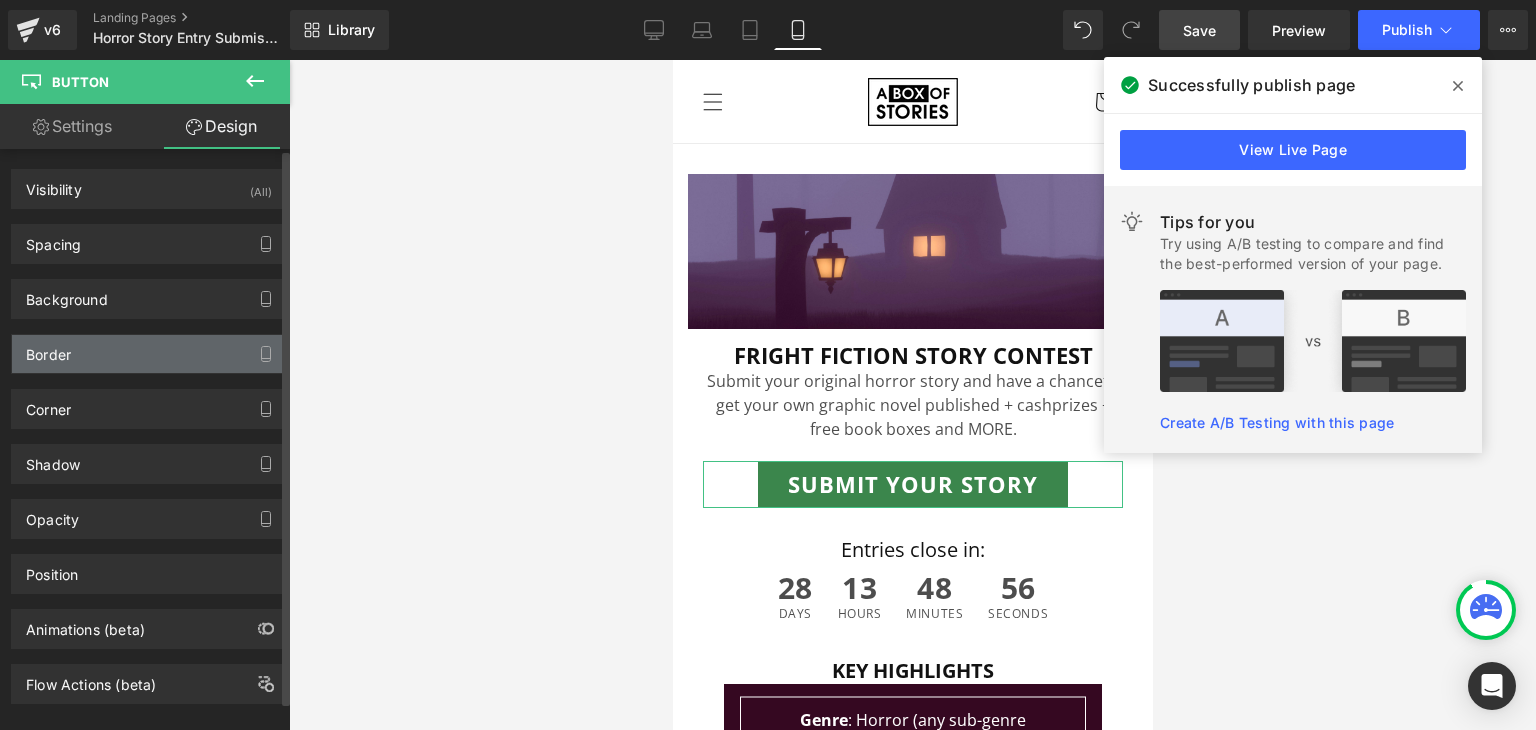 click on "Border" at bounding box center [149, 354] 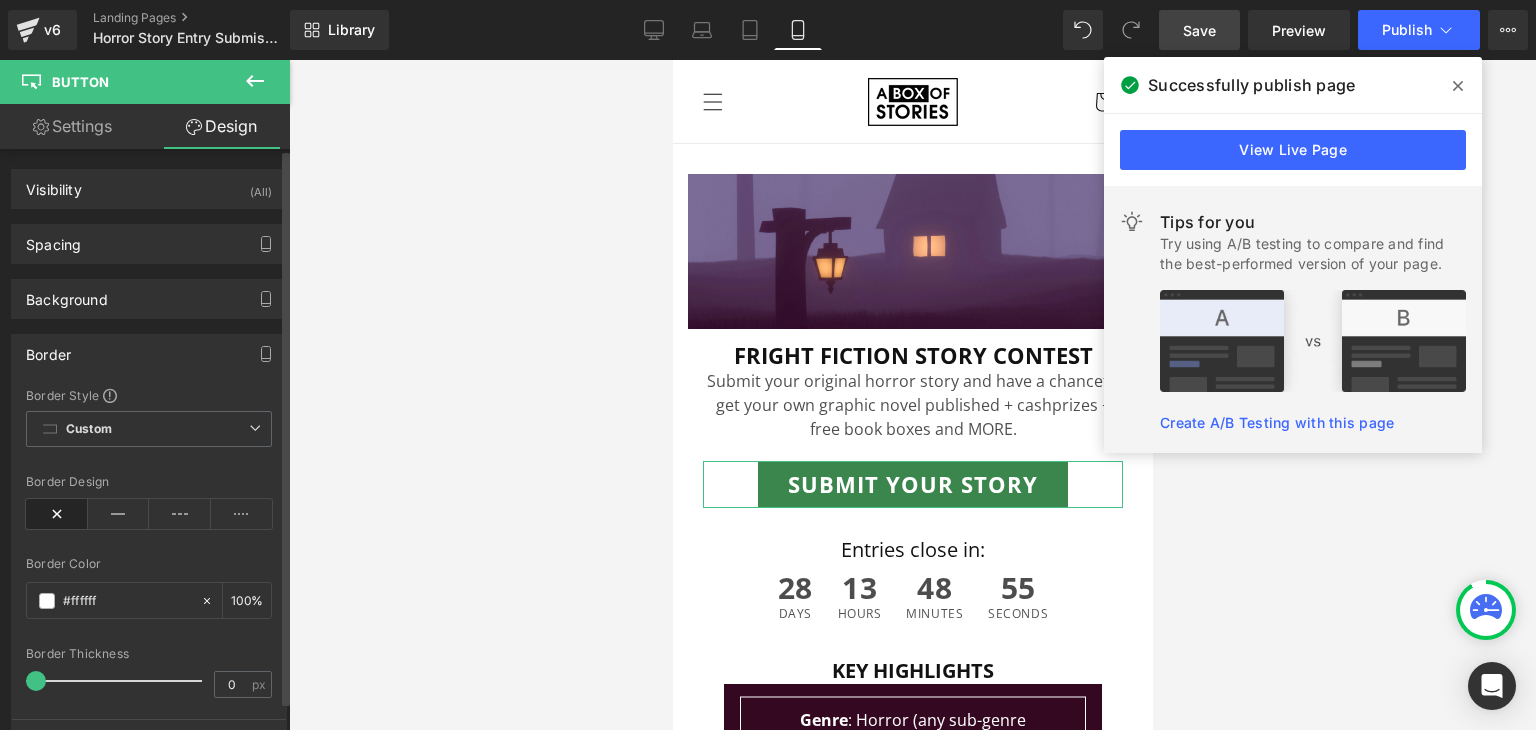 click on "Border" at bounding box center [149, 354] 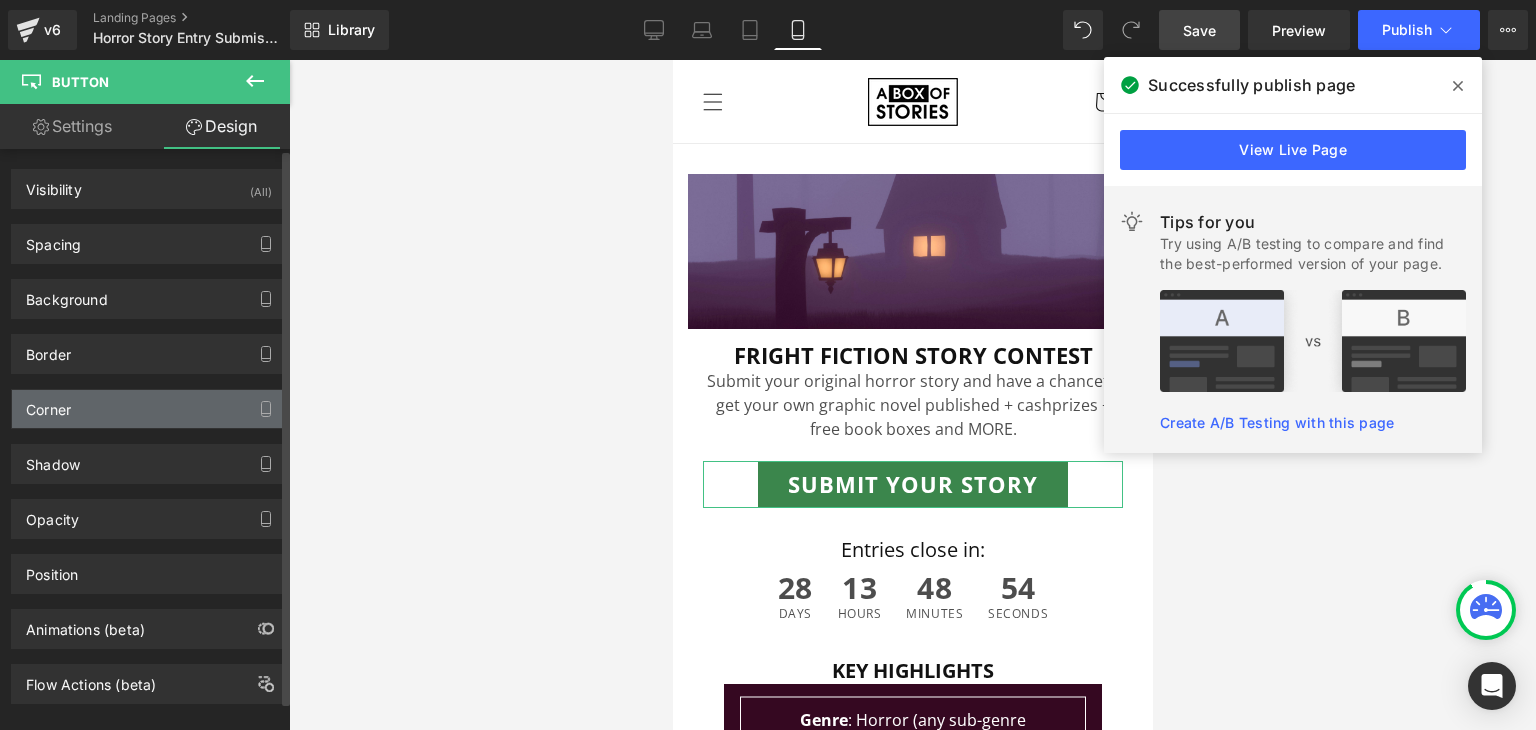 click on "Corner" at bounding box center (149, 409) 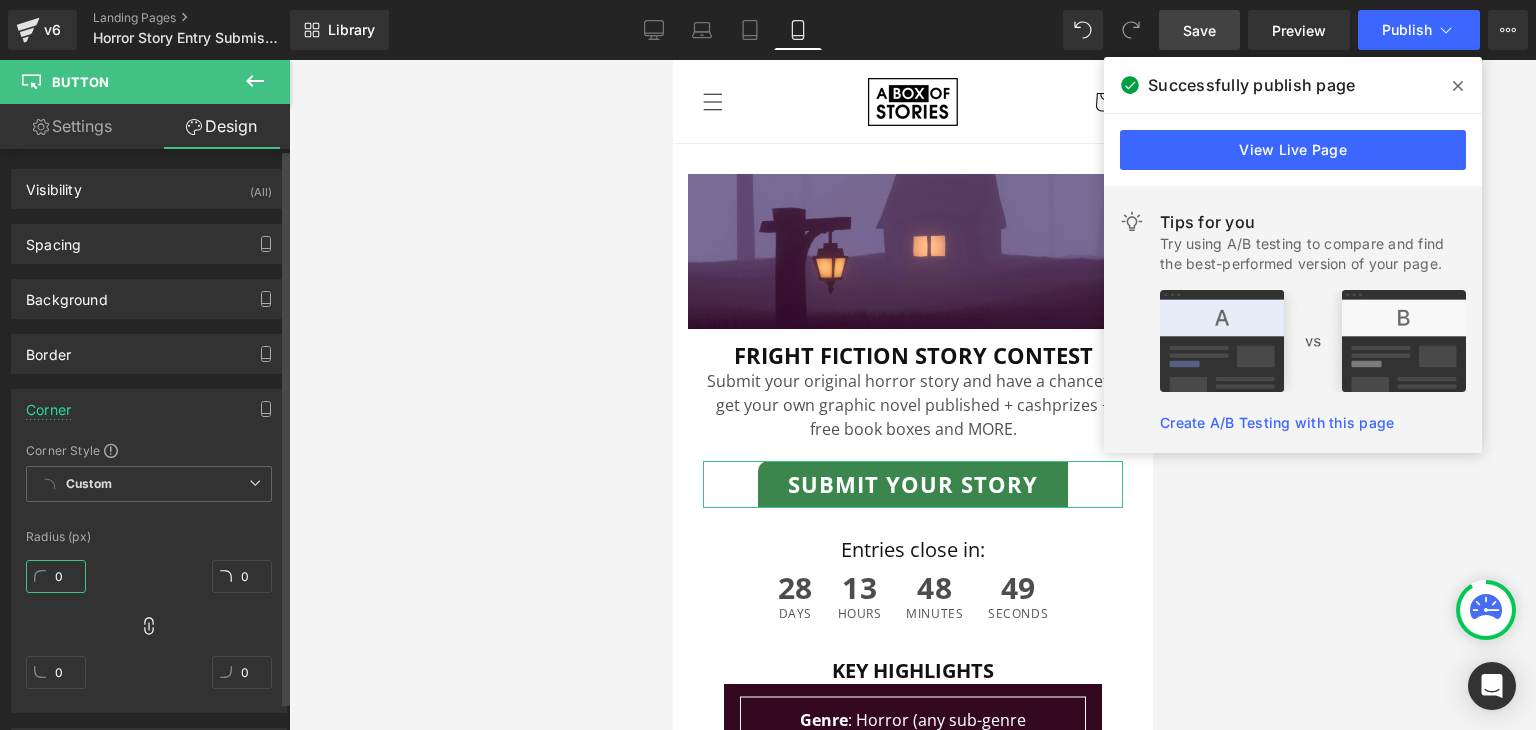 drag, startPoint x: 69, startPoint y: 573, endPoint x: 72, endPoint y: 552, distance: 21.213203 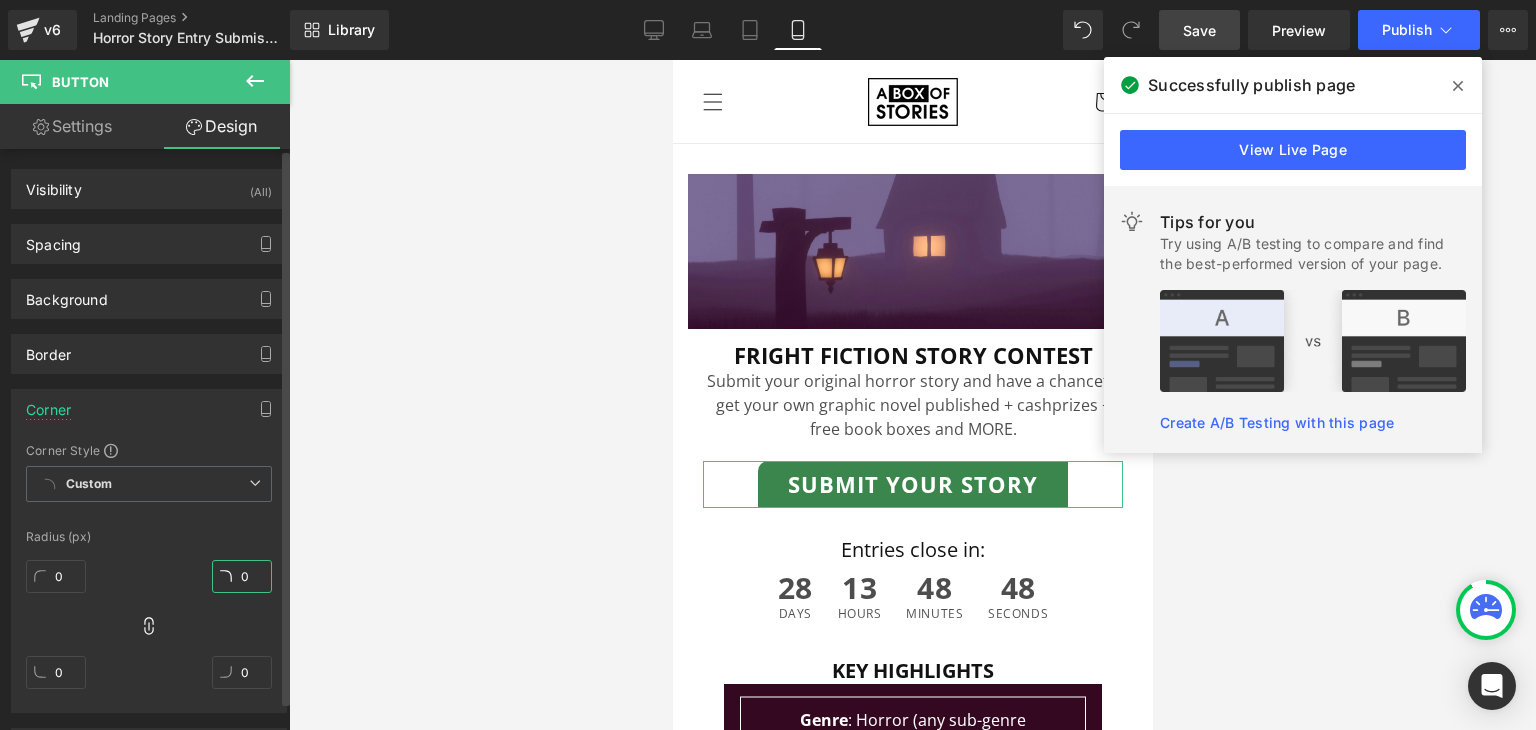 click on "0" at bounding box center [242, 576] 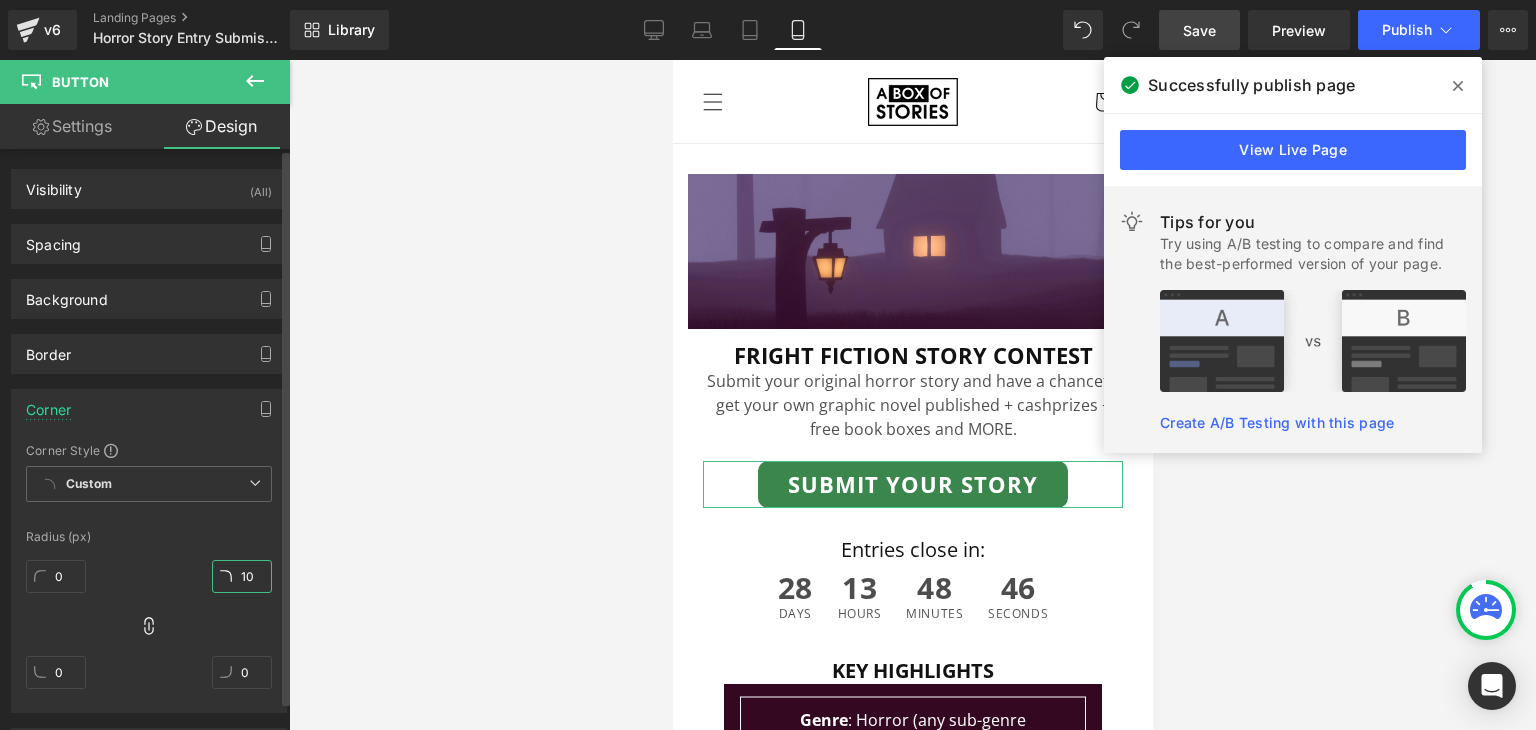 type on "10" 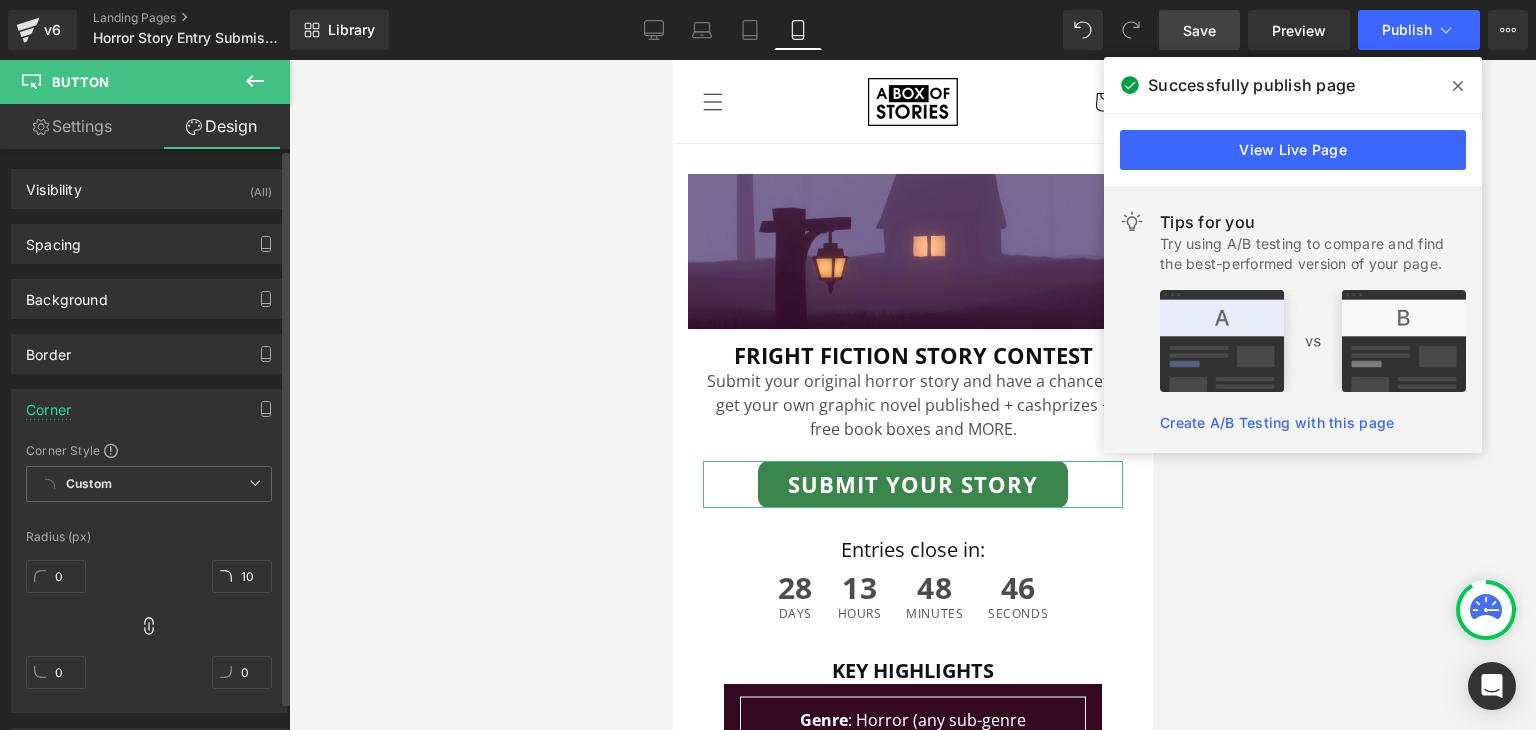 click on "0
10
0
0" at bounding box center (149, 632) 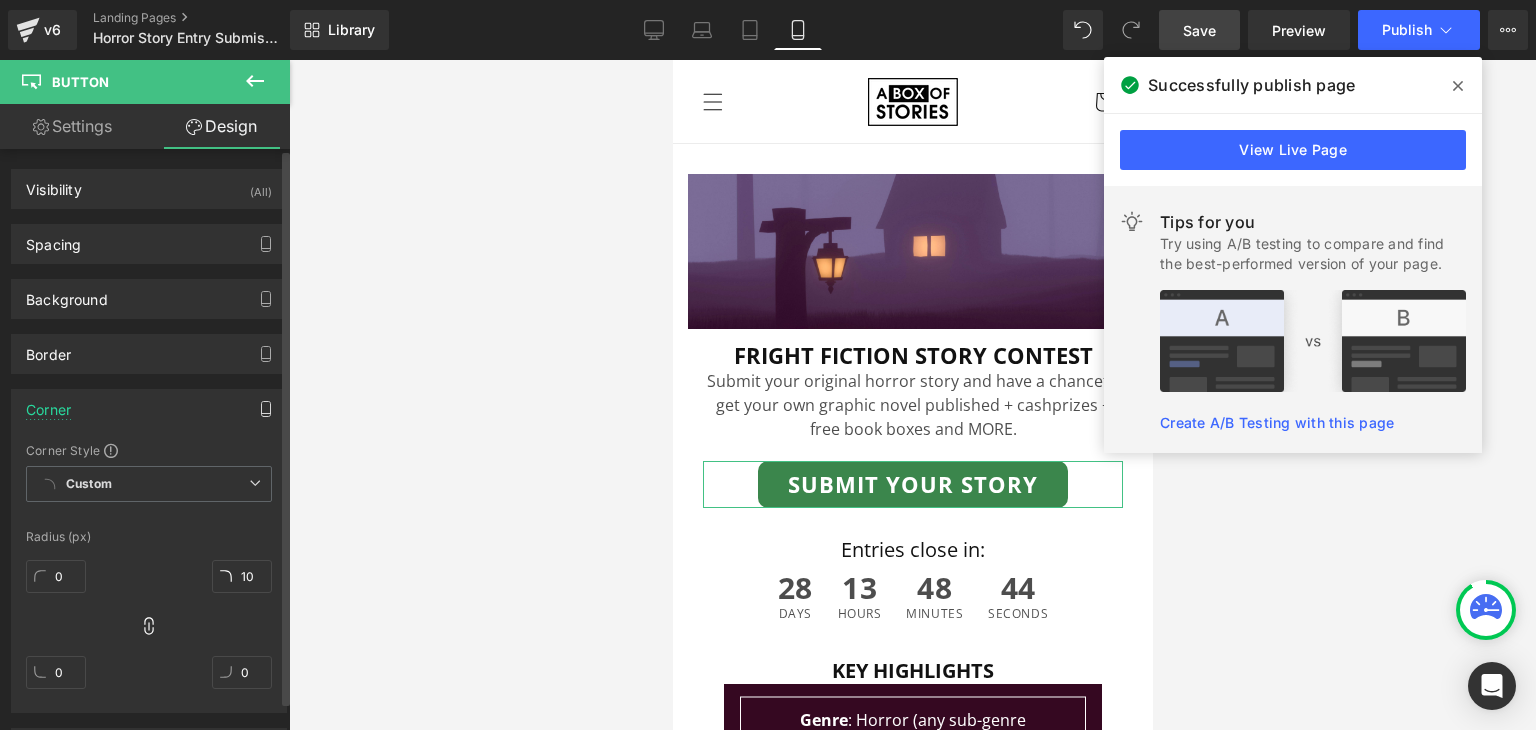 click at bounding box center [266, 409] 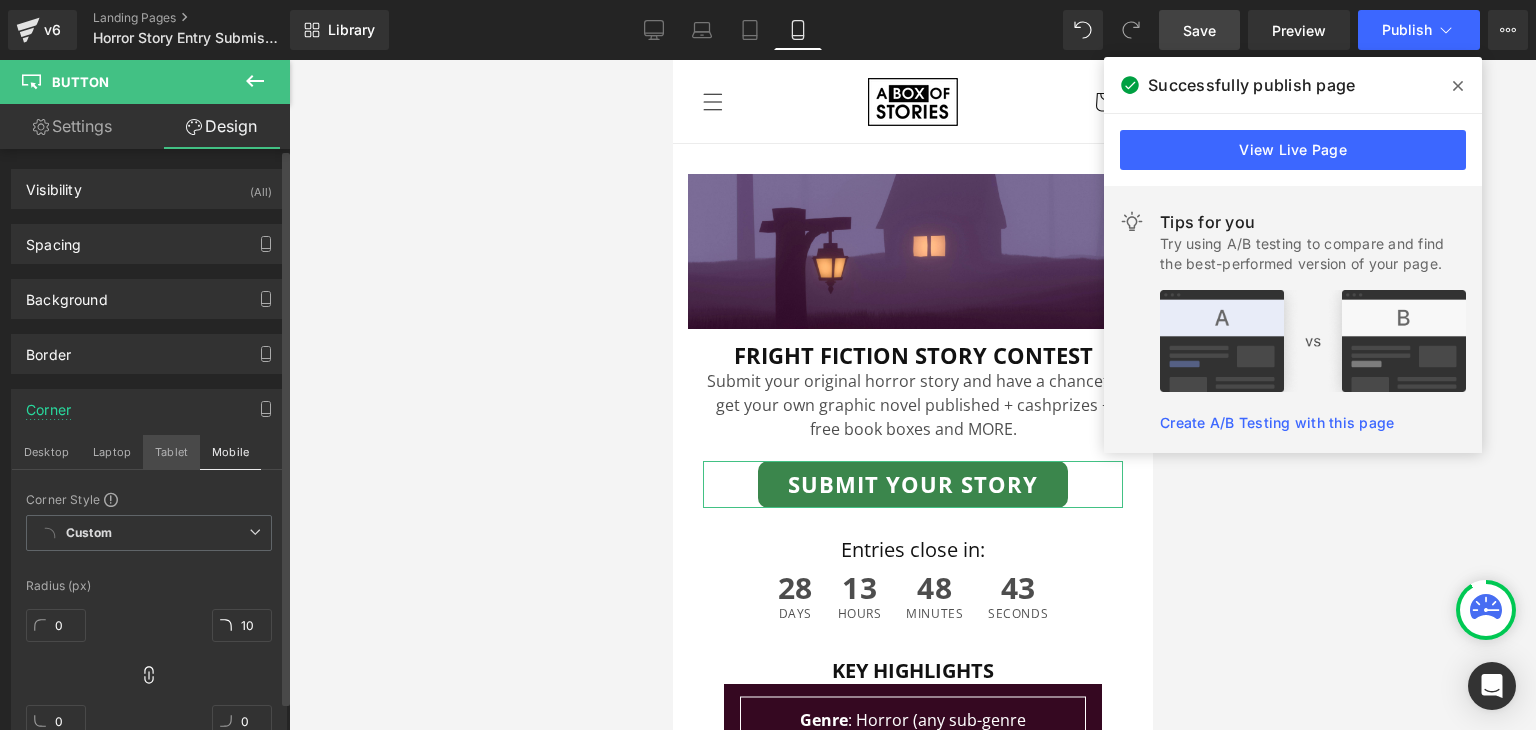 click on "Tablet" at bounding box center [171, 452] 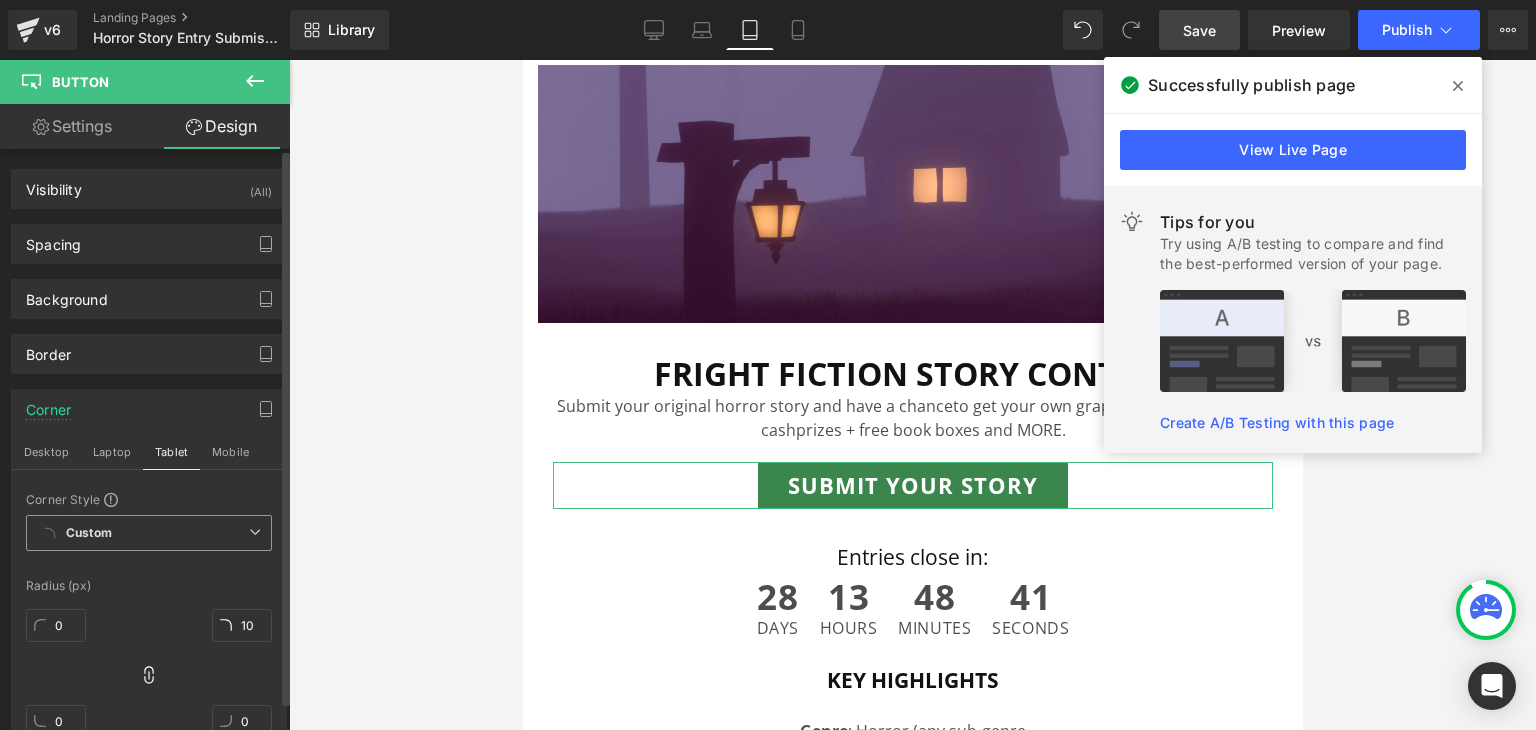 scroll, scrollTop: 110, scrollLeft: 0, axis: vertical 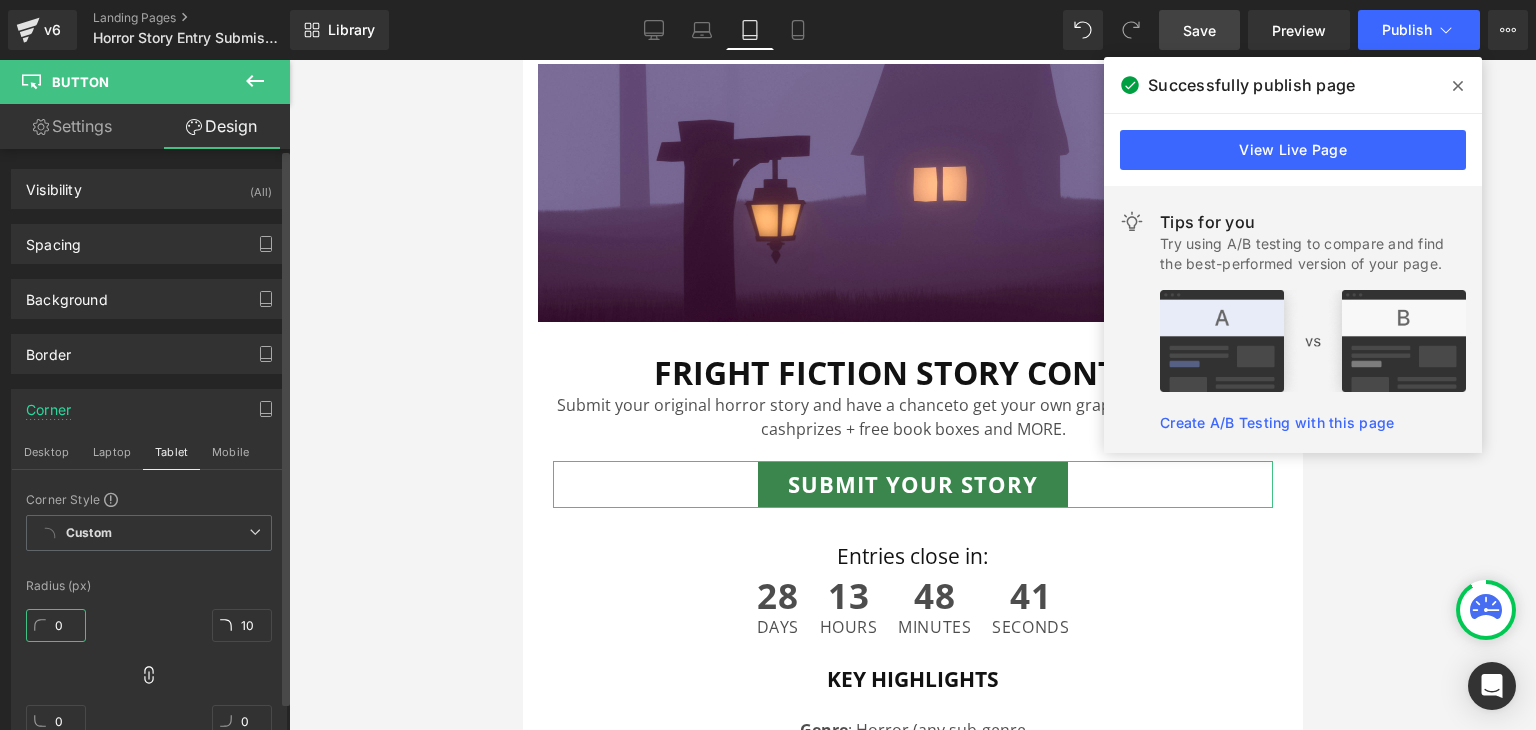 click on "0" at bounding box center (56, 625) 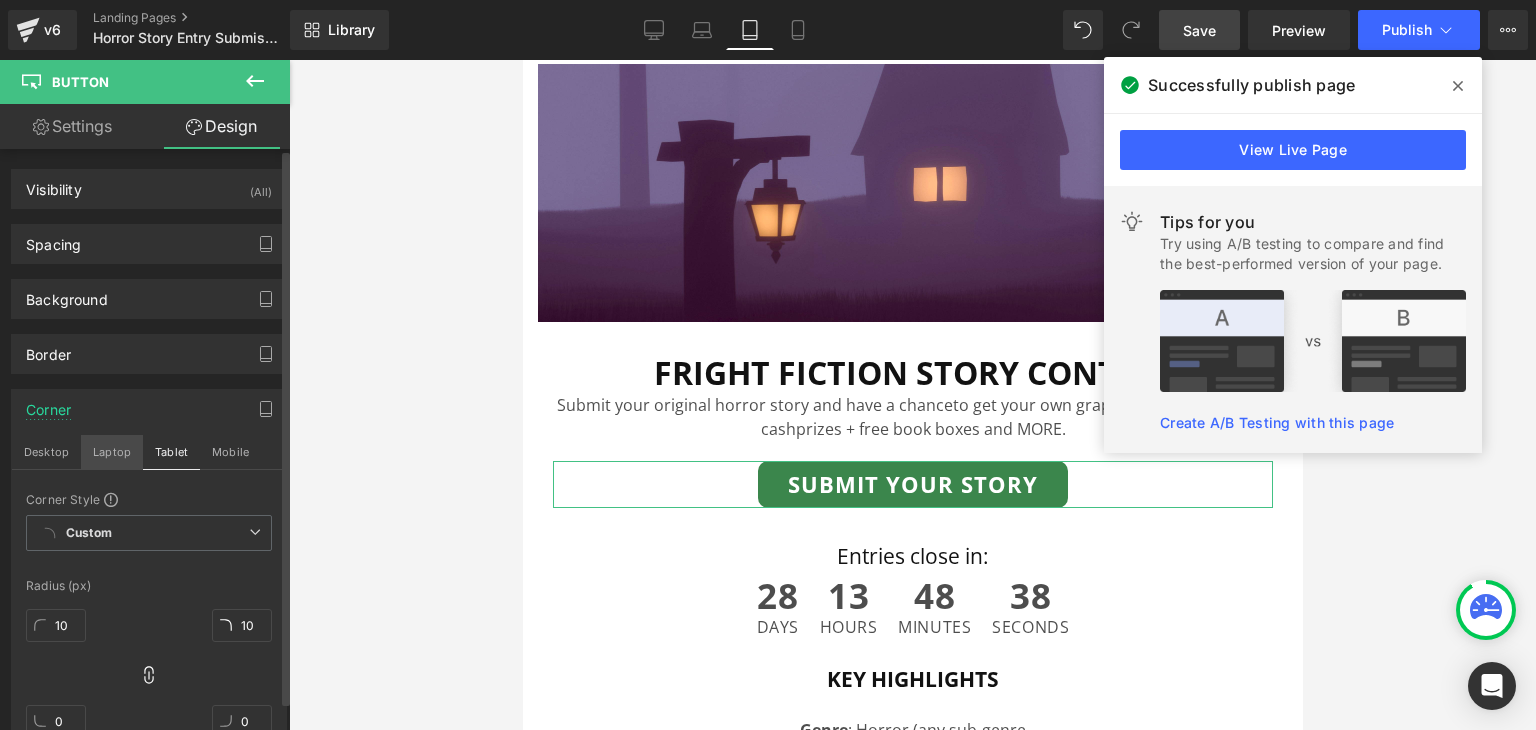 click on "Laptop" at bounding box center (112, 452) 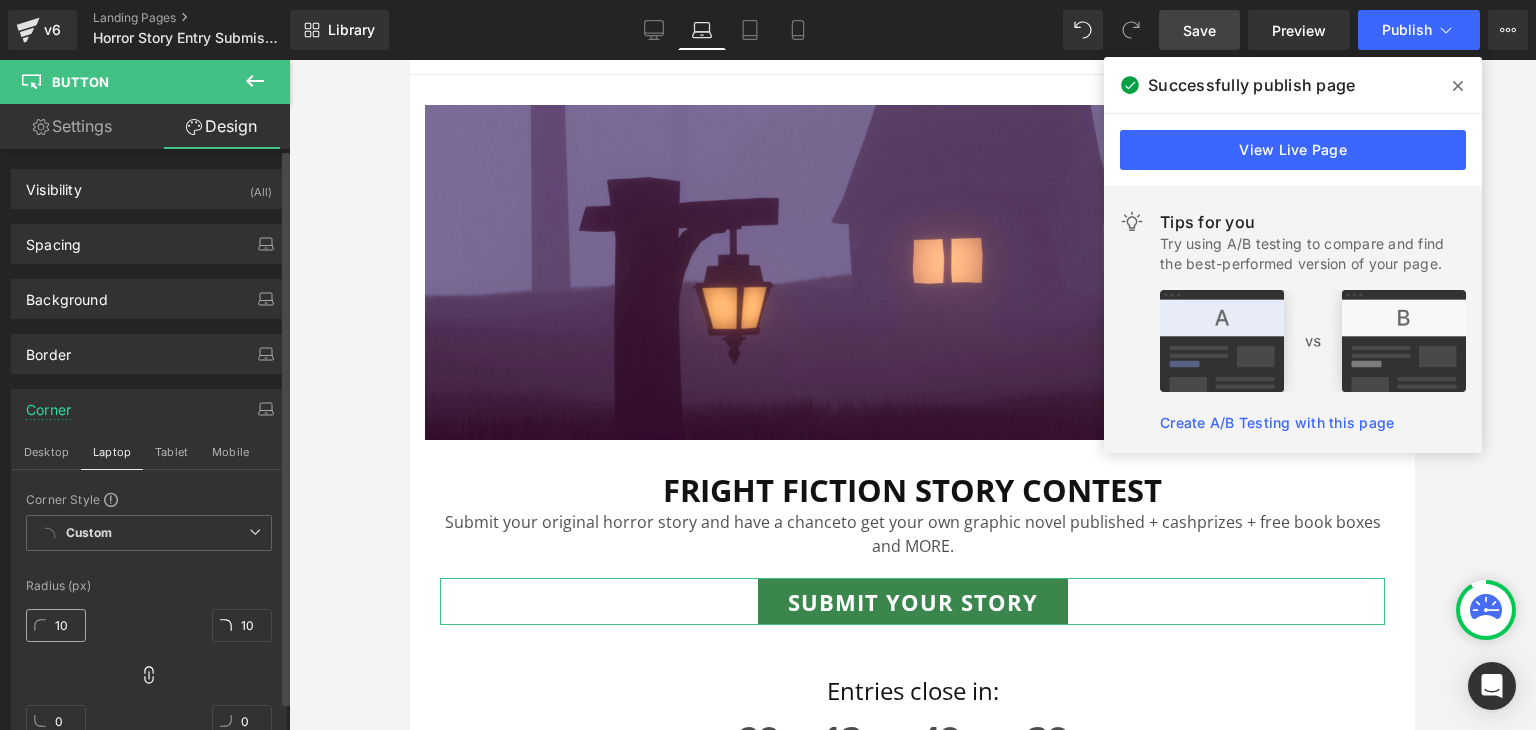 scroll, scrollTop: 228, scrollLeft: 0, axis: vertical 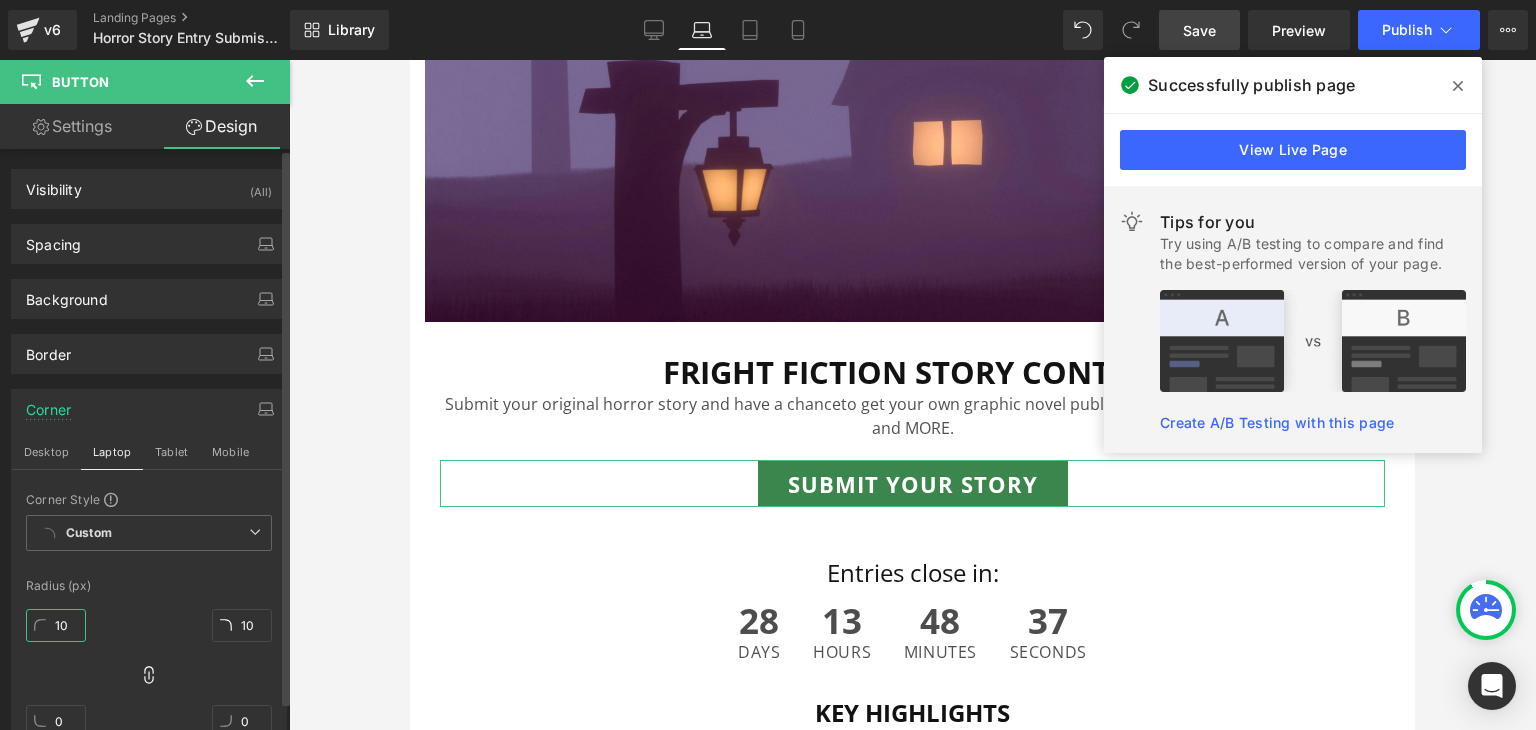 click on "10" at bounding box center [56, 625] 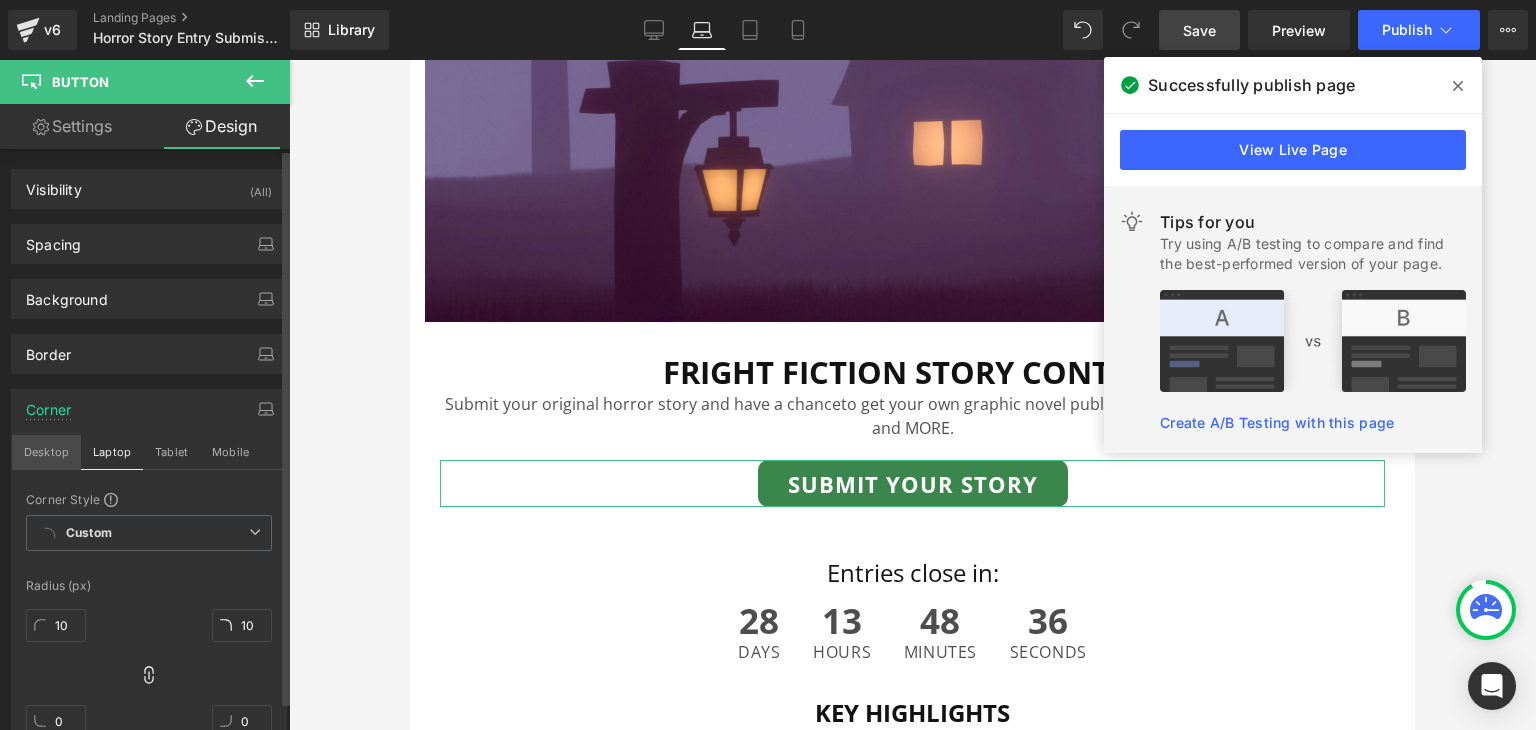 click on "Desktop" at bounding box center [46, 452] 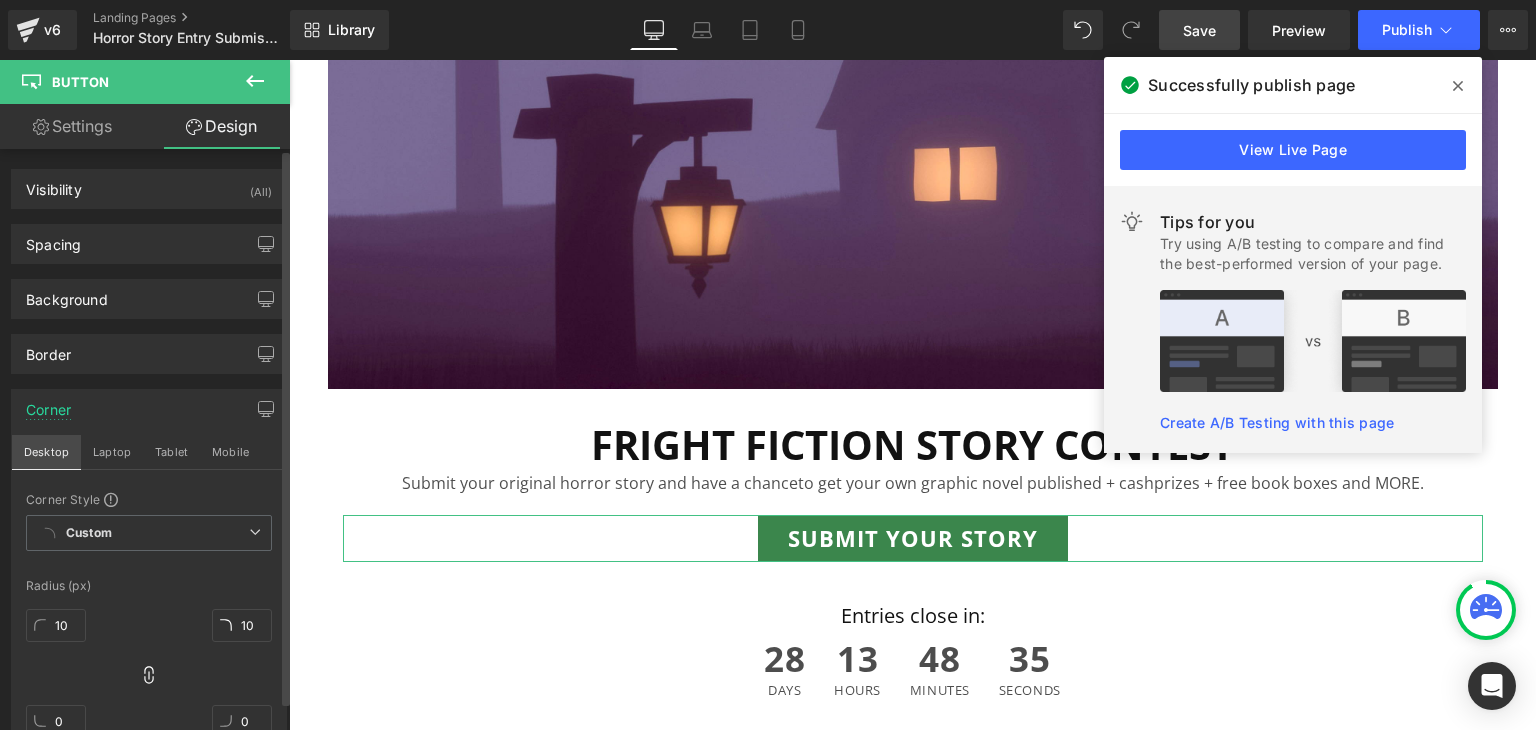 scroll, scrollTop: 288, scrollLeft: 0, axis: vertical 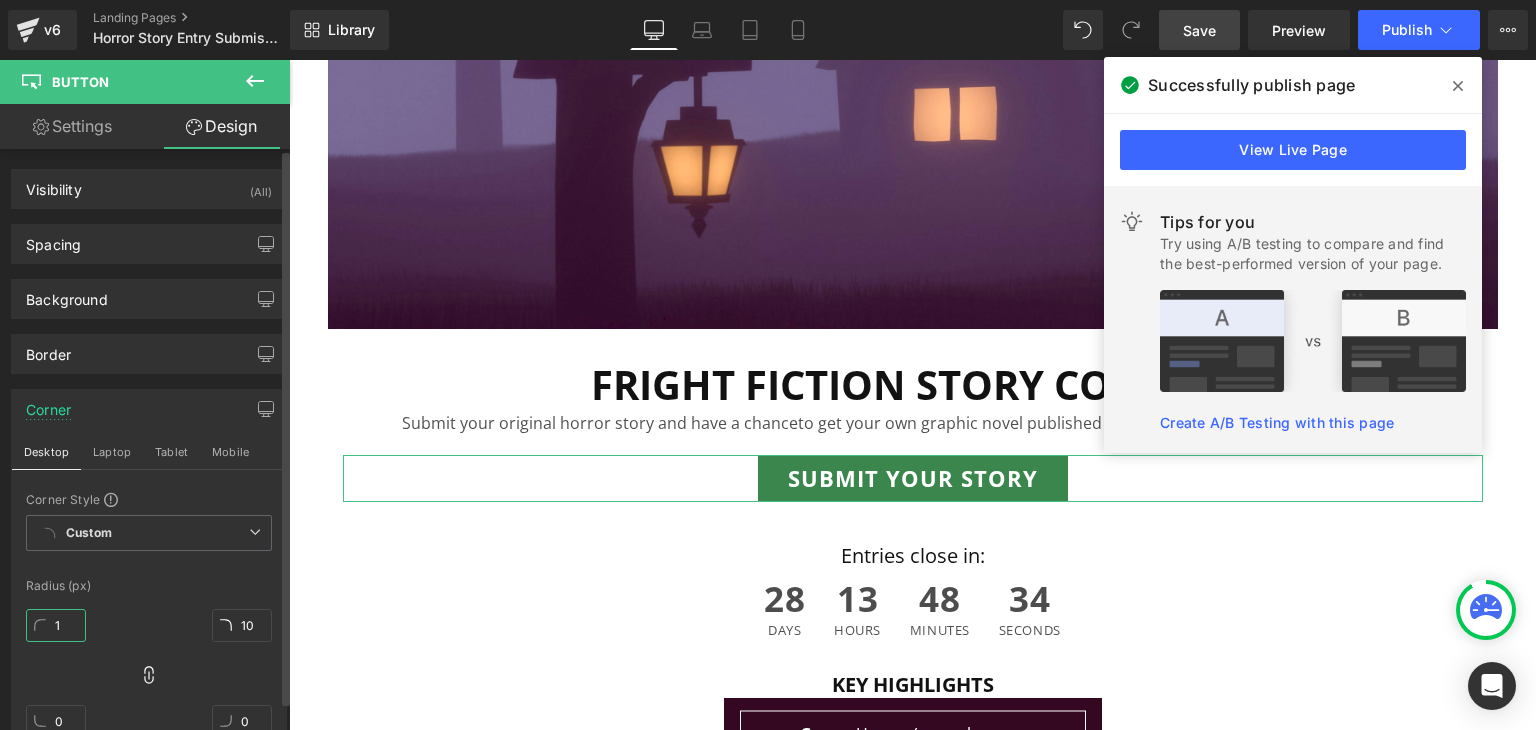 click on "1" at bounding box center [56, 625] 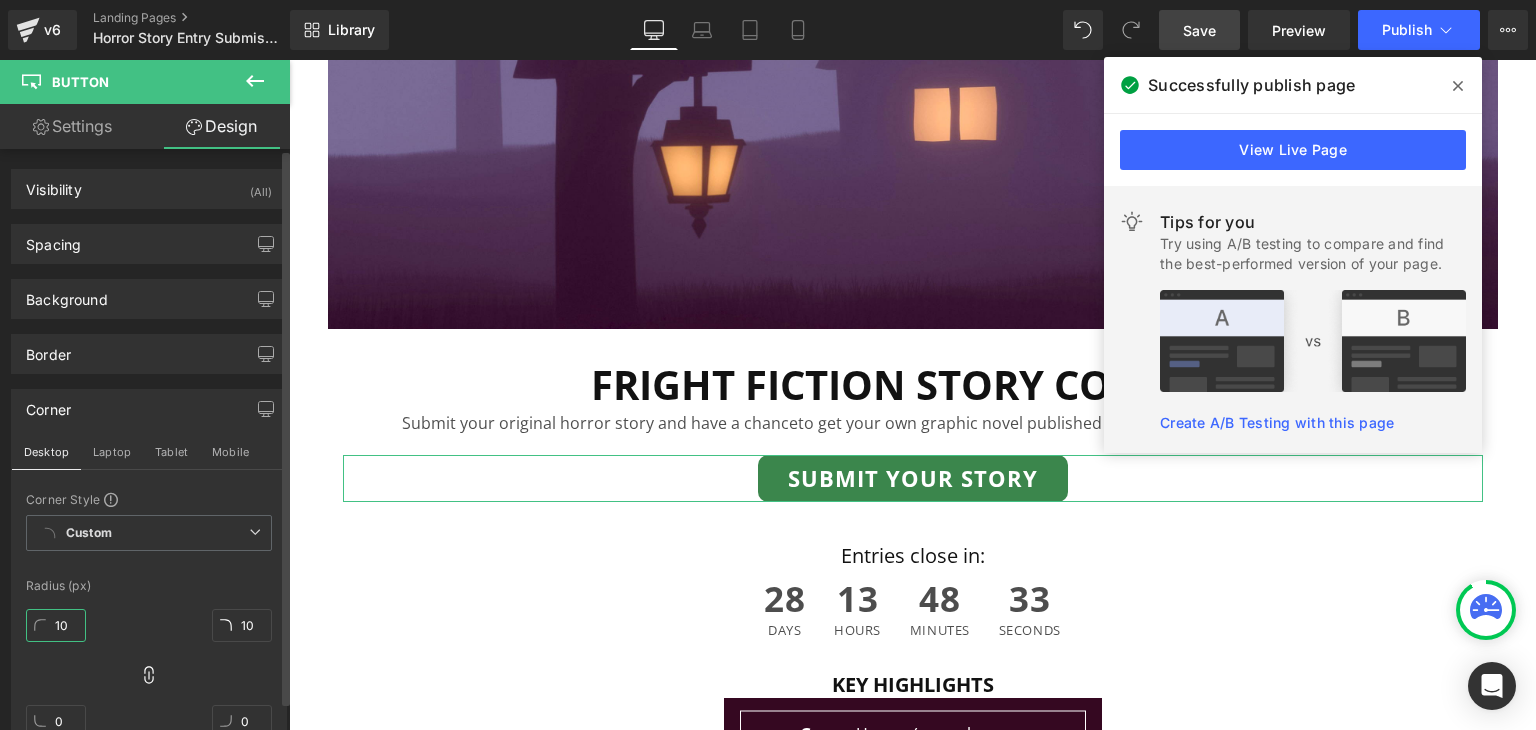 type on "10" 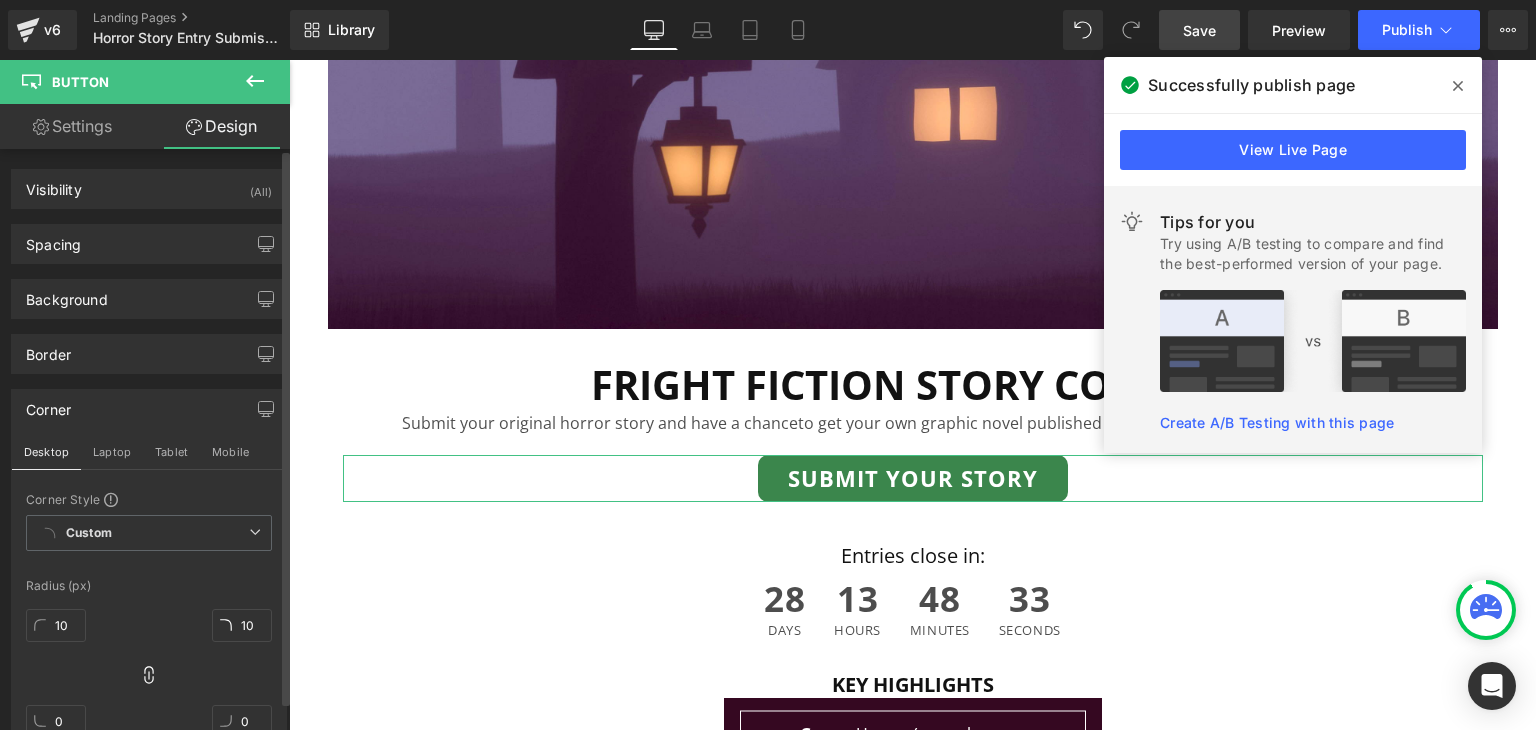 click on "Radius (px)" at bounding box center (149, 586) 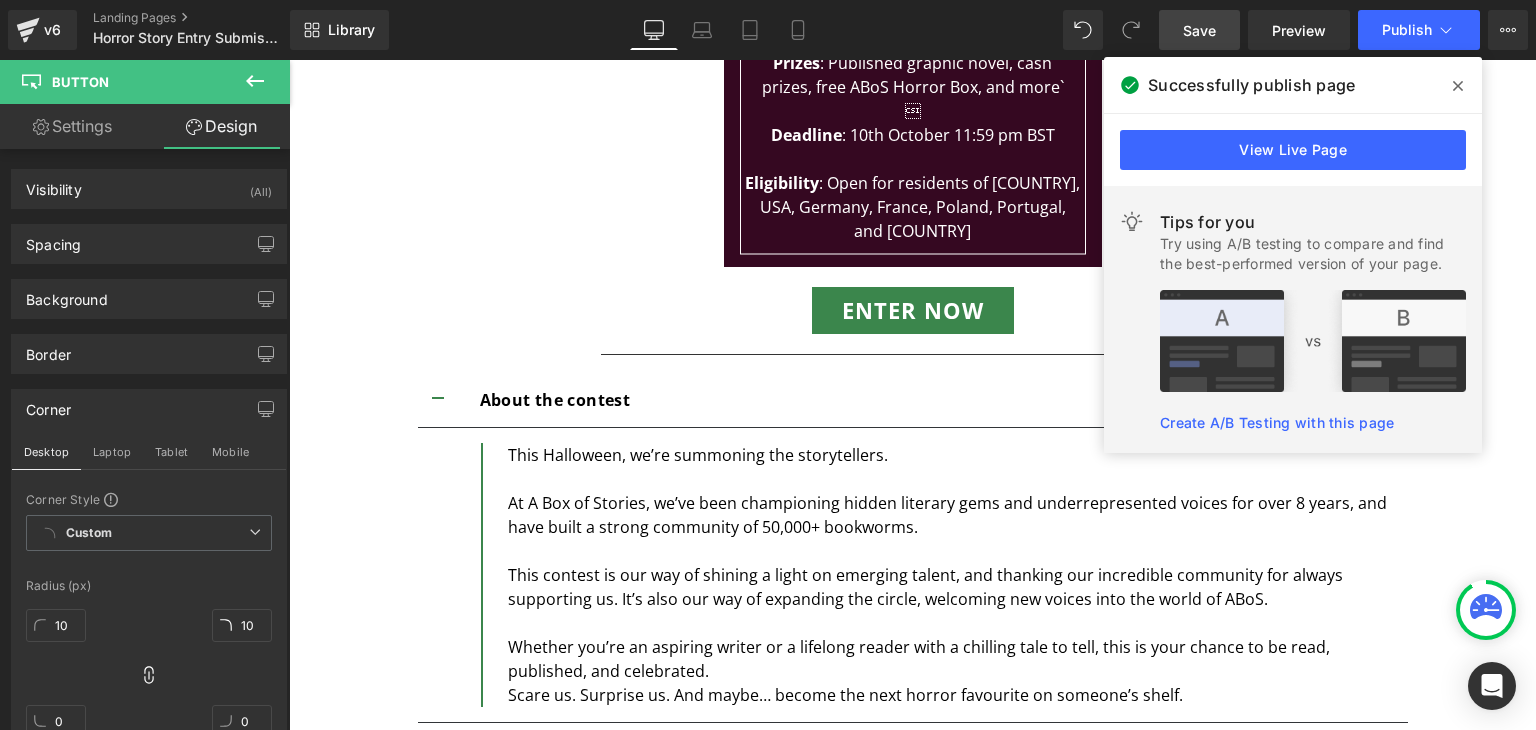 scroll, scrollTop: 1091, scrollLeft: 0, axis: vertical 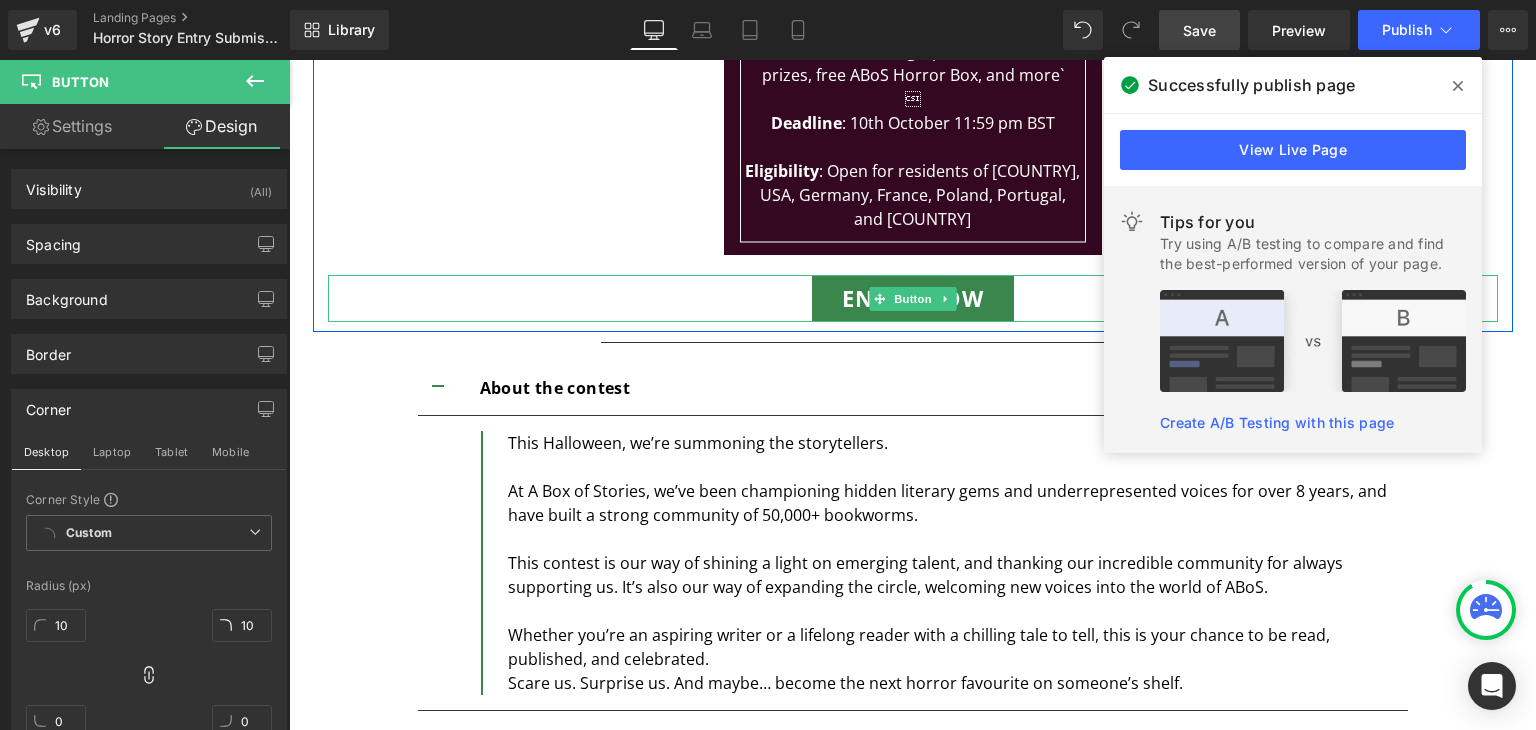 click on "ENTER NOW" at bounding box center [913, 298] 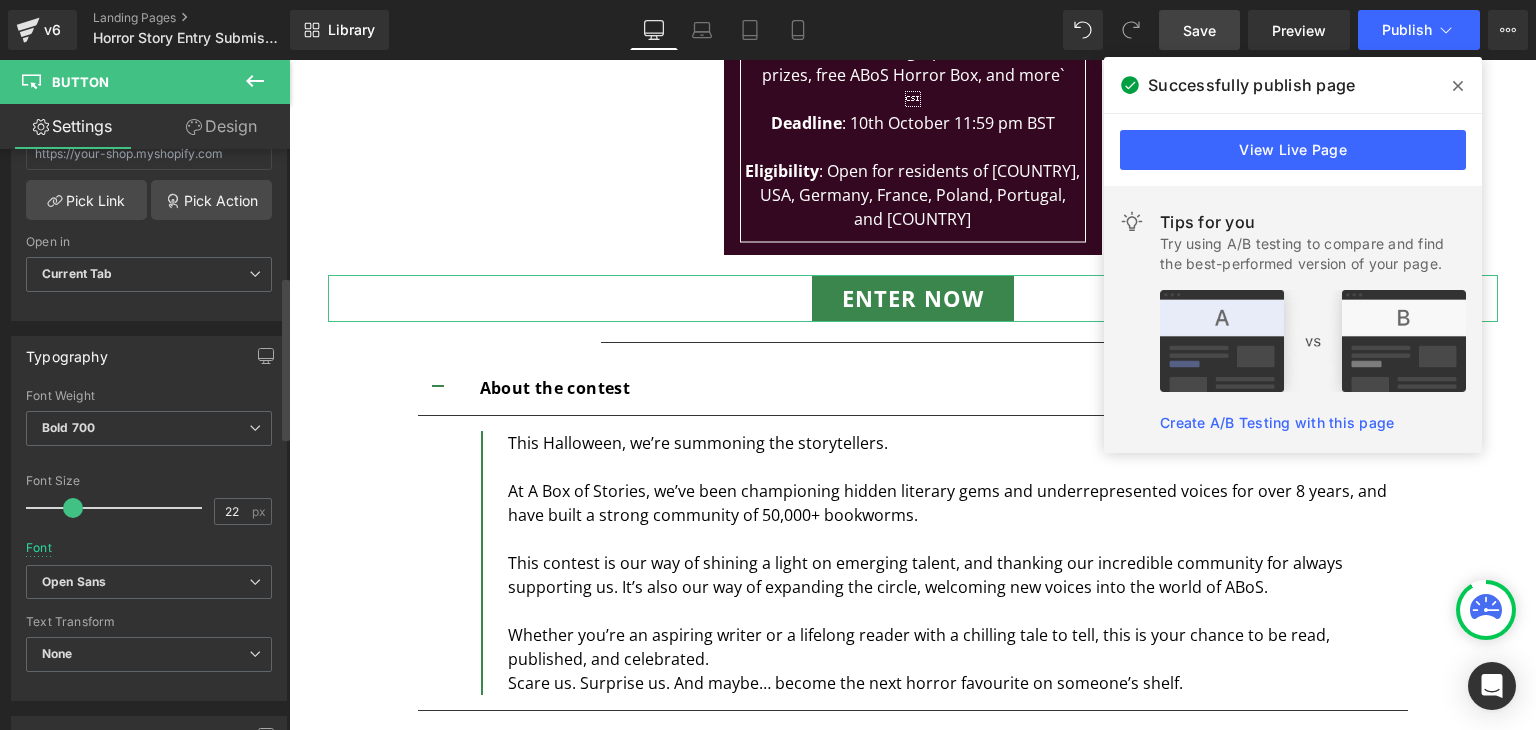 scroll, scrollTop: 453, scrollLeft: 0, axis: vertical 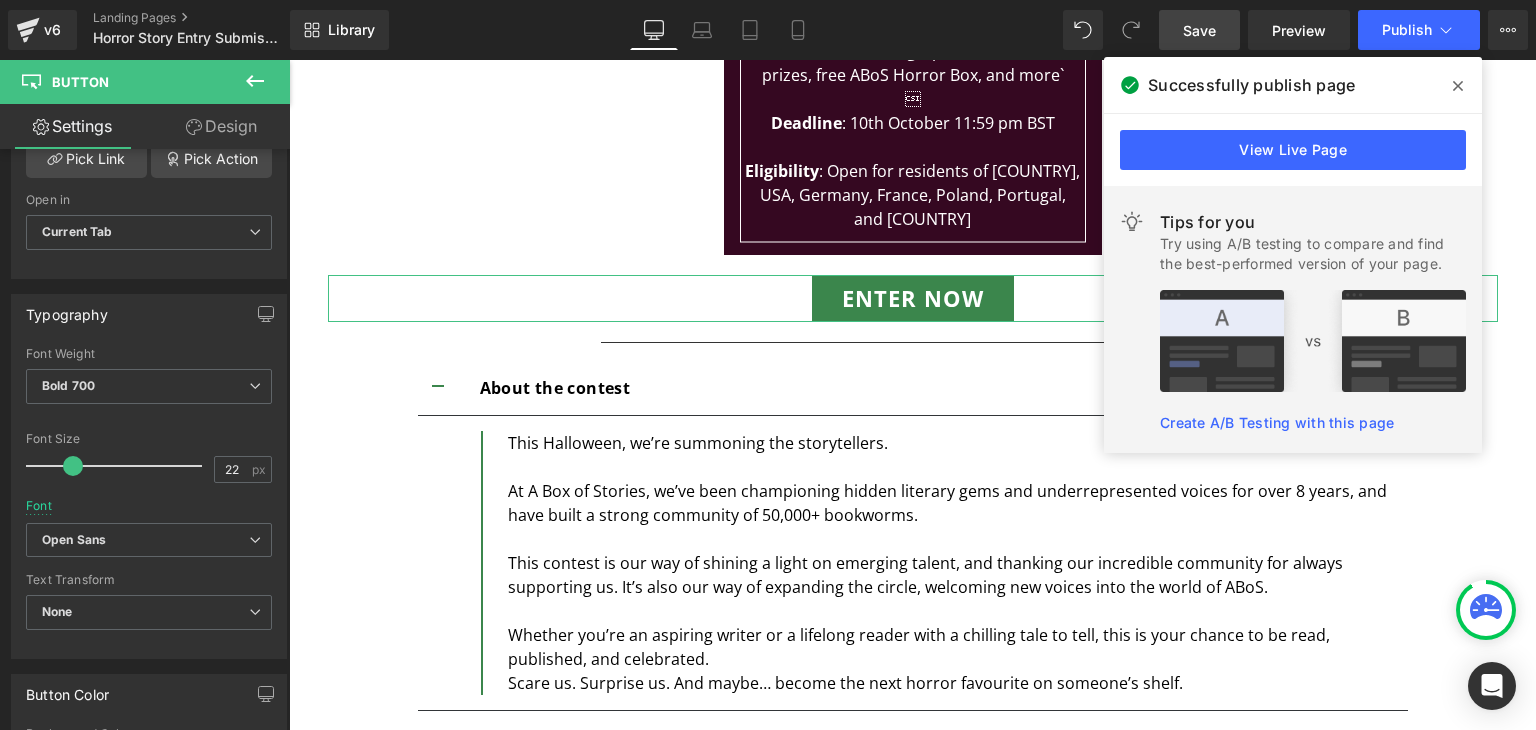 click on "Design" at bounding box center [221, 126] 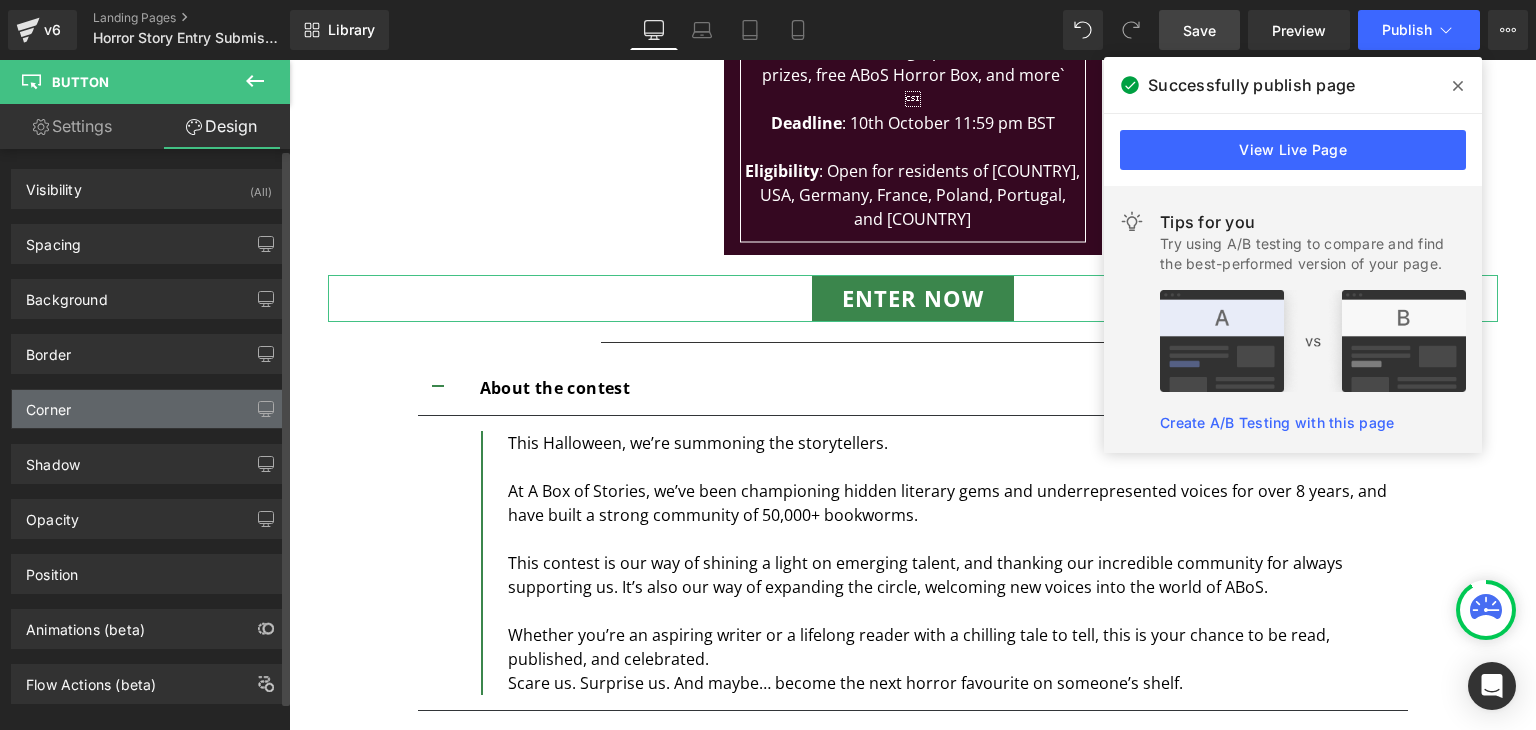 click on "Corner" at bounding box center [149, 409] 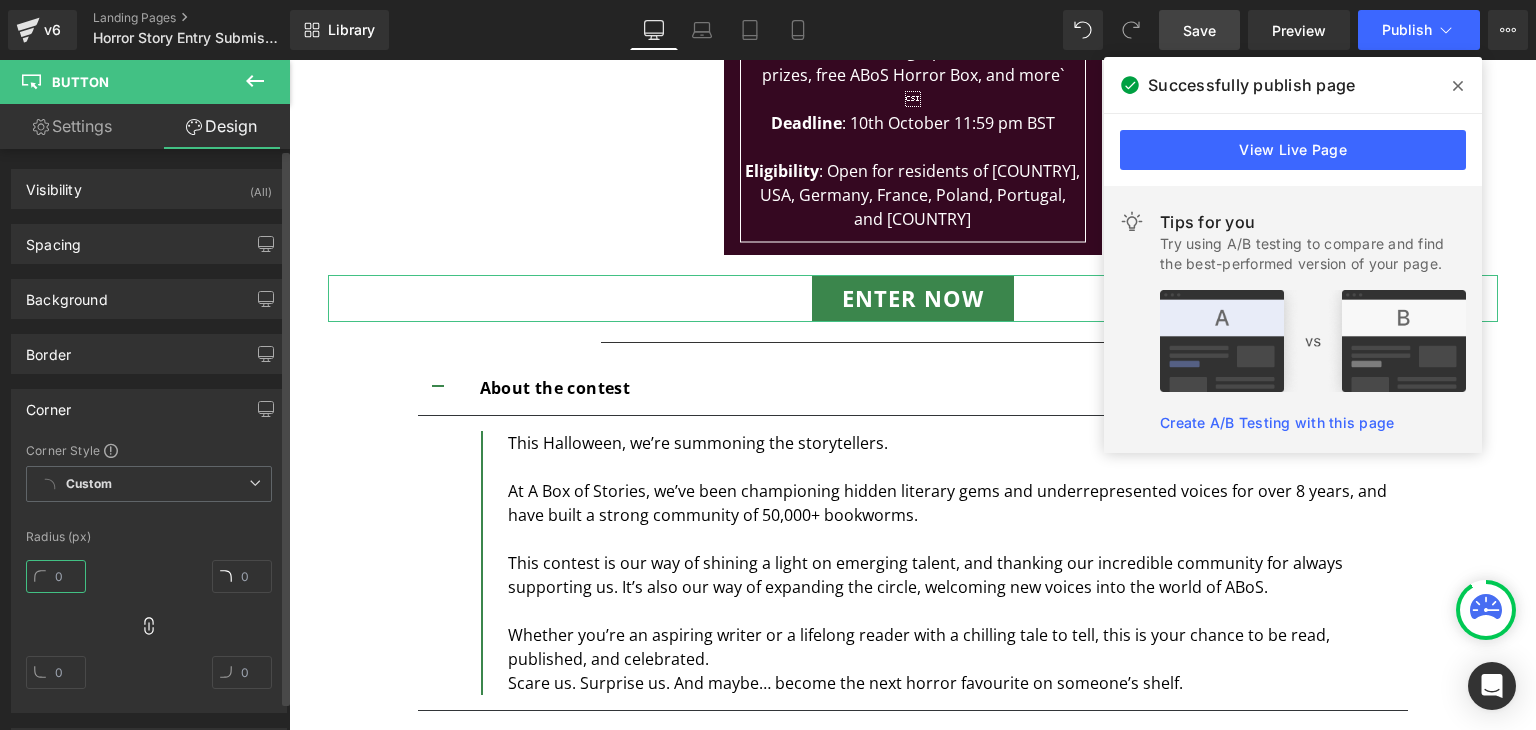 click at bounding box center (56, 576) 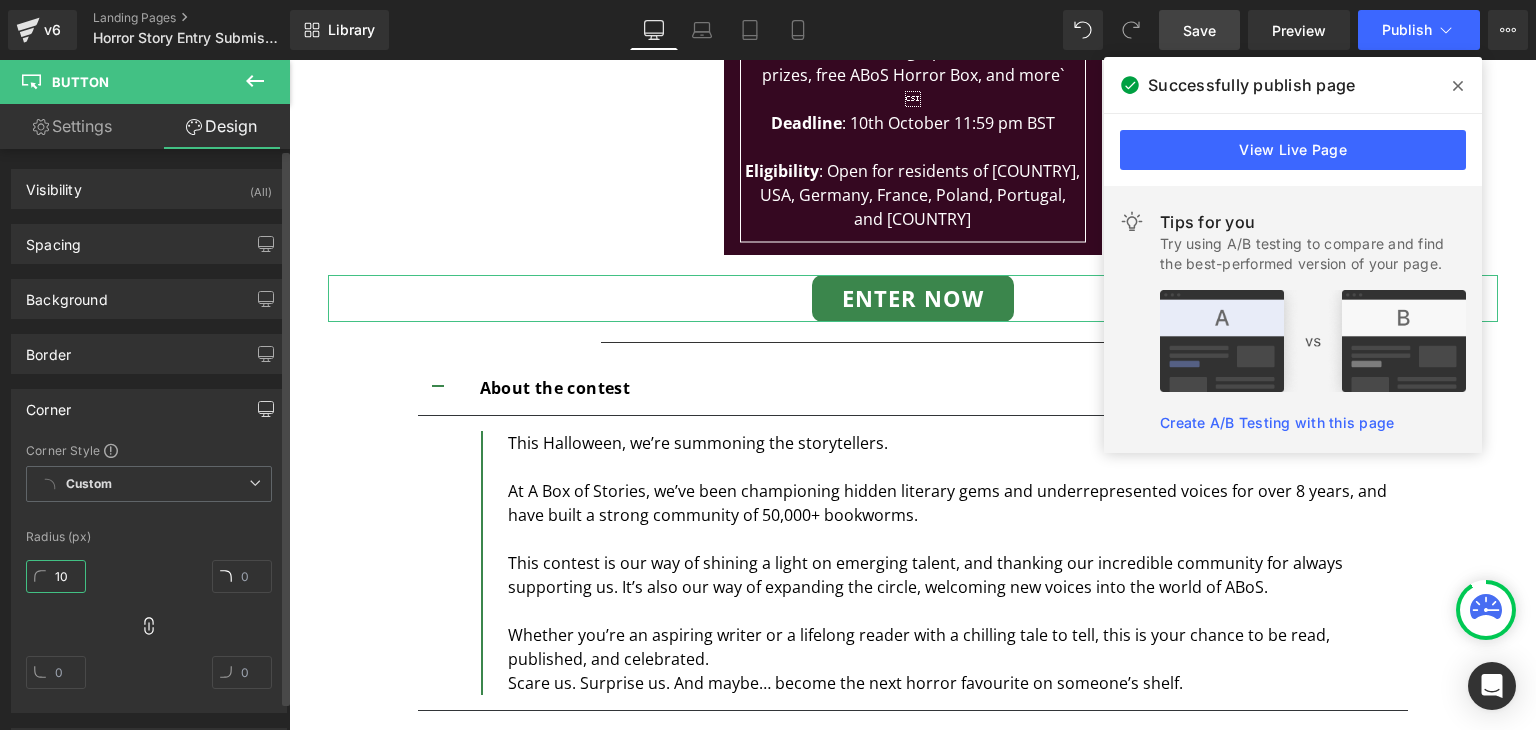 type on "10" 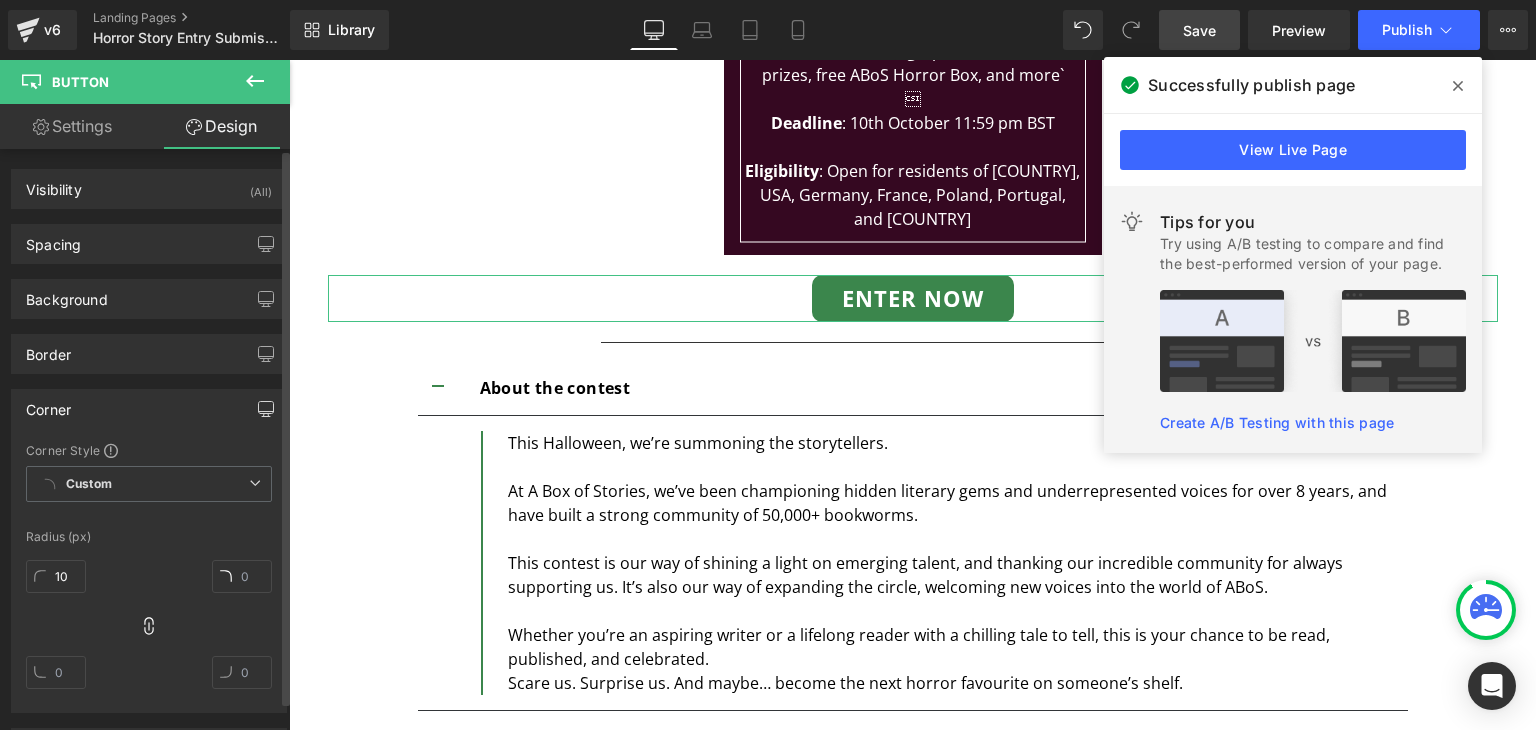 click 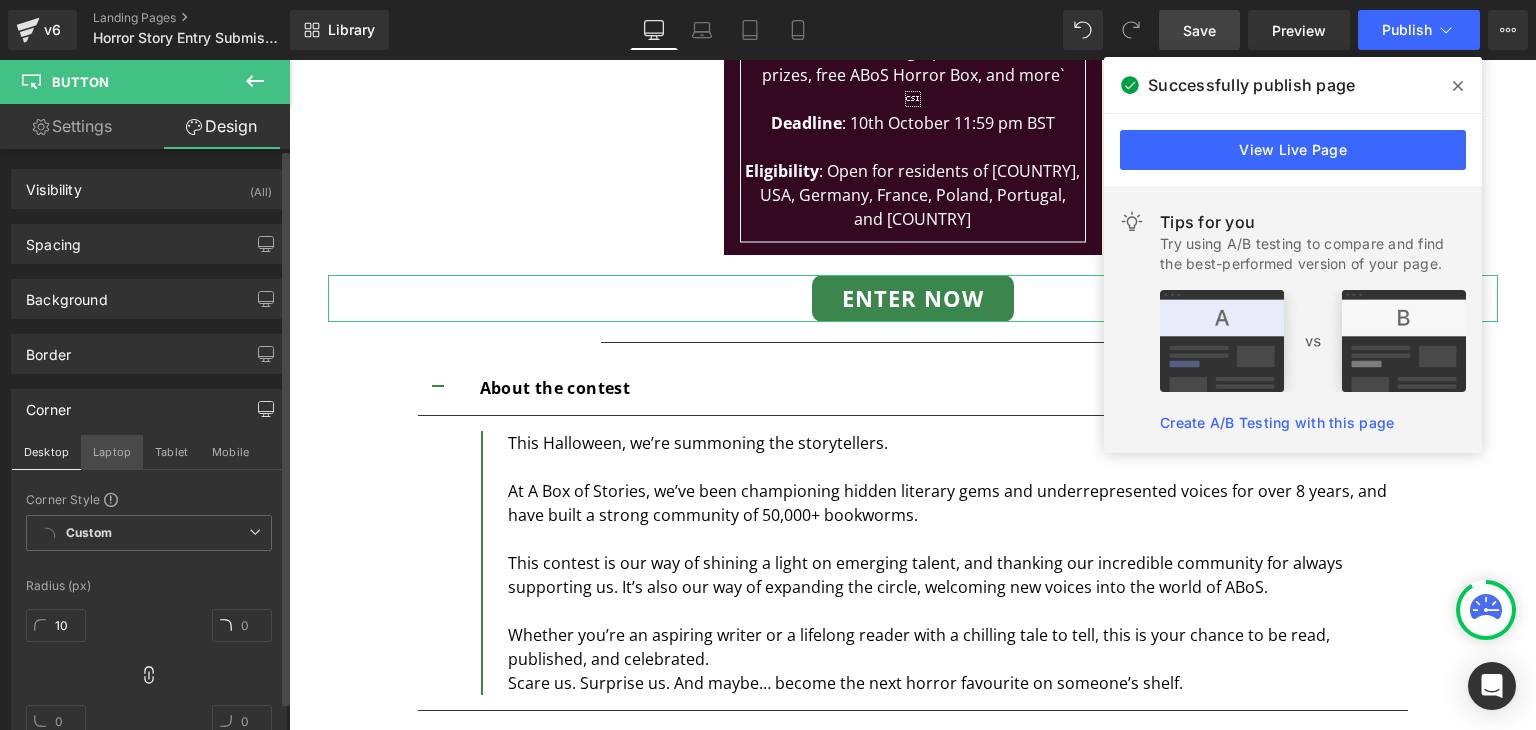 click on "Laptop" at bounding box center (112, 452) 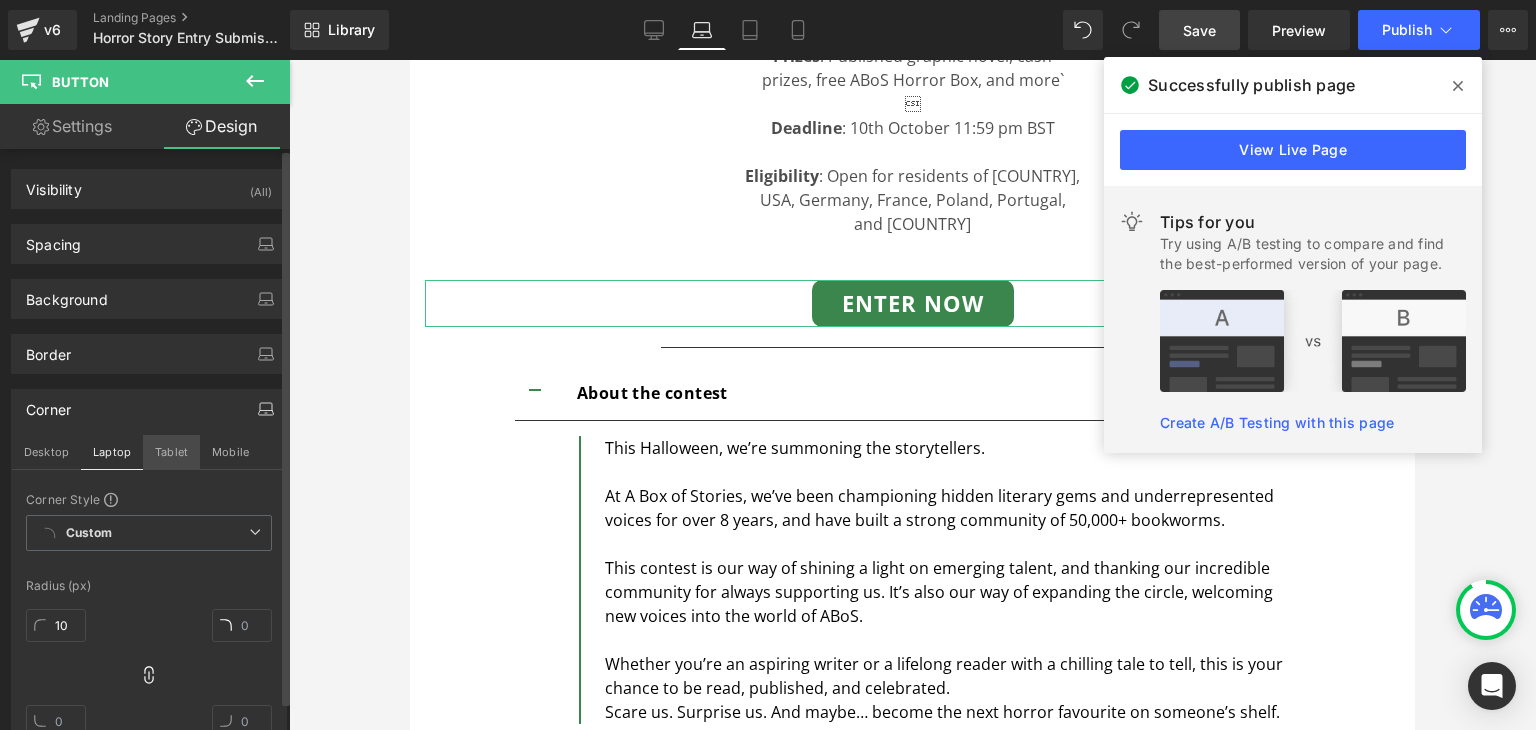 click on "Tablet" at bounding box center (171, 452) 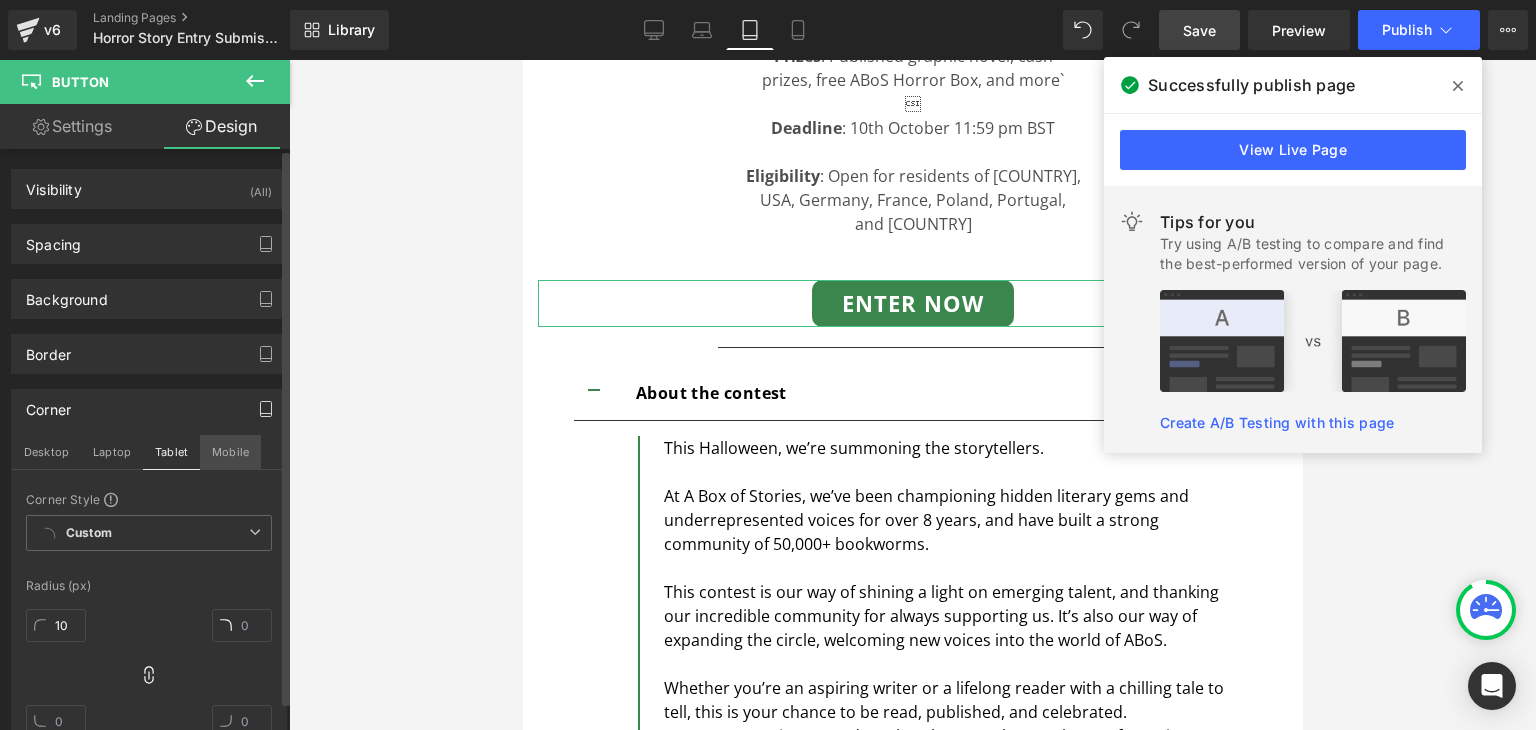 click on "Mobile" at bounding box center (230, 452) 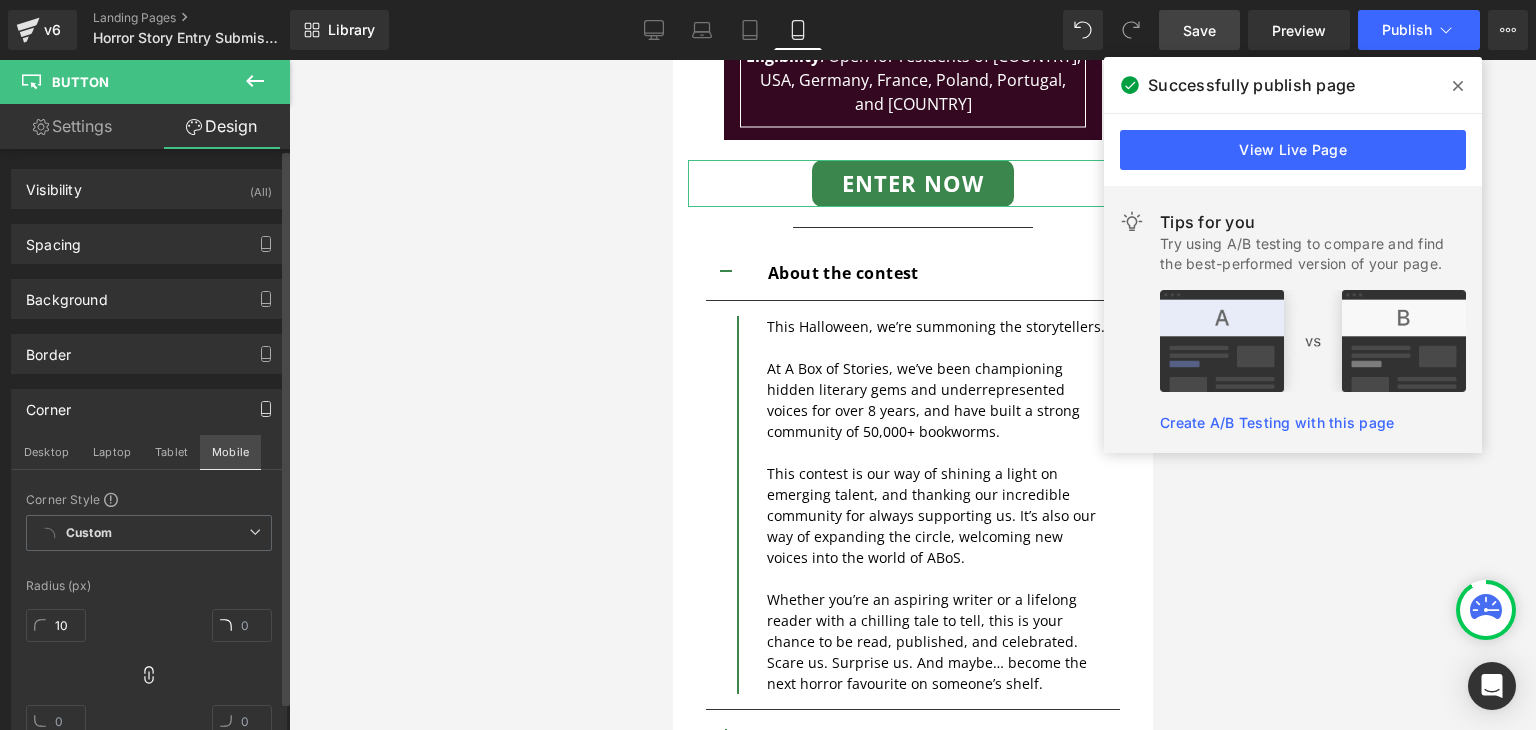 scroll, scrollTop: 784, scrollLeft: 0, axis: vertical 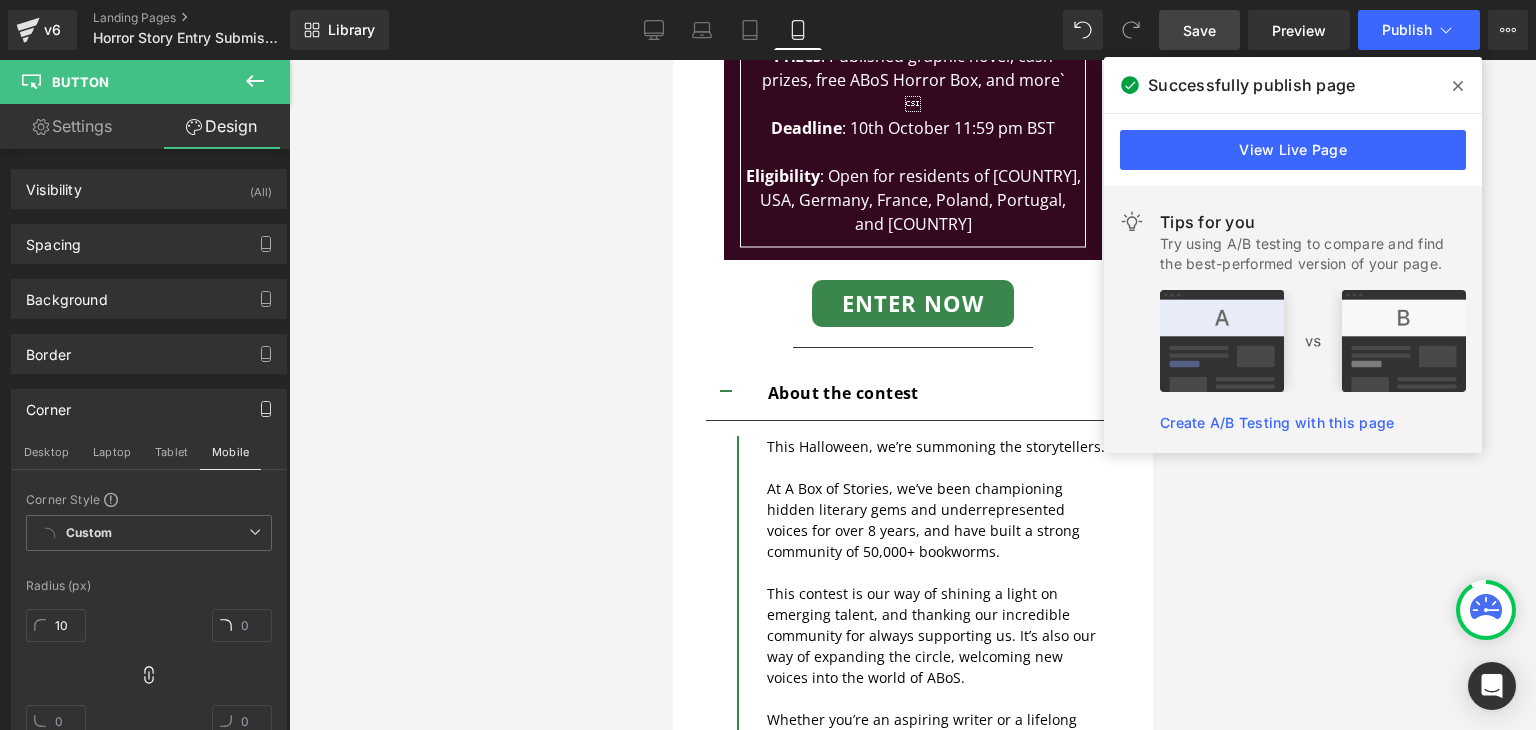 click at bounding box center [912, 395] 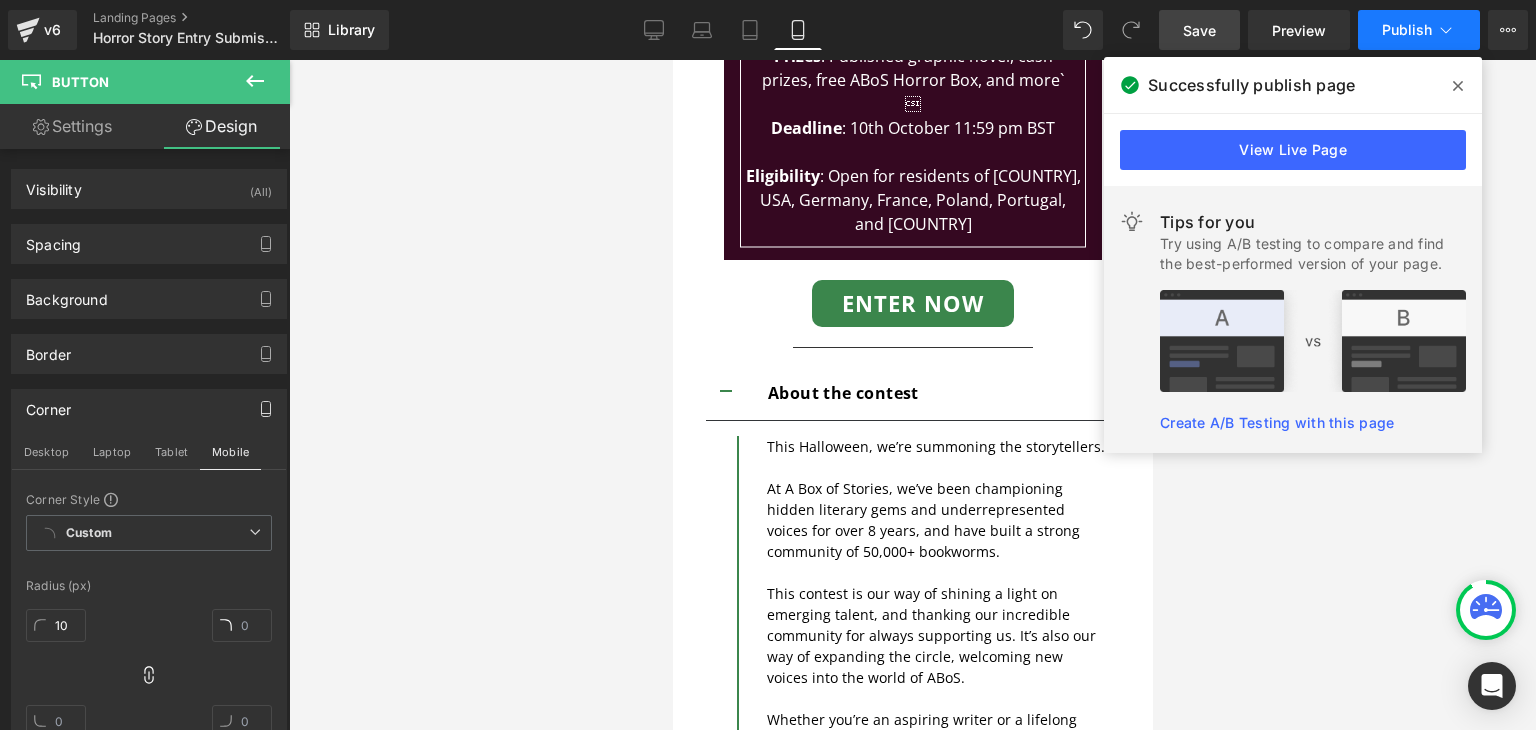 click on "Publish" at bounding box center (1407, 30) 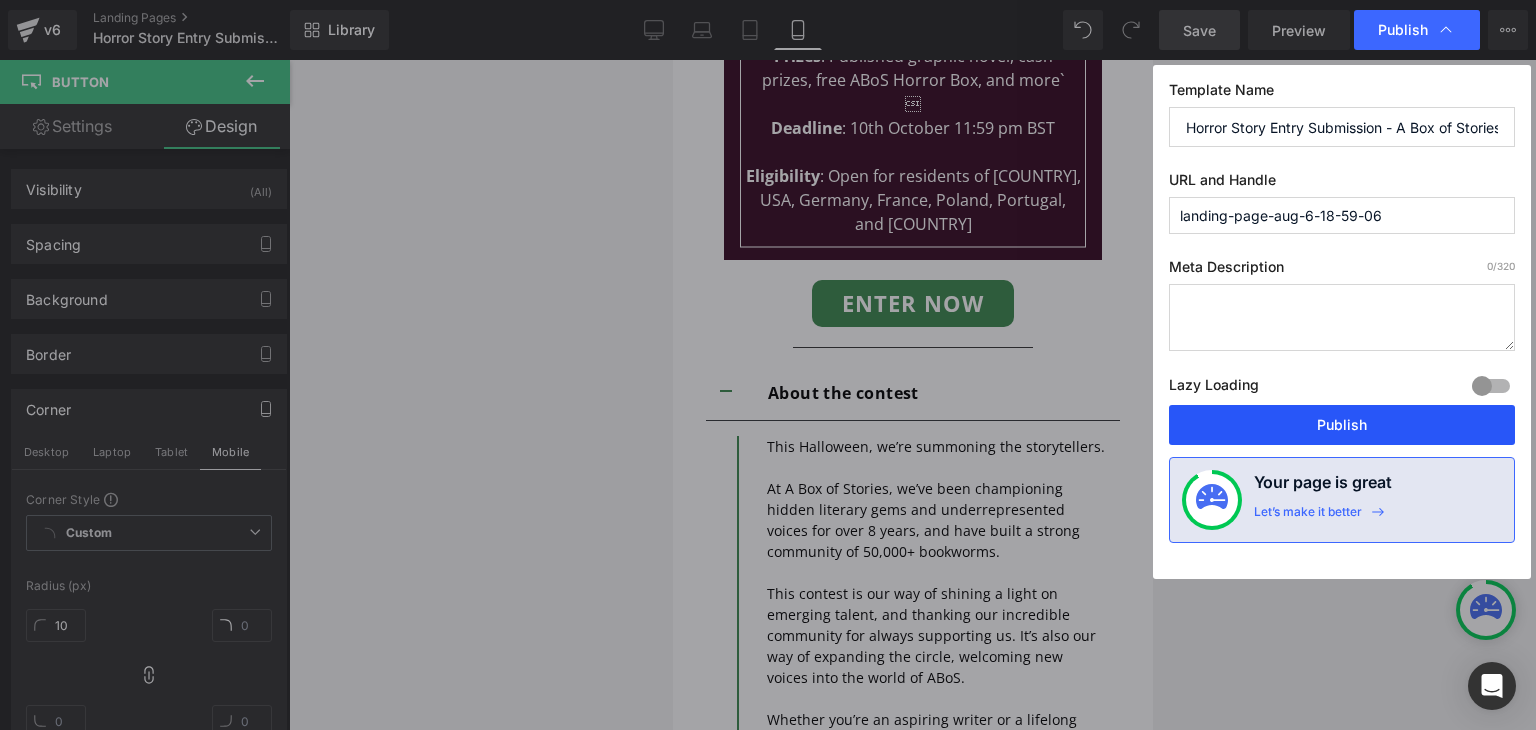click on "Publish" at bounding box center [1342, 425] 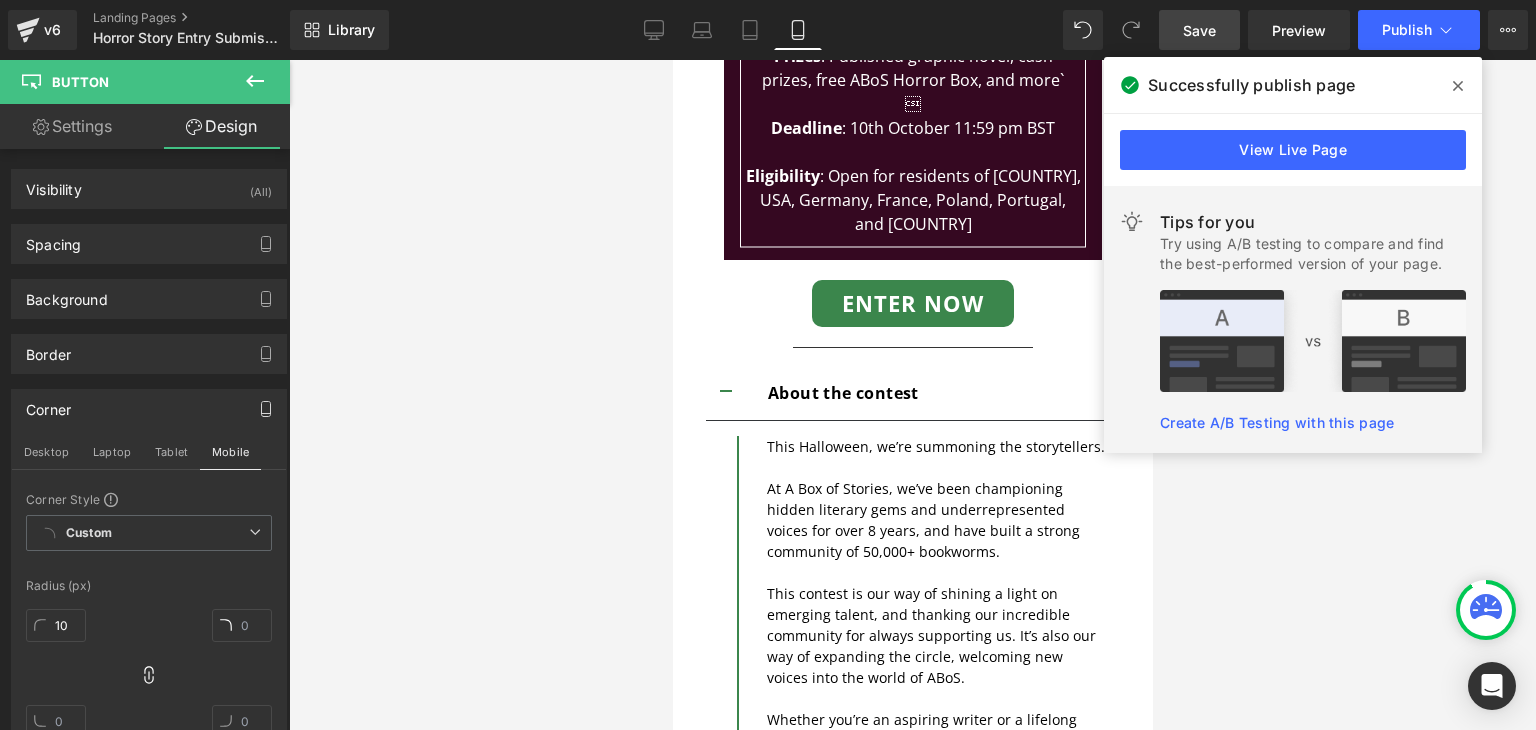 click at bounding box center (1458, 86) 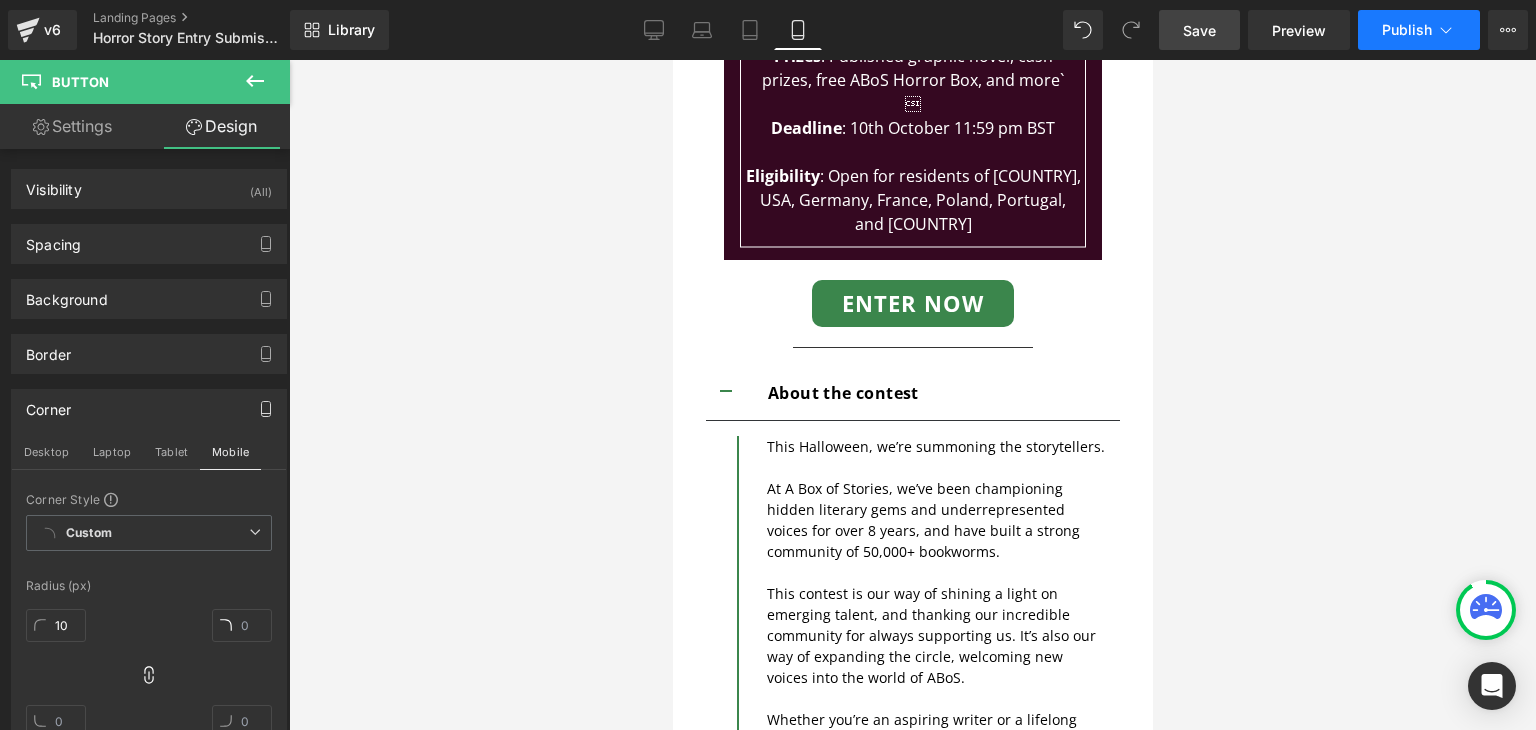 click 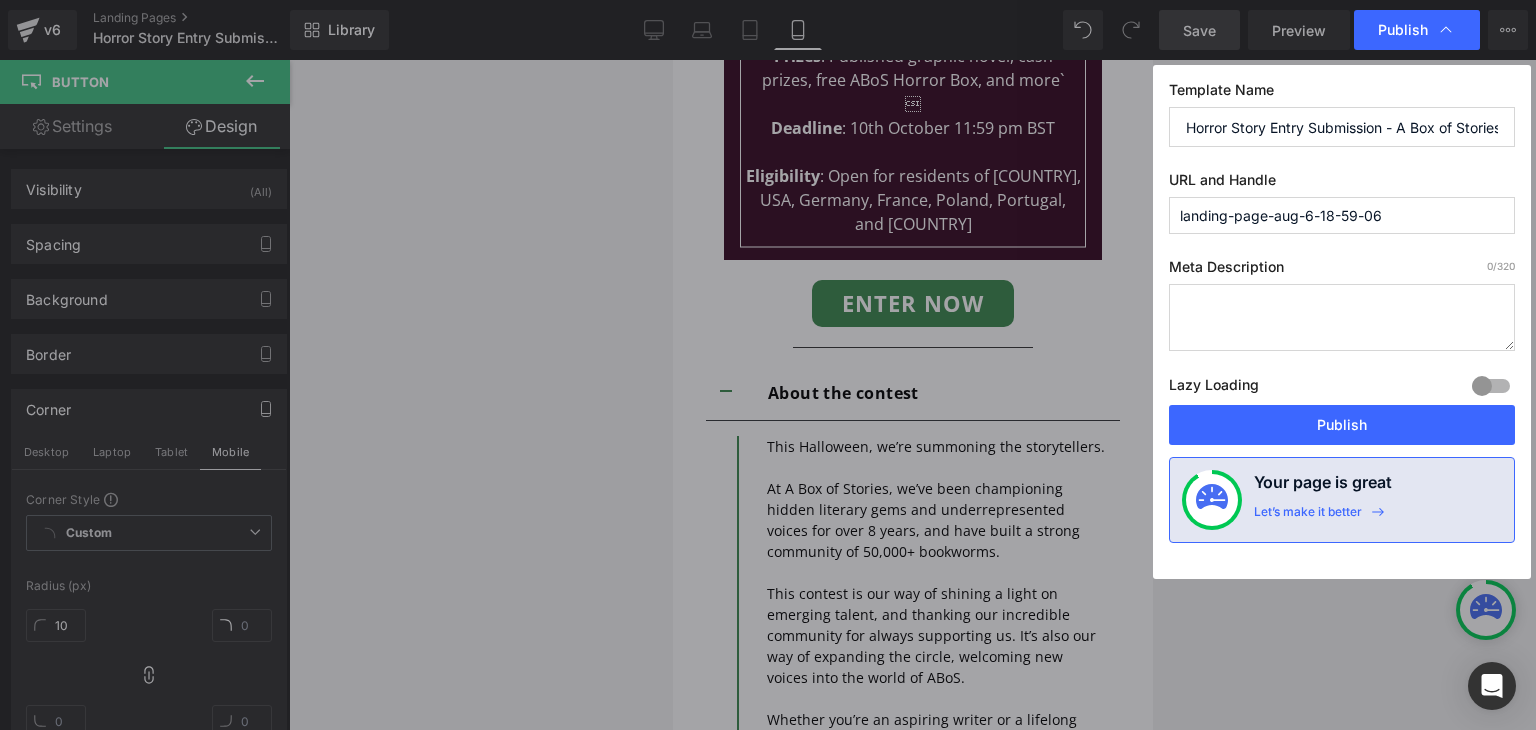 click on "landing-page-aug-6-18-59-06" at bounding box center (1342, 215) 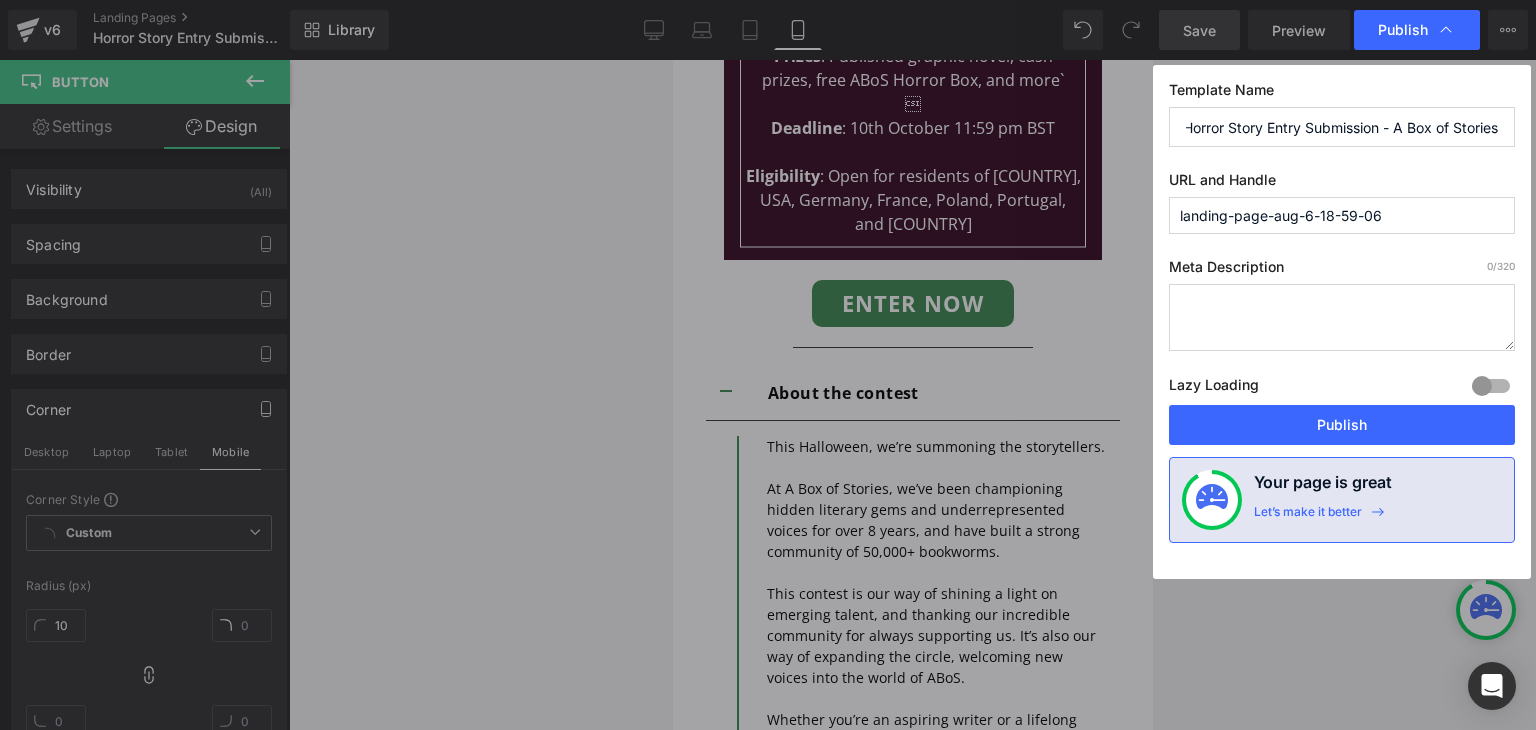 scroll, scrollTop: 0, scrollLeft: 8, axis: horizontal 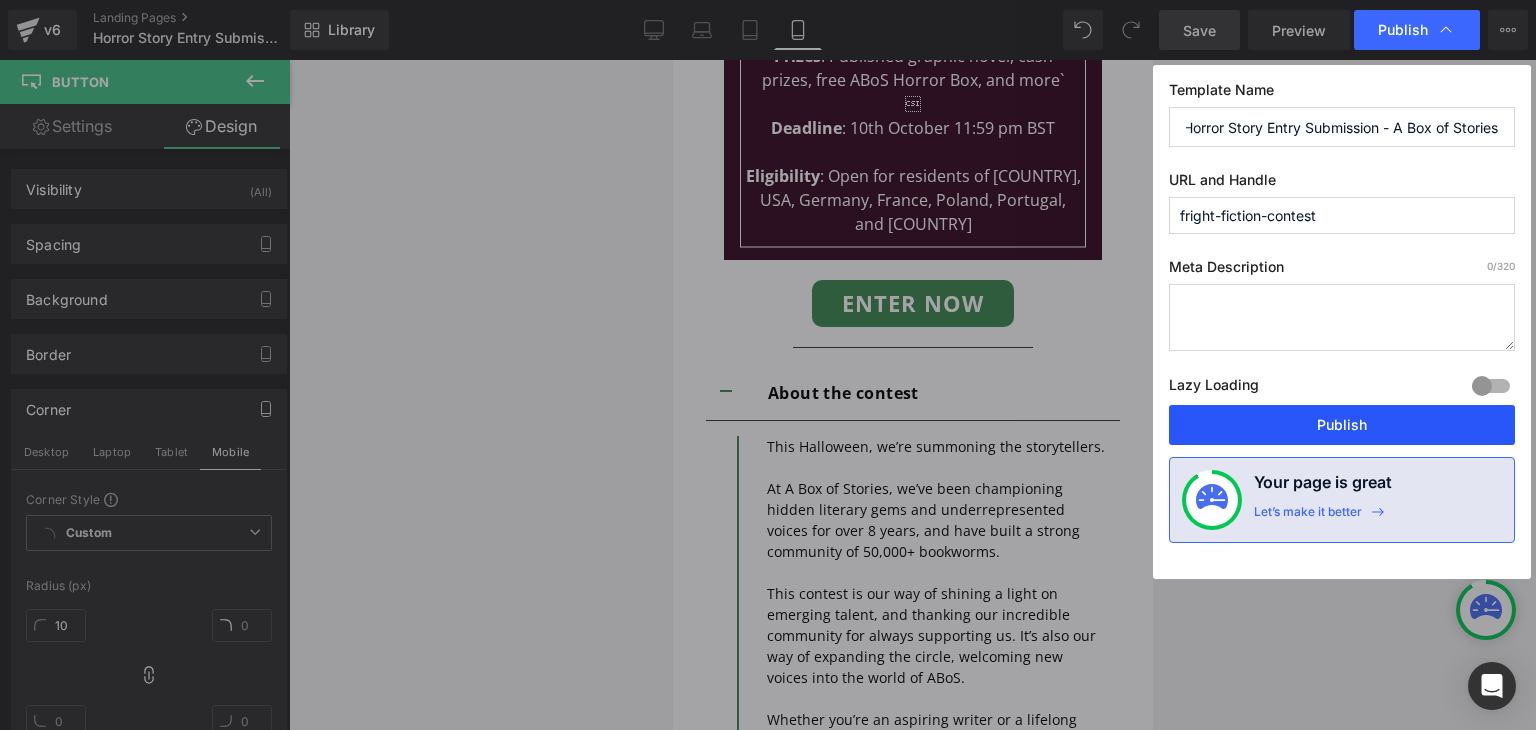 type on "fright-fiction-contest" 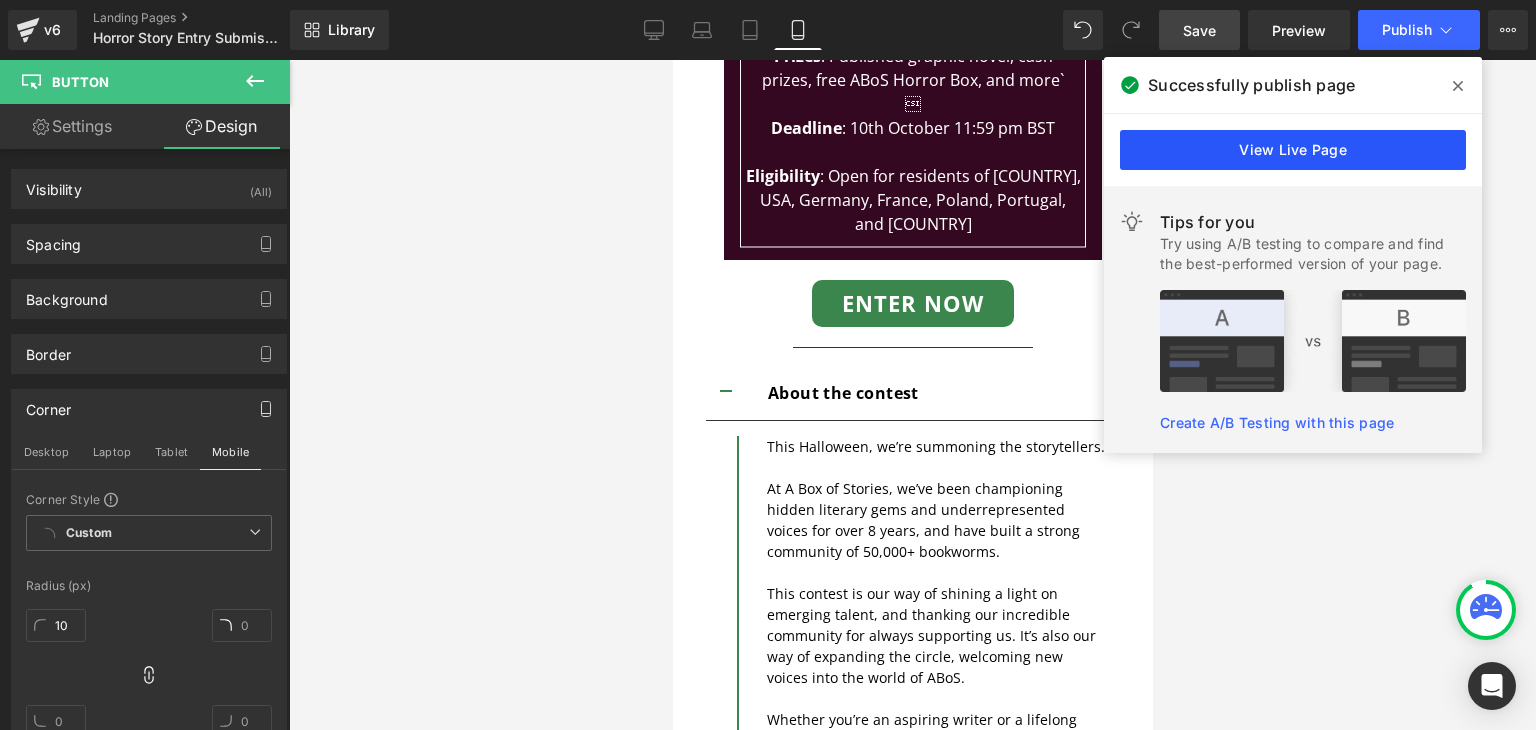 click on "View Live Page" at bounding box center (1293, 150) 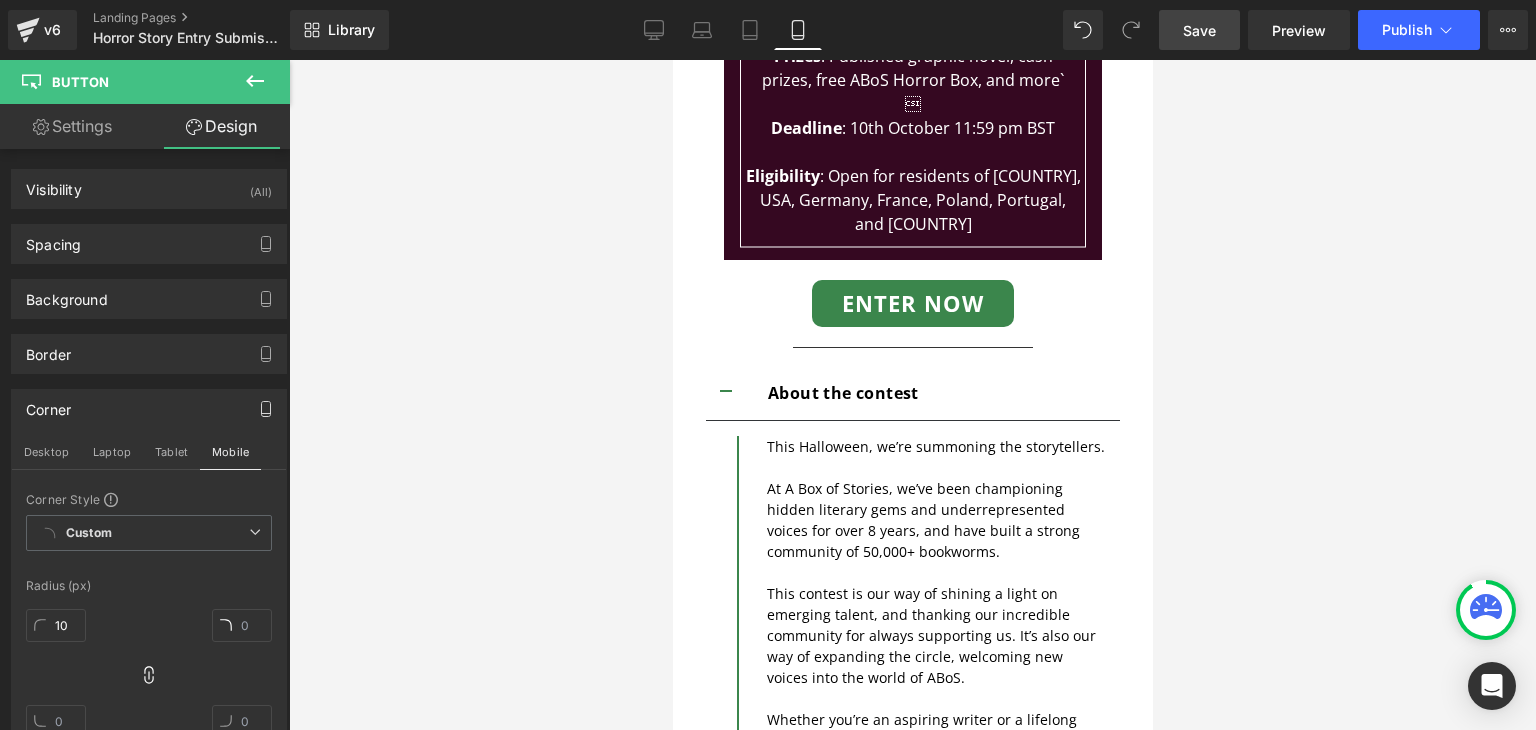 click at bounding box center [912, 395] 